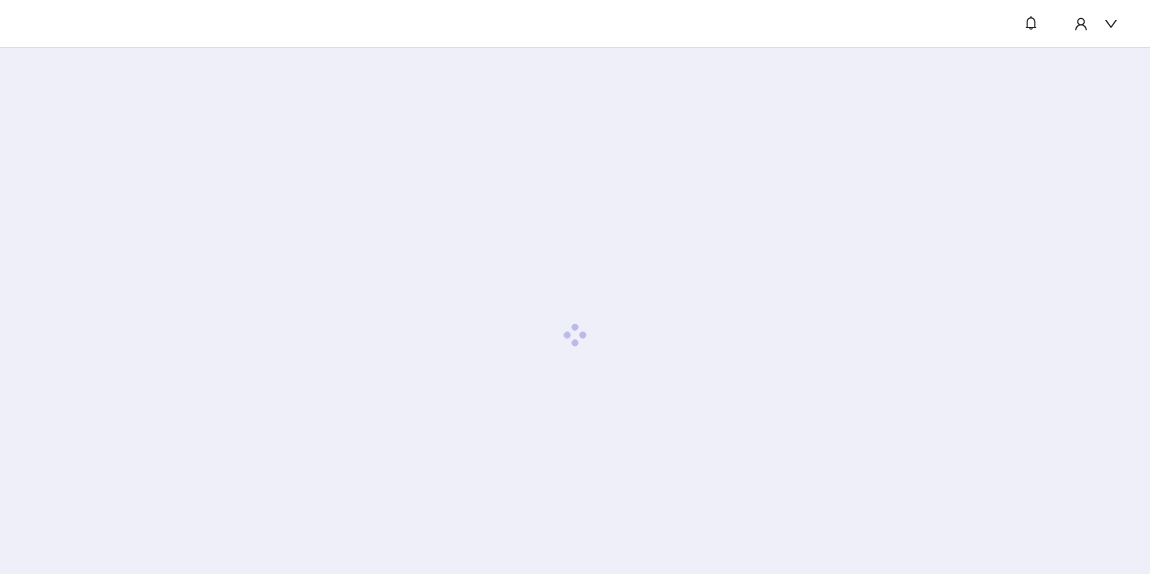 scroll, scrollTop: 0, scrollLeft: 0, axis: both 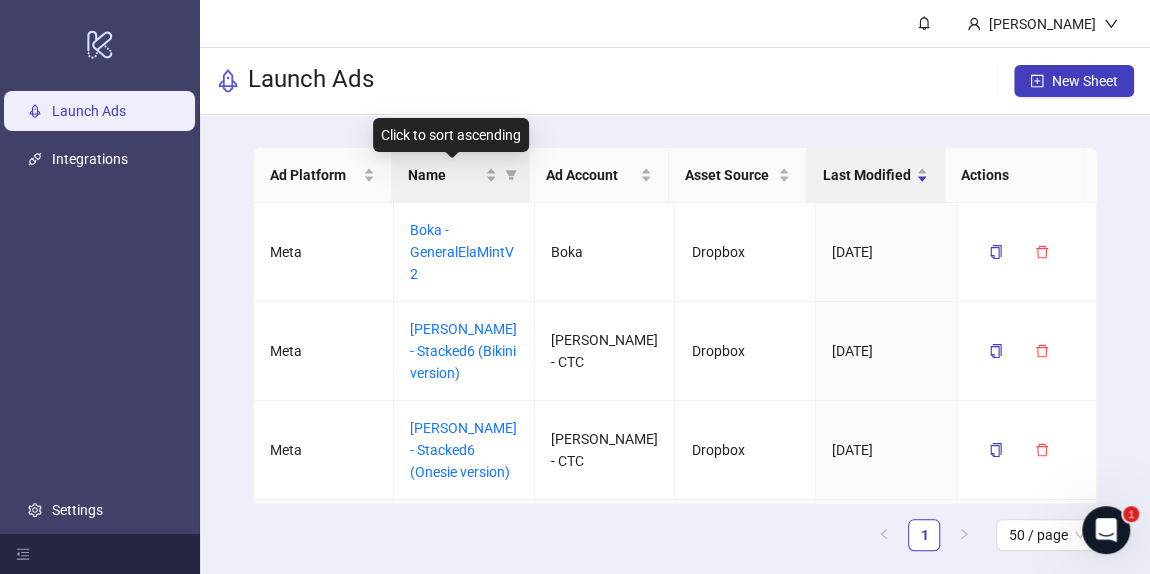 click on "Name" at bounding box center [461, 175] 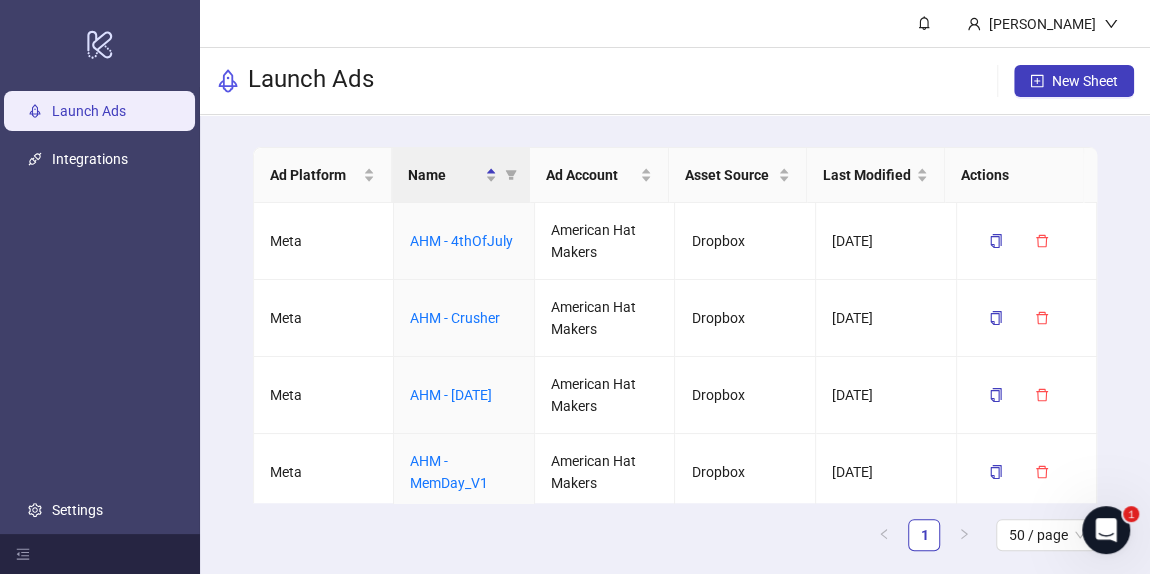 click on "Name" at bounding box center (461, 175) 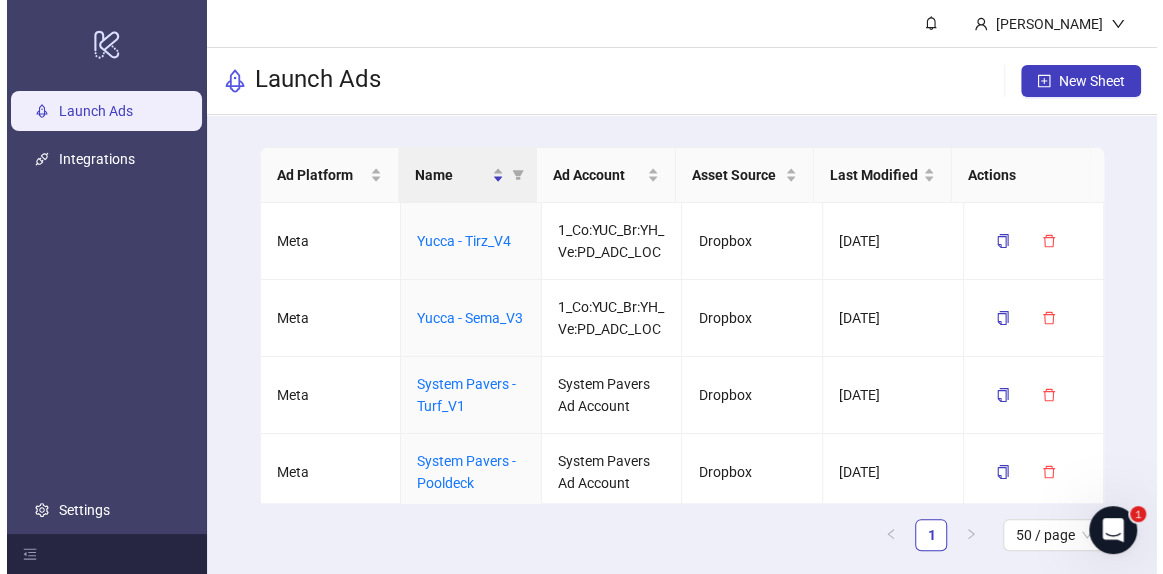 scroll, scrollTop: 2696, scrollLeft: 0, axis: vertical 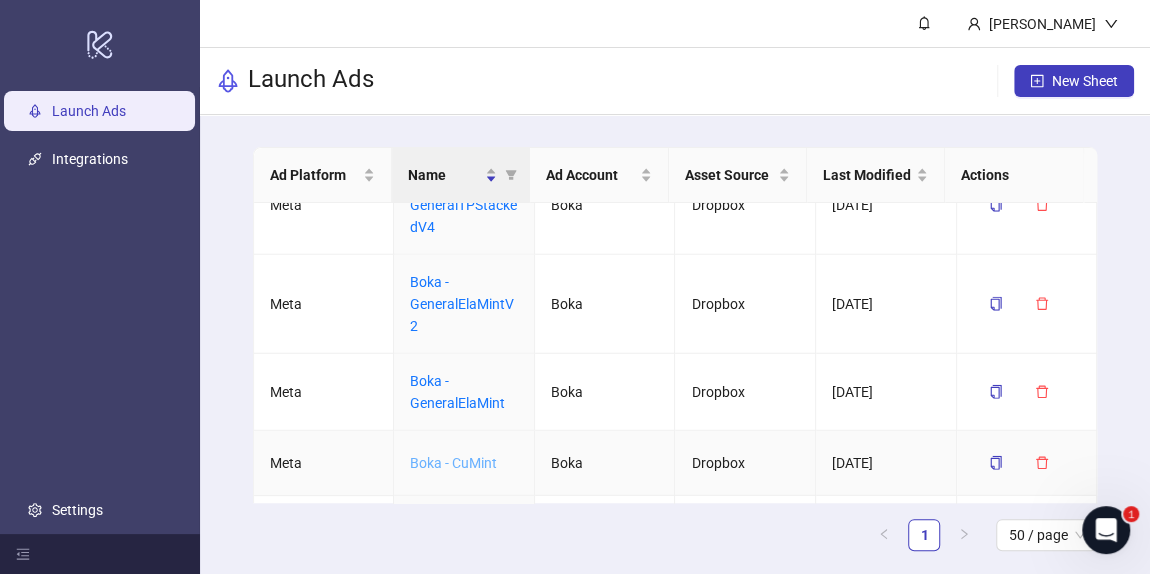 click on "Boka - CuMint" at bounding box center [453, 463] 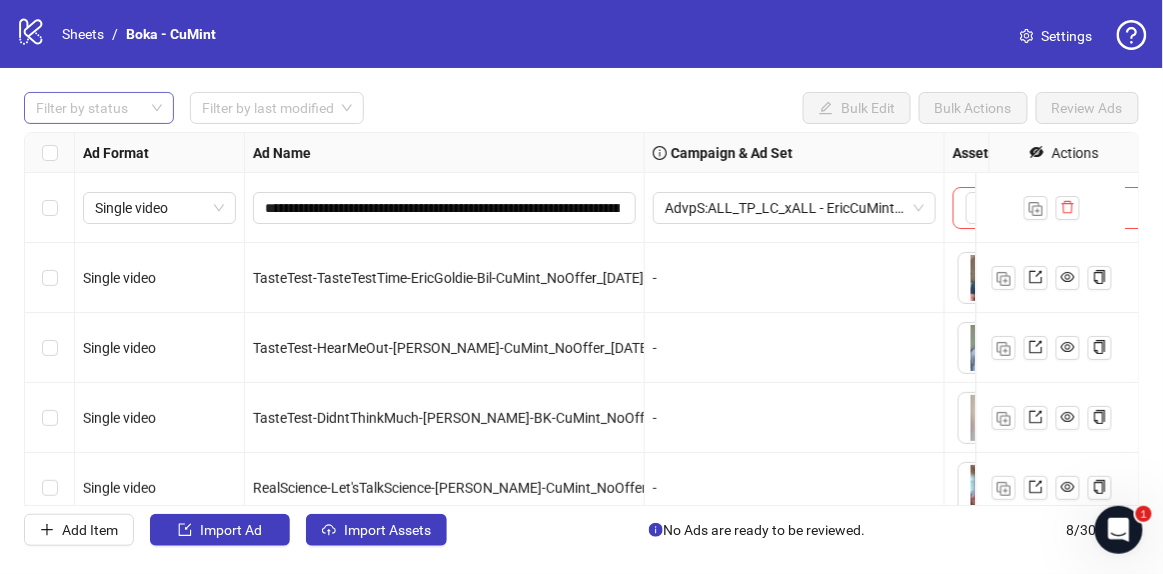 click at bounding box center (88, 108) 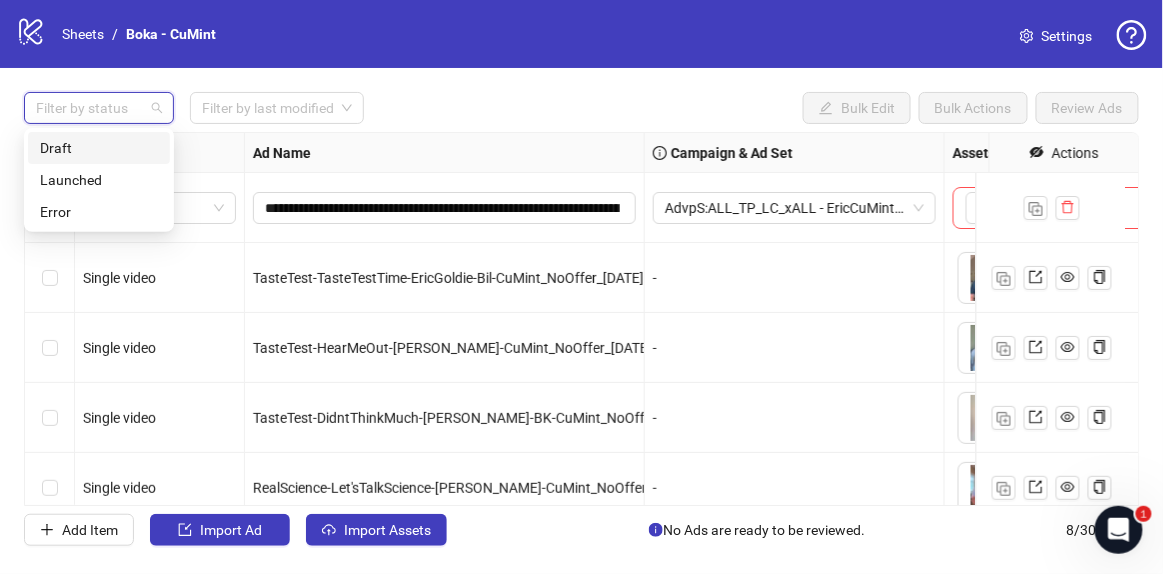 click on "Draft" at bounding box center (99, 148) 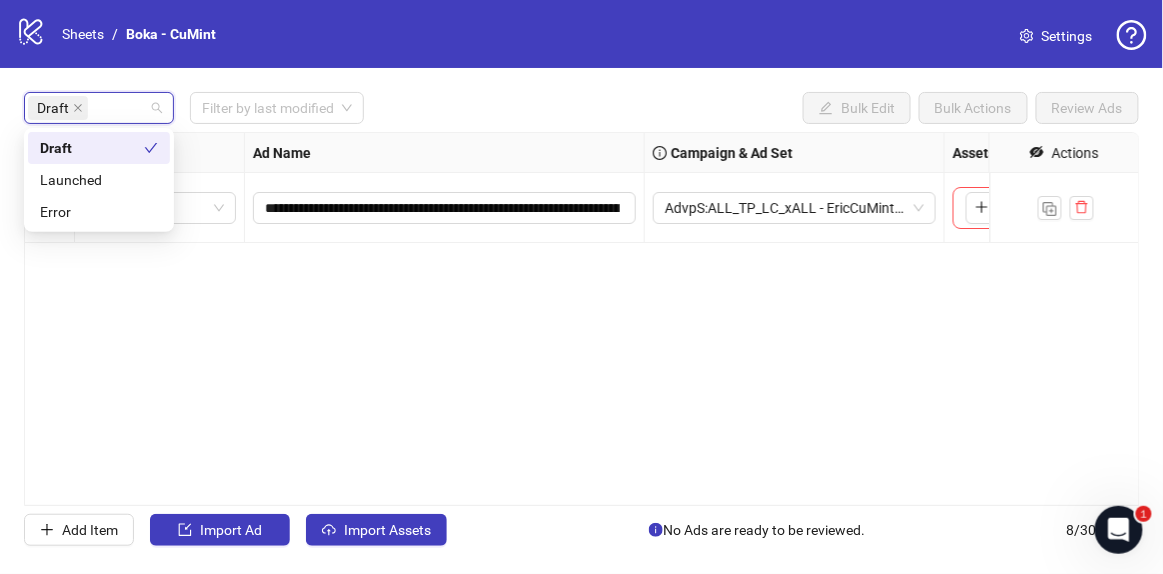 click on "Draft   Filter by last modified Bulk Edit Bulk Actions Review Ads" at bounding box center [581, 108] 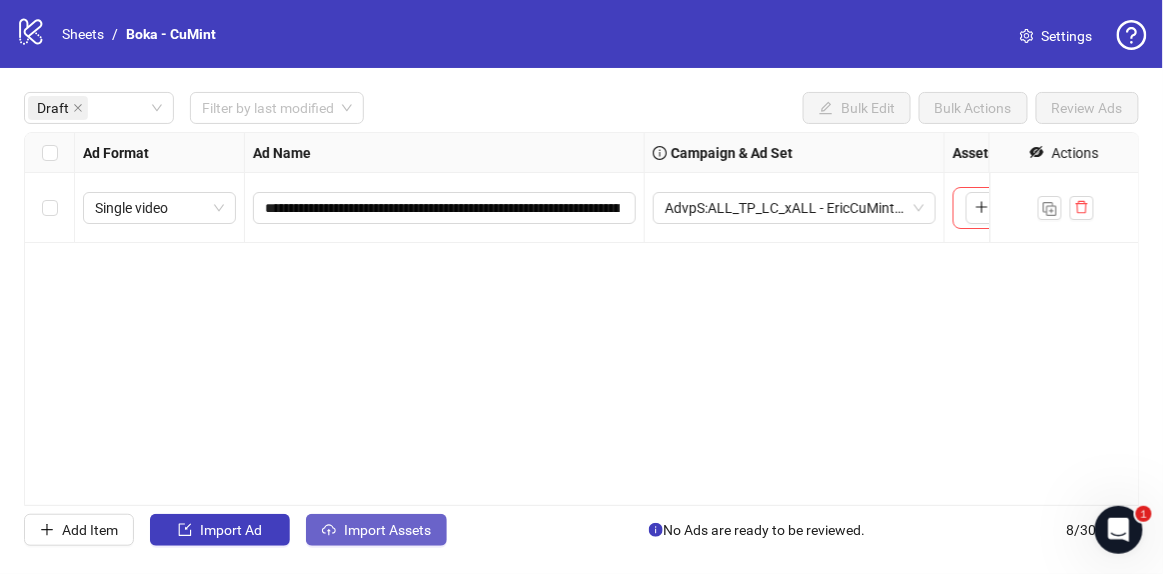 click on "Import Assets" at bounding box center (387, 530) 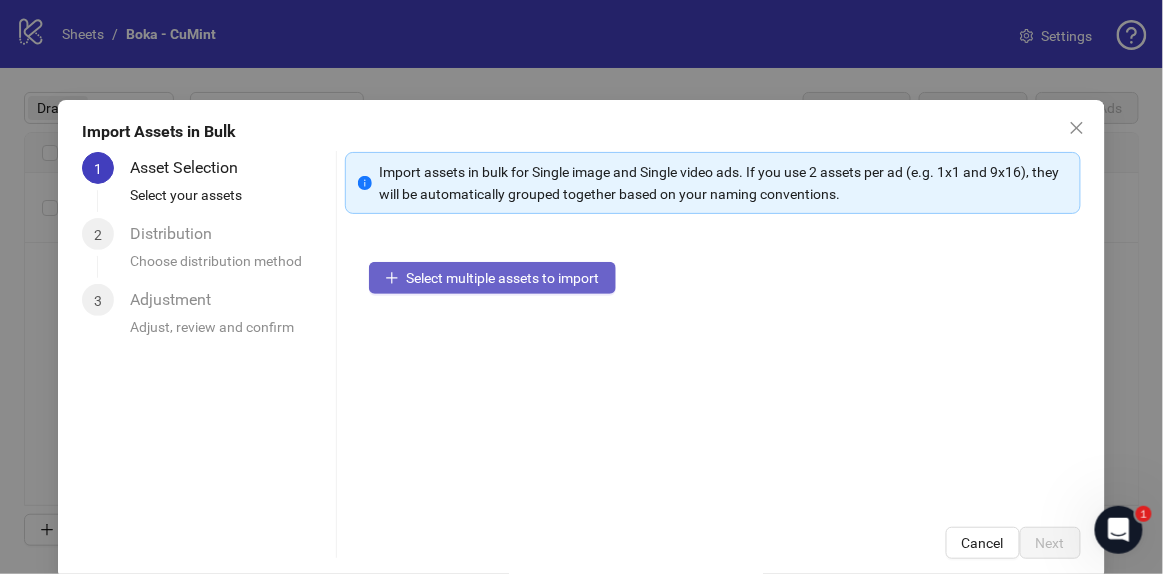 drag, startPoint x: 570, startPoint y: 251, endPoint x: 564, endPoint y: 263, distance: 13.416408 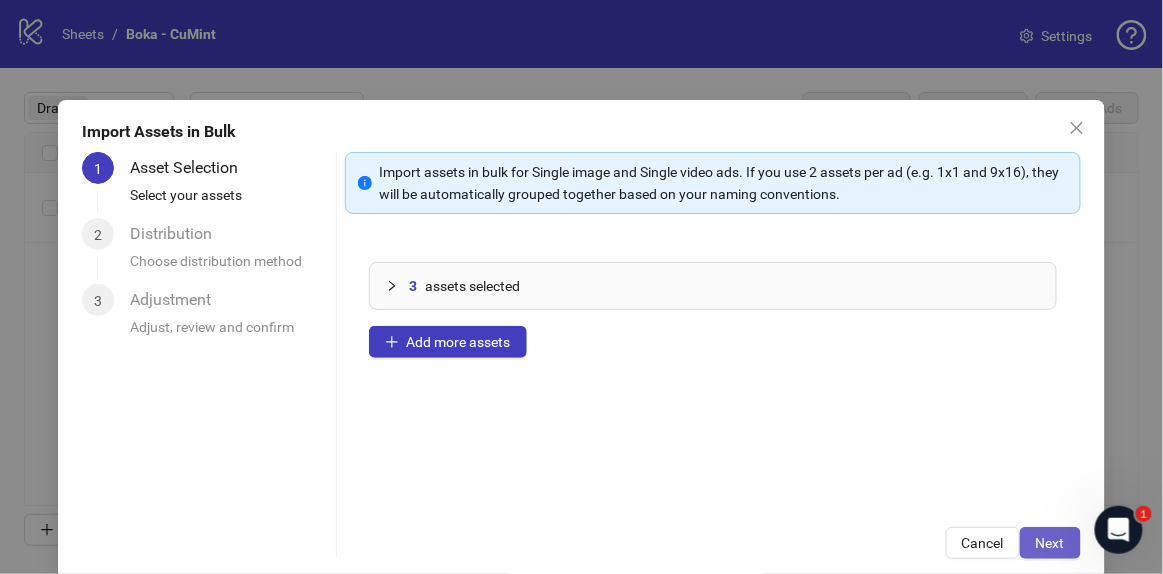 click on "Next" at bounding box center [1050, 543] 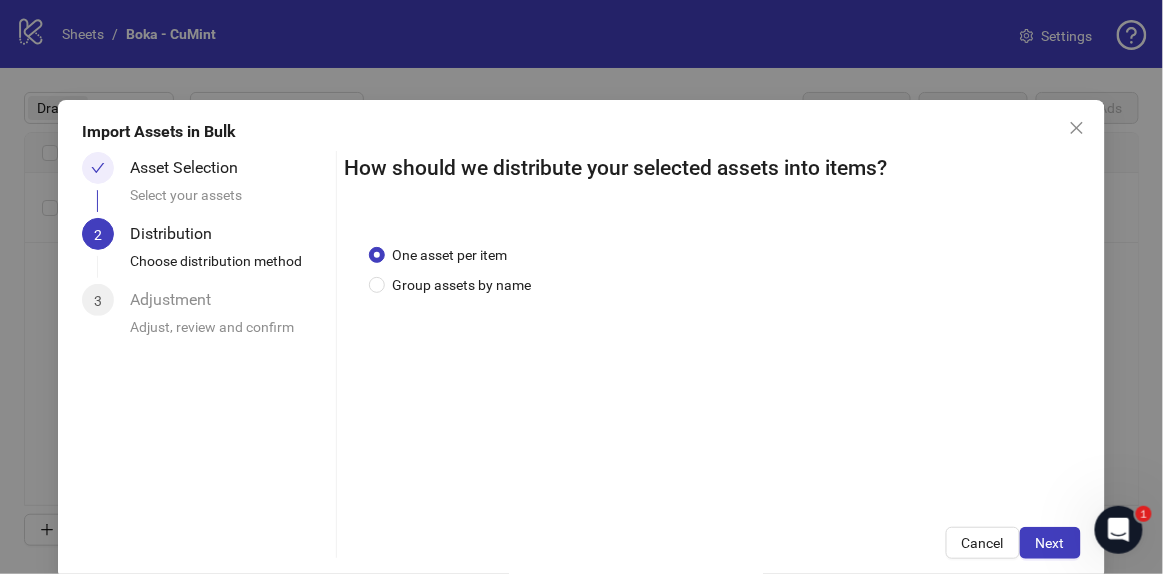 click on "Next" at bounding box center [1050, 543] 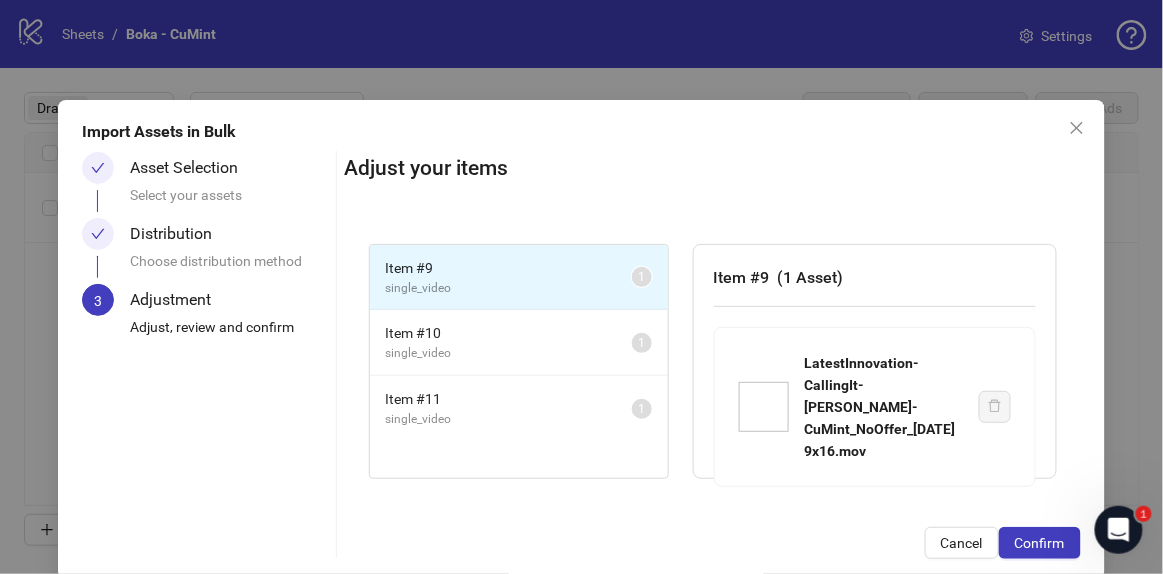 click on "Confirm" at bounding box center [1040, 543] 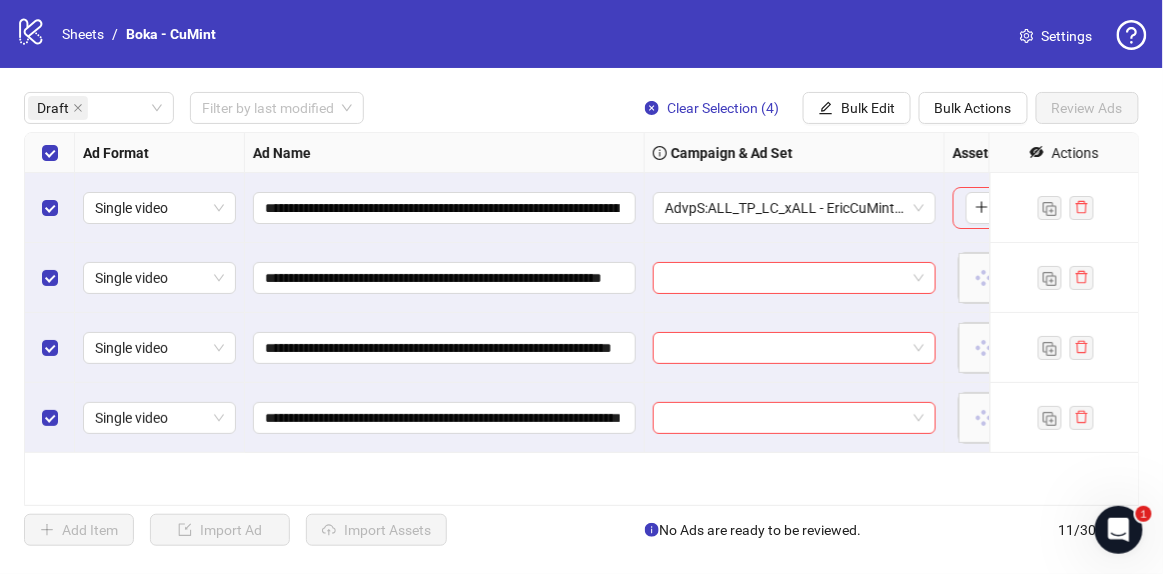 click at bounding box center (50, 153) 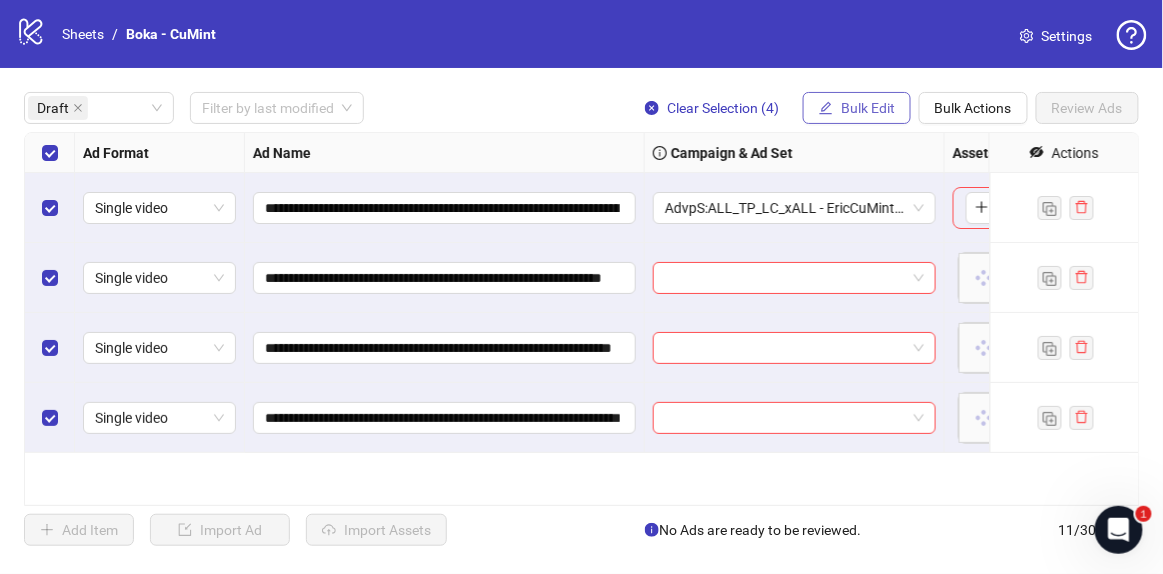 click on "Bulk Edit" at bounding box center (868, 108) 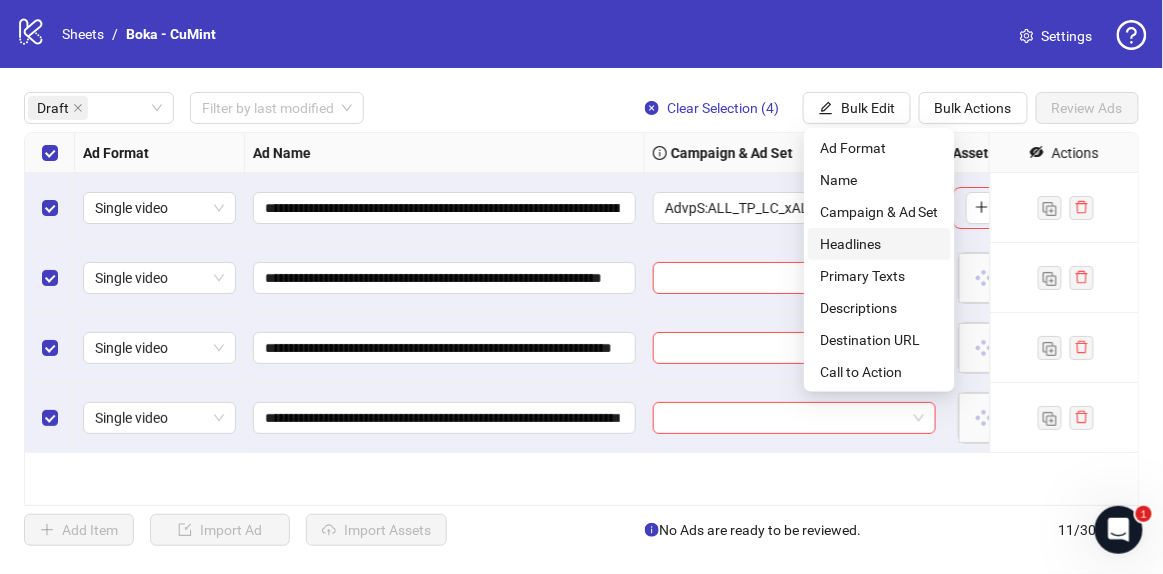 click on "Headlines" at bounding box center [879, 244] 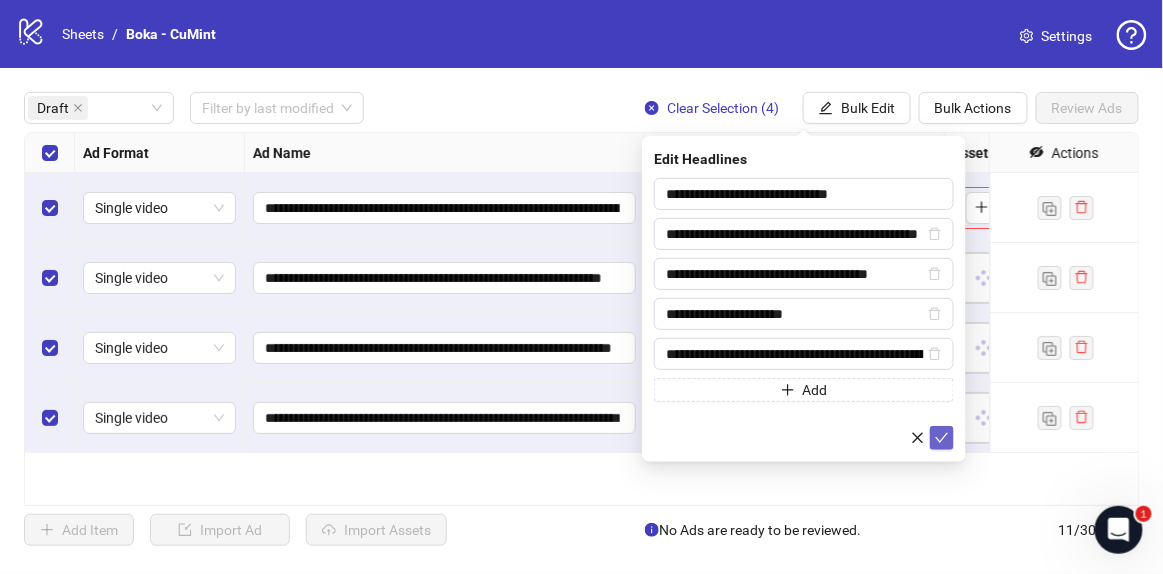click 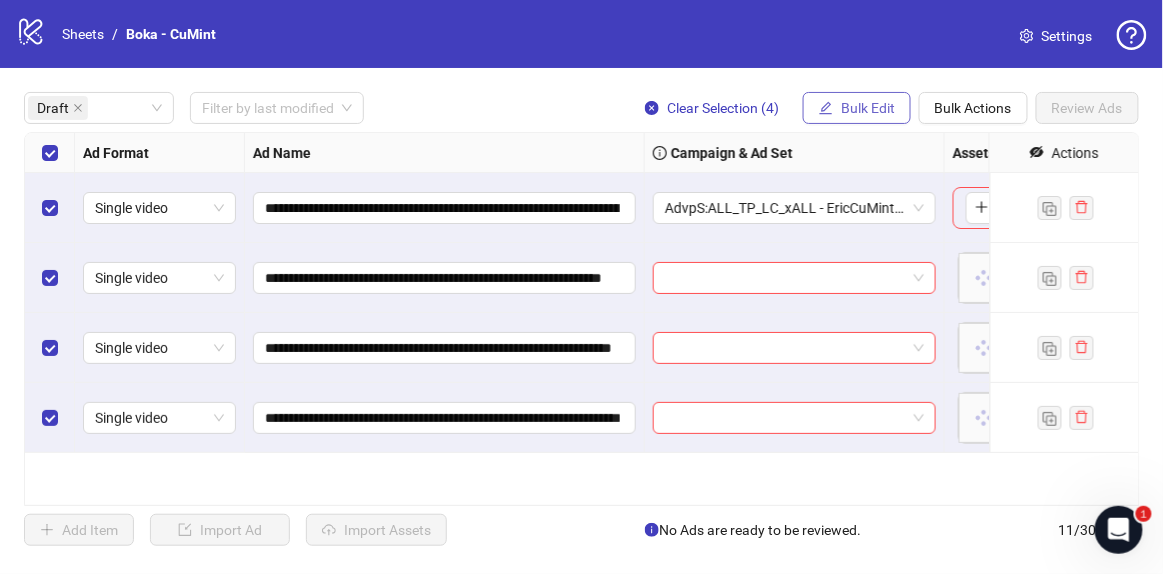 click on "Bulk Edit" at bounding box center (868, 108) 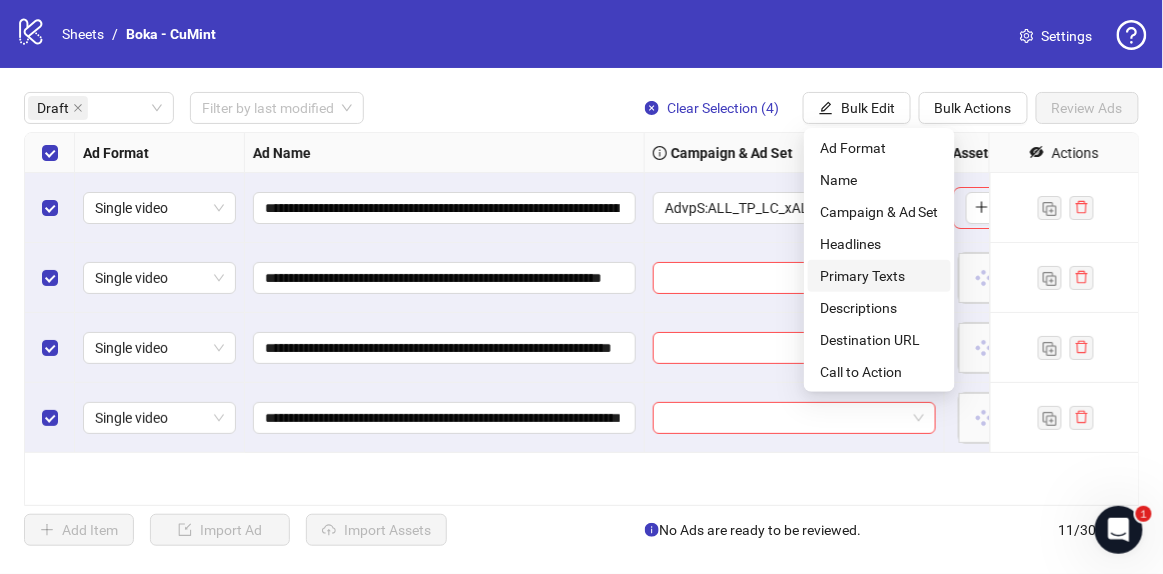 click on "Primary Texts" at bounding box center (879, 276) 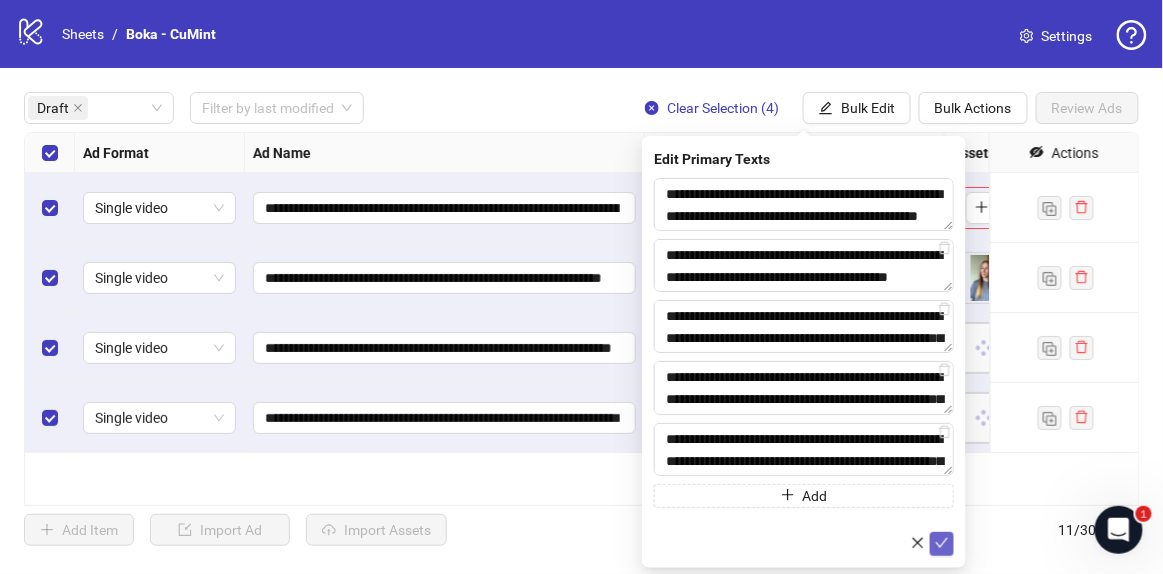 click 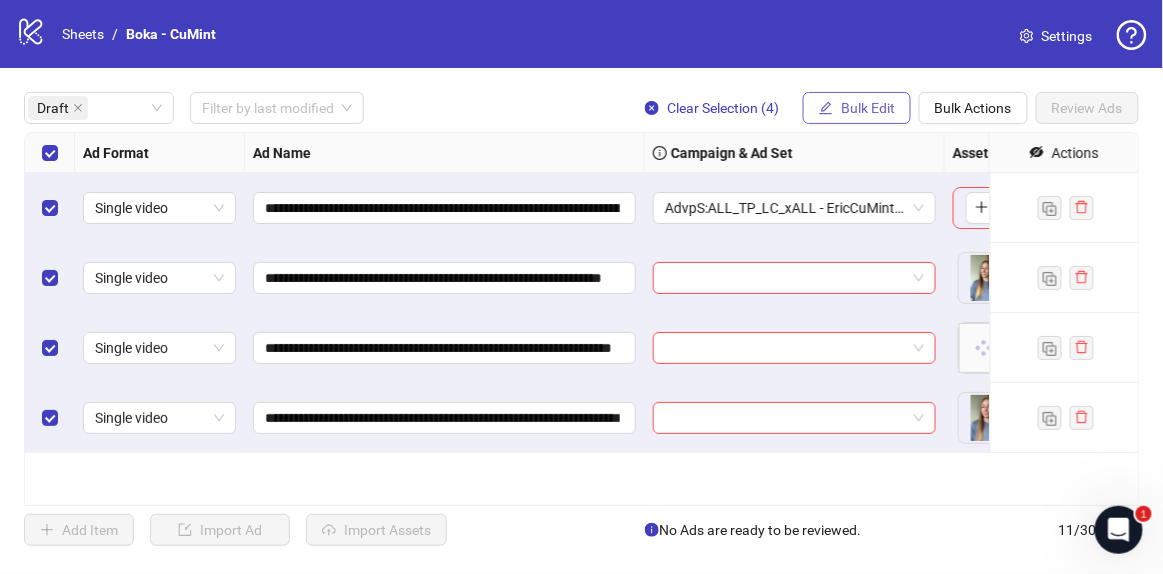 click on "Bulk Edit" at bounding box center (868, 108) 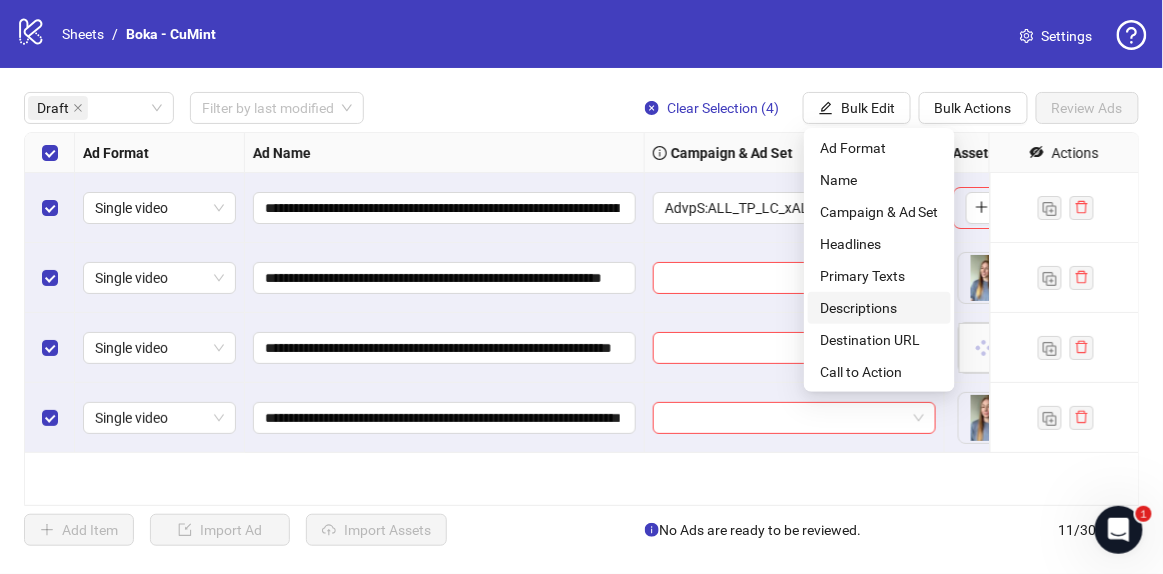 click on "Descriptions" at bounding box center (879, 308) 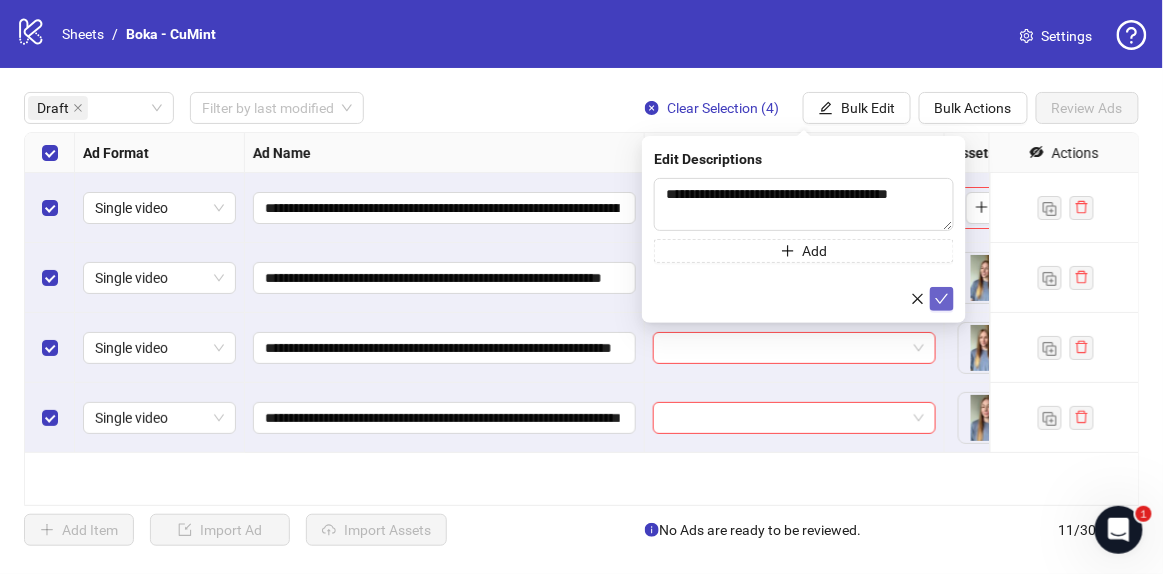 click at bounding box center (942, 299) 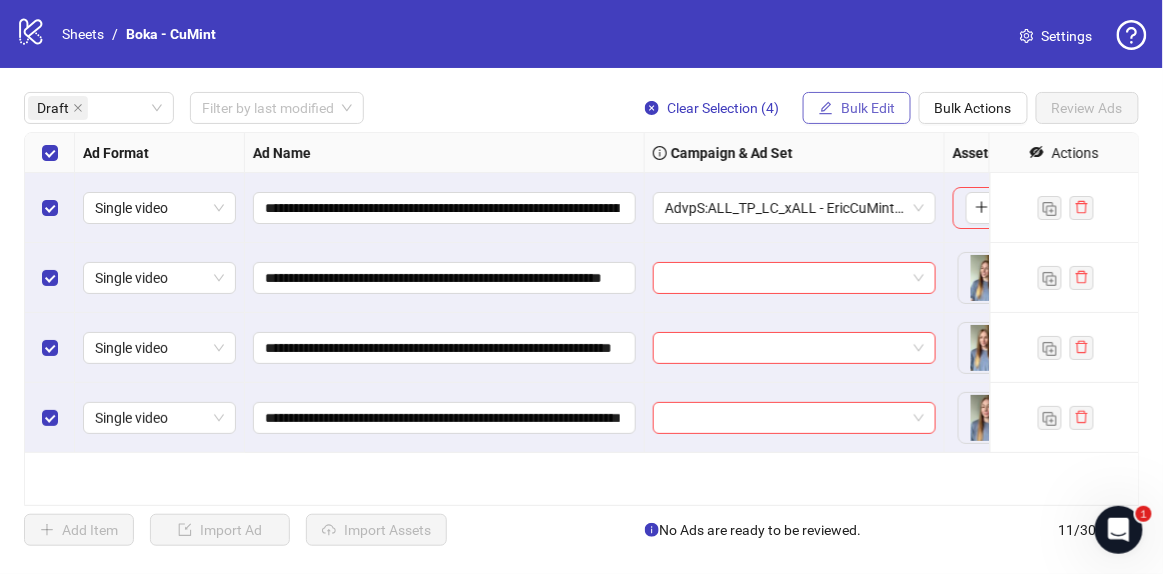 click on "Bulk Edit" at bounding box center [868, 108] 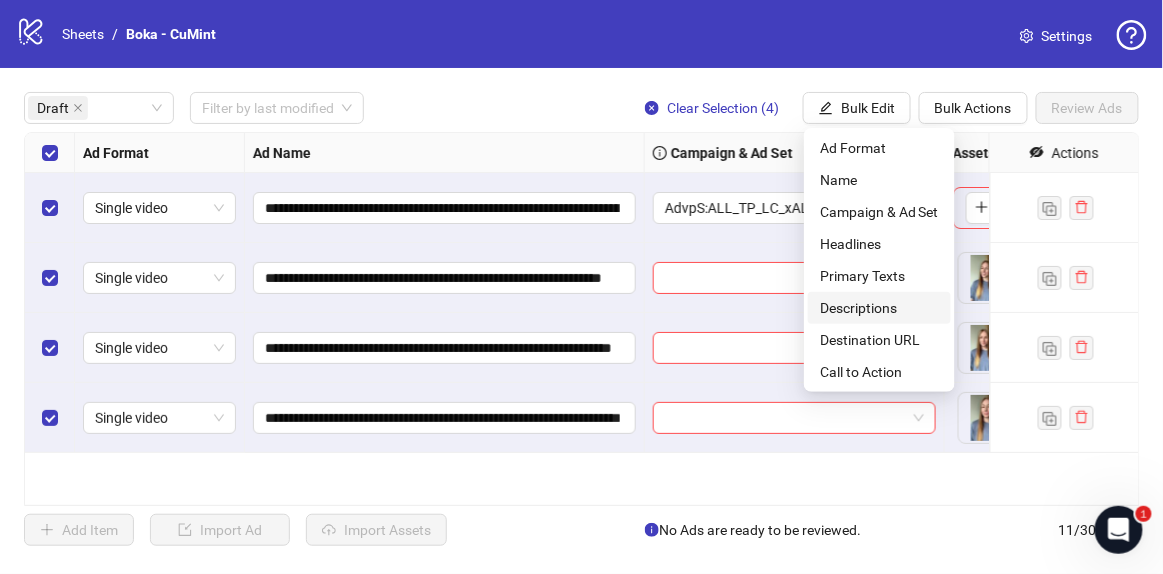 click on "Descriptions" at bounding box center (879, 308) 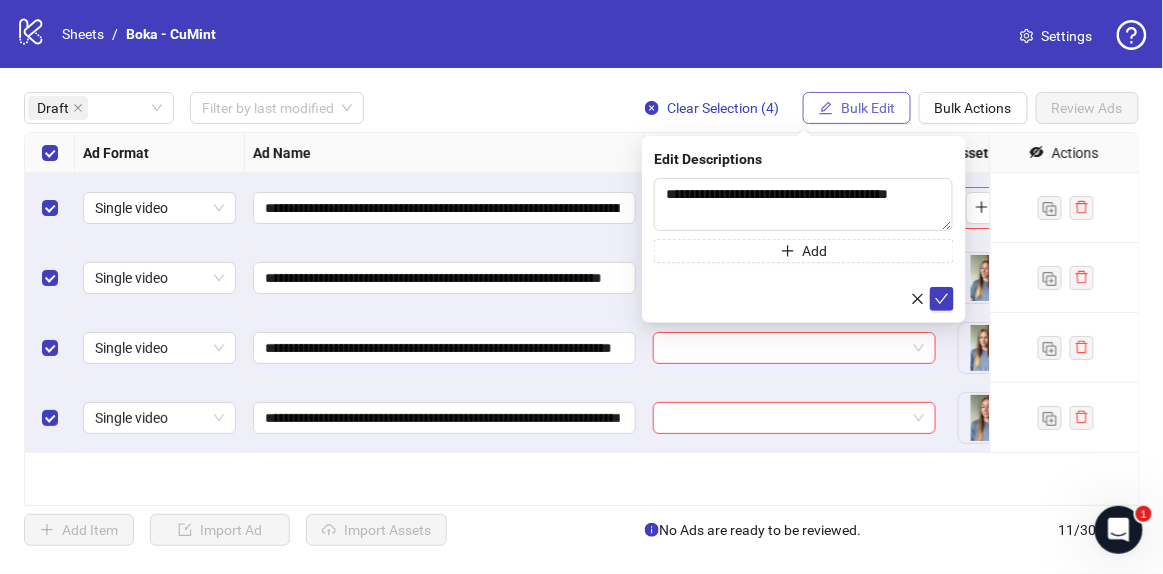 click on "Bulk Edit" at bounding box center [857, 108] 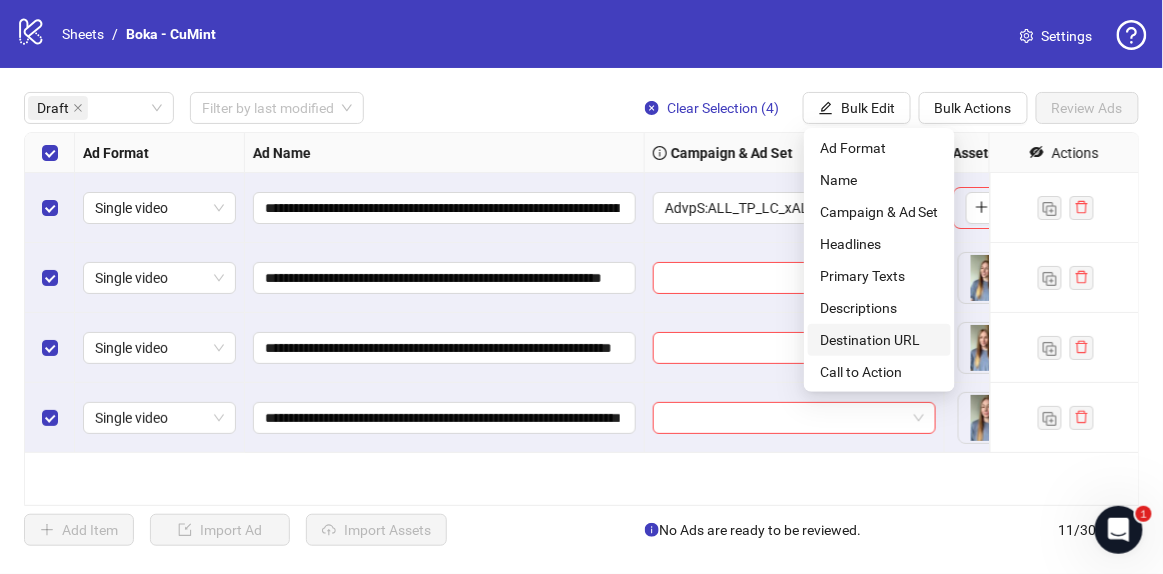 drag, startPoint x: 884, startPoint y: 333, endPoint x: 883, endPoint y: 318, distance: 15.033297 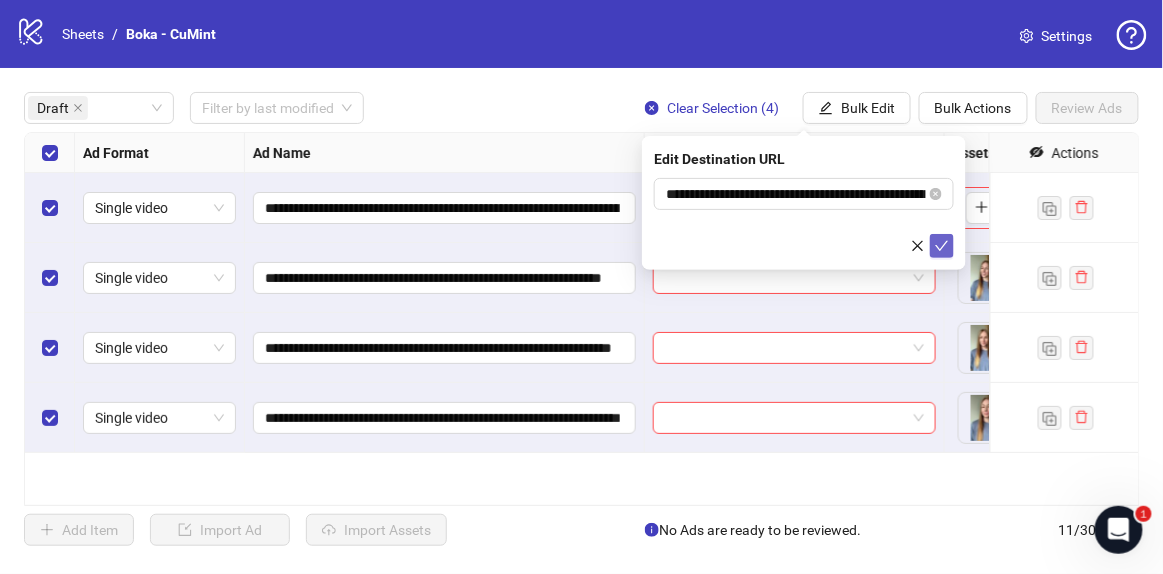 click at bounding box center [942, 246] 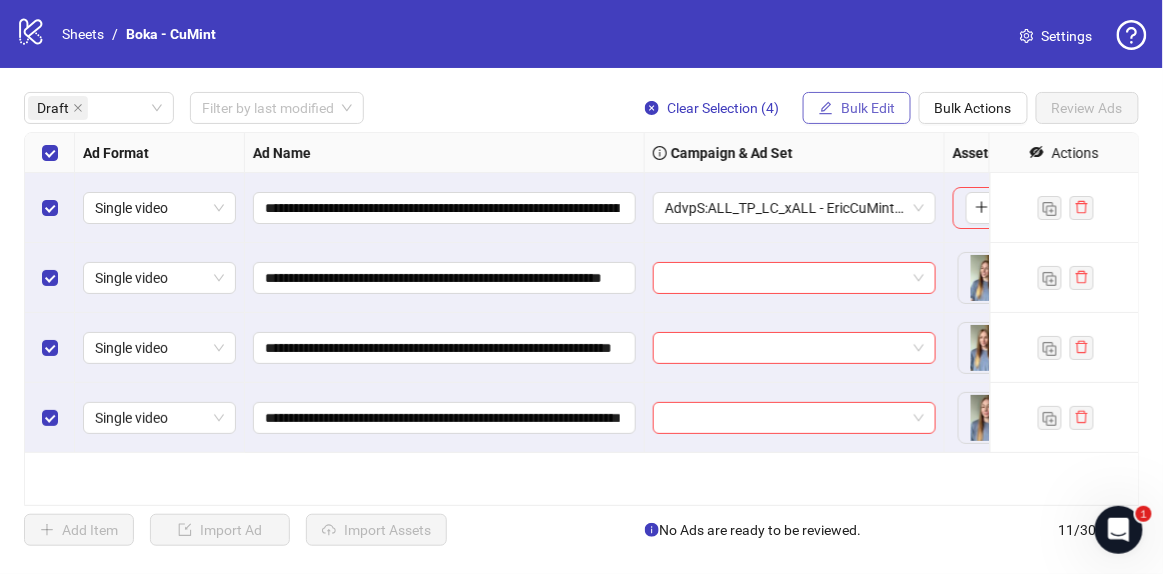 click on "Bulk Edit" at bounding box center [868, 108] 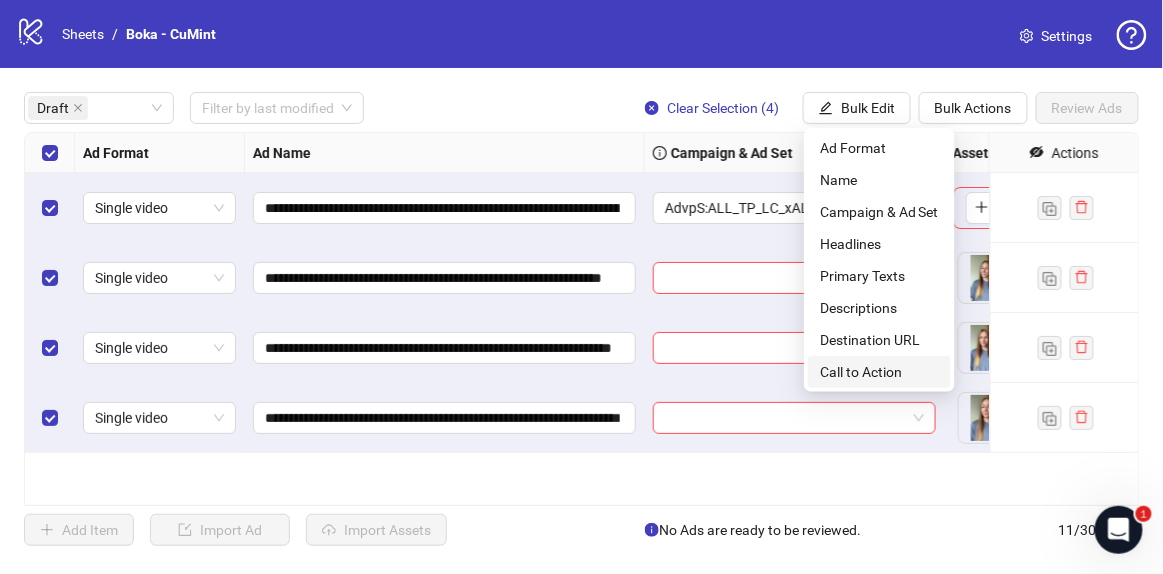 click on "Call to Action" at bounding box center [879, 372] 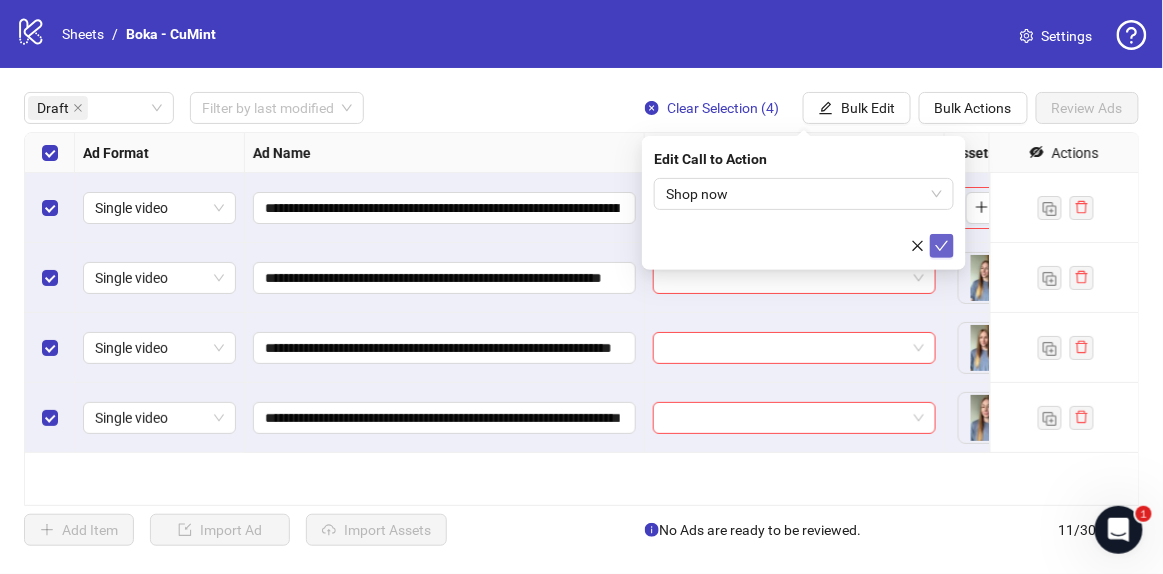 click at bounding box center (942, 246) 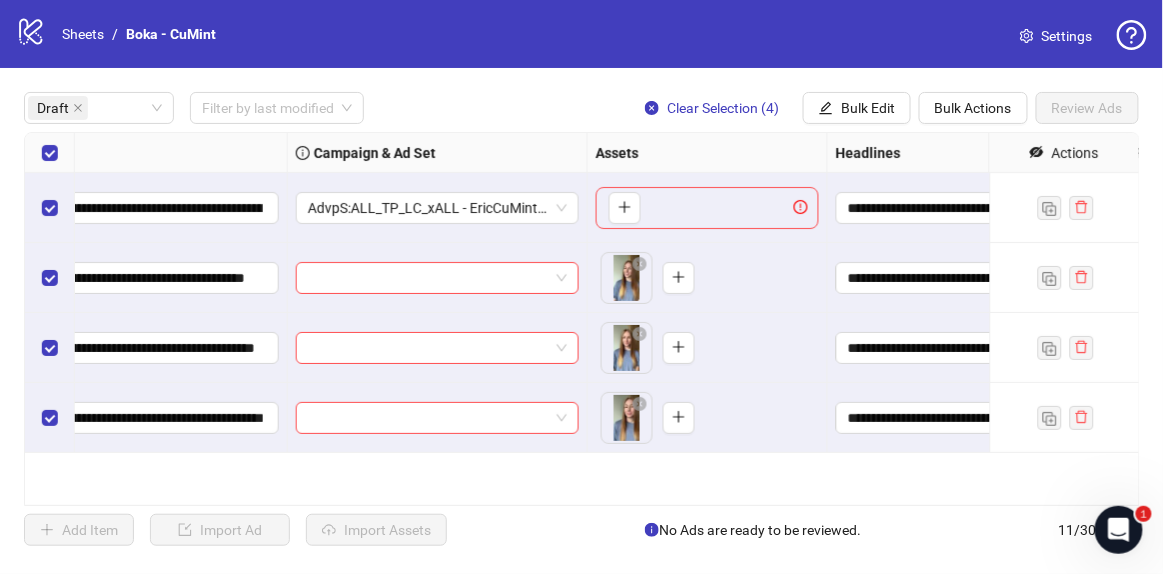 scroll, scrollTop: 0, scrollLeft: 0, axis: both 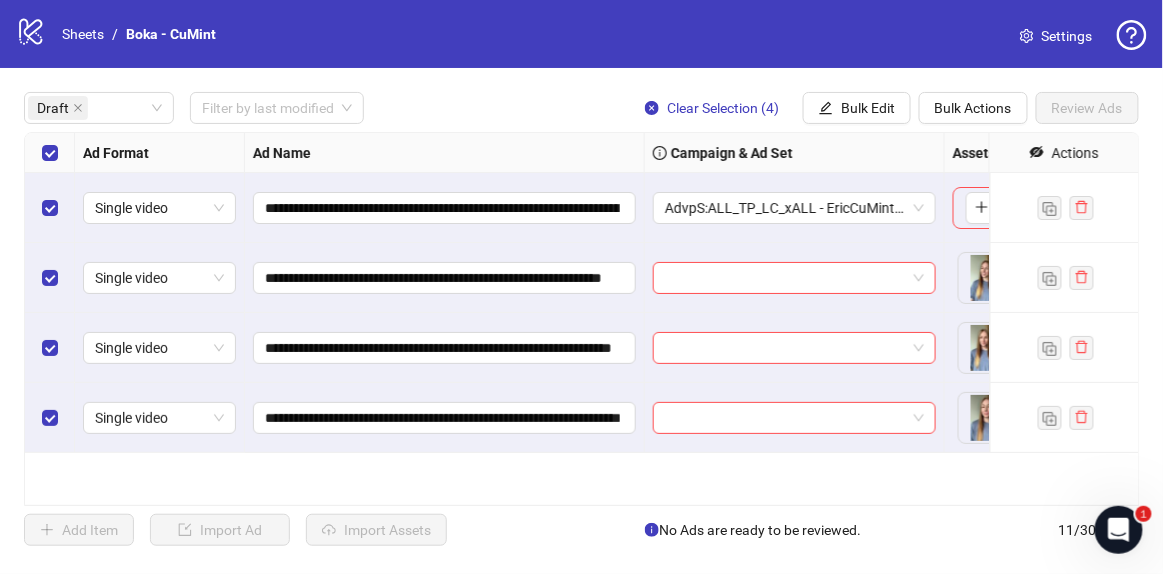 click at bounding box center (50, 208) 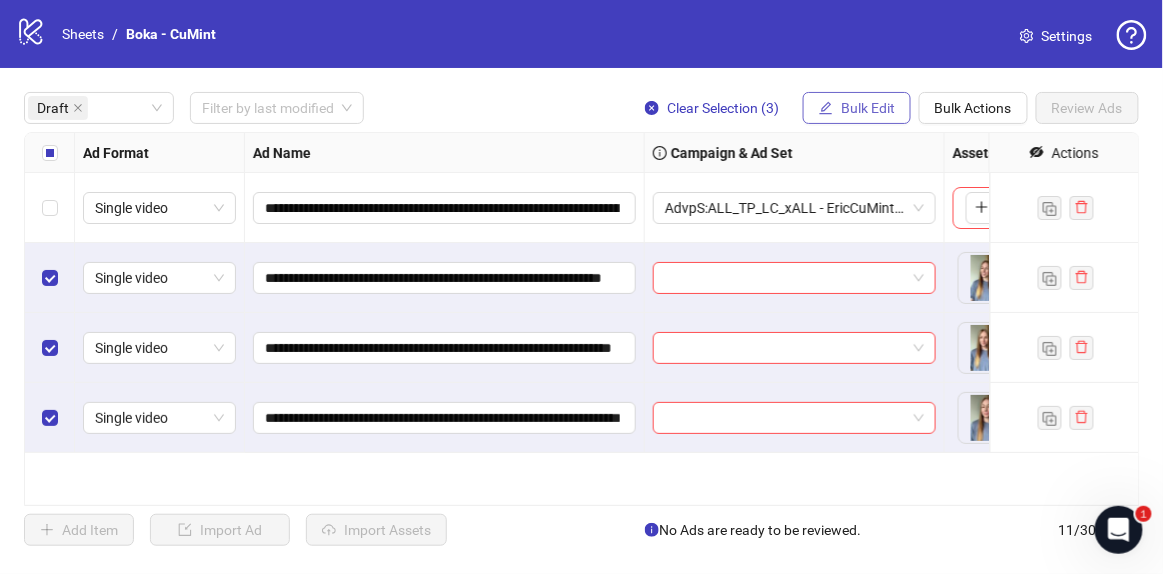 click on "Bulk Edit" at bounding box center [857, 108] 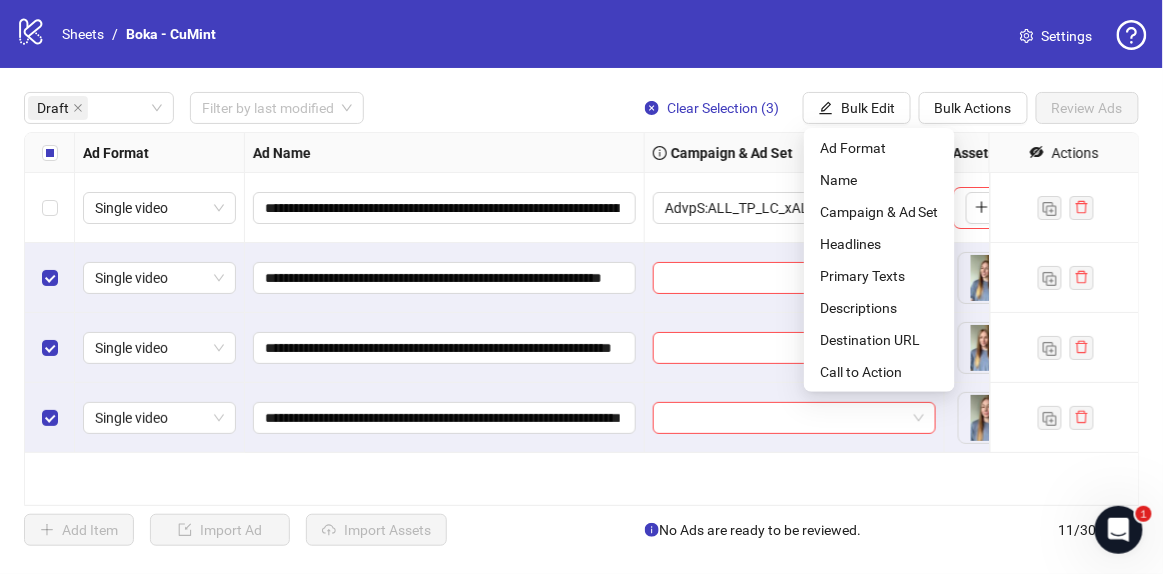 click on "**********" at bounding box center [582, 319] 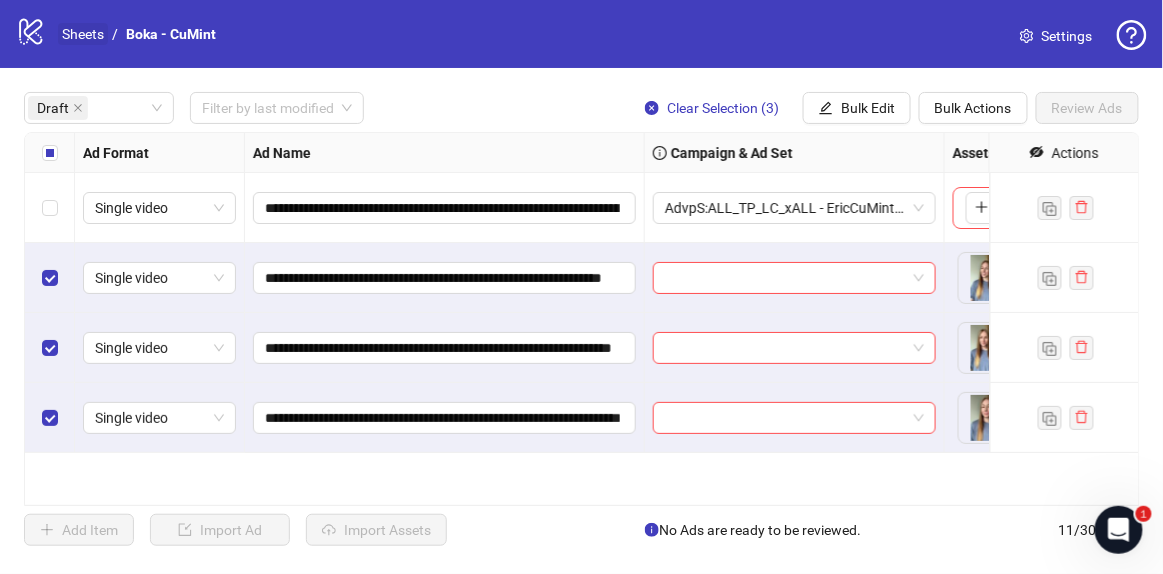 click on "Sheets" at bounding box center (83, 34) 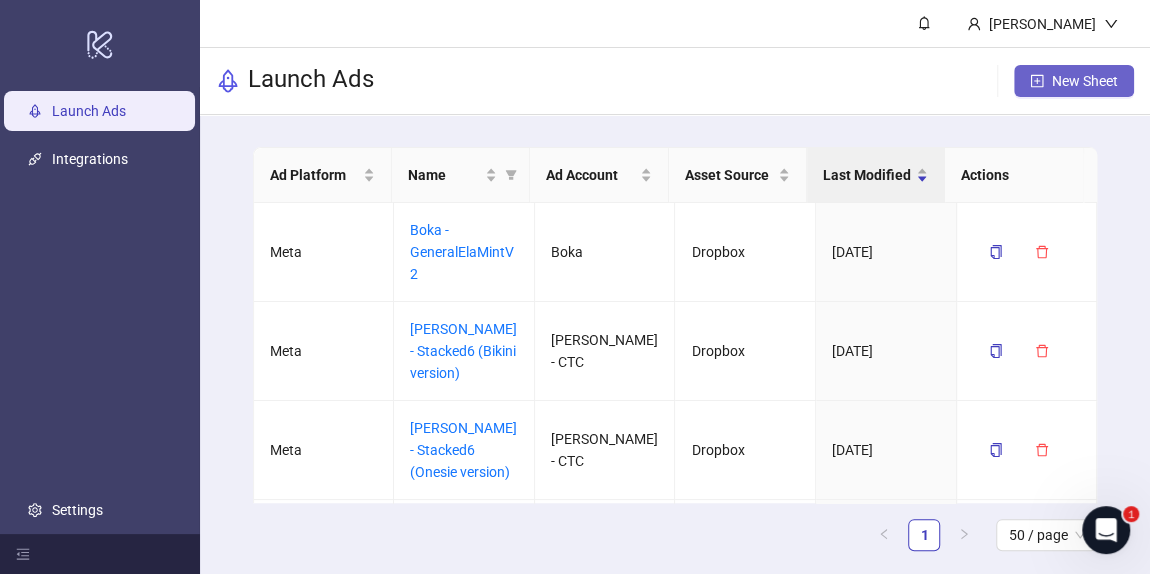 click 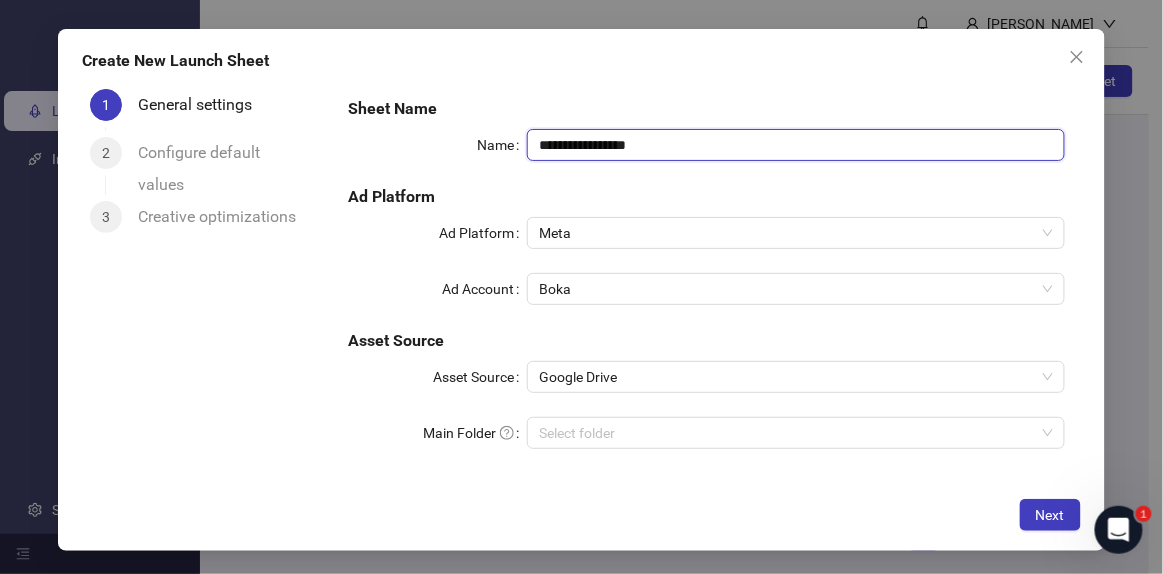 drag, startPoint x: 630, startPoint y: 142, endPoint x: 643, endPoint y: 142, distance: 13 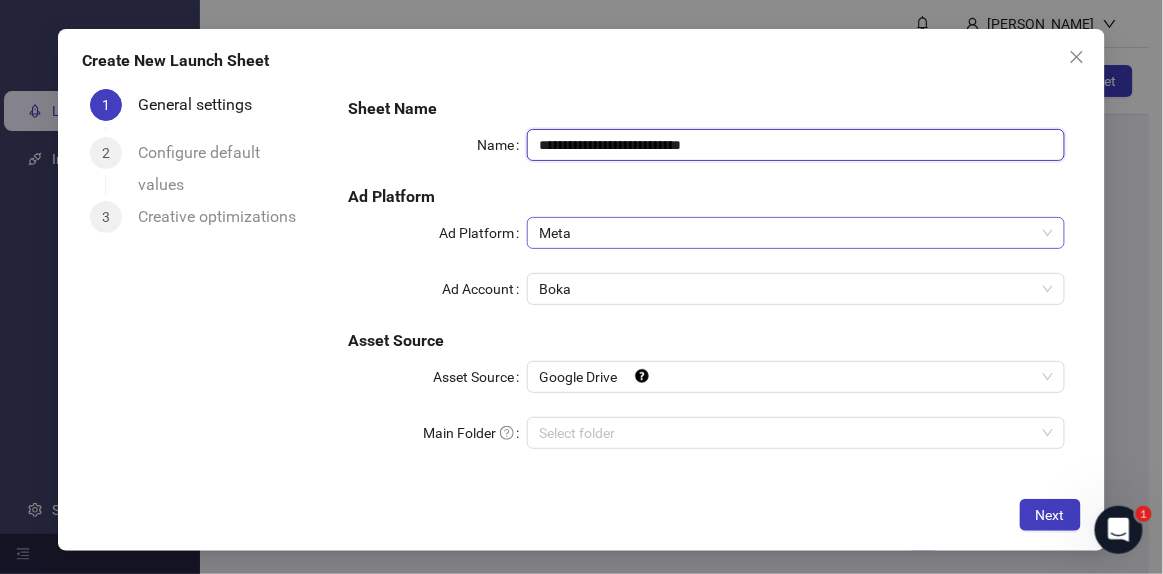 type on "**********" 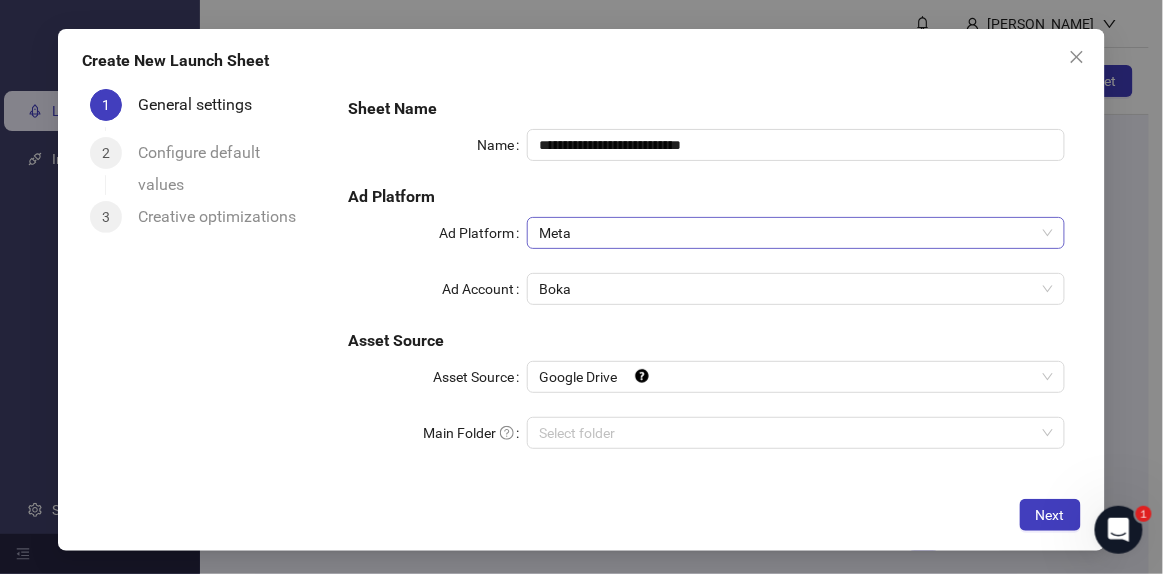 click on "**********" at bounding box center (706, 285) 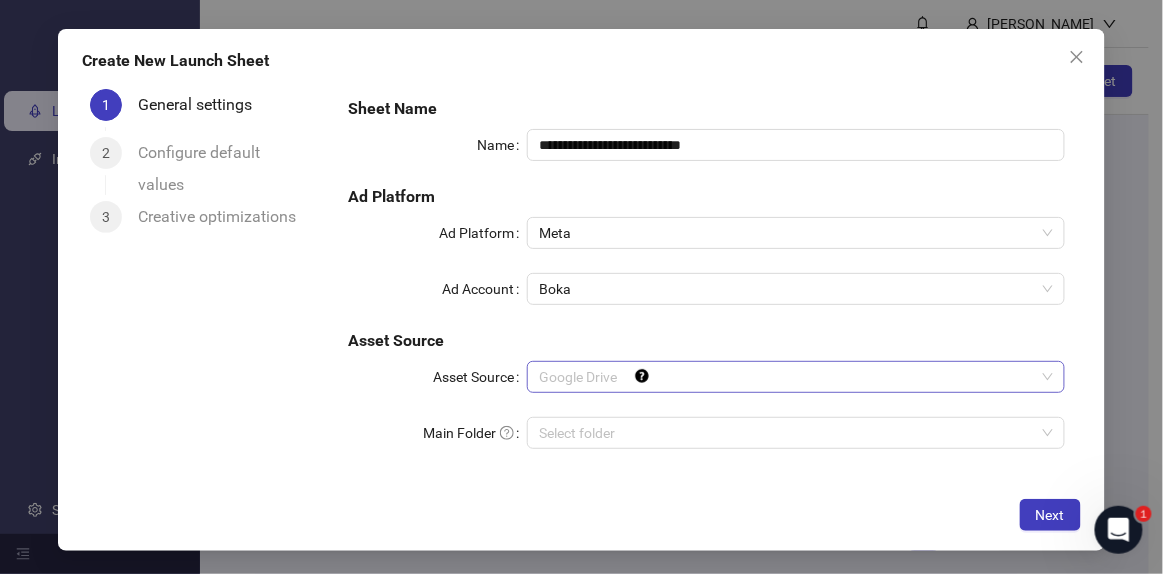 click on "Google Drive" at bounding box center (796, 377) 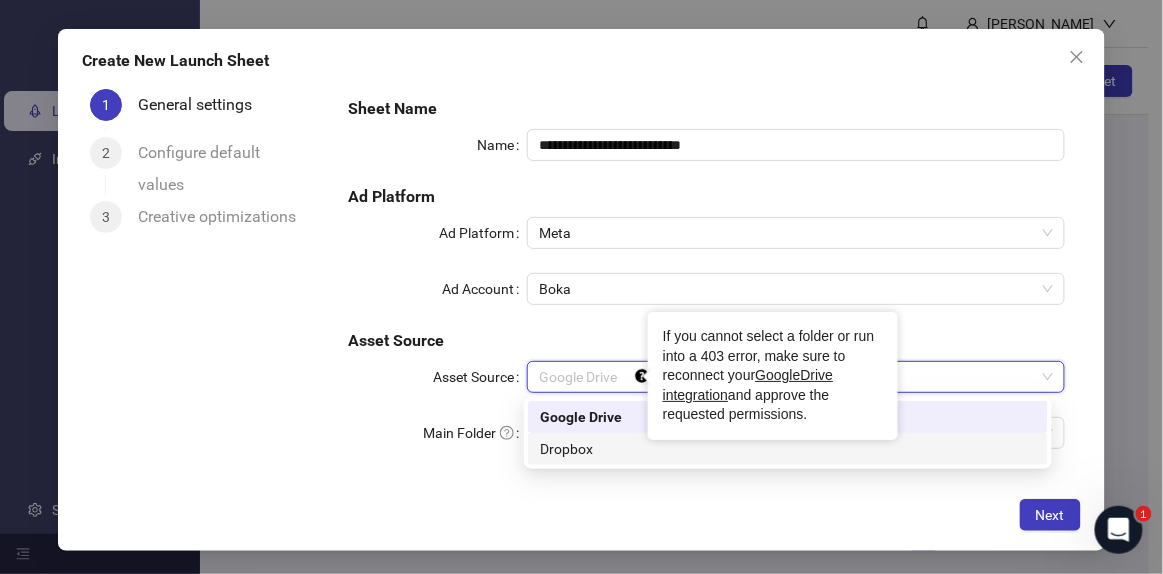 click on "Dropbox" at bounding box center [788, 449] 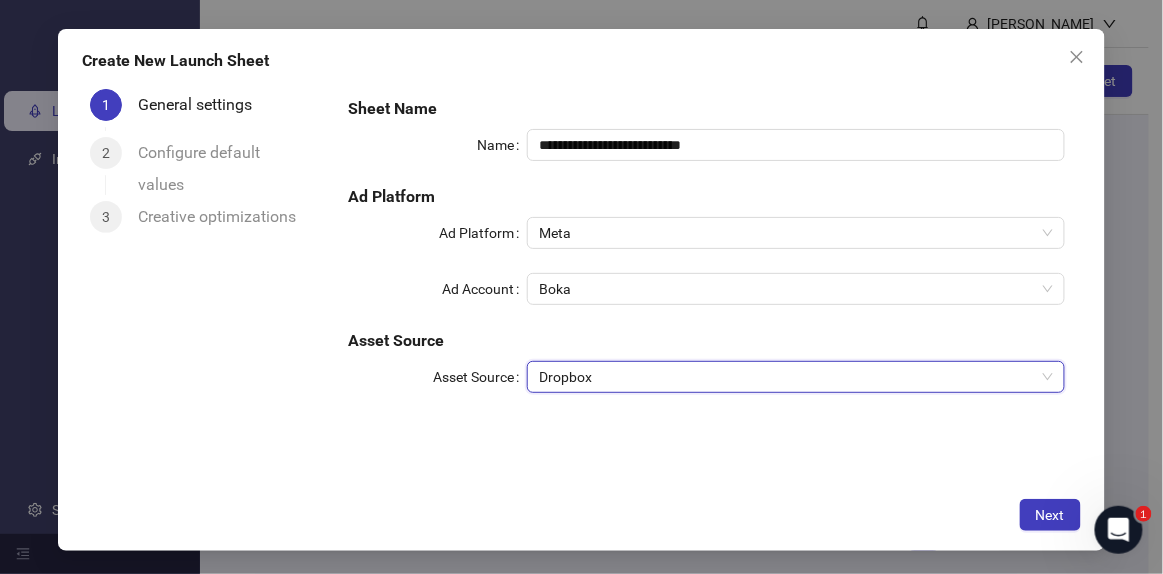 click on "**********" at bounding box center (706, 284) 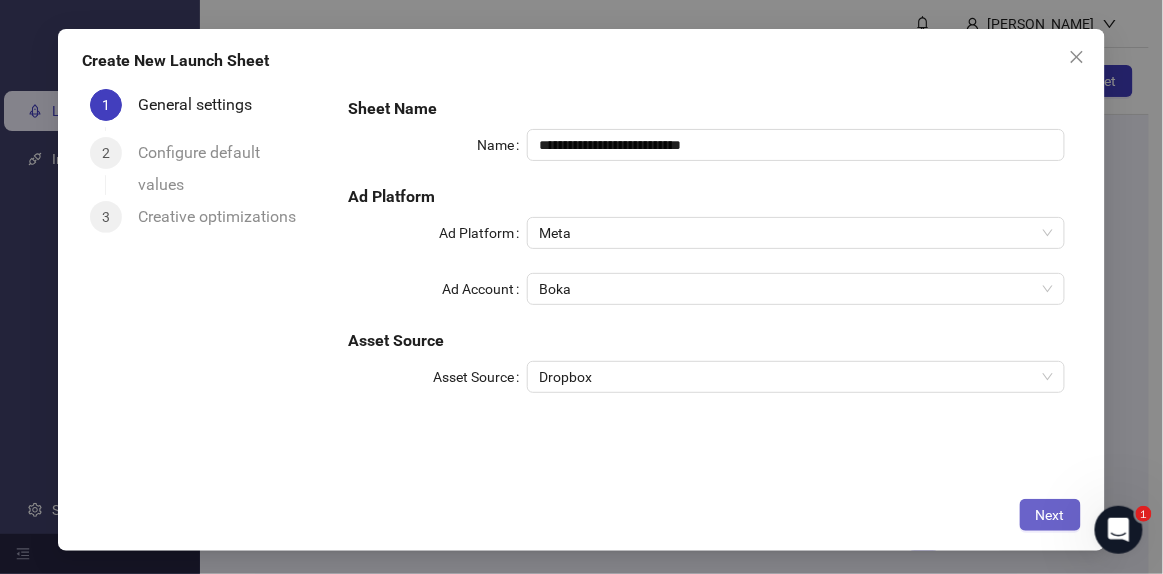 click on "Next" at bounding box center [1050, 515] 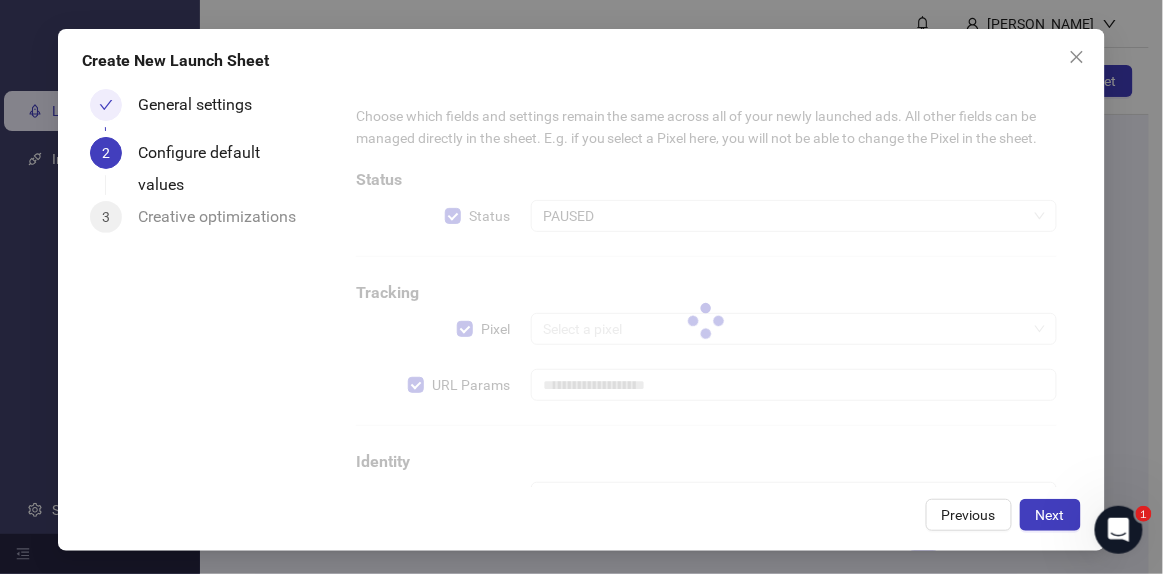 type on "**********" 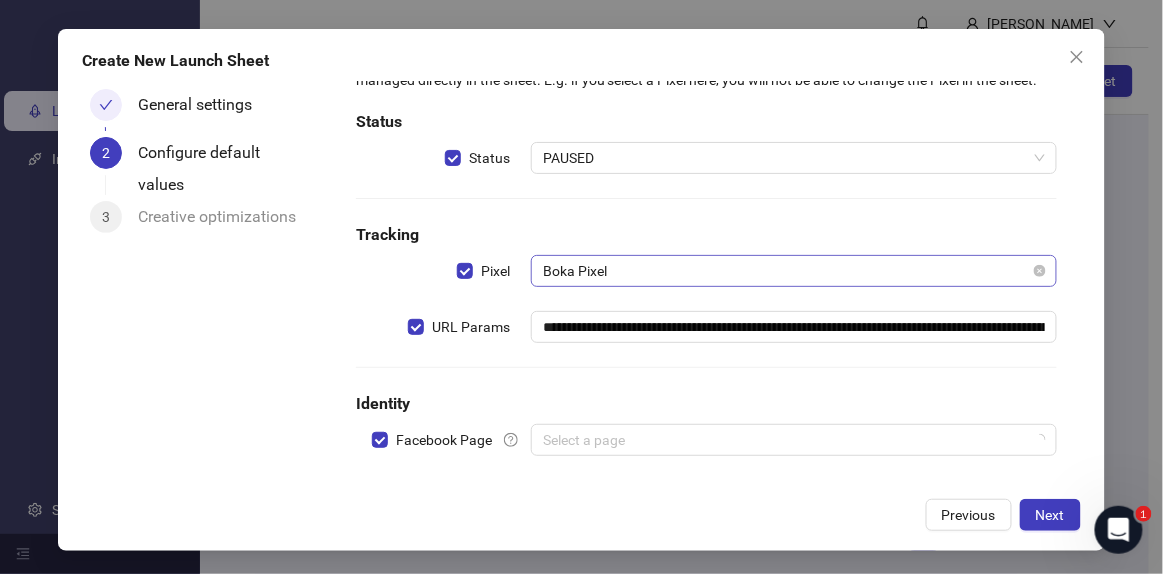 scroll, scrollTop: 95, scrollLeft: 0, axis: vertical 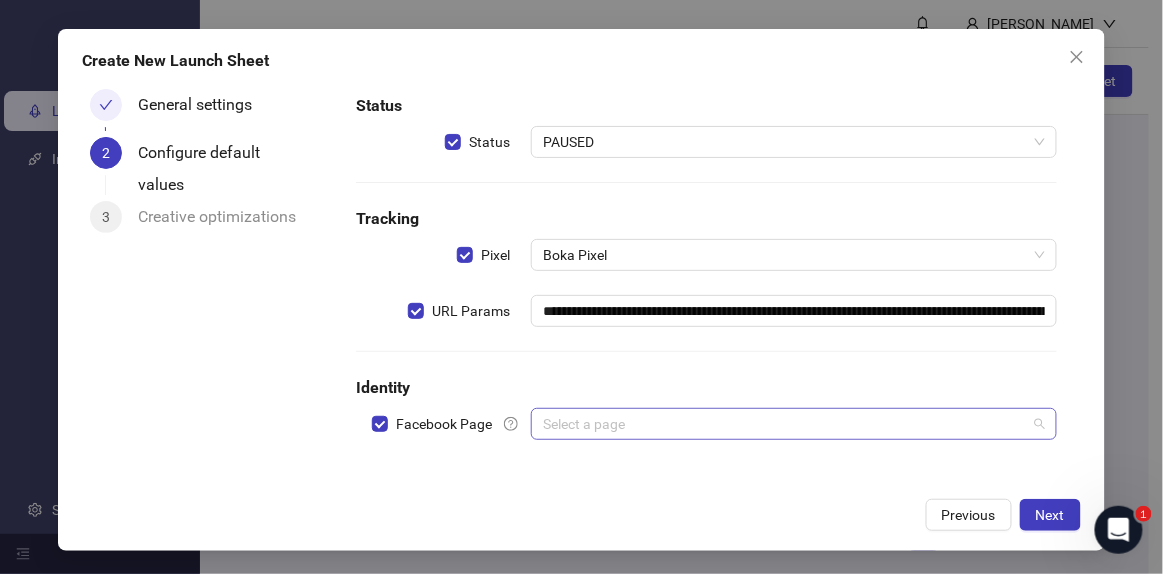 drag, startPoint x: 565, startPoint y: 428, endPoint x: 575, endPoint y: 430, distance: 10.198039 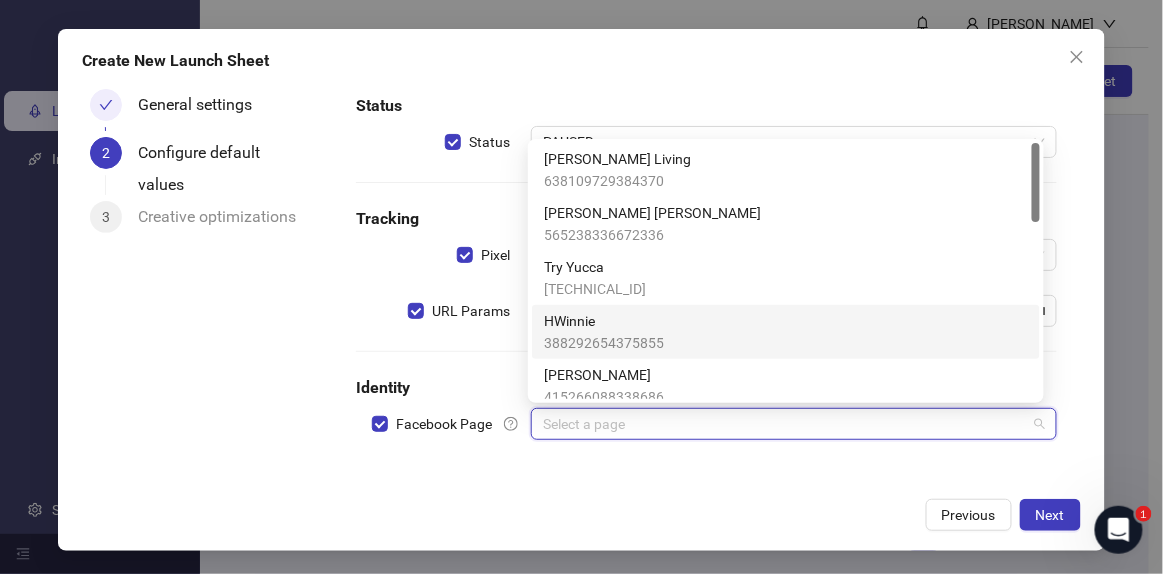 scroll, scrollTop: 545, scrollLeft: 0, axis: vertical 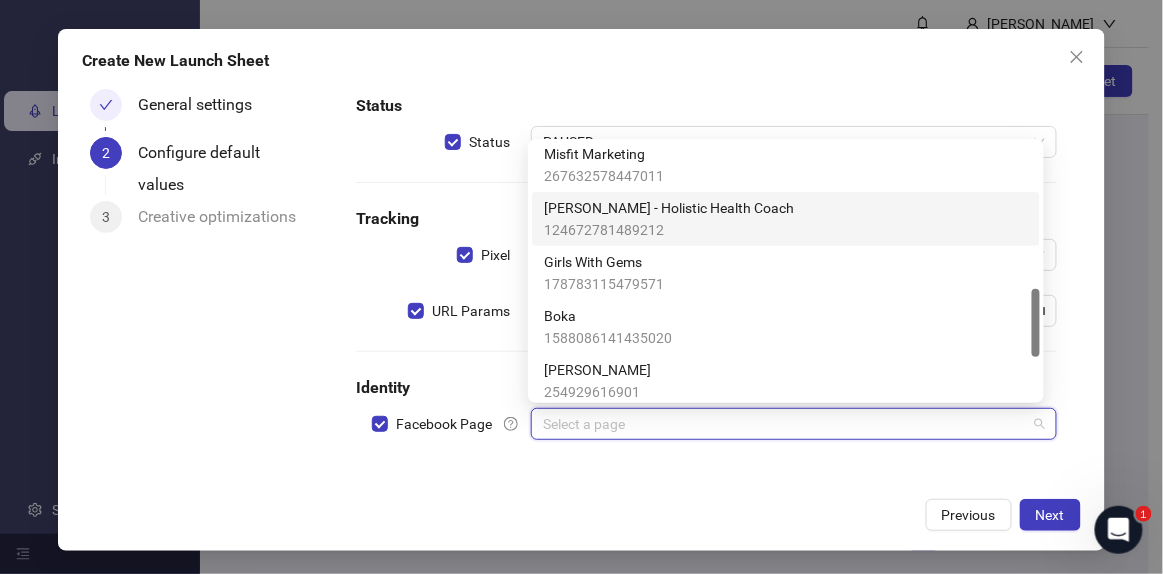 click on "Boka" at bounding box center (608, 316) 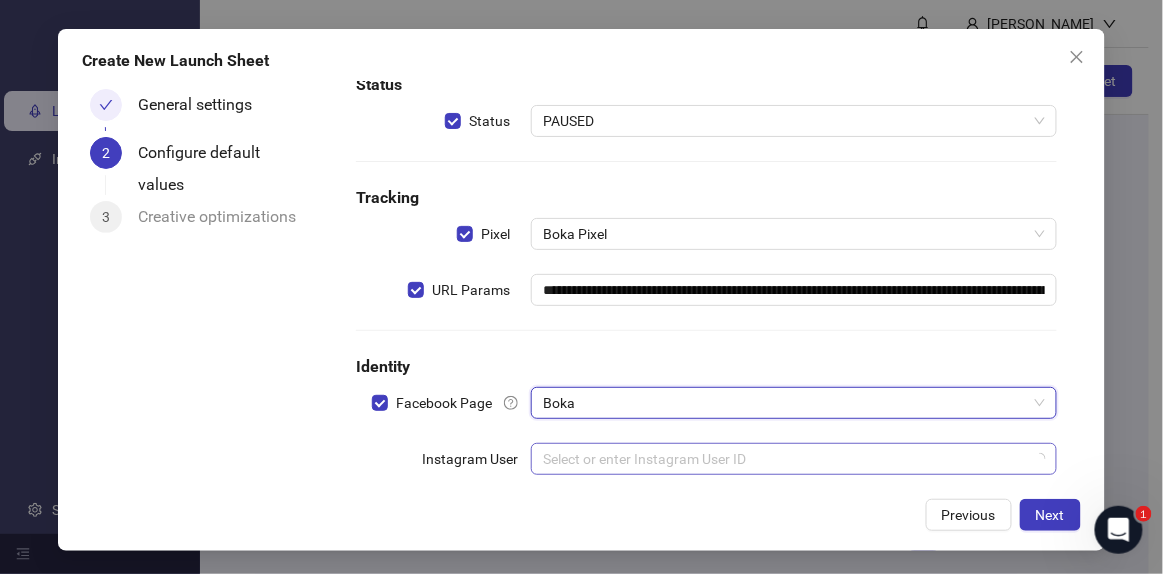 click at bounding box center (785, 459) 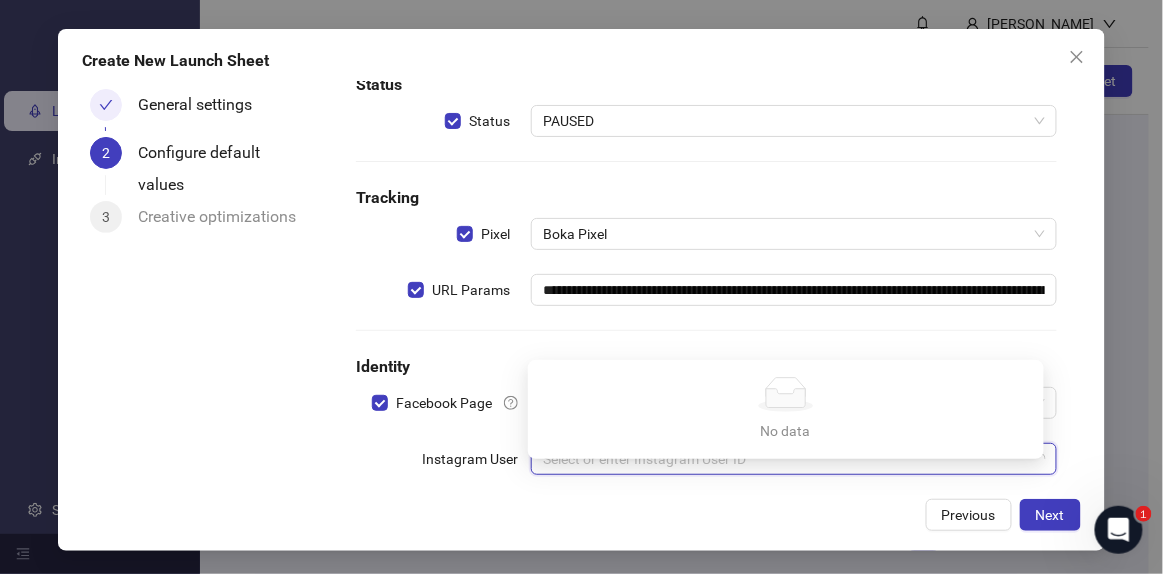 click on "**********" at bounding box center (706, 254) 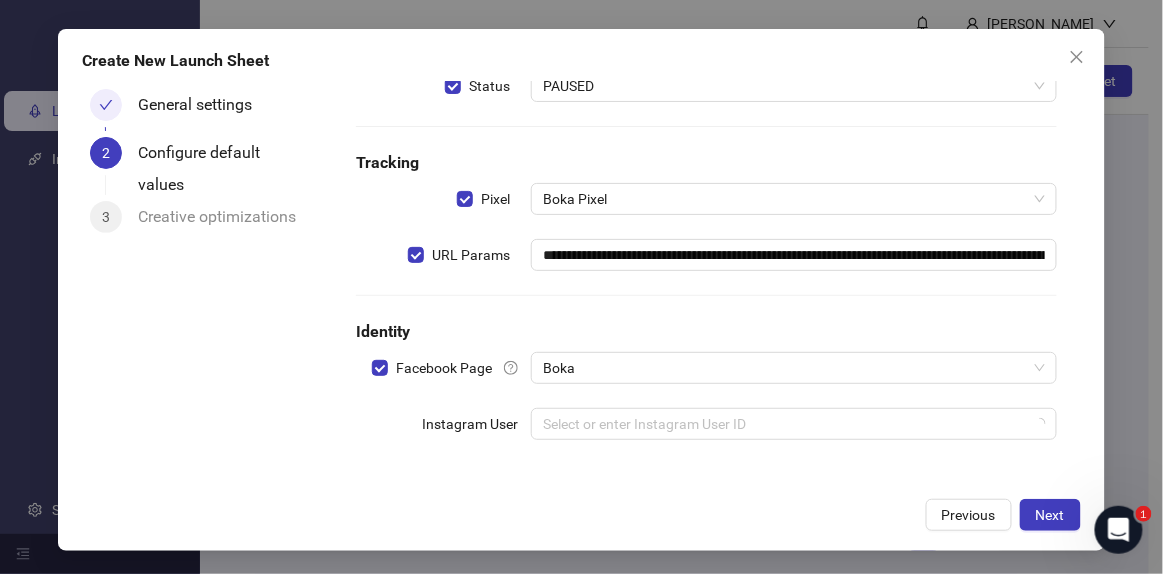 scroll, scrollTop: 151, scrollLeft: 0, axis: vertical 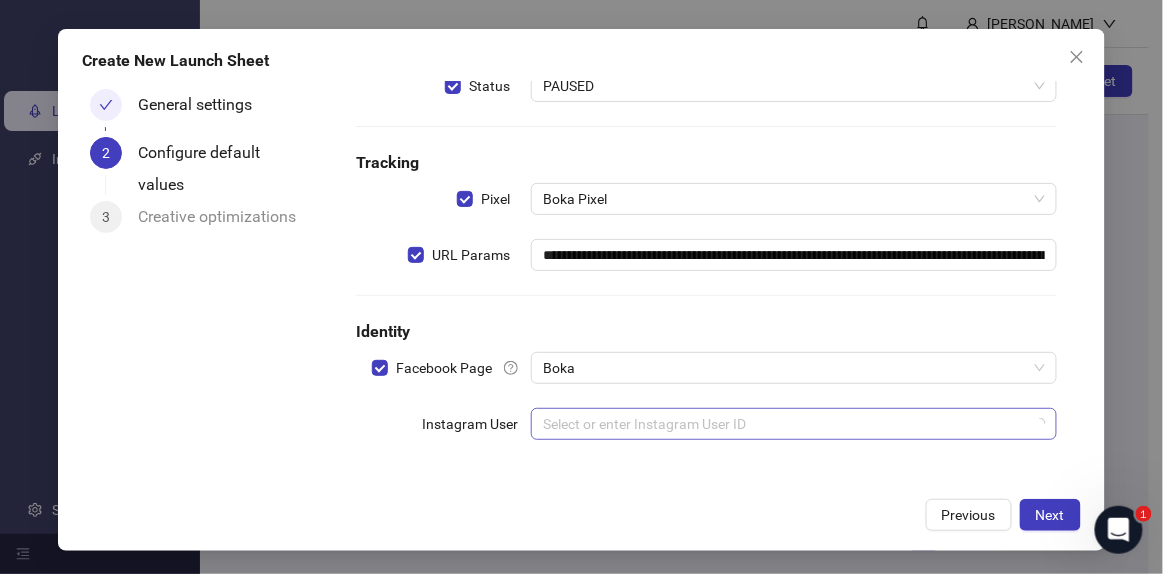 click at bounding box center (785, 424) 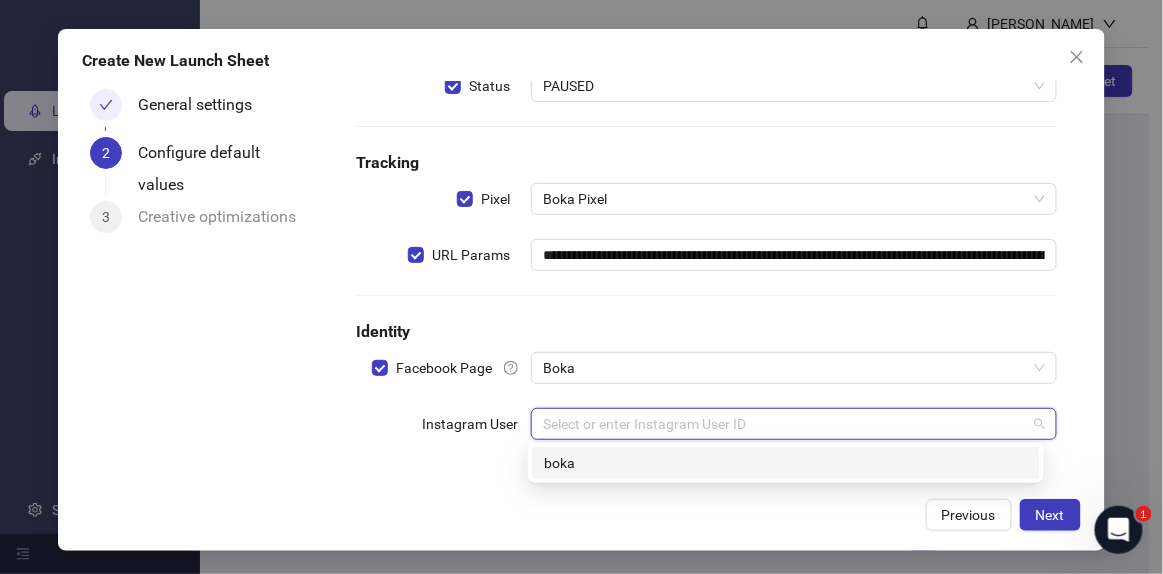 click on "Instagram User" at bounding box center (476, 424) 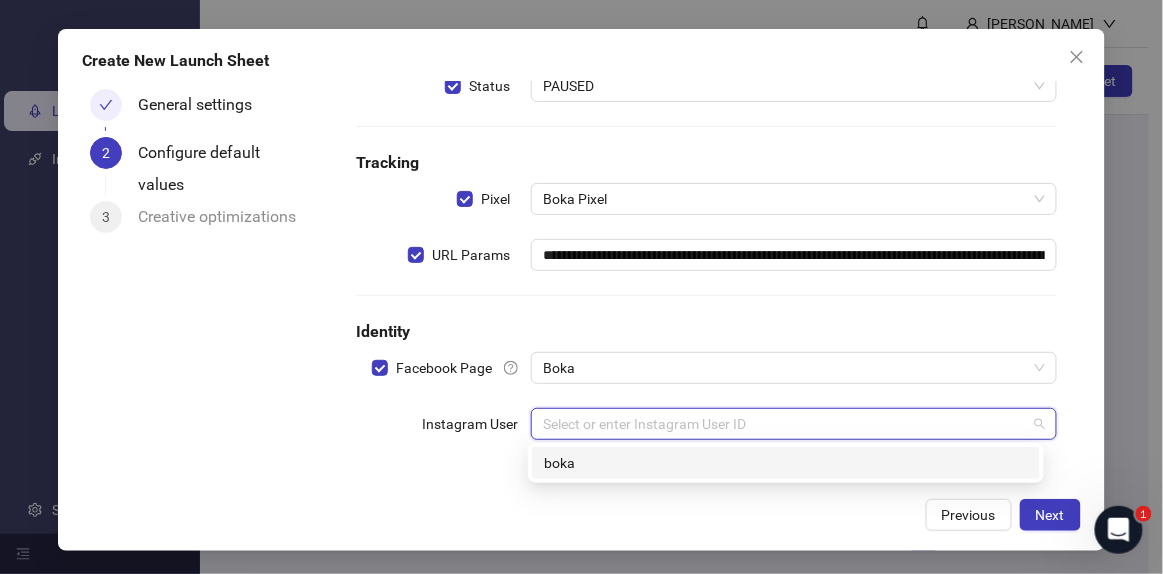 click at bounding box center [785, 424] 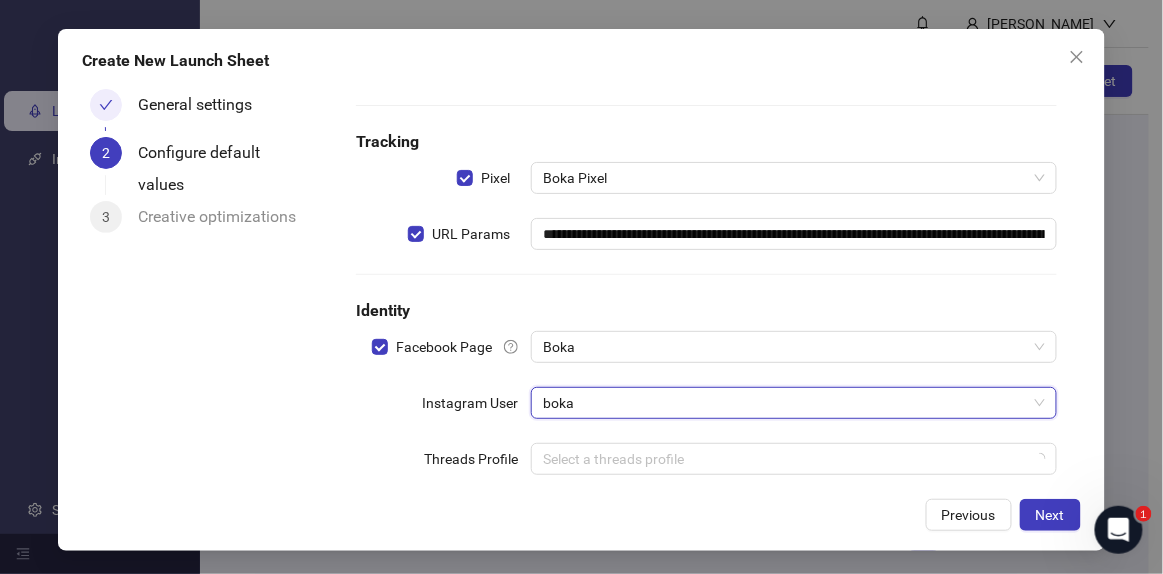 click on "**********" at bounding box center (706, 226) 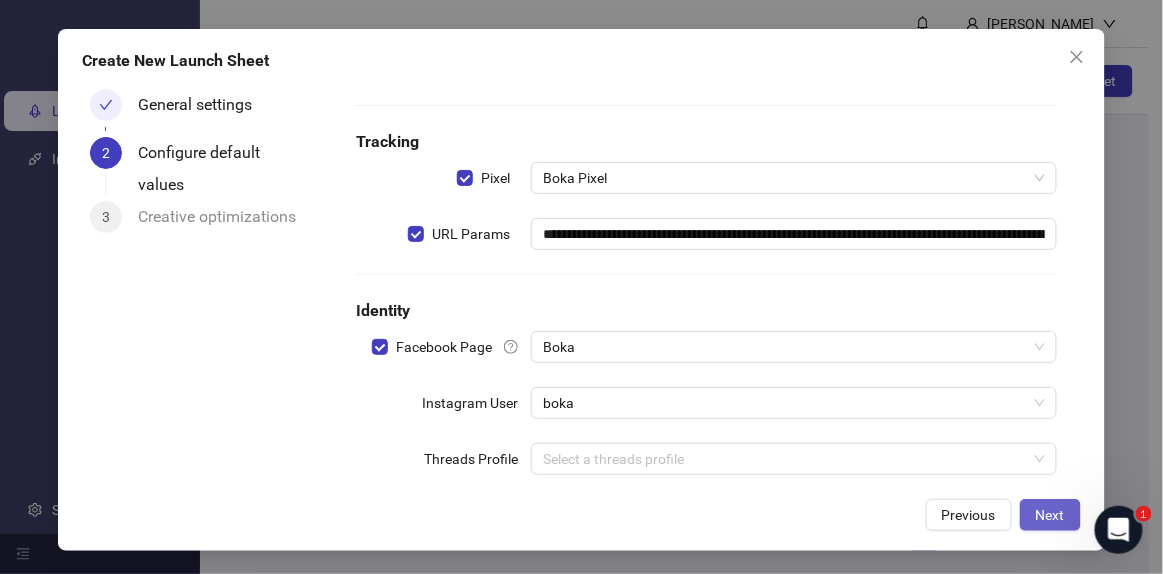 click on "Next" at bounding box center (1050, 515) 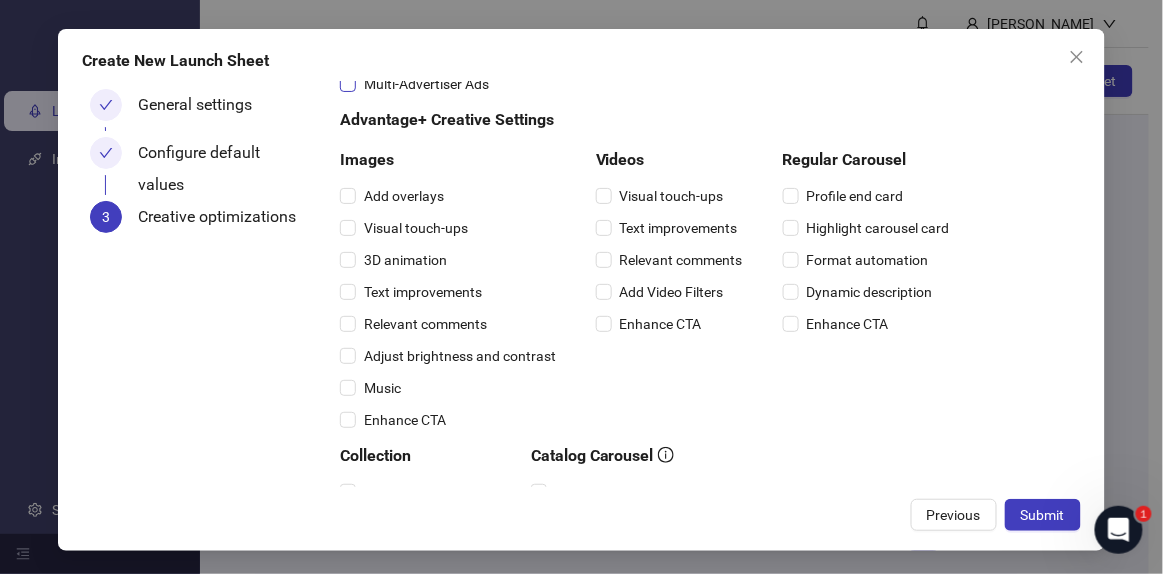 click on "Multi-Advertiser Ads" at bounding box center [426, 84] 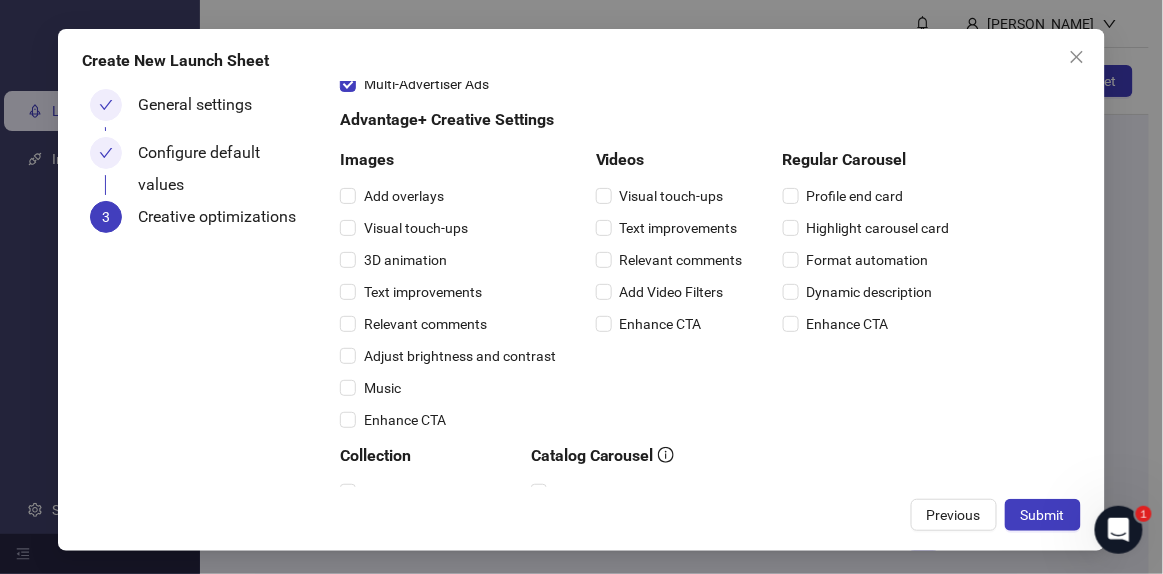 scroll, scrollTop: 146, scrollLeft: 0, axis: vertical 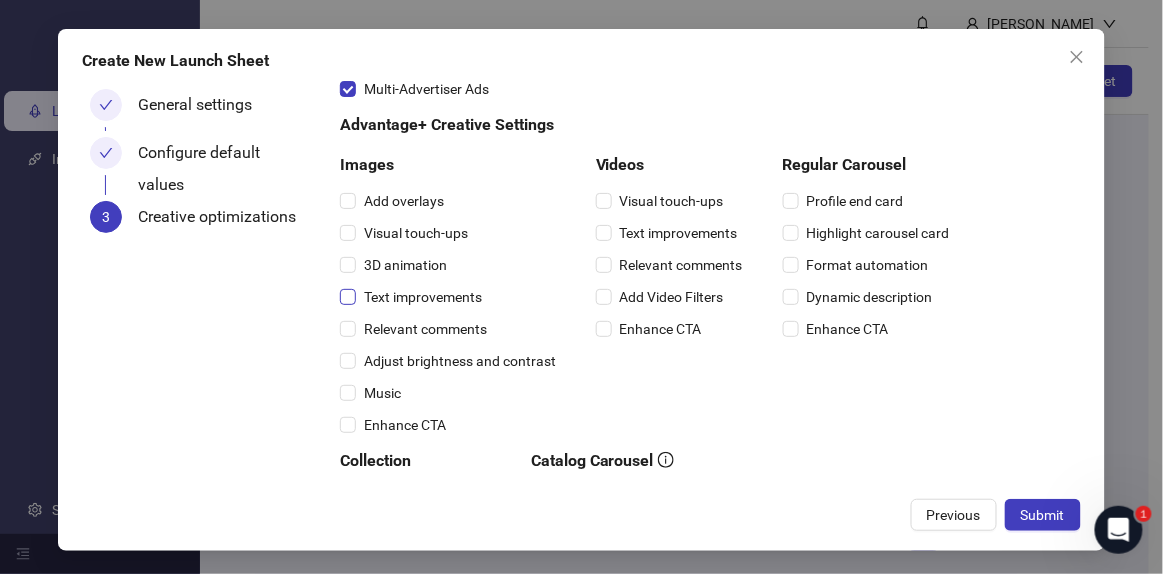 click on "Text improvements" at bounding box center [423, 297] 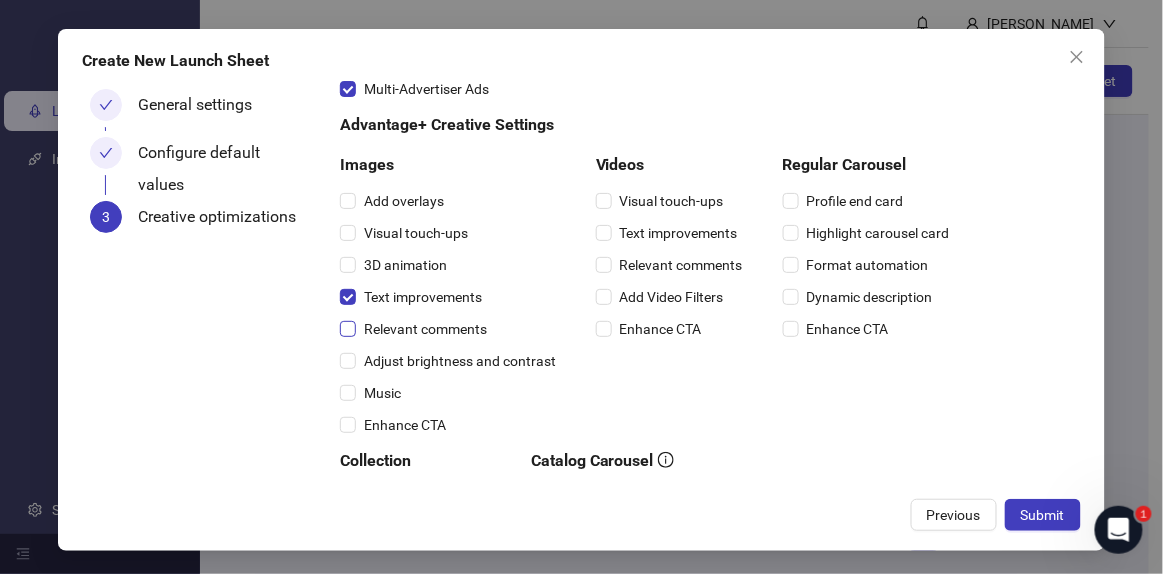 click on "Relevant comments" at bounding box center (425, 329) 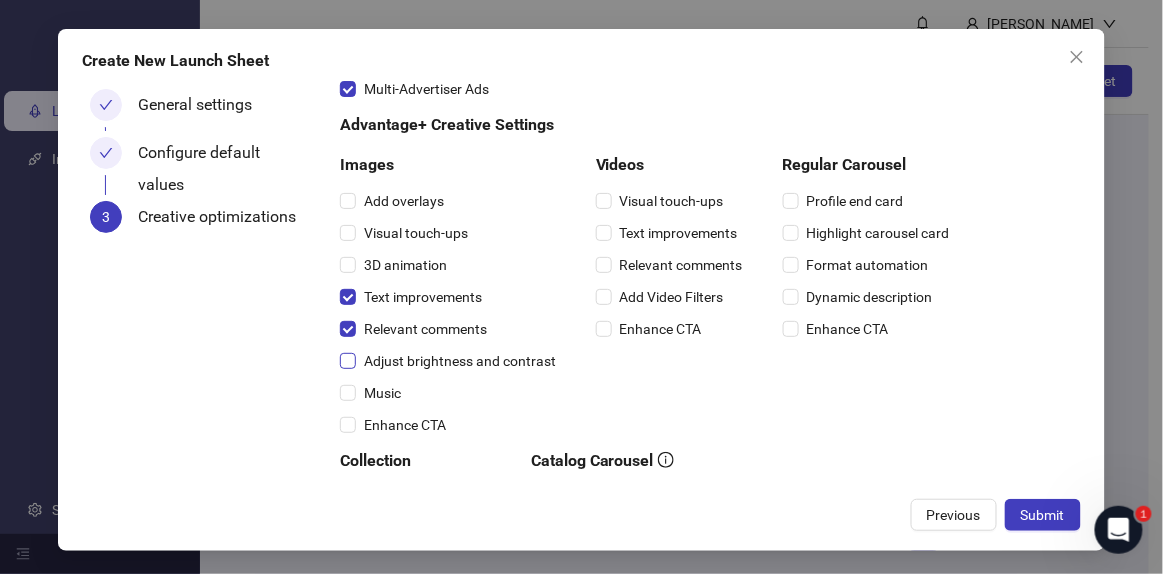 click on "Adjust brightness and contrast" at bounding box center [460, 361] 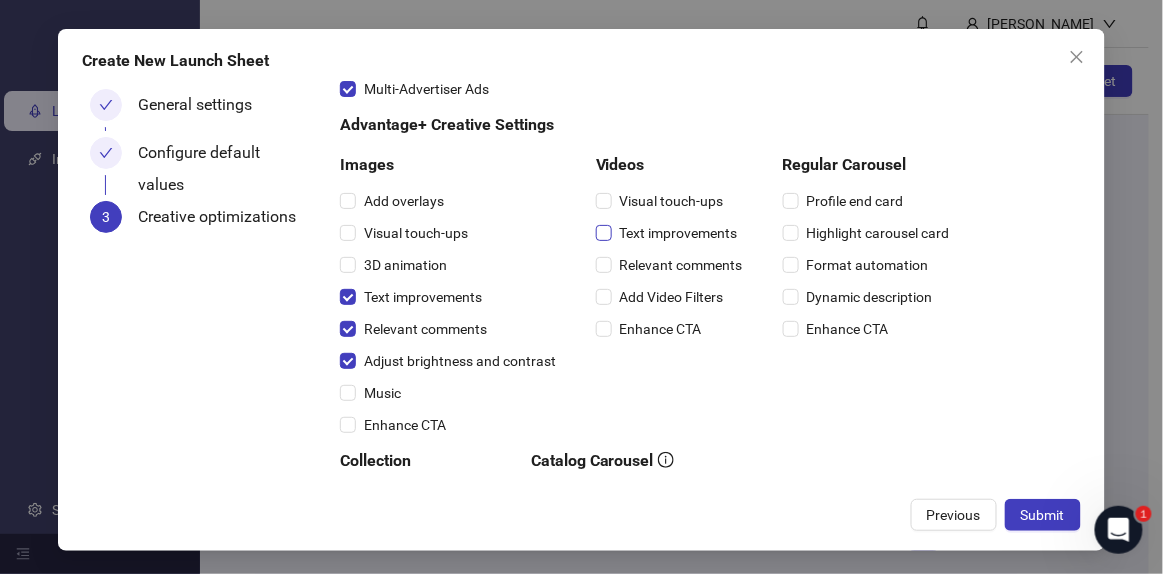 click on "Text improvements" at bounding box center (679, 233) 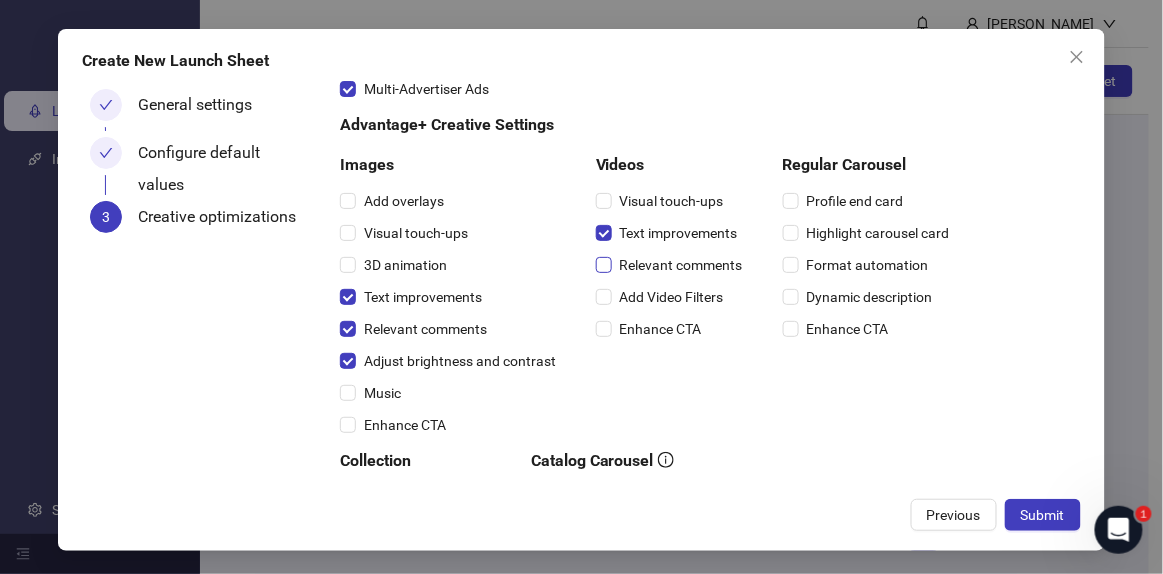click on "Relevant comments" at bounding box center [681, 265] 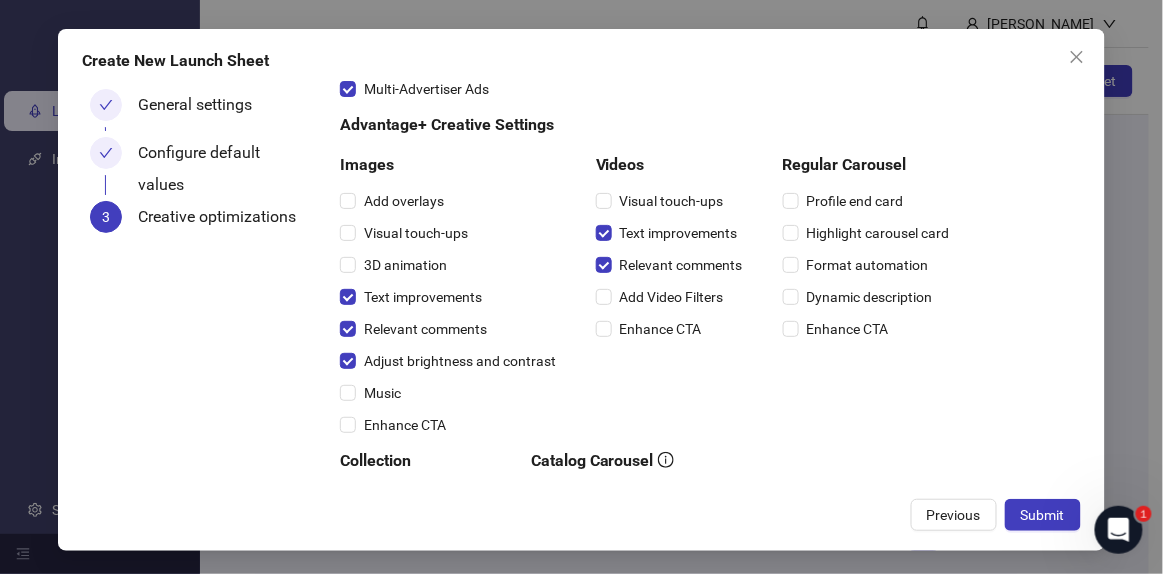 click on "Relevant comments" at bounding box center (673, 265) 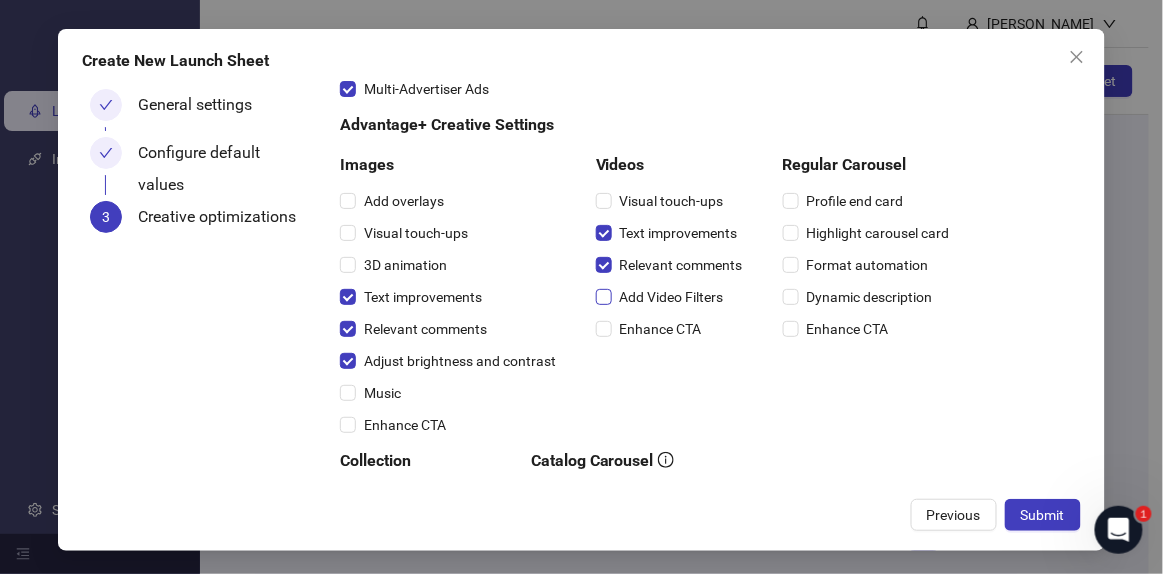 click on "Add Video Filters" at bounding box center (672, 297) 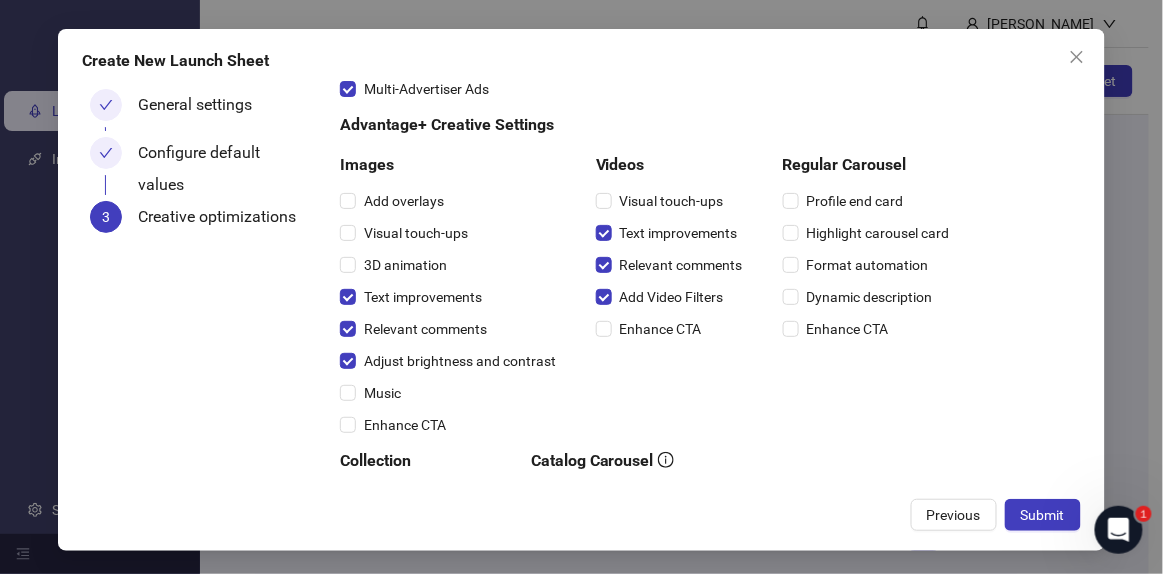 scroll, scrollTop: 443, scrollLeft: 0, axis: vertical 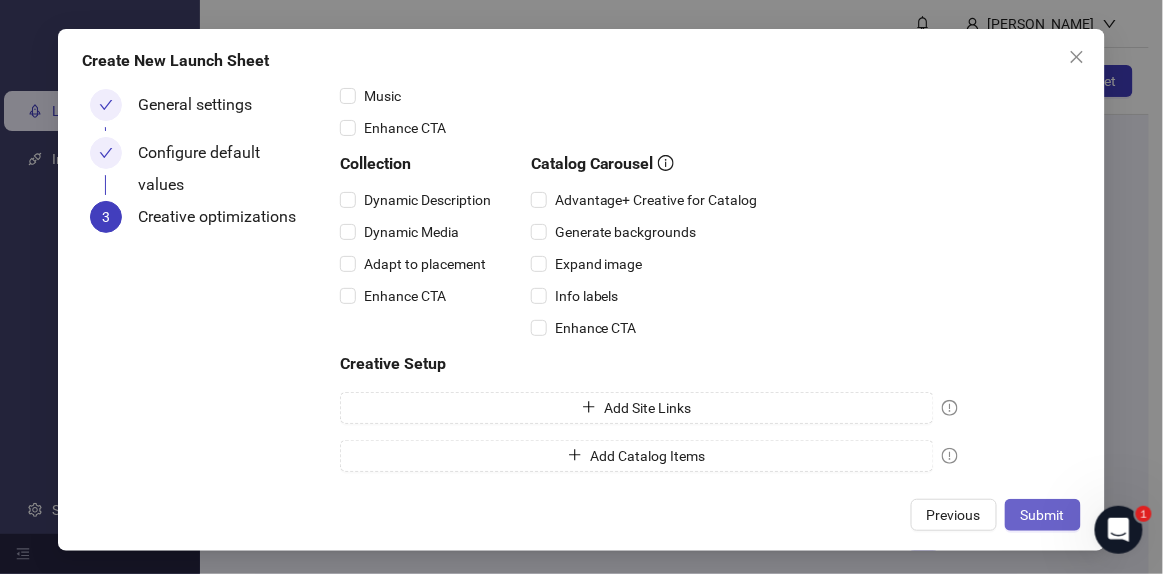 click on "Submit" at bounding box center [1043, 515] 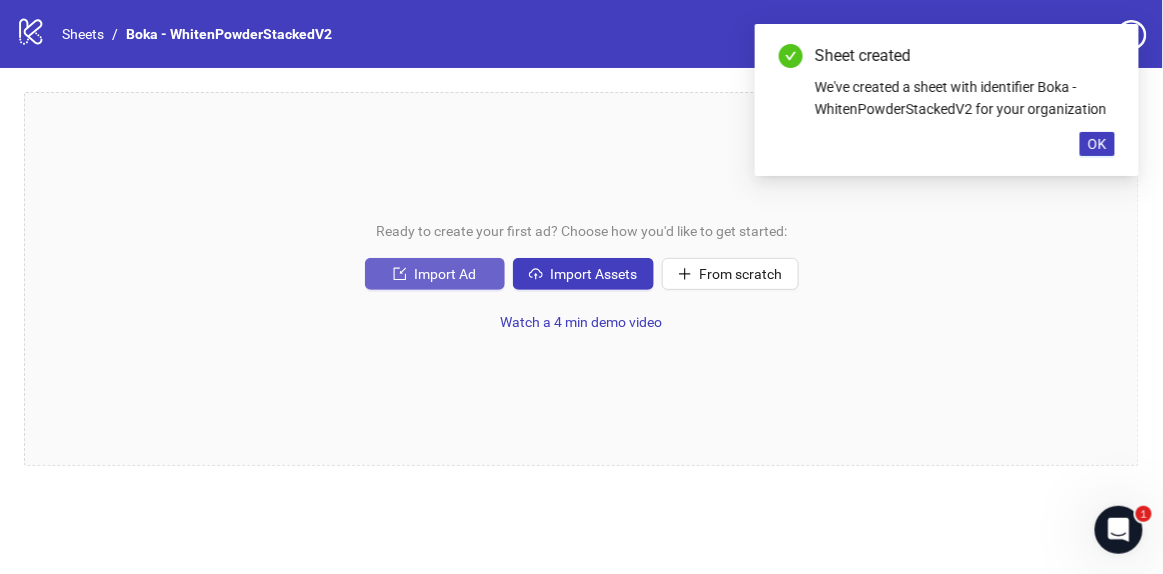 click on "Import Ad" at bounding box center (435, 274) 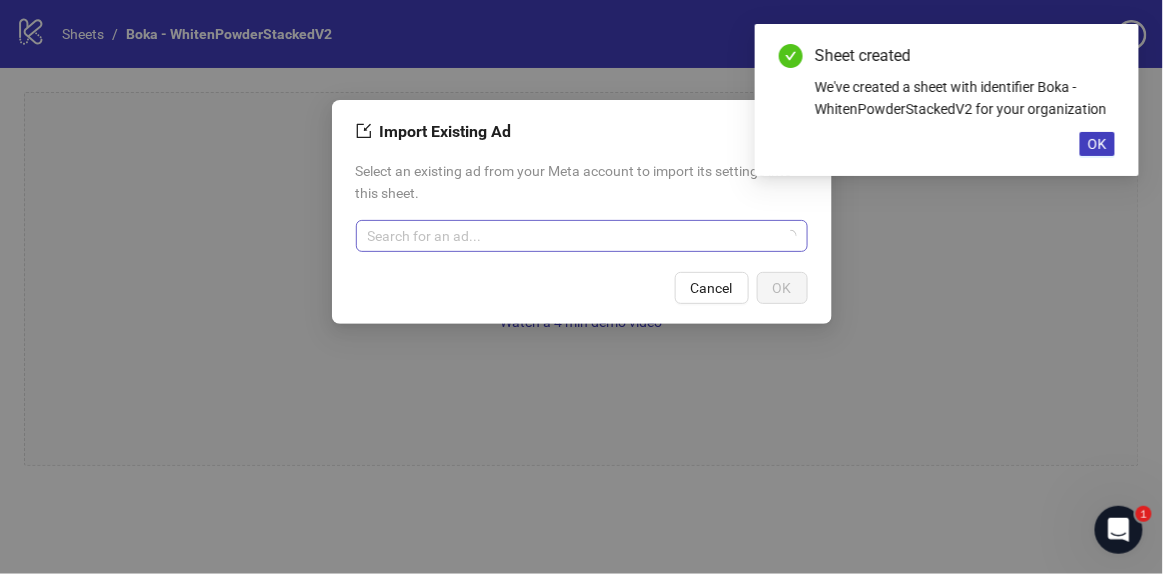 click at bounding box center (573, 236) 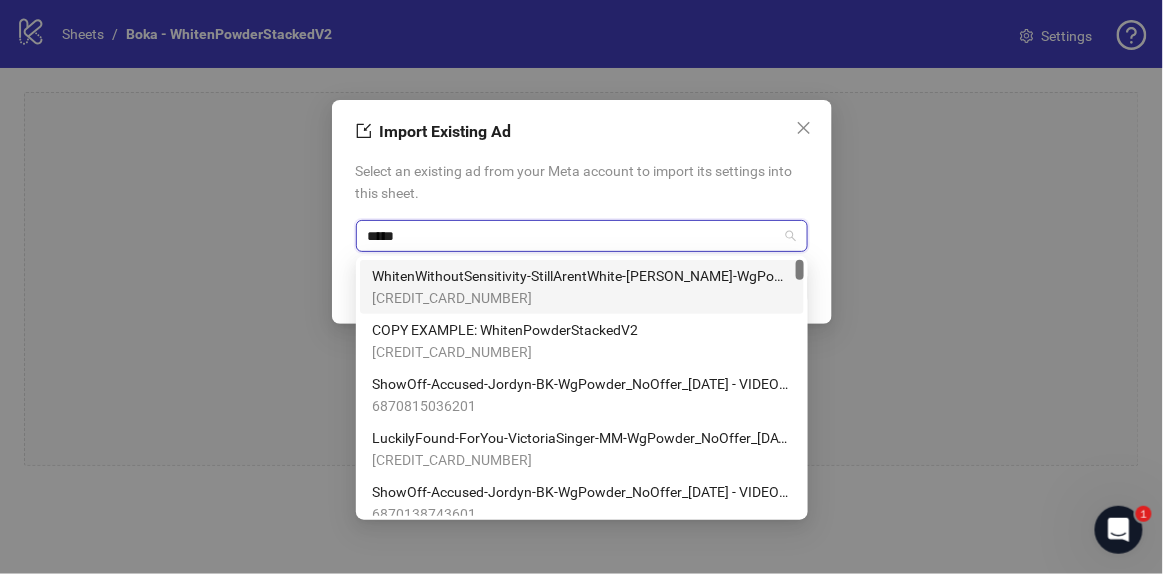 type on "******" 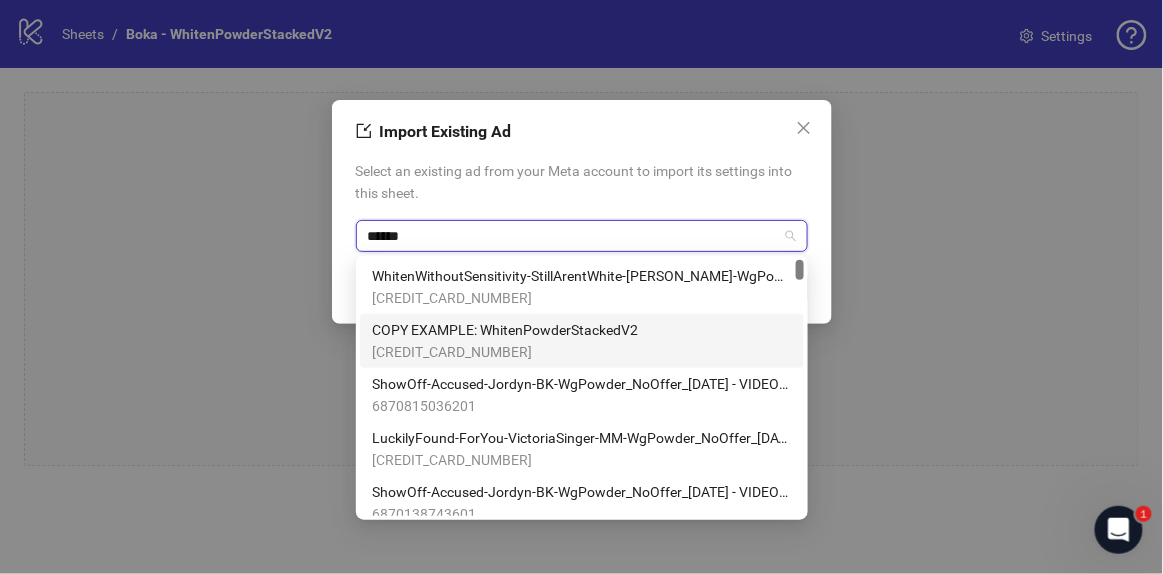 click on "COPY EXAMPLE: WhitenPowderStackedV2 [CREDIT_CARD_NUMBER]" at bounding box center [582, 341] 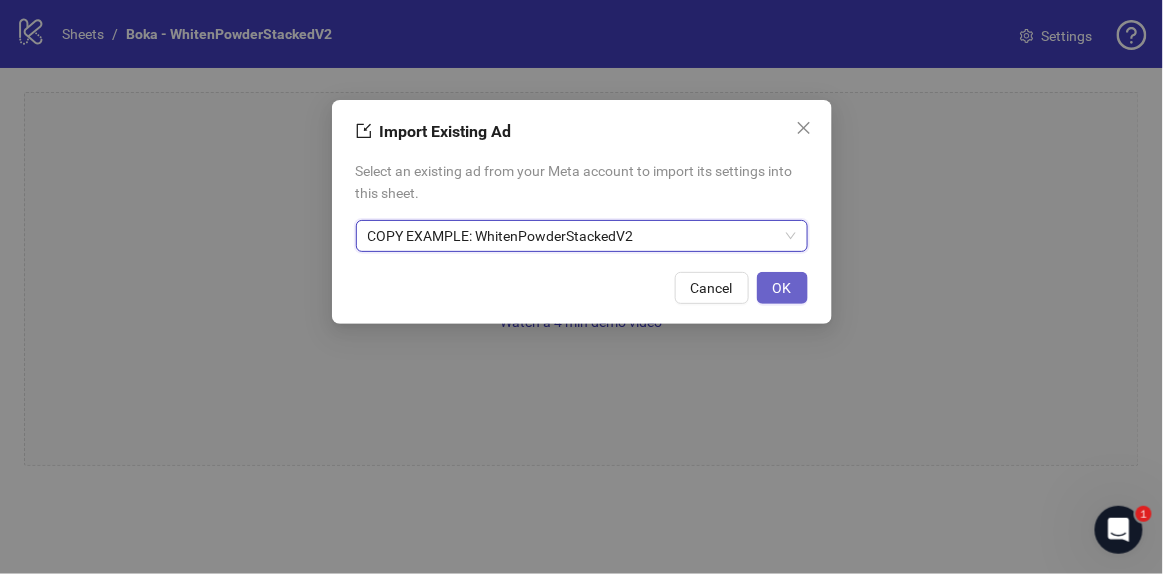 click on "OK" at bounding box center (782, 288) 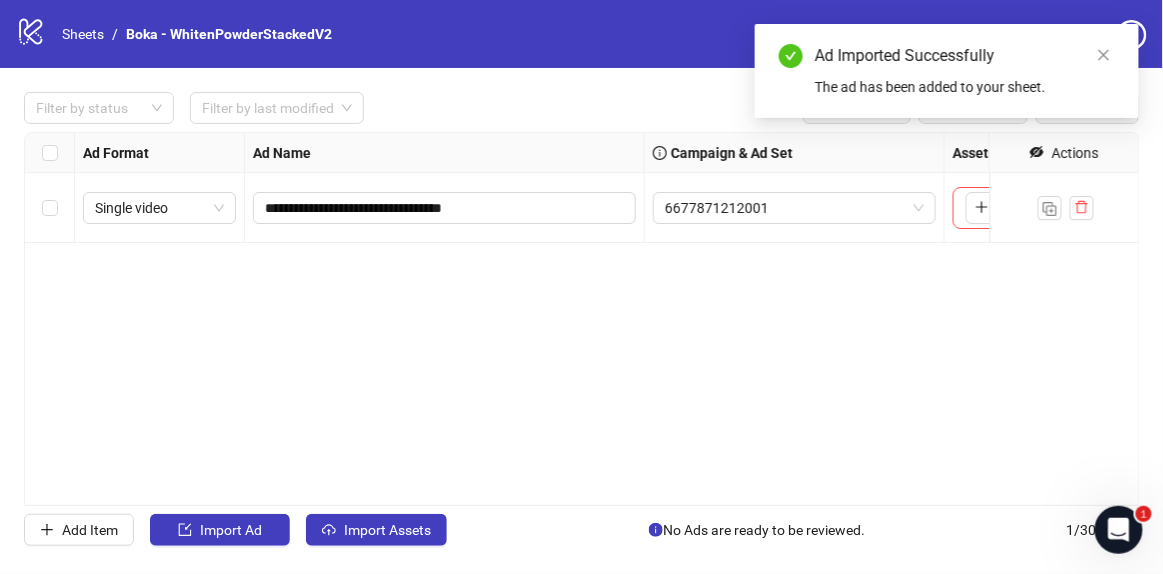drag, startPoint x: 545, startPoint y: 364, endPoint x: 404, endPoint y: 500, distance: 195.90048 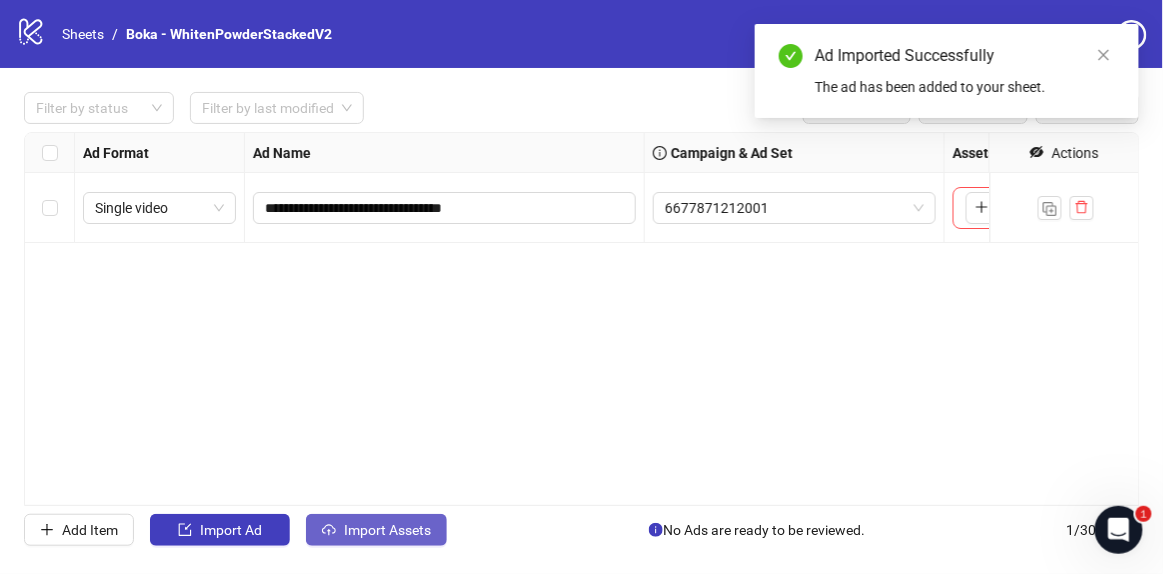 click on "Import Assets" at bounding box center [376, 530] 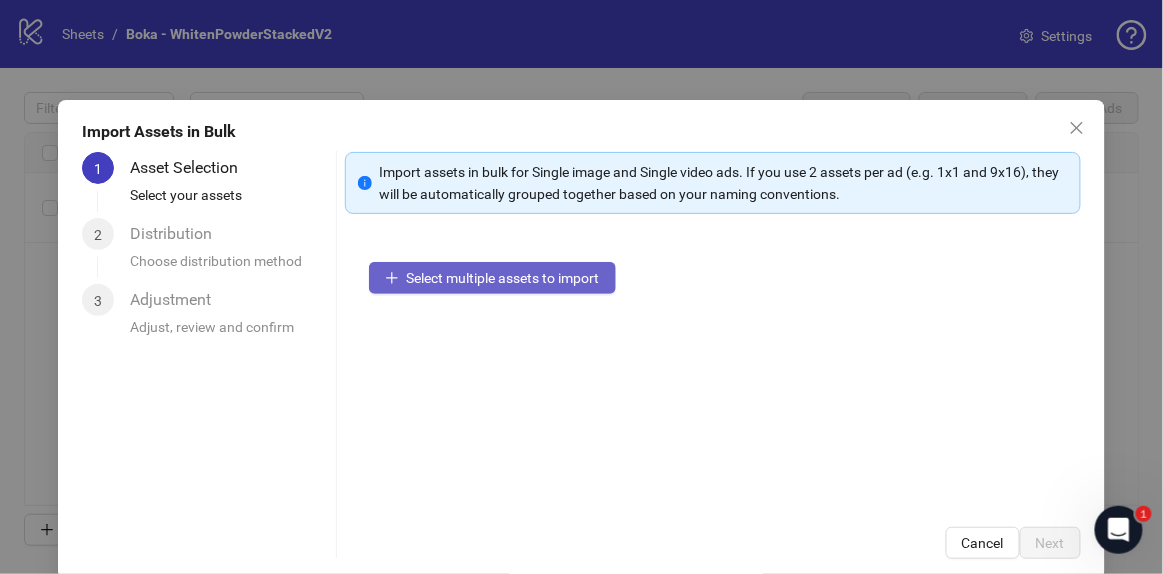 click on "Select multiple assets to import" at bounding box center [492, 278] 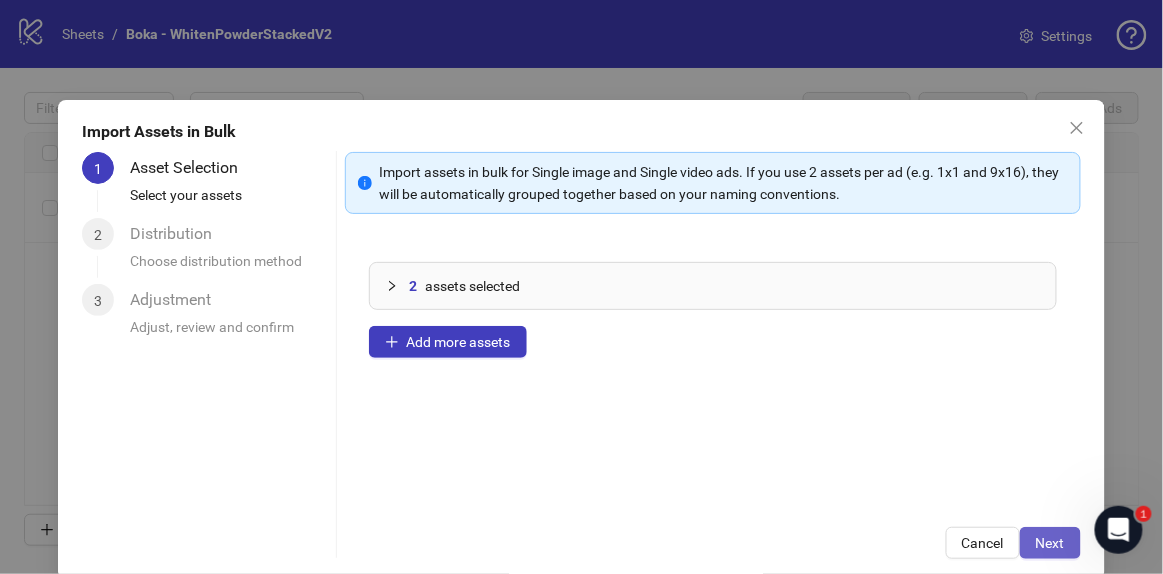 click on "Next" at bounding box center [1050, 543] 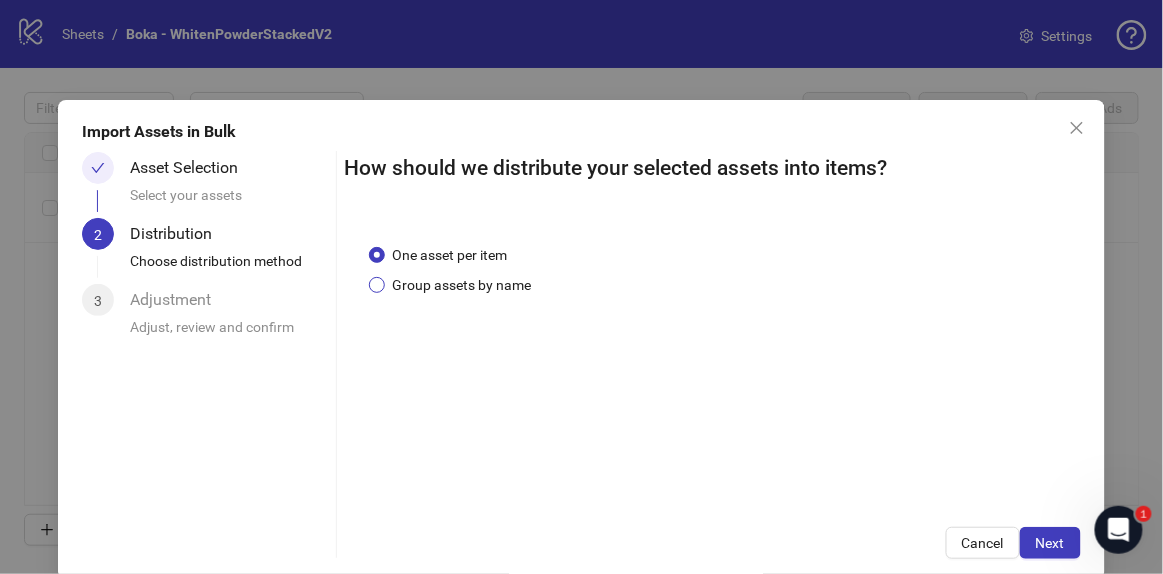 click on "Group assets by name" at bounding box center [462, 285] 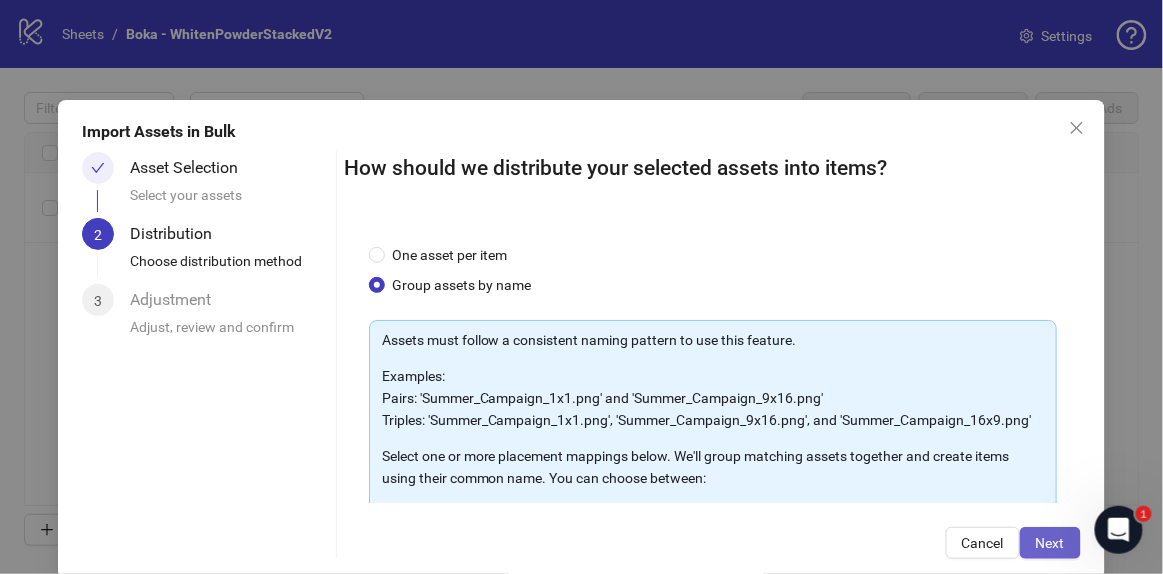 click on "Next" at bounding box center (1050, 543) 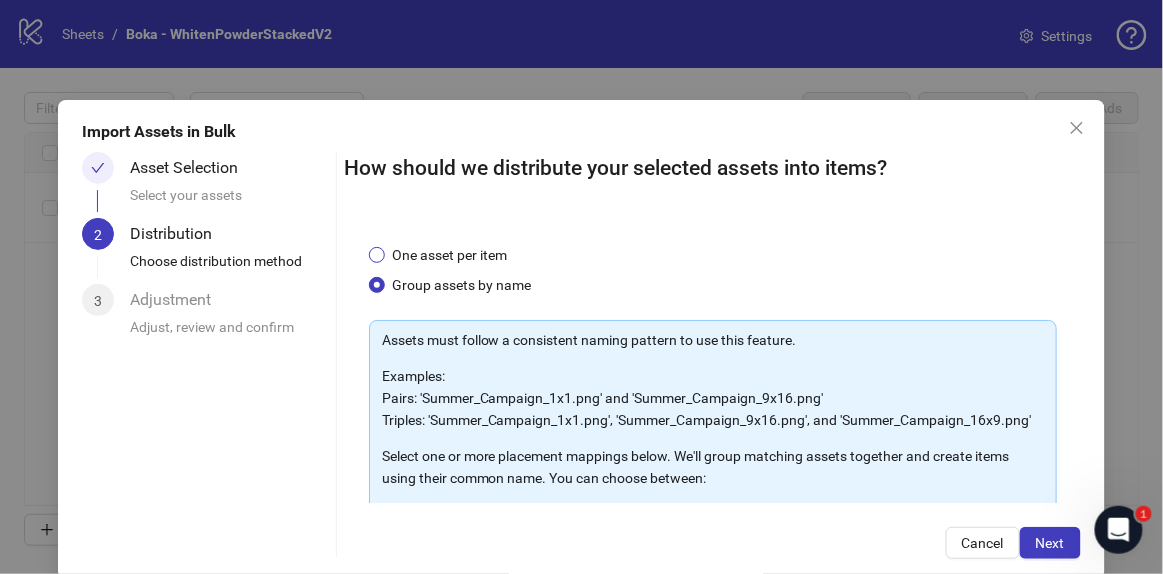 click on "One asset per item" at bounding box center [450, 255] 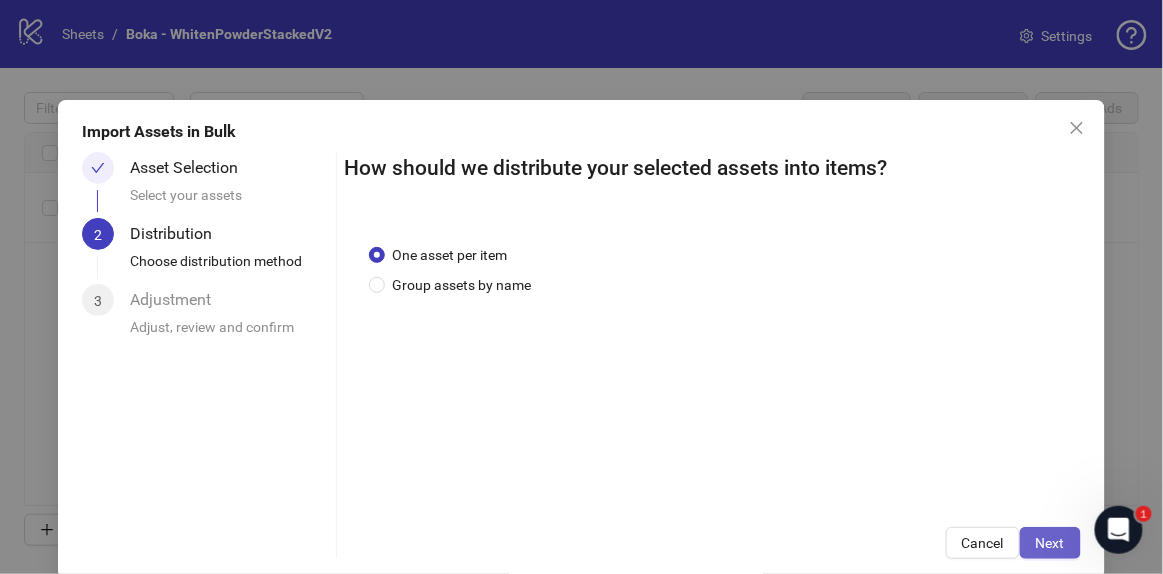 click on "Next" at bounding box center (1050, 543) 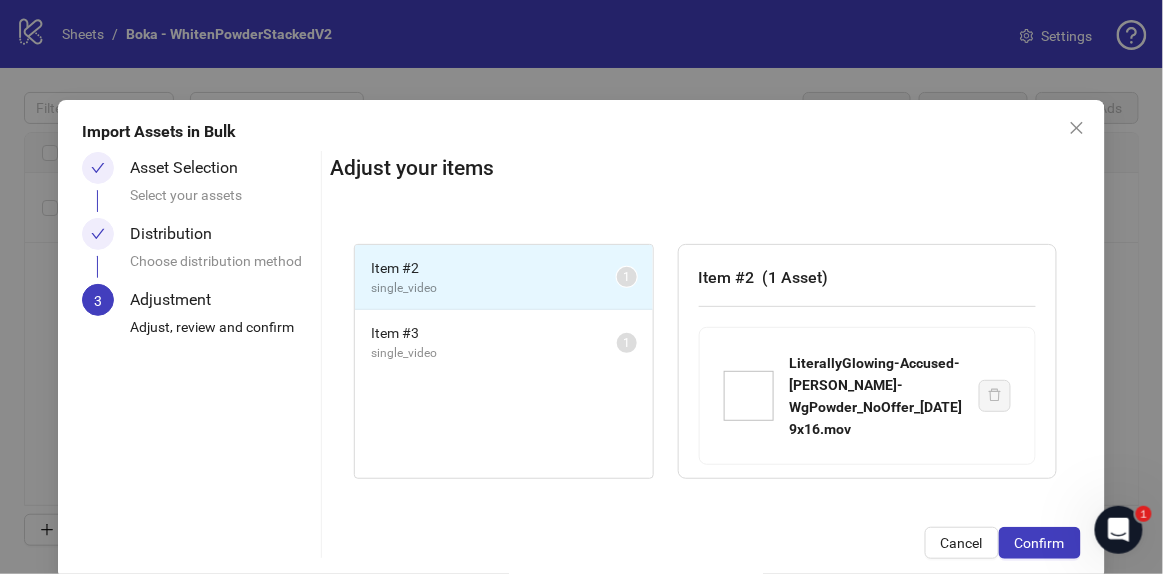 click on "Confirm" at bounding box center (1040, 543) 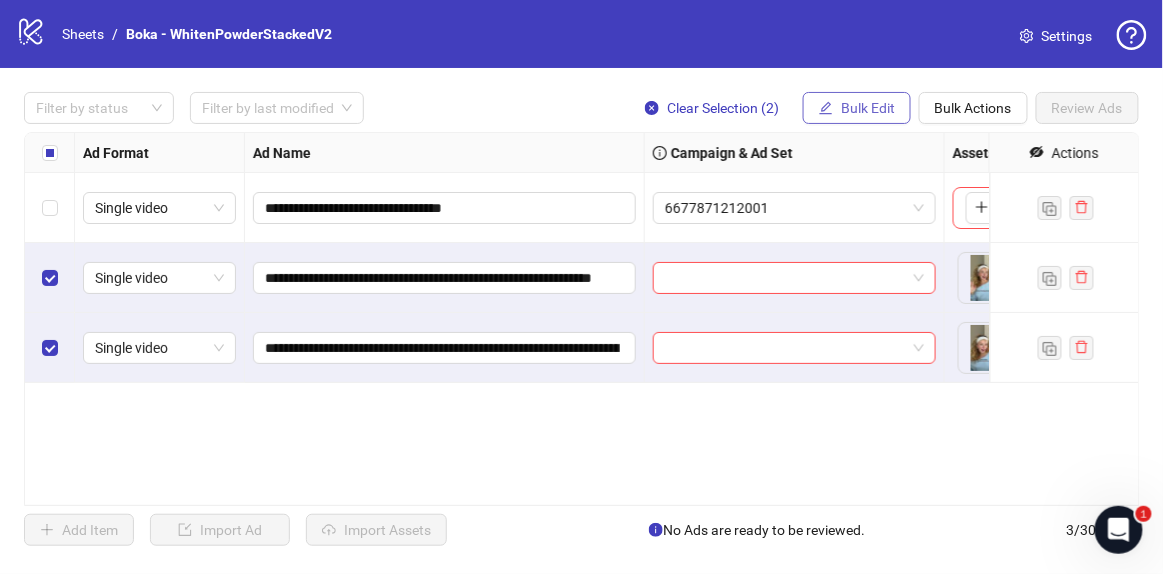 click on "Bulk Edit" at bounding box center [857, 108] 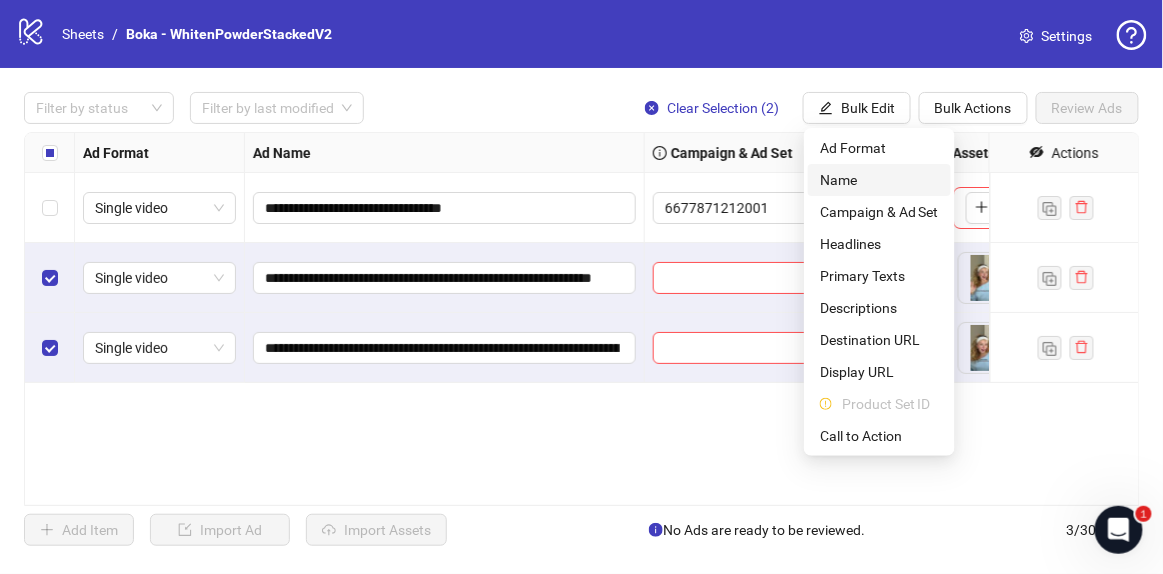 click on "Name" at bounding box center [879, 180] 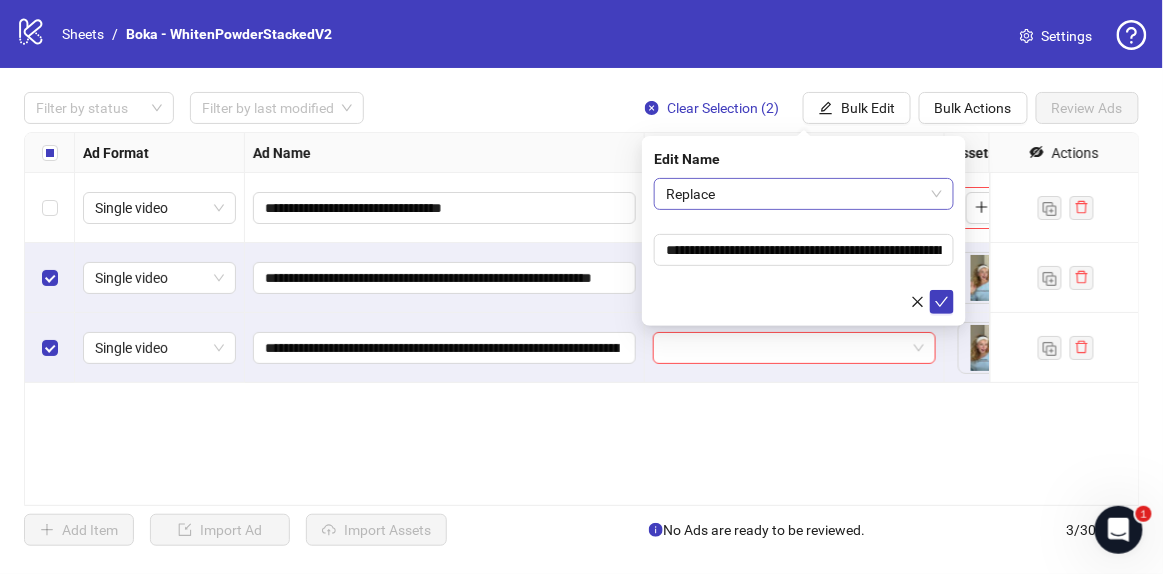 click on "Replace" at bounding box center [804, 194] 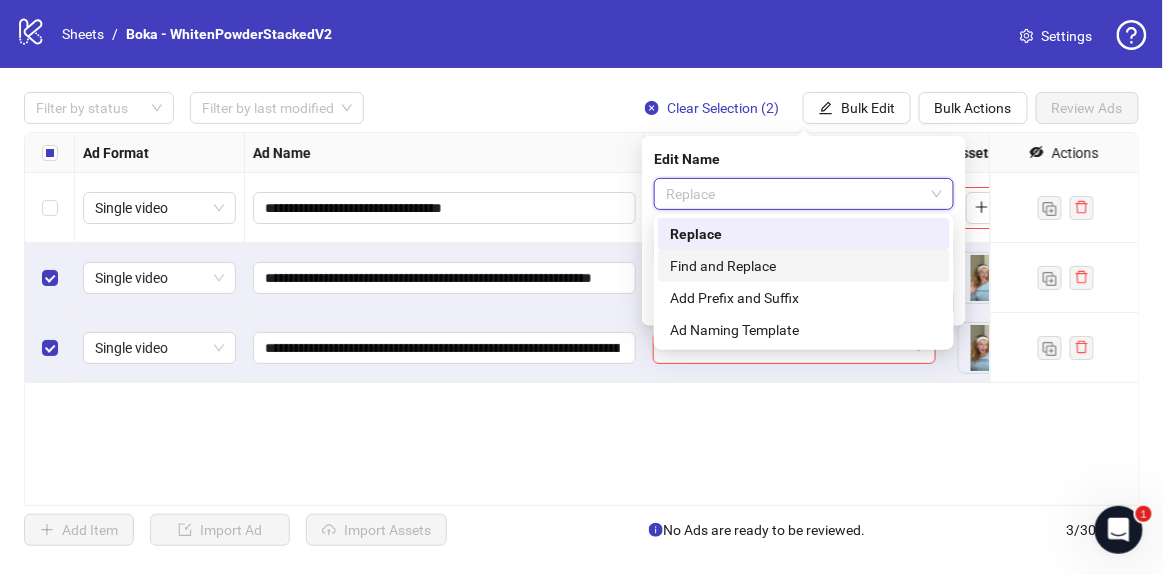 click on "Find and Replace" at bounding box center (804, 266) 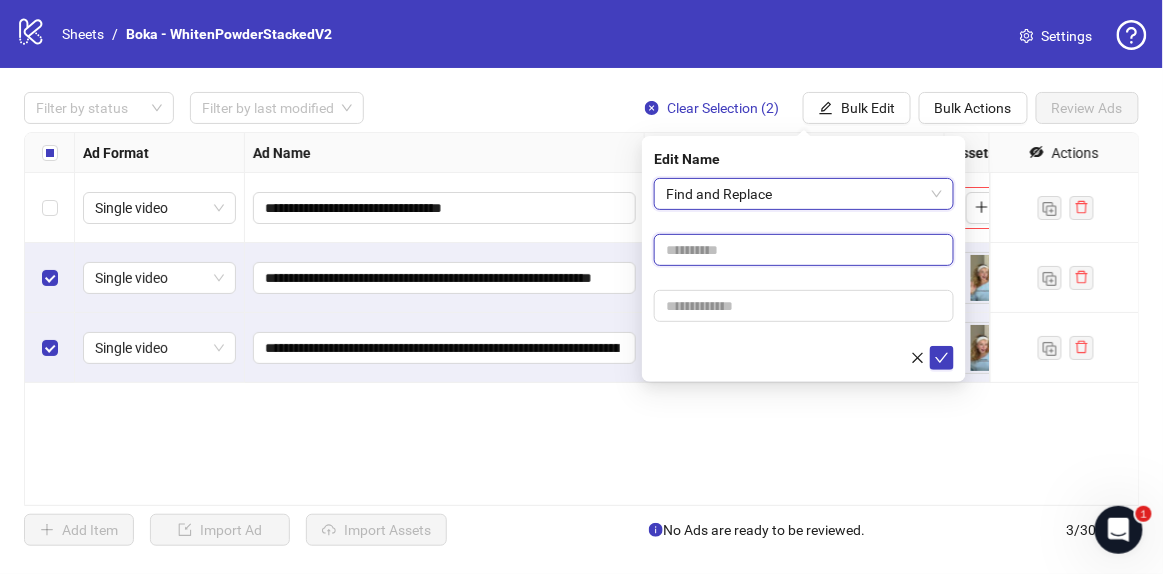 click at bounding box center (804, 250) 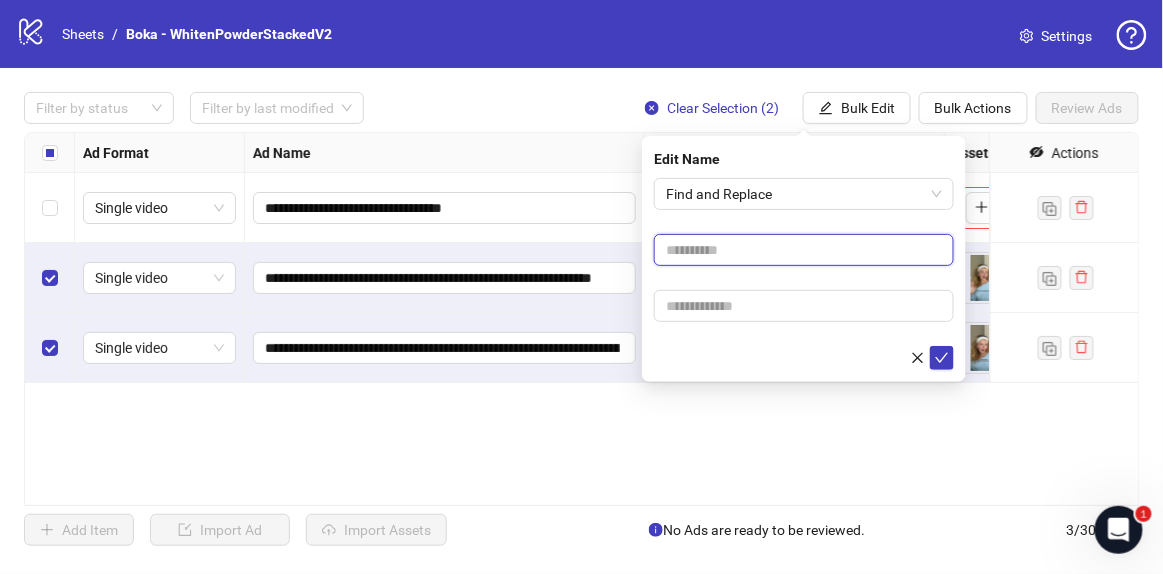 type on "****" 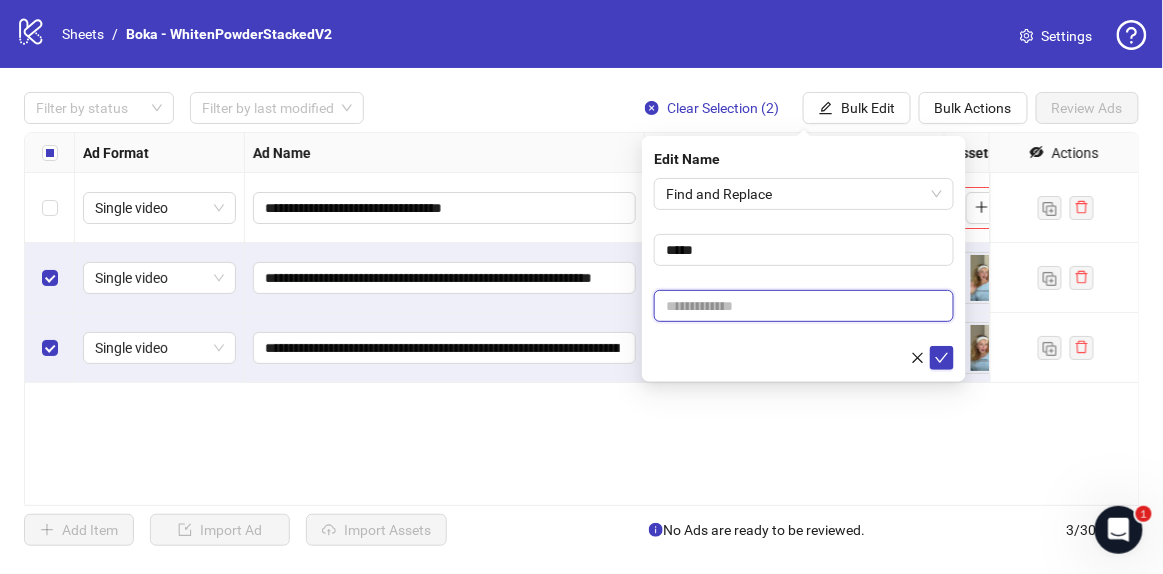 click at bounding box center [804, 306] 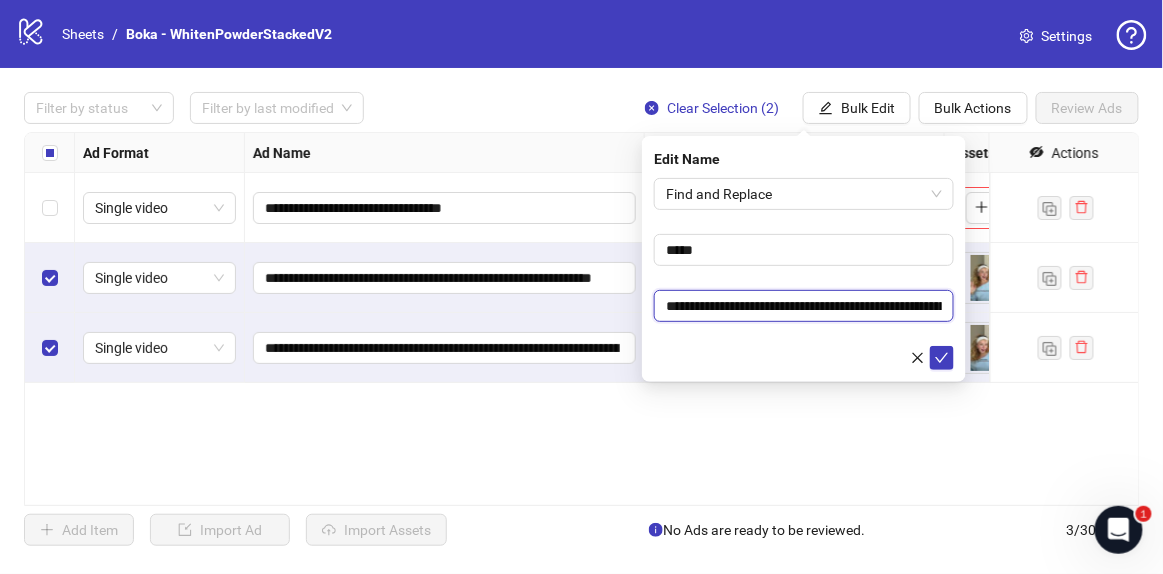 scroll, scrollTop: 0, scrollLeft: 174, axis: horizontal 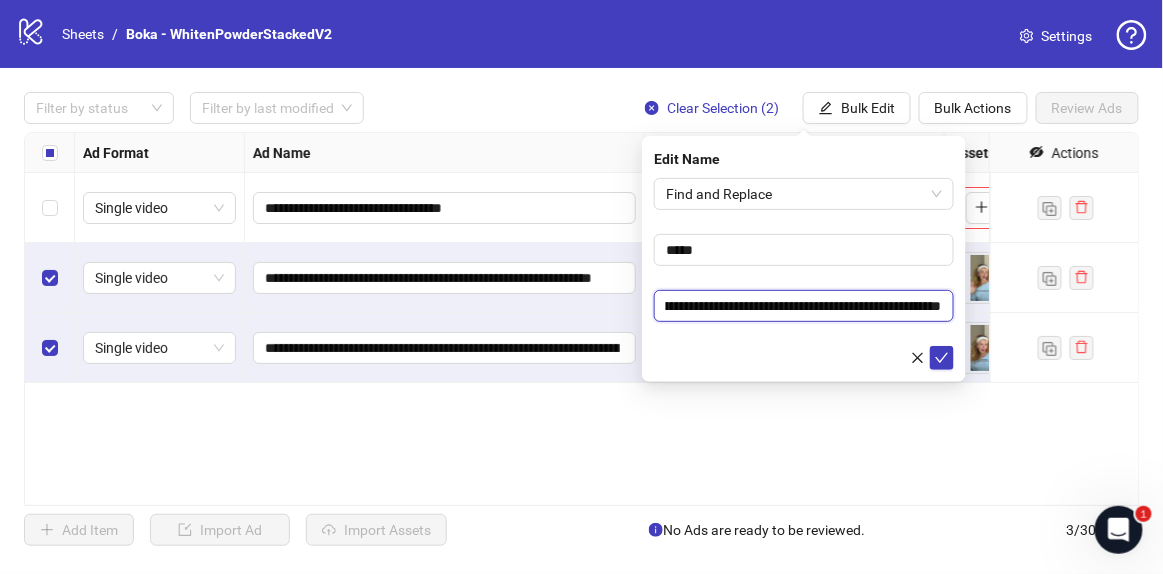 type on "**********" 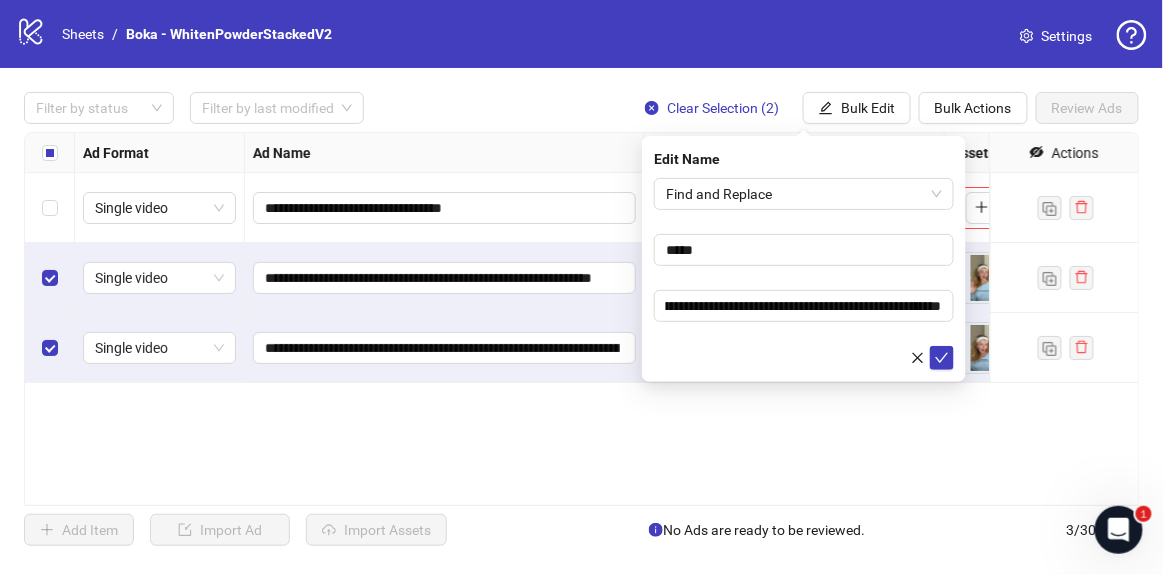 click at bounding box center (804, 358) 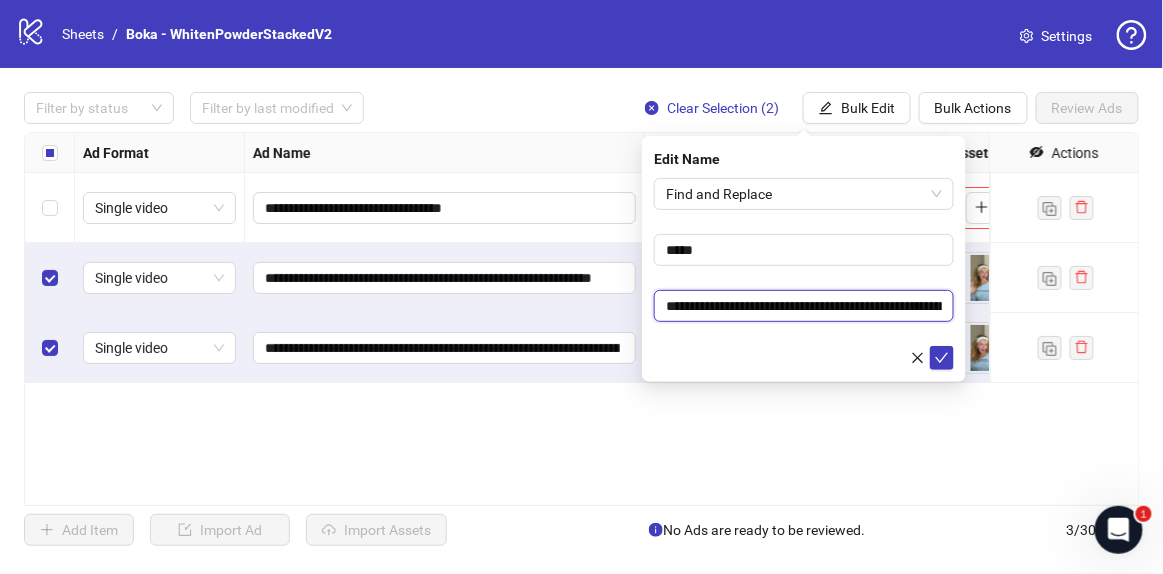 click on "**********" at bounding box center (804, 305) 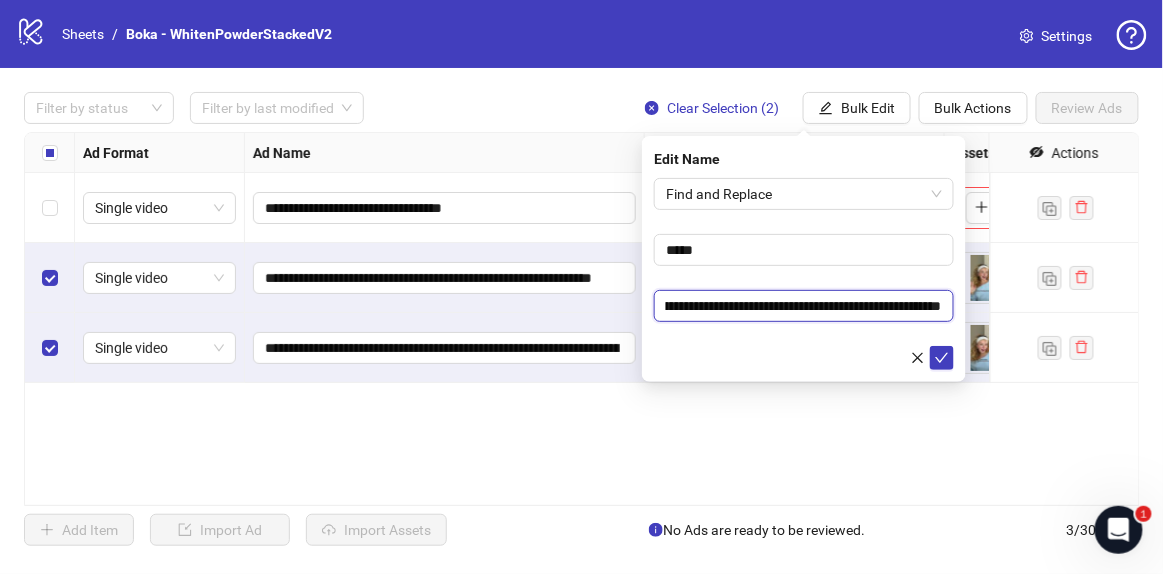 scroll, scrollTop: 0, scrollLeft: 174, axis: horizontal 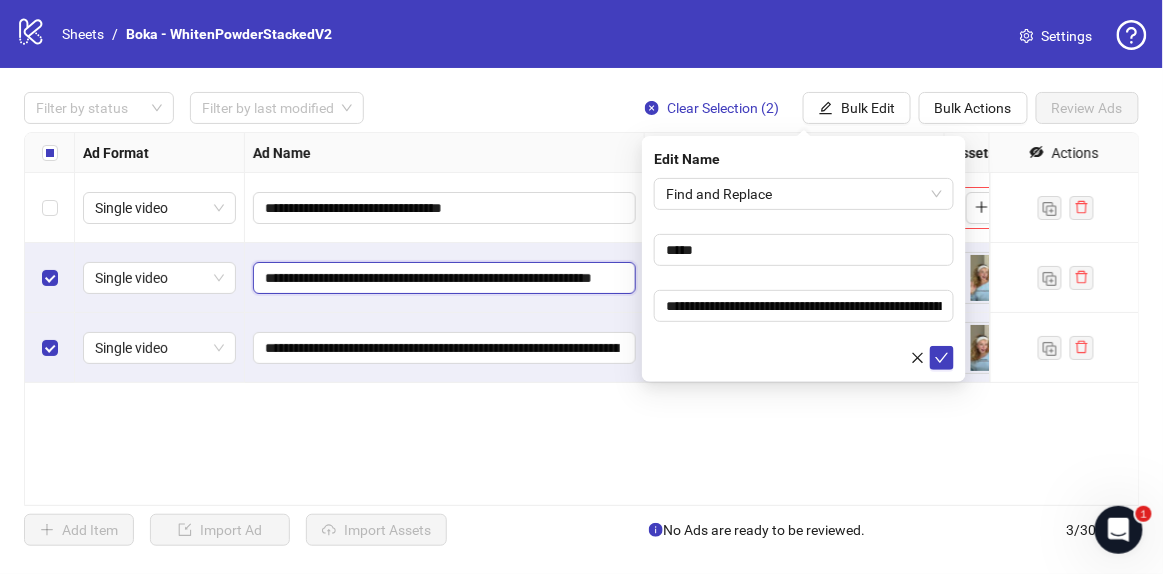 click on "**********" at bounding box center (442, 278) 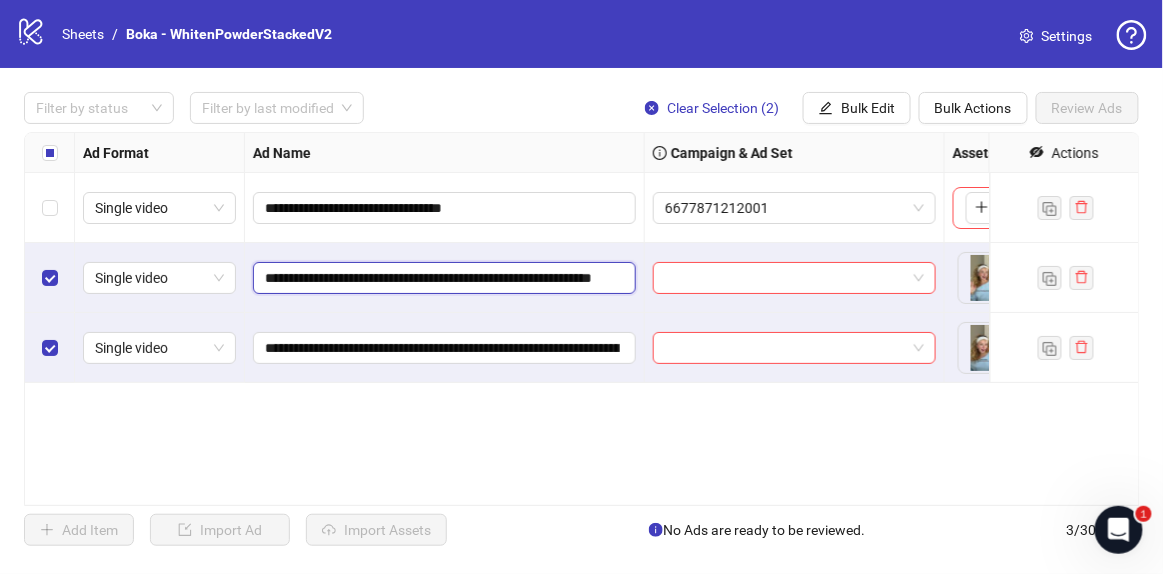 paste on "**********" 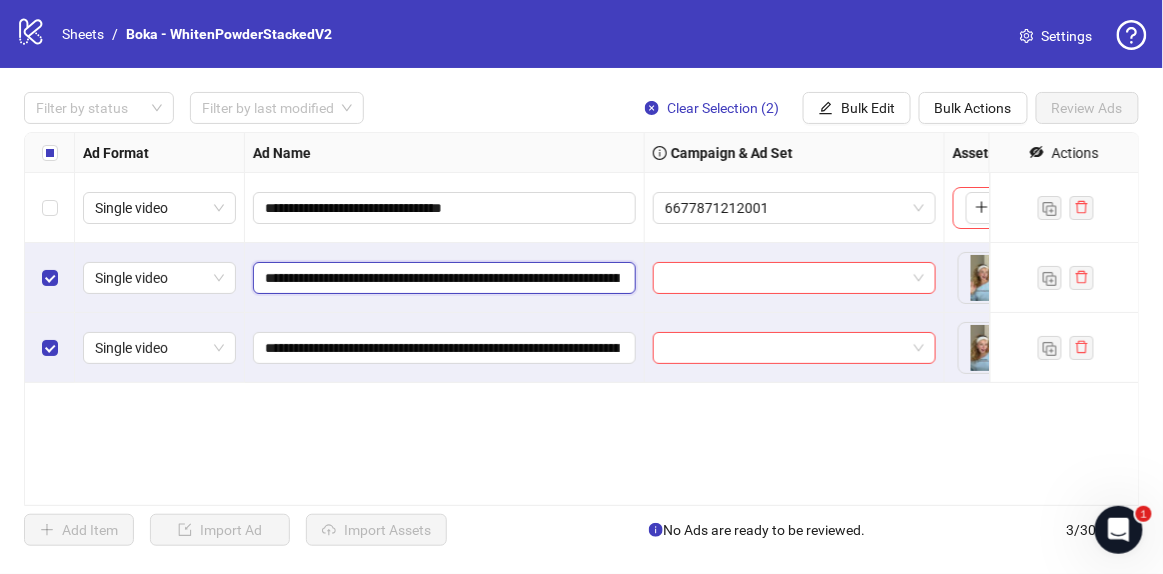 scroll, scrollTop: 0, scrollLeft: 669, axis: horizontal 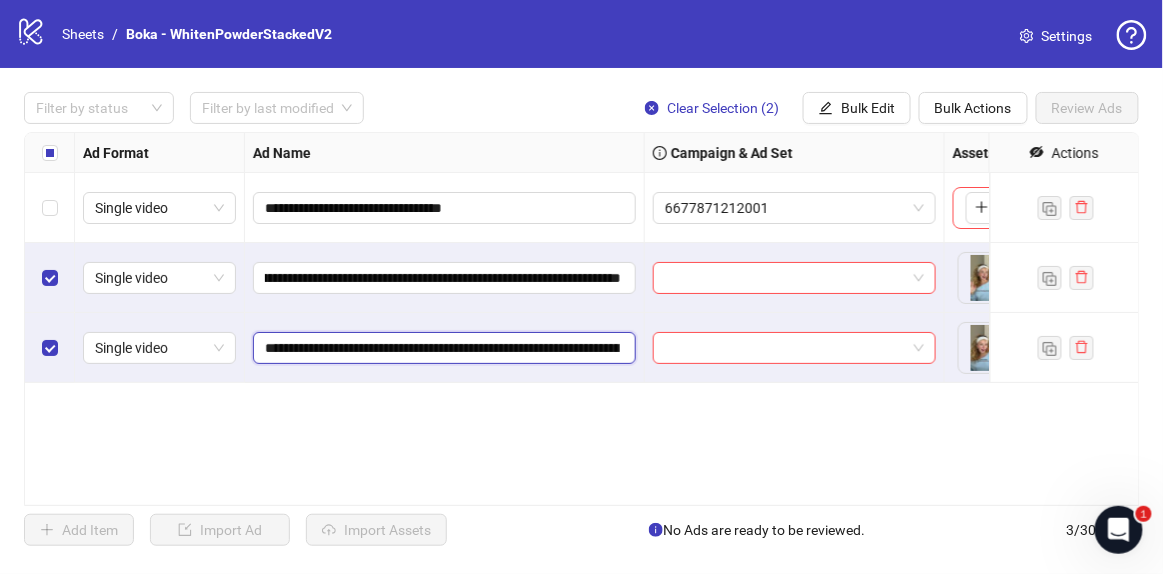click on "**********" at bounding box center [442, 348] 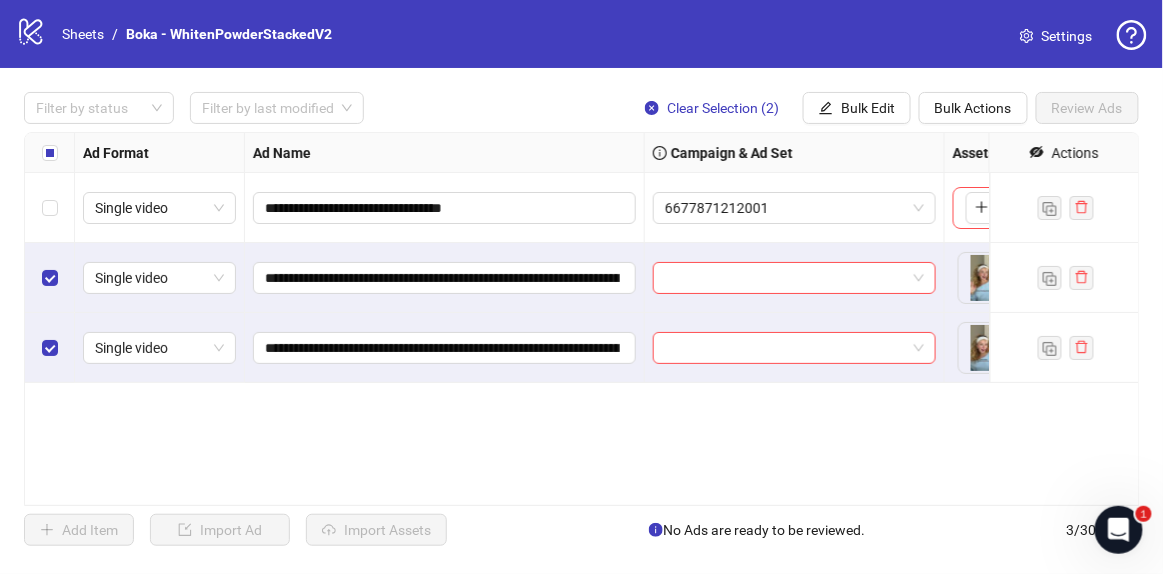 click on "**********" at bounding box center (582, 319) 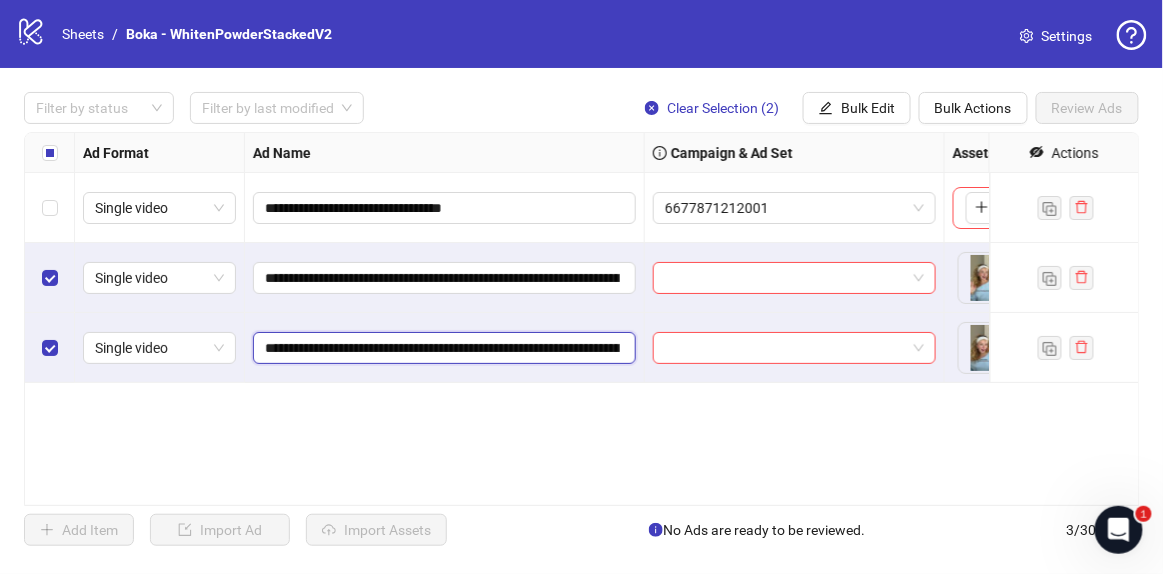 click on "**********" at bounding box center (442, 348) 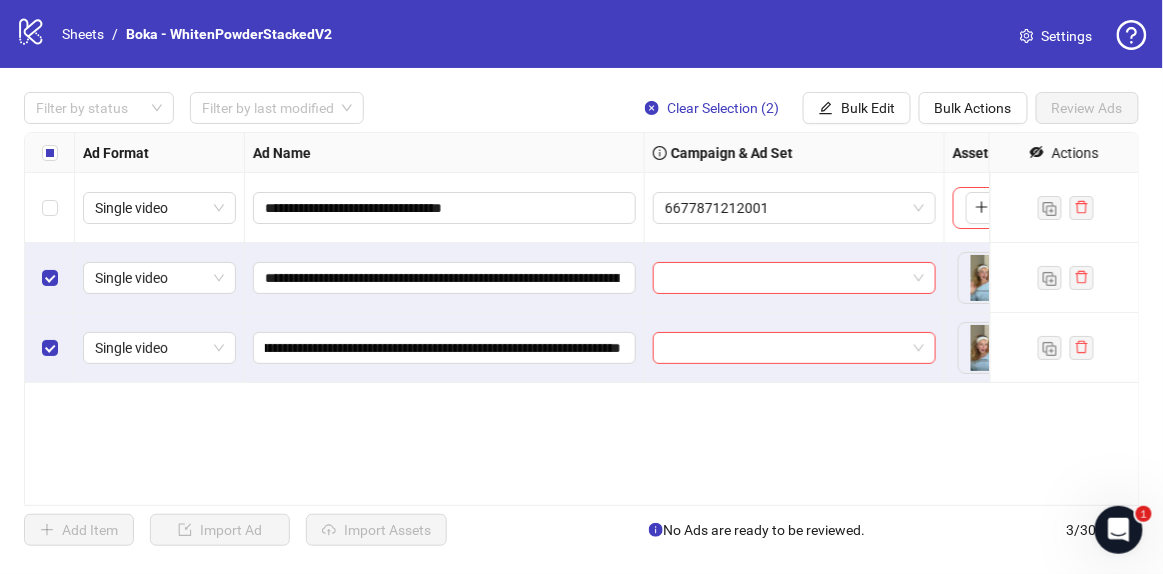 click on "**********" at bounding box center [582, 319] 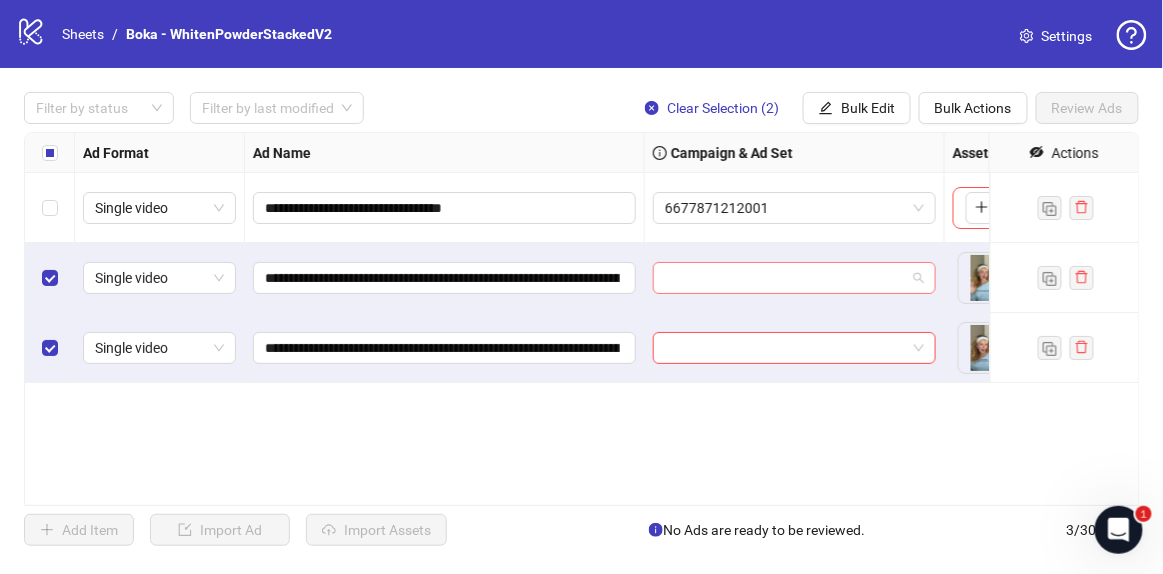 click at bounding box center [785, 278] 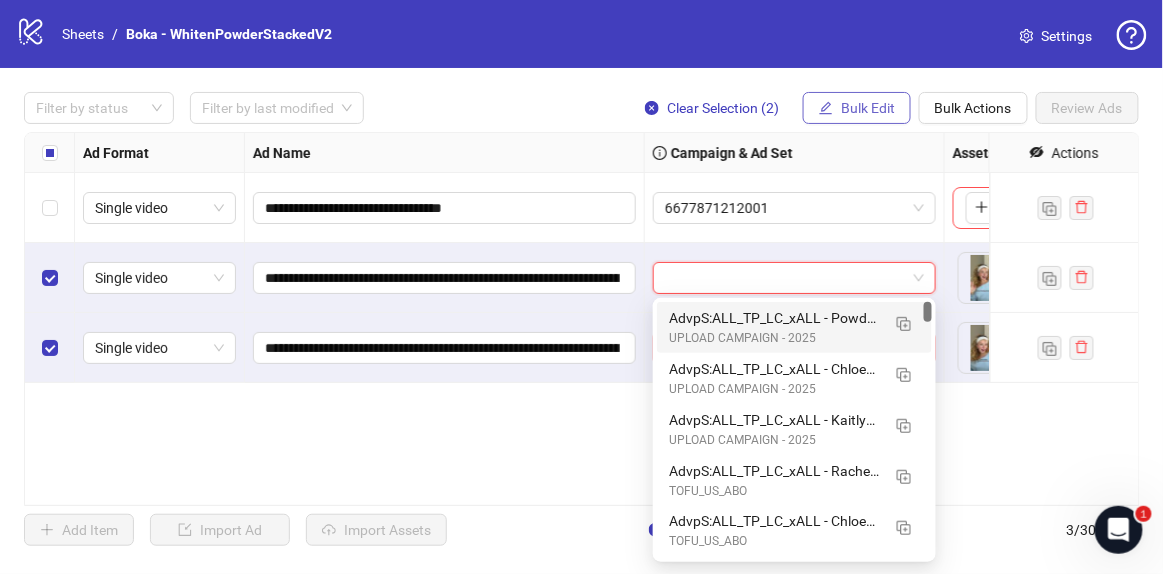 click on "Bulk Edit" at bounding box center [857, 108] 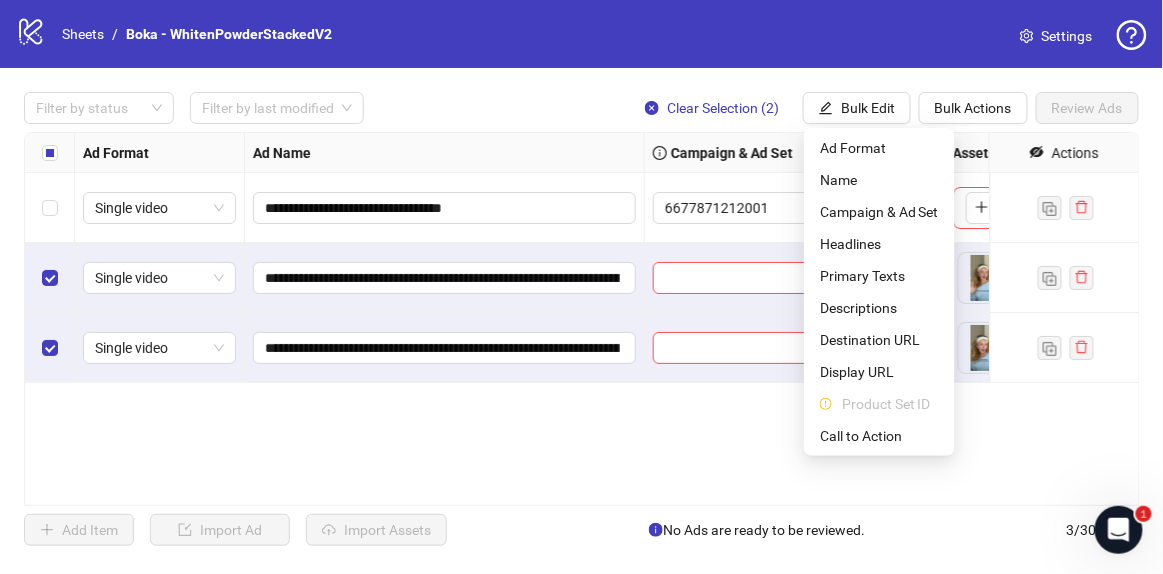 click on "Bulk Edit" at bounding box center [857, 108] 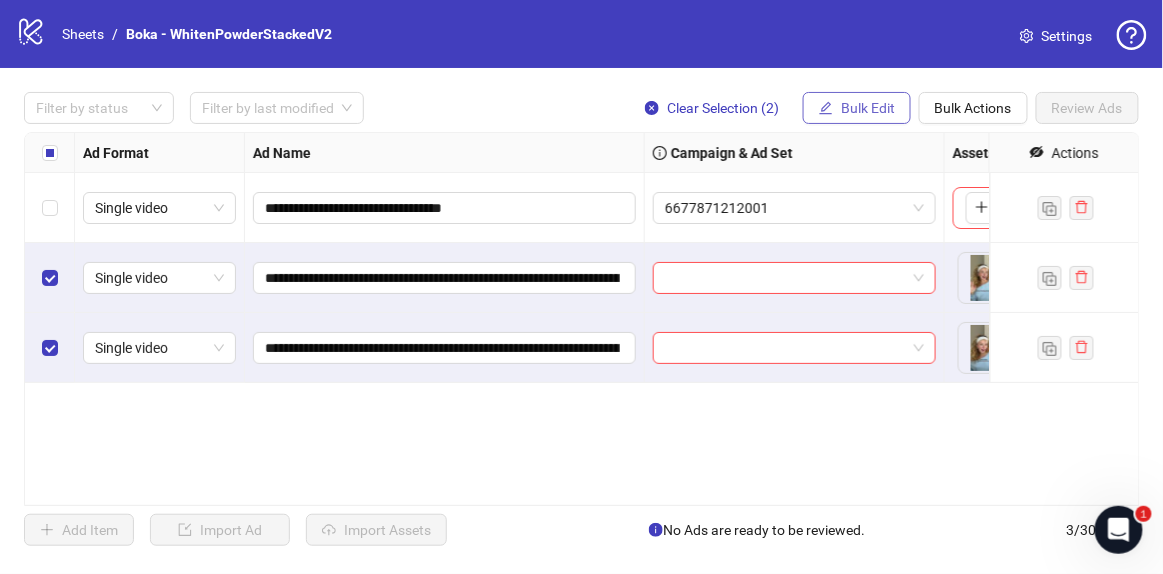 click on "Bulk Edit" at bounding box center [857, 108] 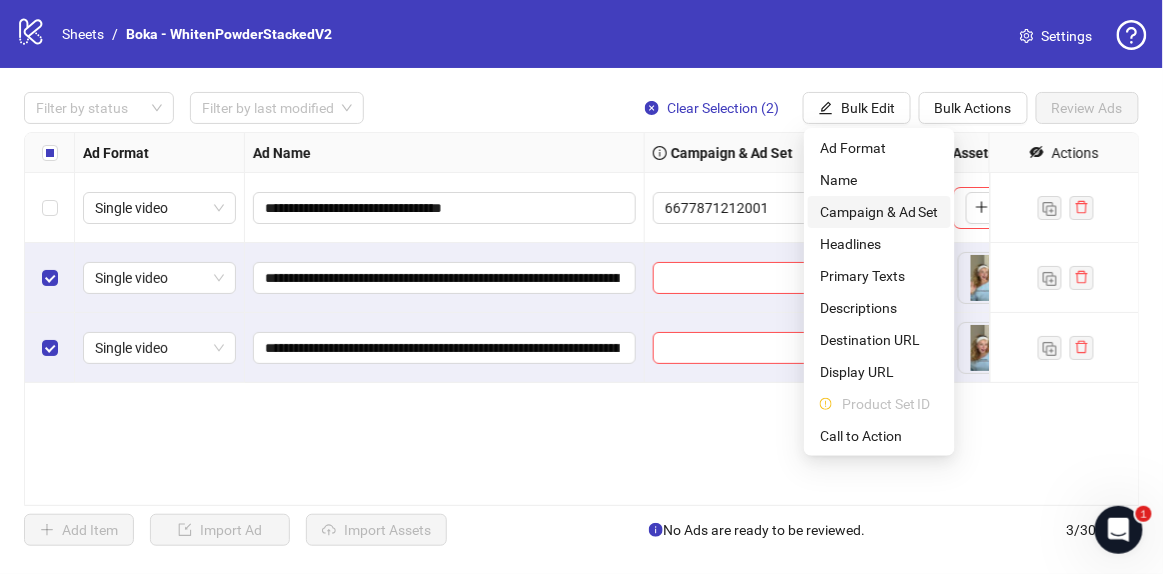 click on "Campaign & Ad Set" at bounding box center (879, 212) 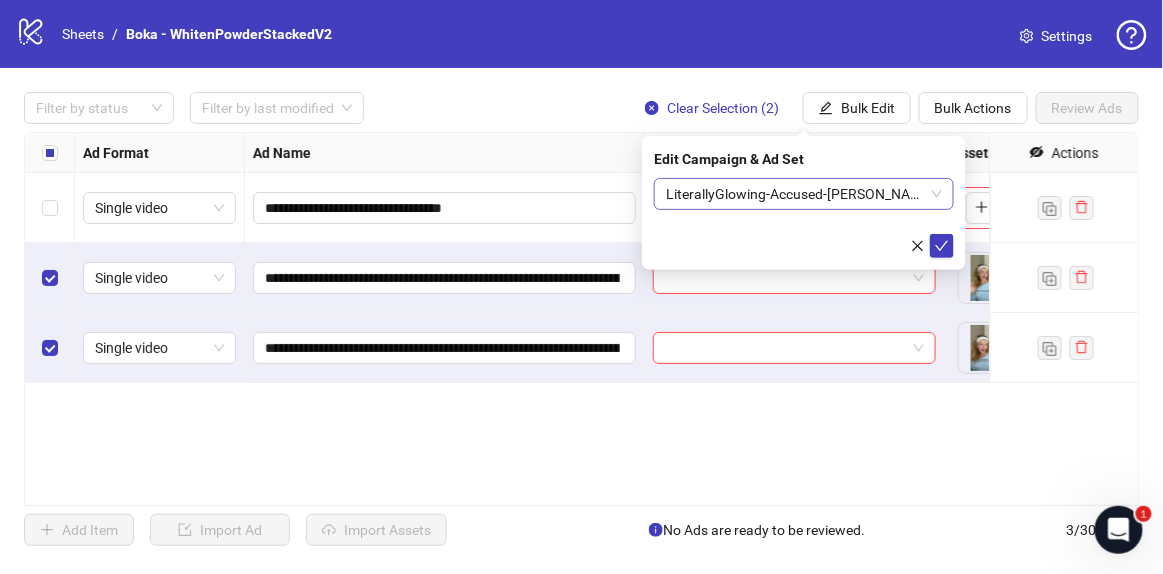 click on "LiterallyGlowing-Accused-[PERSON_NAME]-WgPowder_NoOffer_[DATE] 9x16" at bounding box center [804, 194] 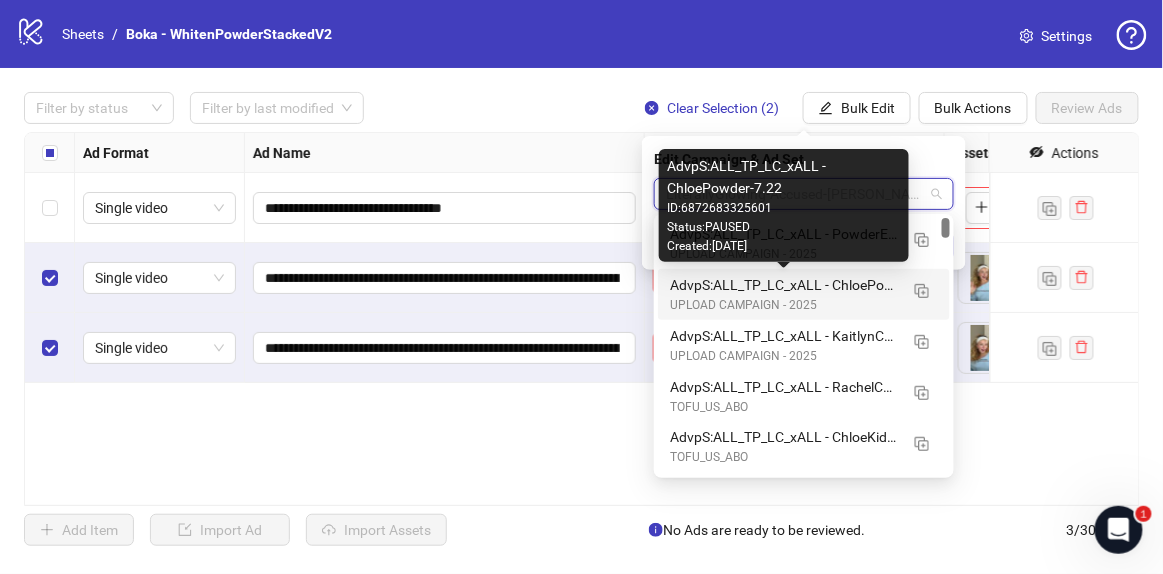 drag, startPoint x: 852, startPoint y: 289, endPoint x: 904, endPoint y: 320, distance: 60.53924 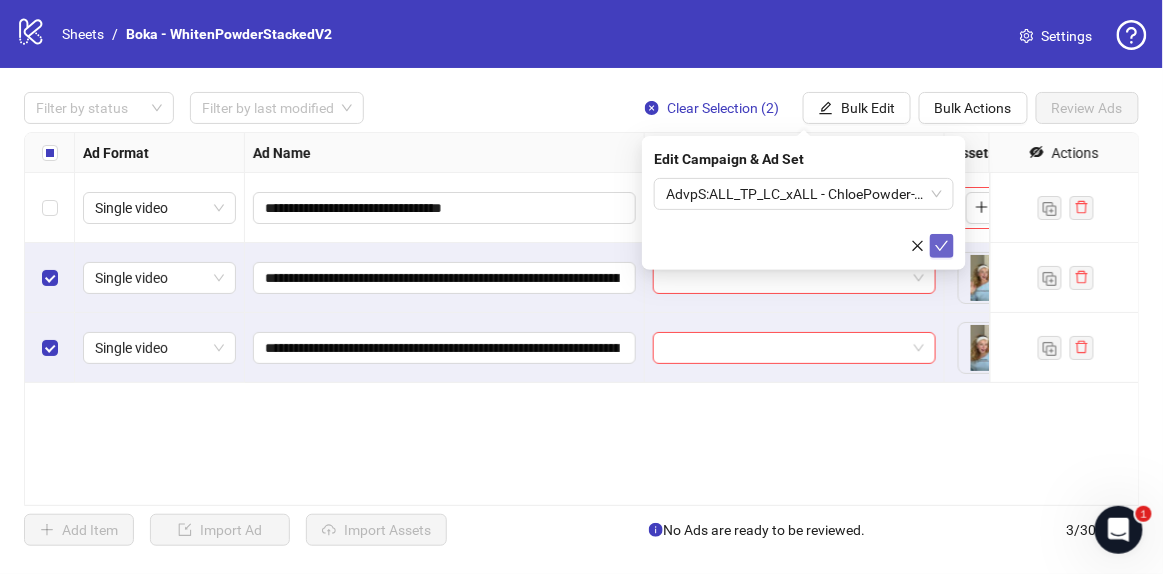 click 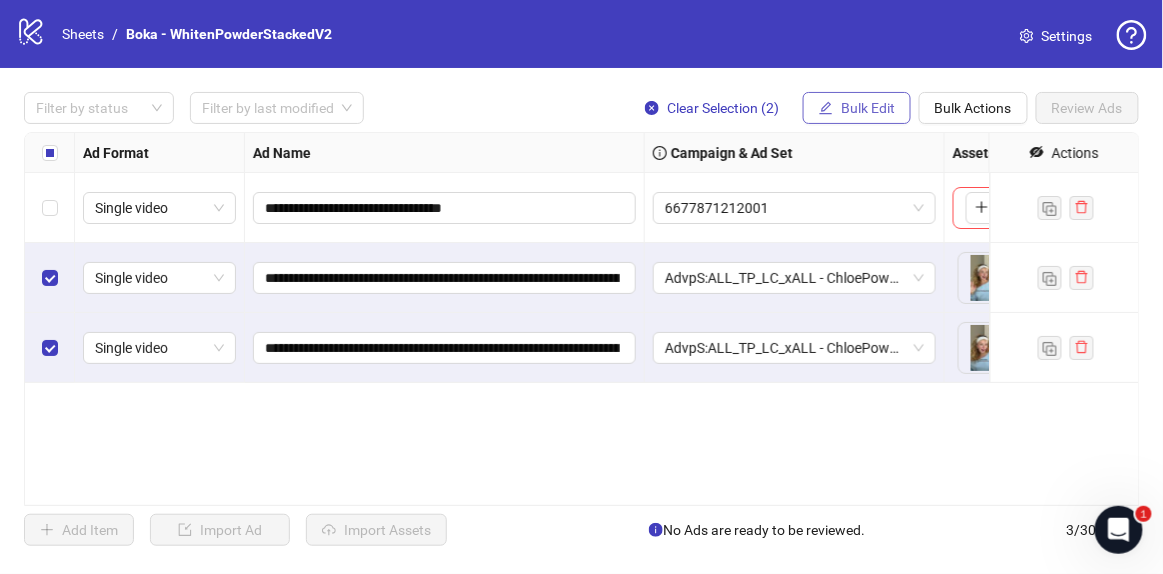 click on "Bulk Edit" at bounding box center (857, 108) 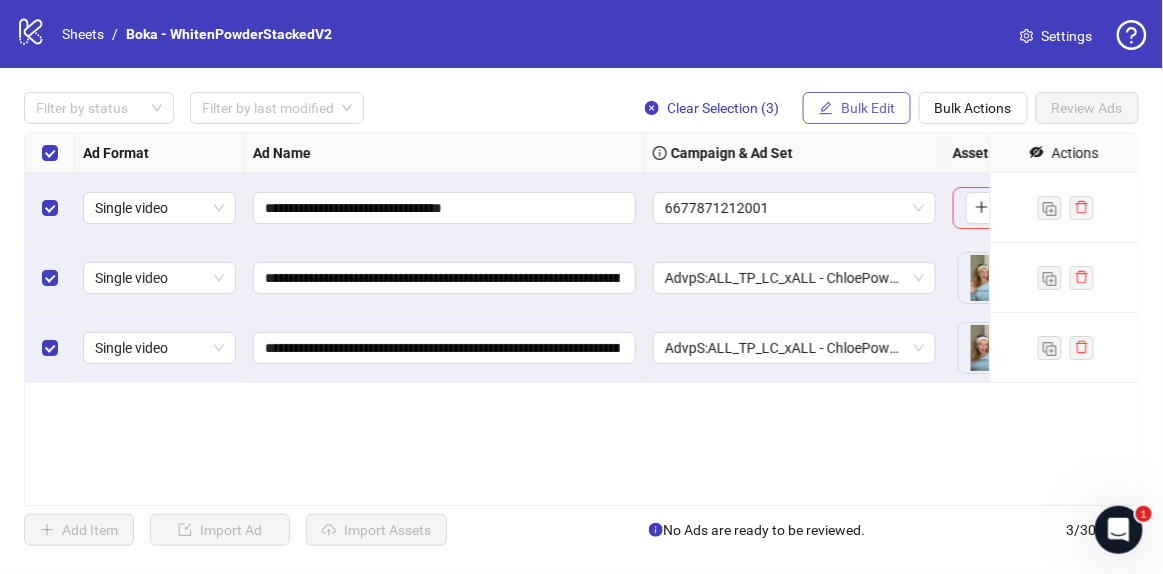 click on "Bulk Edit" at bounding box center (868, 108) 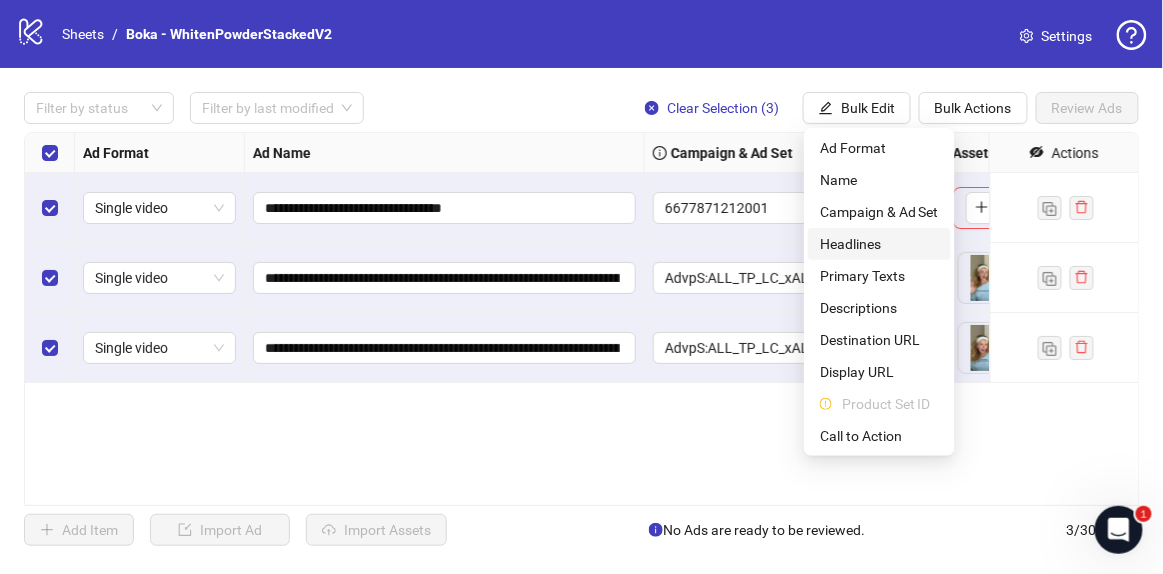click on "Headlines" at bounding box center (879, 244) 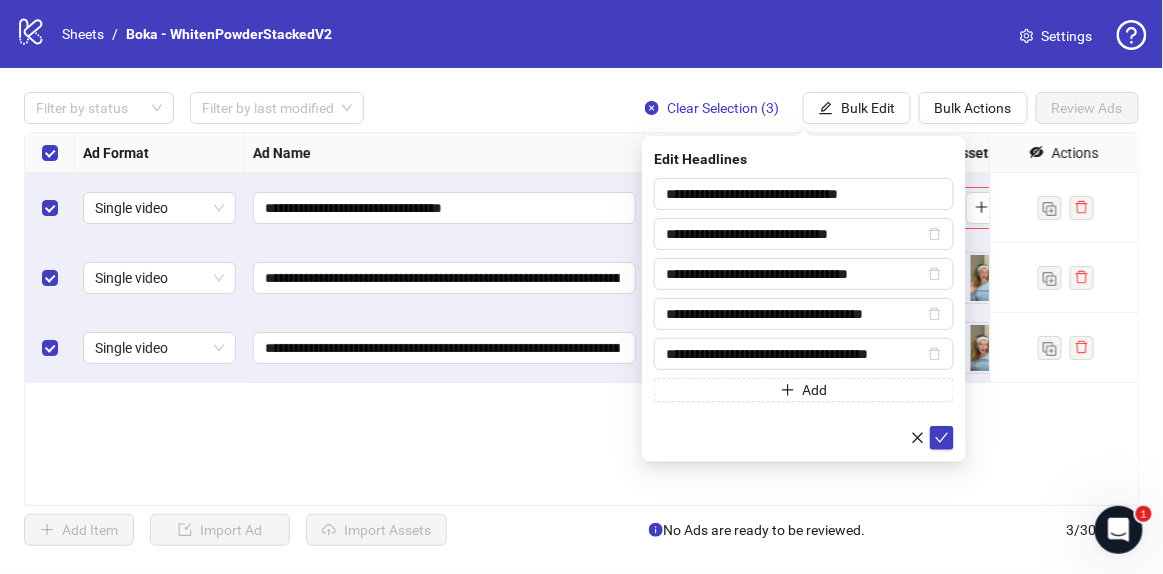 click on "**********" at bounding box center (804, 299) 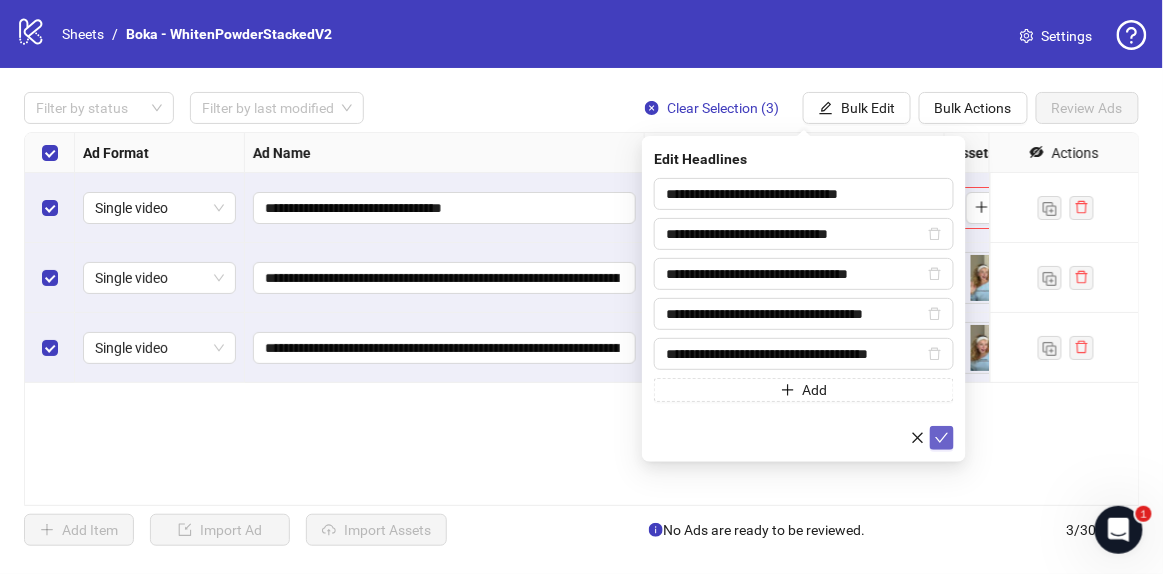 click 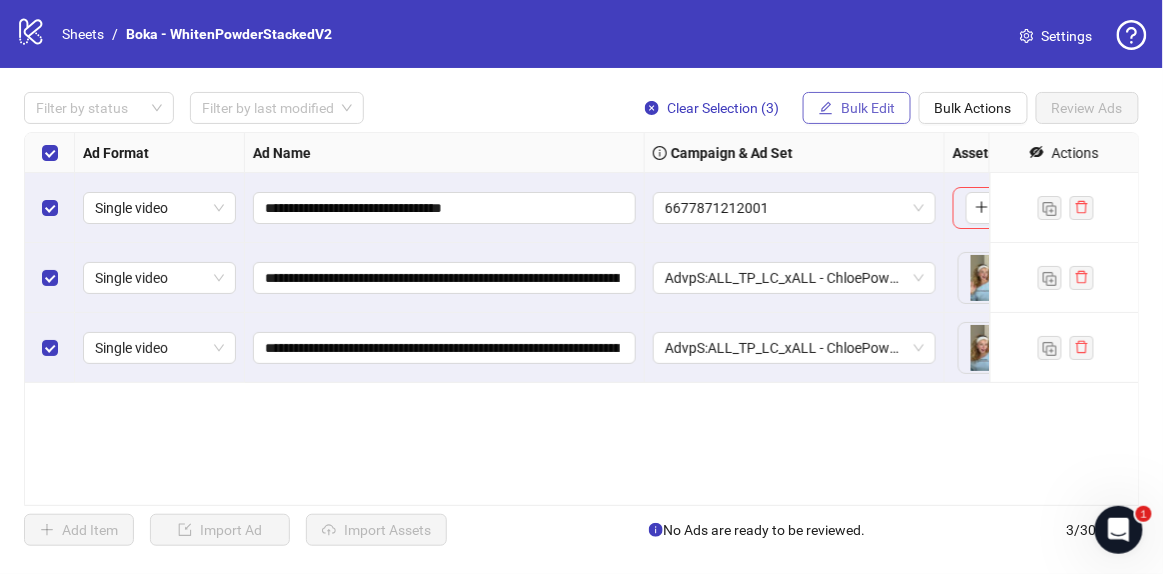 click on "Bulk Edit" at bounding box center (868, 108) 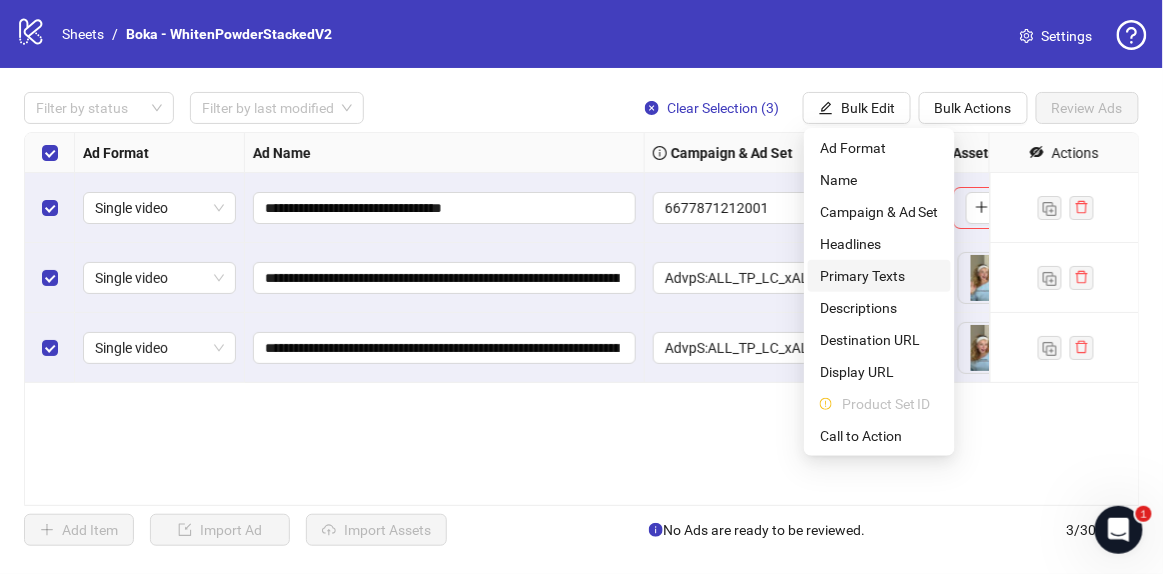 click on "Primary Texts" at bounding box center (879, 276) 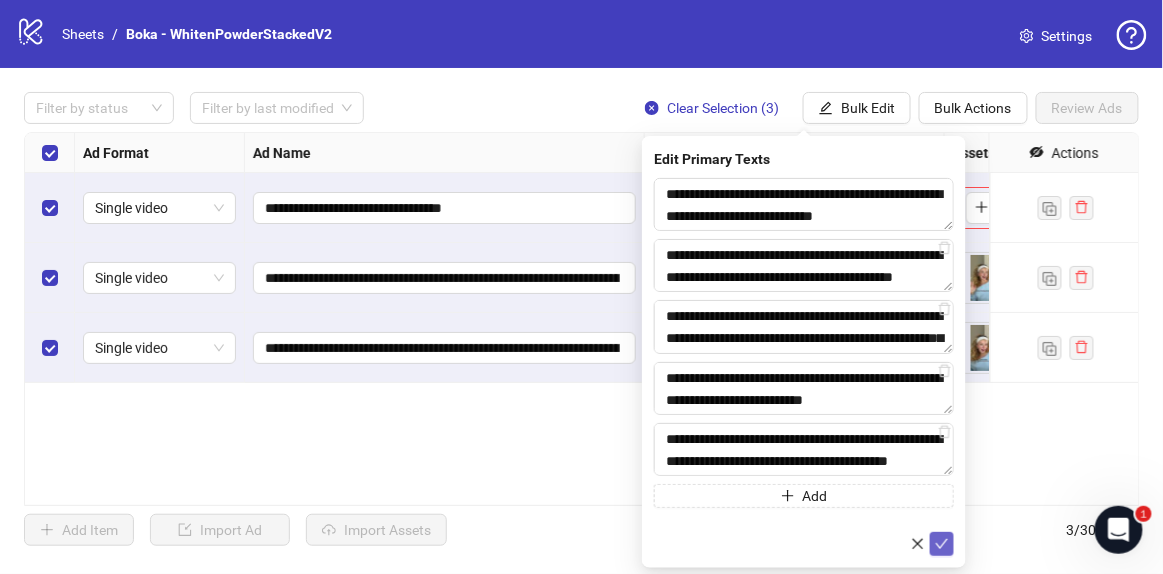 click 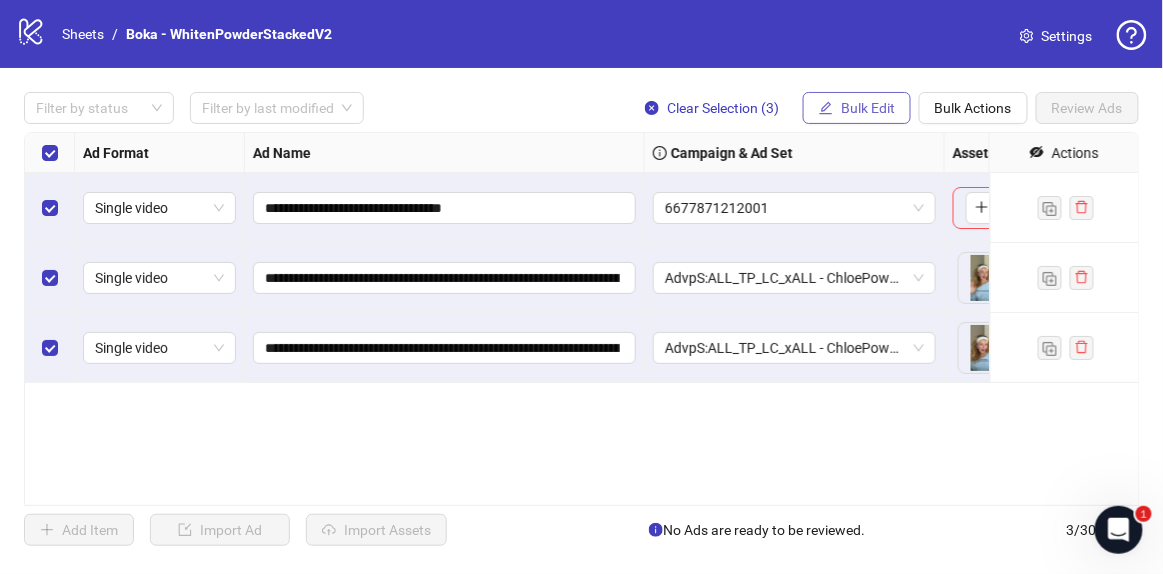 click on "Bulk Edit" at bounding box center [868, 108] 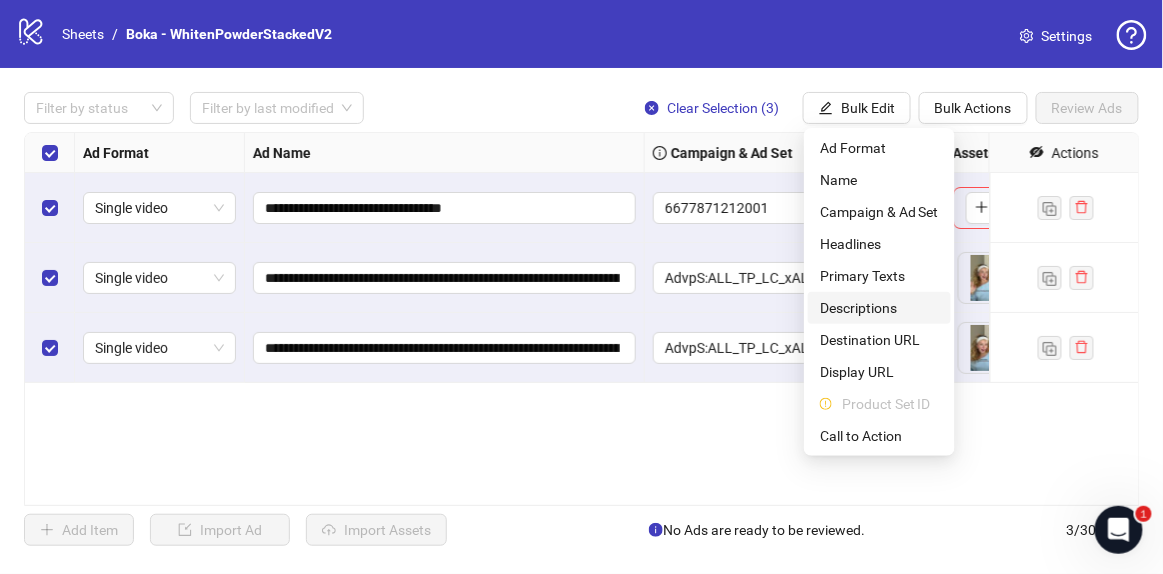 click on "Descriptions" at bounding box center [879, 308] 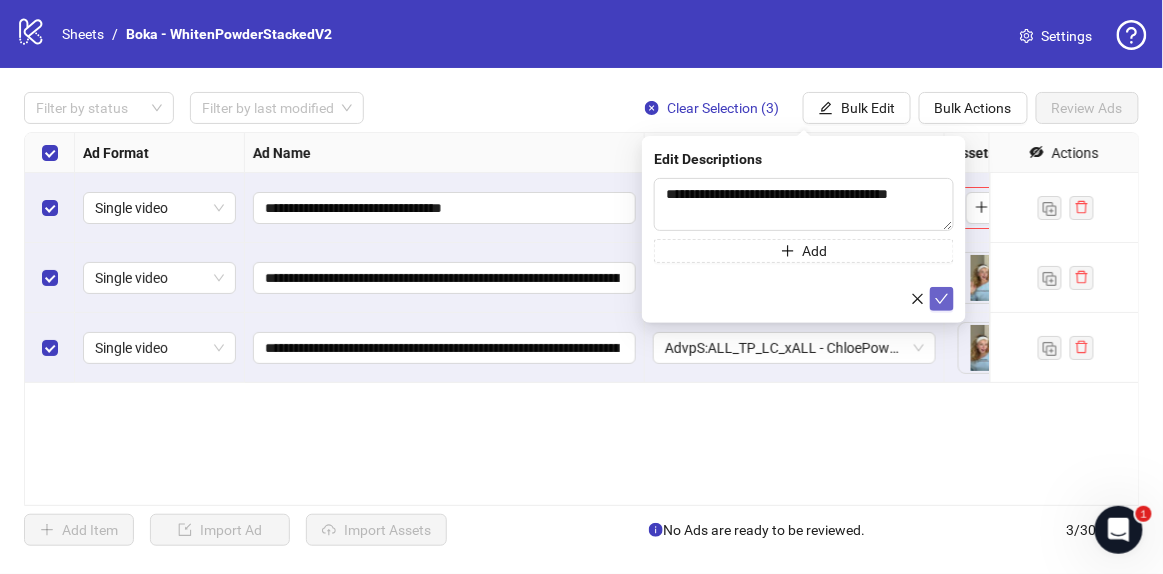click 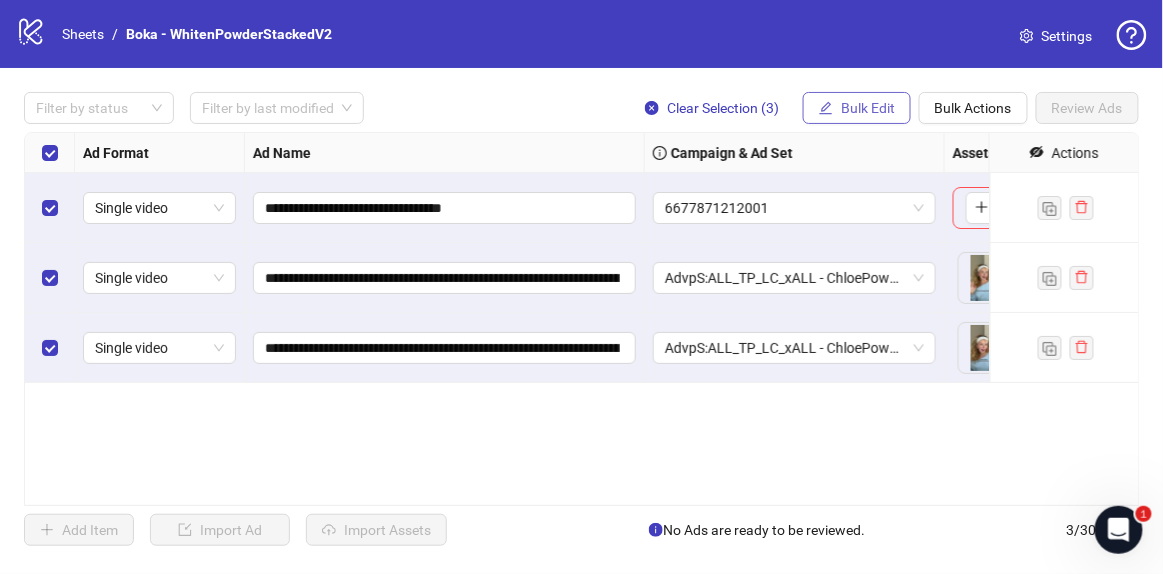 click on "Bulk Edit" at bounding box center (857, 108) 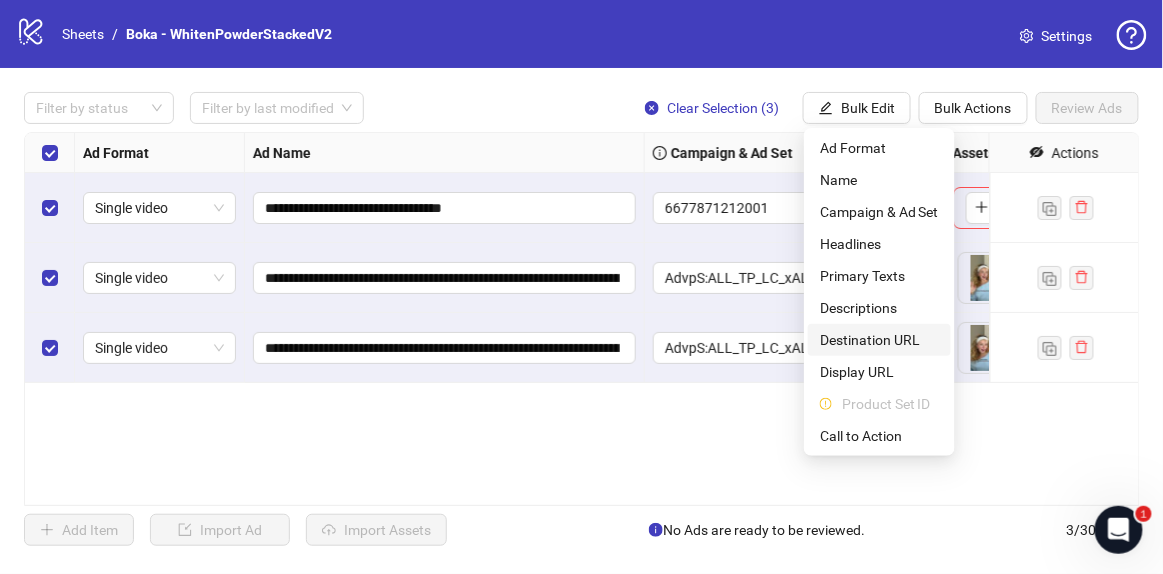 click on "Destination URL" at bounding box center (879, 340) 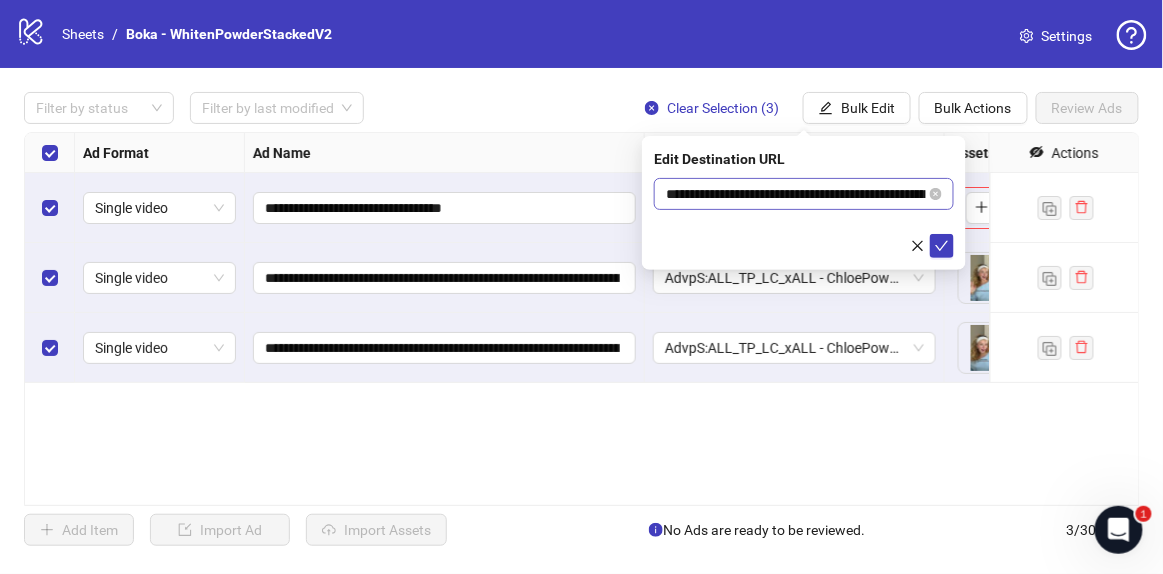 click on "**********" at bounding box center (804, 194) 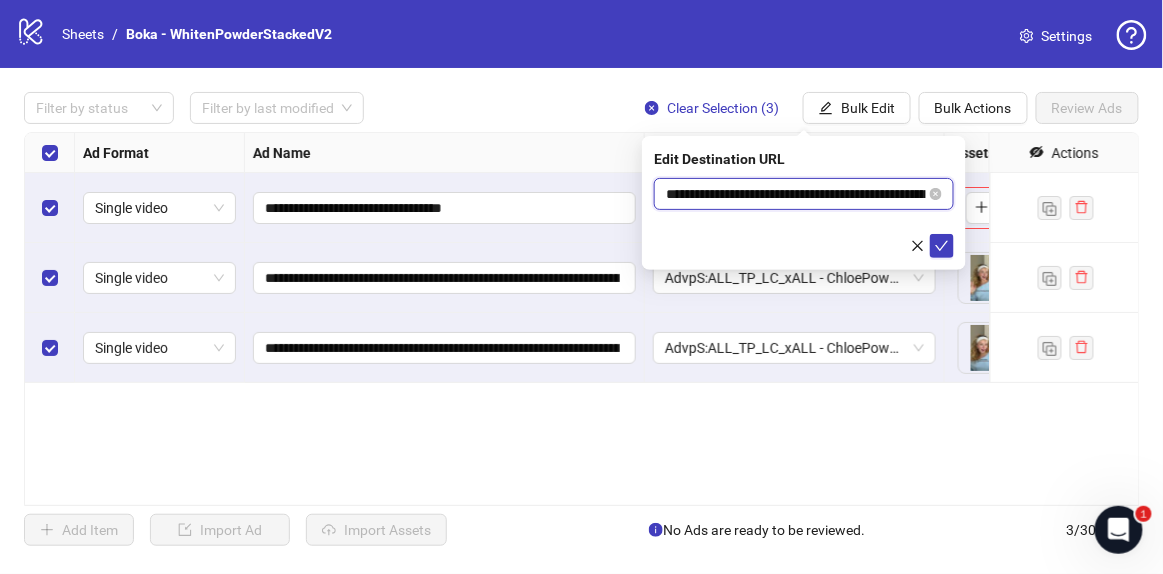 scroll, scrollTop: 0, scrollLeft: 158, axis: horizontal 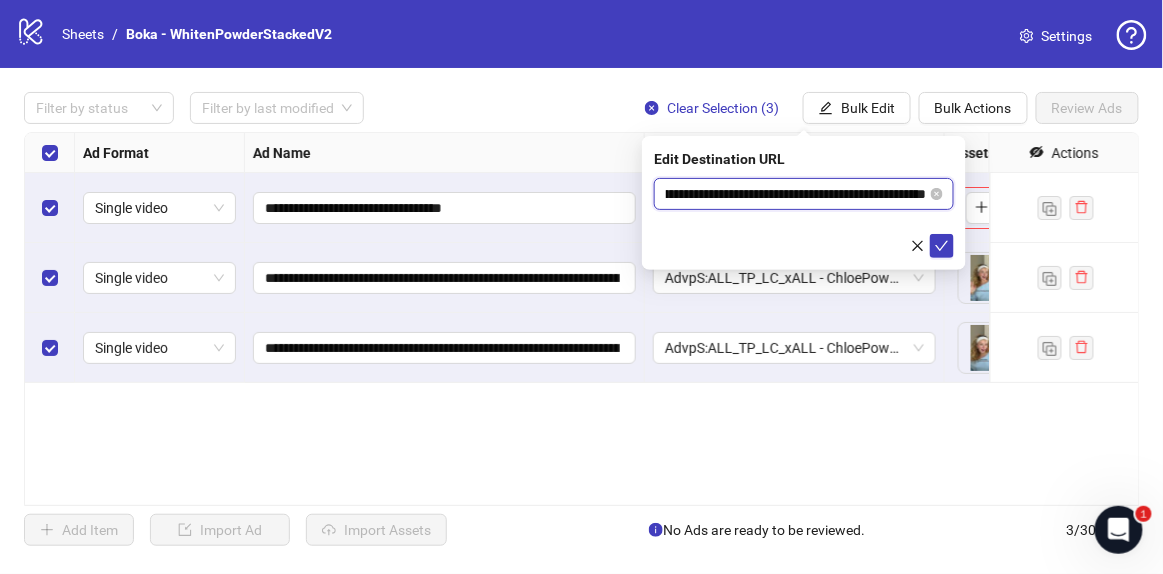 drag, startPoint x: 731, startPoint y: 185, endPoint x: 1074, endPoint y: 224, distance: 345.21008 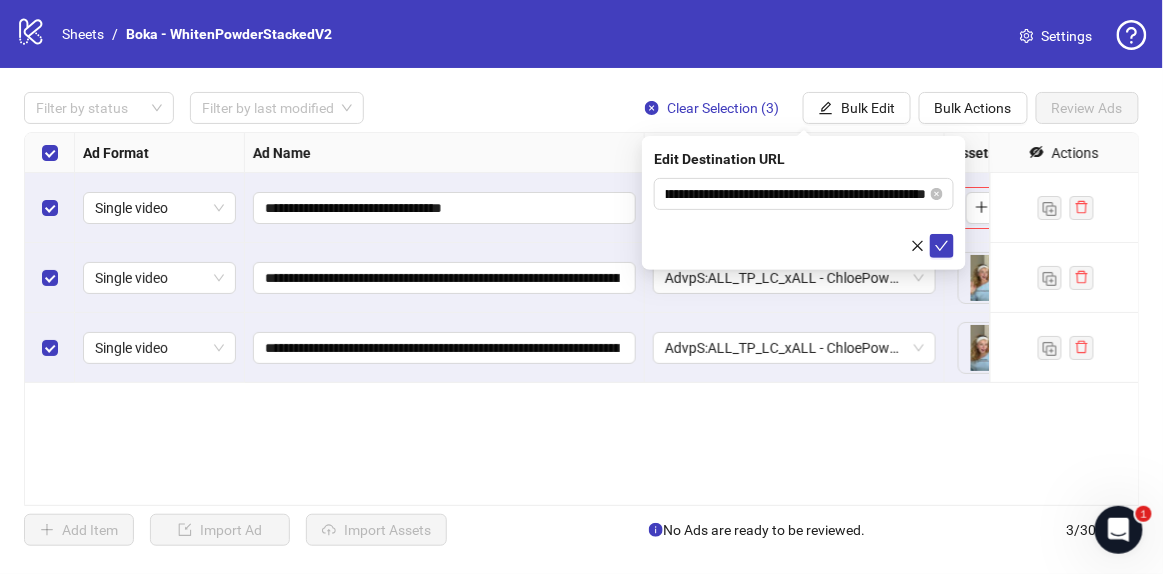 click on "**********" at bounding box center (804, 203) 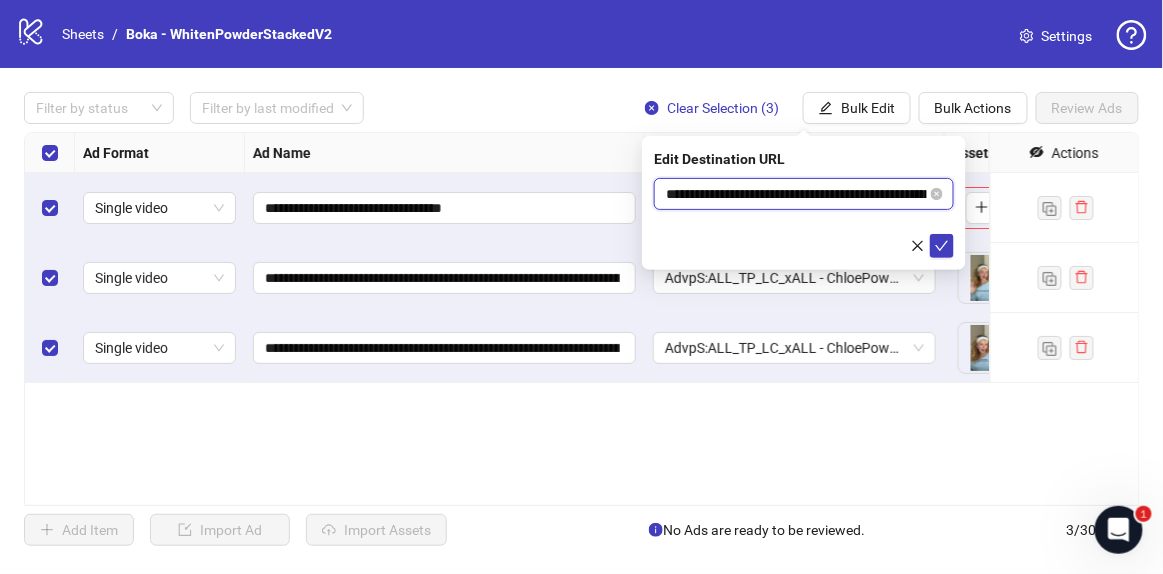 click on "**********" at bounding box center [796, 194] 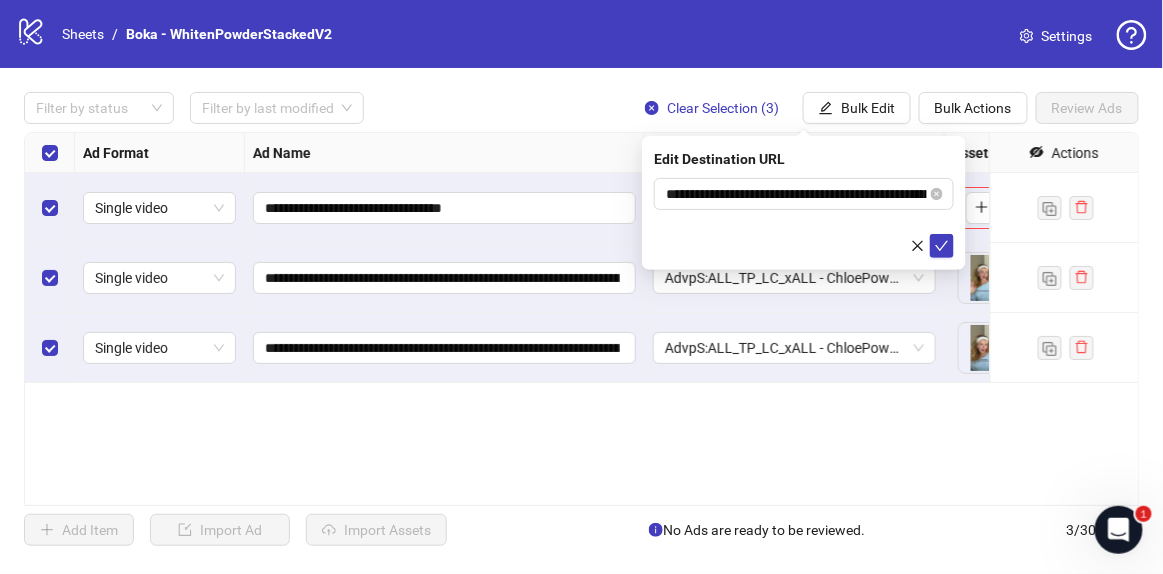 click on "**********" at bounding box center [582, 319] 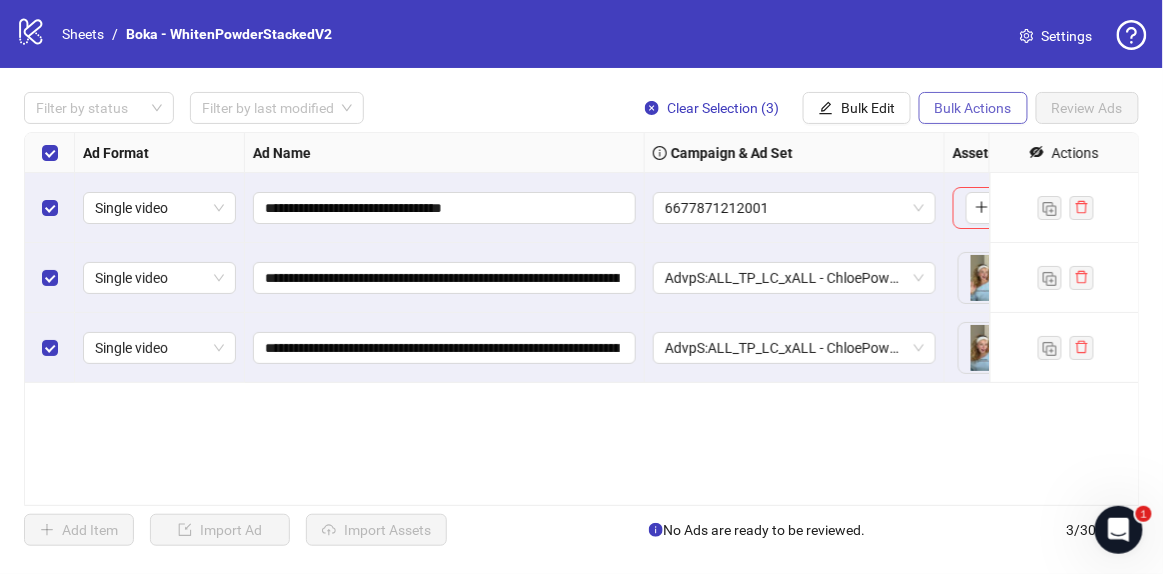 click on "Bulk Actions" at bounding box center [973, 108] 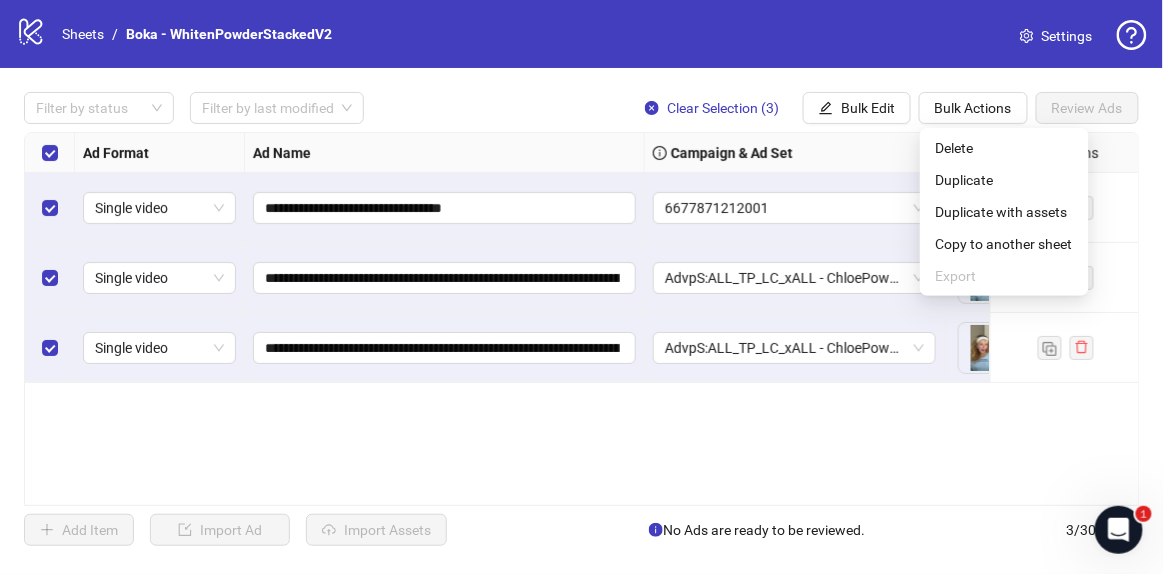 scroll, scrollTop: 0, scrollLeft: 975, axis: horizontal 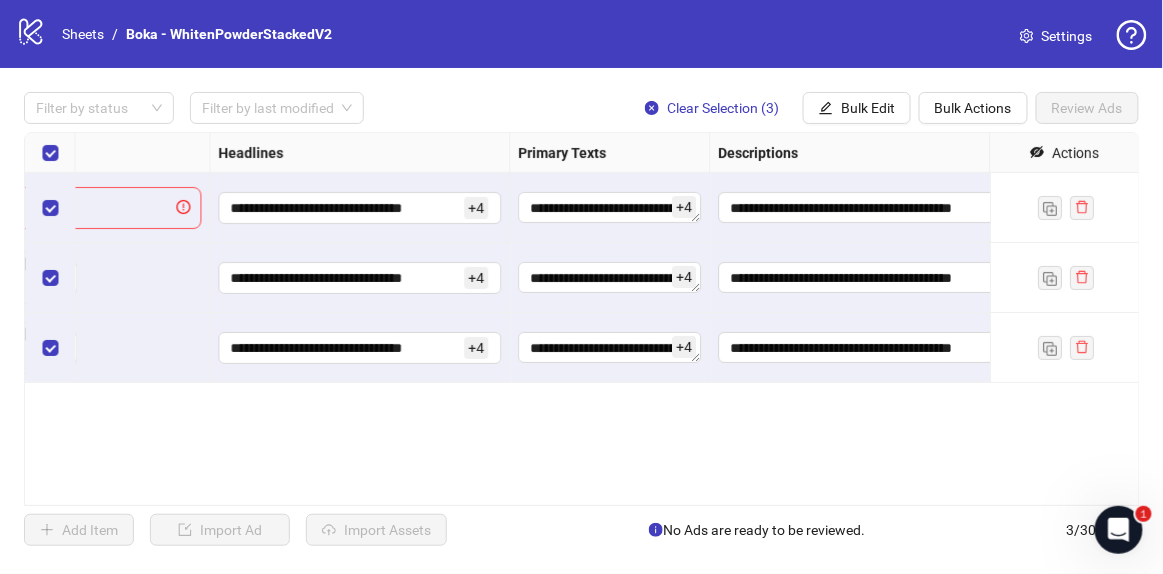 click 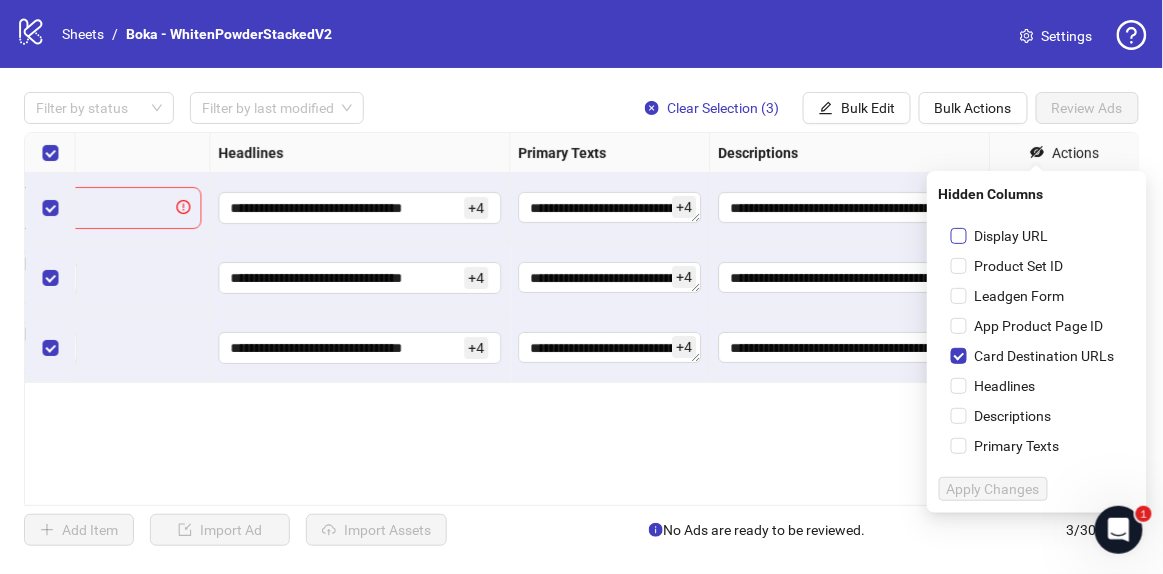 click on "Display URL" at bounding box center [1012, 236] 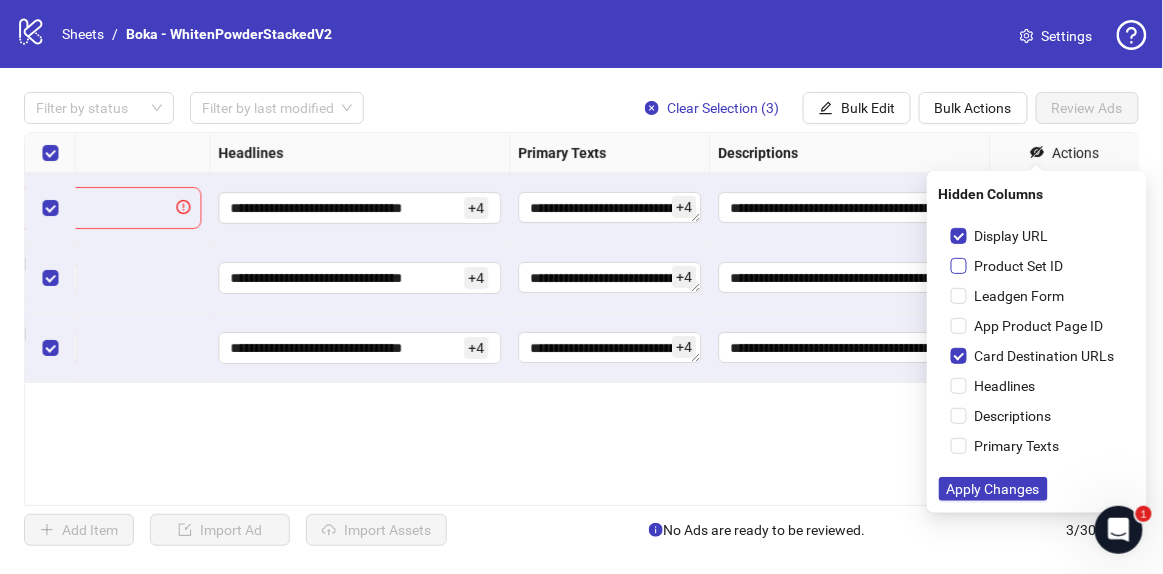 click on "Product Set ID" at bounding box center [1037, 266] 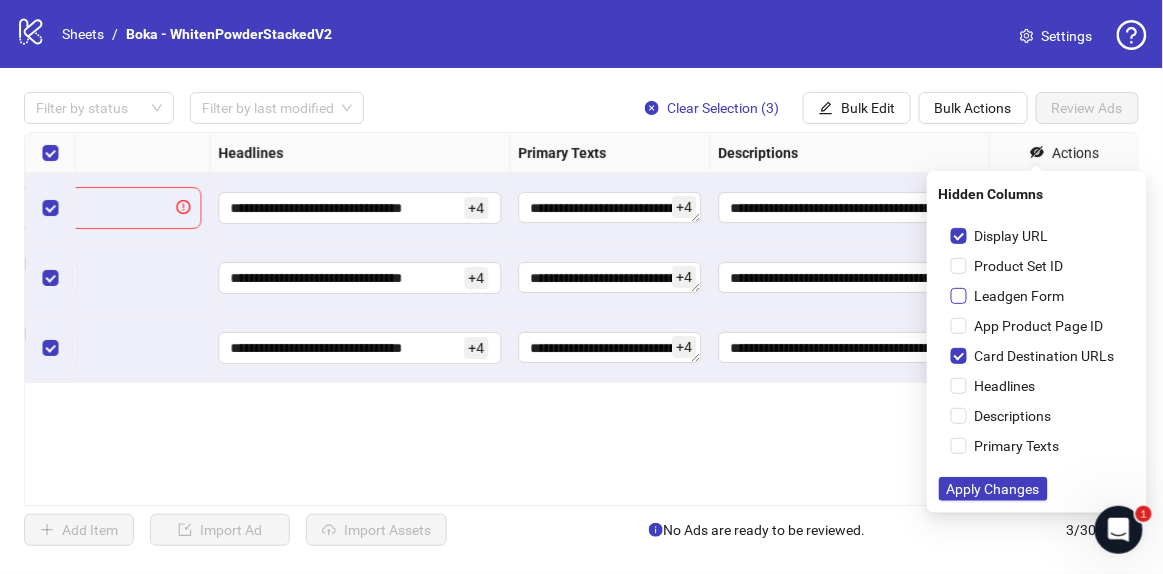 click on "Leadgen Form" at bounding box center [1020, 296] 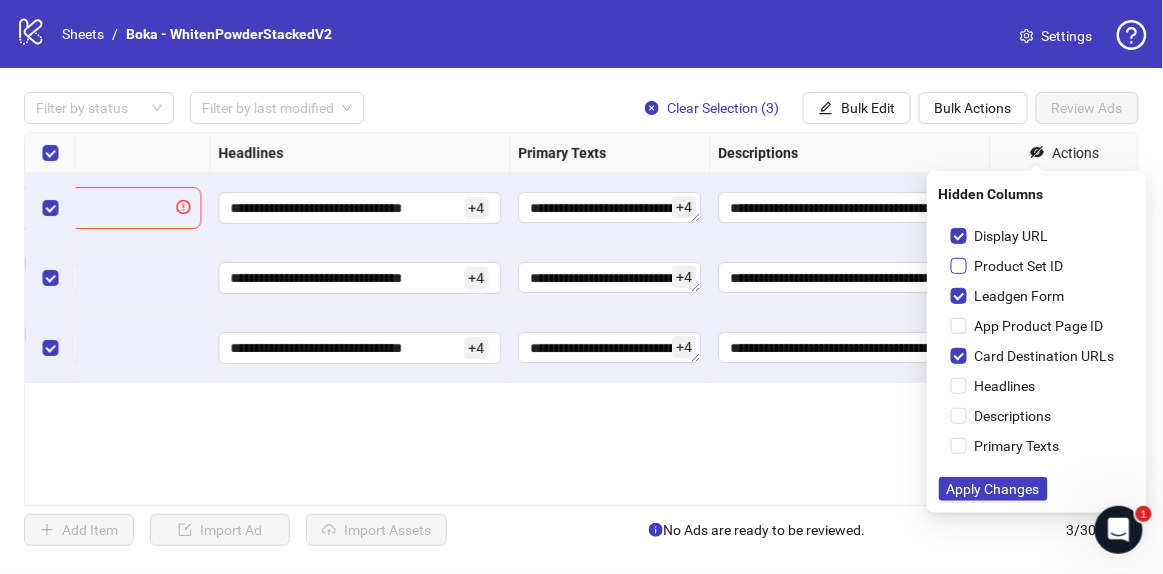 click on "Product Set ID" at bounding box center (1019, 266) 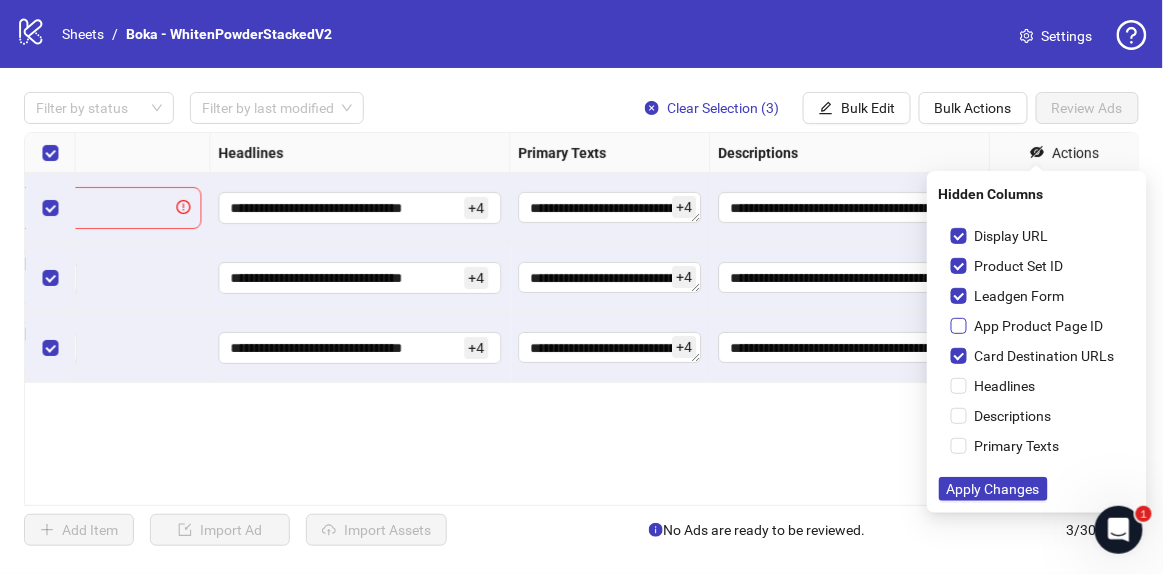 click on "App Product Page ID" at bounding box center [1039, 326] 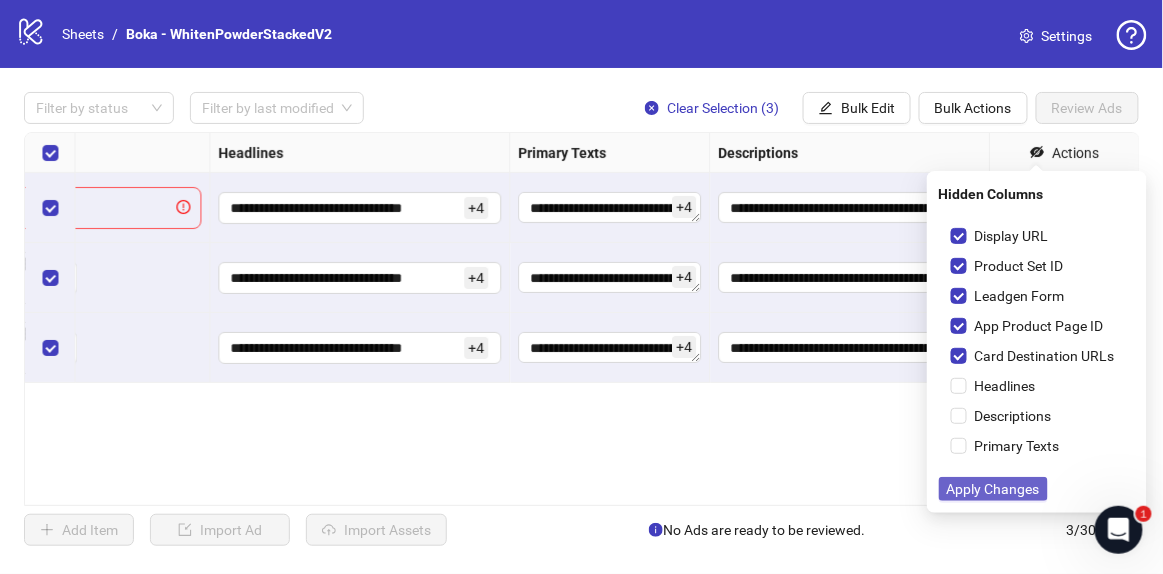 click on "Apply Changes" at bounding box center (993, 489) 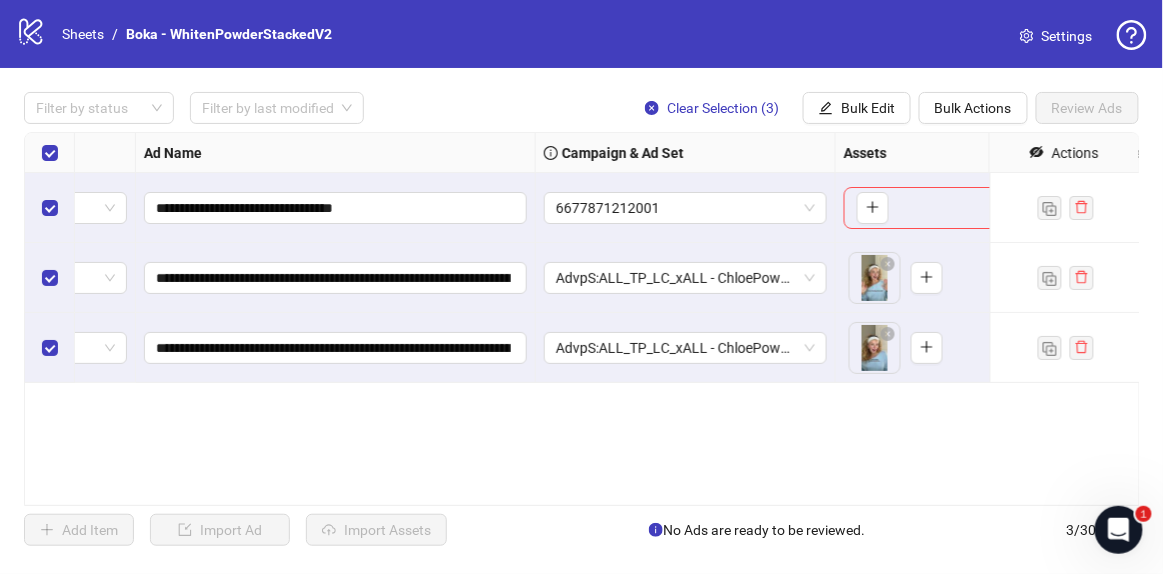 scroll, scrollTop: 0, scrollLeft: 0, axis: both 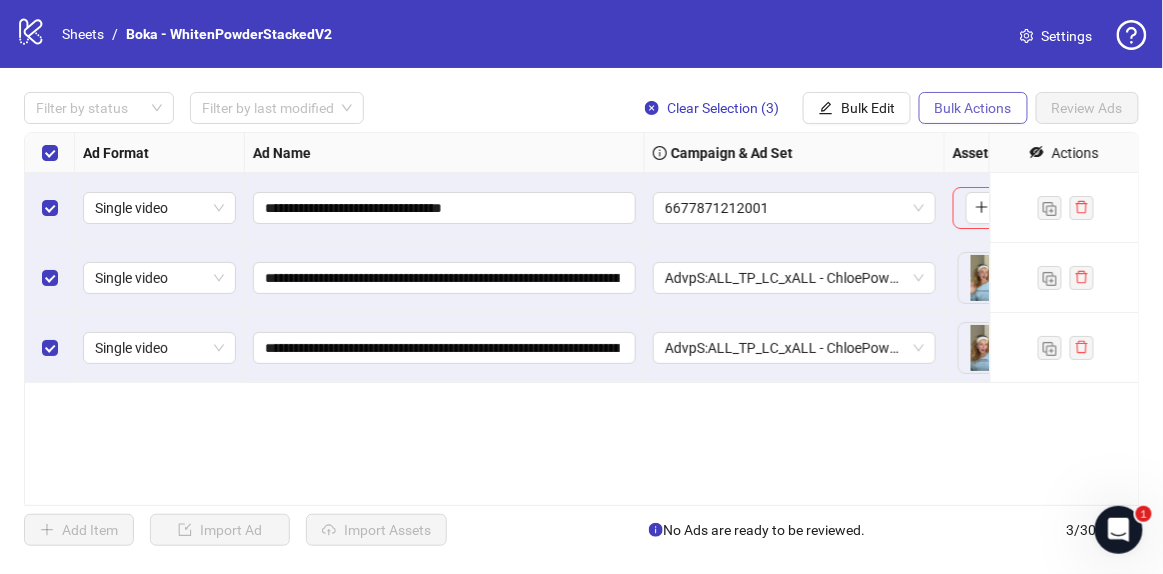 click on "Bulk Actions" at bounding box center (973, 108) 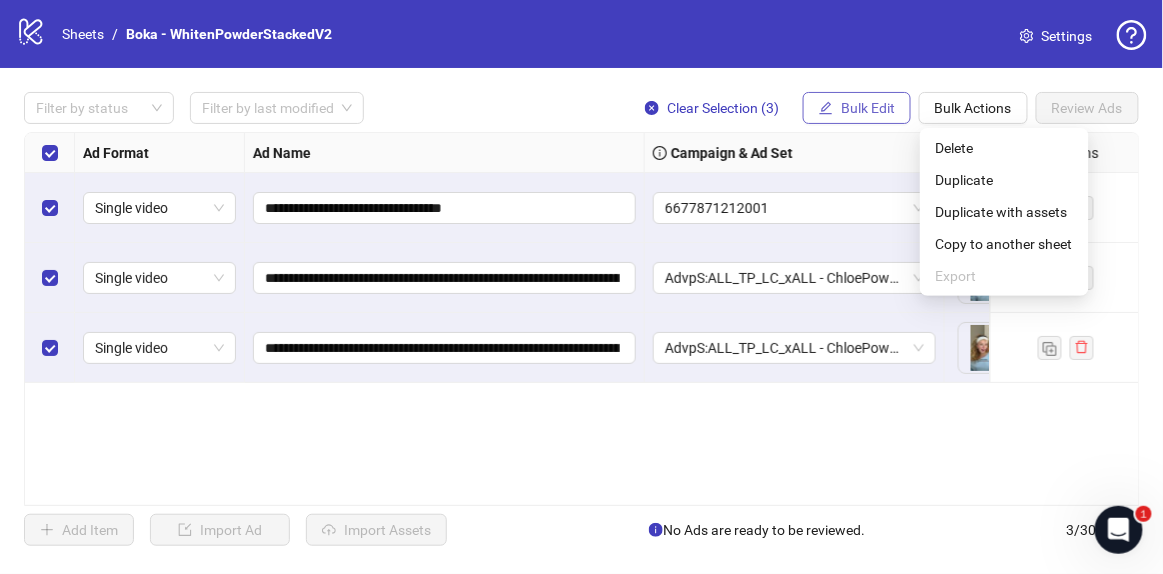 click on "Bulk Edit" at bounding box center [868, 108] 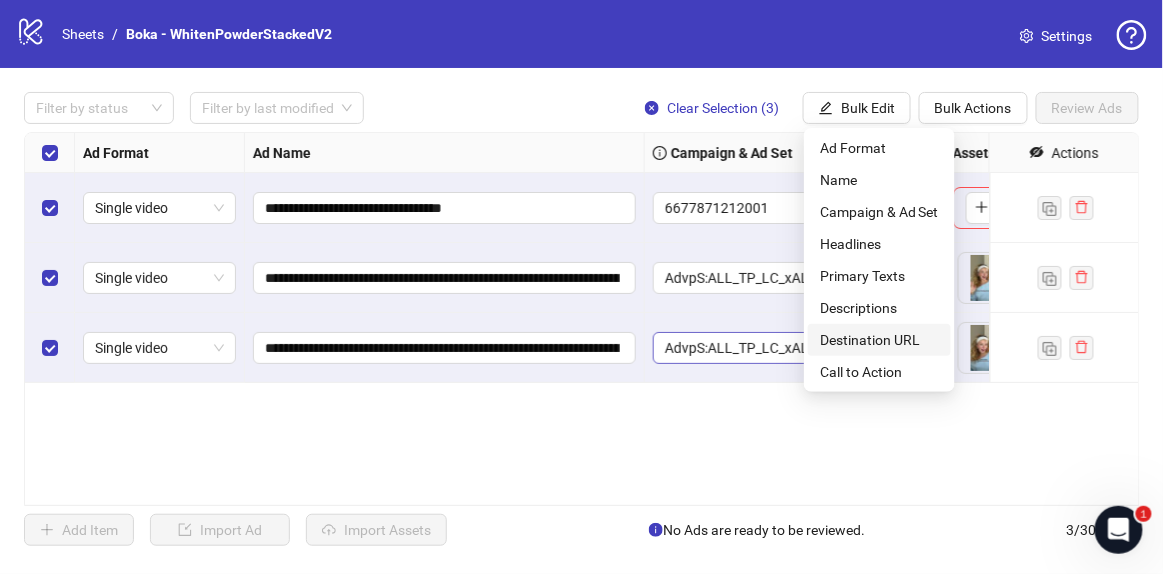click on "Destination URL" at bounding box center (879, 340) 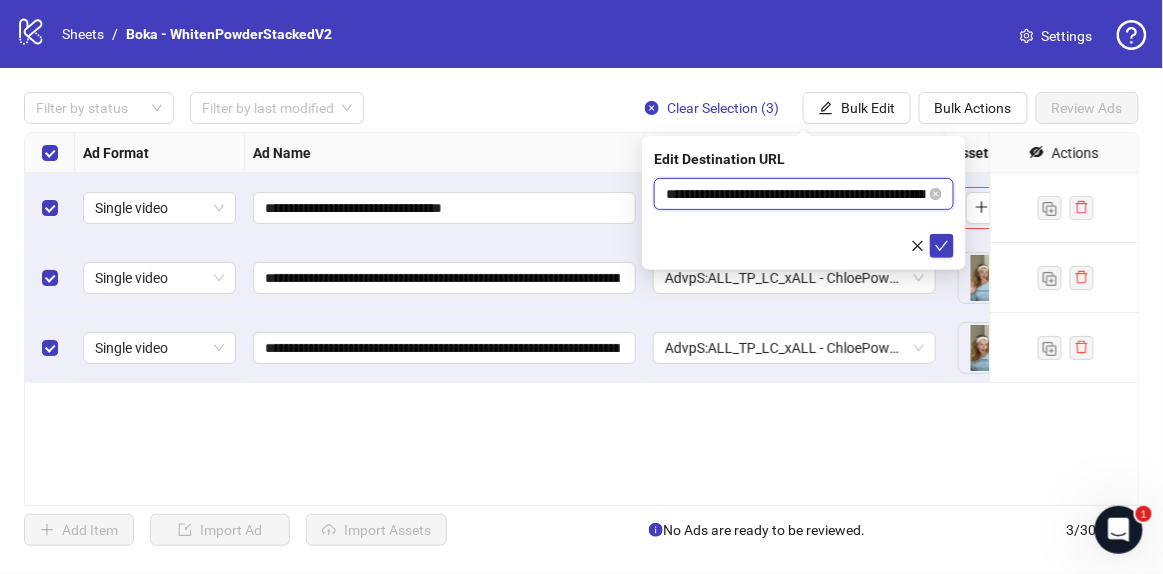click on "**********" at bounding box center (796, 194) 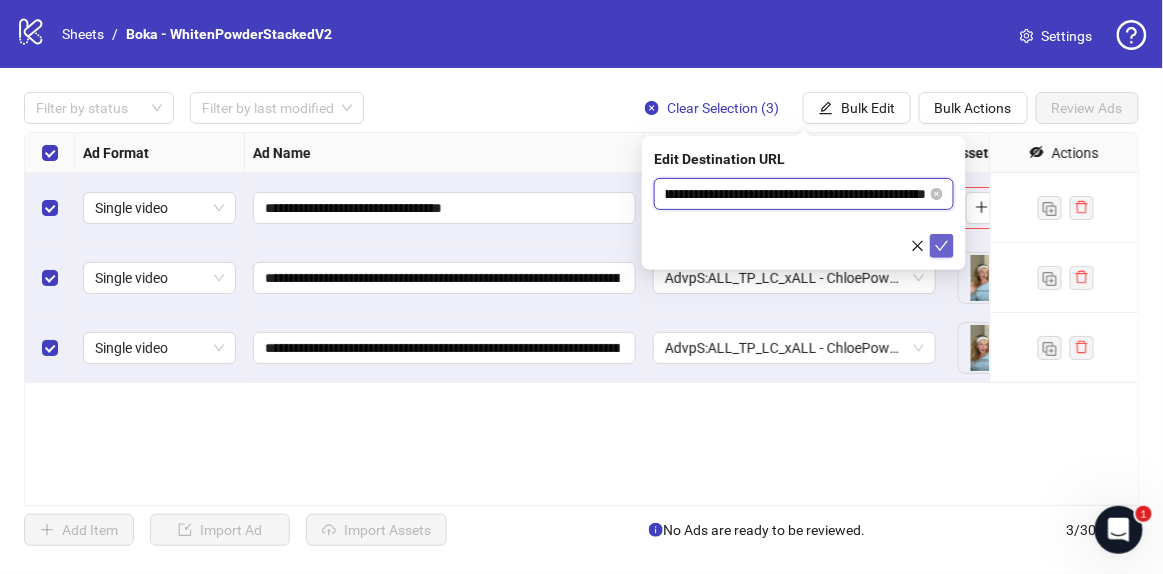 type on "**********" 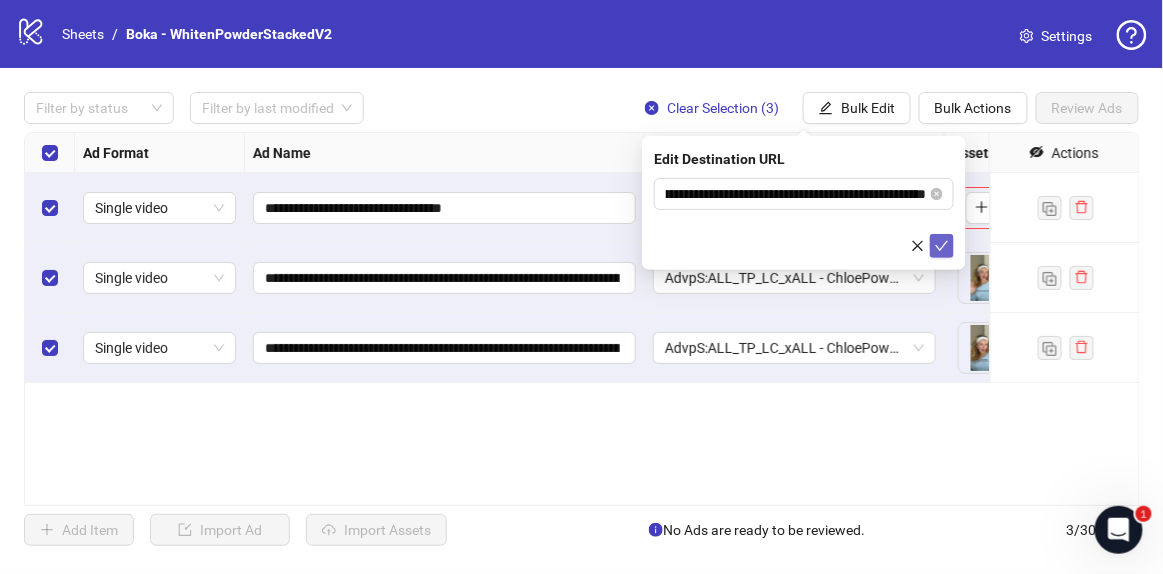 click on "**********" at bounding box center [804, 203] 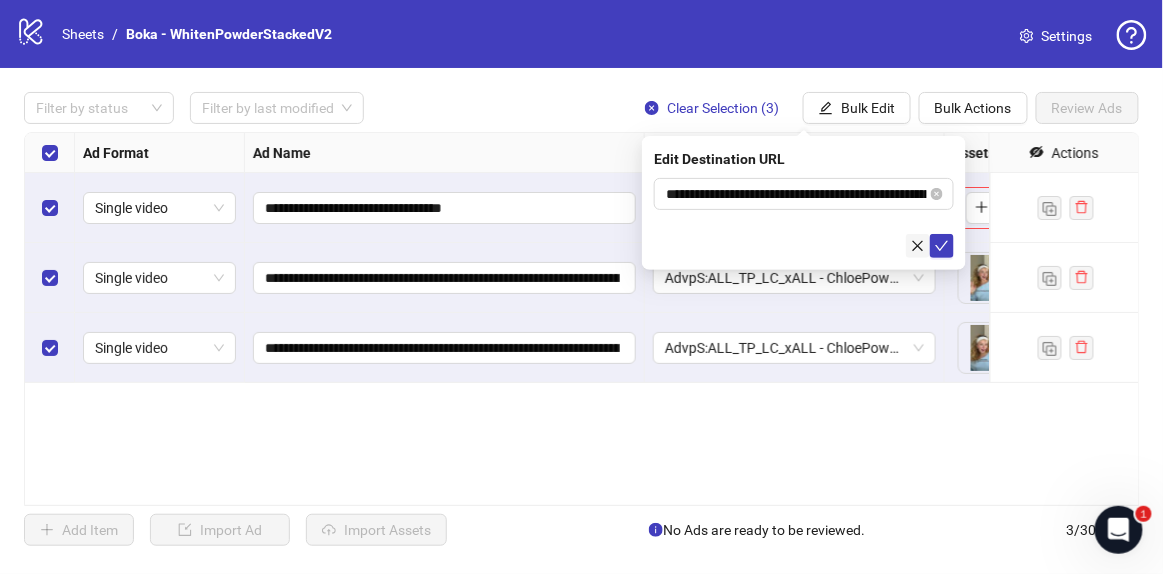 click at bounding box center [918, 246] 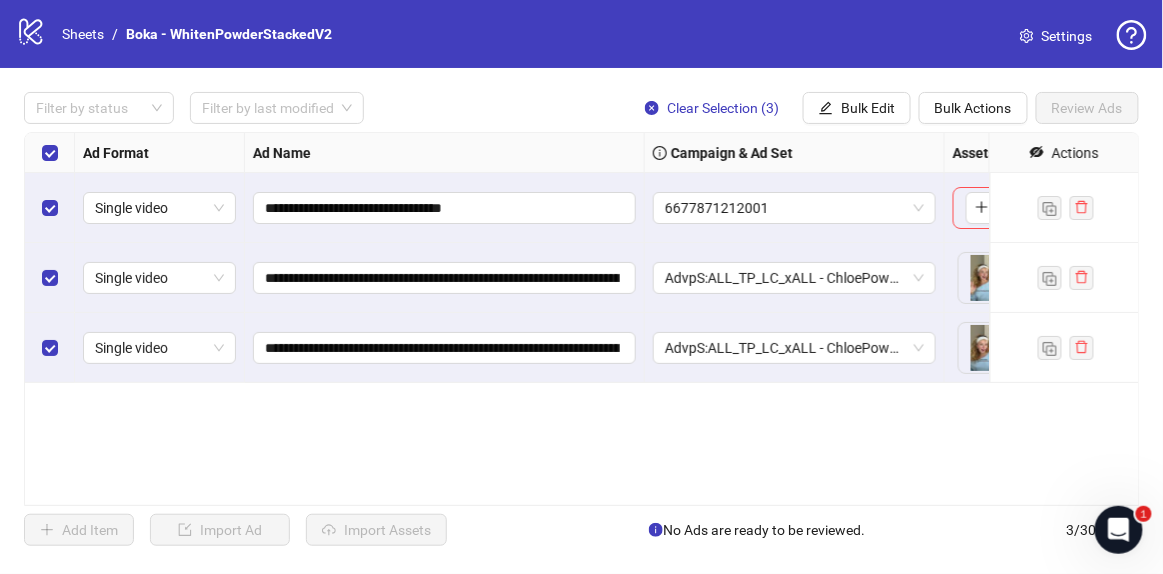 click on "**********" at bounding box center (581, 319) 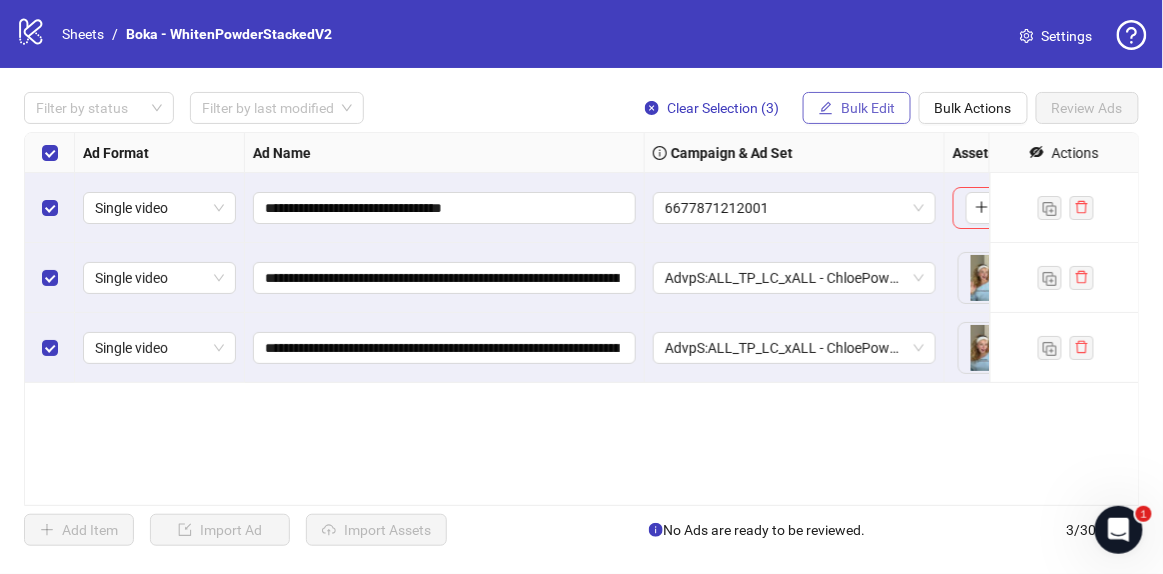 click on "Bulk Edit" at bounding box center [868, 108] 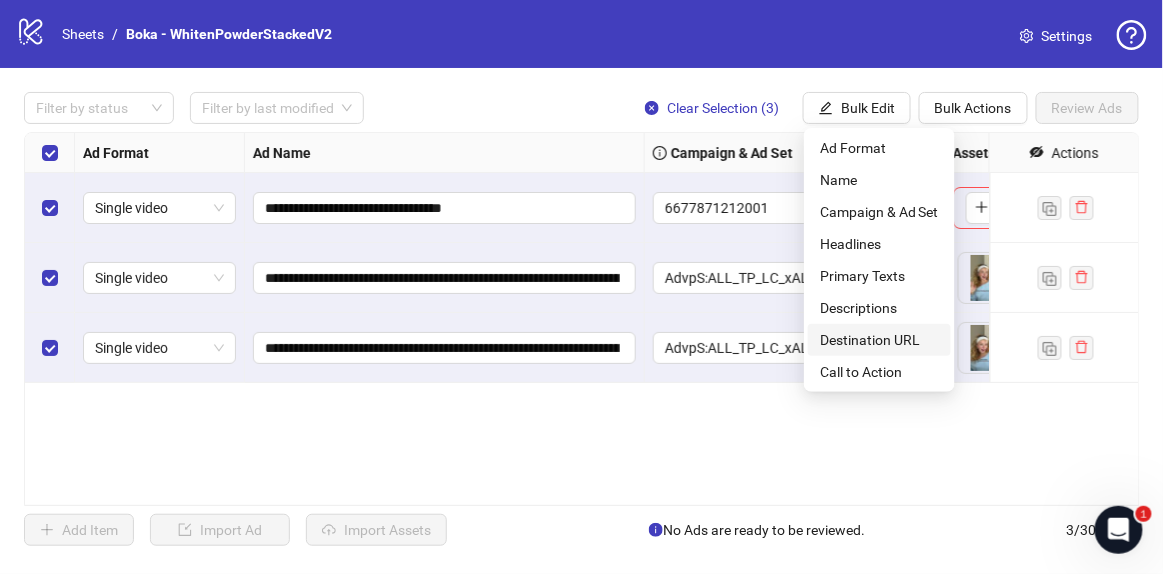 click on "Destination URL" at bounding box center [879, 340] 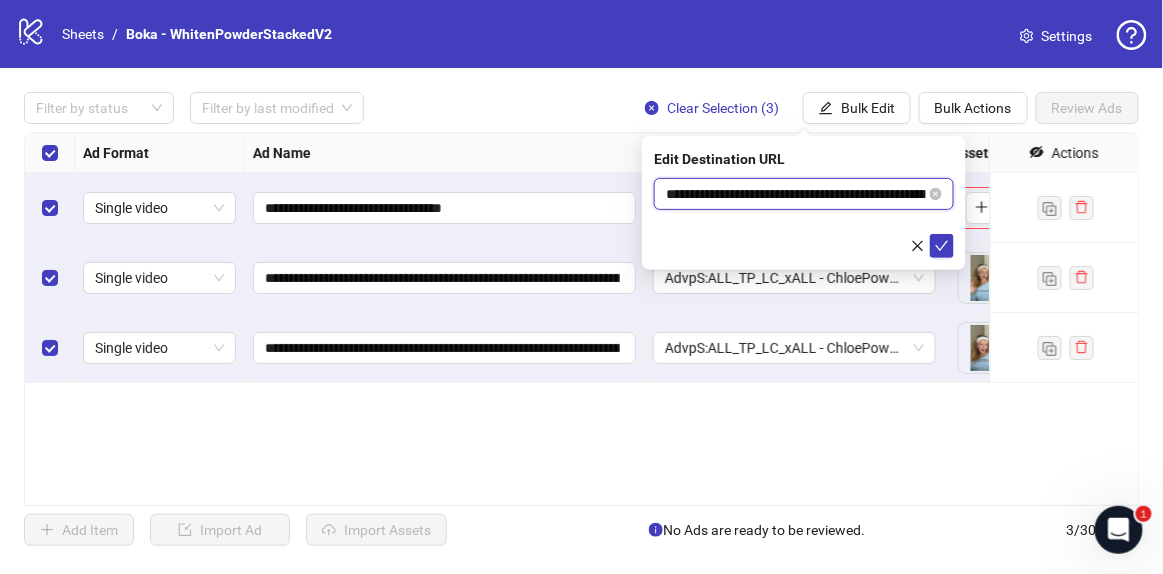 click on "**********" at bounding box center (796, 194) 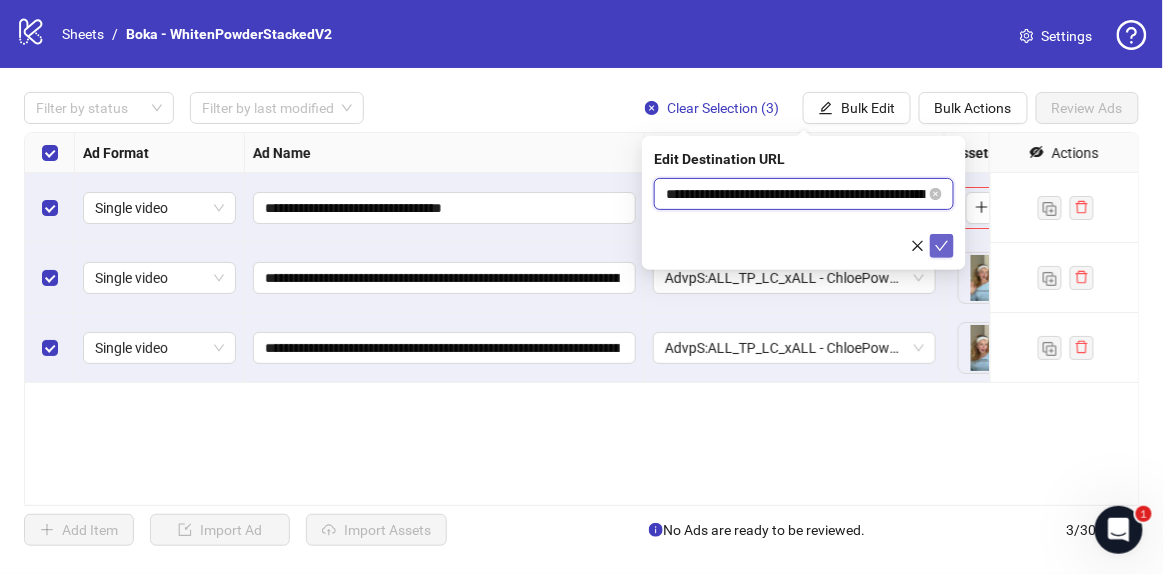 paste 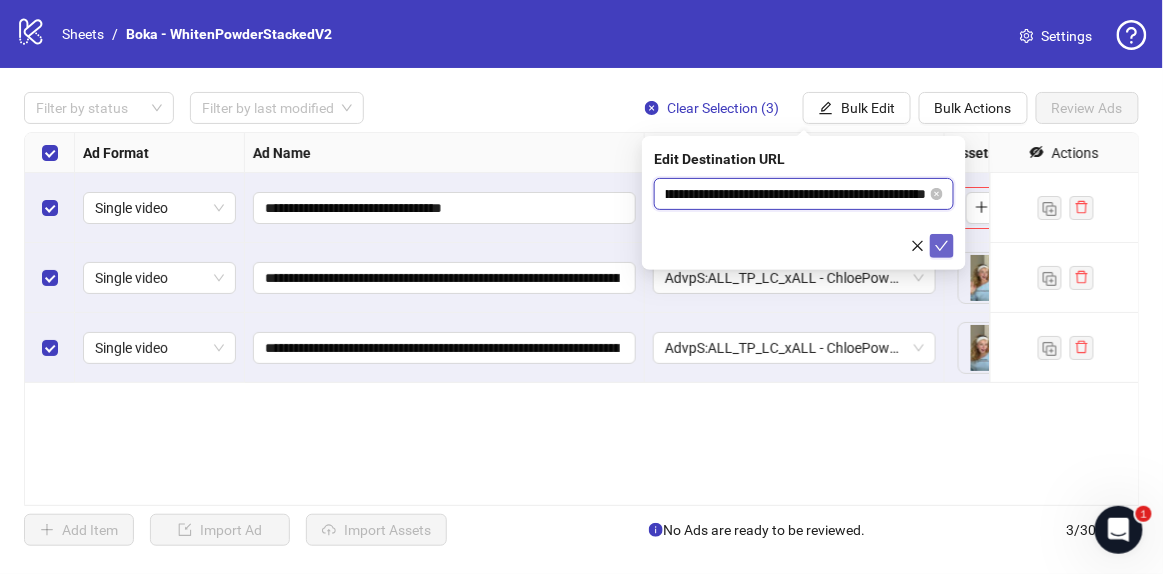 type on "**********" 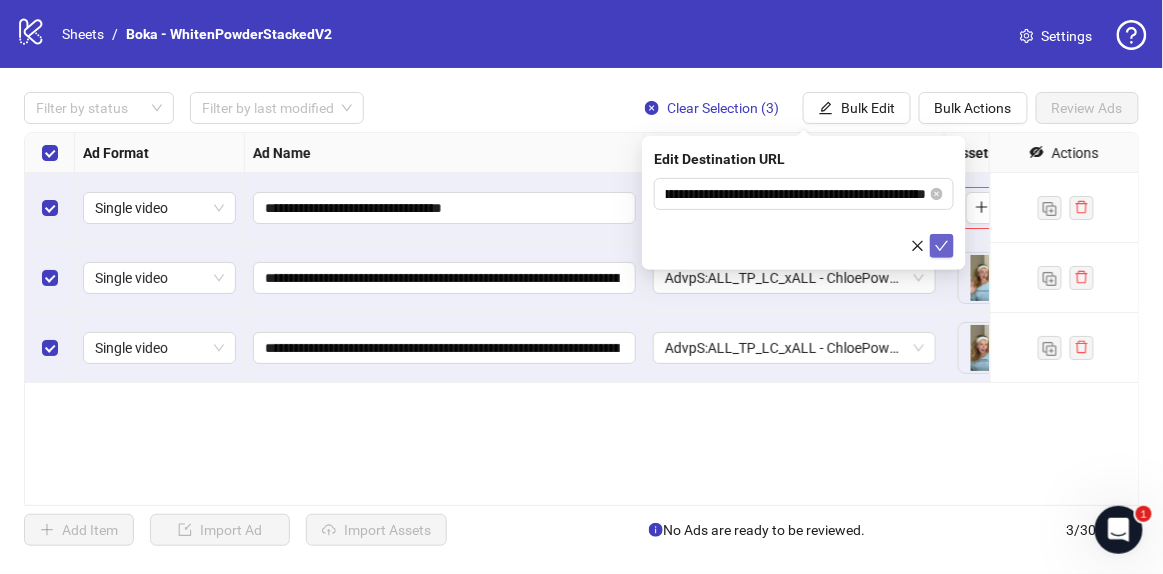 click 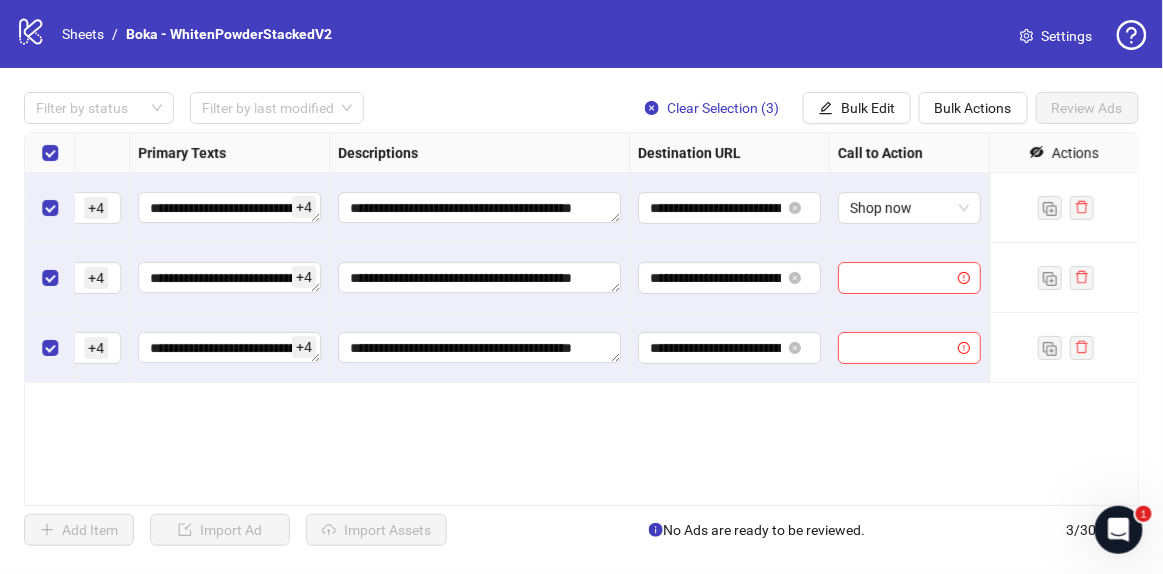 scroll, scrollTop: 0, scrollLeft: 0, axis: both 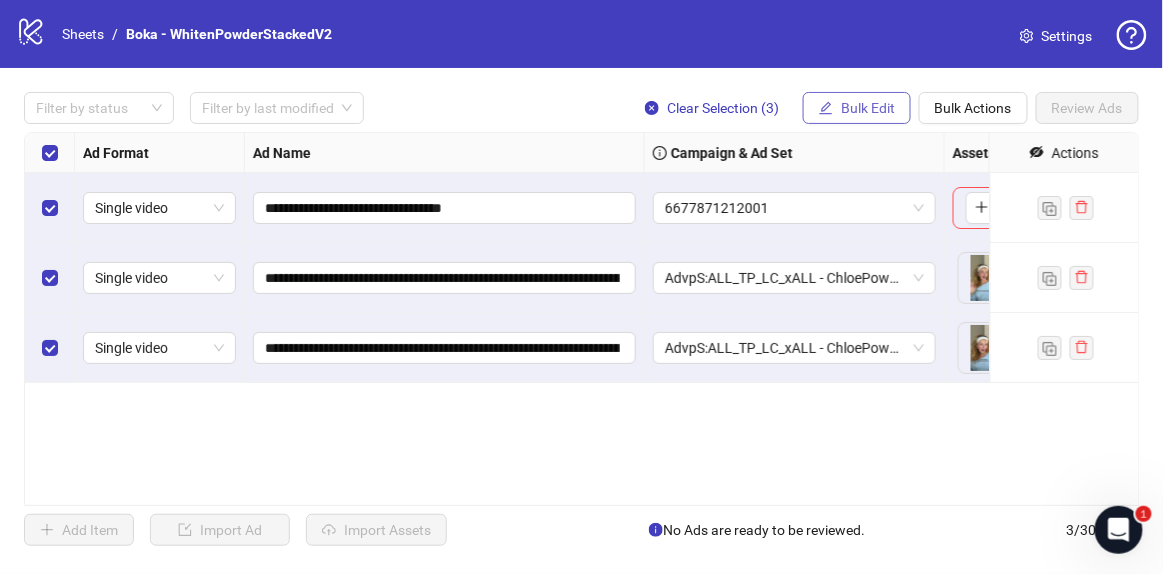click on "Bulk Edit" at bounding box center [868, 108] 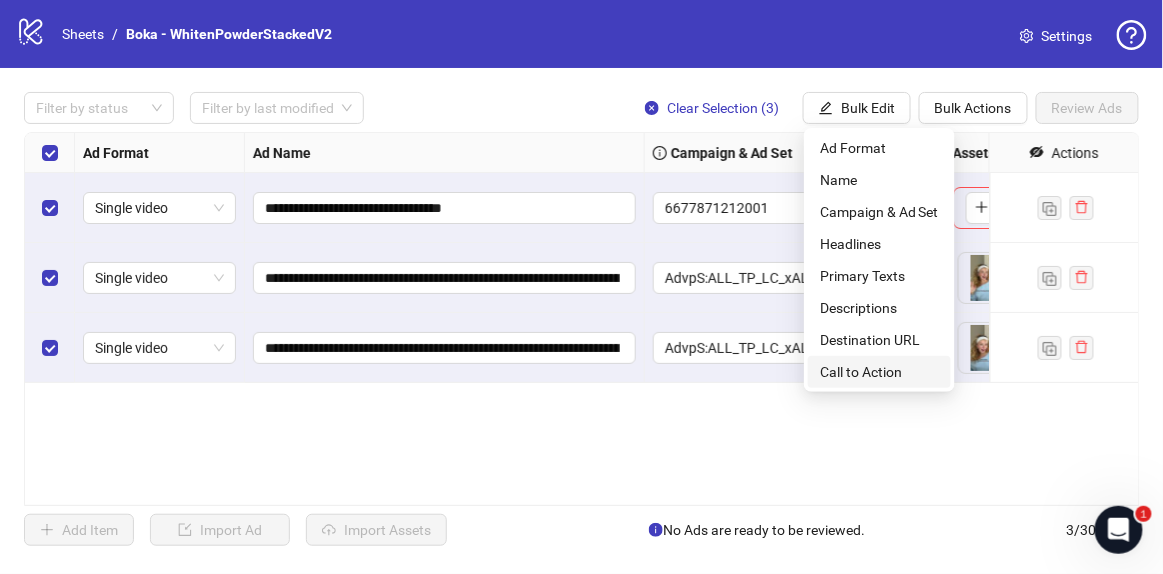 click on "Call to Action" at bounding box center (879, 372) 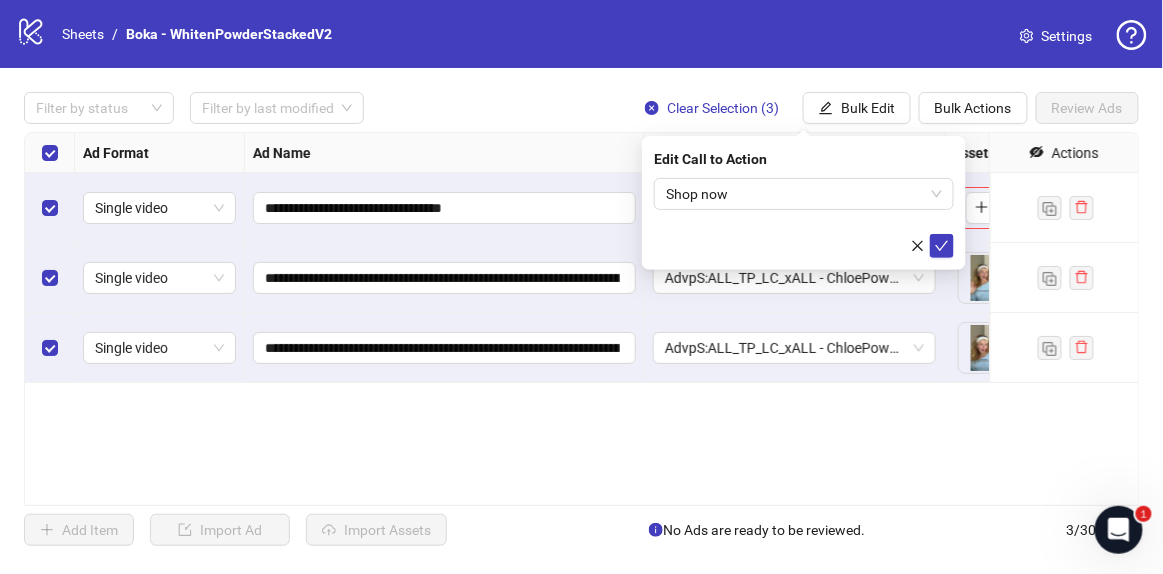 drag, startPoint x: 949, startPoint y: 240, endPoint x: 907, endPoint y: 295, distance: 69.2026 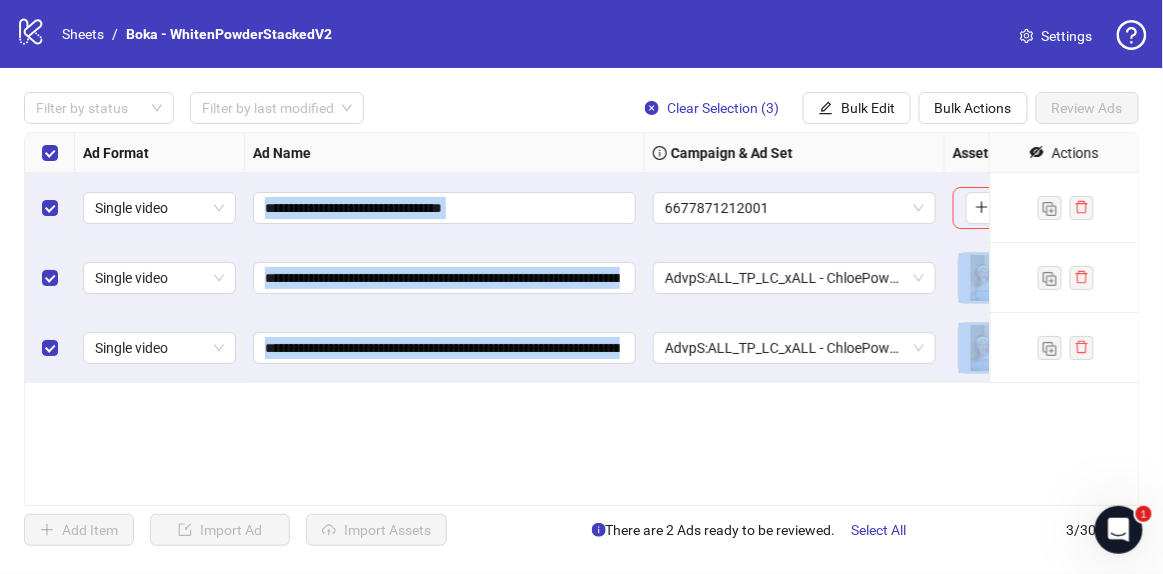 click on "**********" at bounding box center (1260, 258) 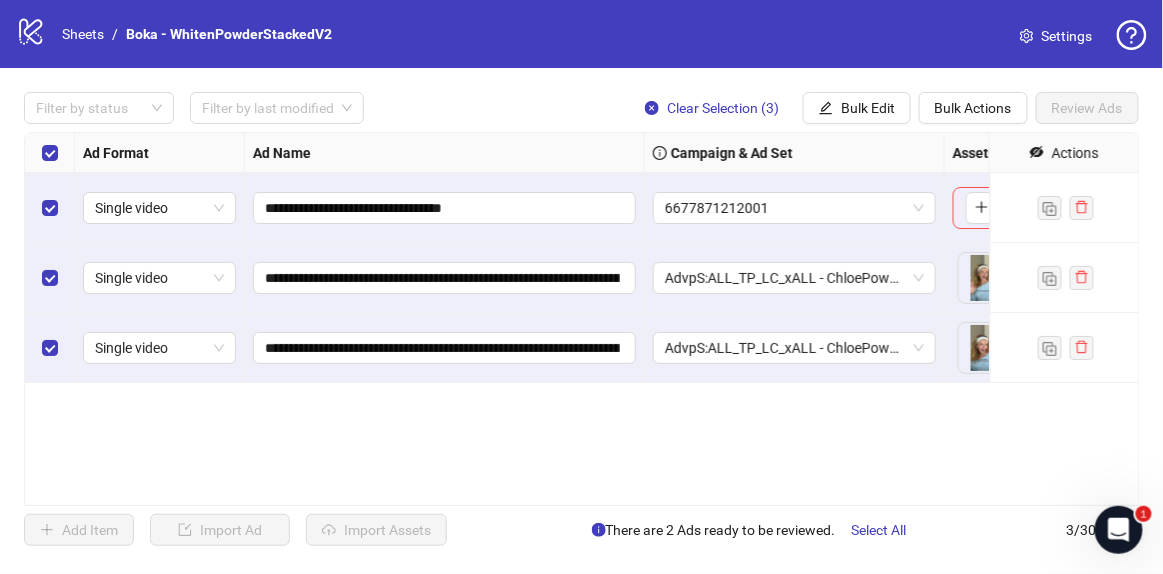 drag, startPoint x: 806, startPoint y: 476, endPoint x: 707, endPoint y: 463, distance: 99.849884 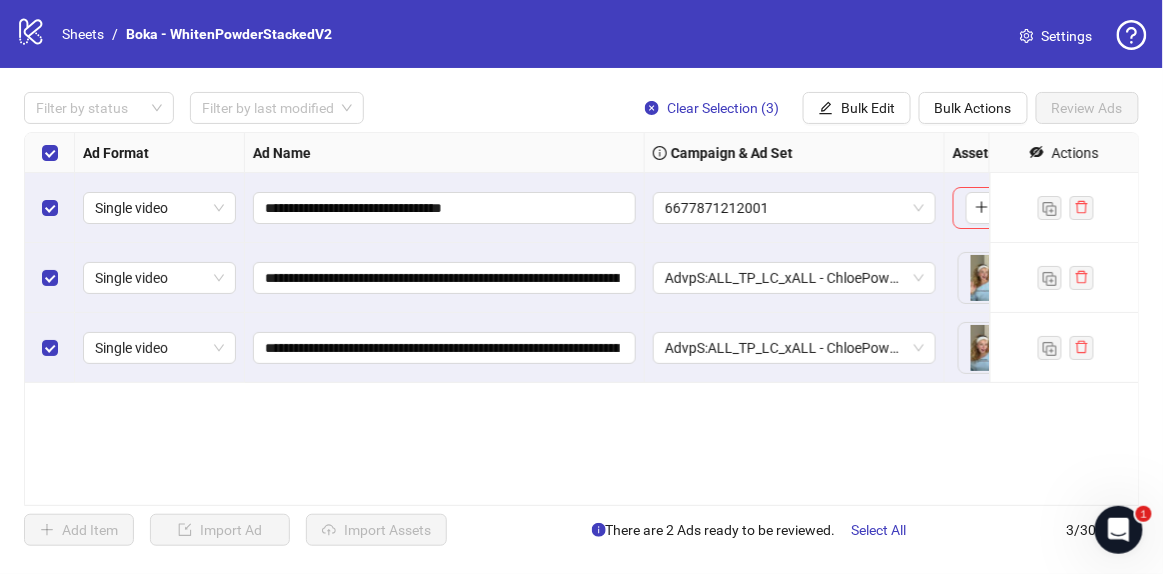 click on "**********" at bounding box center (581, 319) 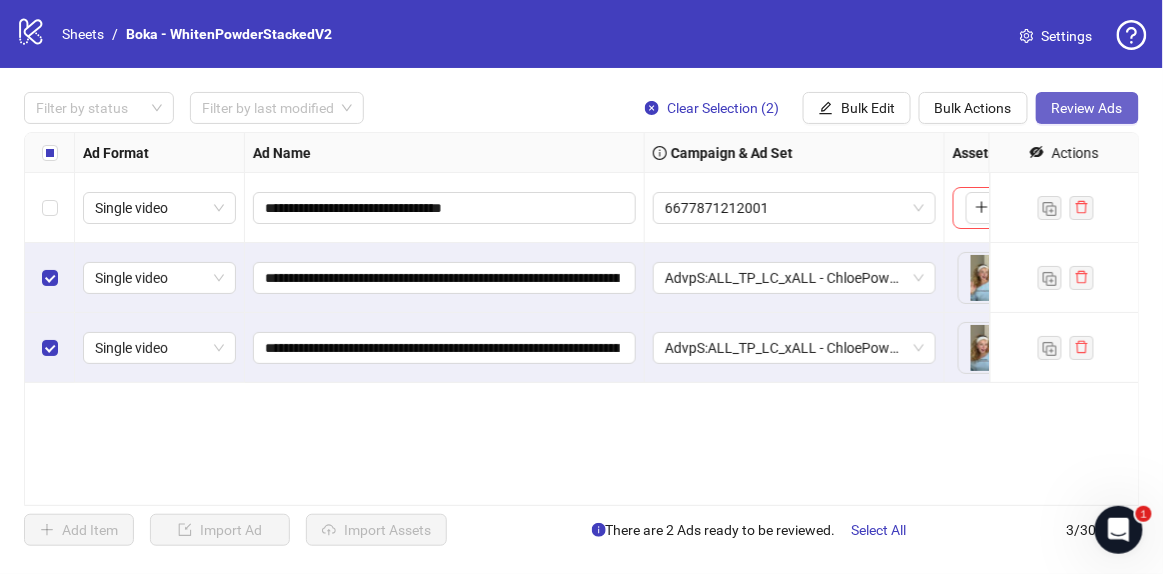 click on "Review Ads" at bounding box center [1087, 108] 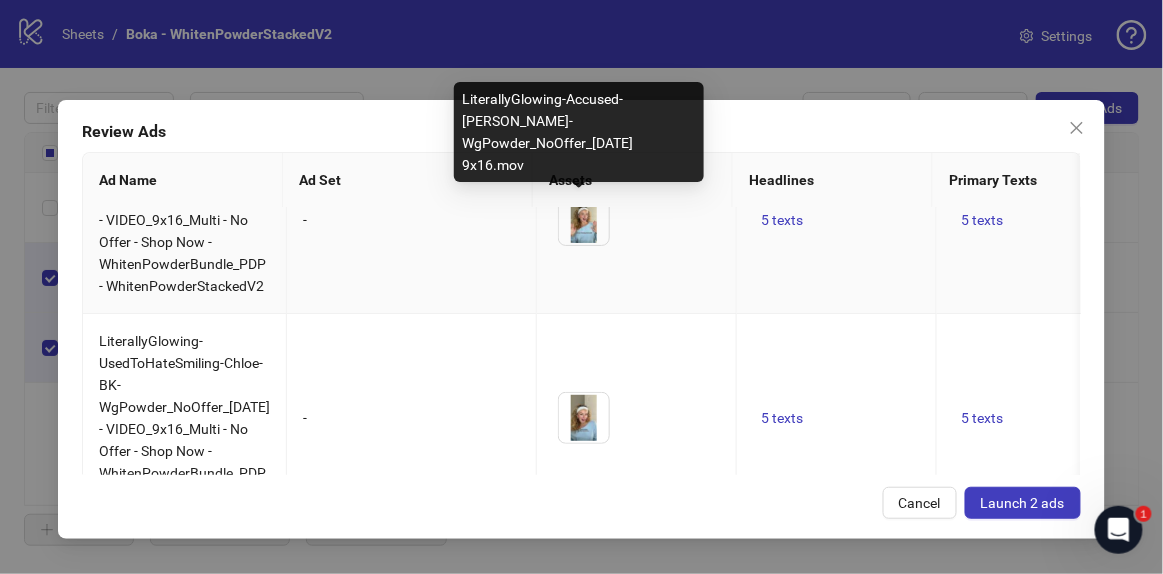 scroll, scrollTop: 142, scrollLeft: 0, axis: vertical 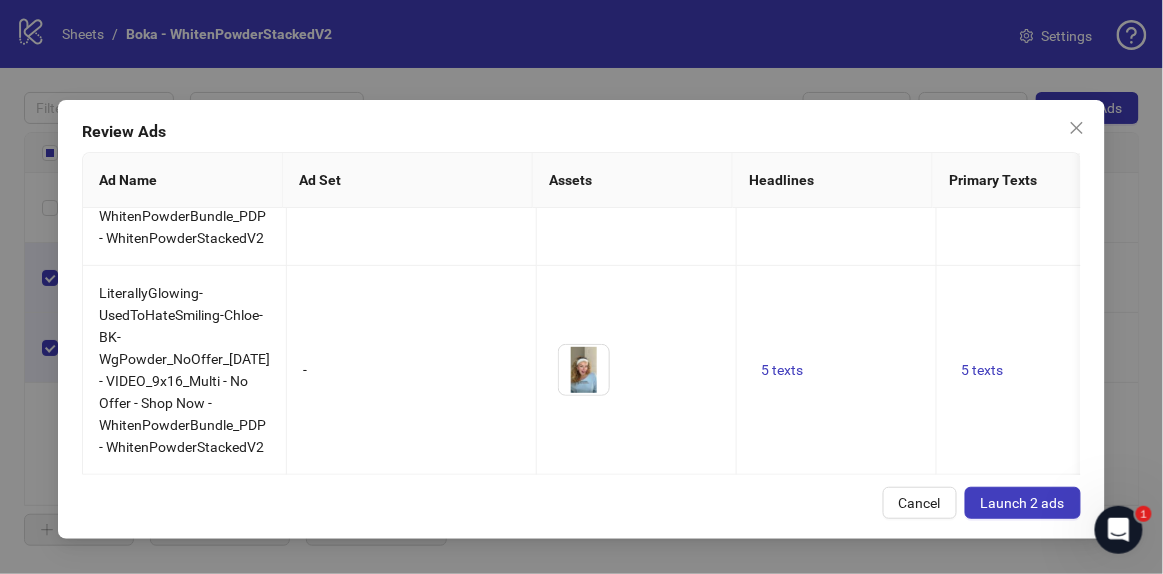 click on "Launch 2 ads" at bounding box center [1023, 503] 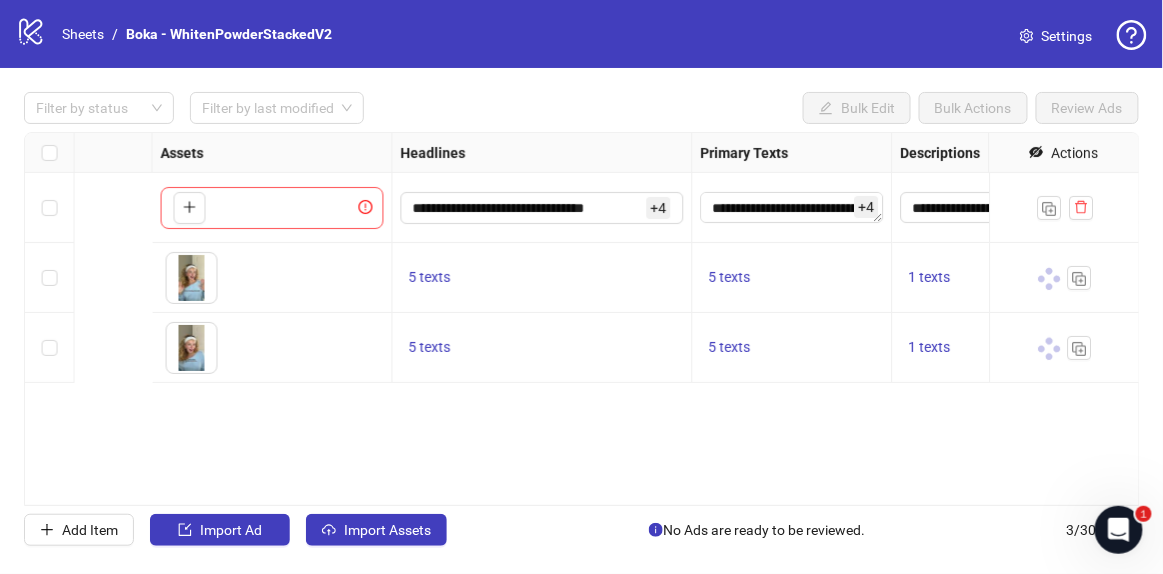 scroll, scrollTop: 0, scrollLeft: 1355, axis: horizontal 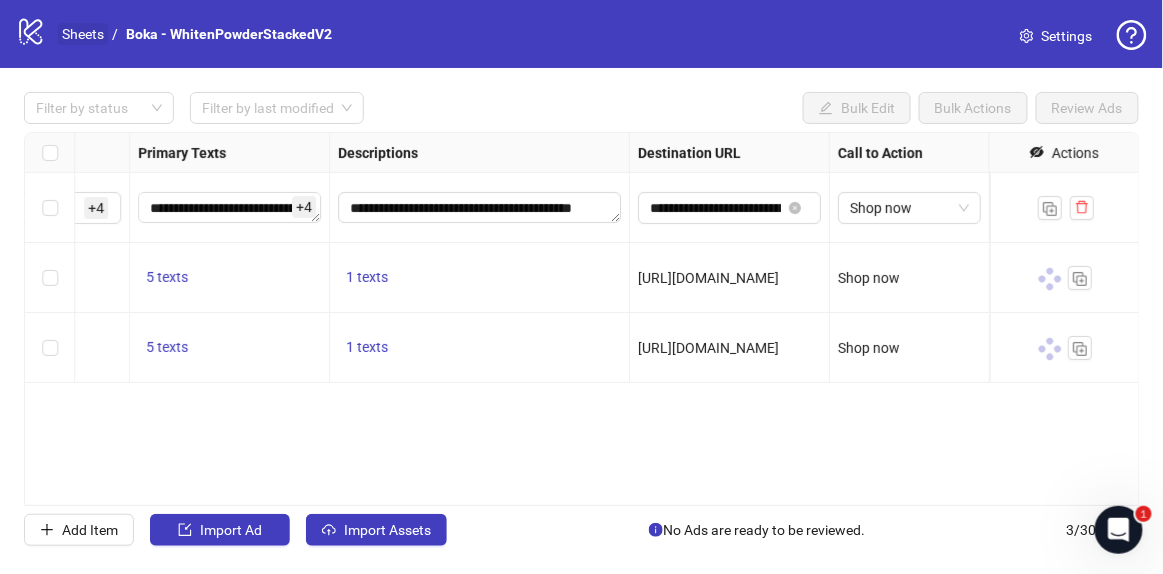 click on "Sheets" at bounding box center [83, 34] 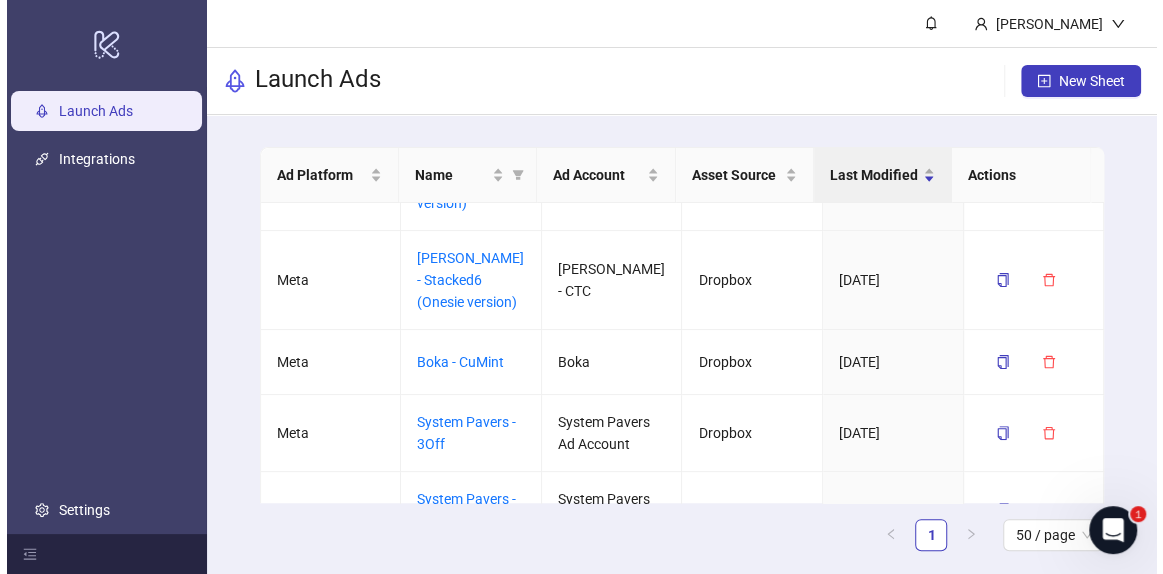 scroll, scrollTop: 272, scrollLeft: 0, axis: vertical 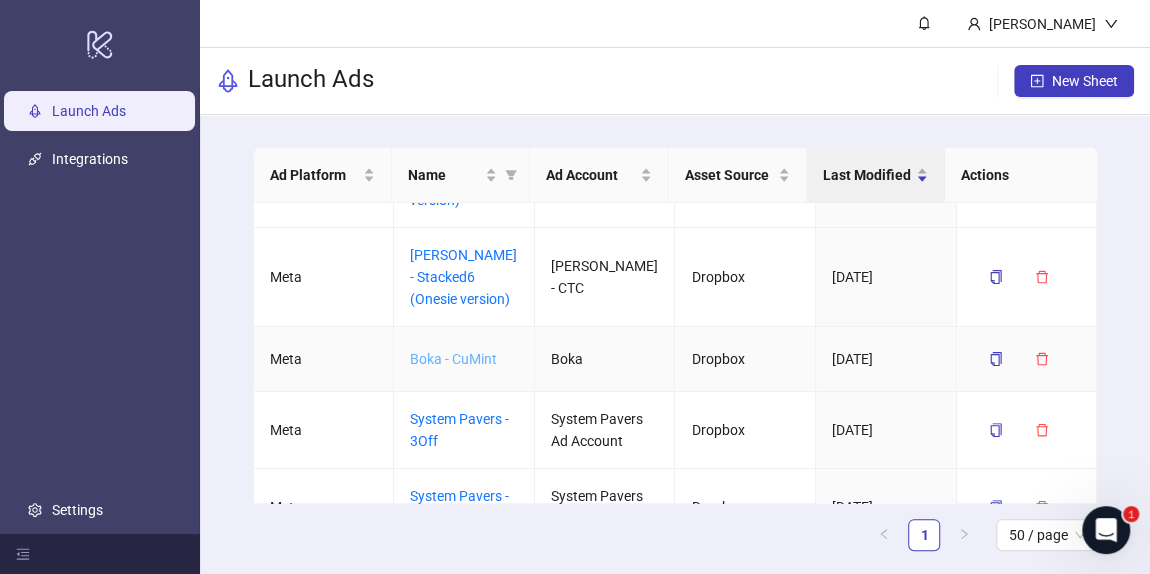 click on "Boka - CuMint" at bounding box center [453, 359] 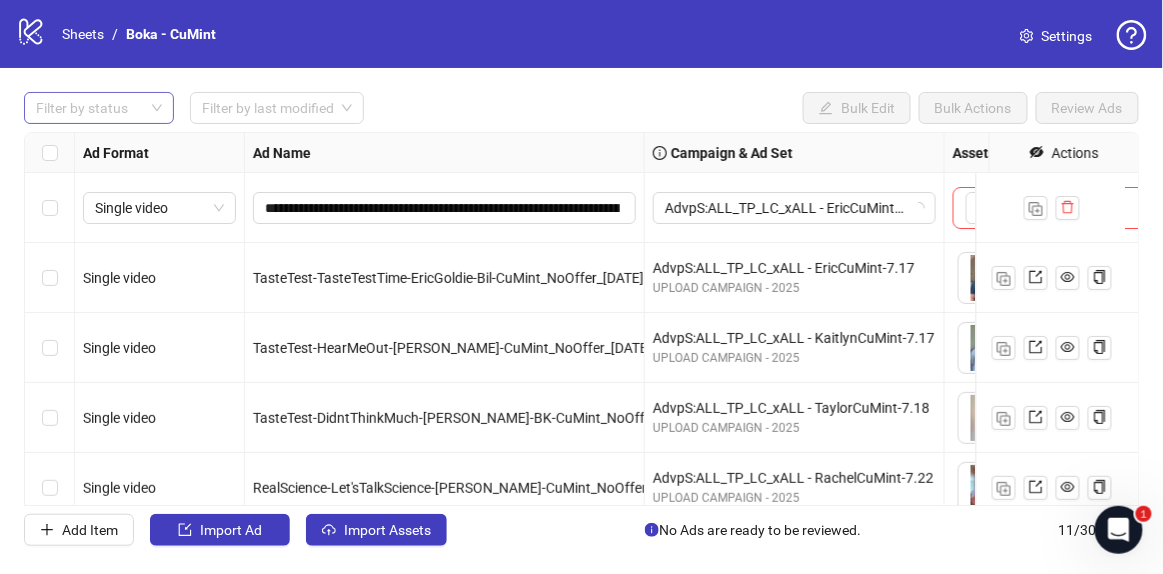 click at bounding box center (88, 108) 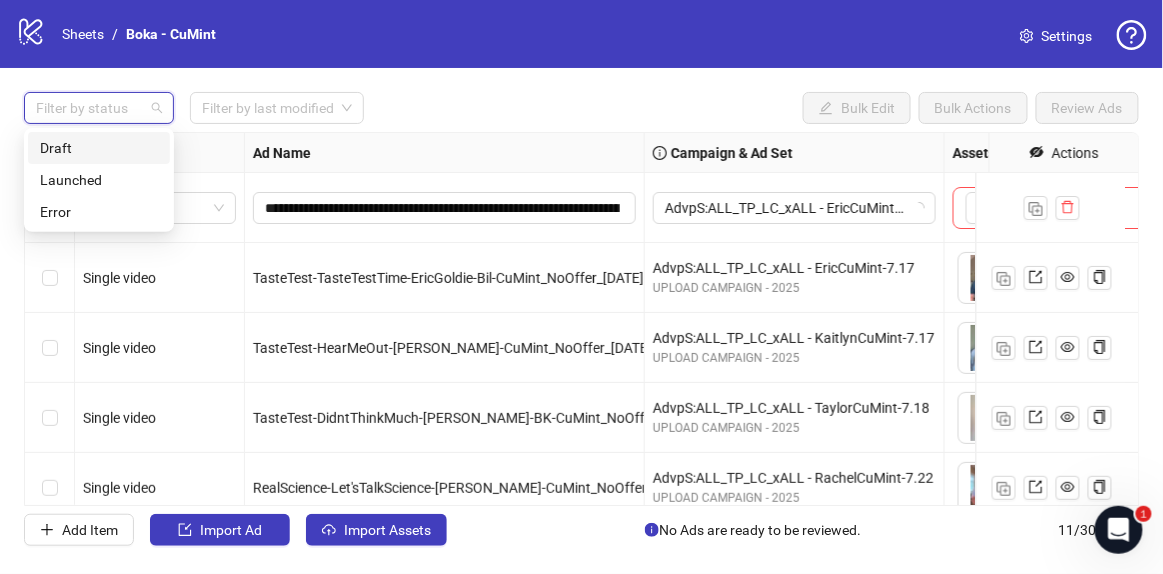 click on "Draft" at bounding box center [99, 148] 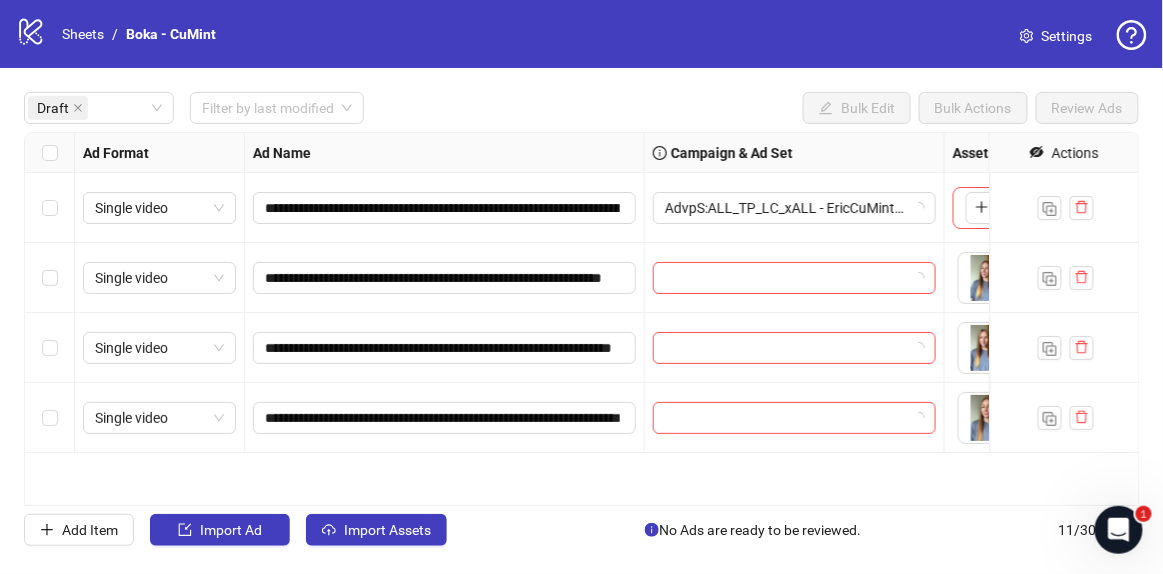 click on "Draft   Filter by last modified Bulk Edit Bulk Actions Review Ads" at bounding box center [581, 108] 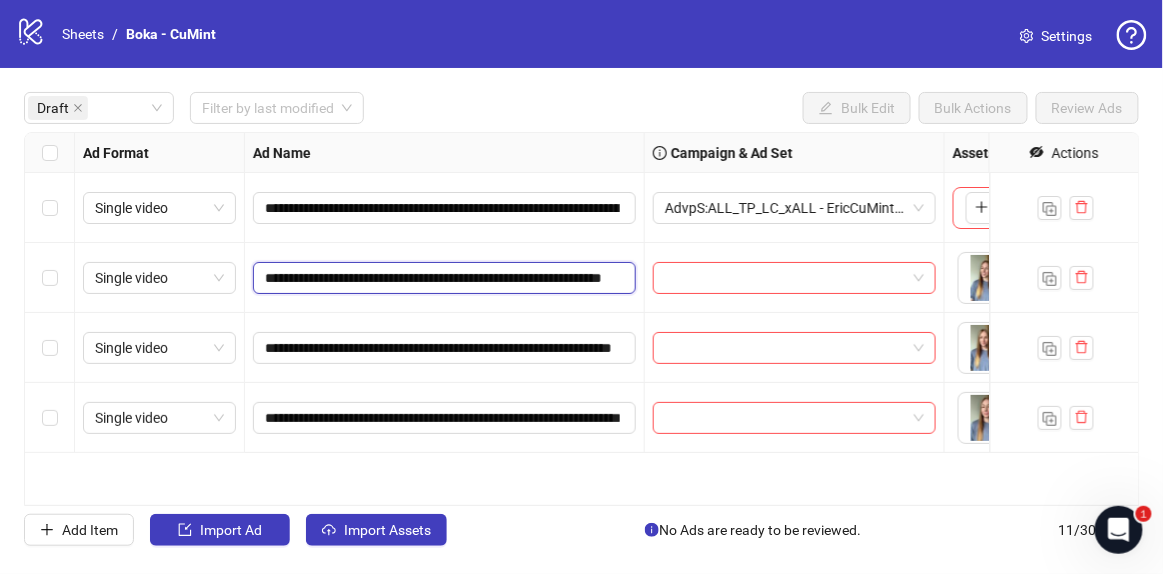 click on "**********" at bounding box center (442, 278) 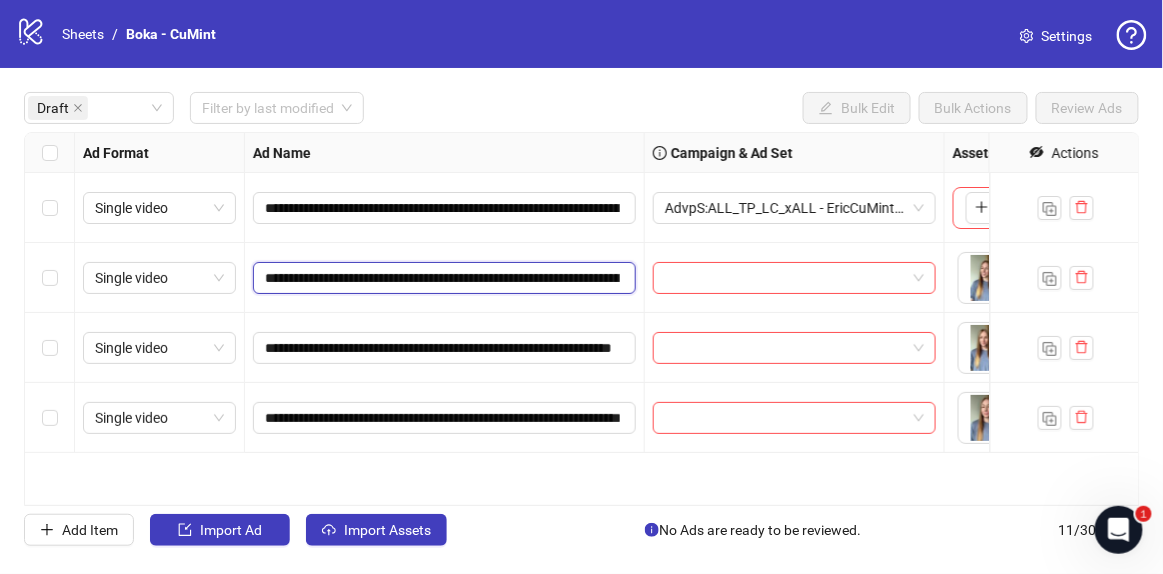 scroll, scrollTop: 0, scrollLeft: 552, axis: horizontal 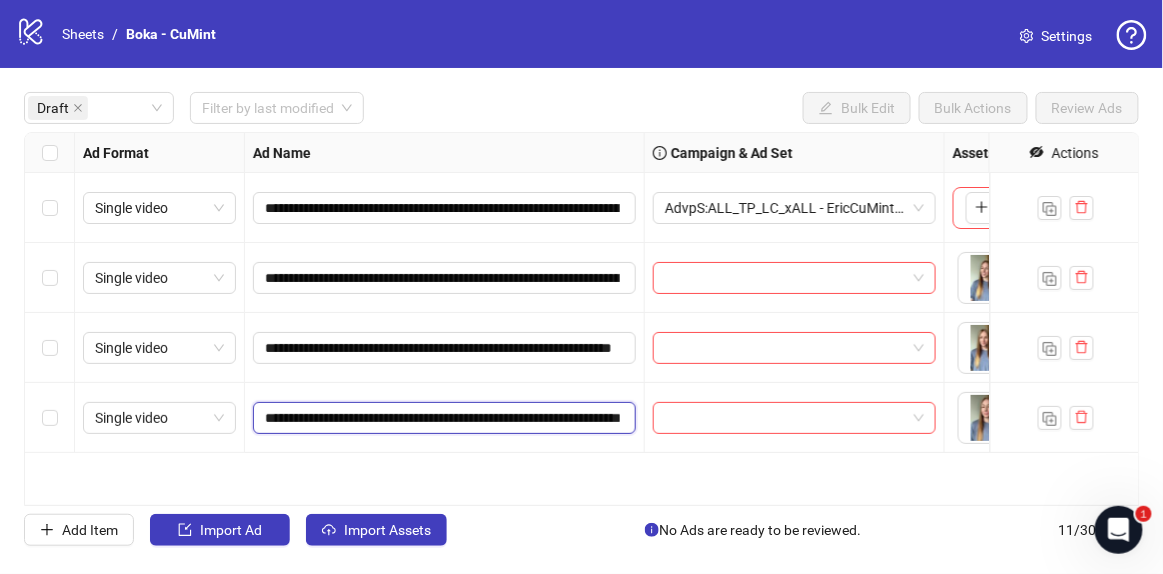 click on "**********" at bounding box center [442, 418] 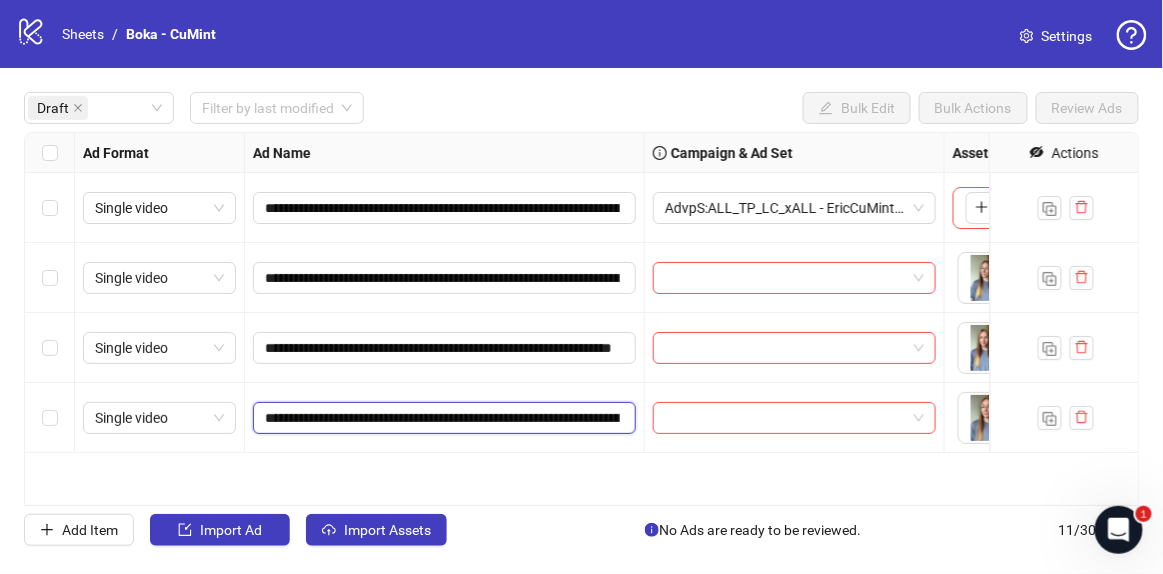 scroll, scrollTop: 0, scrollLeft: 605, axis: horizontal 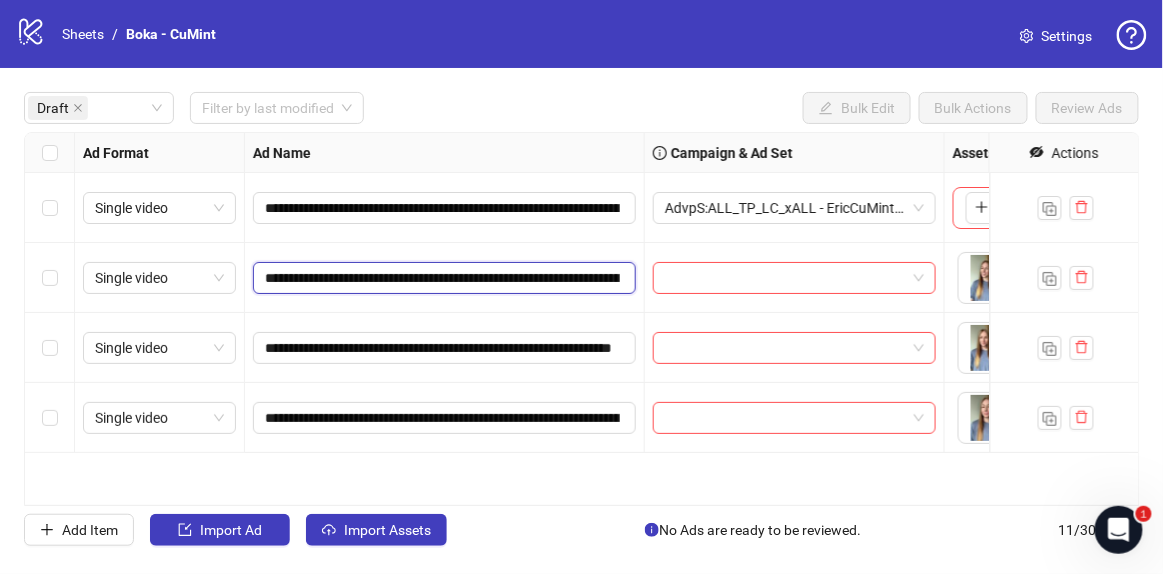 click on "**********" at bounding box center (442, 278) 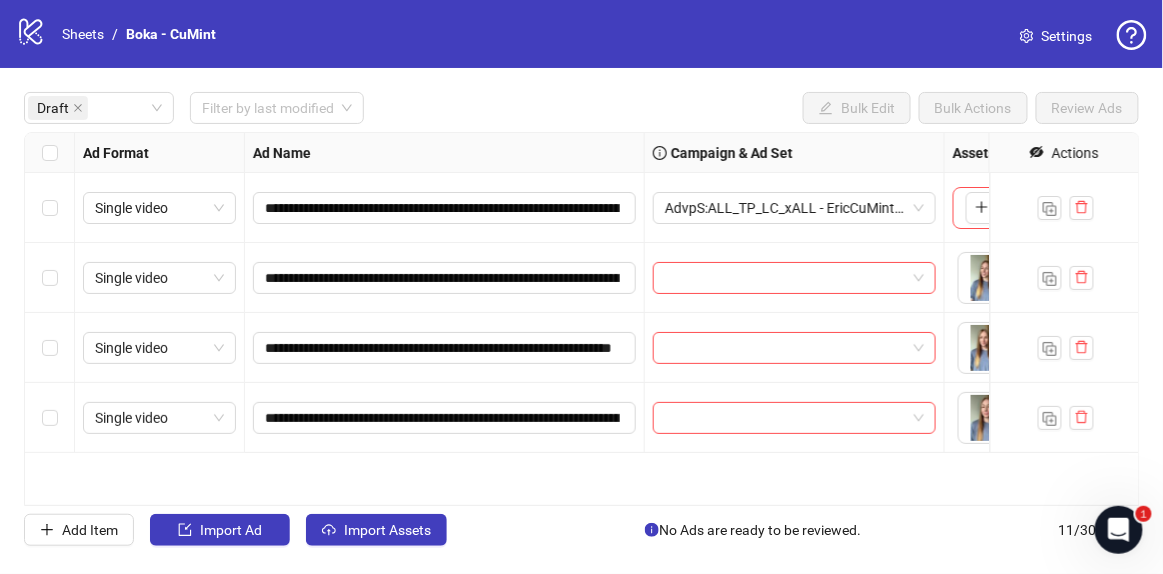 click on "**********" at bounding box center (445, 348) 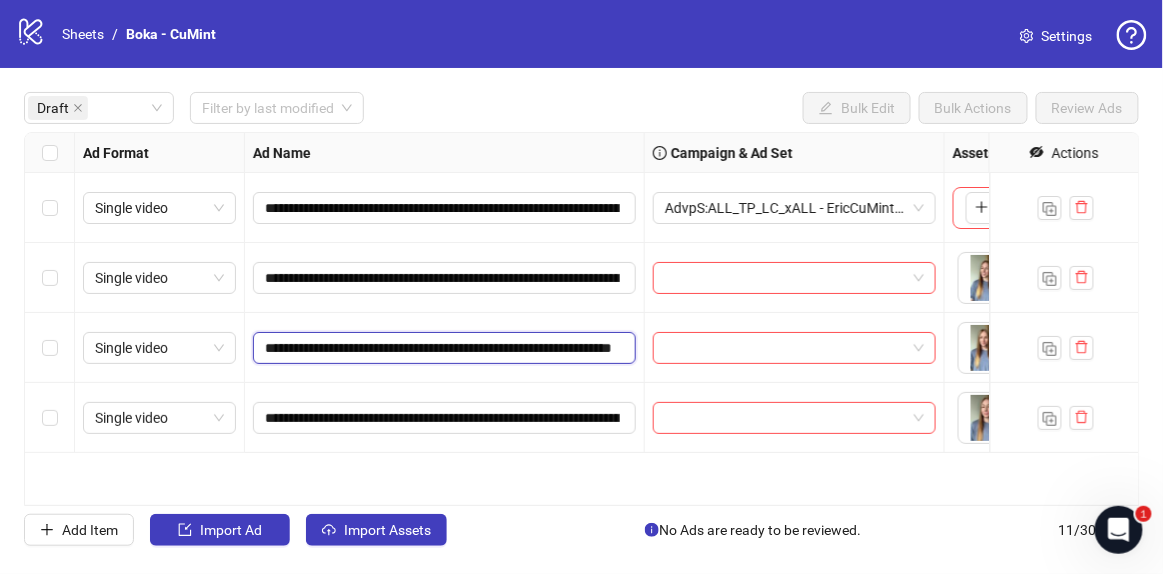 click on "**********" at bounding box center (442, 348) 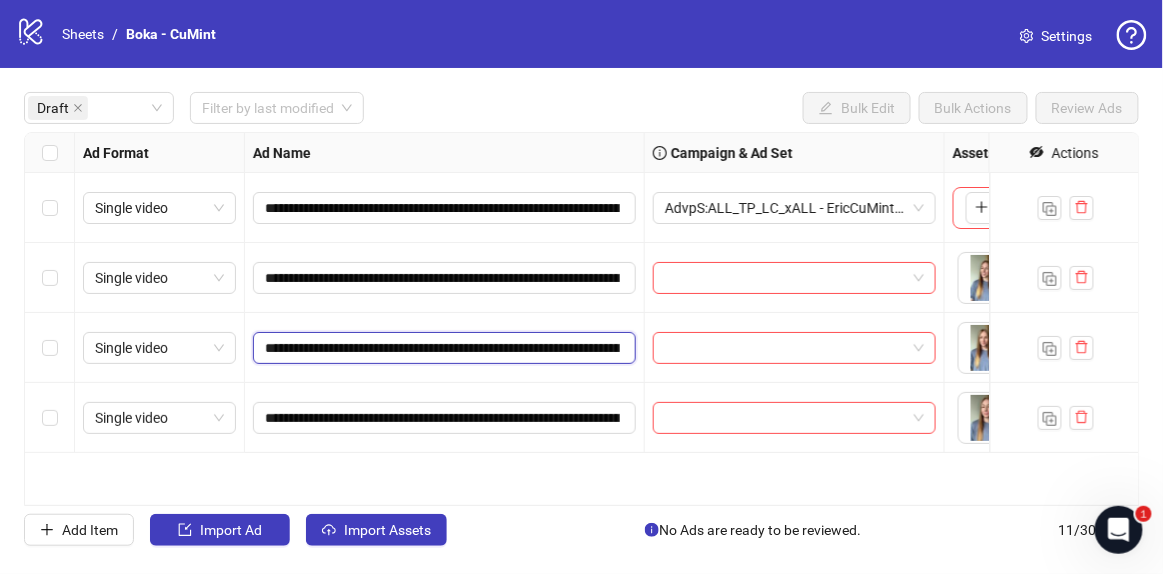 scroll, scrollTop: 0, scrollLeft: 576, axis: horizontal 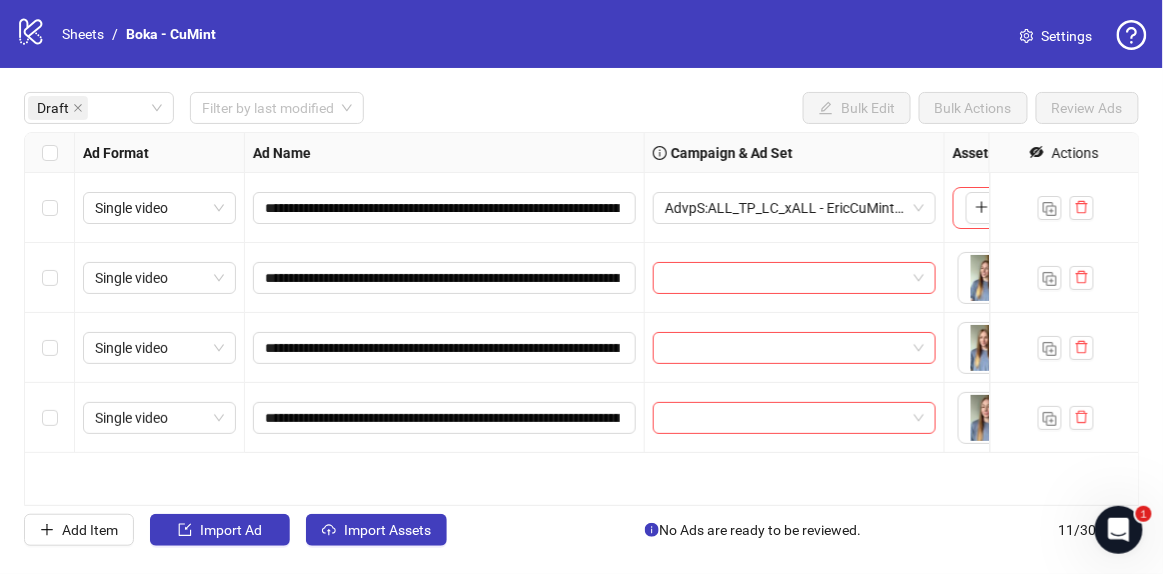 click on "**********" at bounding box center [445, 348] 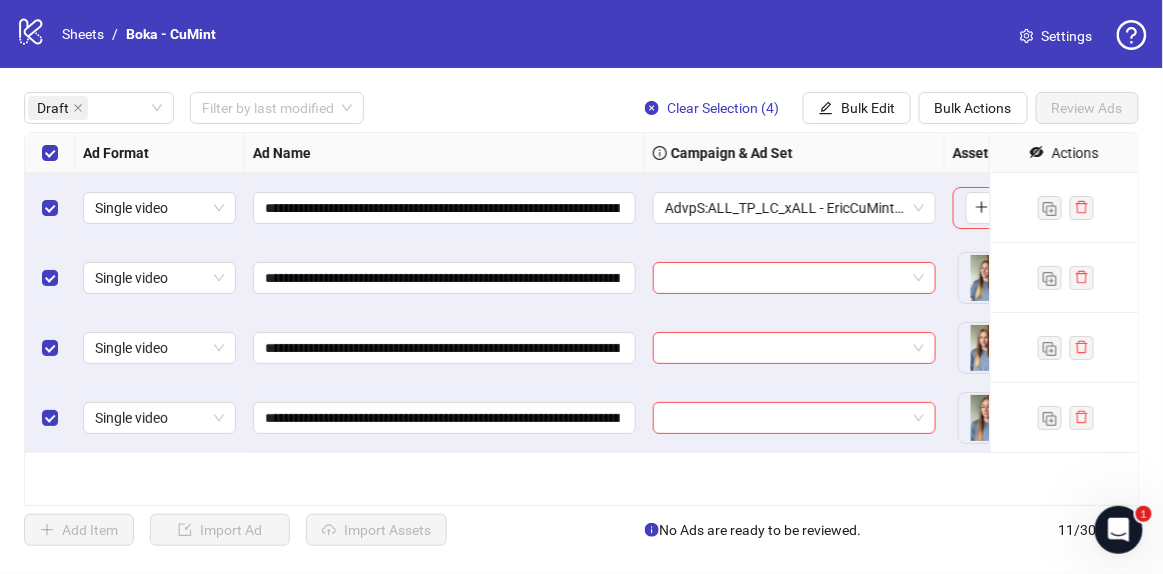 click at bounding box center [50, 208] 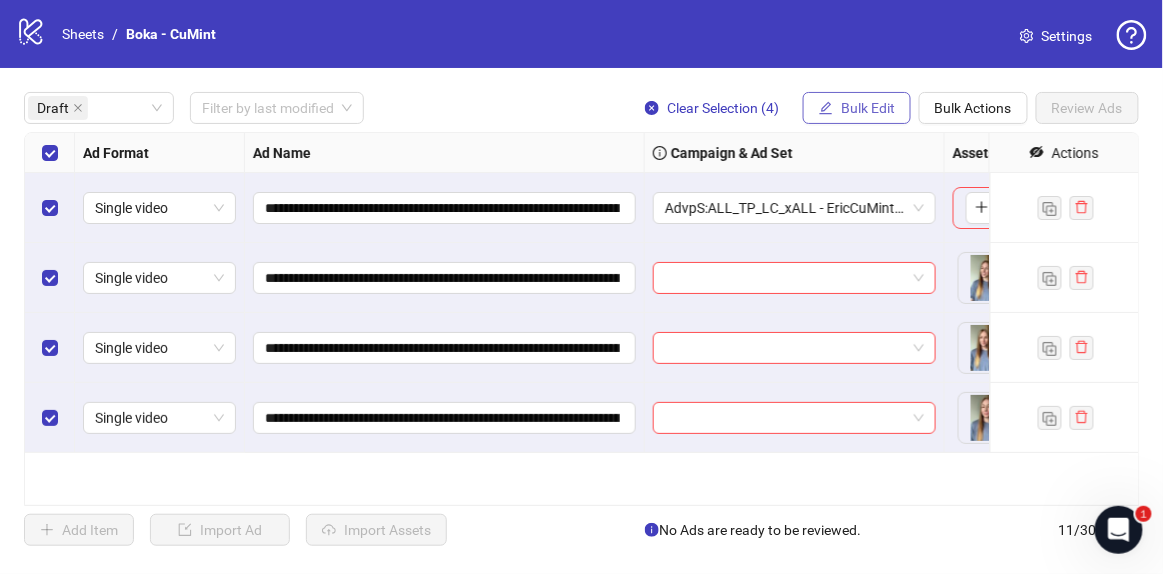 click on "Bulk Edit" at bounding box center [868, 108] 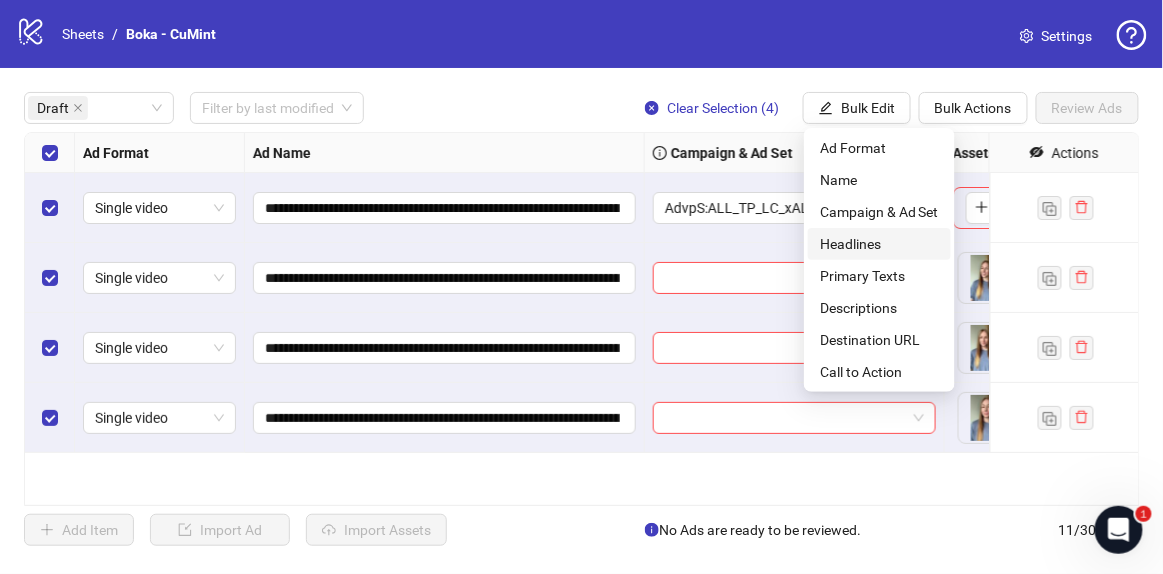 click on "Headlines" at bounding box center [879, 244] 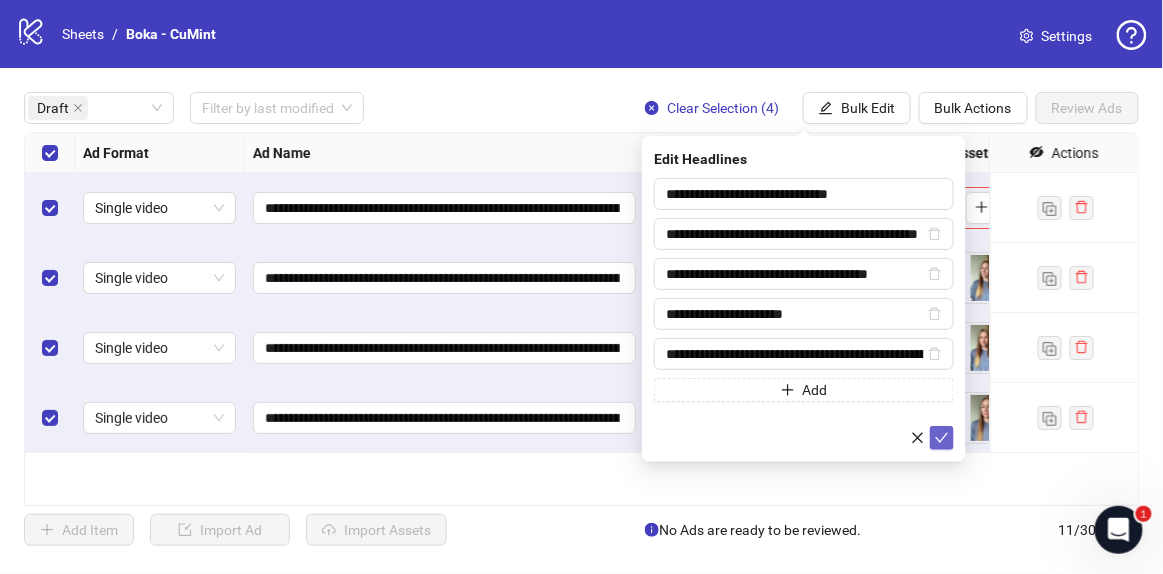click 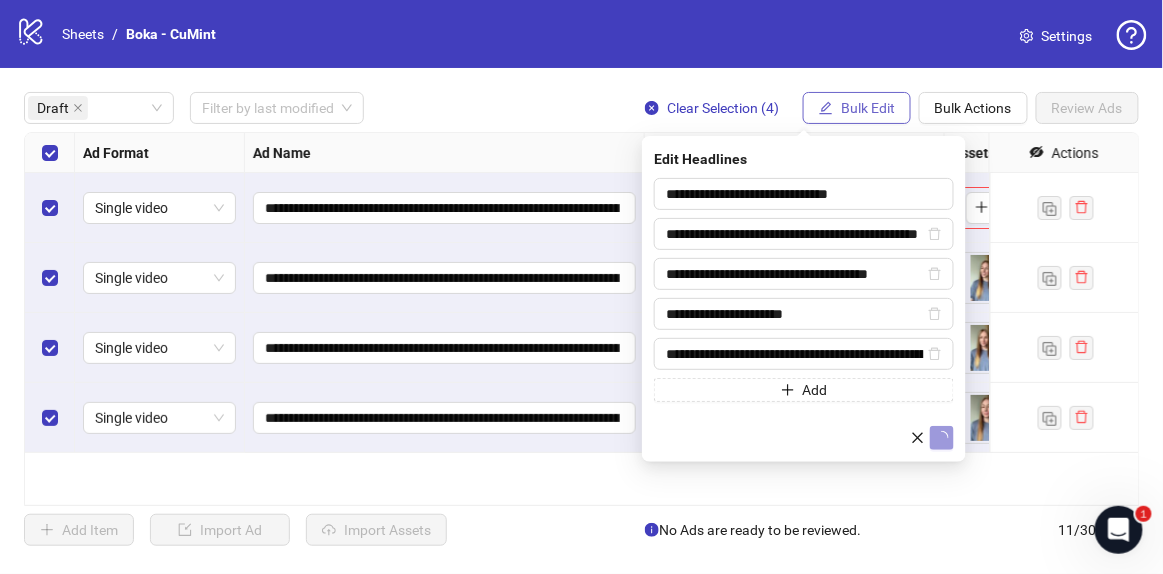 click on "Bulk Edit" at bounding box center (868, 108) 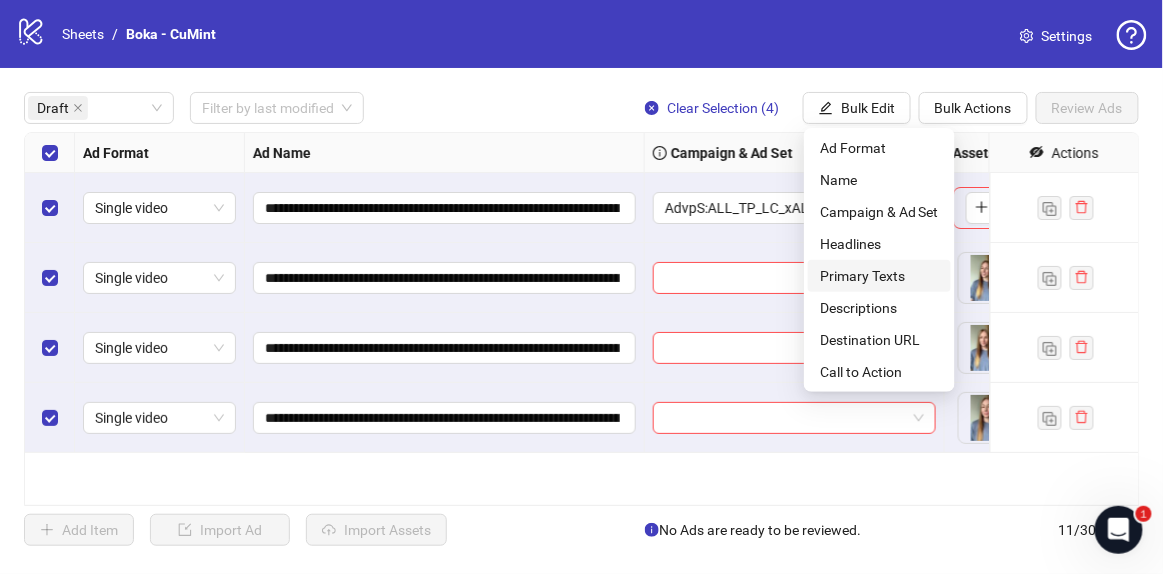 click on "Primary Texts" at bounding box center [879, 276] 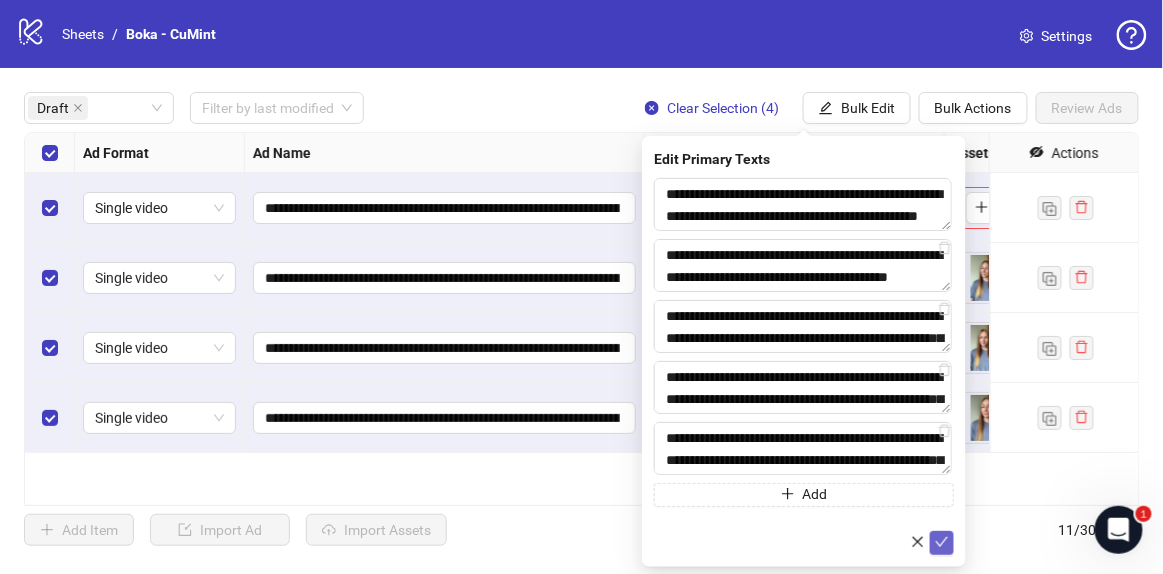click at bounding box center (942, 542) 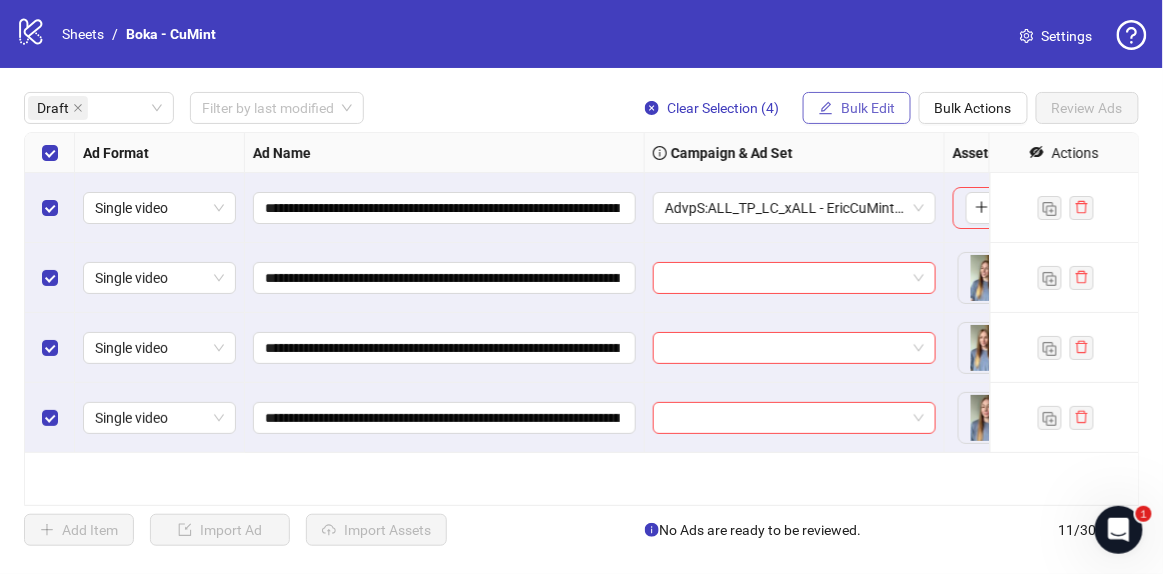 click on "Bulk Edit" at bounding box center (868, 108) 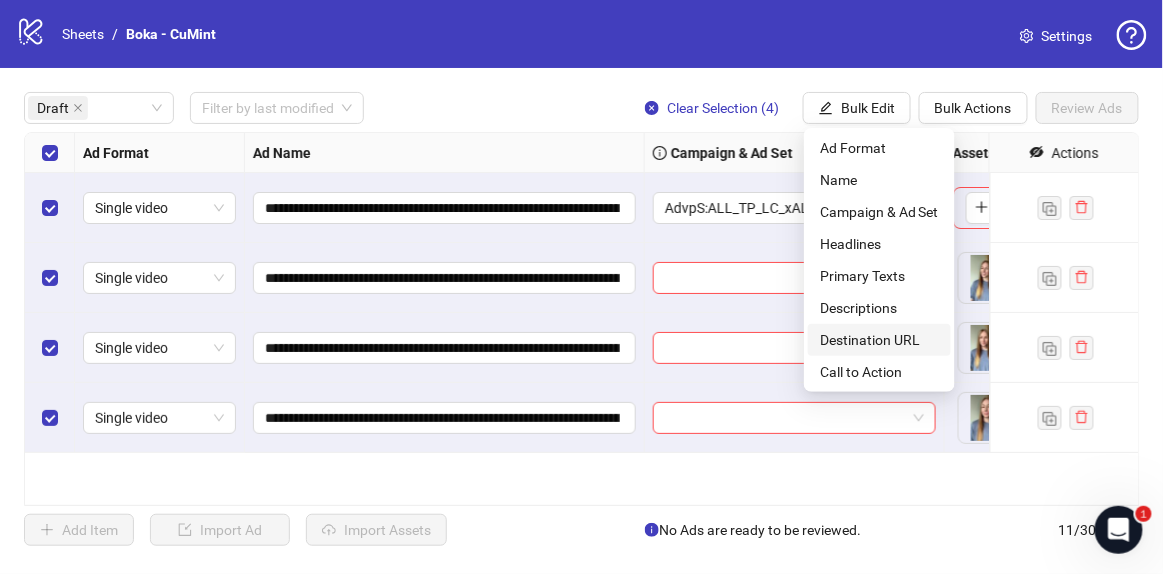 click on "Destination URL" at bounding box center [879, 340] 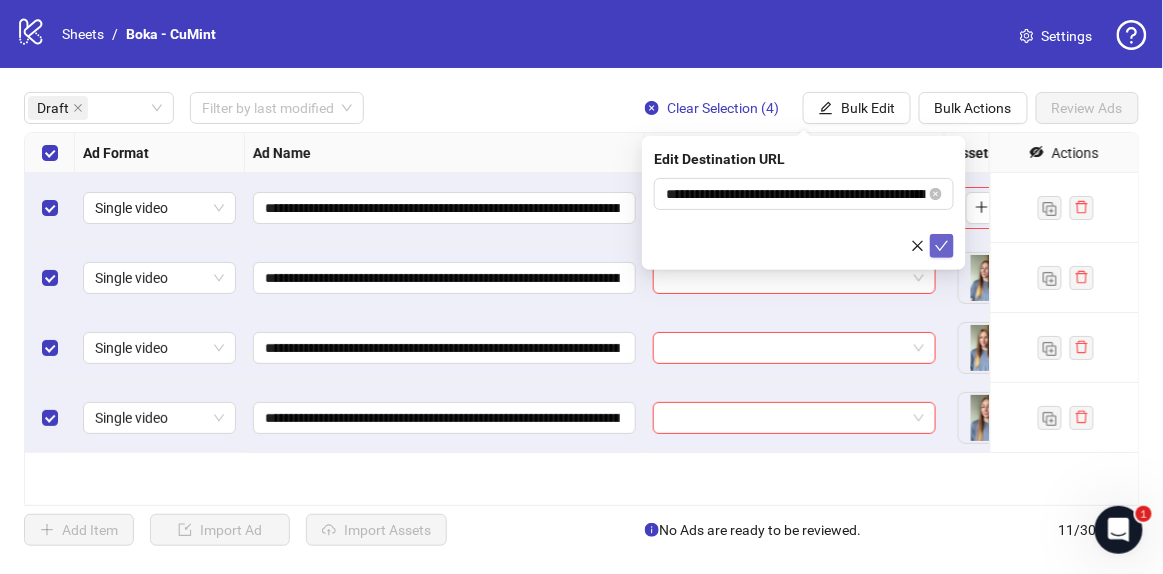 click 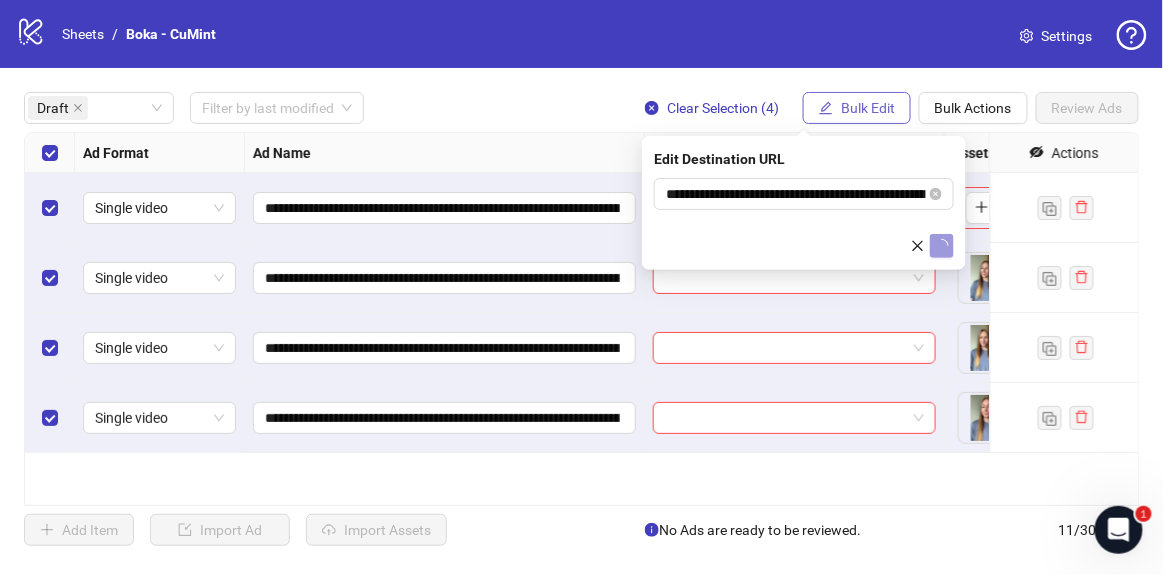 click on "Bulk Edit" at bounding box center (868, 108) 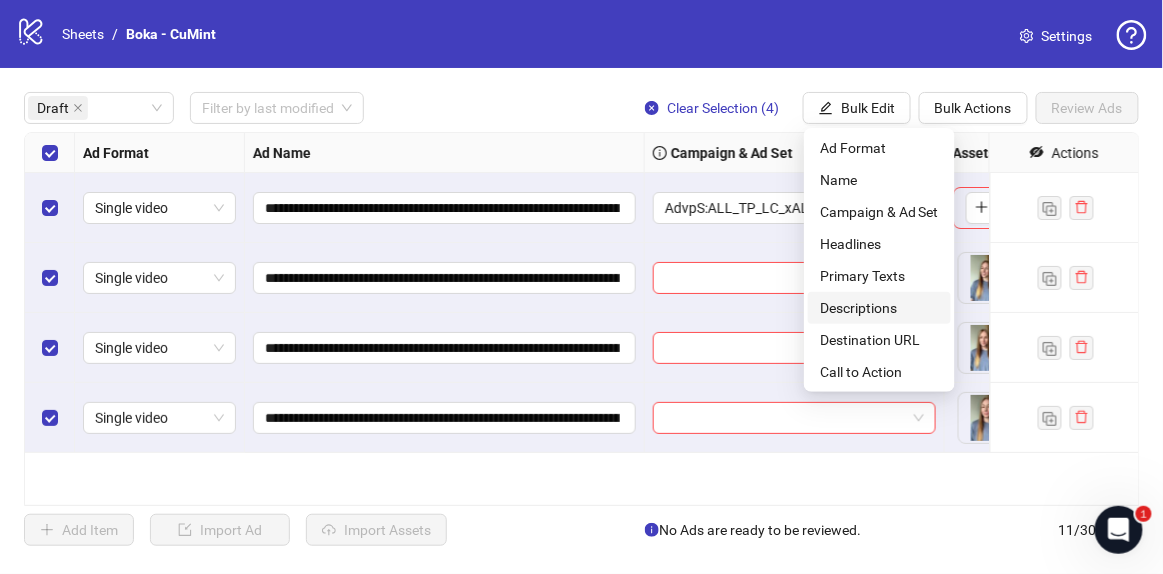 click on "Descriptions" at bounding box center (879, 308) 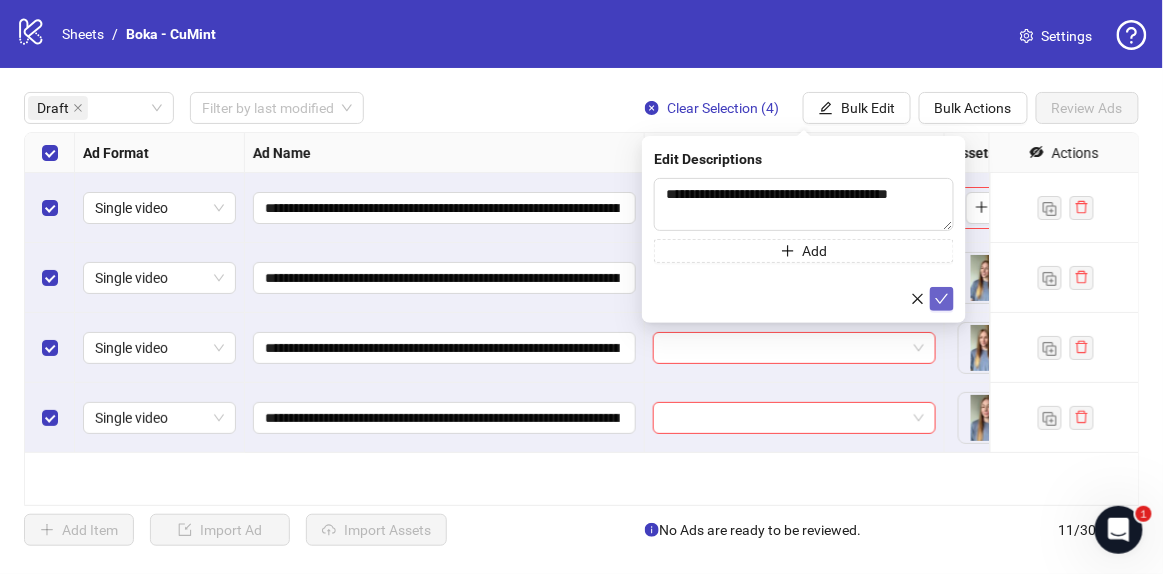 click 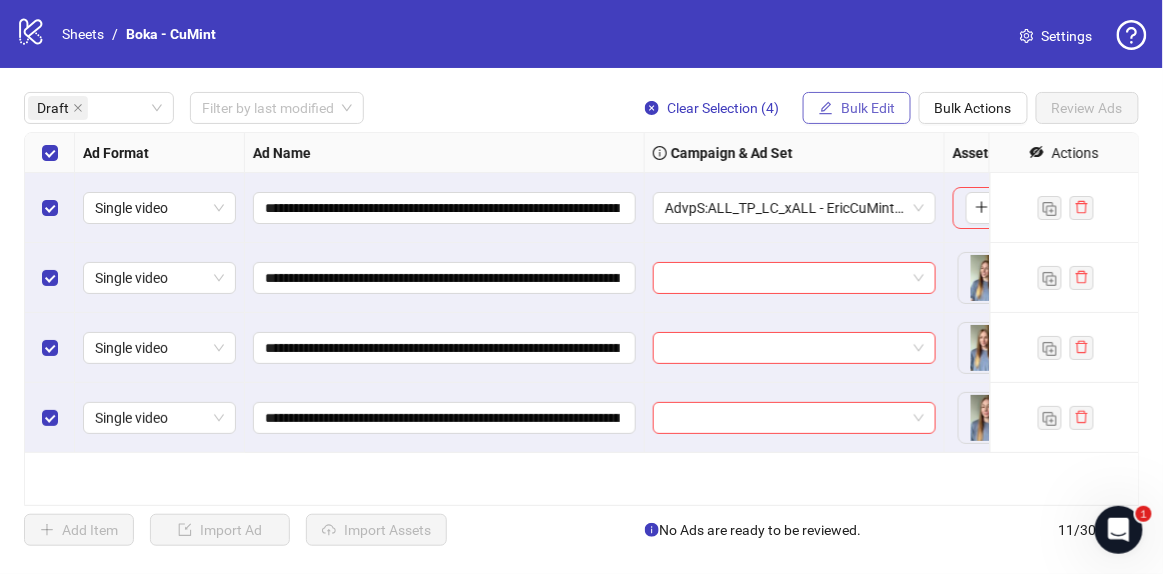 click on "Bulk Edit" at bounding box center [868, 108] 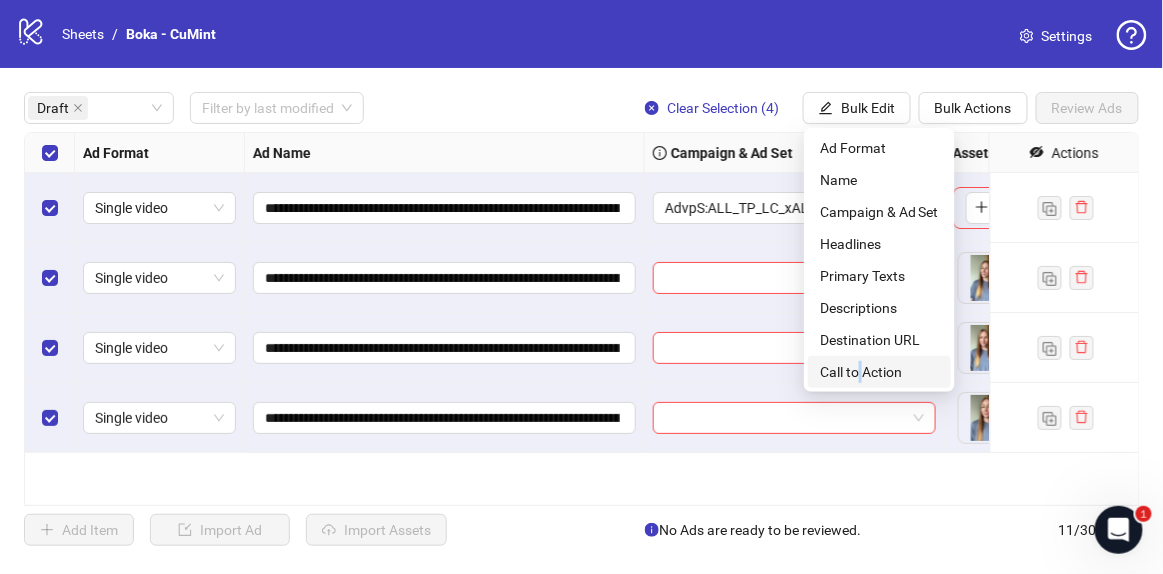 click on "Call to Action" at bounding box center [879, 372] 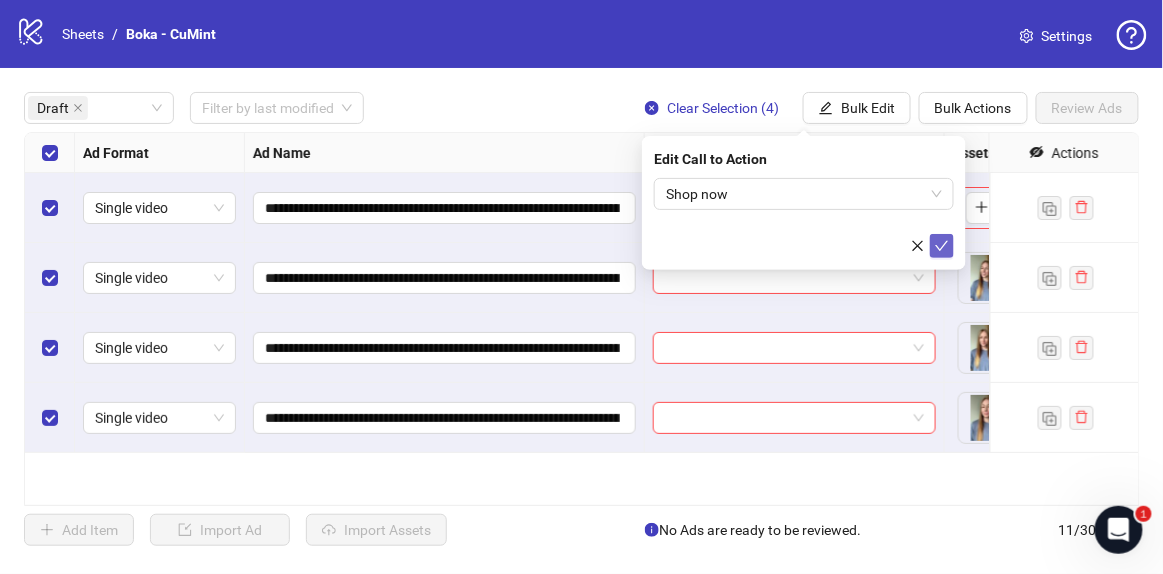 click 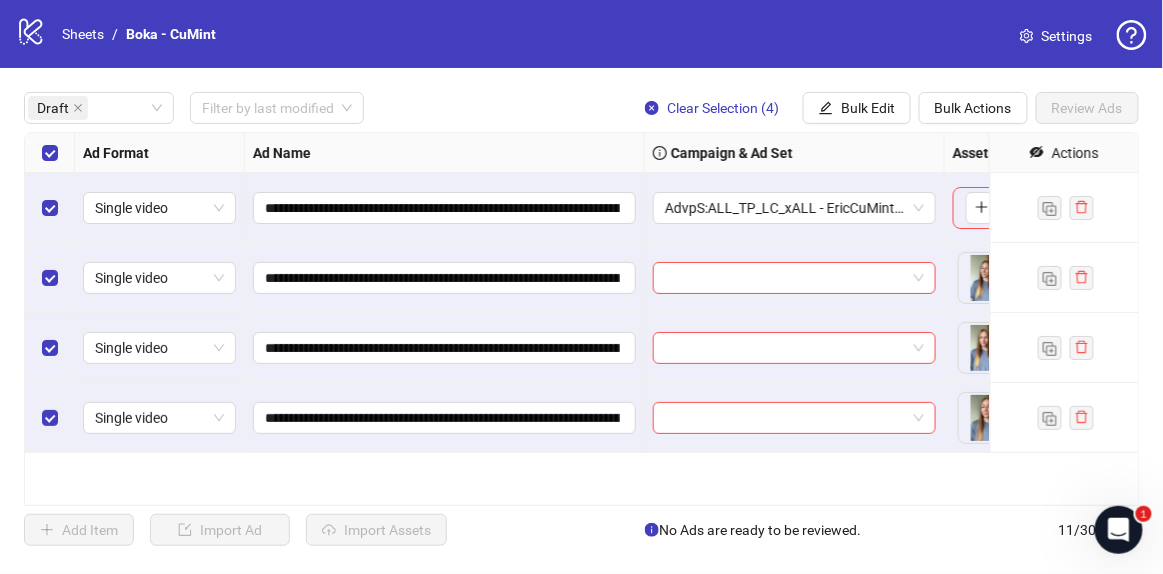 click at bounding box center (50, 208) 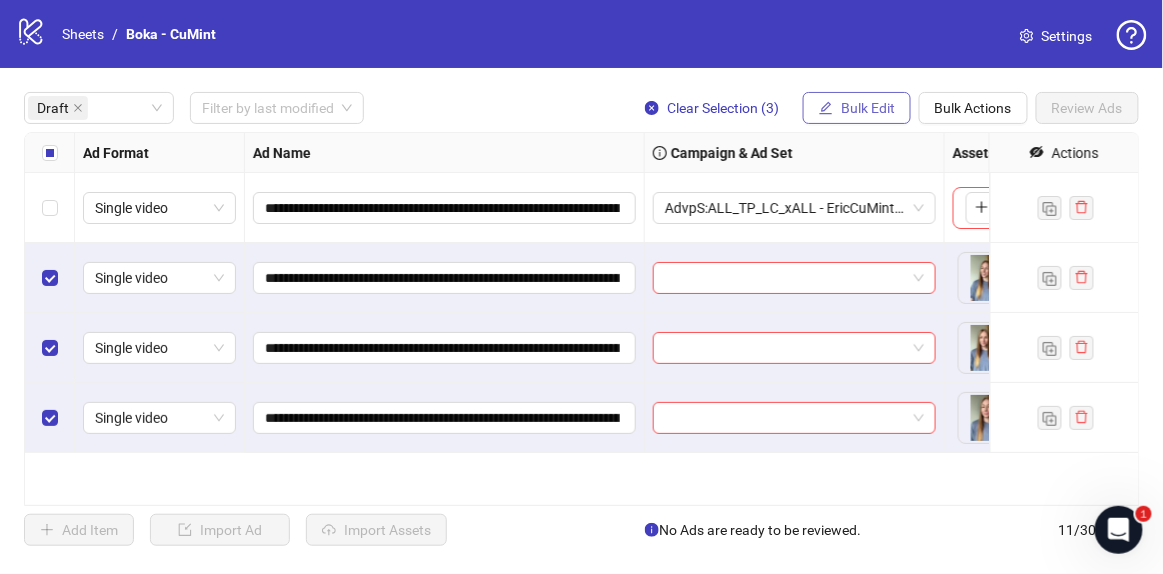 click on "Bulk Edit" at bounding box center (868, 108) 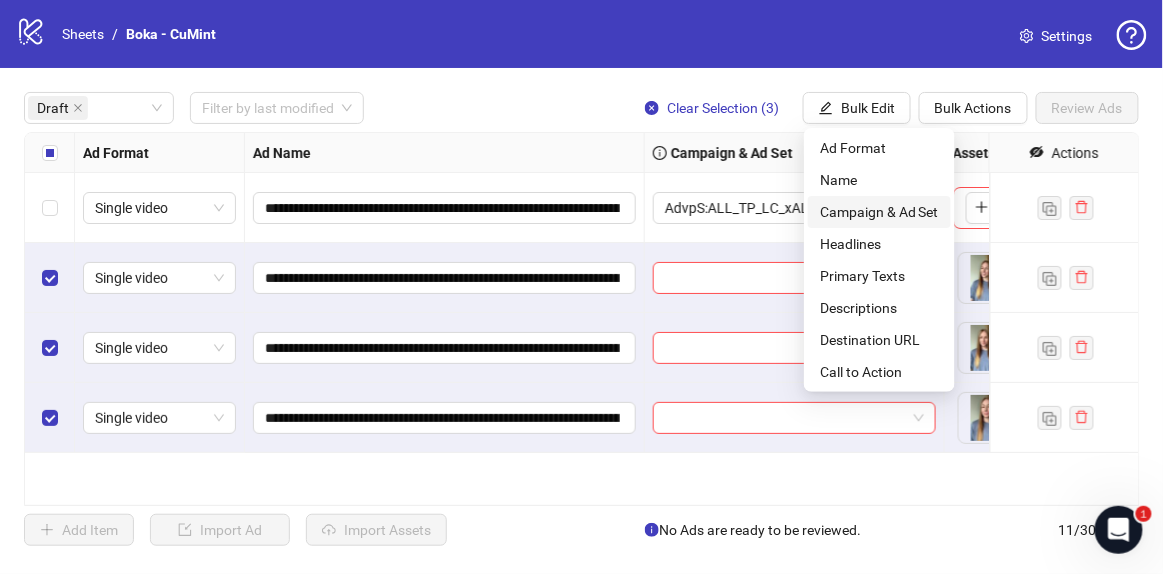click on "Campaign & Ad Set" at bounding box center (879, 212) 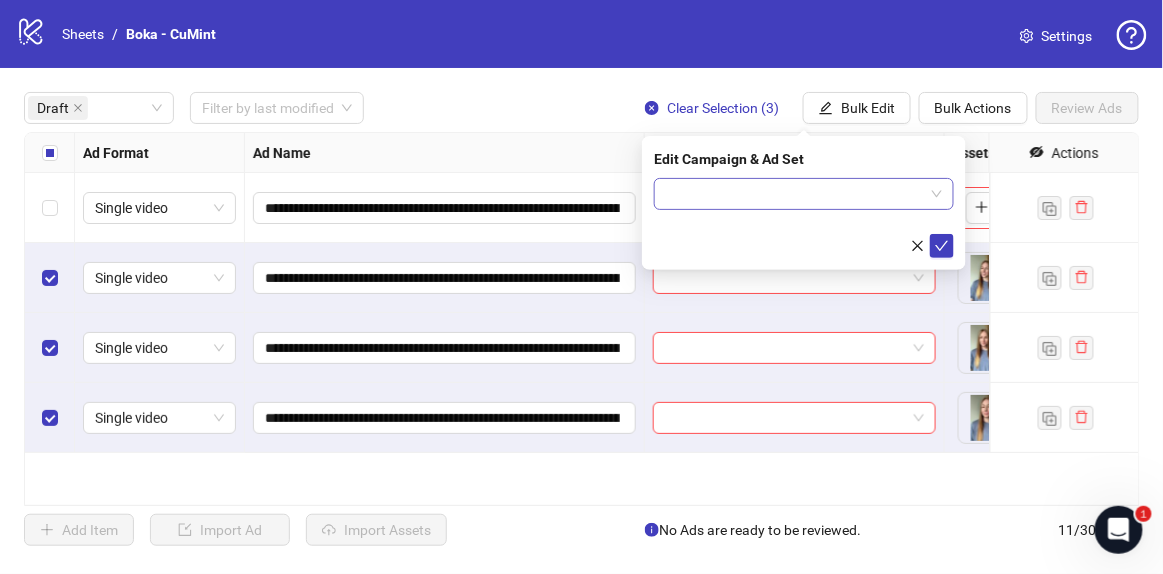 click at bounding box center (795, 194) 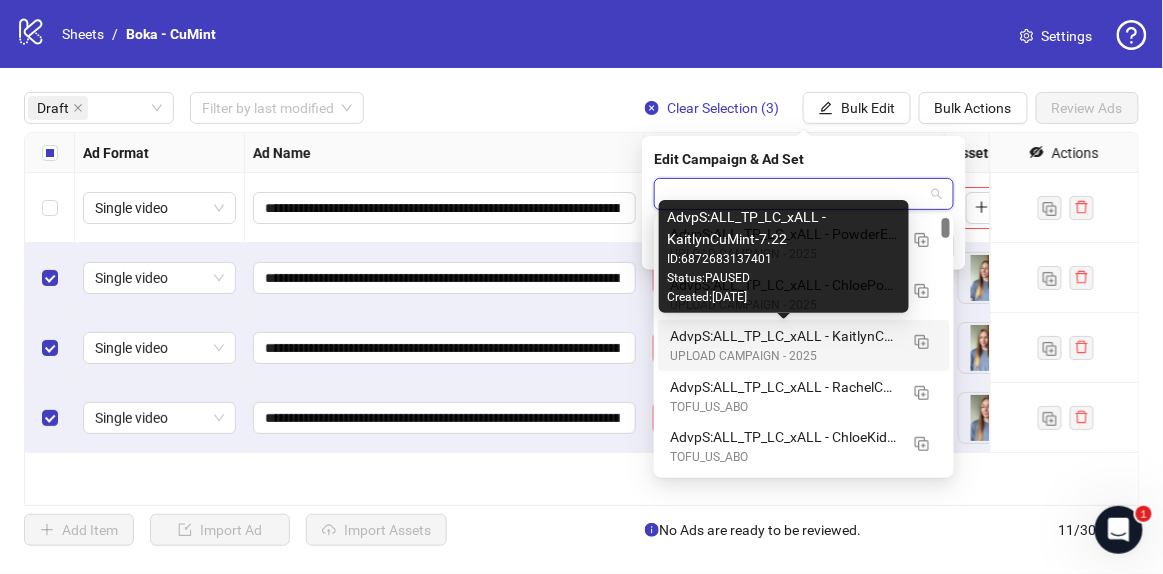 click on "AdvpS:ALL_TP_LC_xALL - KaitlynCuMint-7.22" at bounding box center [784, 336] 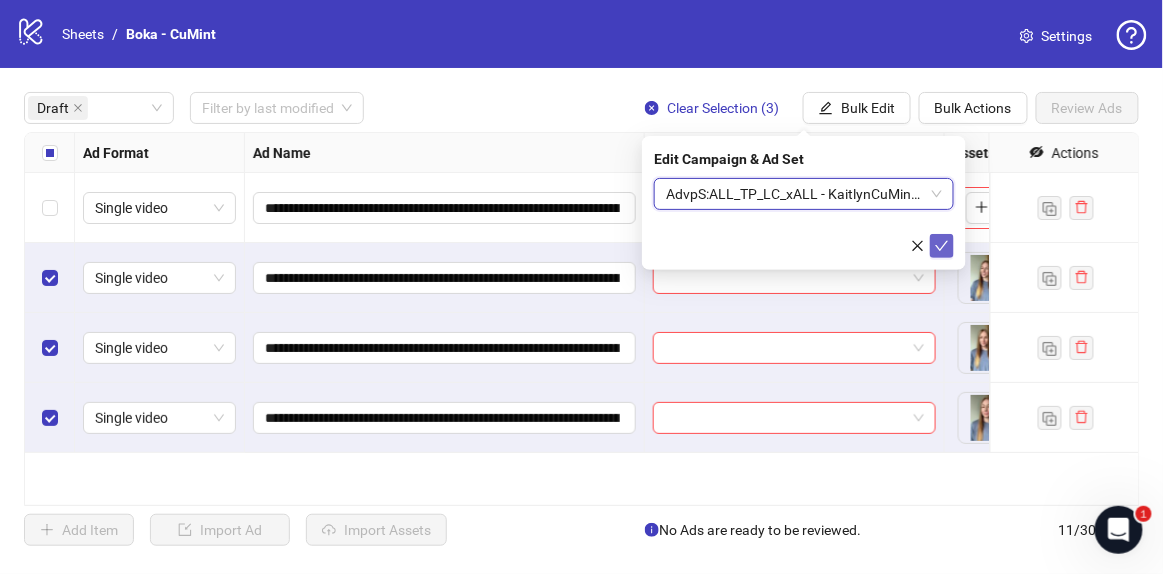 click at bounding box center [942, 246] 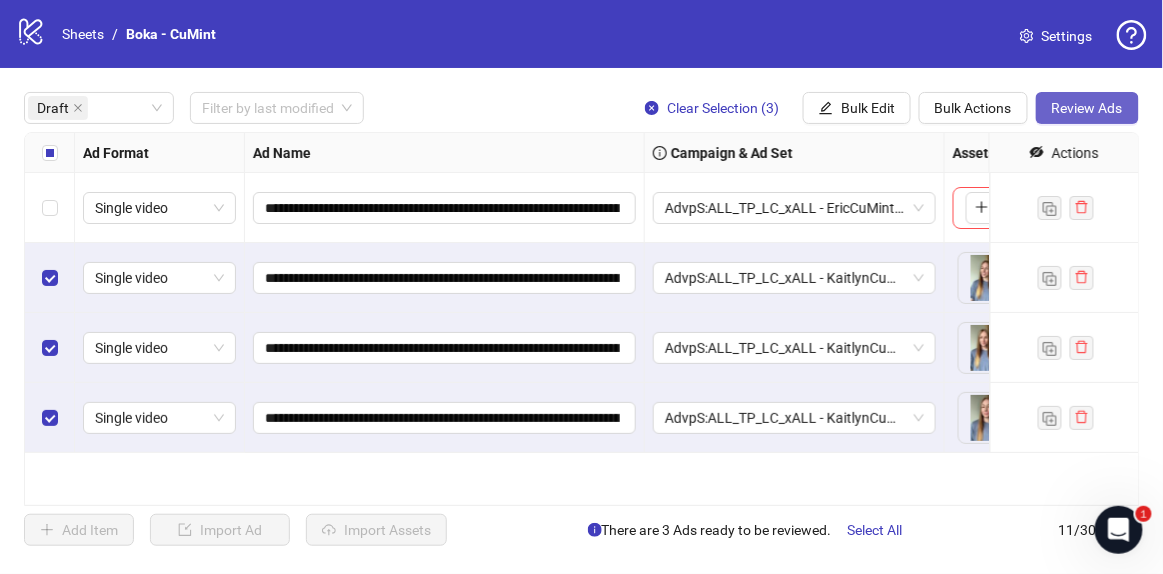 click on "Review Ads" at bounding box center [1087, 108] 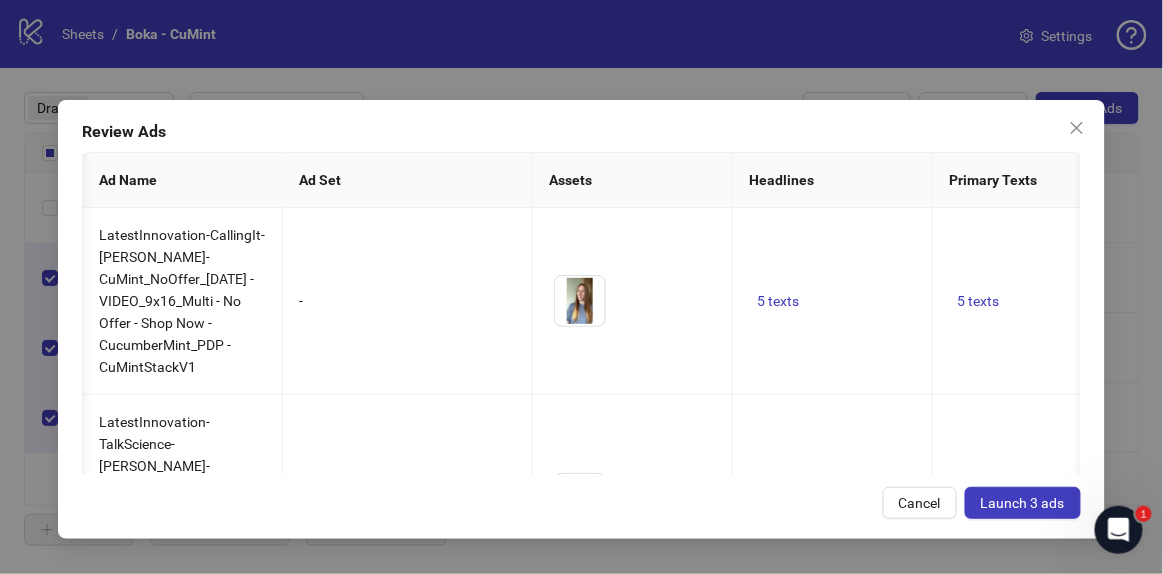 scroll, scrollTop: 0, scrollLeft: 1784, axis: horizontal 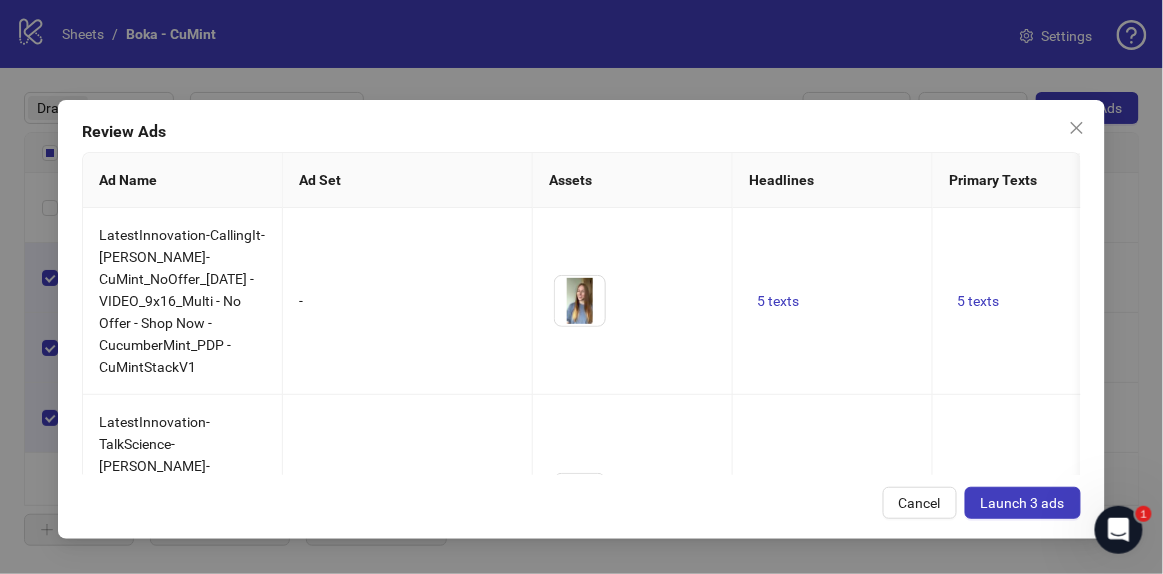 drag, startPoint x: 1030, startPoint y: 511, endPoint x: 1020, endPoint y: 513, distance: 10.198039 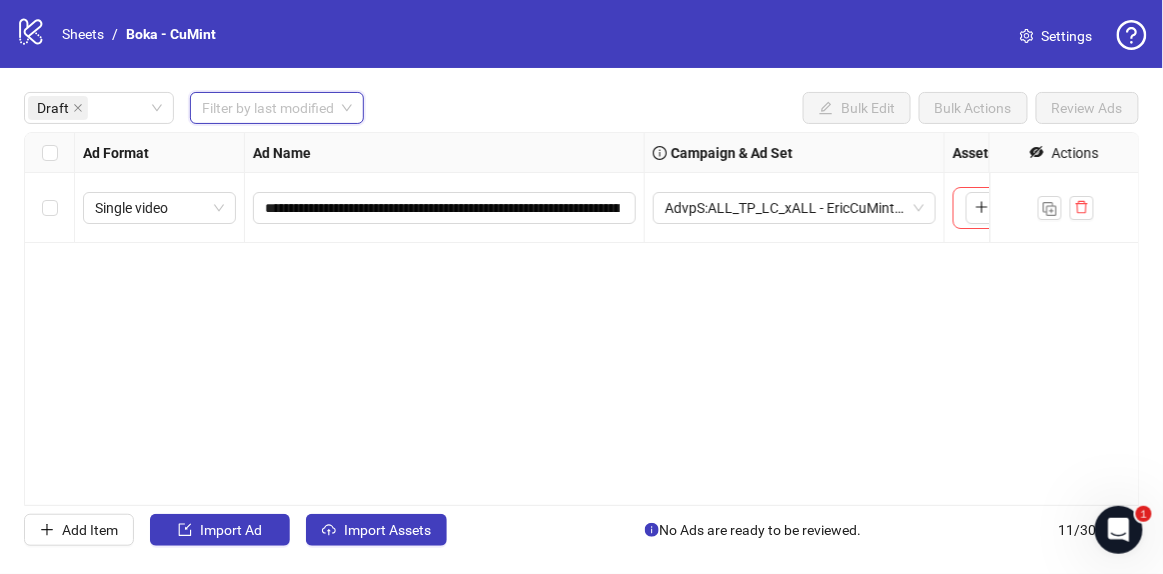 drag, startPoint x: 275, startPoint y: 96, endPoint x: 289, endPoint y: 117, distance: 25.23886 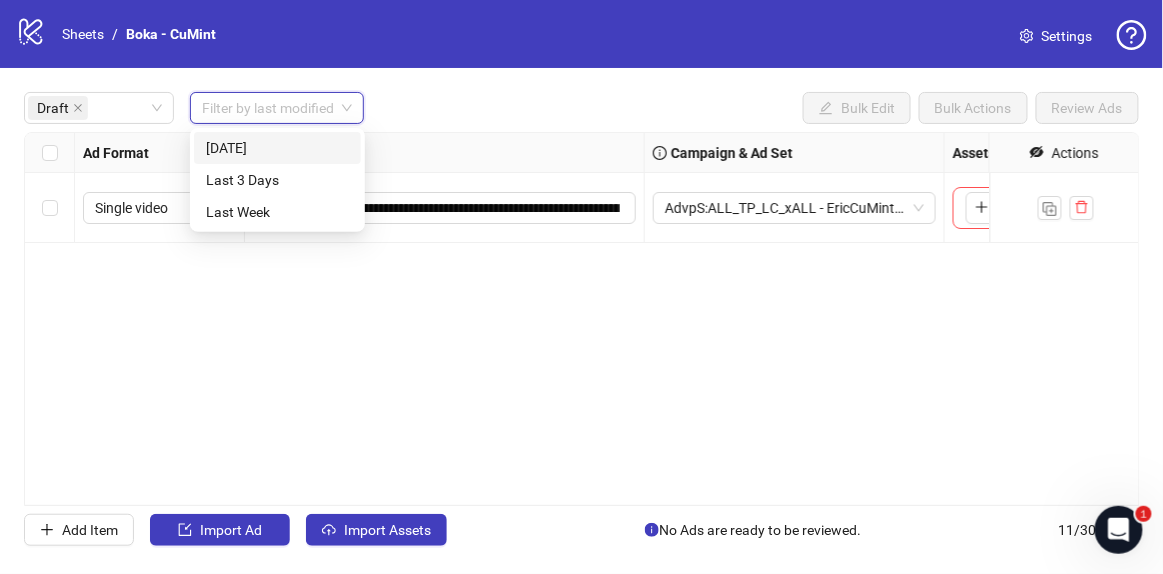 click on "[DATE]" at bounding box center (277, 148) 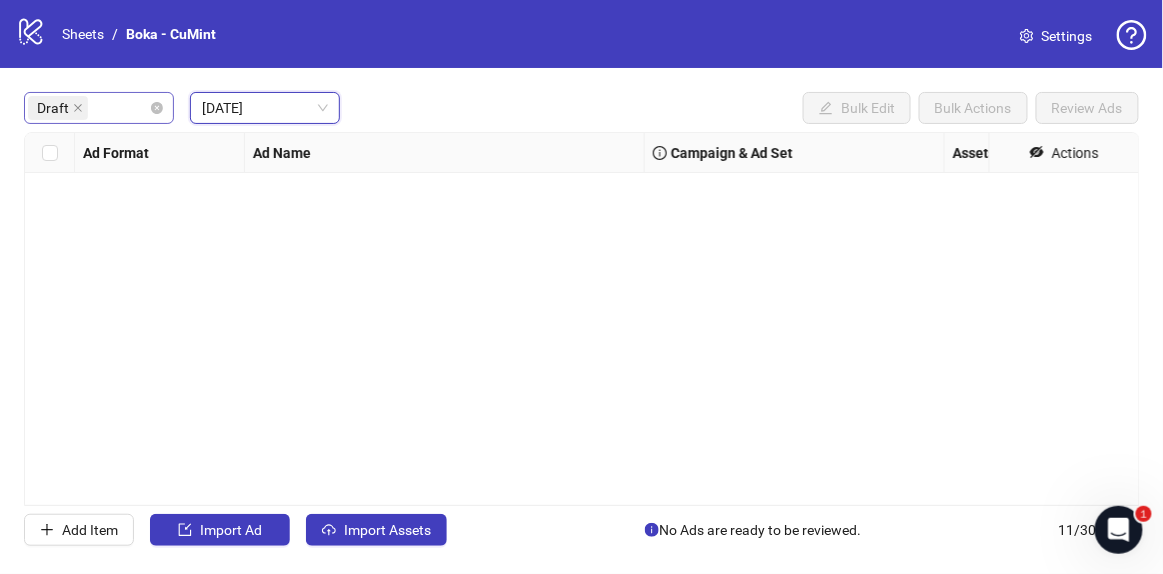 click on "Draft" at bounding box center [99, 108] 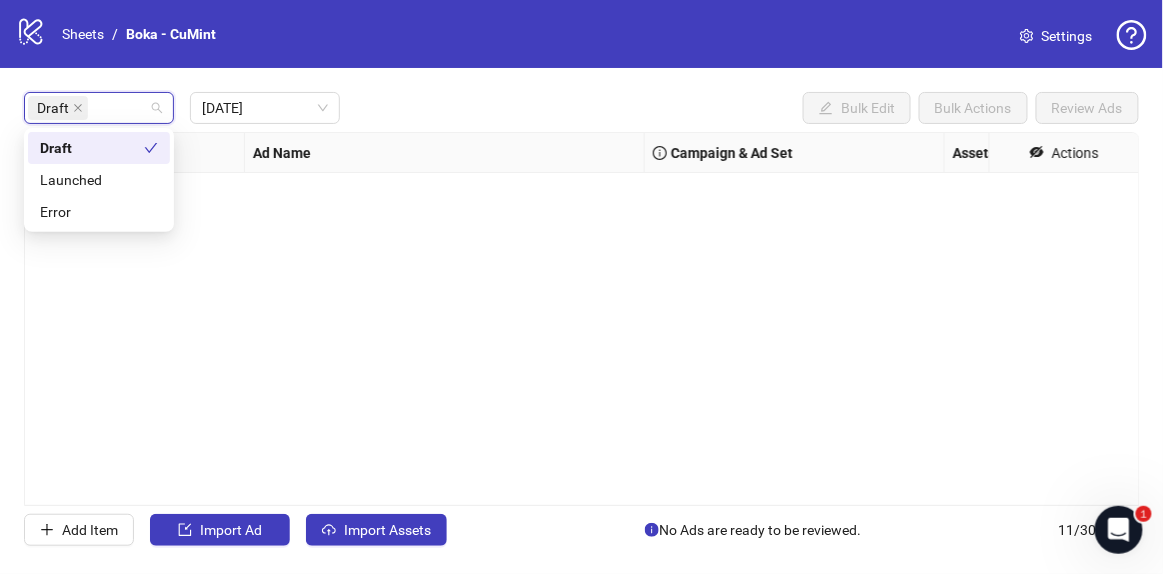 click on "Draft   [DATE] Bulk Edit Bulk Actions Review Ads Ad Format Ad Name Campaign & Ad Set Assets Headlines Primary Texts Descriptions Destination URL Call to Action Actions Add Item Import Ad Import Assets  No Ads are ready to be reviewed. 11 / 300  items" at bounding box center [581, 319] 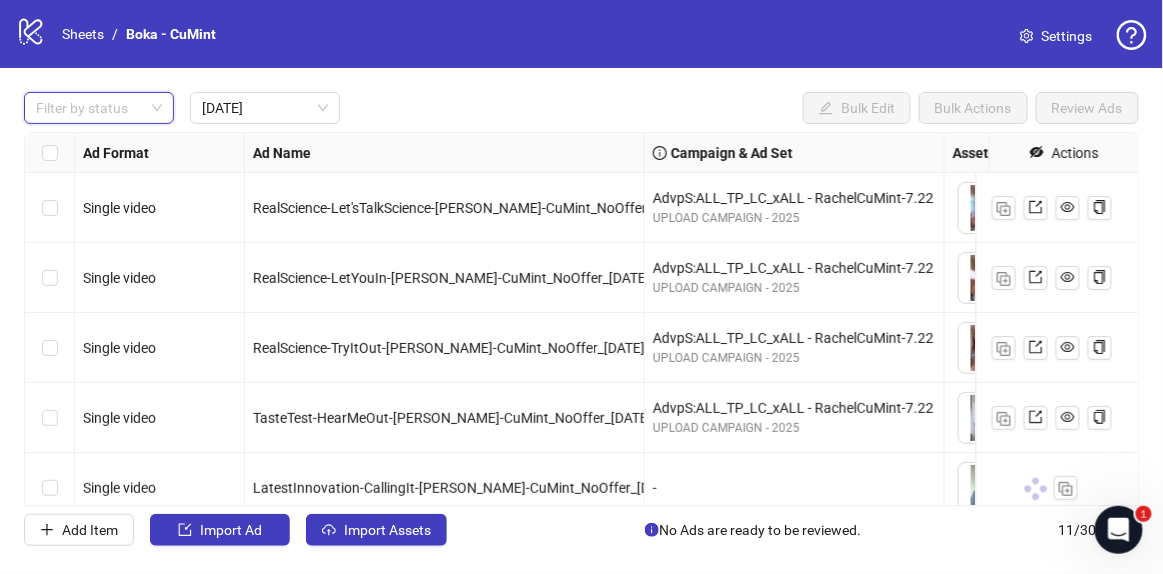 click on "Filter by status [DATE] Bulk Edit Bulk Actions Review Ads" at bounding box center (581, 108) 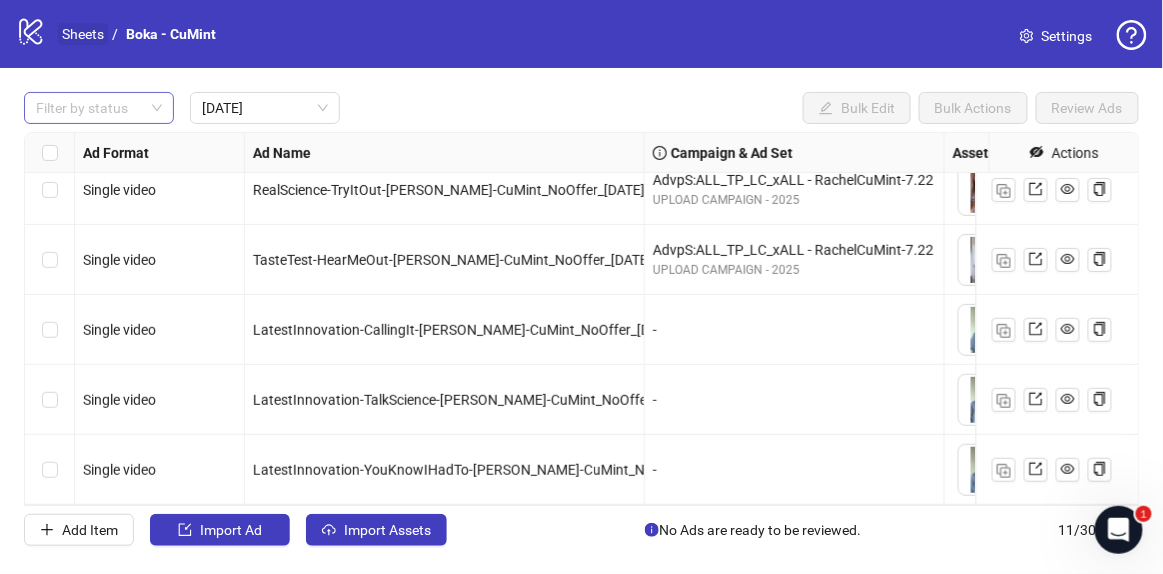 click on "Sheets" at bounding box center (83, 34) 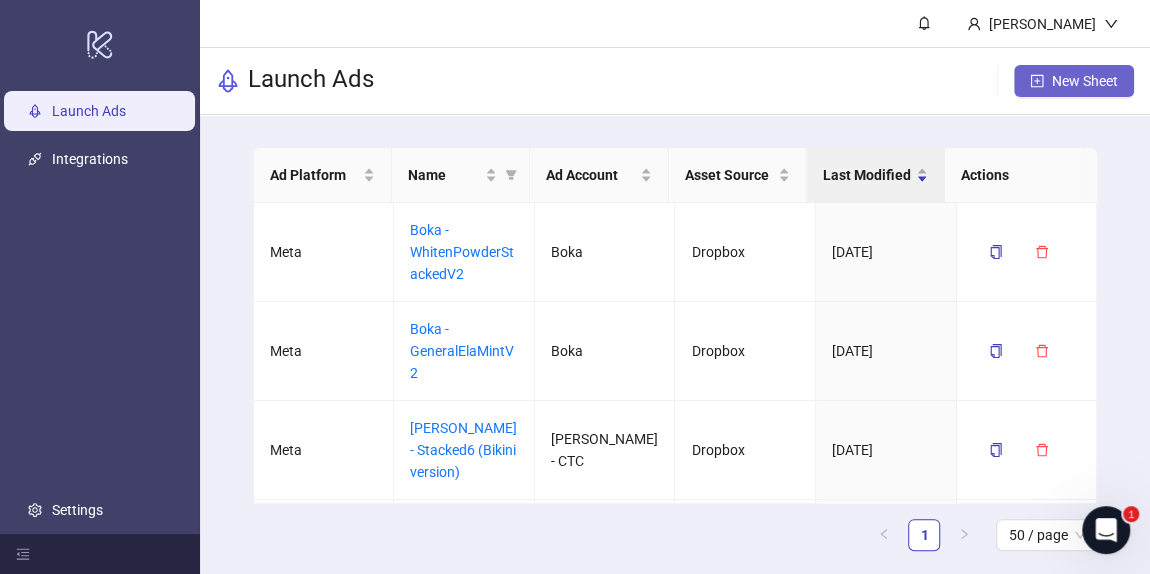 click on "New Sheet" at bounding box center [1074, 81] 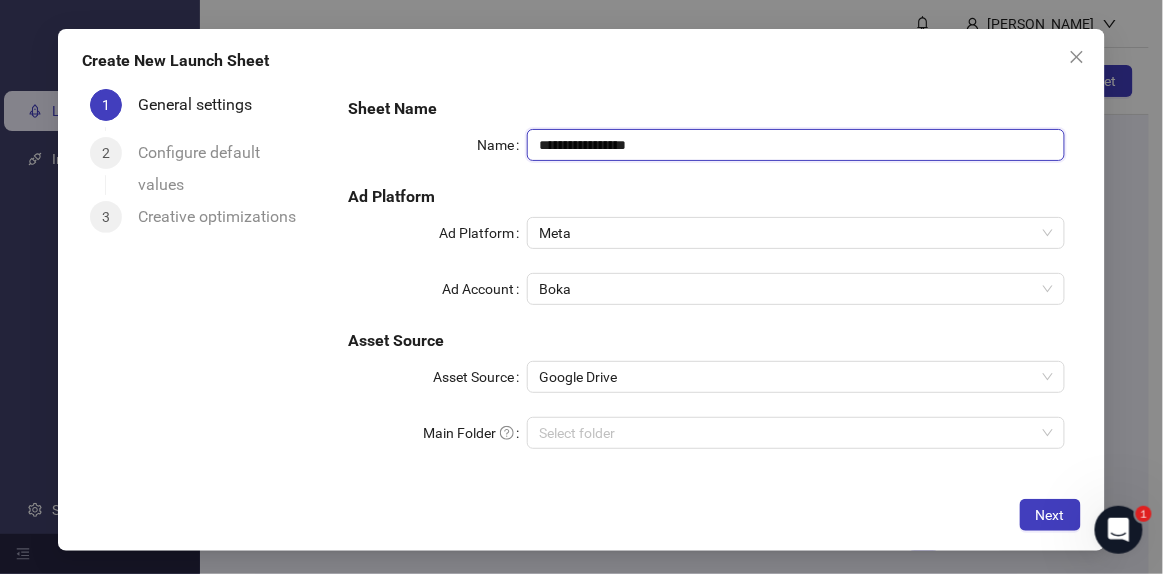 click on "**********" at bounding box center [796, 145] 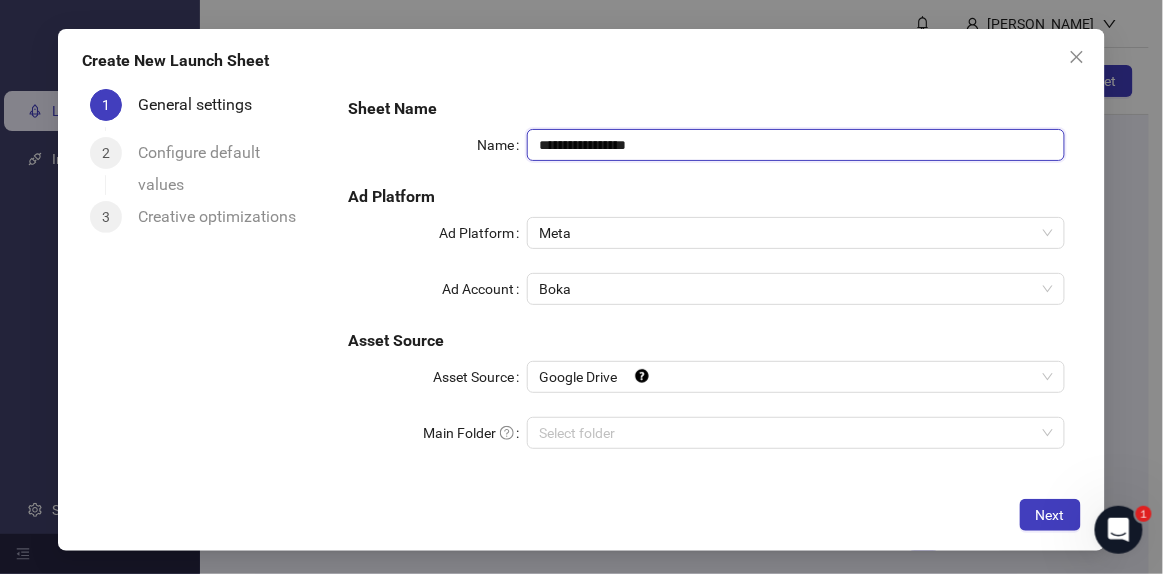 drag, startPoint x: 573, startPoint y: 142, endPoint x: 1129, endPoint y: 151, distance: 556.0728 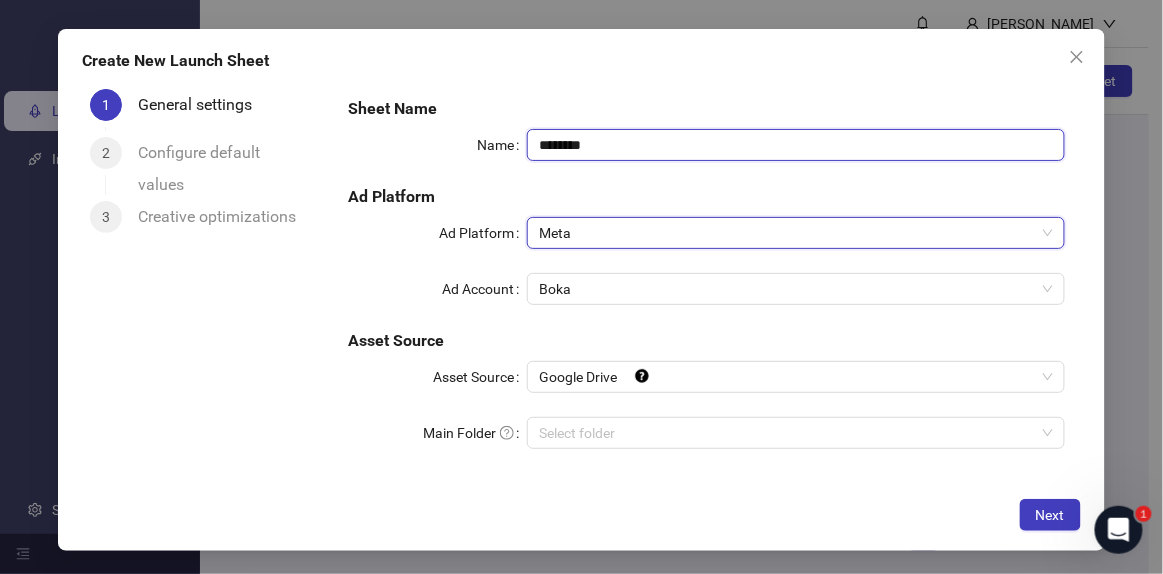 click on "******" at bounding box center (796, 145) 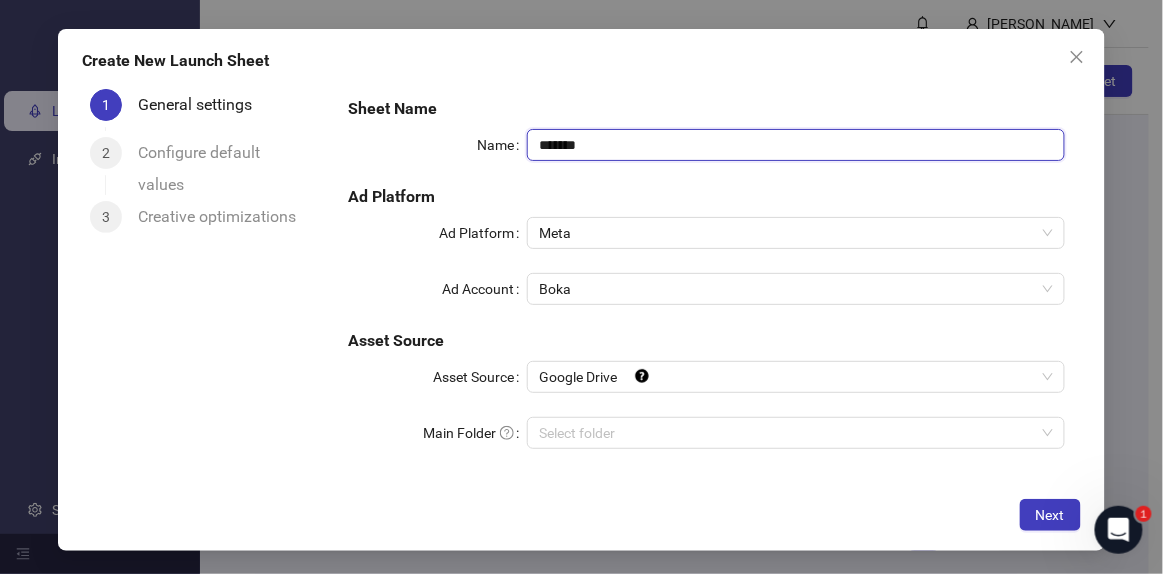 paste on "**********" 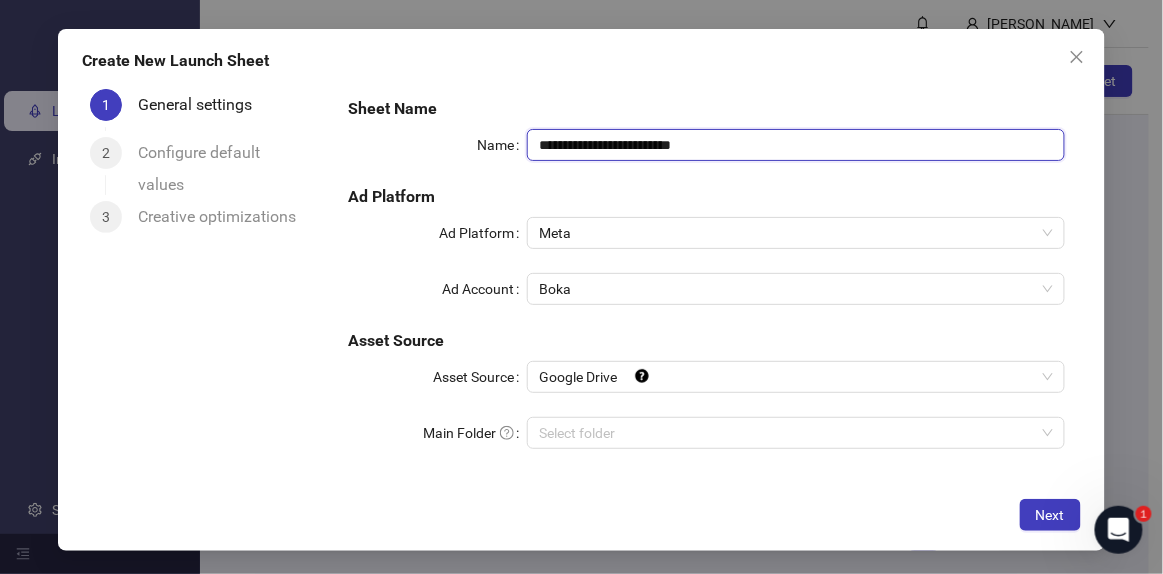 click on "**********" at bounding box center (796, 145) 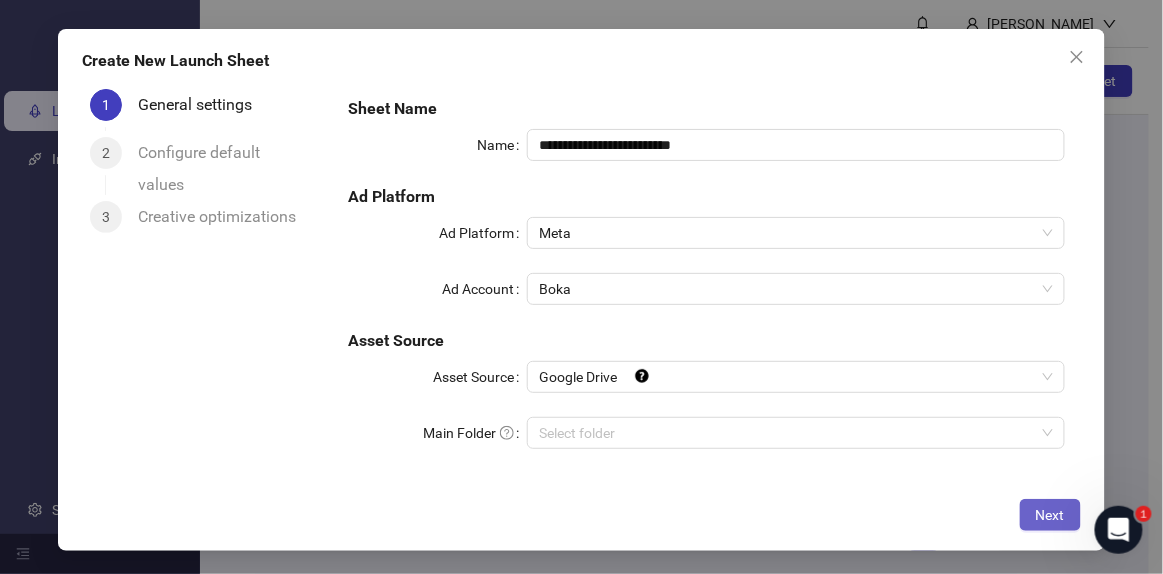 click on "Next" at bounding box center (1050, 515) 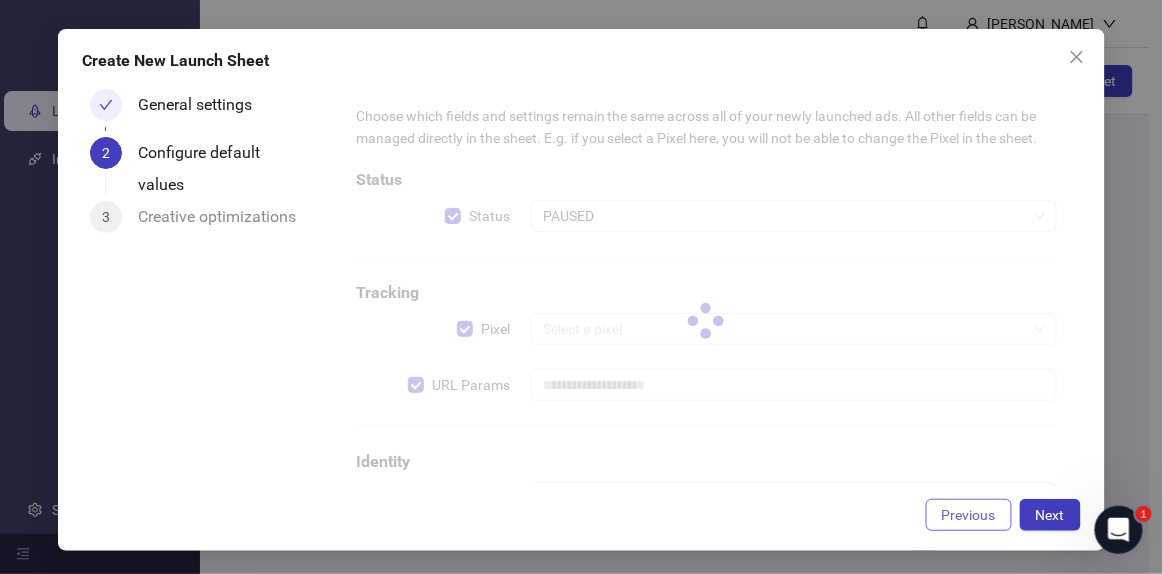 click on "Previous" at bounding box center (969, 515) 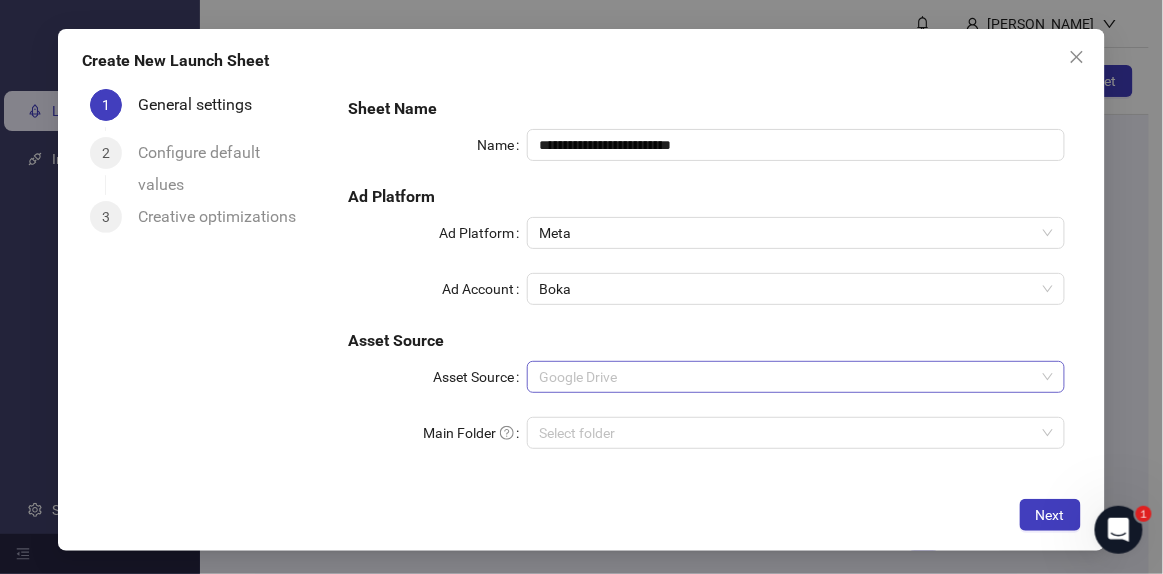 click on "Google Drive" at bounding box center [796, 377] 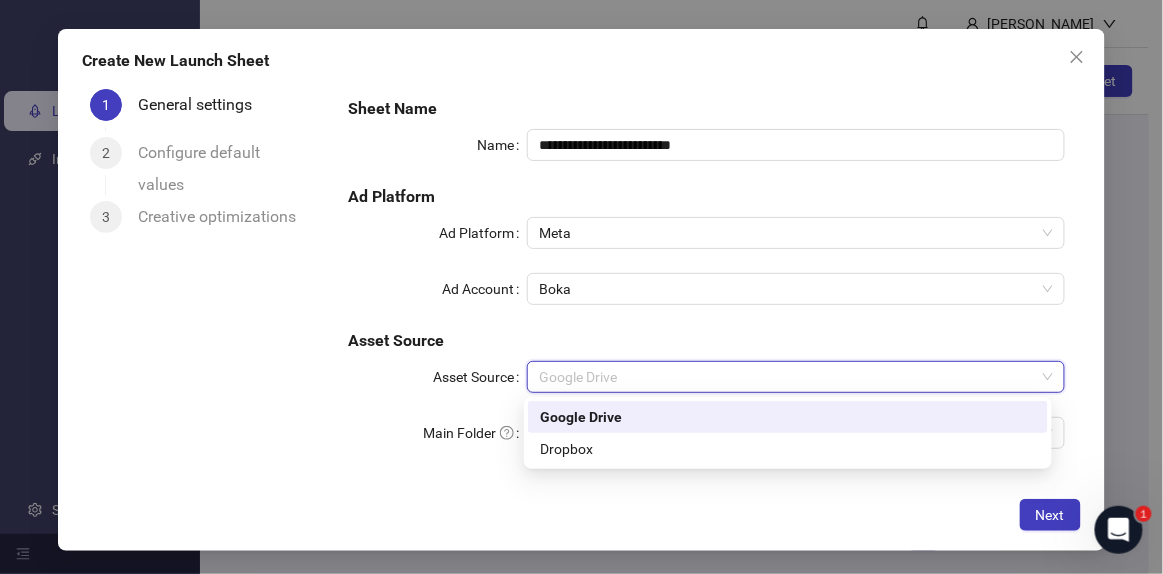 click on "Dropbox" at bounding box center (788, 449) 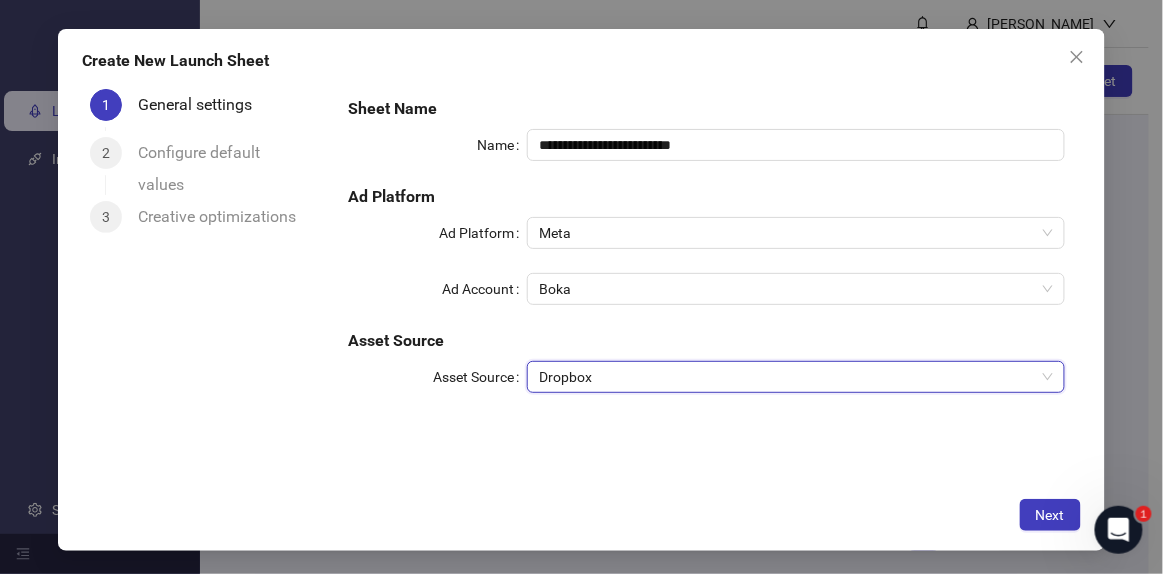 click on "**********" at bounding box center [706, 257] 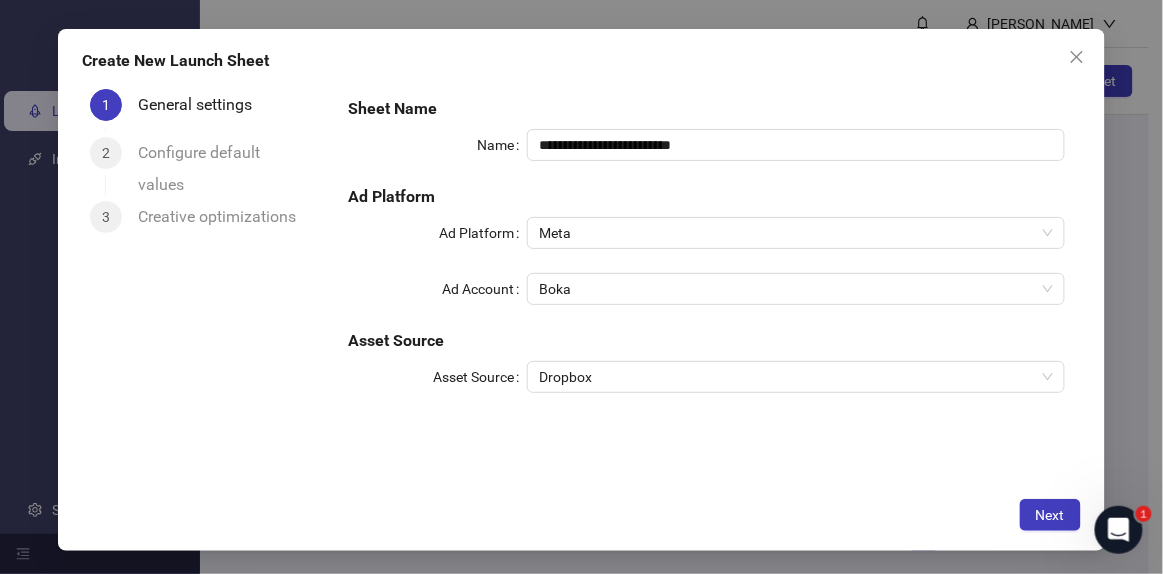 click on "**********" at bounding box center (706, 257) 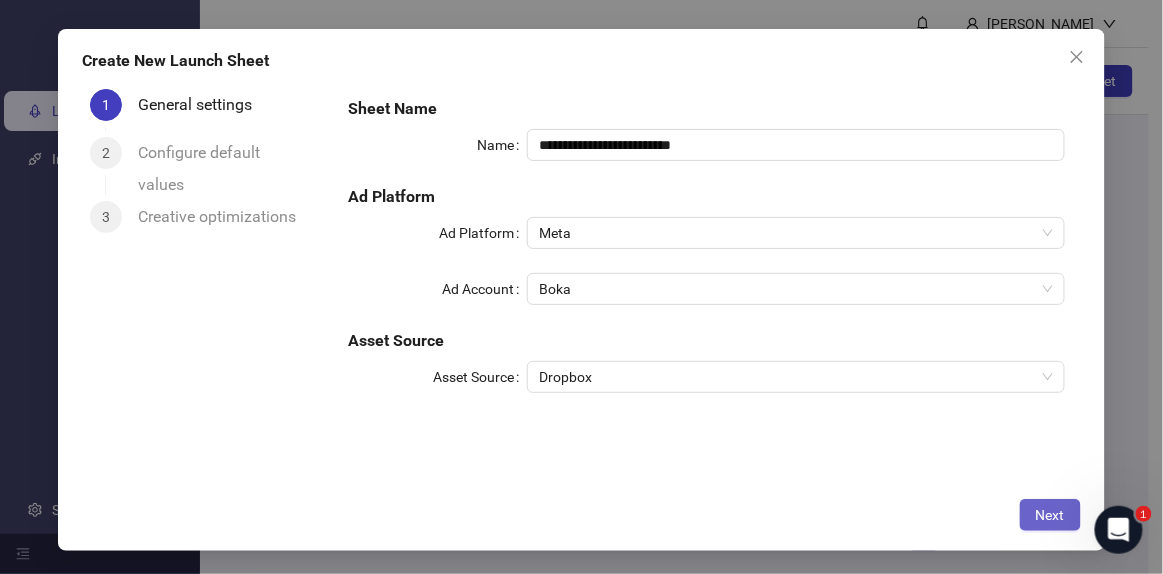 click on "Next" at bounding box center [1050, 515] 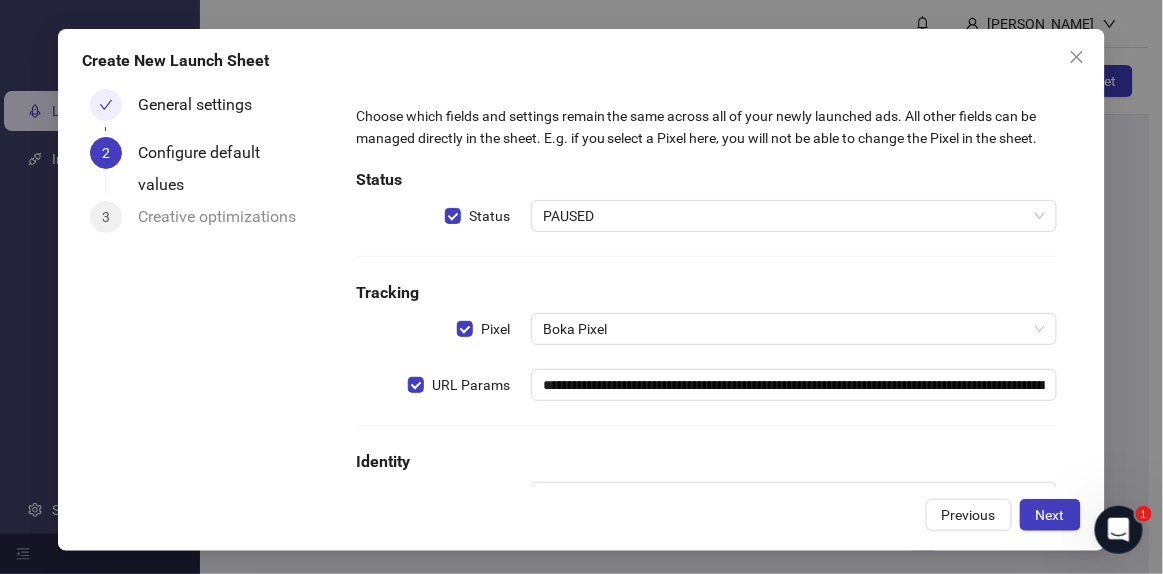 scroll, scrollTop: 95, scrollLeft: 0, axis: vertical 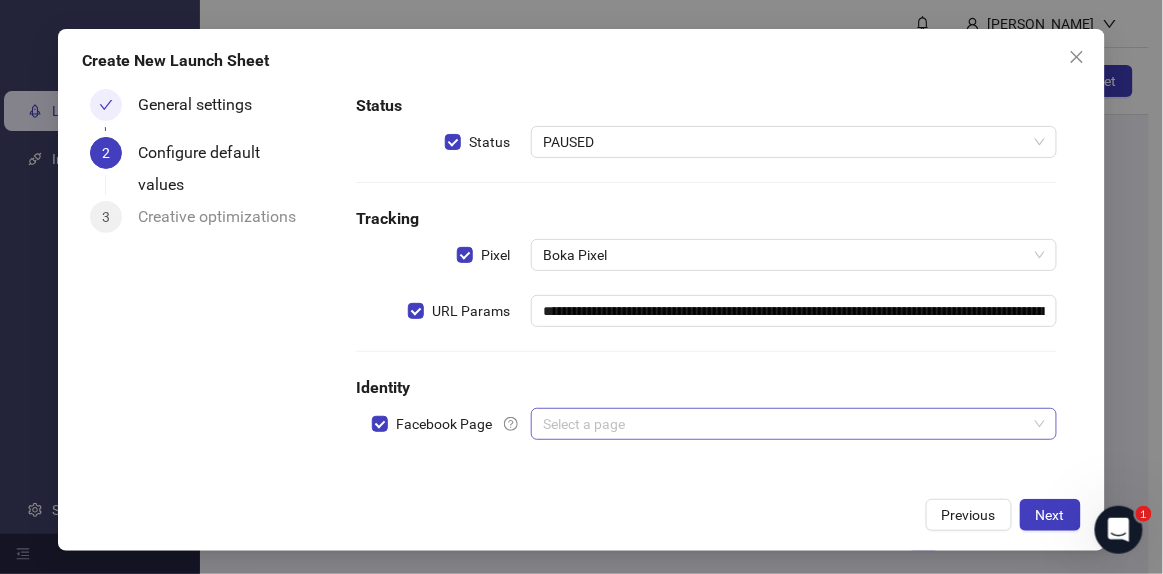 click at bounding box center (785, 424) 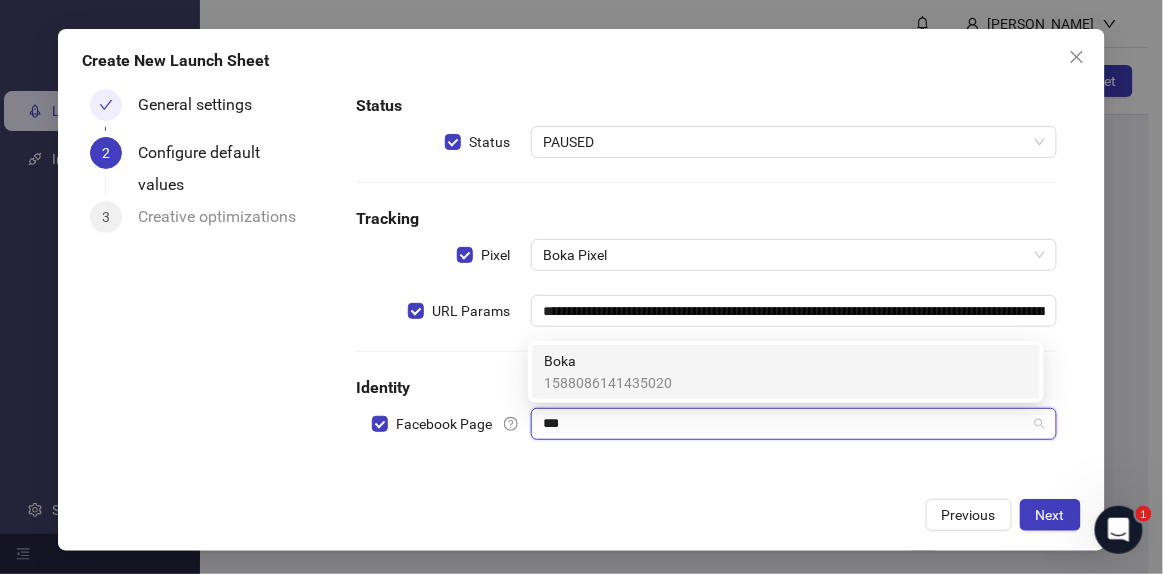type on "****" 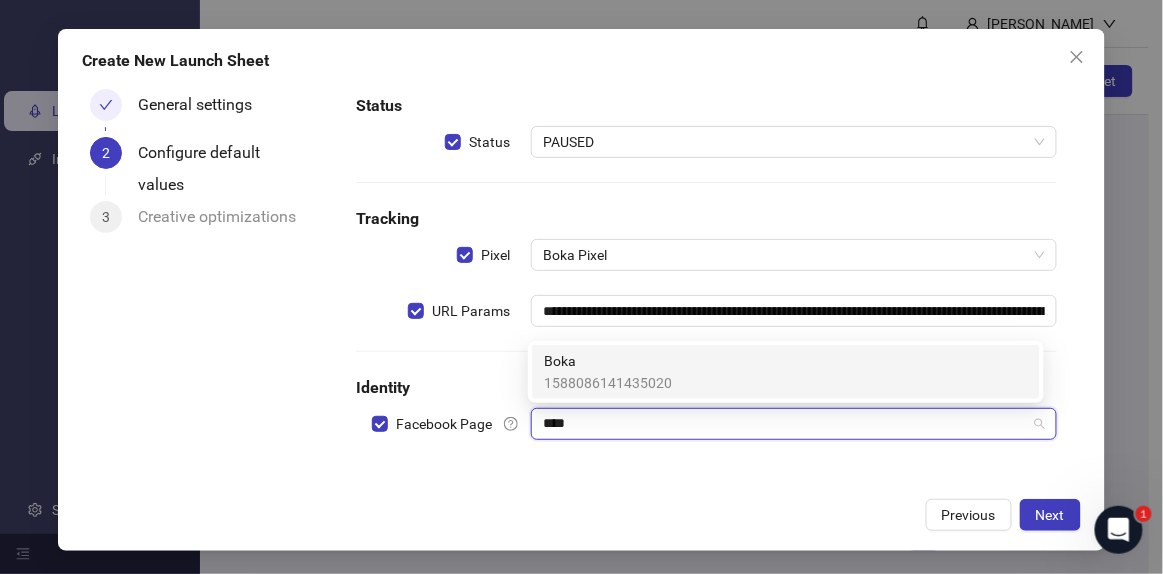 click on "Boka 1588086141435020" at bounding box center [786, 372] 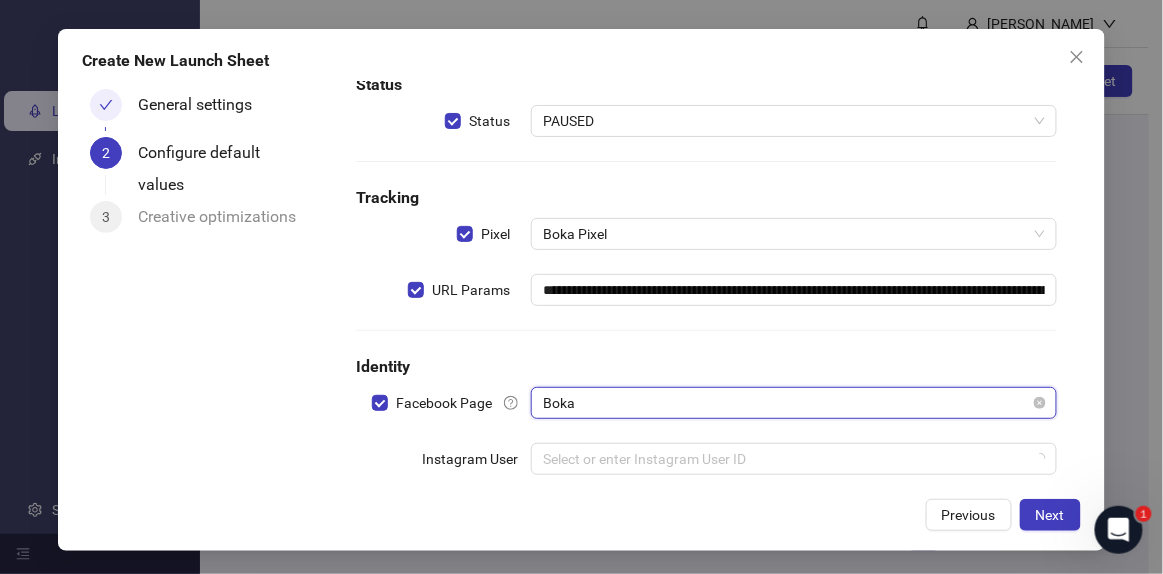 click on "Identity" at bounding box center [706, 367] 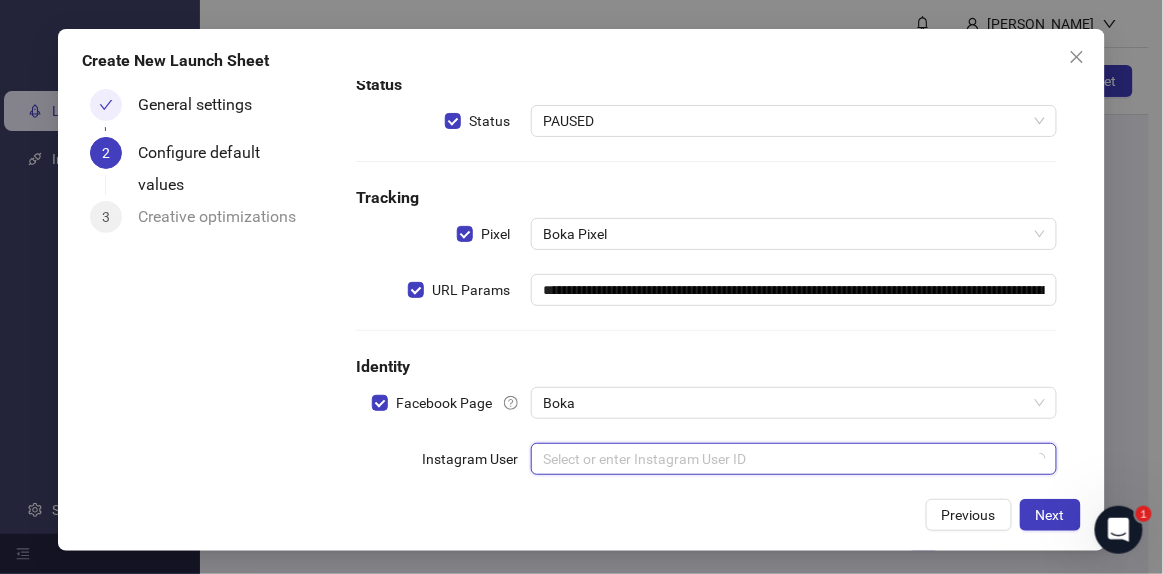 click at bounding box center [785, 459] 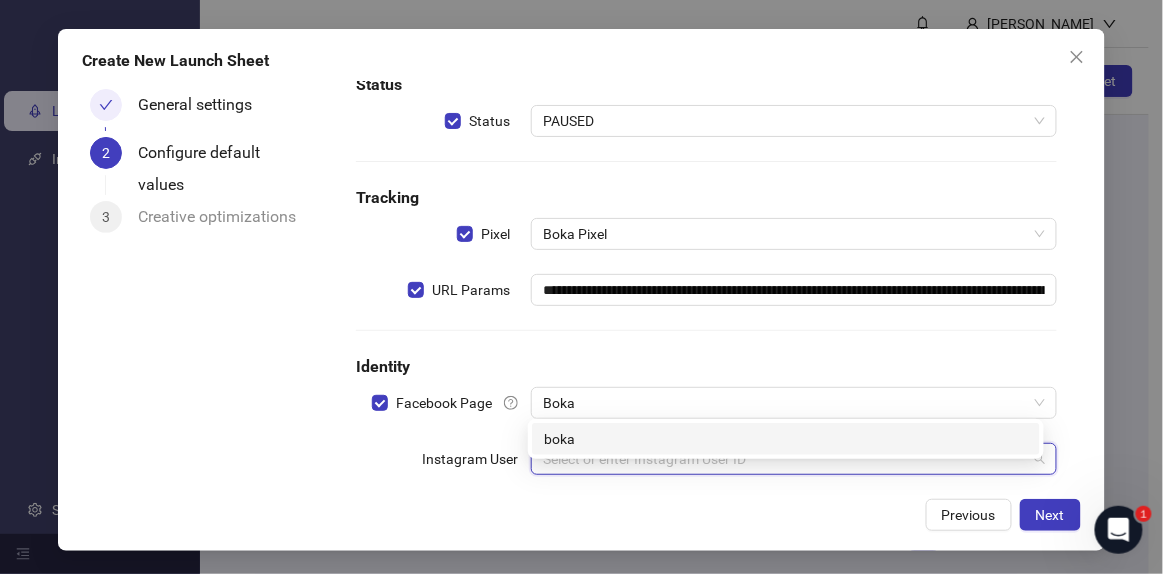 click on "boka" at bounding box center [786, 439] 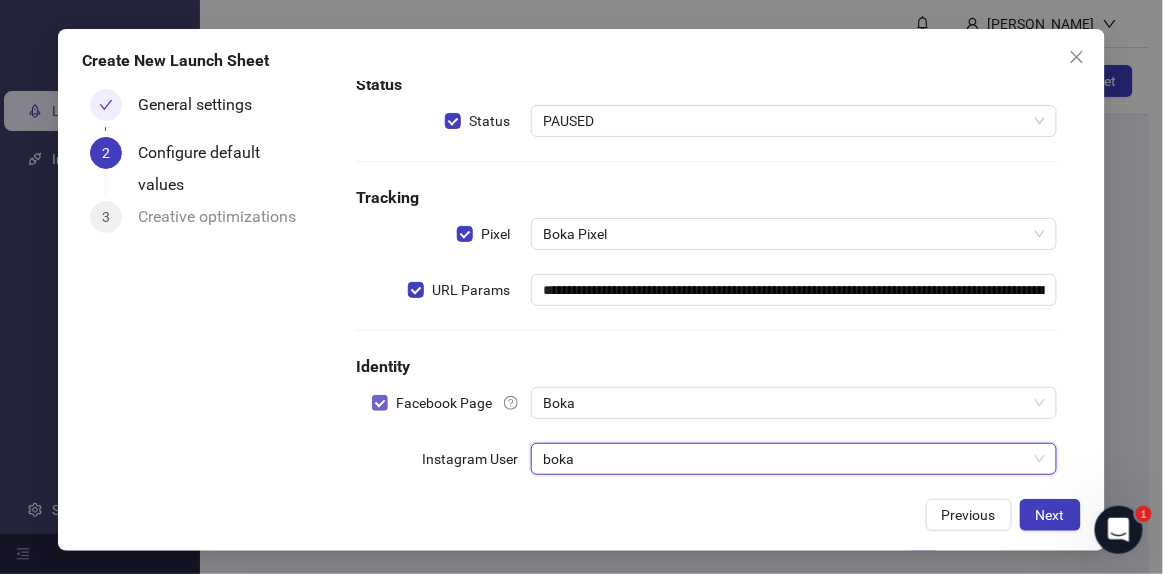 click on "Facebook Page" at bounding box center [444, 403] 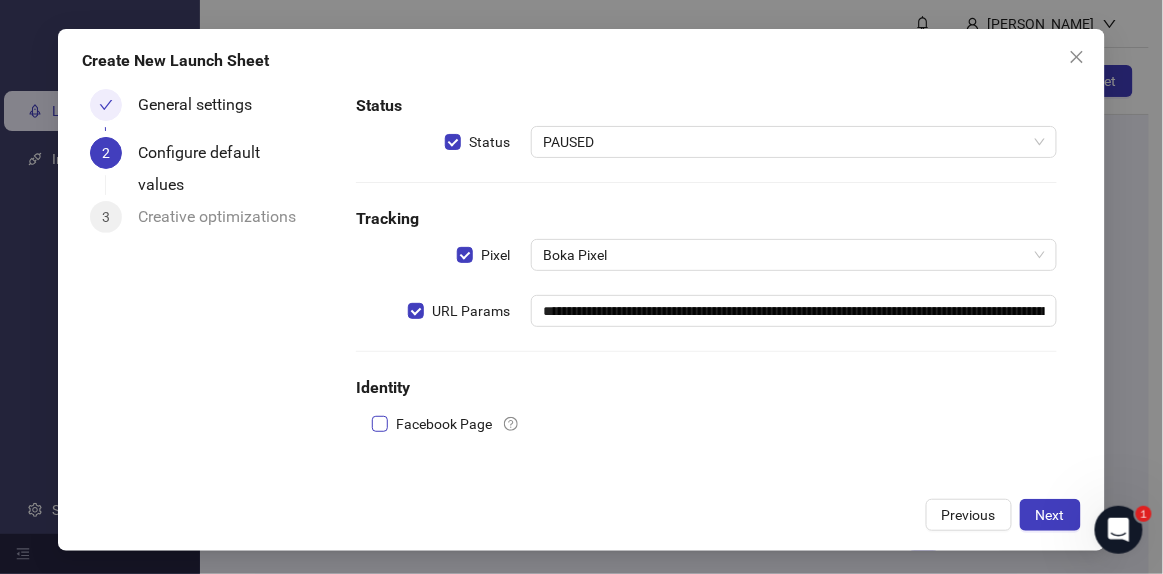 click on "Facebook Page" at bounding box center (444, 424) 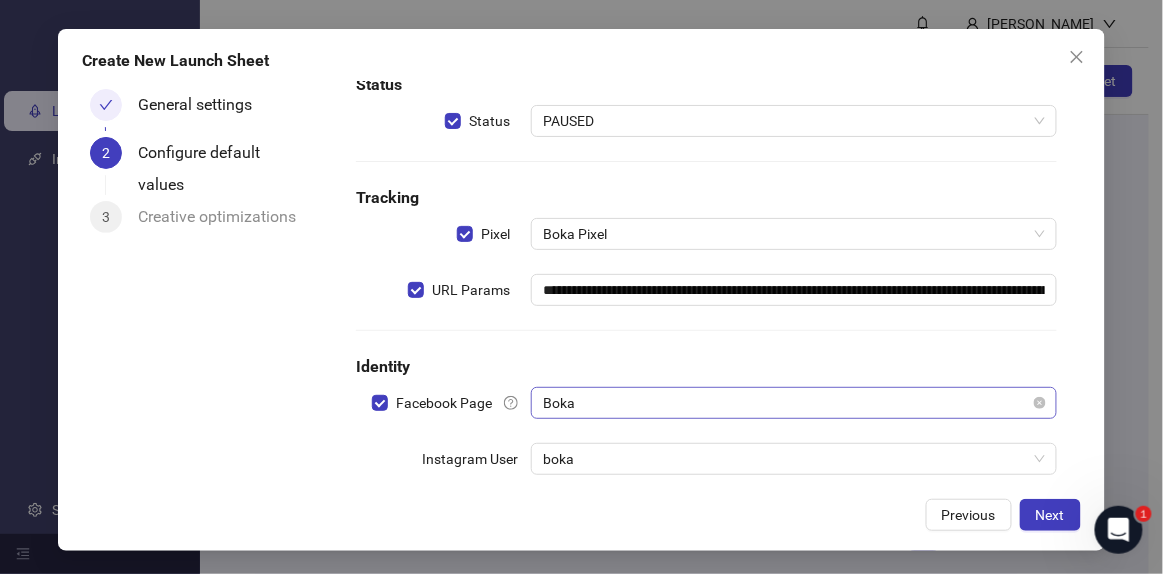 click on "Boka" at bounding box center [794, 403] 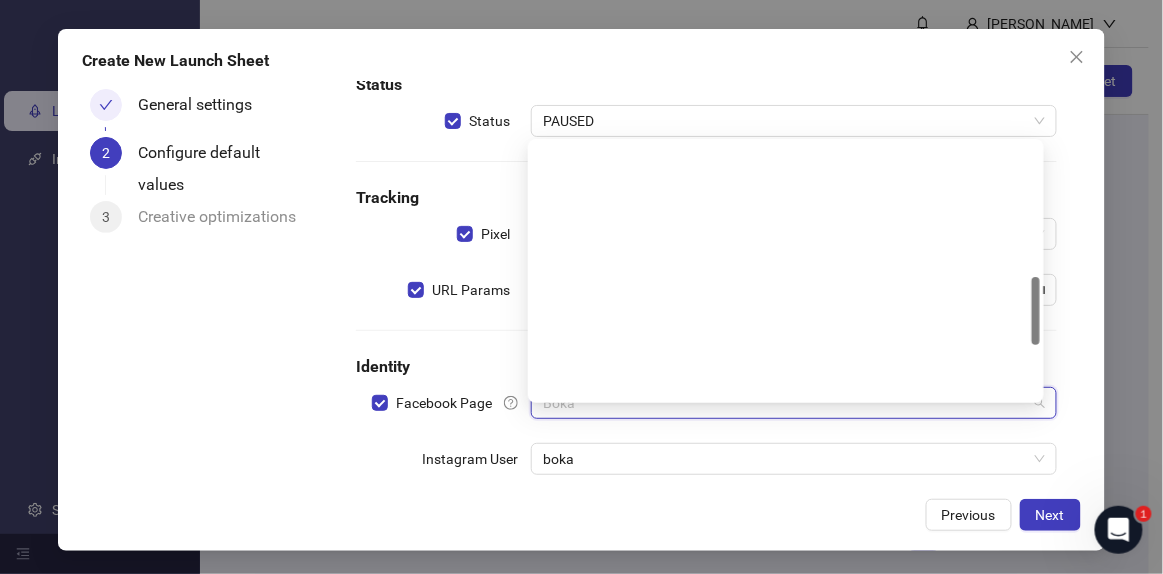 scroll, scrollTop: 499, scrollLeft: 0, axis: vertical 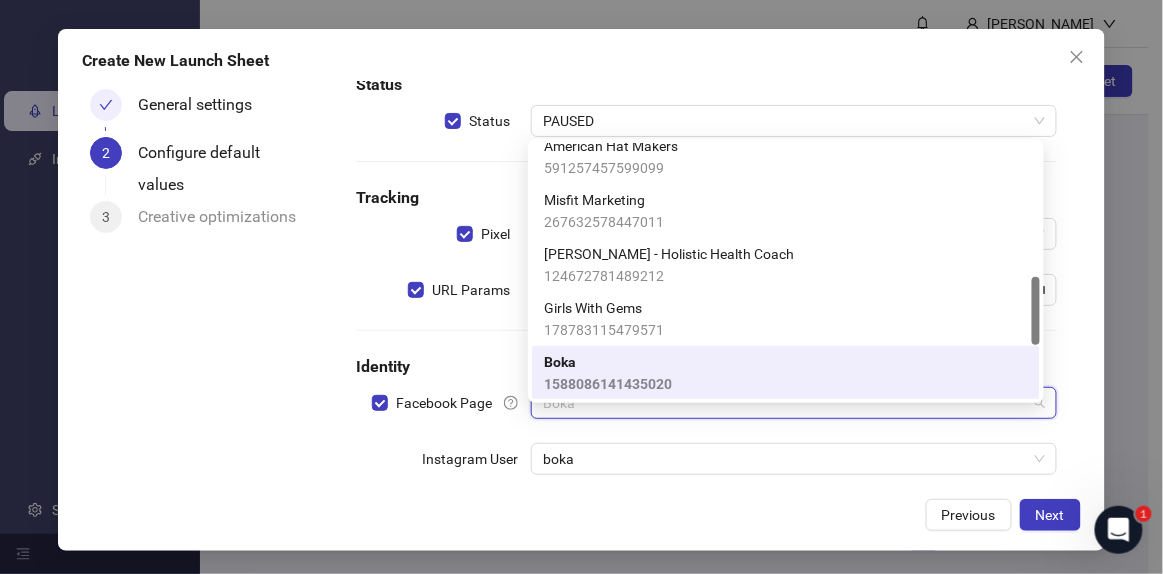 click on "**********" at bounding box center (706, 282) 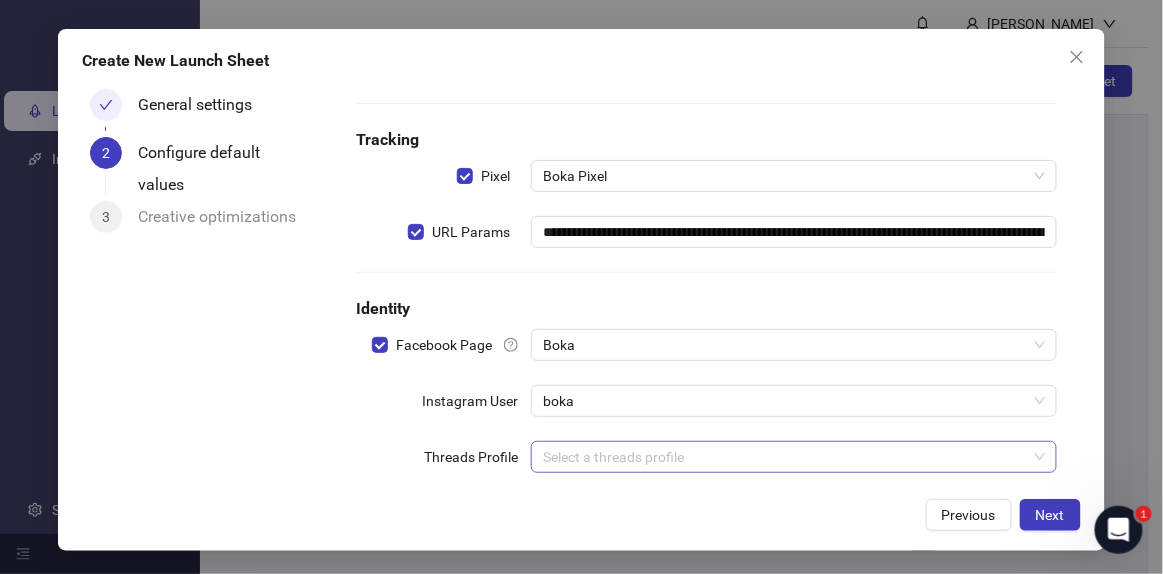 scroll, scrollTop: 207, scrollLeft: 0, axis: vertical 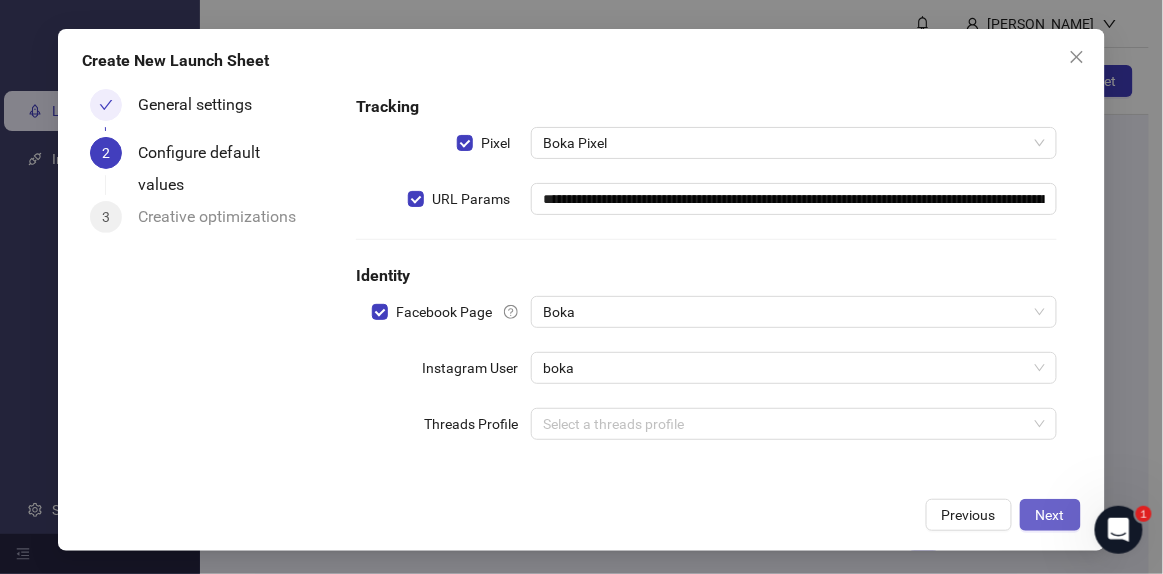click on "Next" at bounding box center (1050, 515) 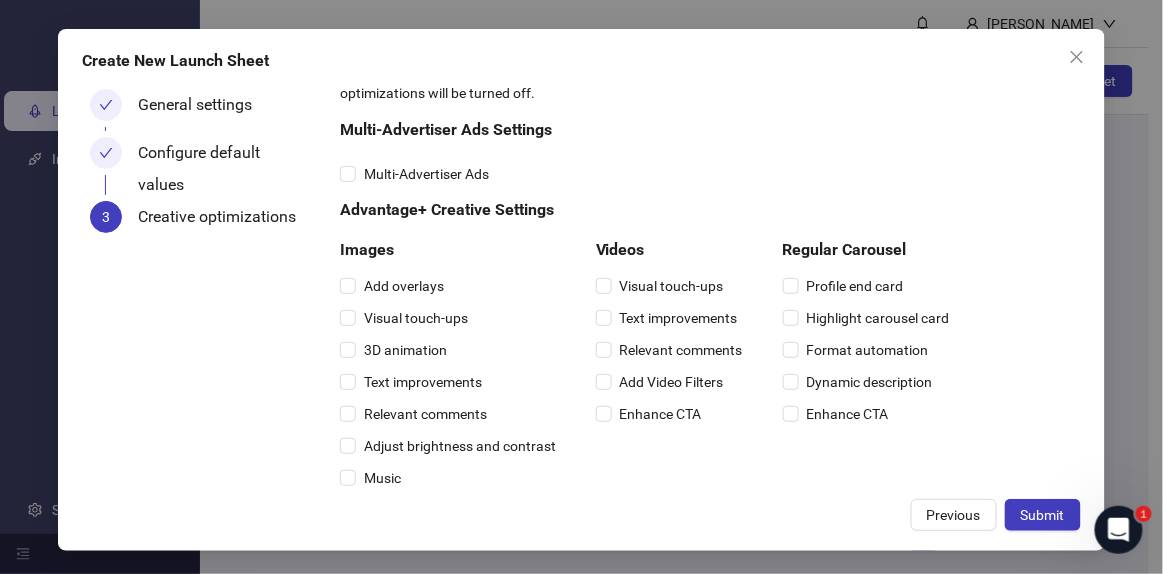 scroll, scrollTop: 0, scrollLeft: 0, axis: both 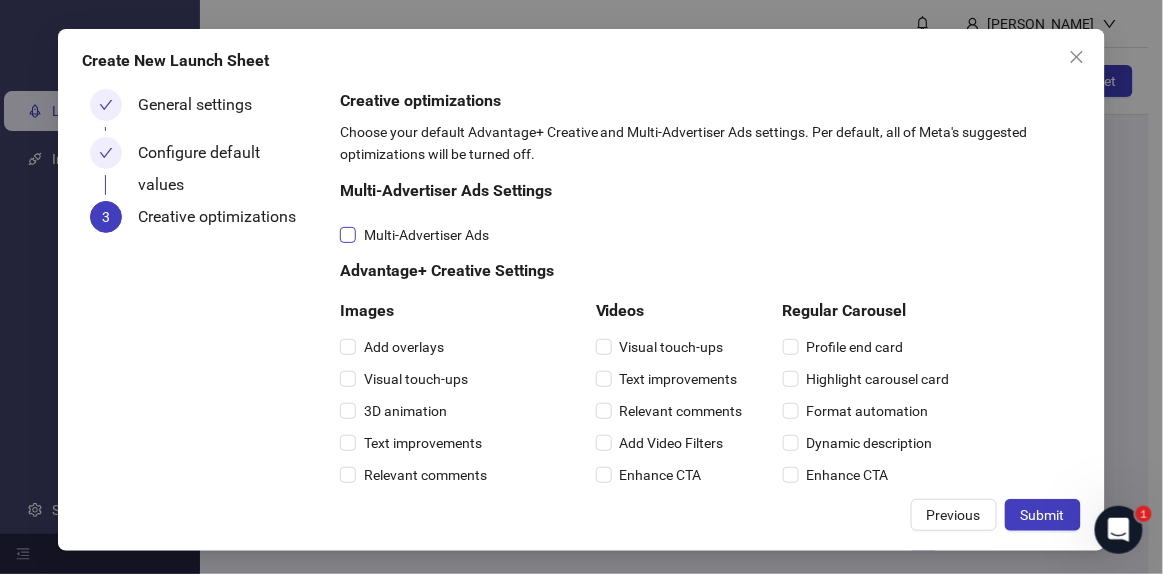 click on "Multi-Advertiser Ads" at bounding box center [426, 235] 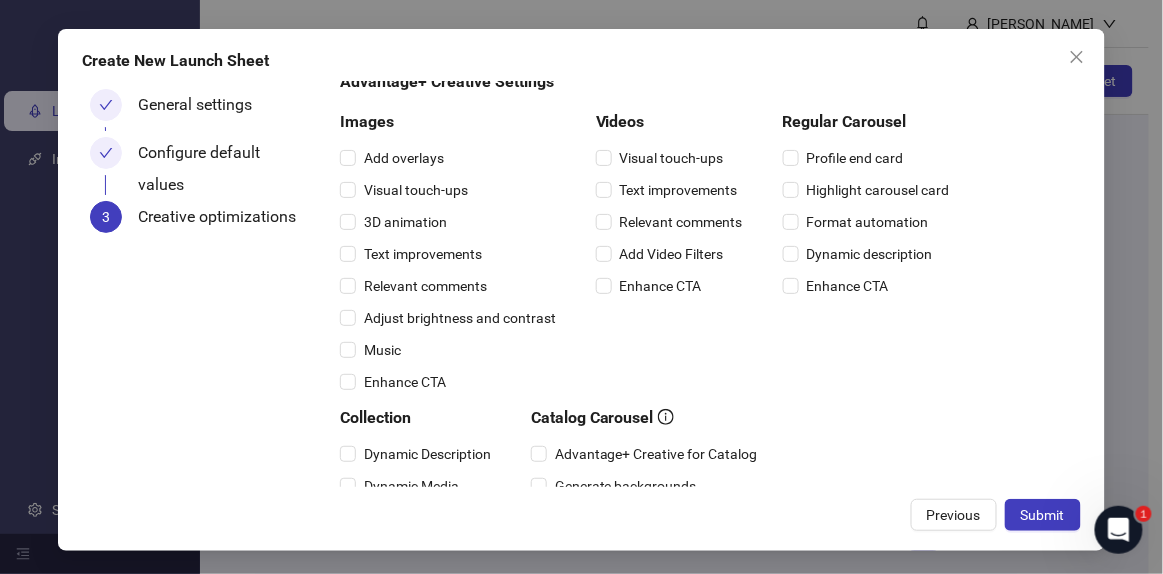 scroll, scrollTop: 272, scrollLeft: 0, axis: vertical 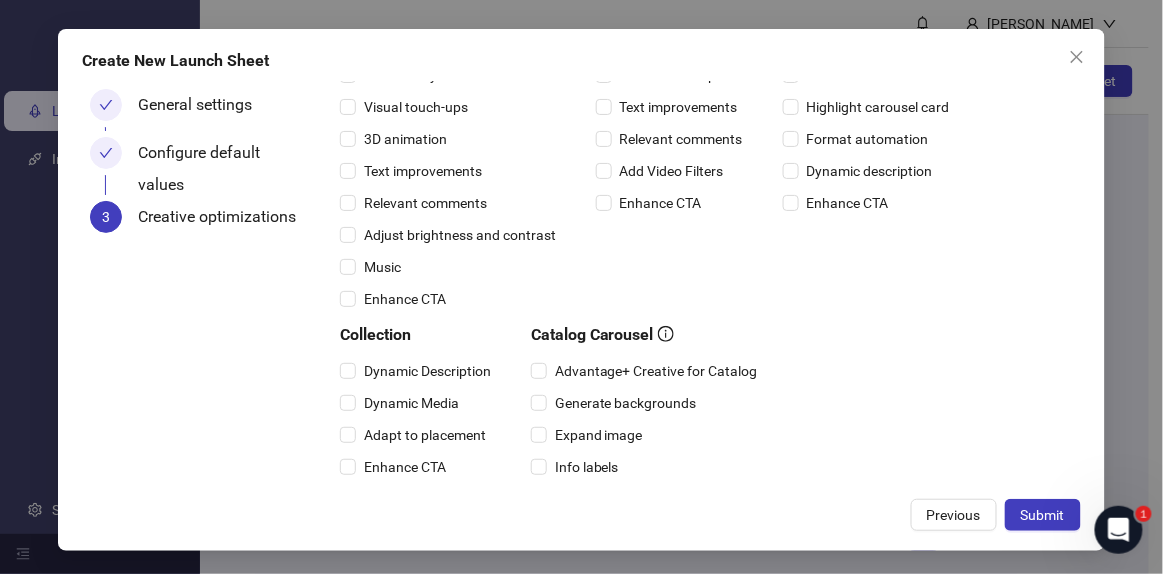 click on "Text improvements" at bounding box center [423, 171] 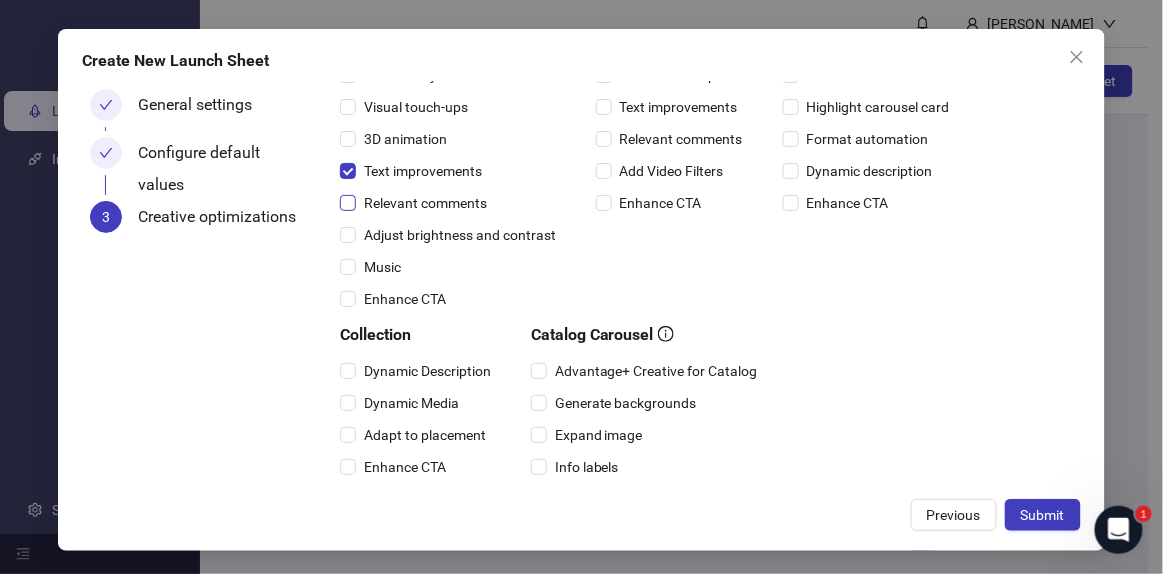 click on "Relevant comments" at bounding box center (425, 203) 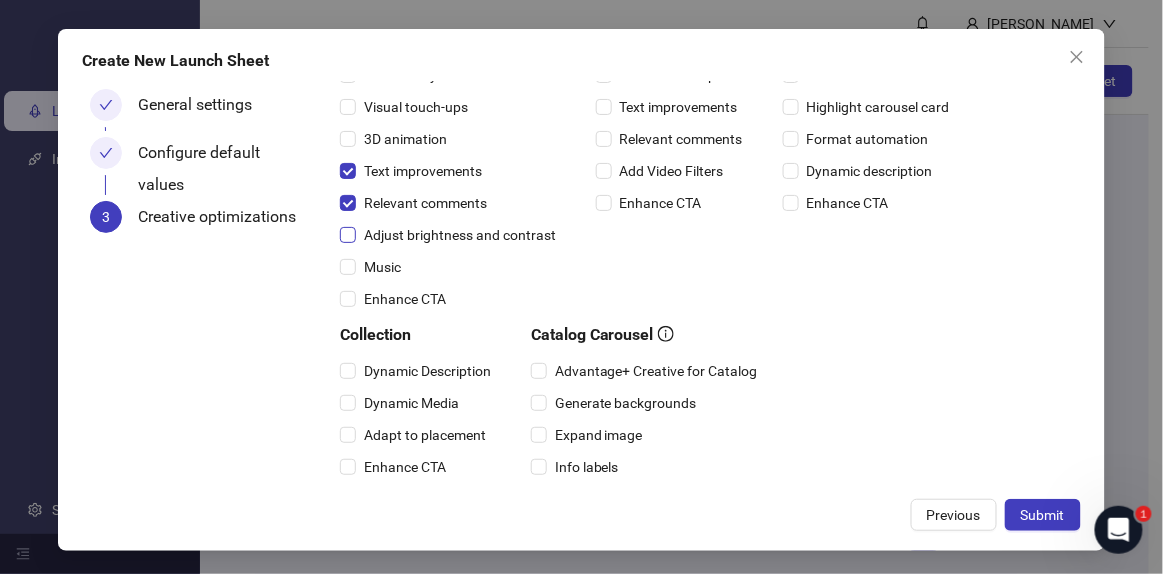 click on "Adjust brightness and contrast" at bounding box center [460, 235] 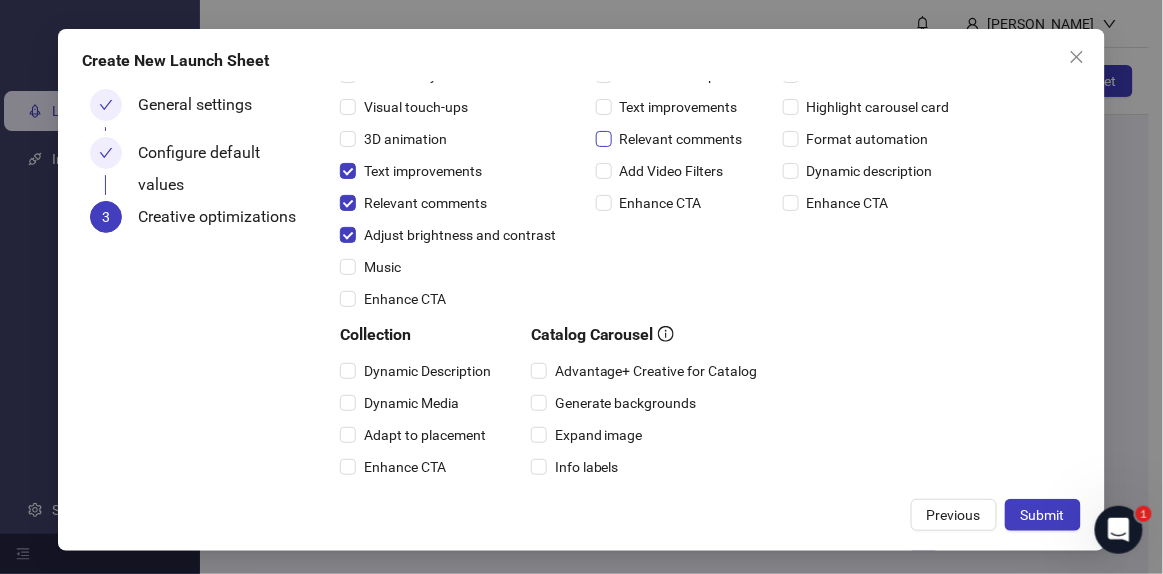click on "Relevant comments" at bounding box center (681, 139) 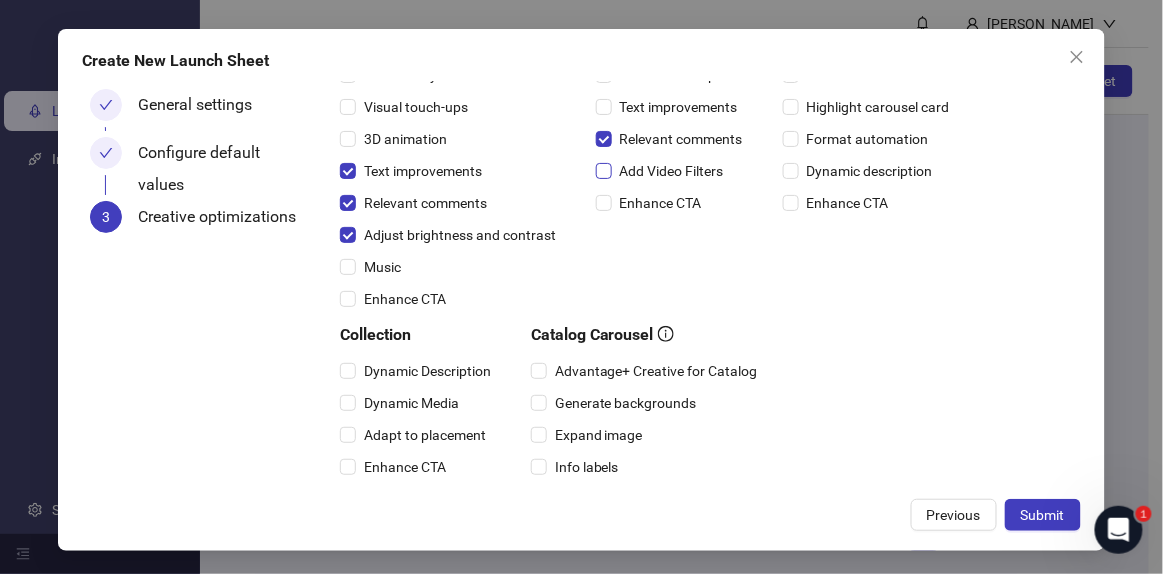 click on "Add Video Filters" at bounding box center (672, 171) 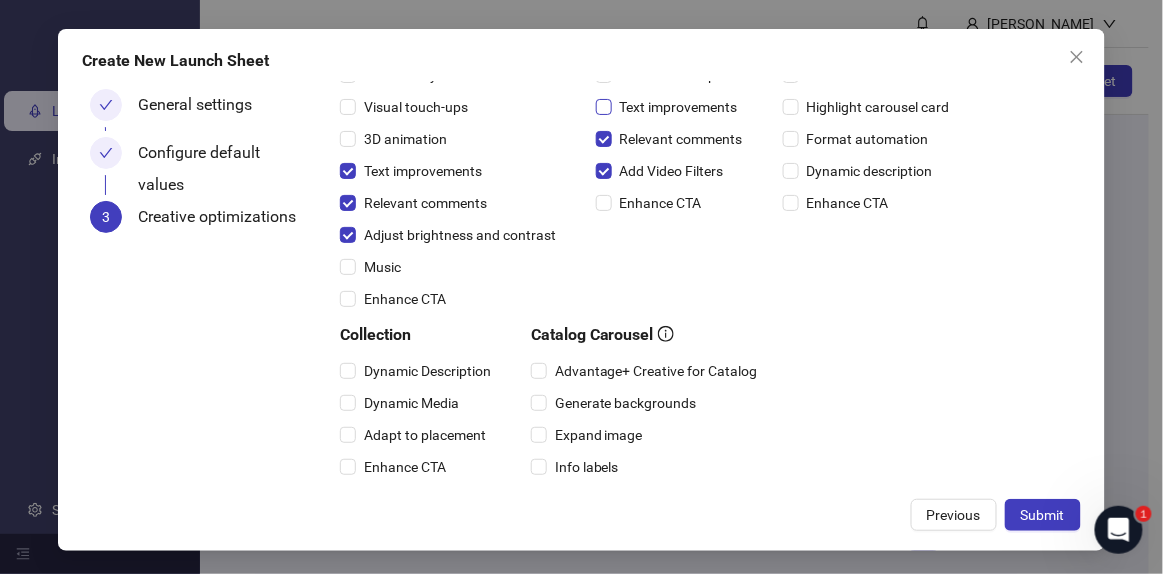 click on "Text improvements" at bounding box center (679, 107) 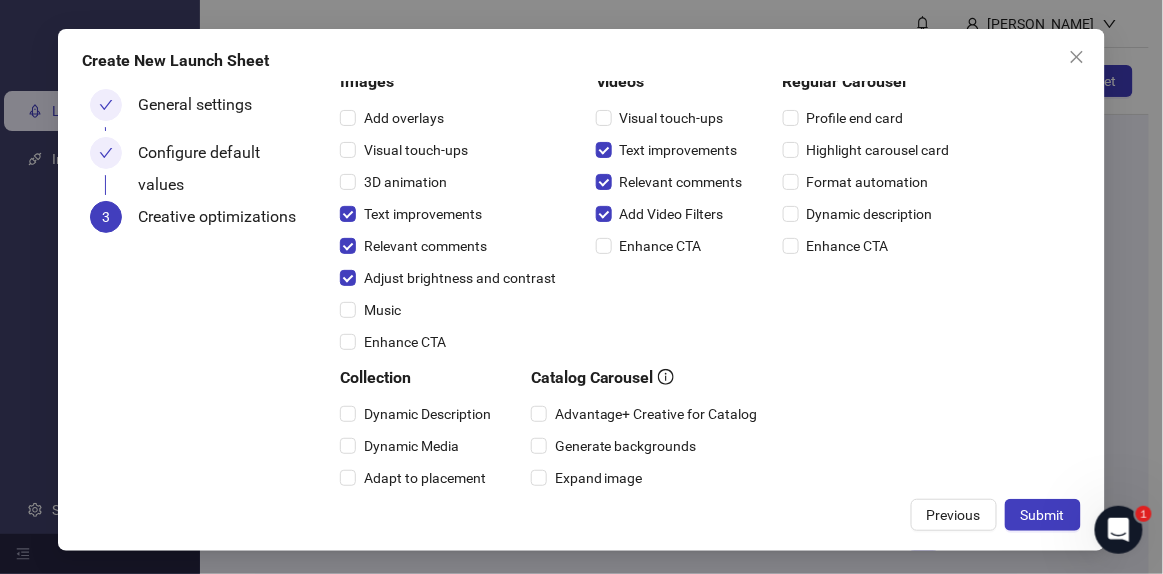 scroll, scrollTop: 170, scrollLeft: 0, axis: vertical 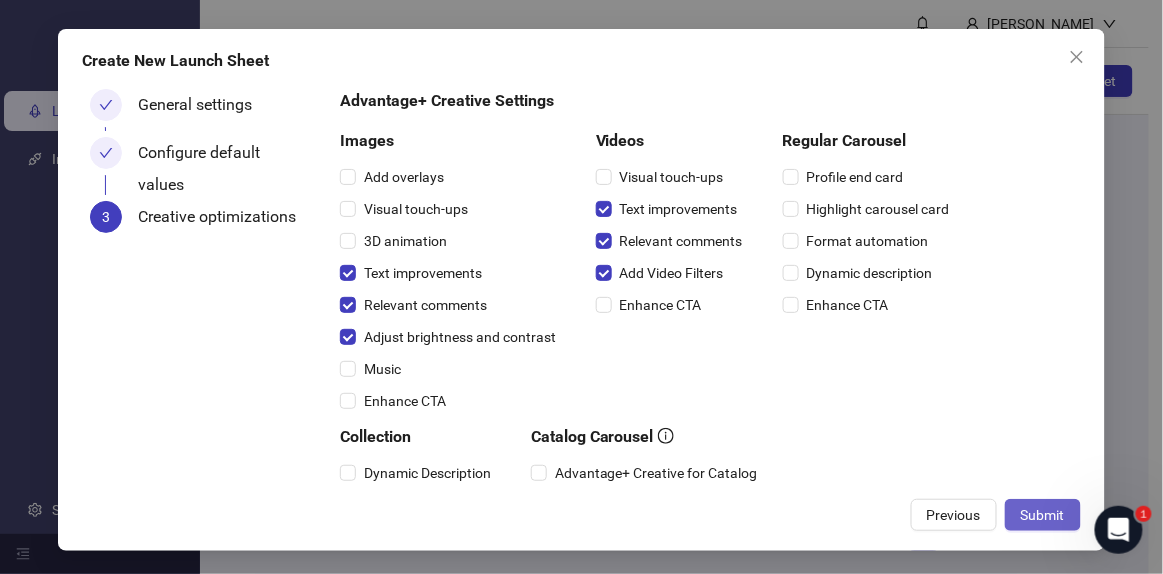 click on "Submit" at bounding box center [1043, 515] 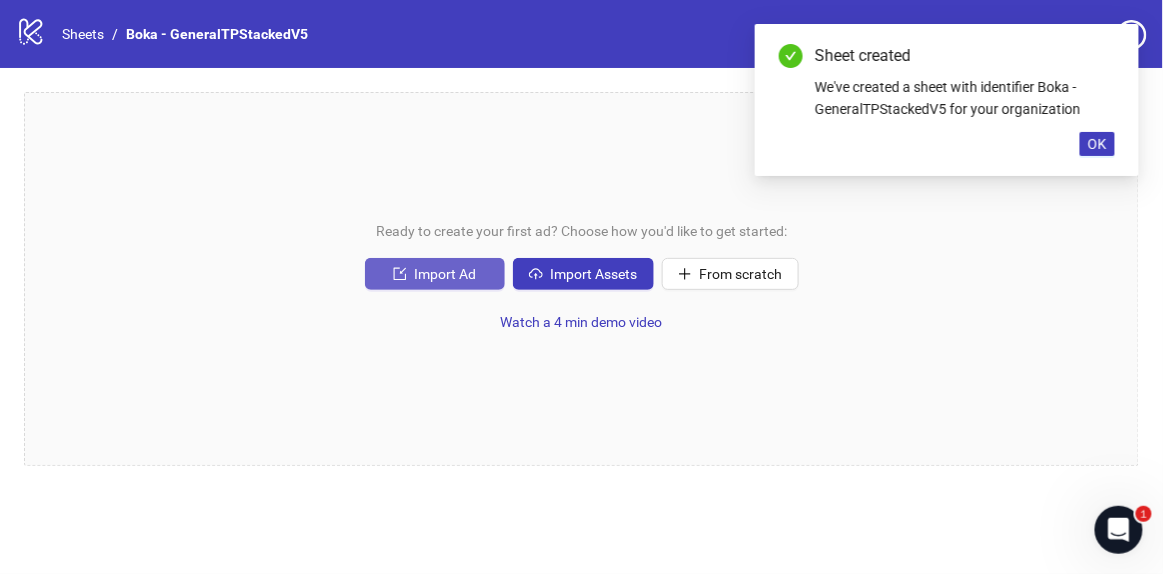 click on "Import Ad" at bounding box center (435, 274) 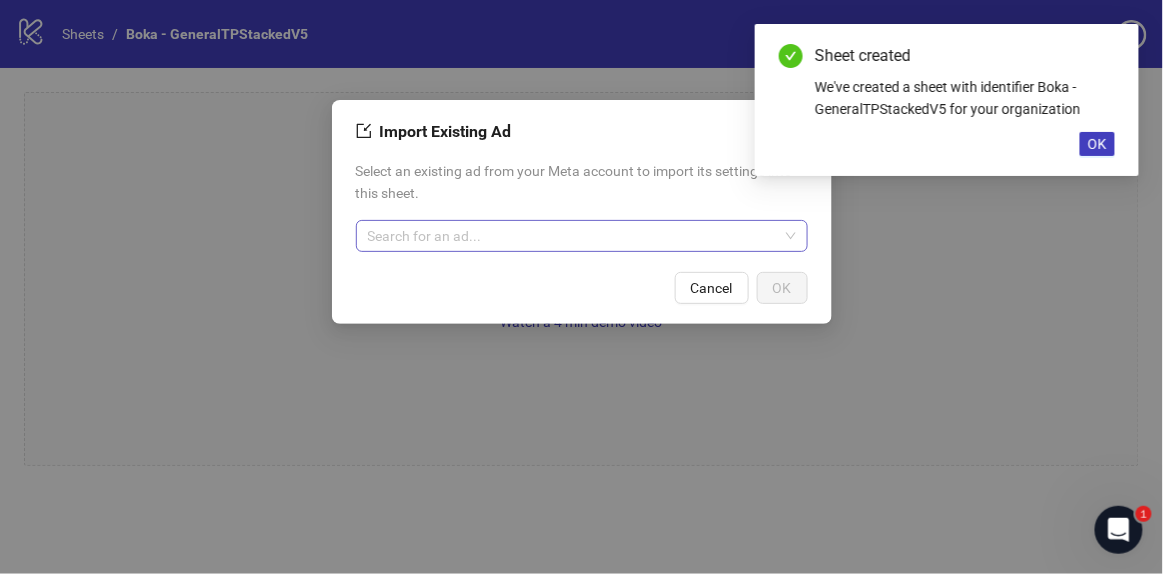 click at bounding box center [573, 236] 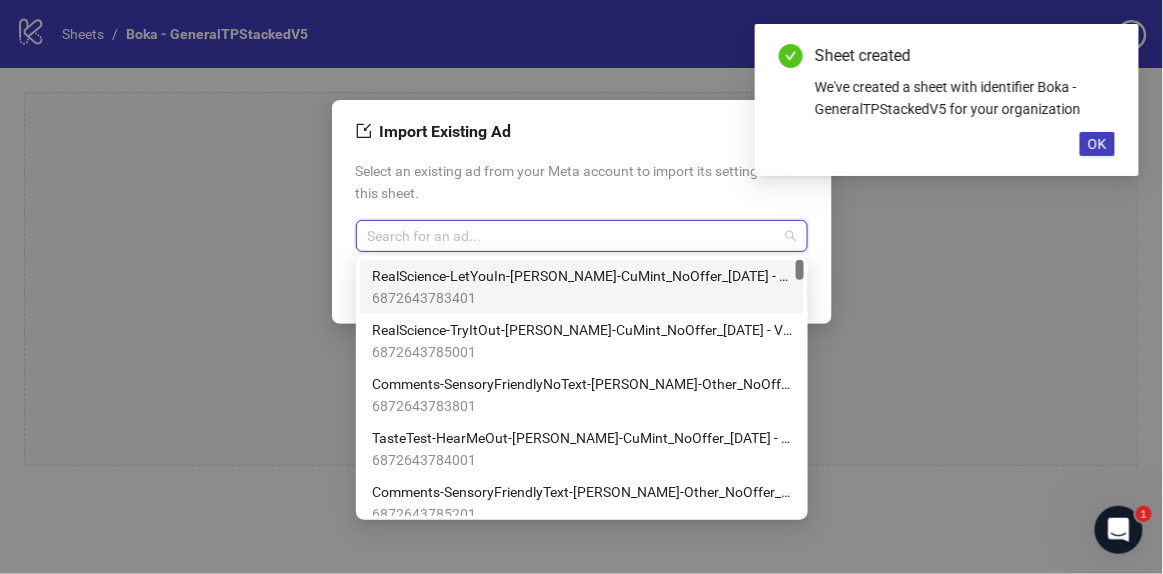 paste on "**********" 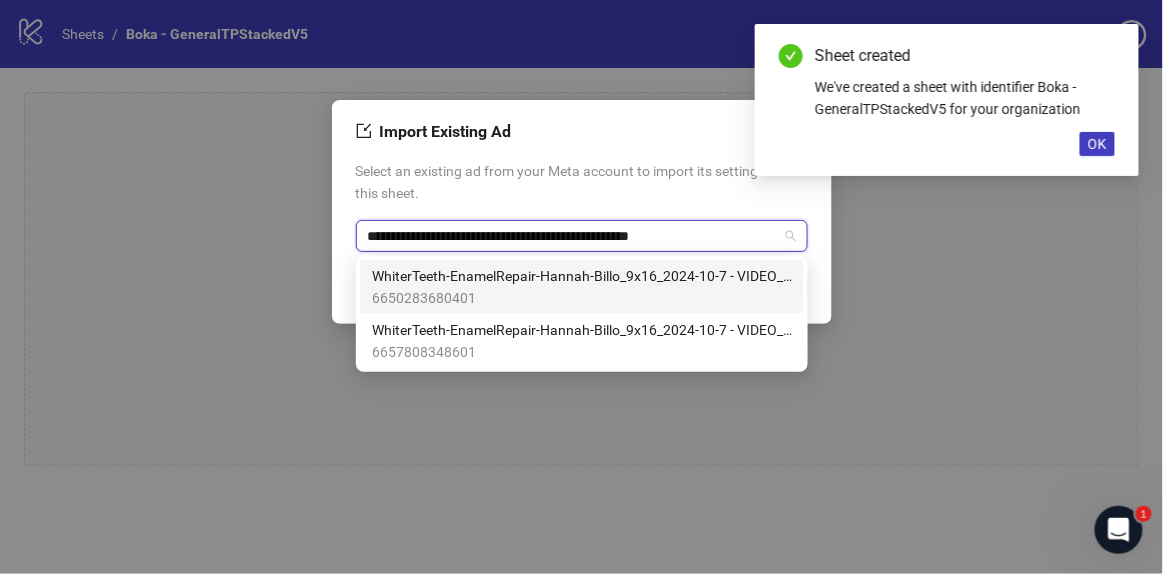 click on "WhiterTeeth-EnamelRepair-Hannah-Billo_9x16_2024-10-7 - VIDEO_Multi_mcodehglt - NEWTOBOKA - Shop Now - WhitenPDP - GeneralTPStackedV3" at bounding box center [582, 276] 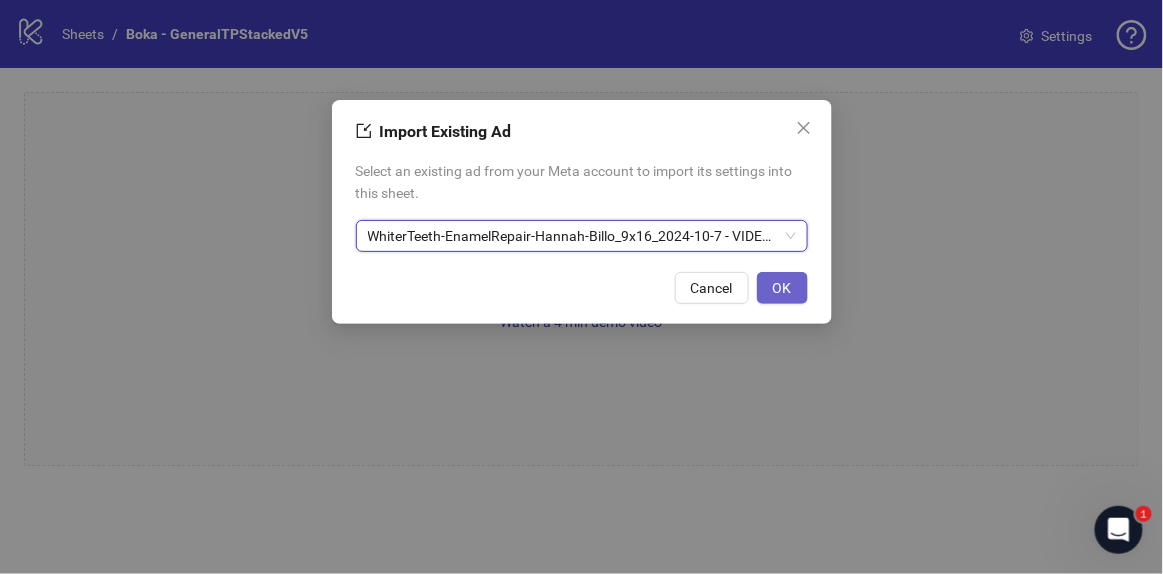 click on "OK" at bounding box center [782, 288] 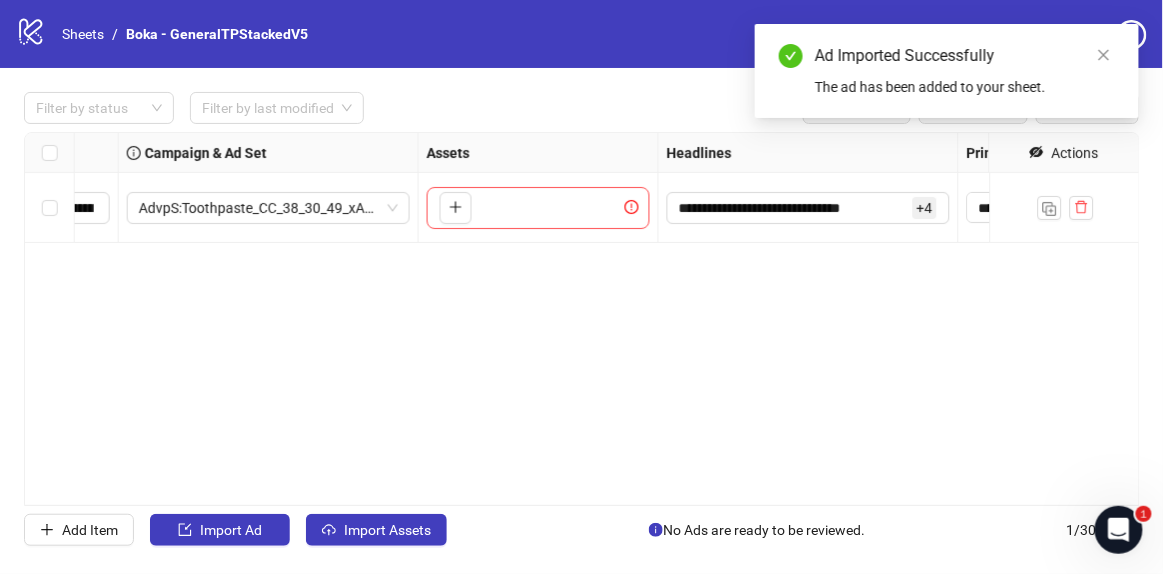scroll, scrollTop: 0, scrollLeft: 346, axis: horizontal 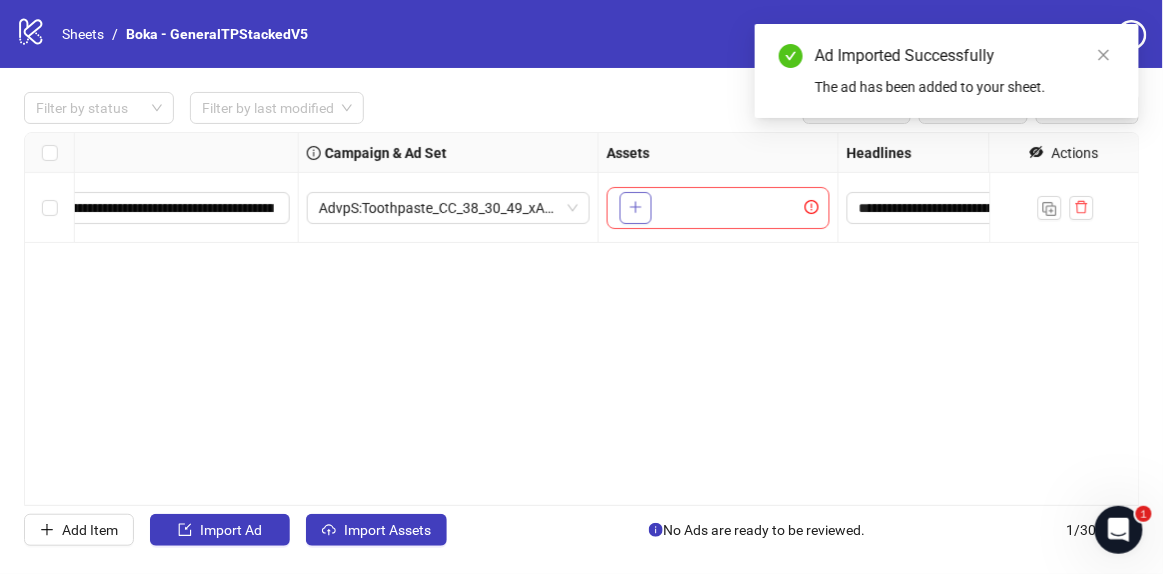 click at bounding box center [636, 208] 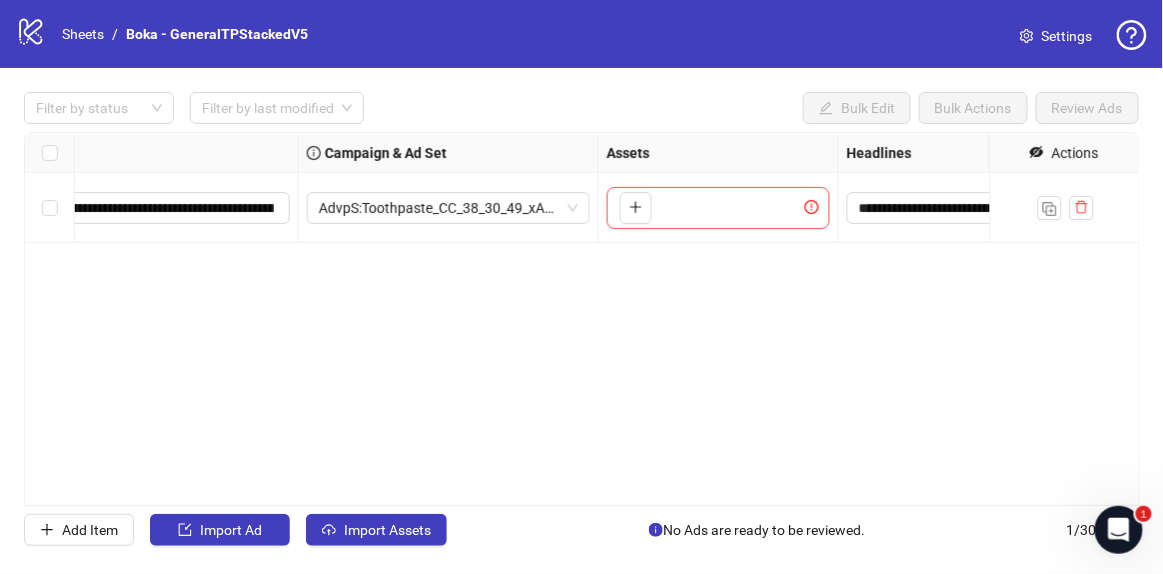click on "**********" at bounding box center [582, 319] 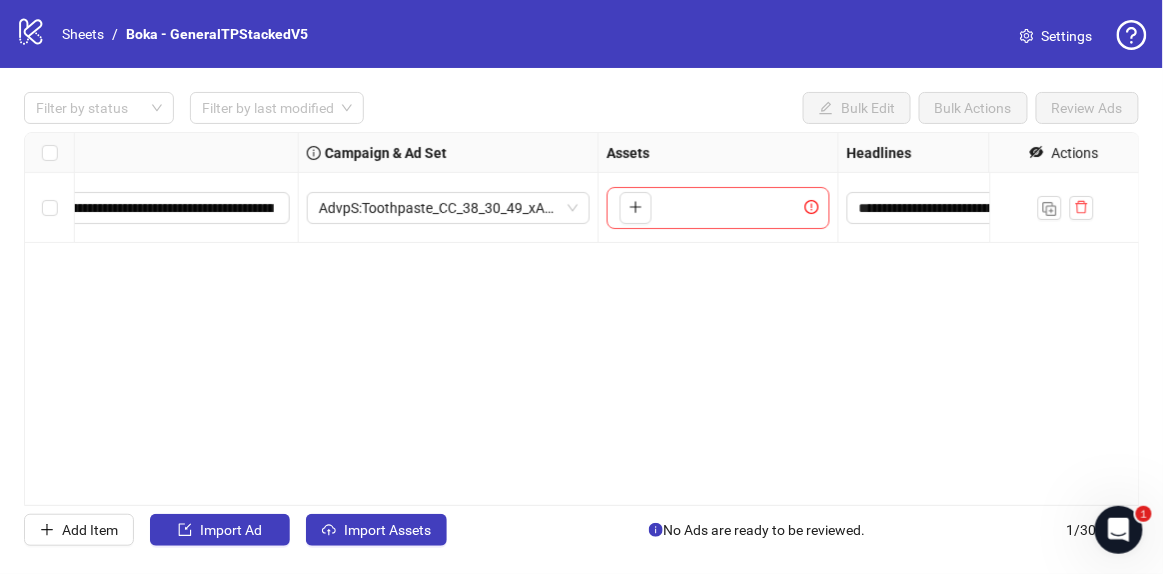 scroll, scrollTop: 0, scrollLeft: 0, axis: both 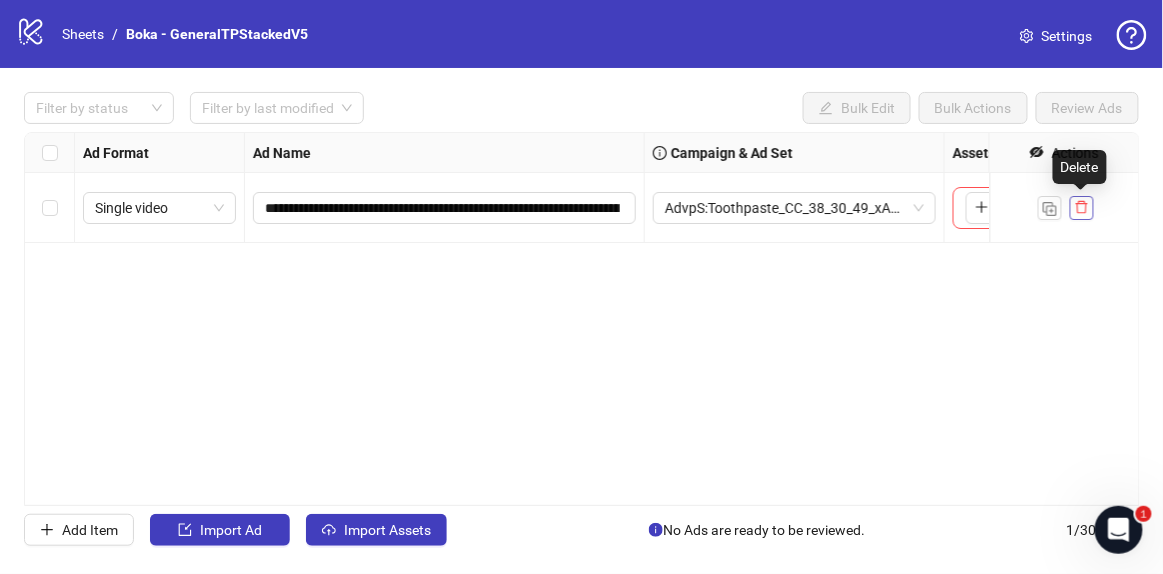 click 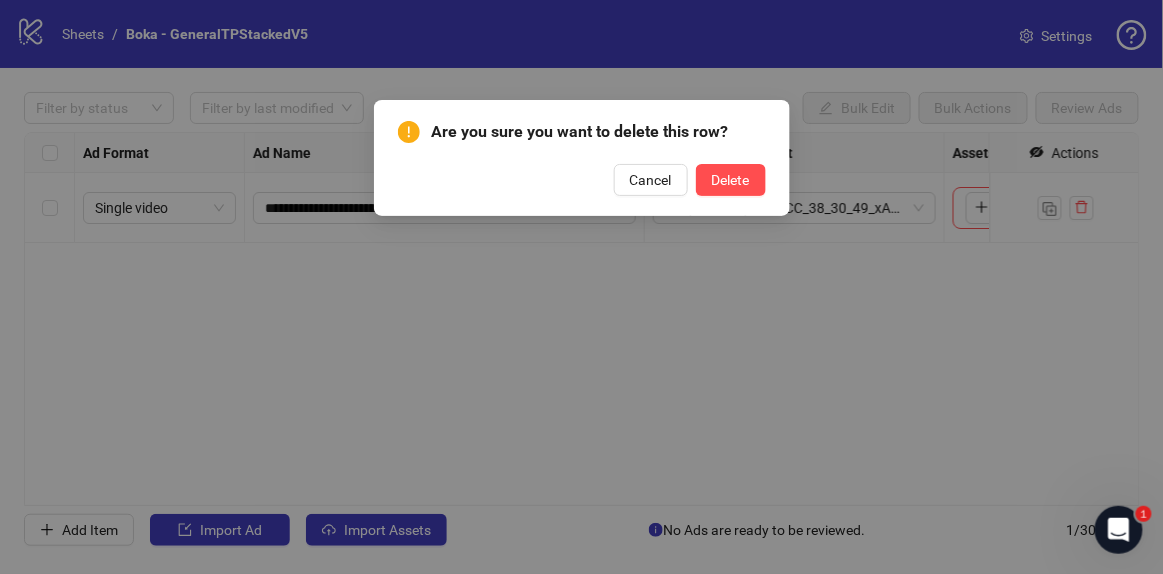 drag, startPoint x: 746, startPoint y: 182, endPoint x: 753, endPoint y: 209, distance: 27.89265 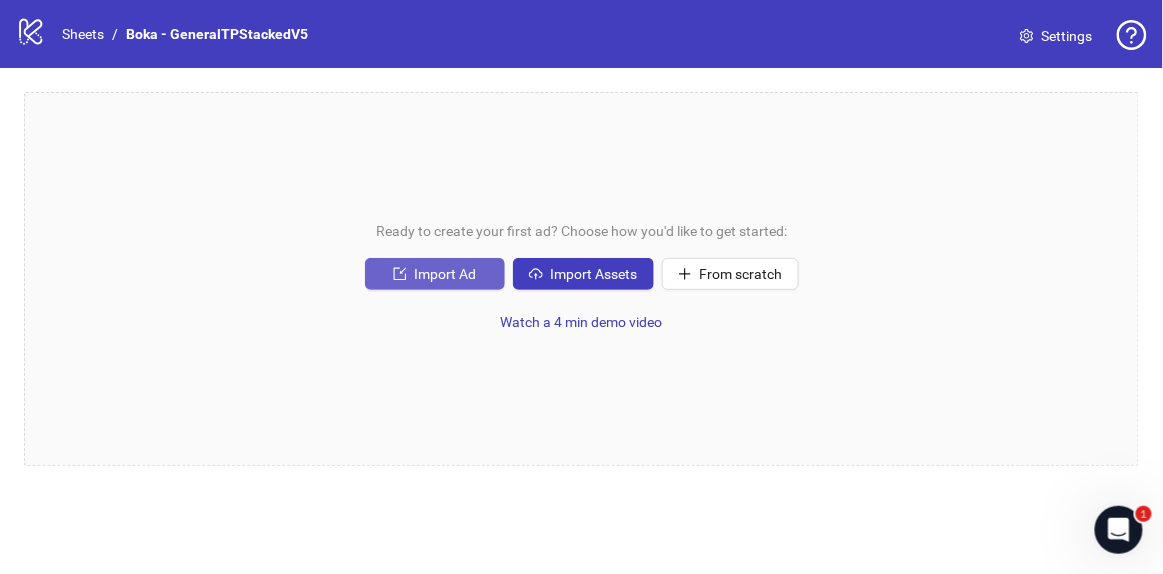 click on "Import Ad" at bounding box center (446, 274) 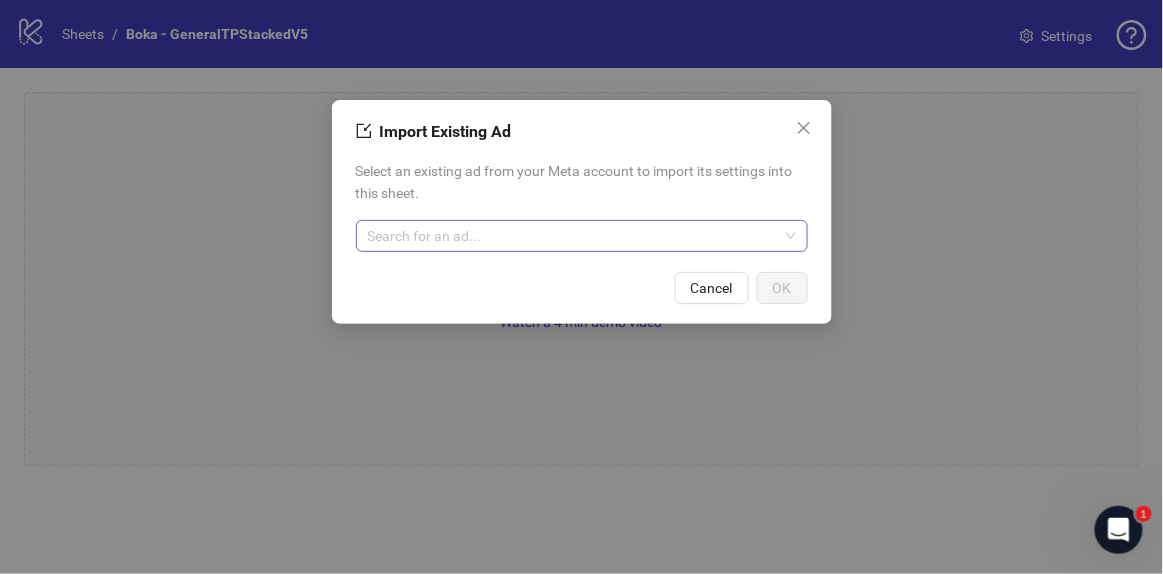 click at bounding box center [573, 236] 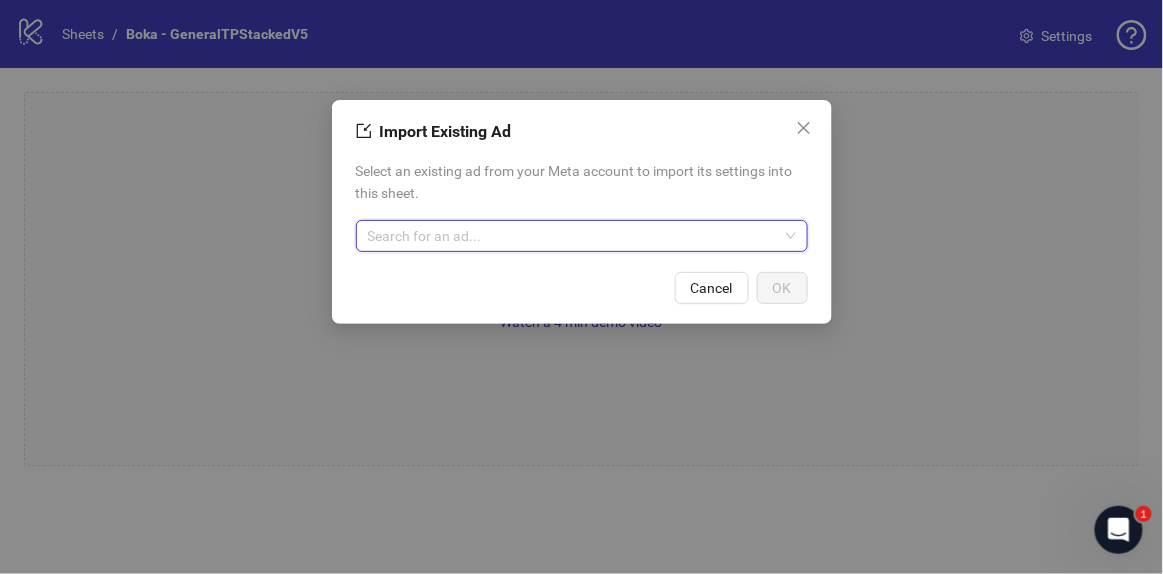 paste on "**********" 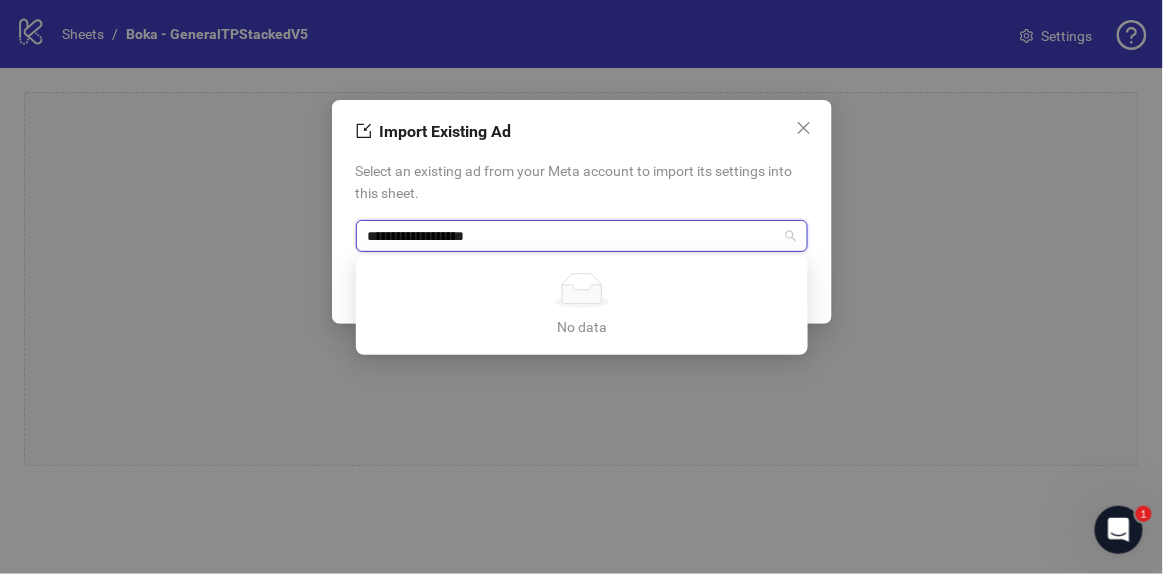 click on "**********" at bounding box center (573, 236) 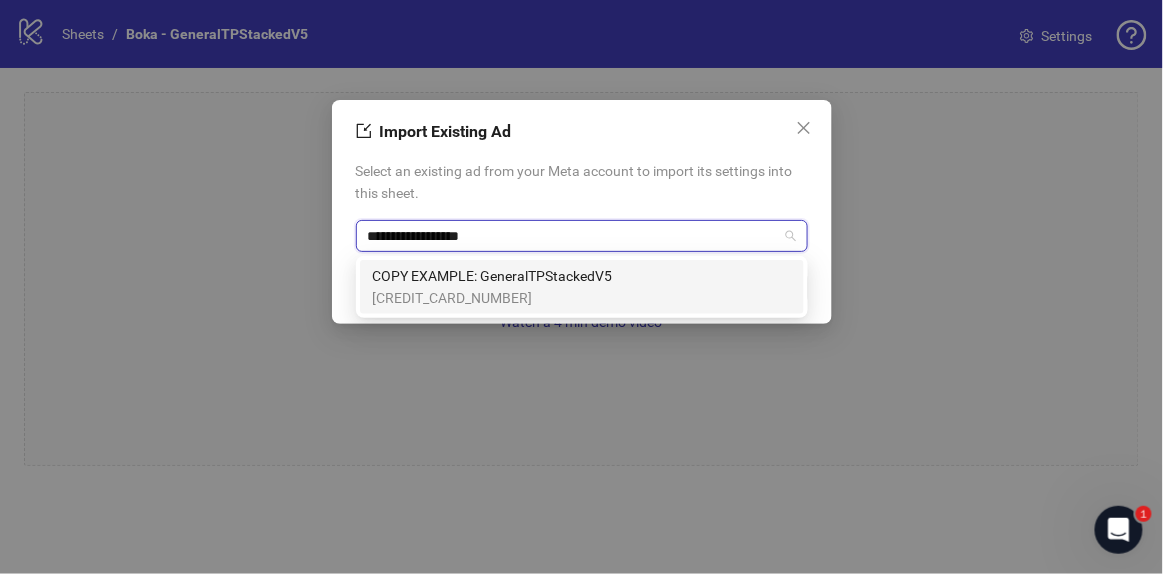 click on "[CREDIT_CARD_NUMBER]" at bounding box center (492, 298) 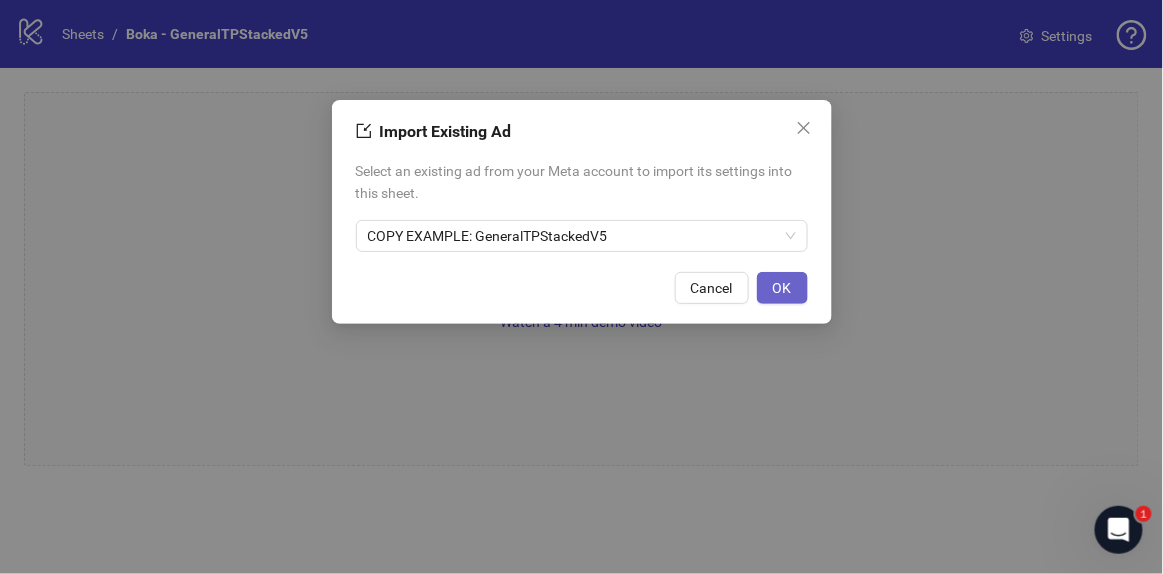 click on "OK" at bounding box center [782, 288] 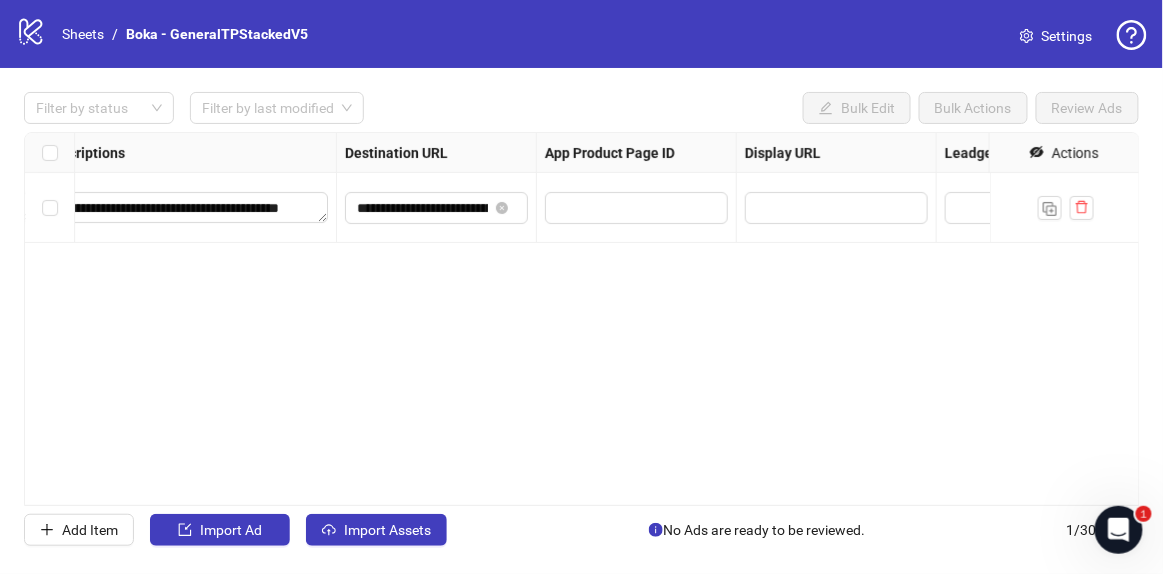 scroll, scrollTop: 0, scrollLeft: 1659, axis: horizontal 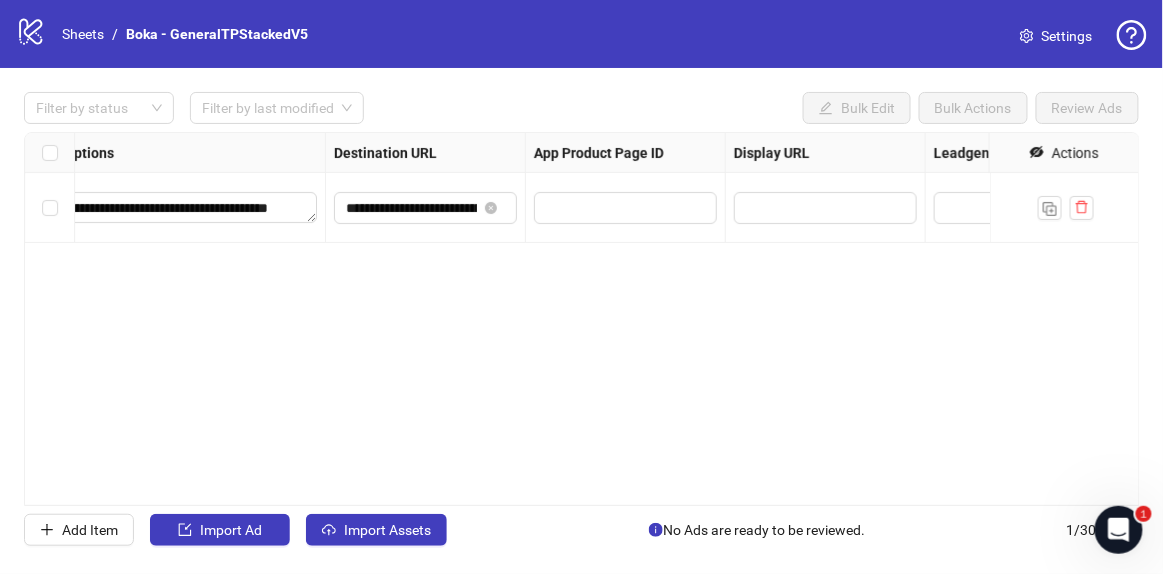 click on "Actions" at bounding box center [1064, 153] 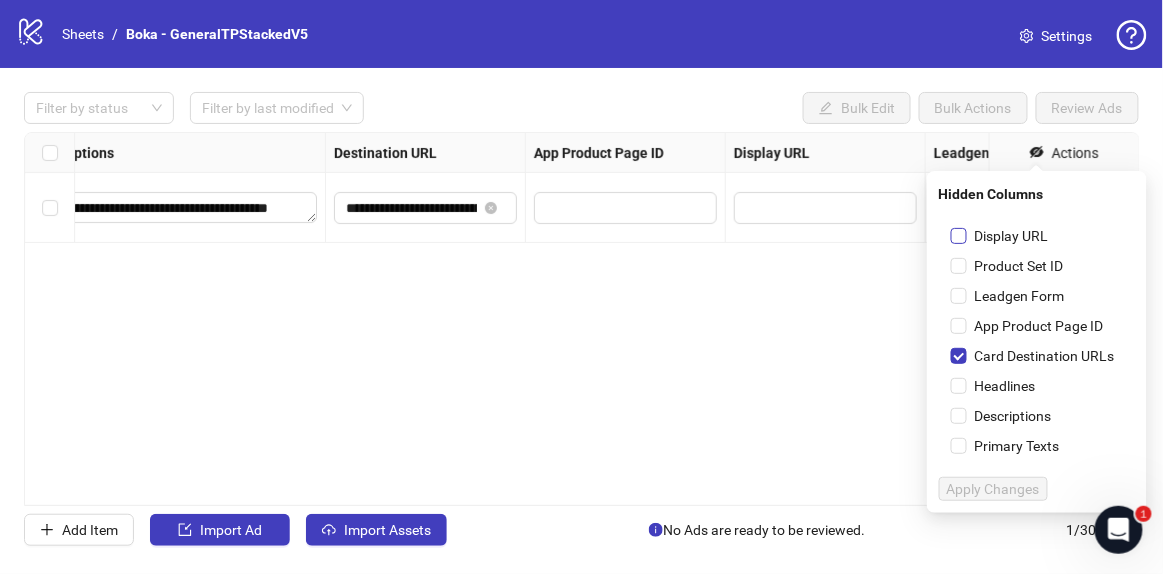 click on "Display URL" at bounding box center [1012, 236] 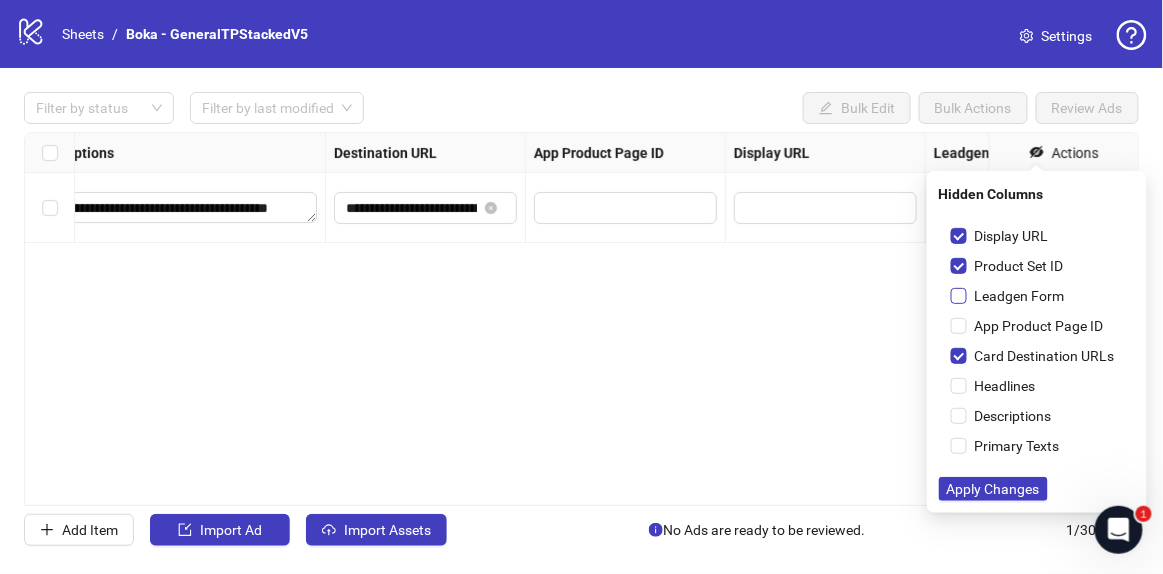 click on "Leadgen Form" at bounding box center (1020, 296) 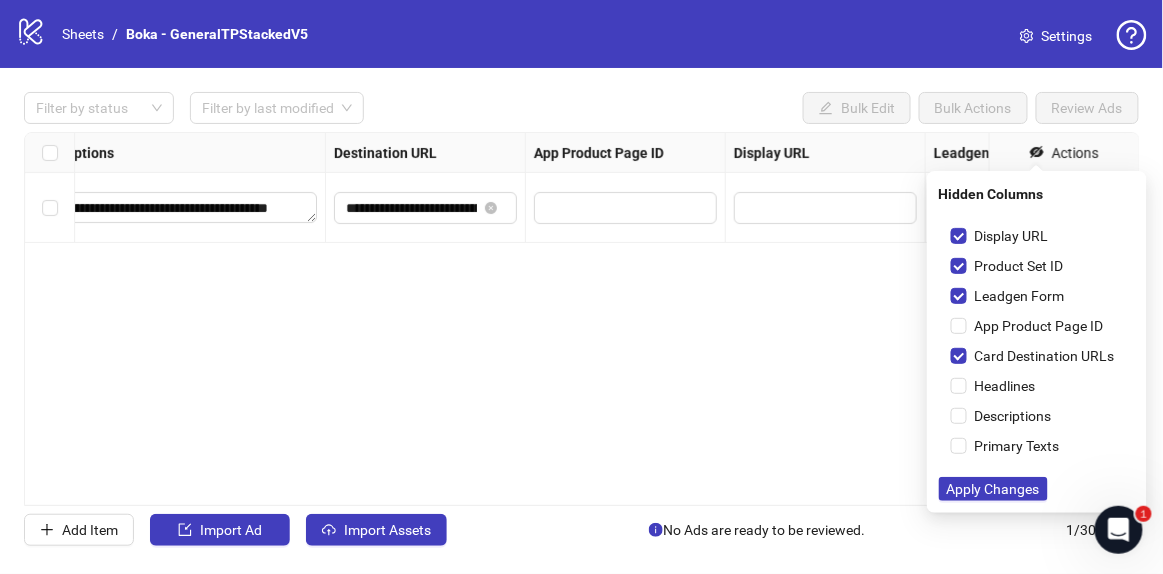 click on "App Product Page ID" at bounding box center [1037, 326] 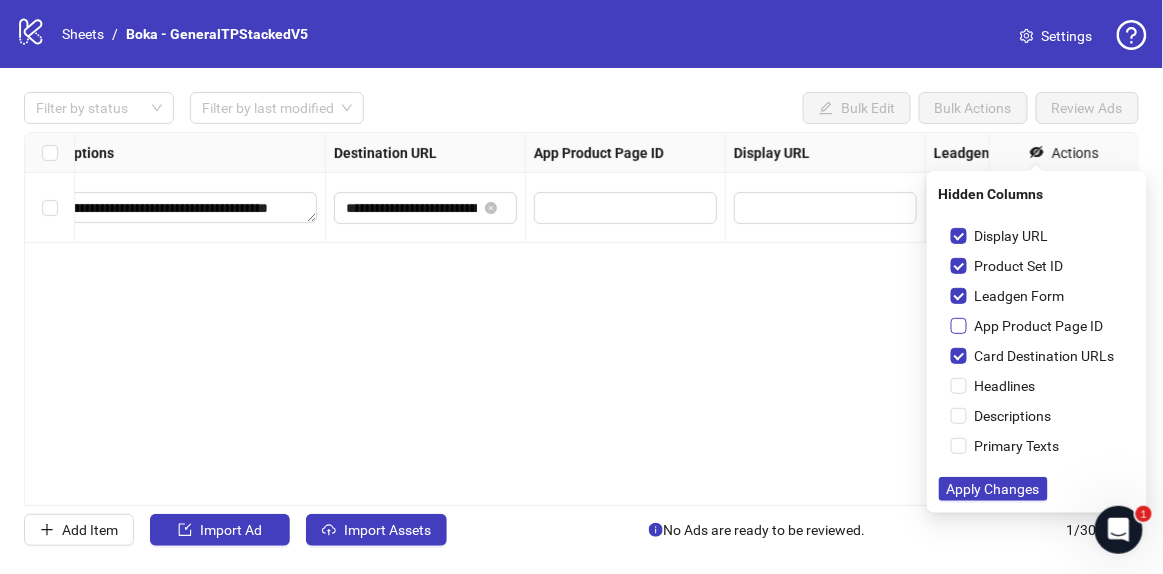 click on "App Product Page ID" at bounding box center [1039, 326] 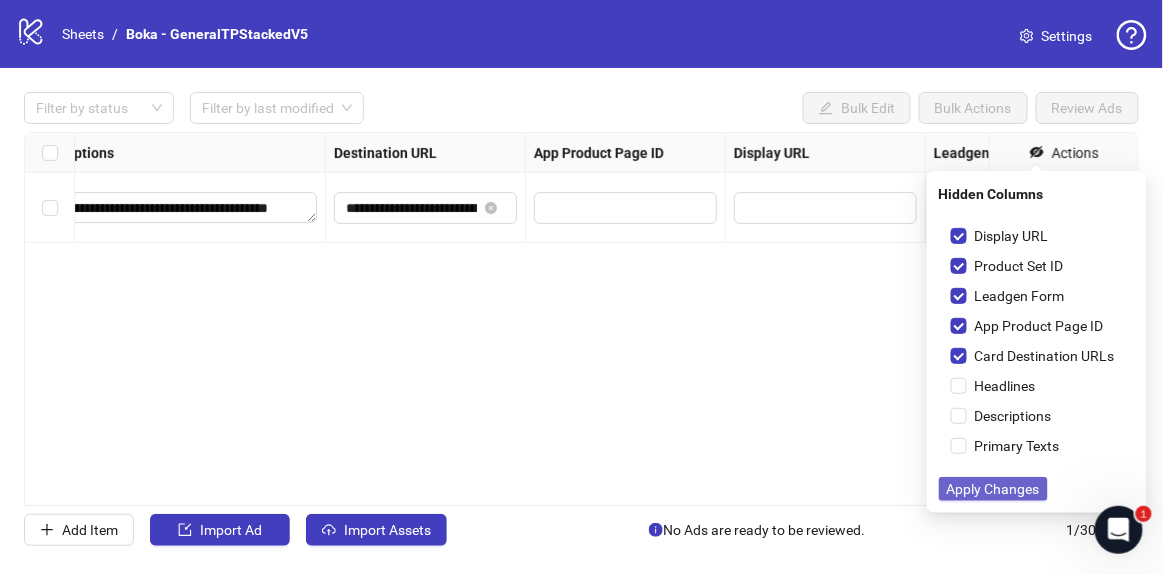 click on "Apply Changes" at bounding box center (993, 489) 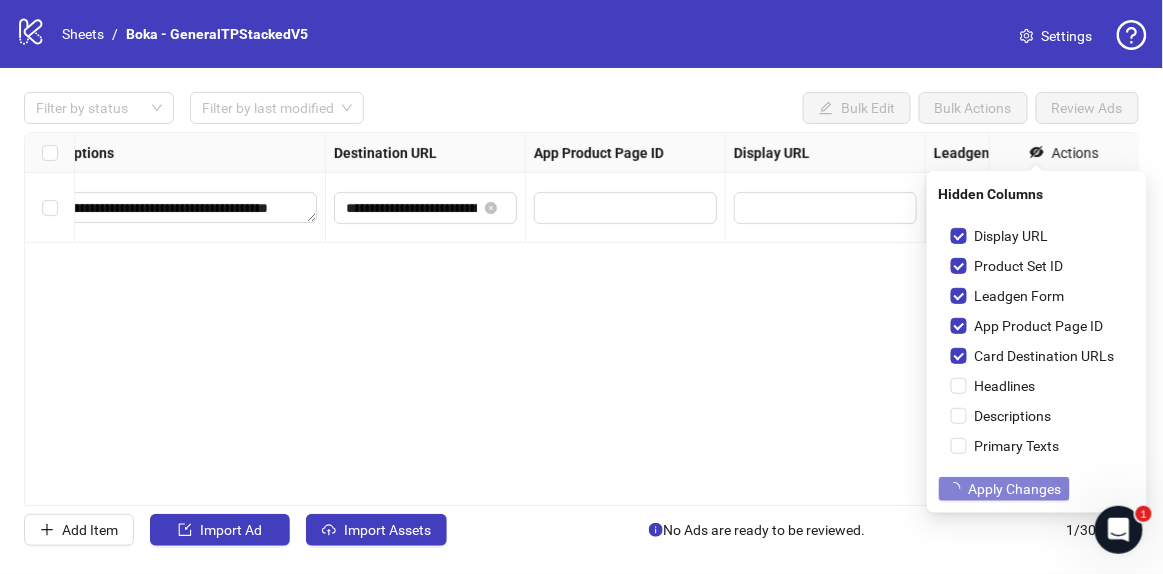 scroll, scrollTop: 0, scrollLeft: 0, axis: both 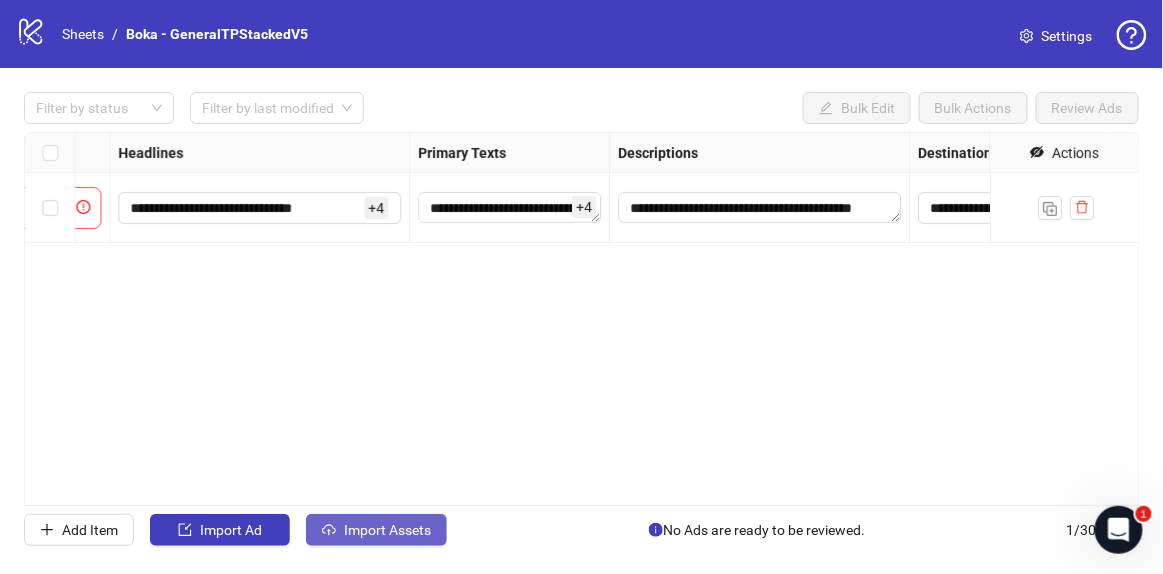 click on "Import Assets" at bounding box center (376, 530) 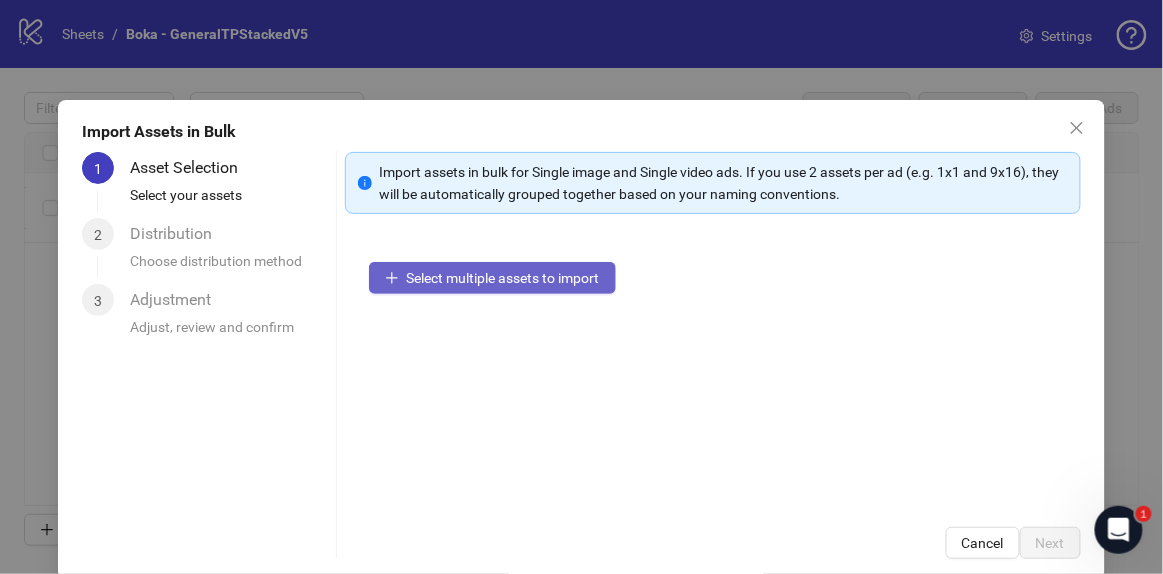 click on "Select multiple assets to import" at bounding box center [503, 278] 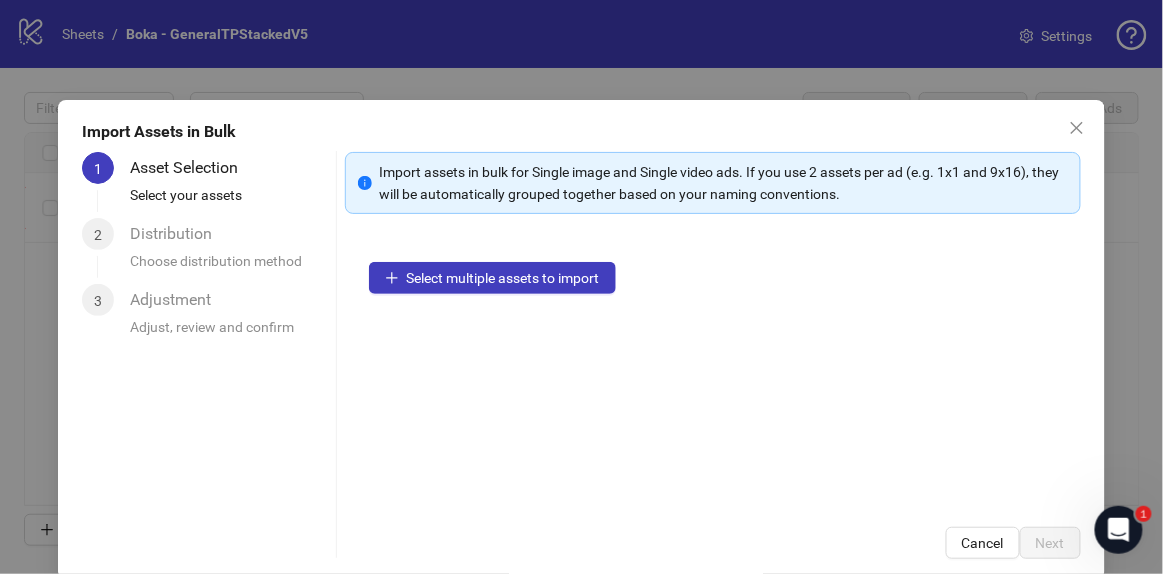 type 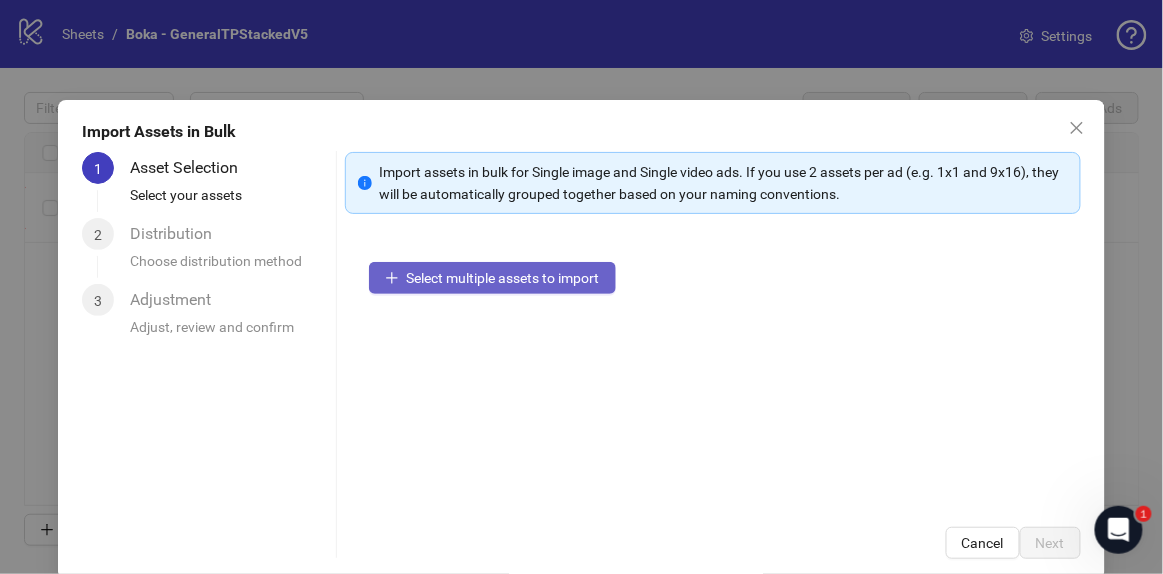 click on "Select multiple assets to import" at bounding box center (503, 278) 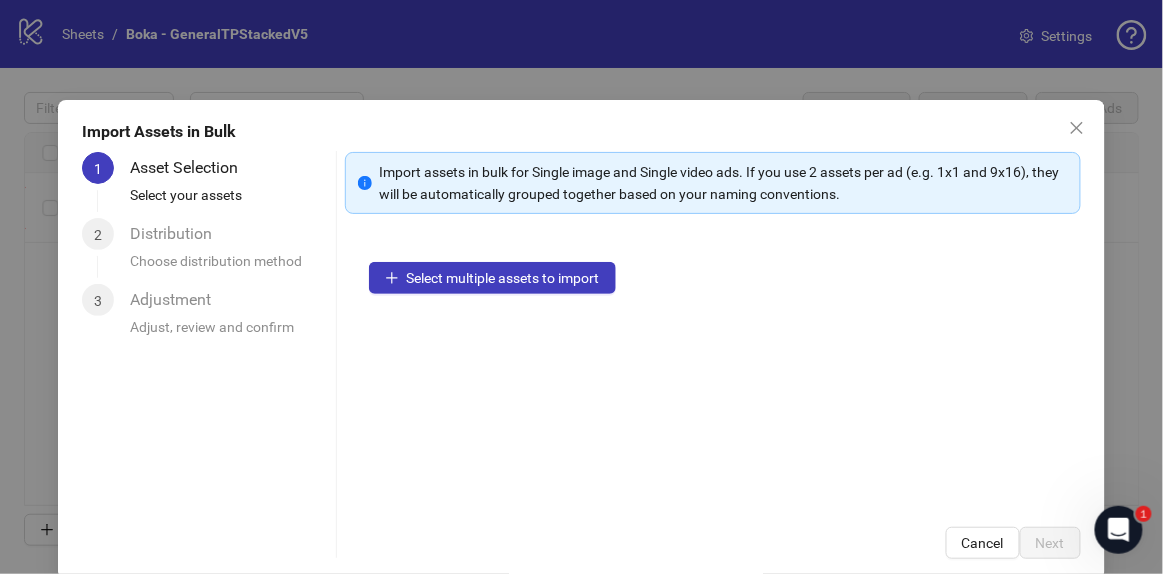 click on "Select multiple assets to import" at bounding box center (713, 370) 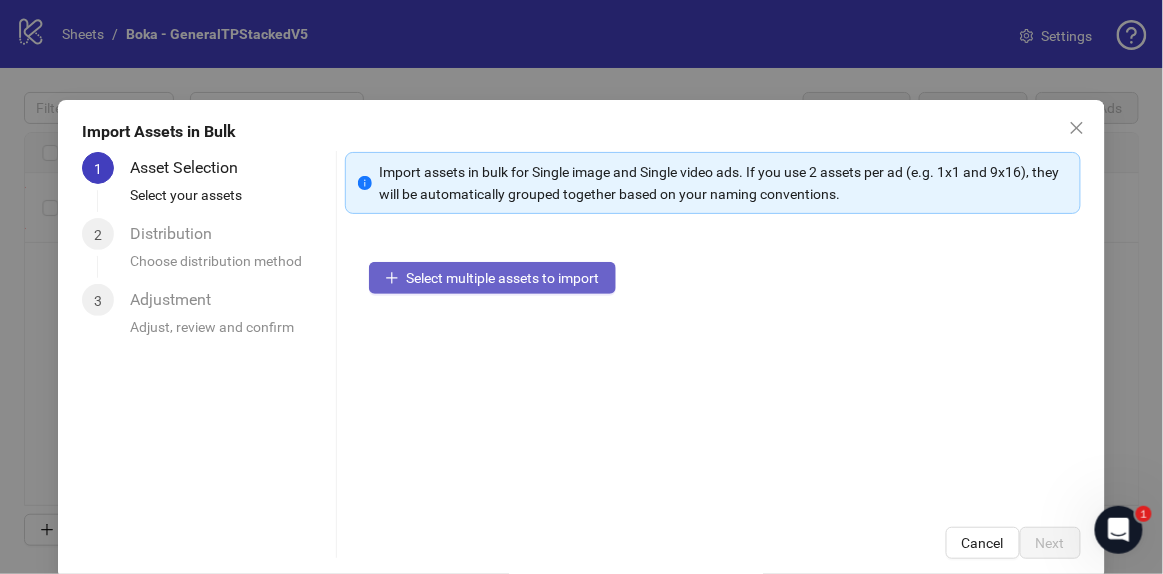 click on "Select multiple assets to import" at bounding box center (503, 278) 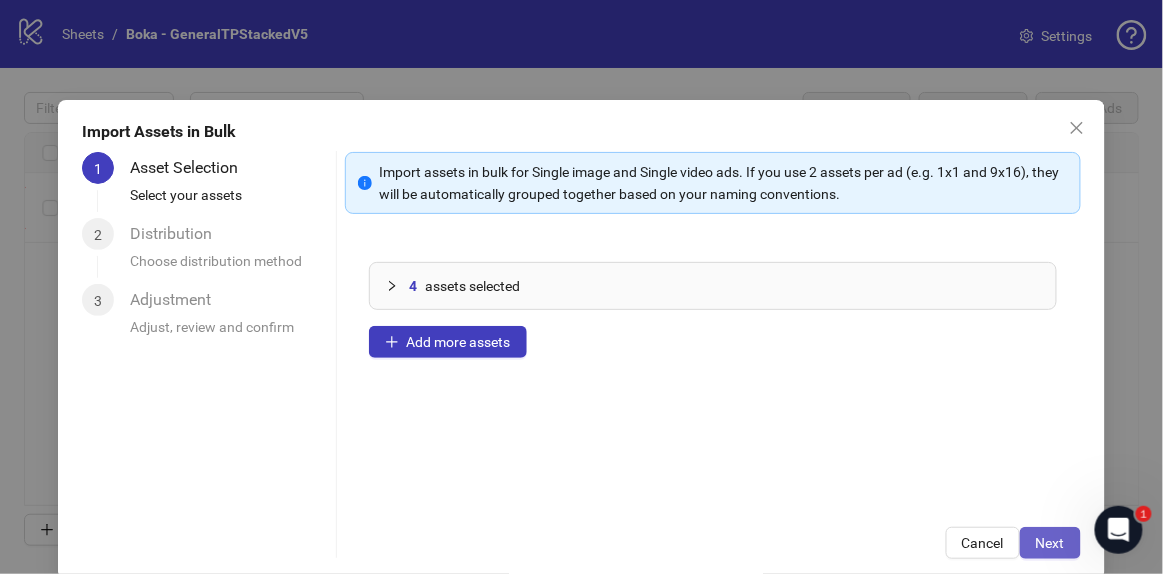 click on "Next" at bounding box center [1050, 543] 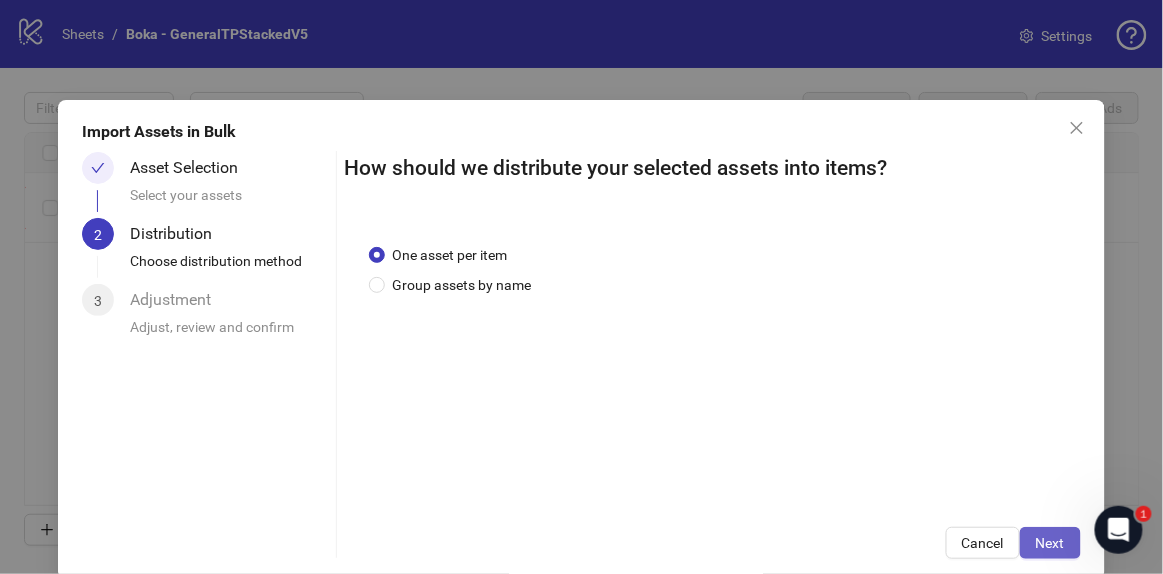 click on "Next" at bounding box center (1050, 543) 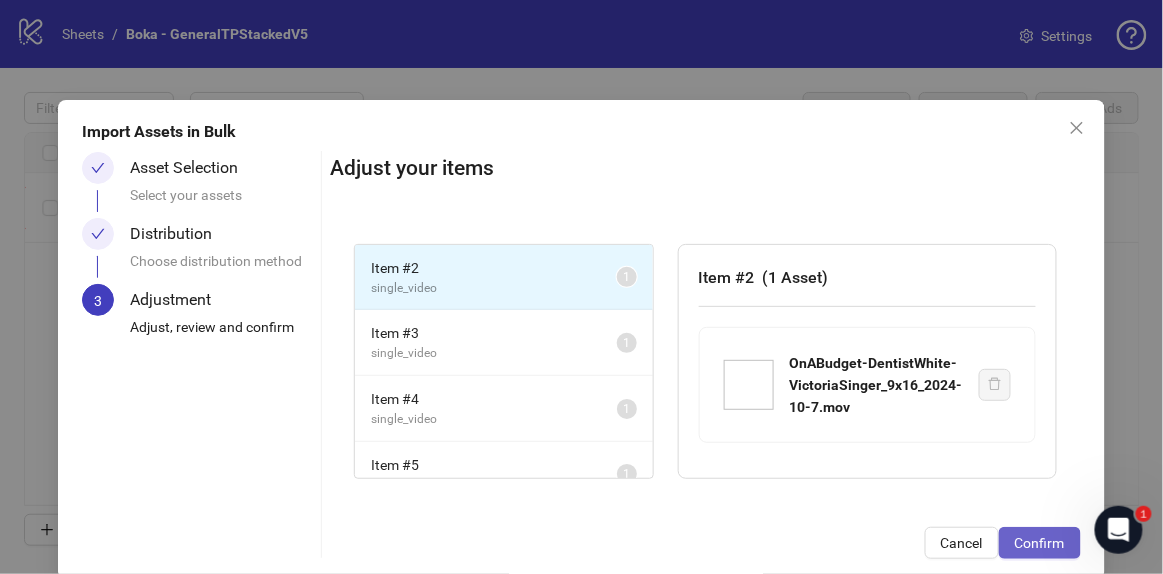 click on "Confirm" at bounding box center (1040, 543) 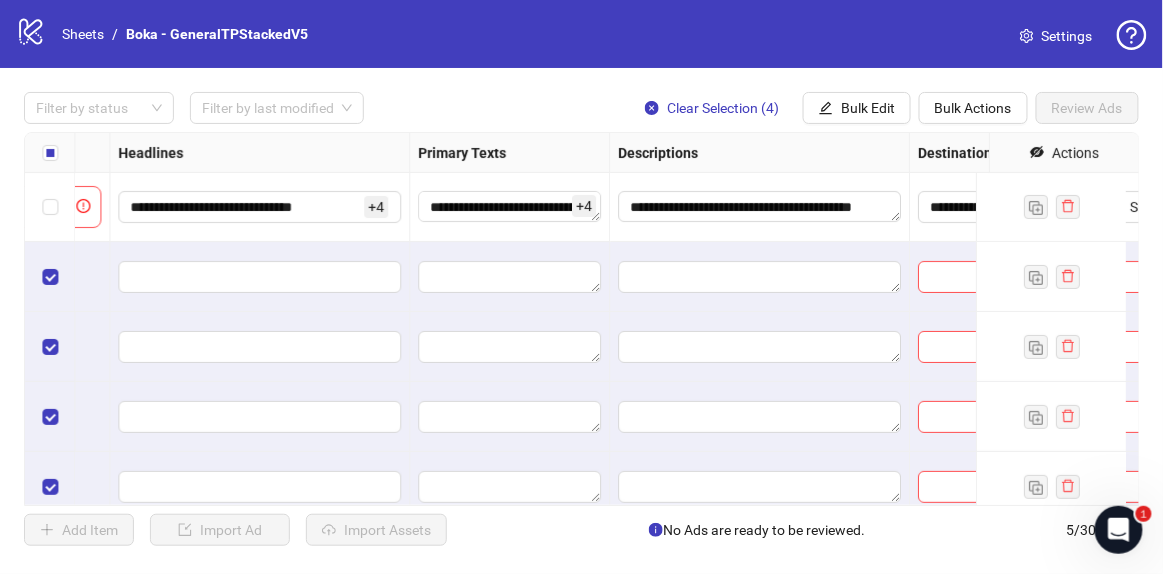 scroll, scrollTop: 0, scrollLeft: 1075, axis: horizontal 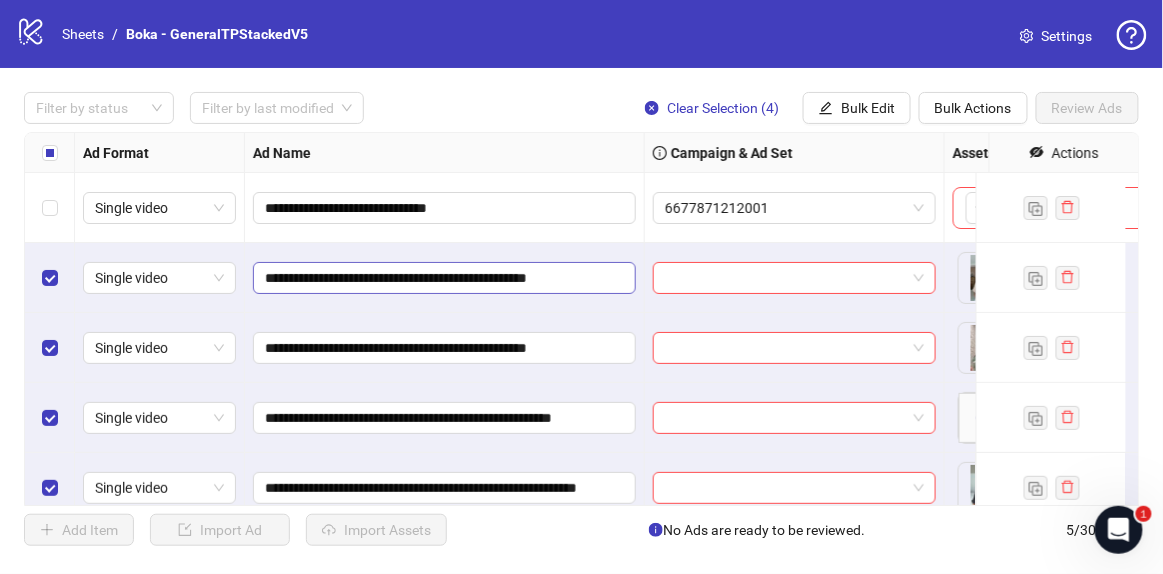 click on "**********" at bounding box center (444, 278) 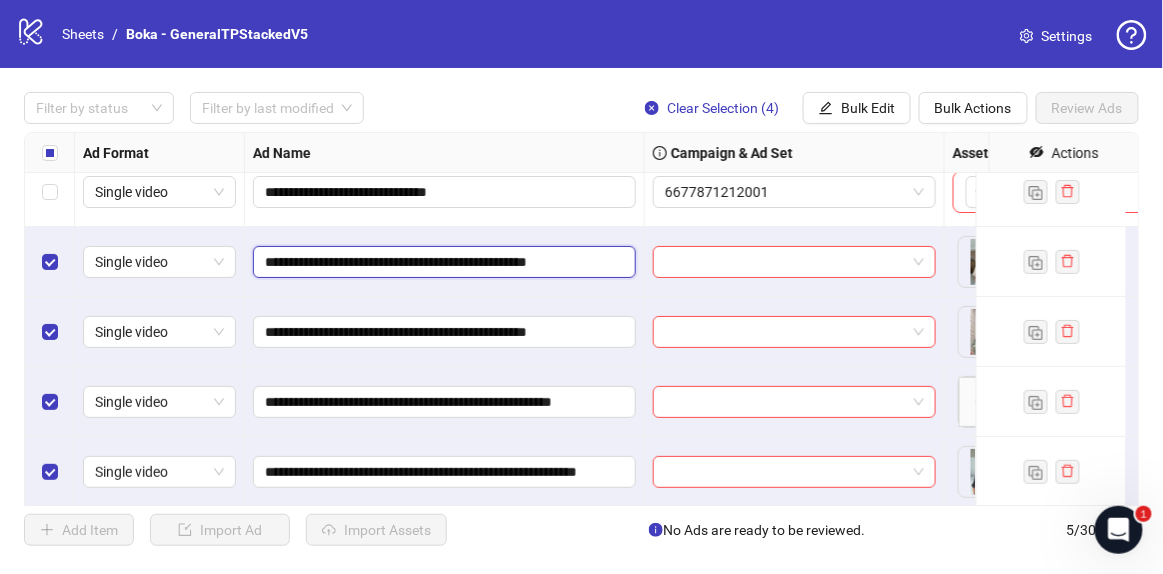 scroll, scrollTop: 31, scrollLeft: 0, axis: vertical 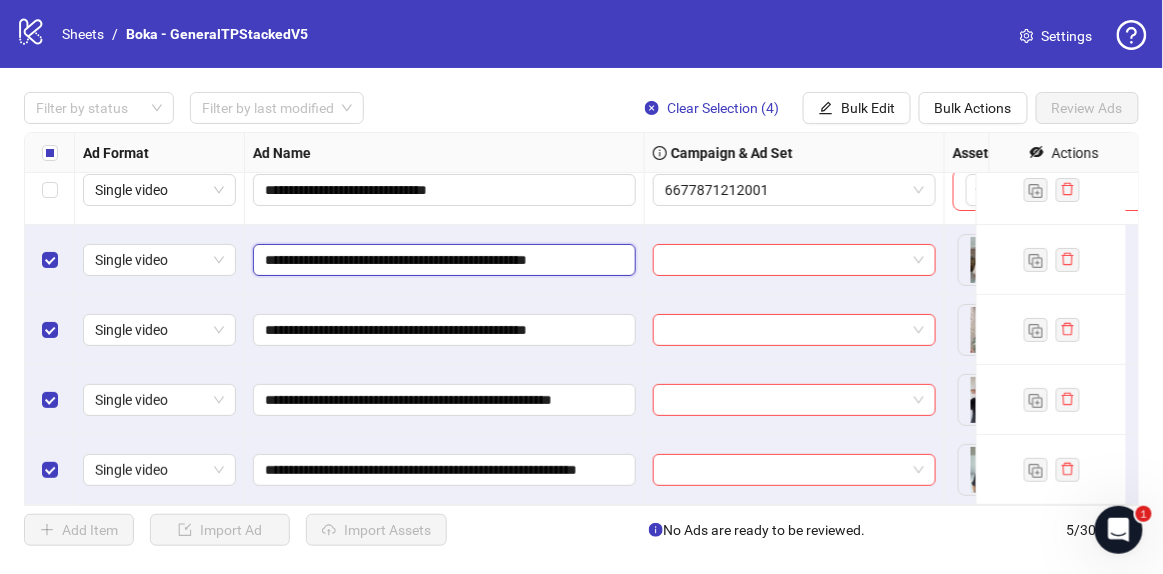 click on "**********" at bounding box center [442, 260] 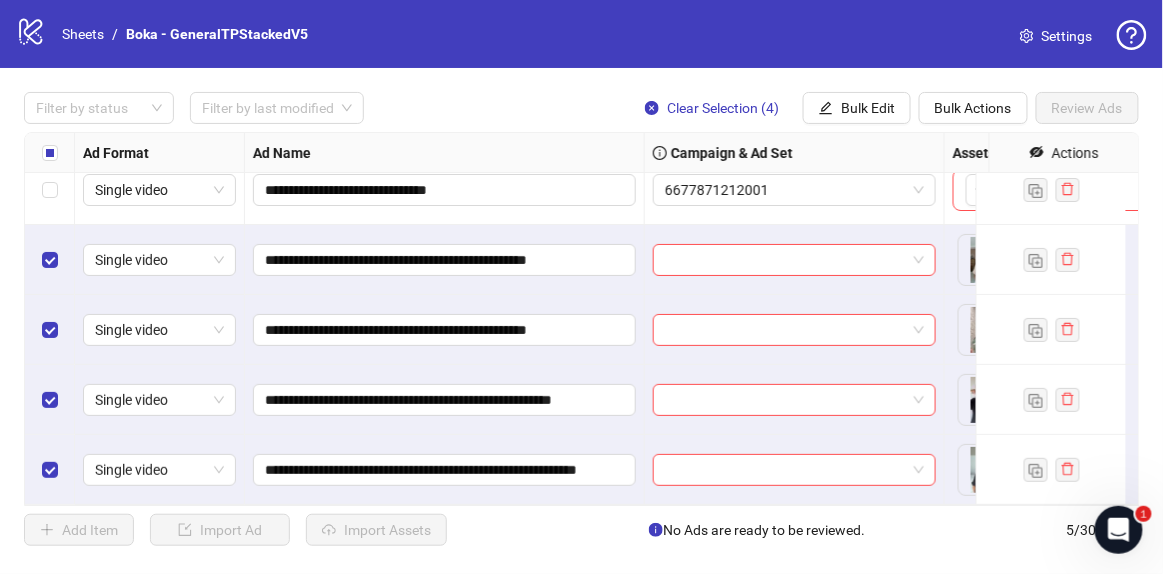 click on "**********" at bounding box center [445, 330] 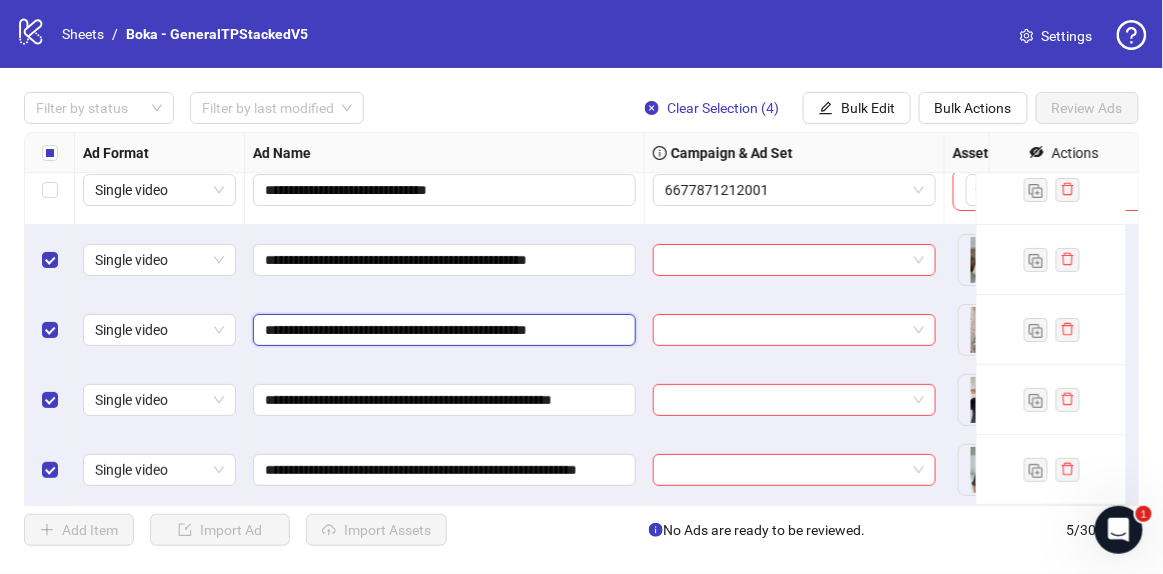 click on "**********" at bounding box center [442, 330] 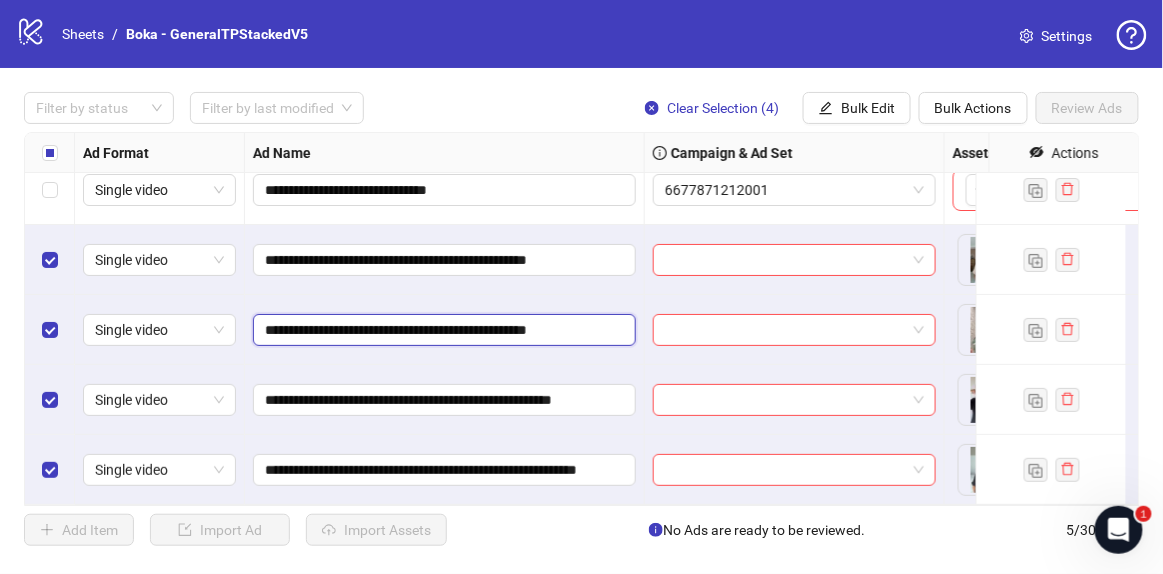 click on "**********" at bounding box center [442, 330] 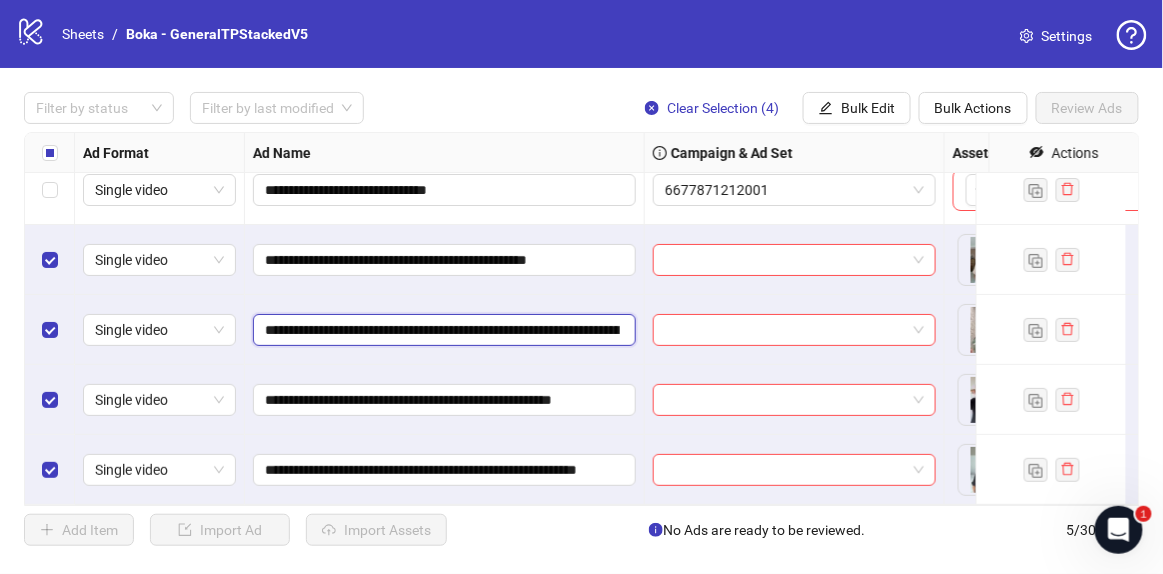 scroll, scrollTop: 0, scrollLeft: 552, axis: horizontal 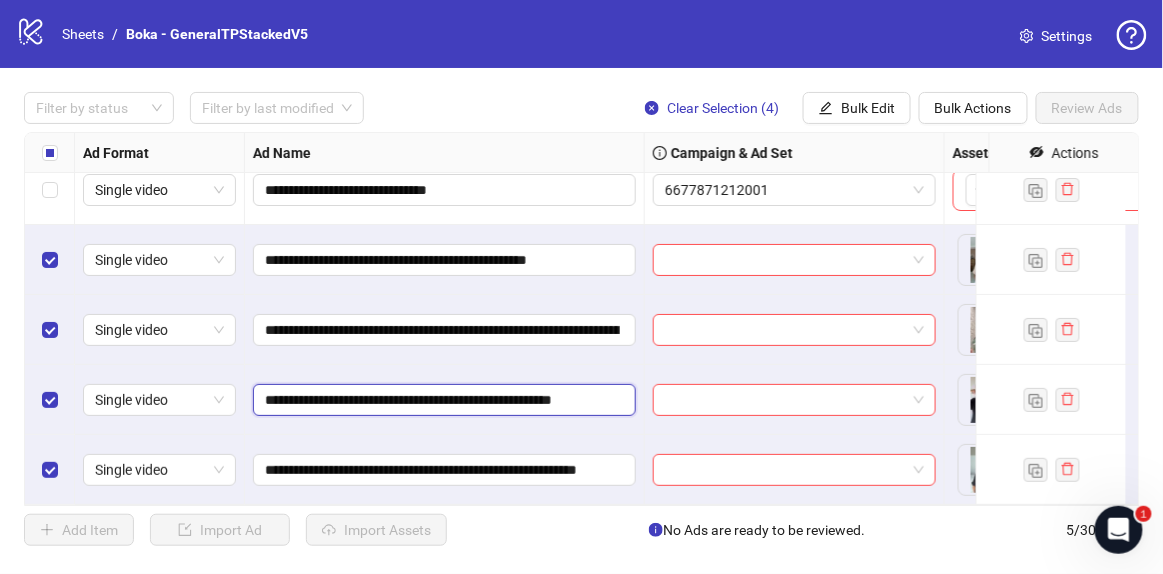 click on "**********" at bounding box center [442, 400] 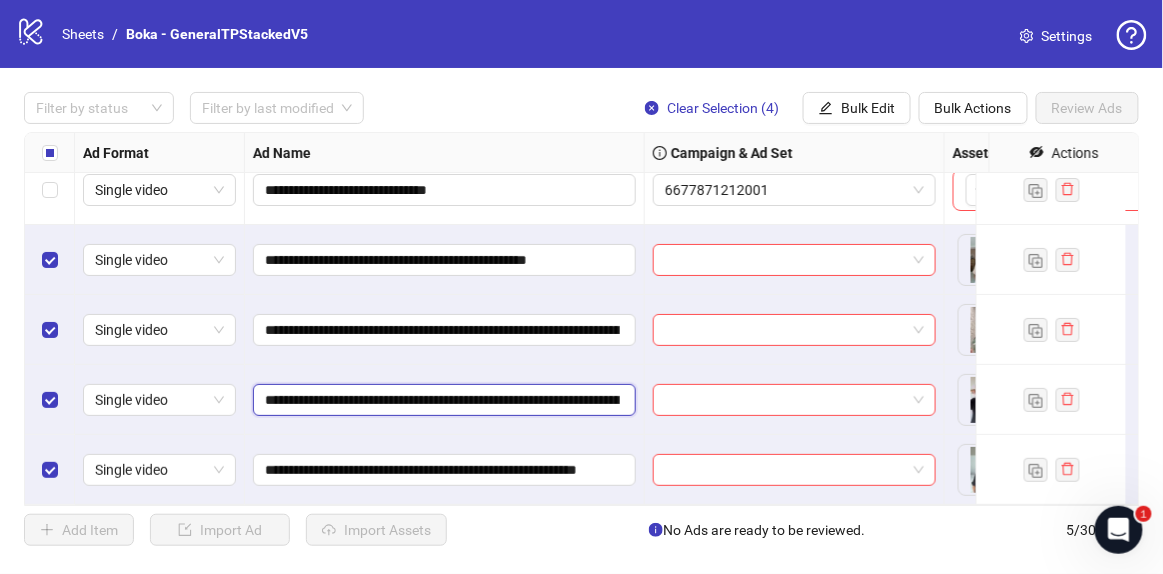scroll, scrollTop: 0, scrollLeft: 591, axis: horizontal 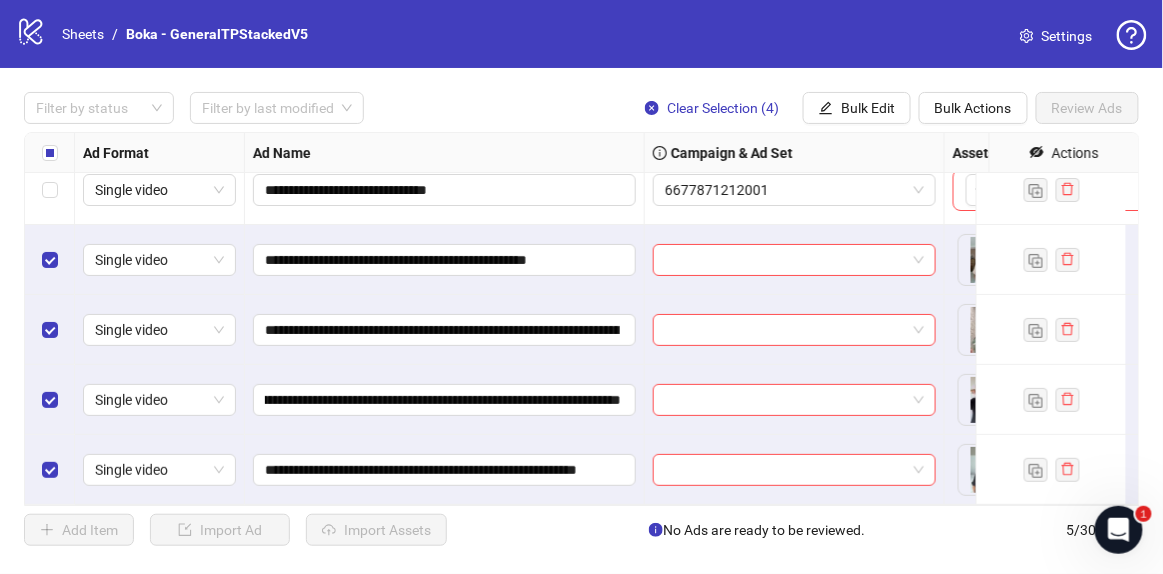 click on "**********" at bounding box center [445, 470] 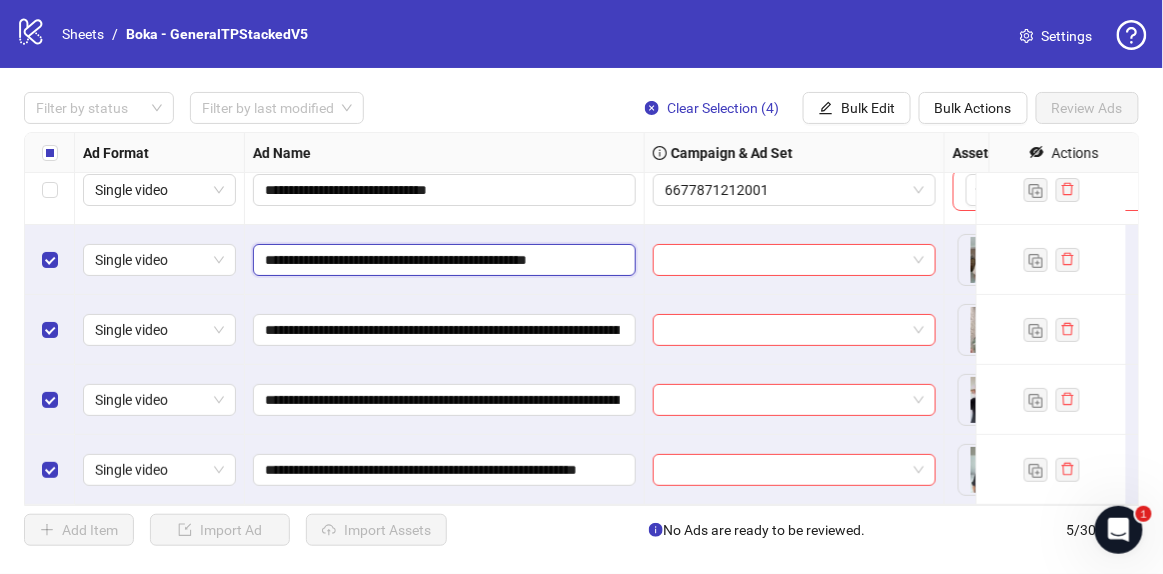 click on "**********" at bounding box center [442, 260] 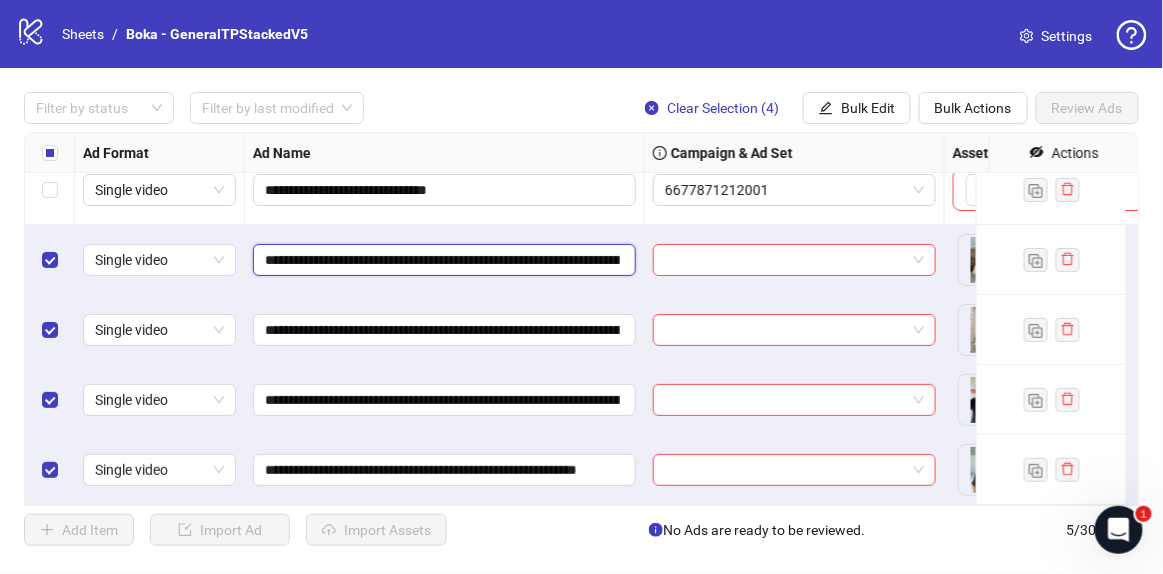 scroll, scrollTop: 0, scrollLeft: 549, axis: horizontal 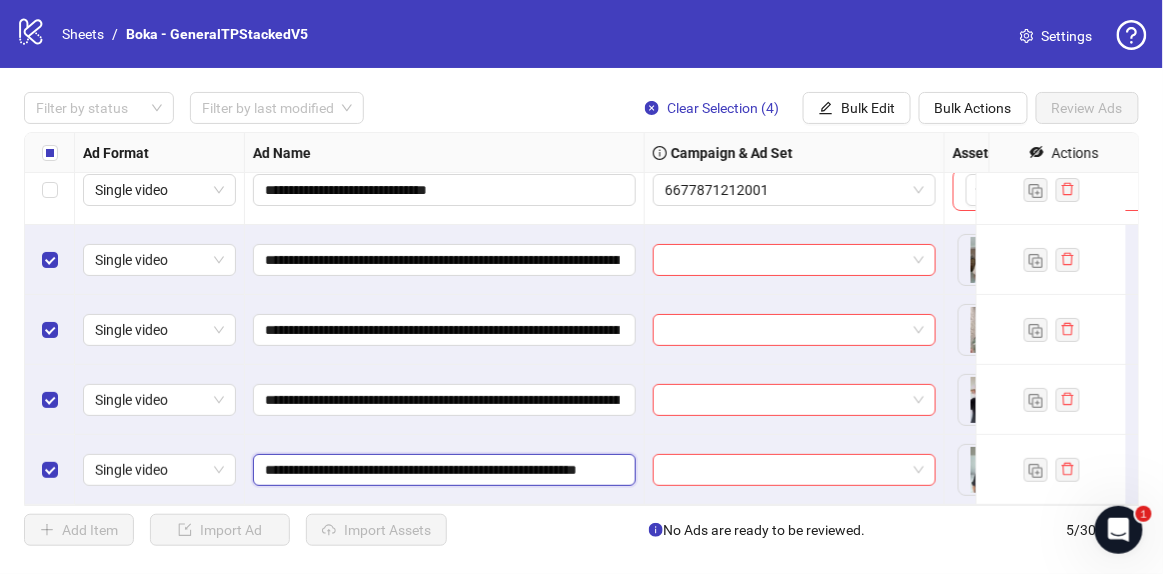 click on "**********" at bounding box center (442, 470) 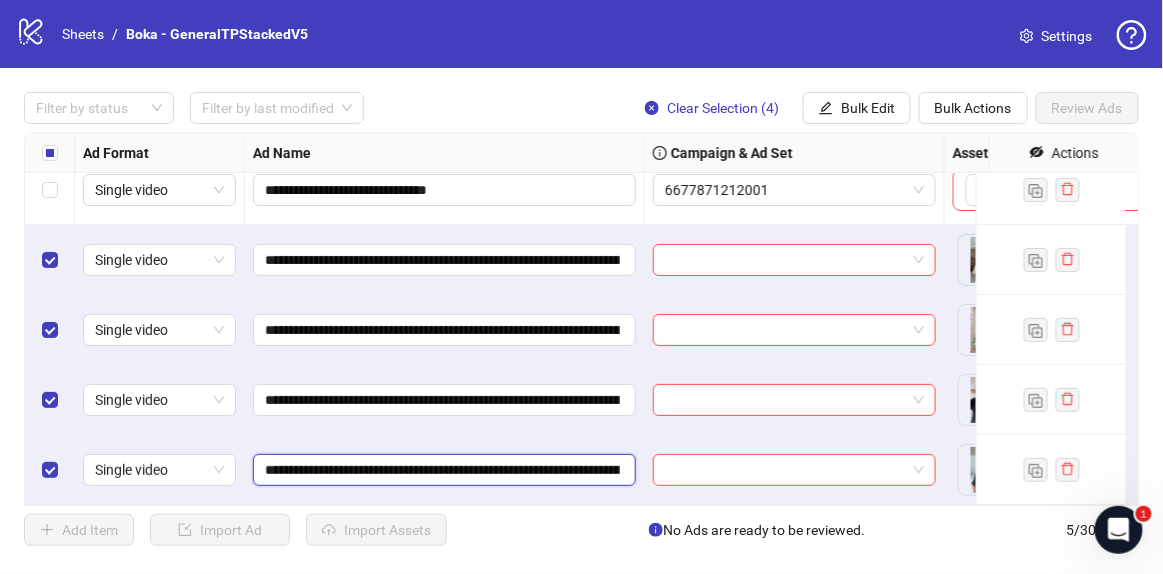 scroll, scrollTop: 0, scrollLeft: 616, axis: horizontal 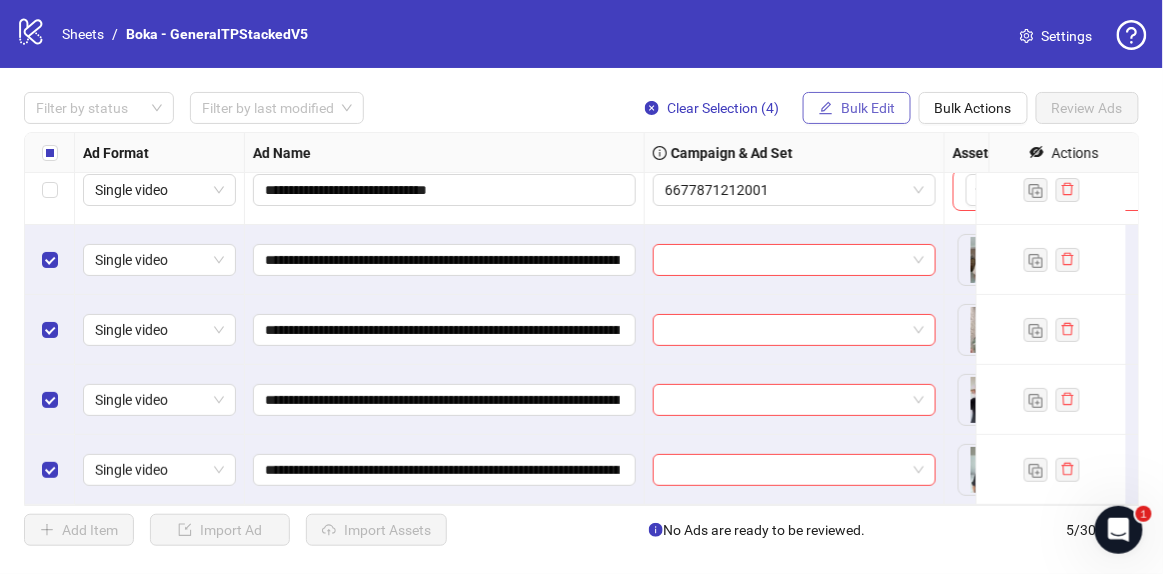 drag, startPoint x: 919, startPoint y: 119, endPoint x: 881, endPoint y: 109, distance: 39.293766 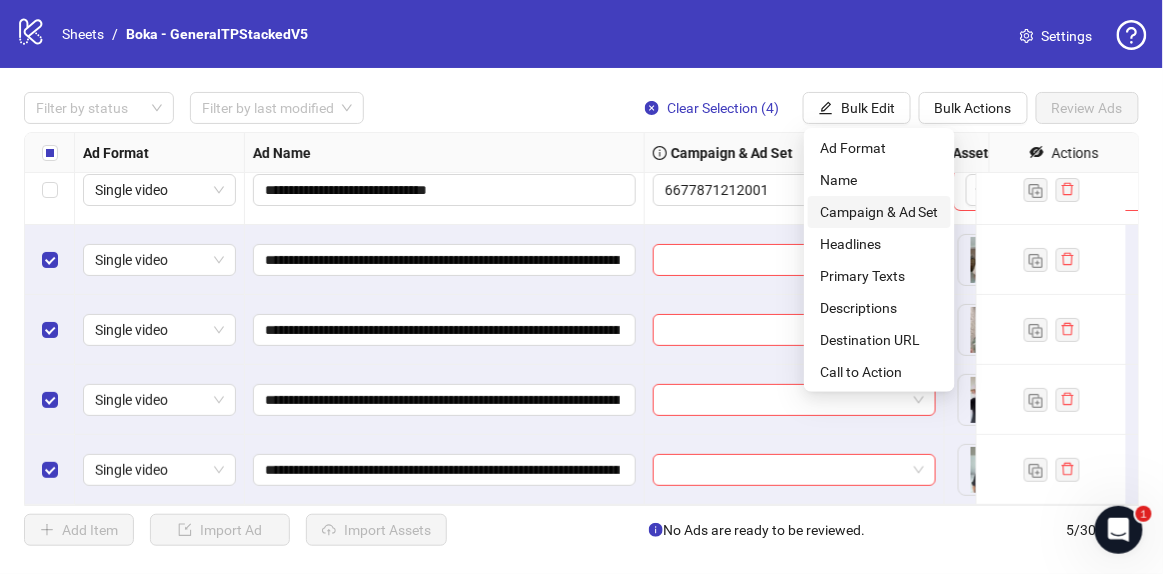 click on "Campaign & Ad Set" at bounding box center [879, 212] 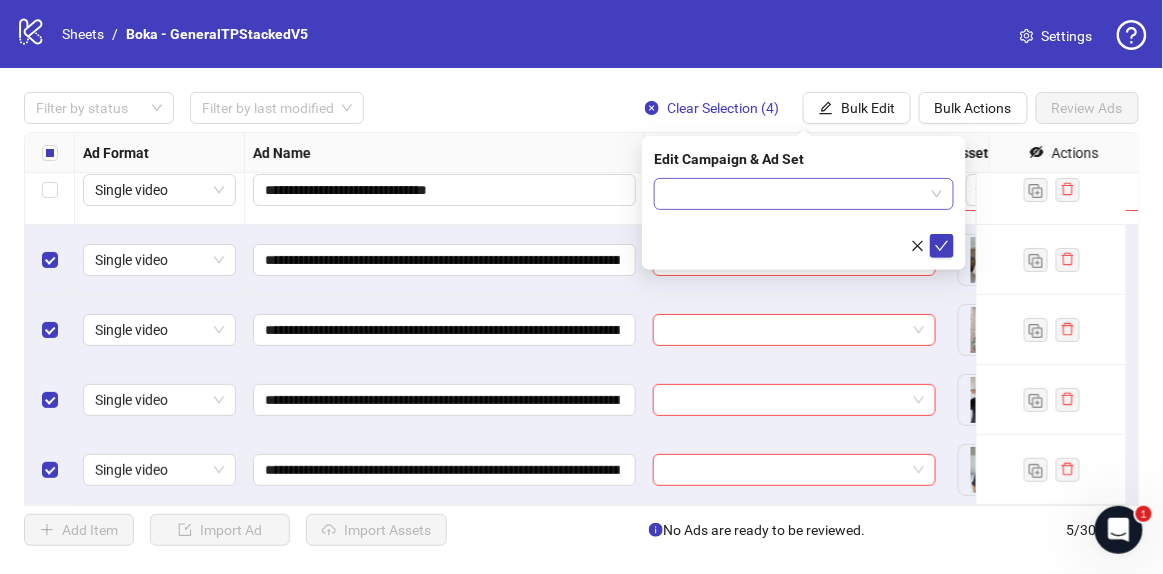click at bounding box center (795, 194) 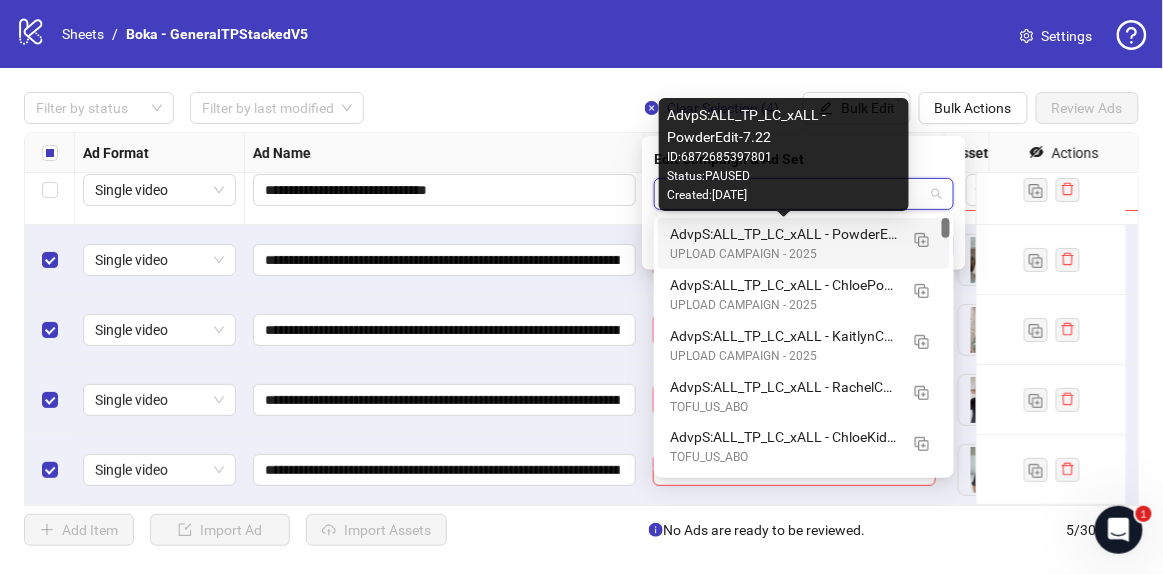 click on "AdvpS:ALL_TP_LC_xALL - PowderEdit-7.22" at bounding box center [784, 234] 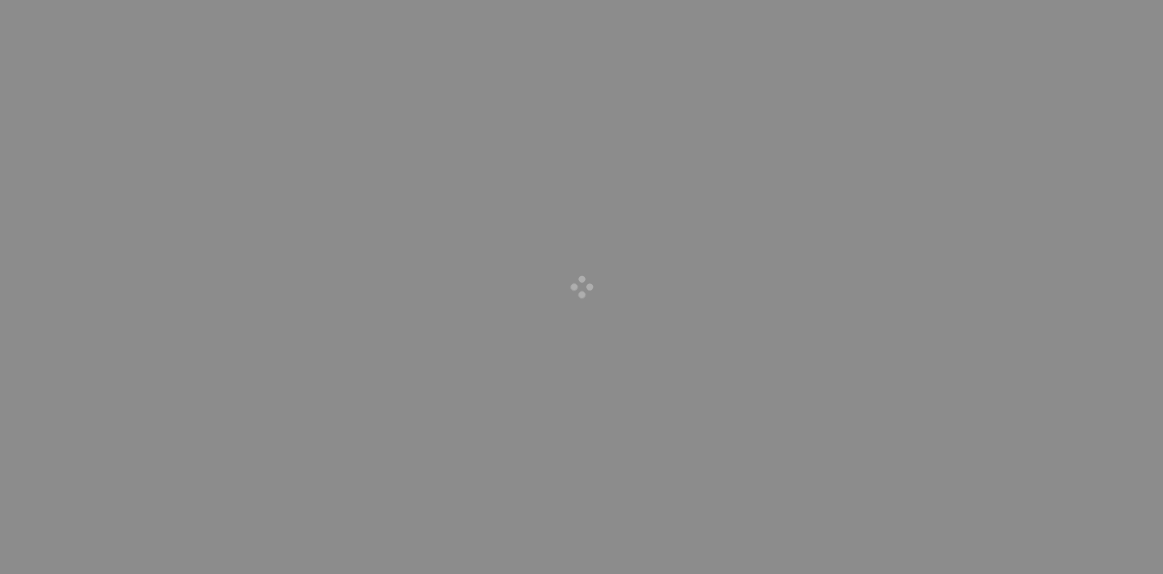 scroll, scrollTop: 0, scrollLeft: 0, axis: both 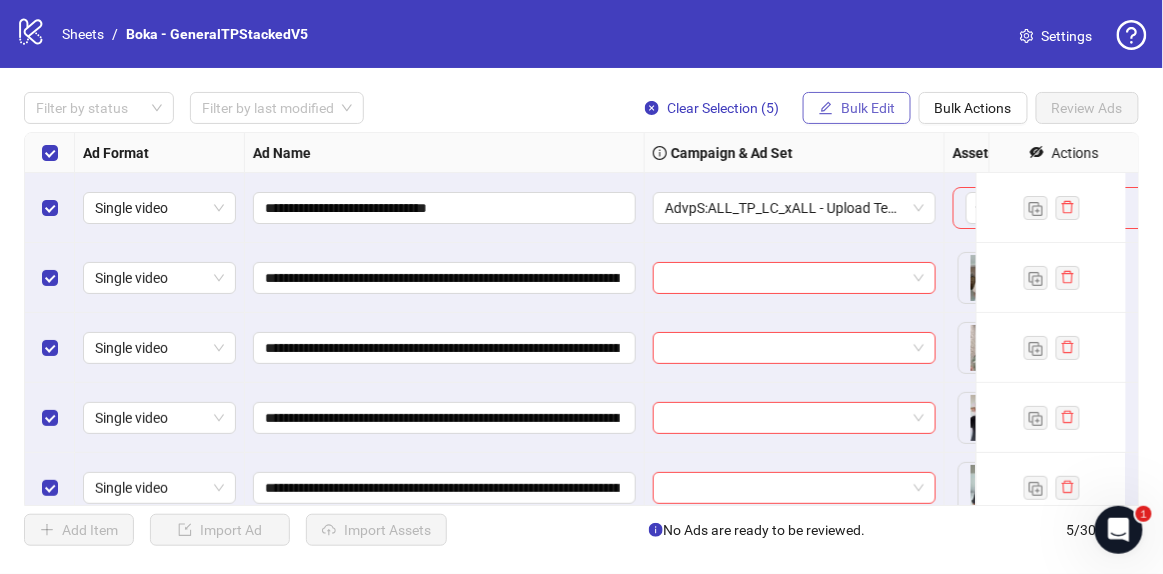 click on "Bulk Edit" at bounding box center (857, 108) 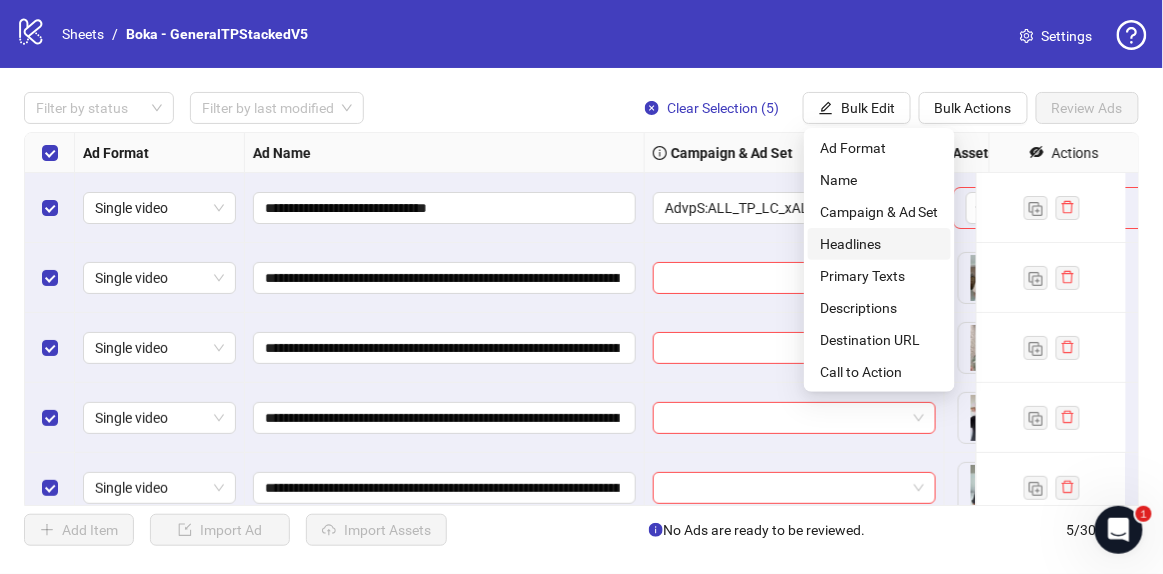 click on "Headlines" at bounding box center (879, 244) 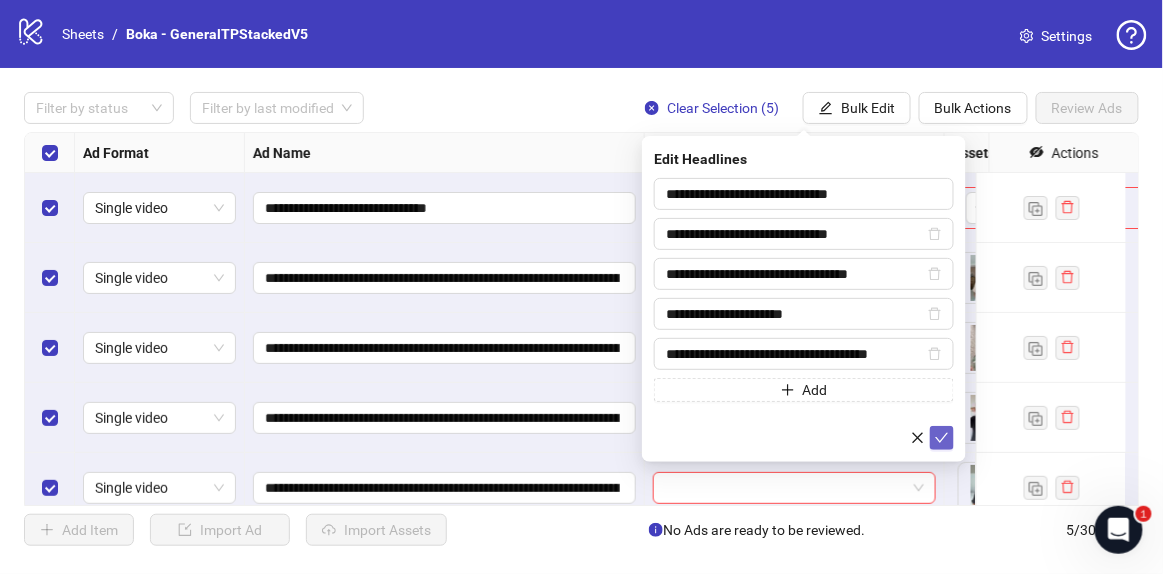 click at bounding box center (942, 438) 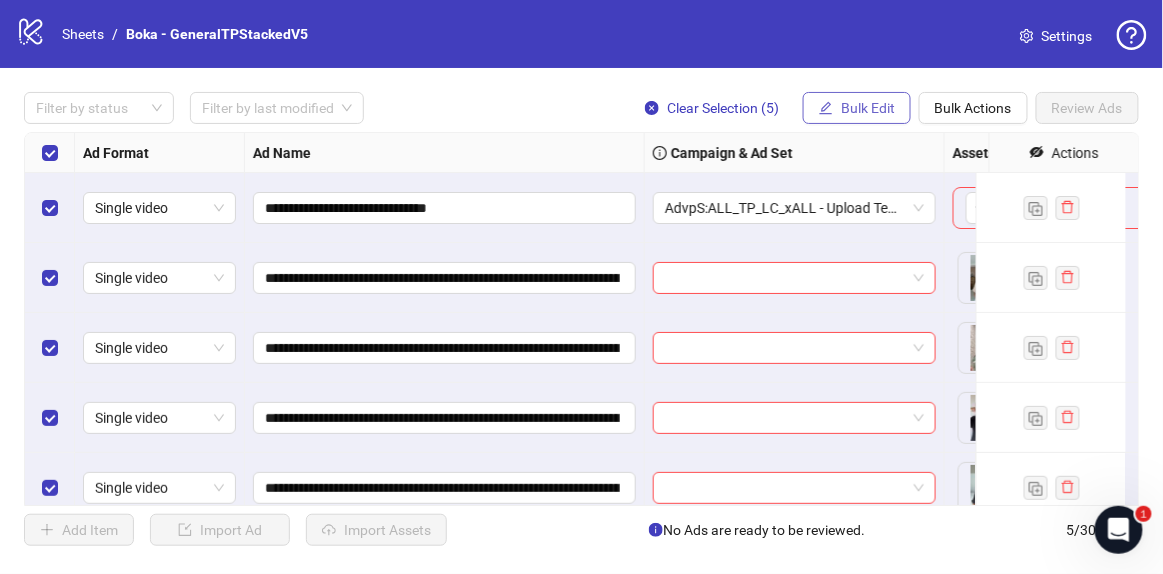 click on "Bulk Edit" at bounding box center [868, 108] 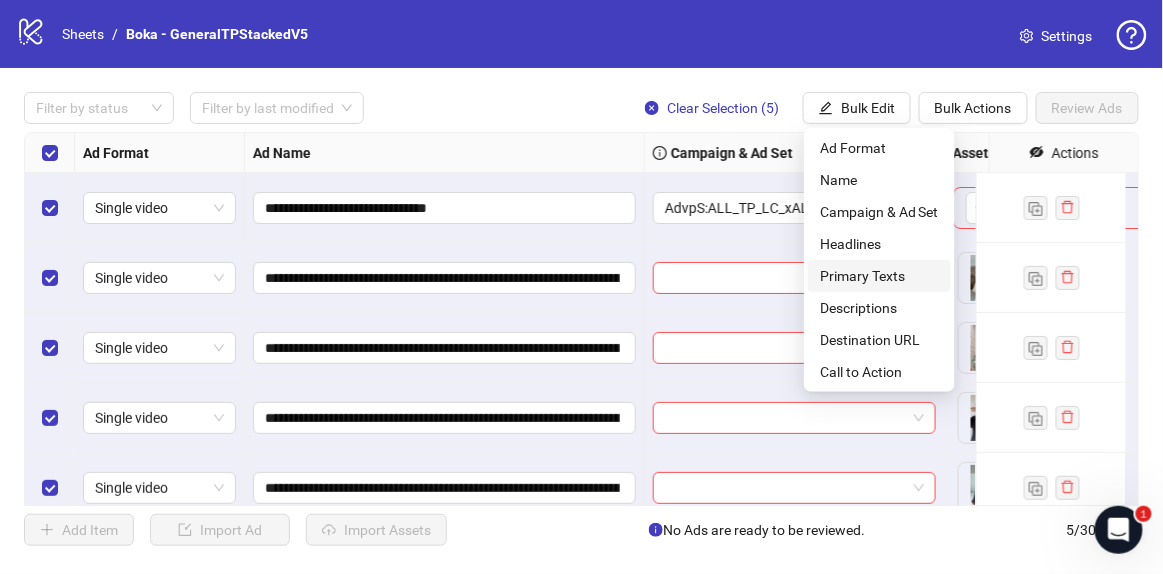 click on "Primary Texts" at bounding box center (879, 276) 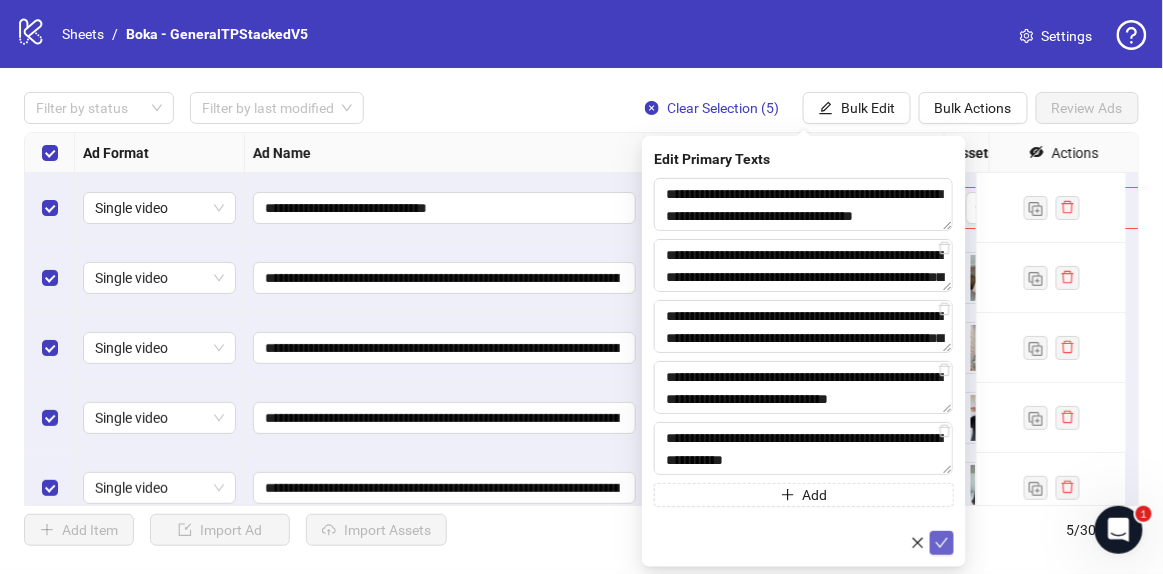 click 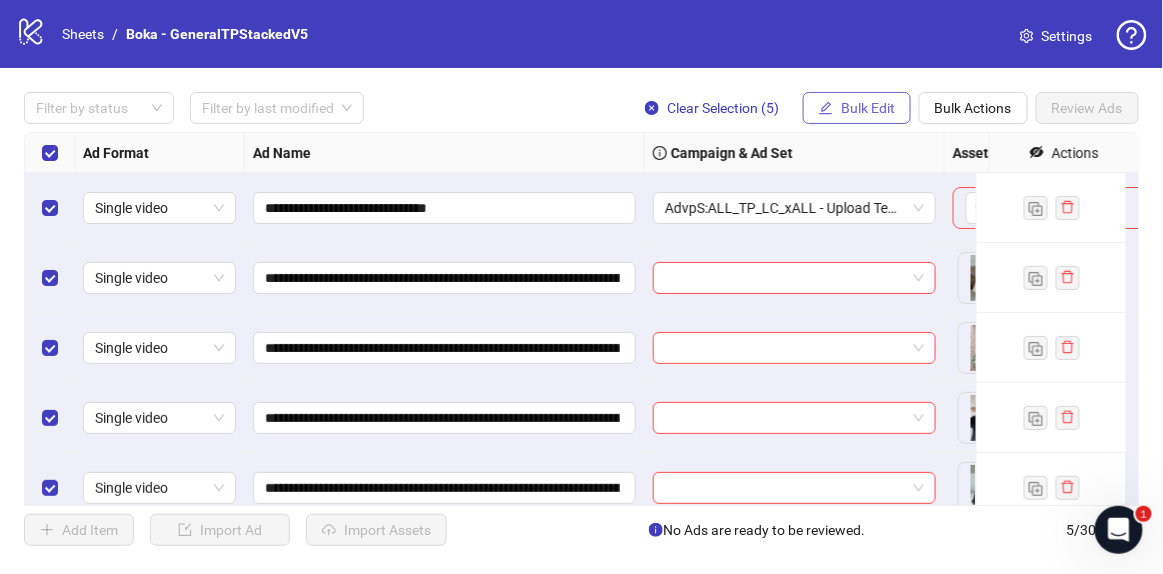 click on "Bulk Edit" at bounding box center (868, 108) 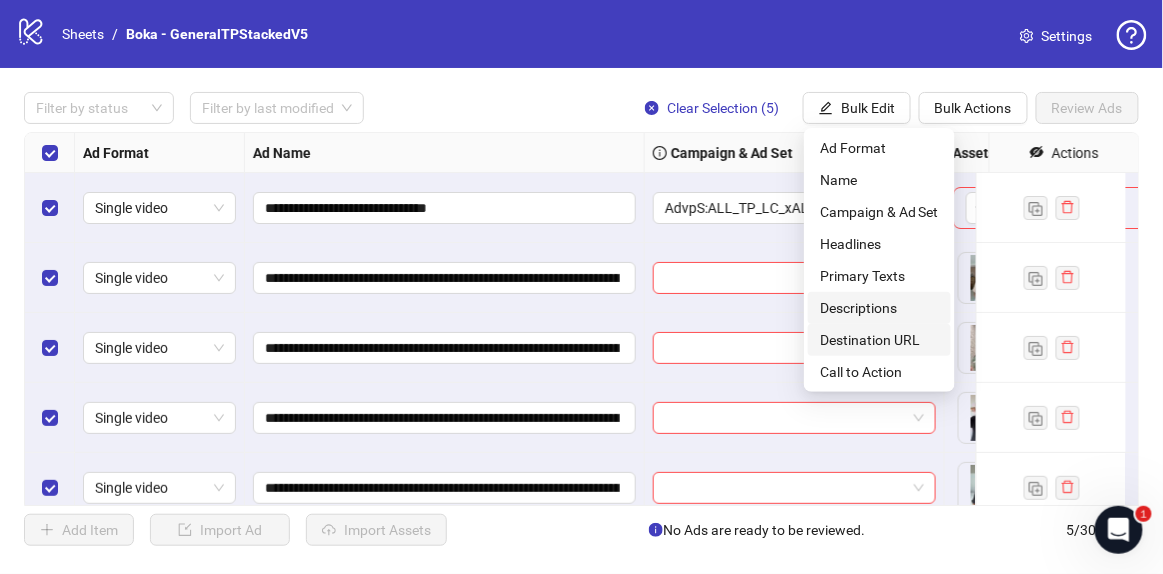click on "Descriptions" at bounding box center (879, 308) 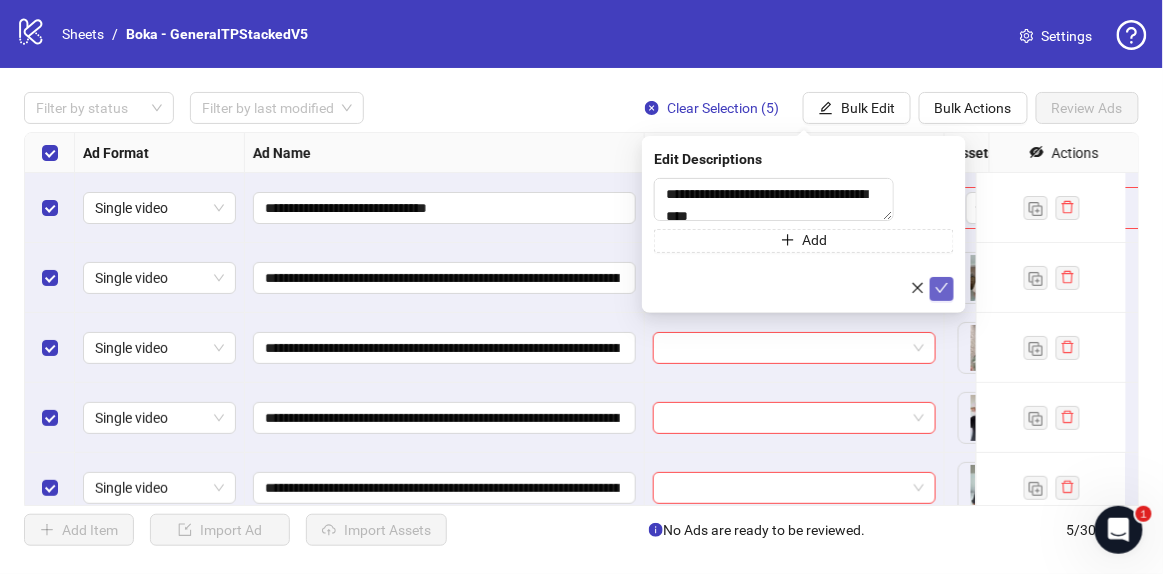 click 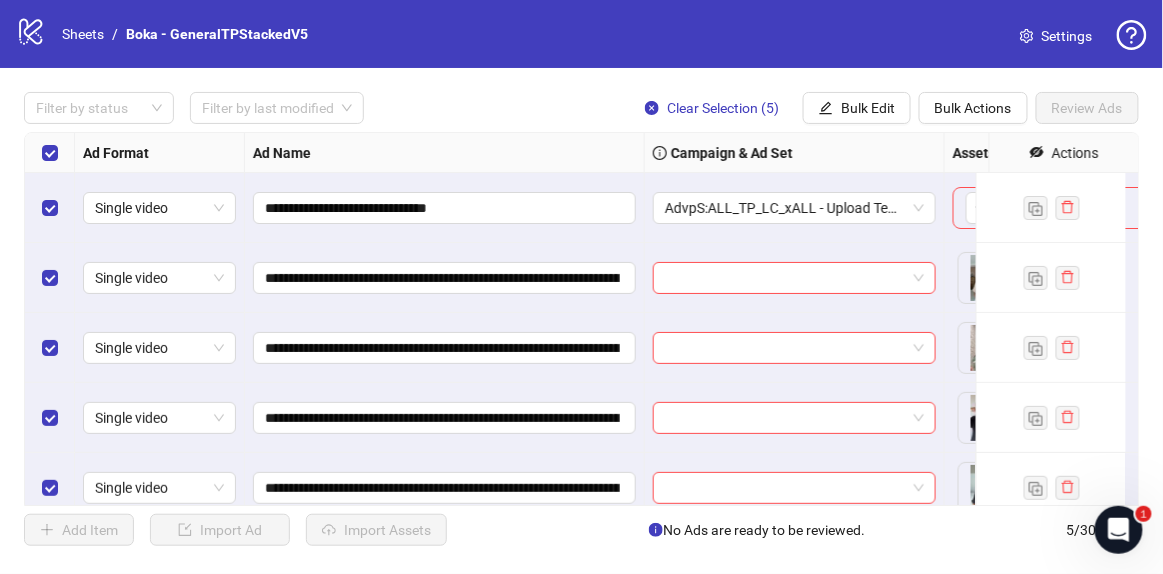 click on "**********" at bounding box center (581, 319) 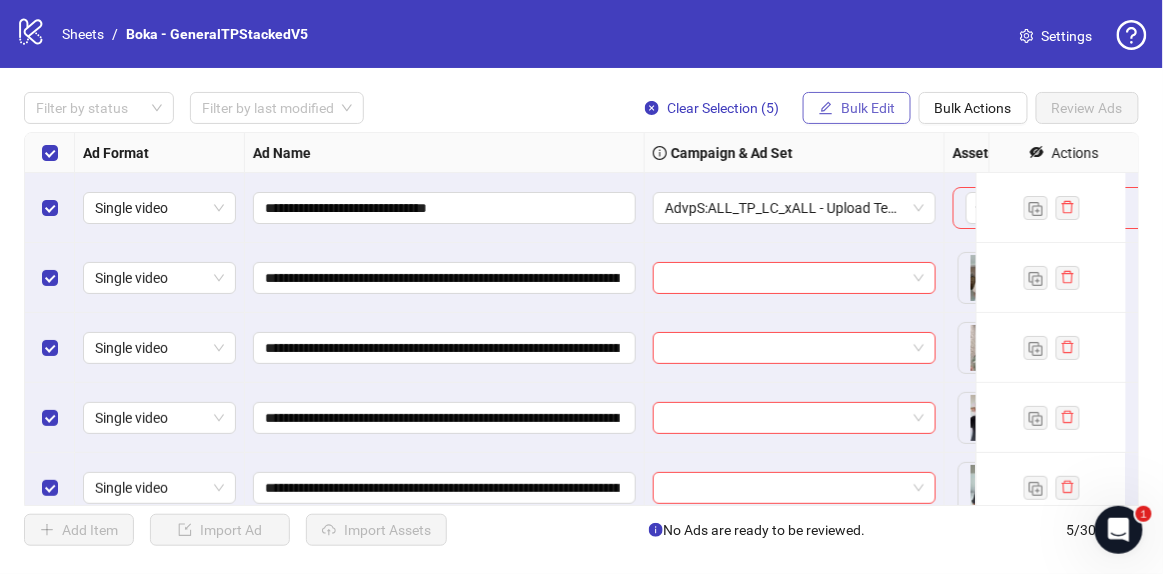 click on "Bulk Edit" at bounding box center [857, 108] 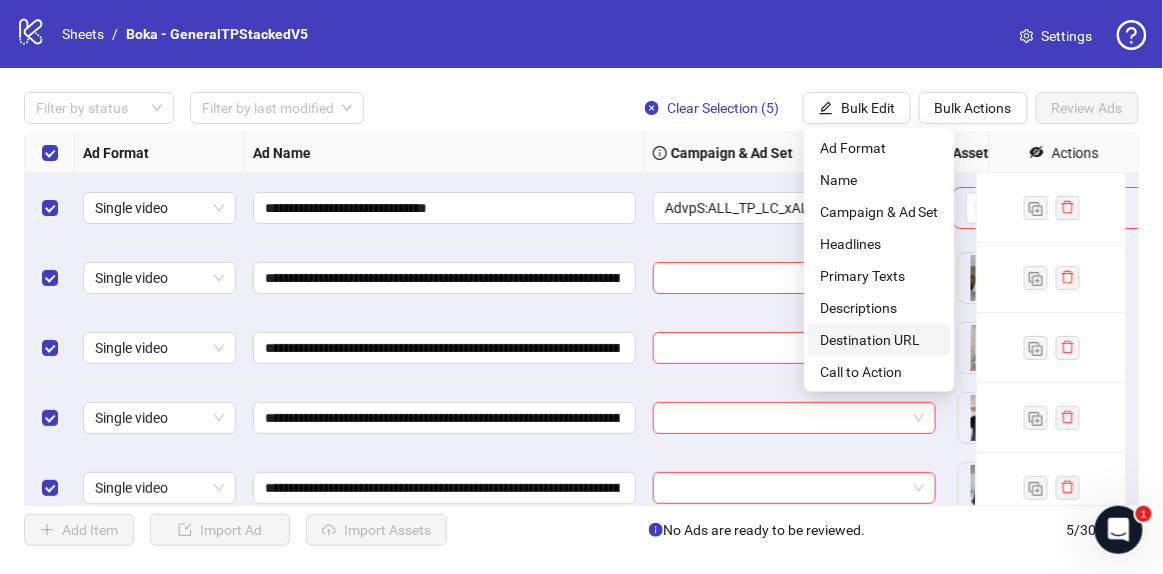 click on "Destination URL" at bounding box center (879, 340) 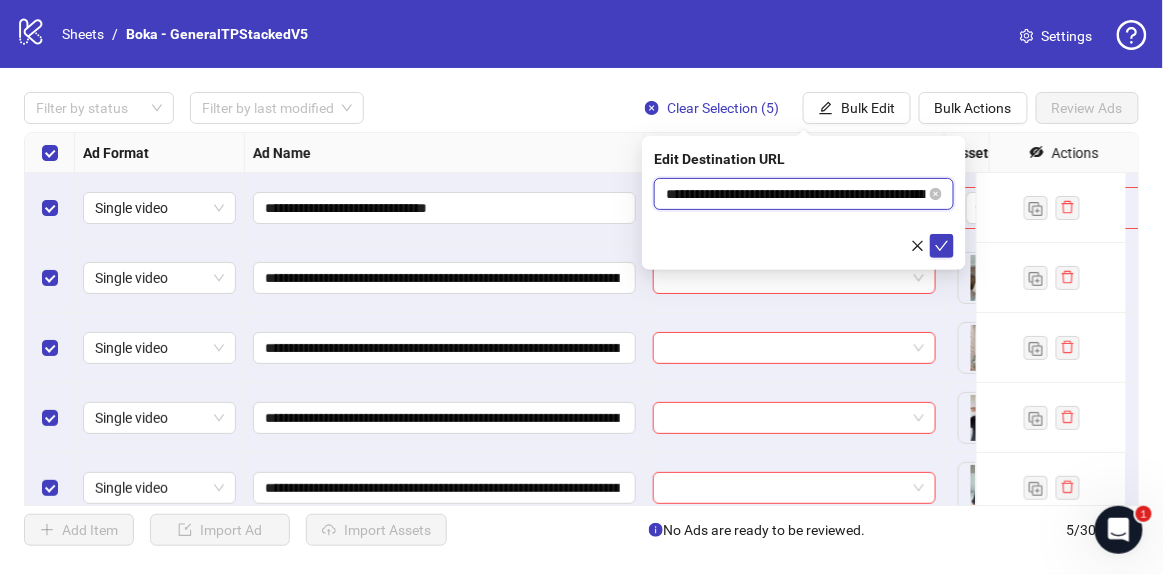 click on "**********" at bounding box center (796, 194) 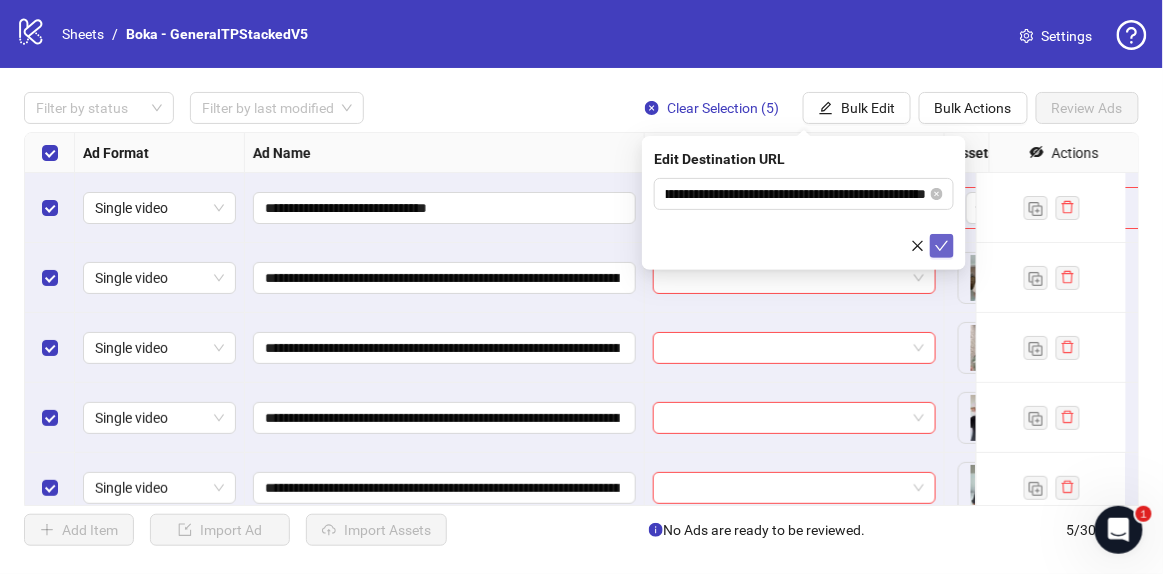 click 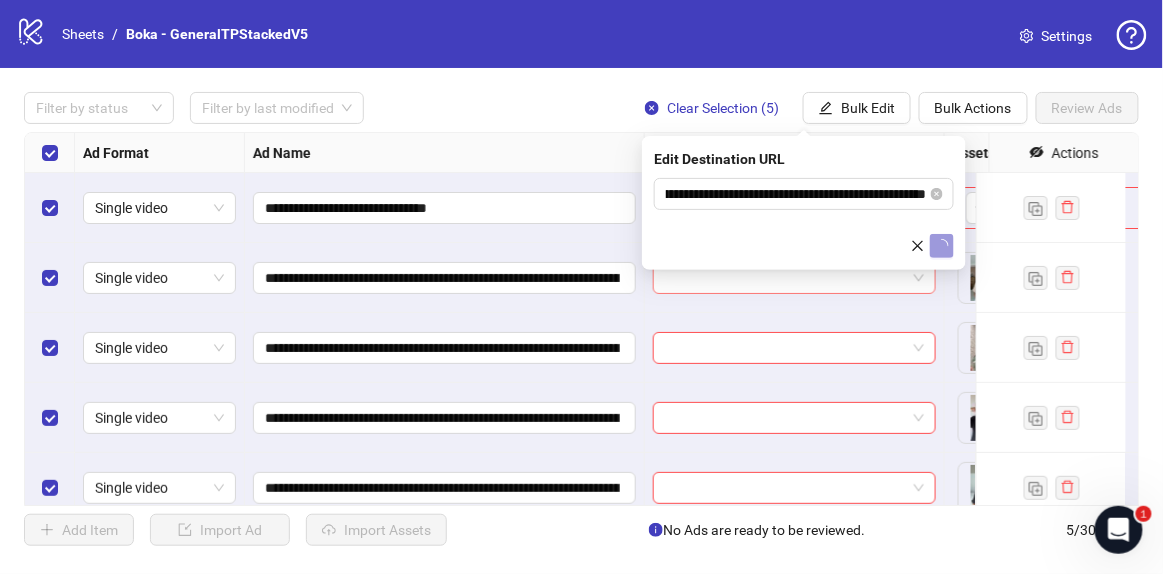scroll, scrollTop: 0, scrollLeft: 0, axis: both 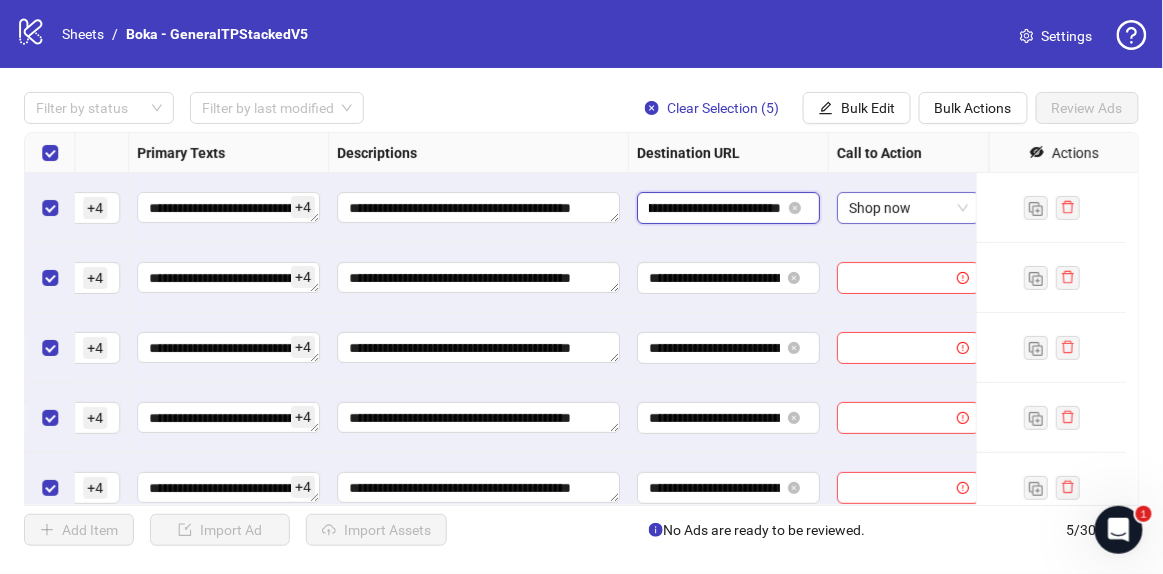 drag, startPoint x: 712, startPoint y: 206, endPoint x: 853, endPoint y: 208, distance: 141.01419 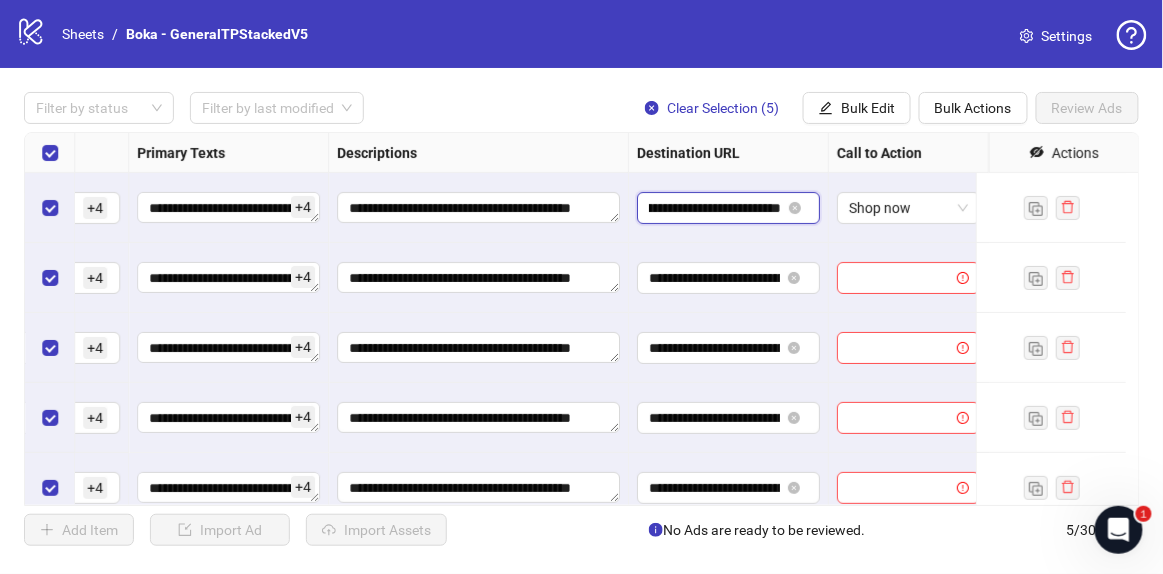 click on "**********" at bounding box center (715, 208) 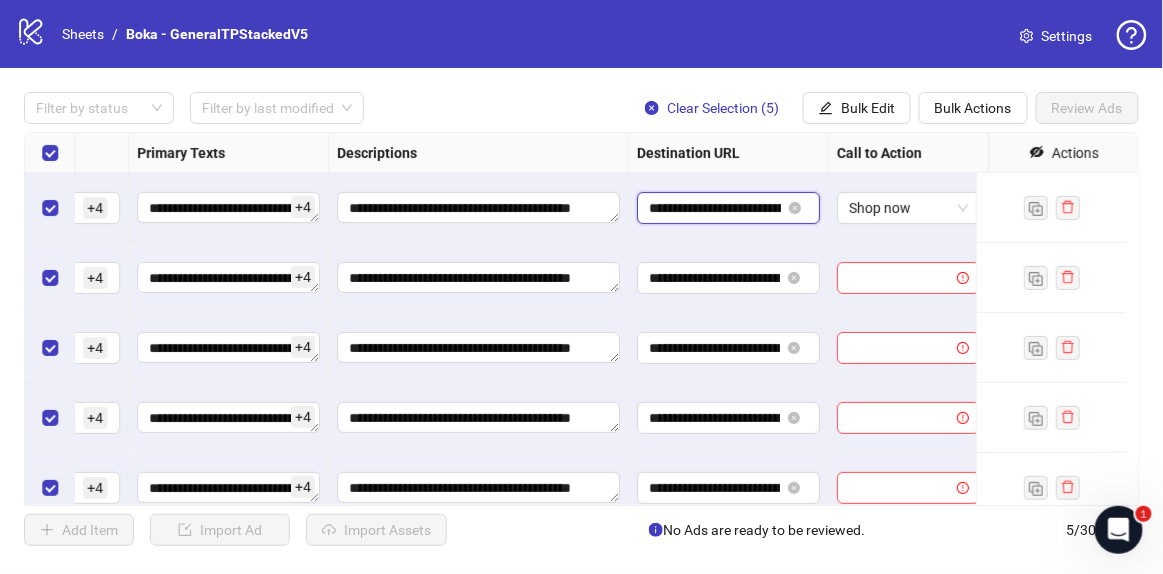 scroll, scrollTop: 0, scrollLeft: 113, axis: horizontal 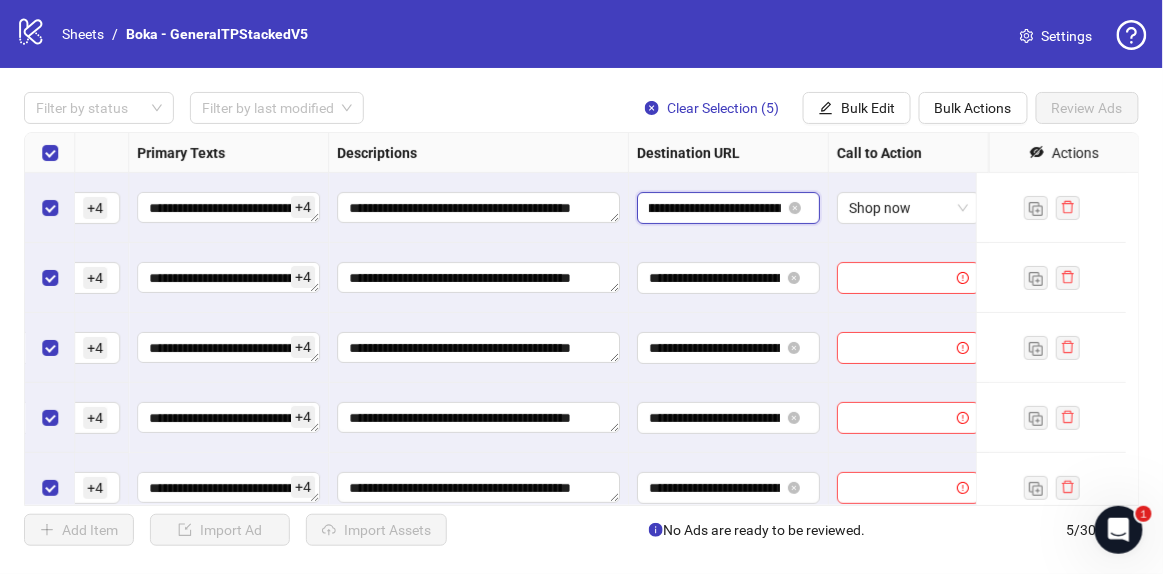 drag, startPoint x: 718, startPoint y: 207, endPoint x: 767, endPoint y: 217, distance: 50.01 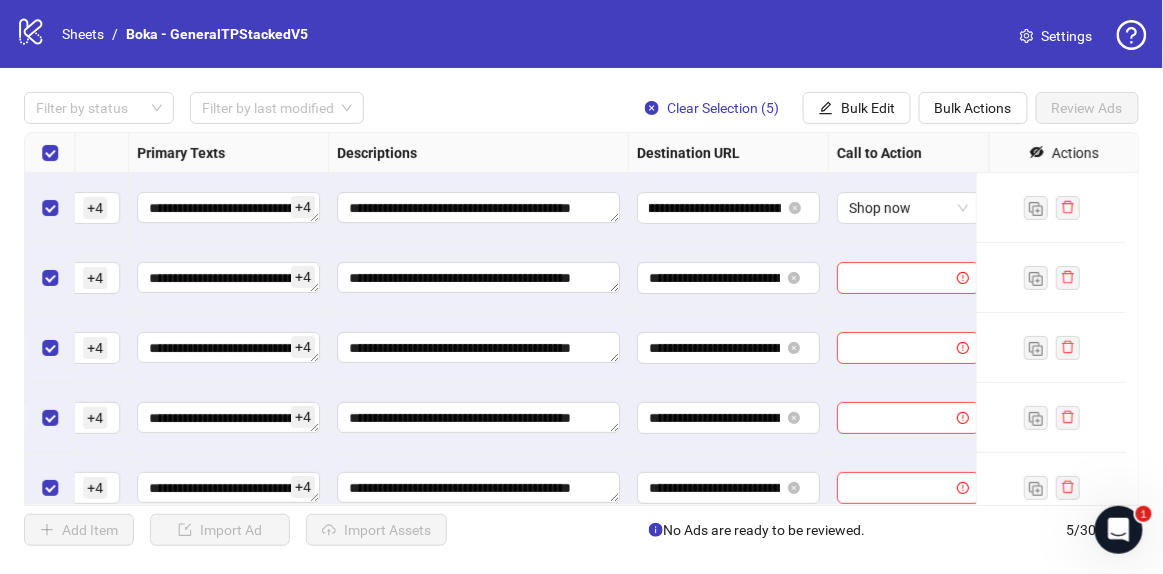 click on "Filter by status Filter by last modified Clear Selection (5) Bulk Edit Bulk Actions Review Ads" at bounding box center [581, 108] 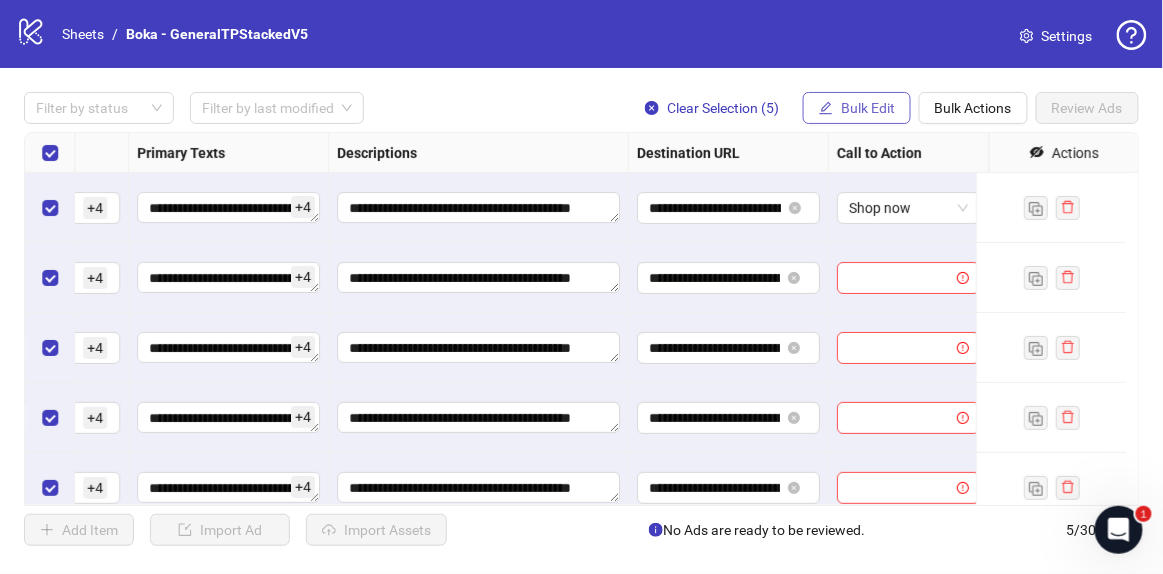 click on "Bulk Edit" at bounding box center (868, 108) 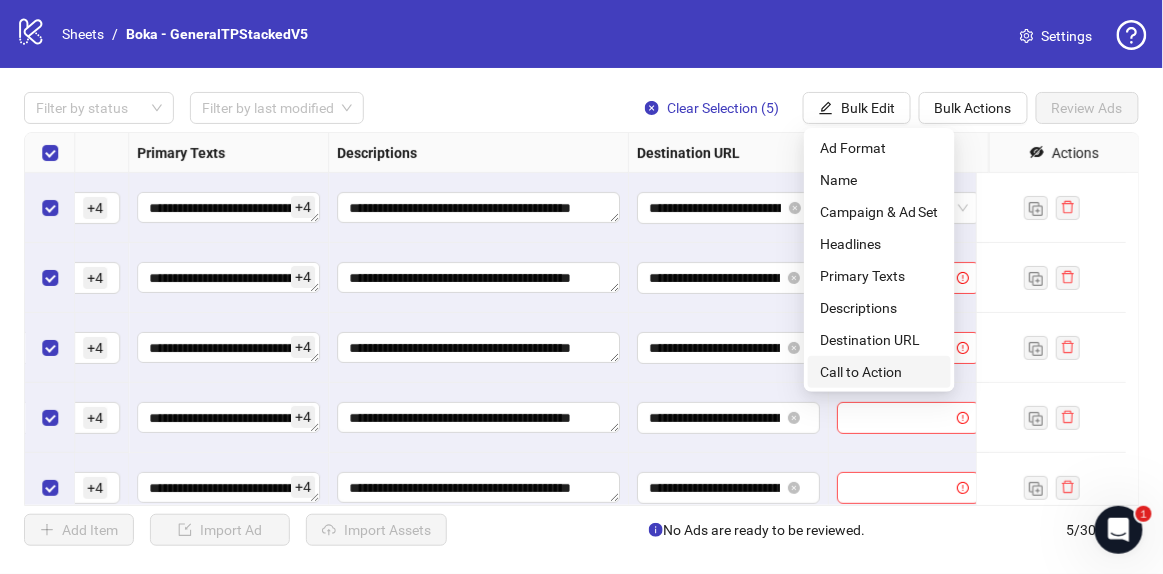 click on "Call to Action" at bounding box center (879, 372) 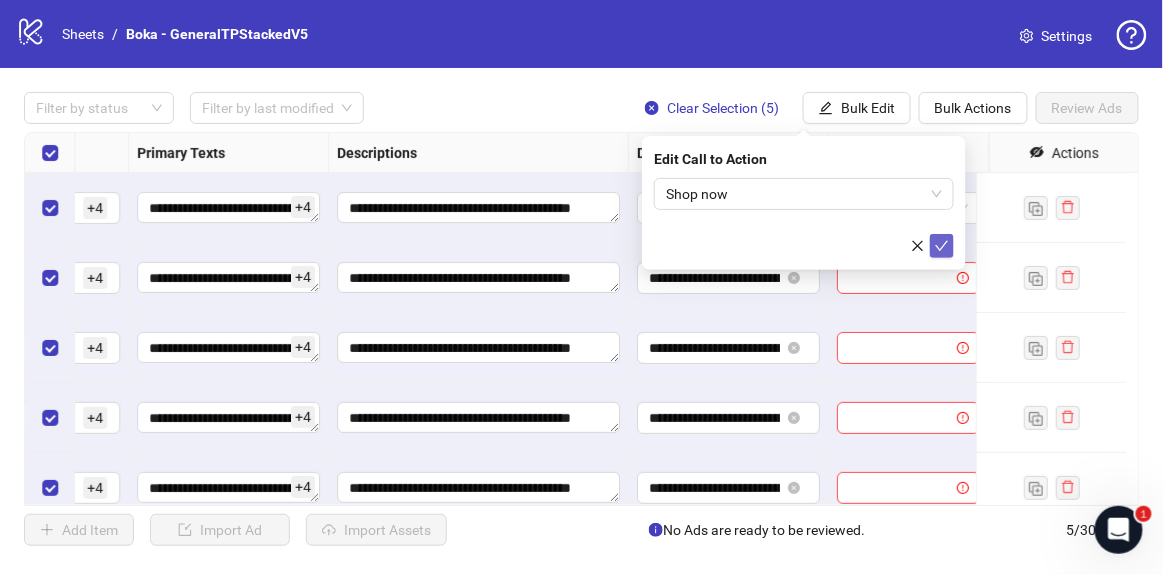 click 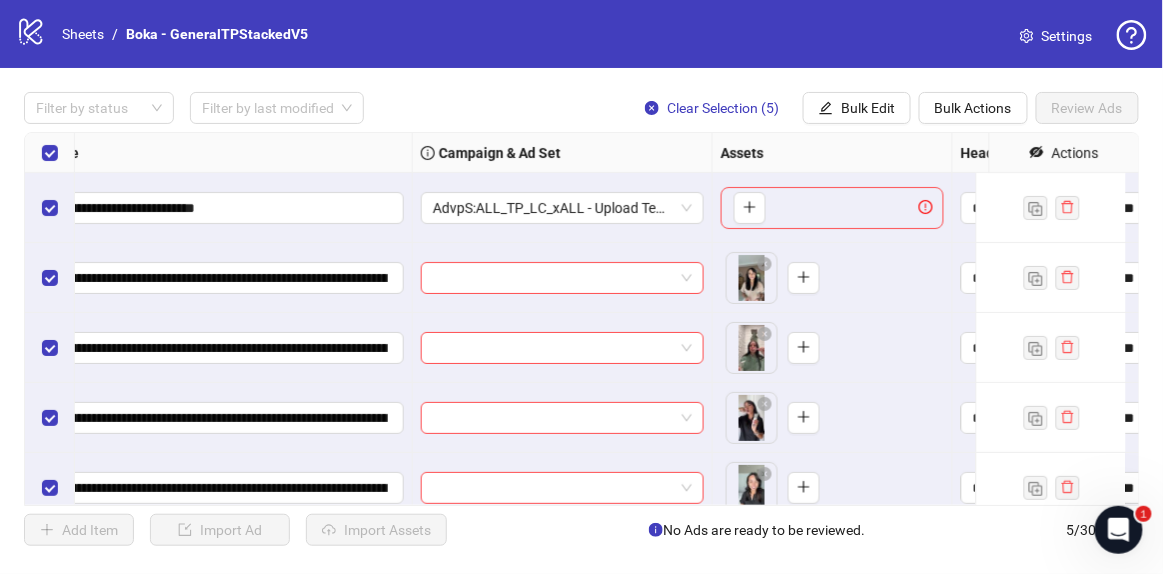 scroll, scrollTop: 0, scrollLeft: 0, axis: both 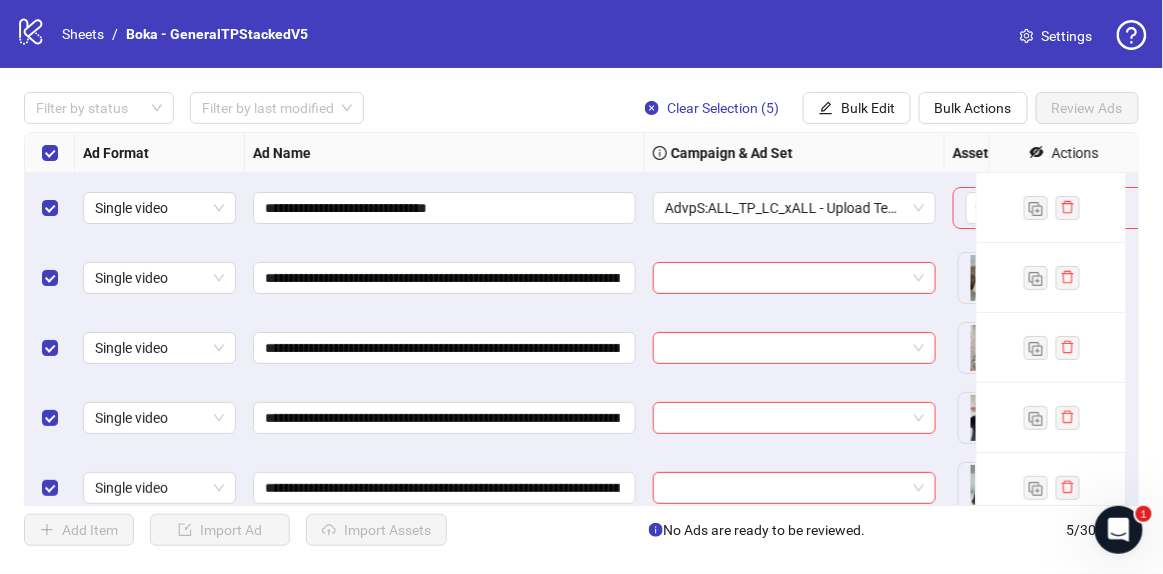 click at bounding box center (50, 208) 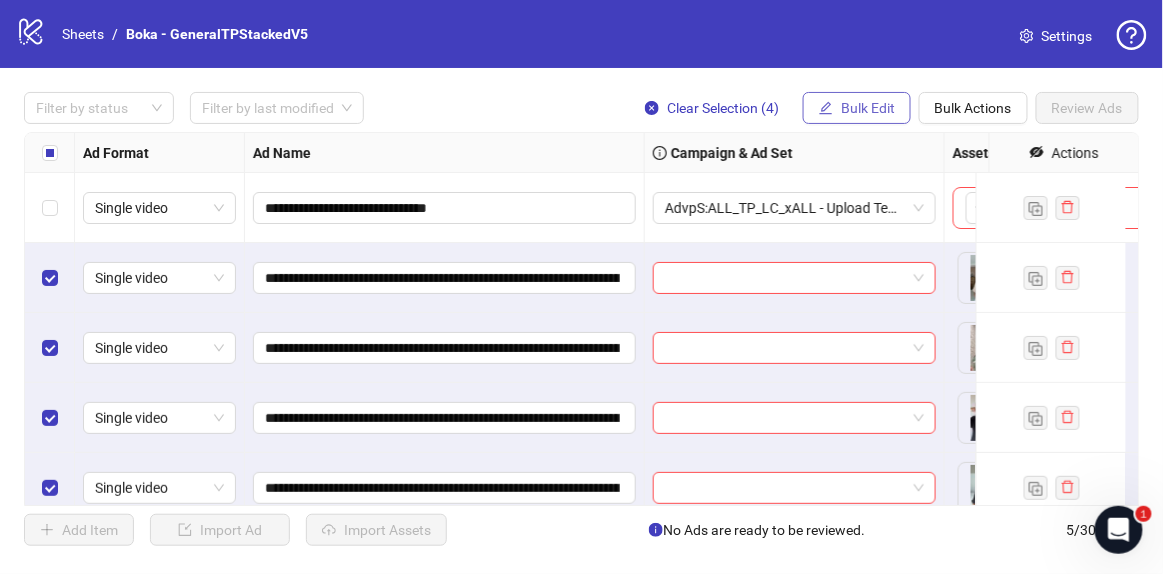 click on "Bulk Edit" at bounding box center (868, 108) 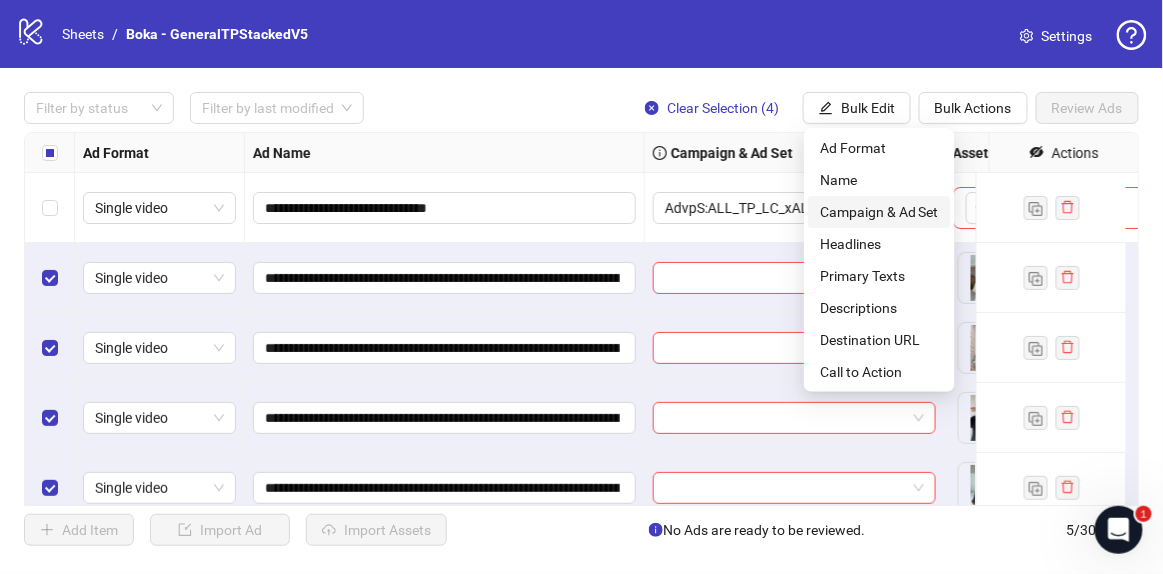 click on "Campaign & Ad Set" at bounding box center [879, 212] 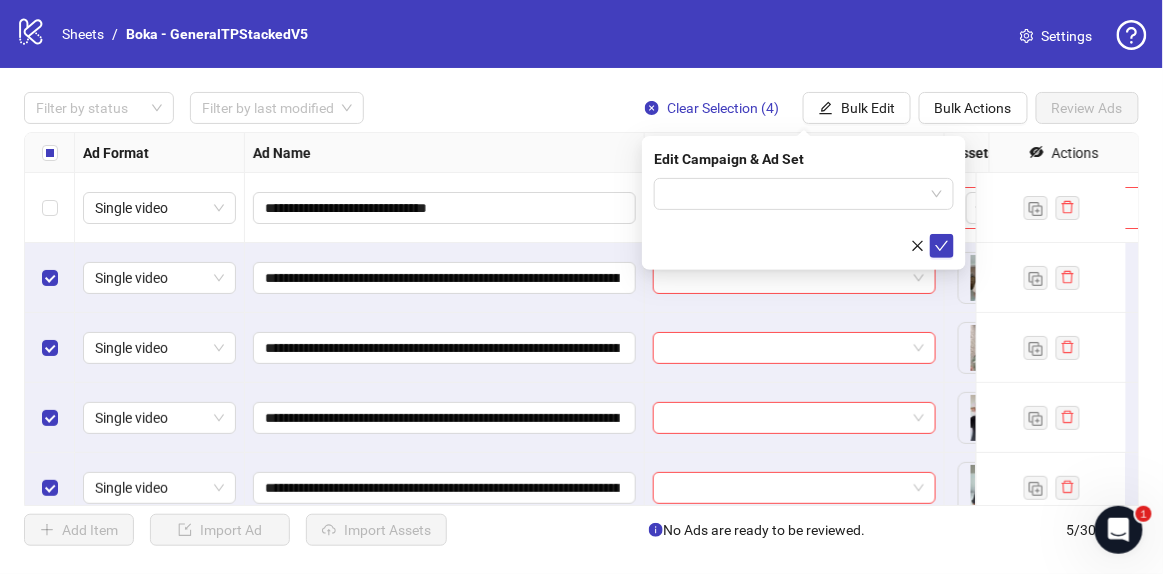 drag, startPoint x: 747, startPoint y: 194, endPoint x: 772, endPoint y: 210, distance: 29.681644 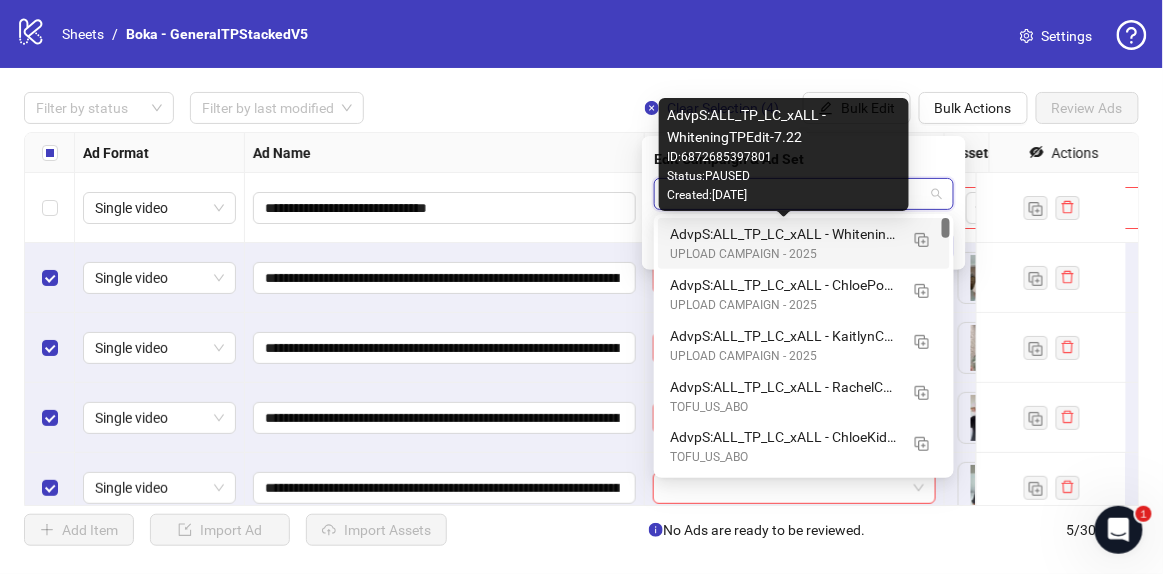 click on "AdvpS:ALL_TP_LC_xALL - WhiteningTPEdit-7.22" at bounding box center (784, 234) 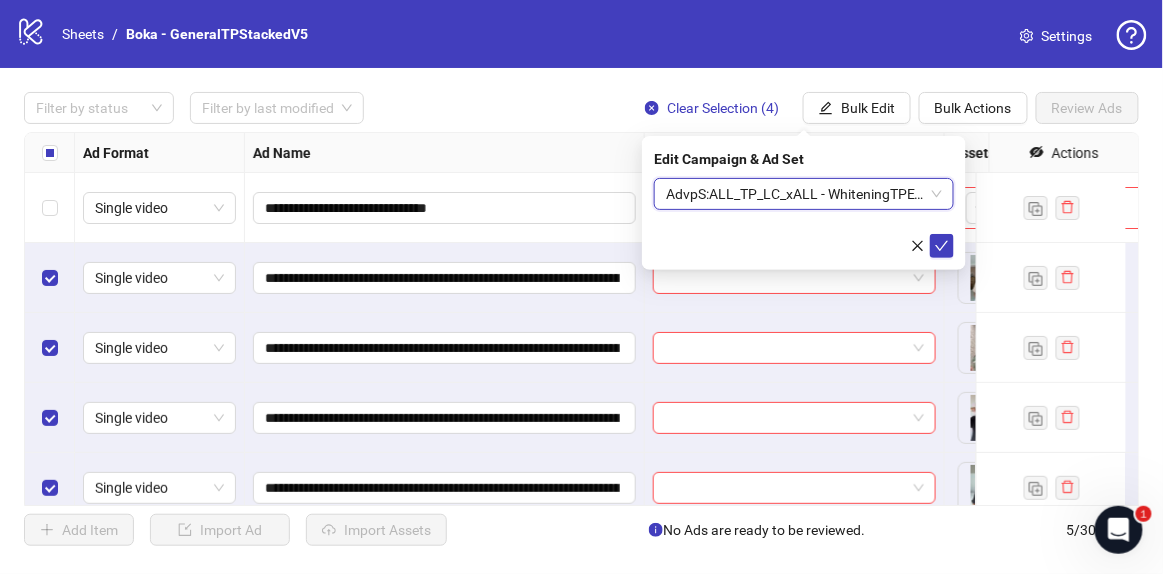 click 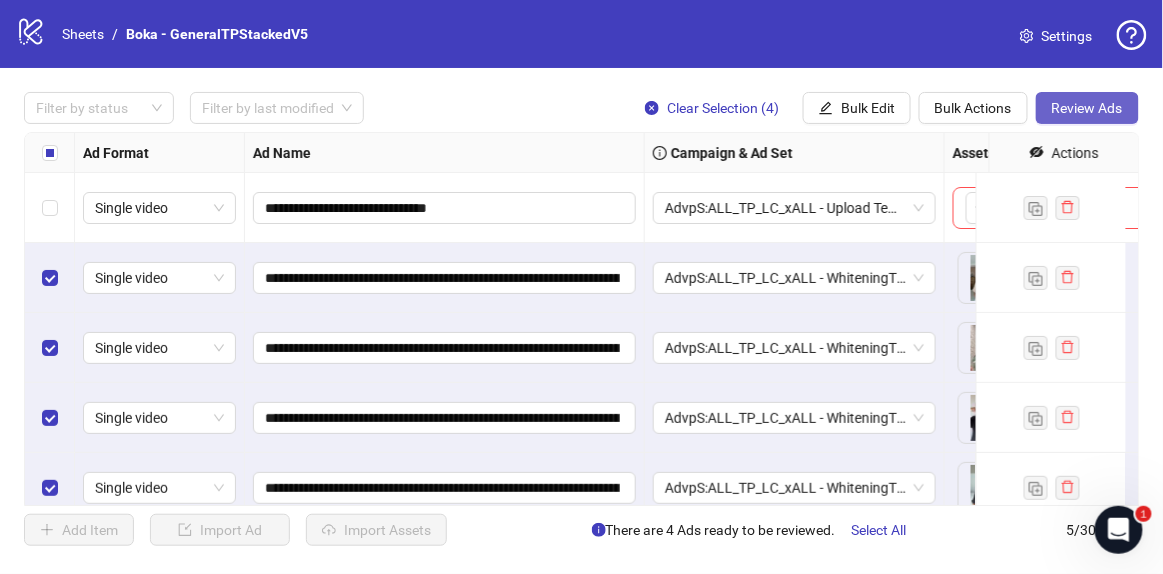 click on "Review Ads" at bounding box center [1087, 108] 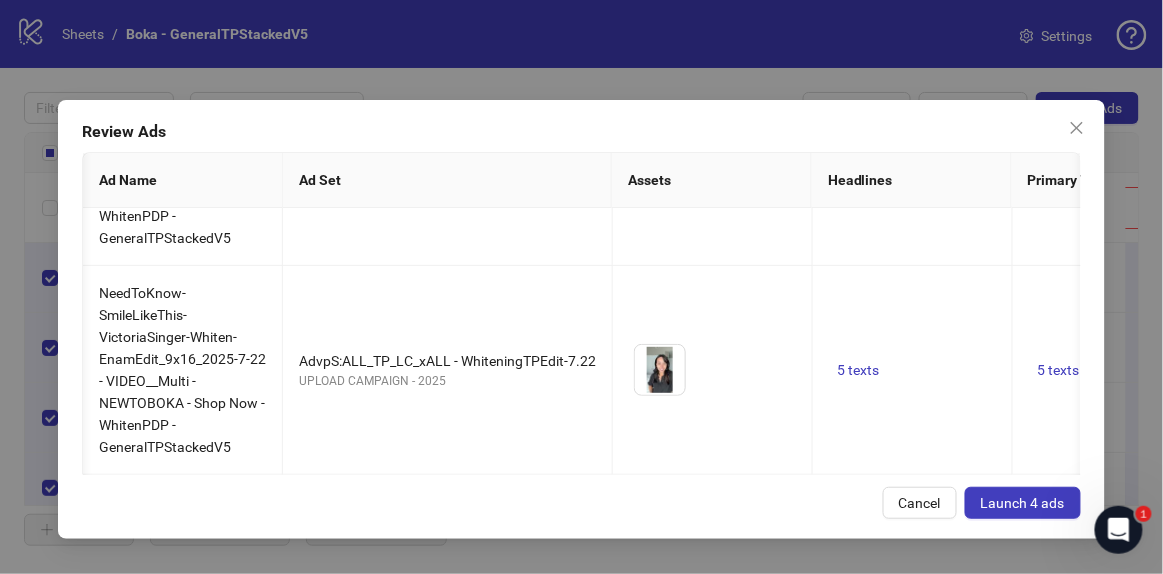 scroll, scrollTop: 536, scrollLeft: 1786, axis: both 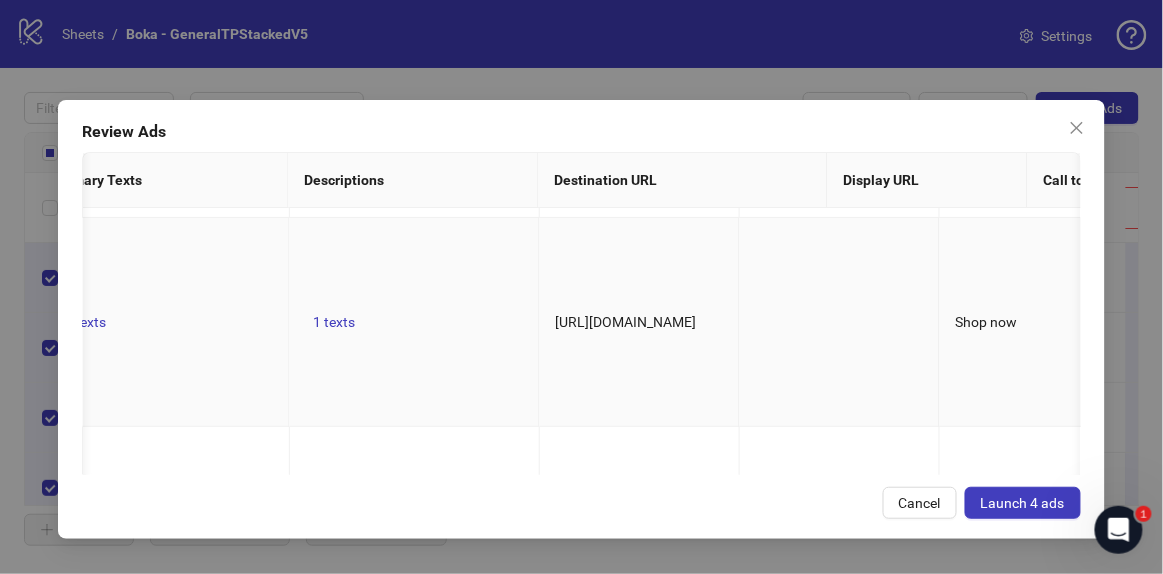 drag, startPoint x: 744, startPoint y: 237, endPoint x: 541, endPoint y: 308, distance: 215.05814 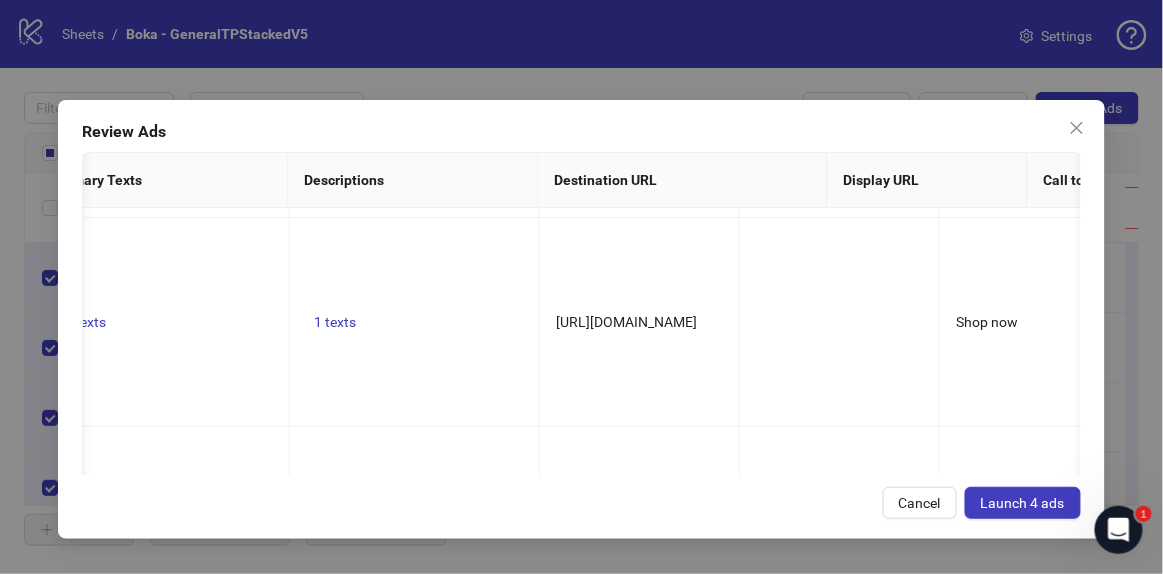 click on "Launch 4 ads" at bounding box center (1023, 503) 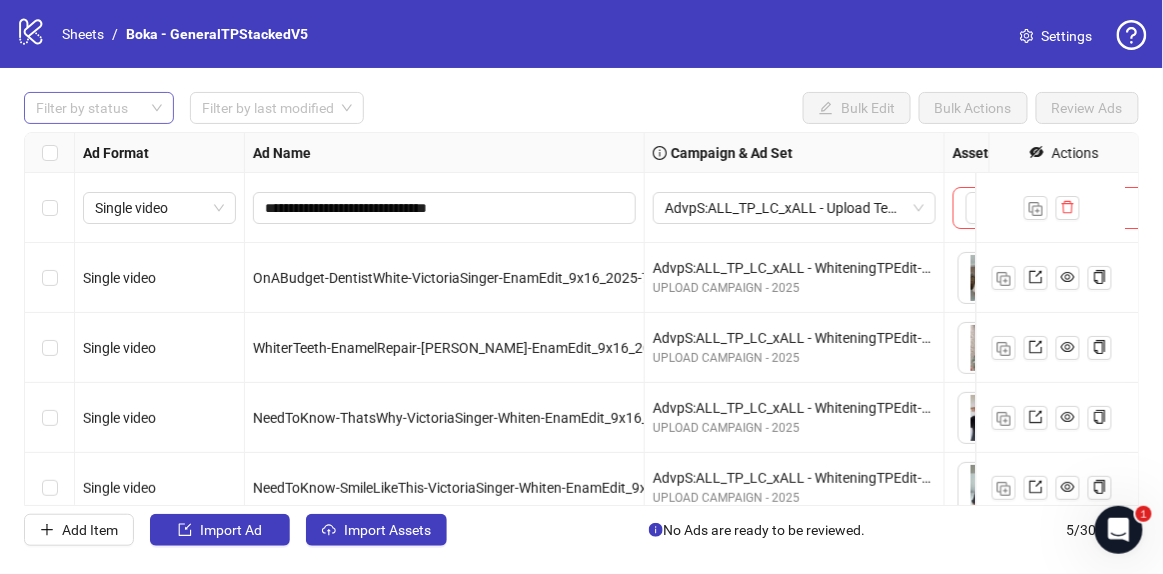 click on "Filter by status" at bounding box center [99, 108] 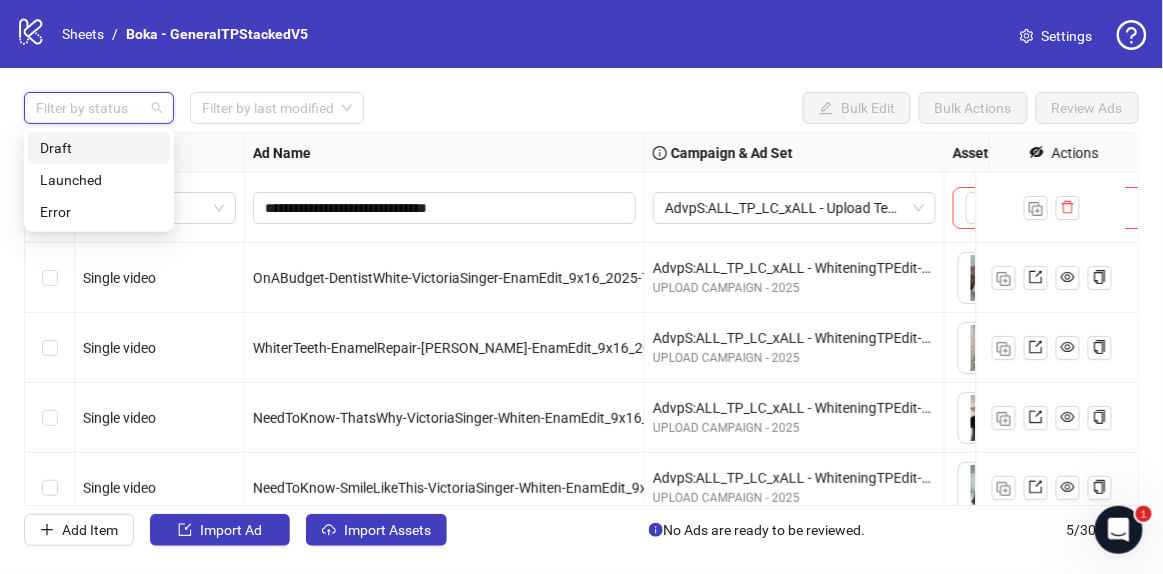 drag, startPoint x: 126, startPoint y: 139, endPoint x: 175, endPoint y: 145, distance: 49.365982 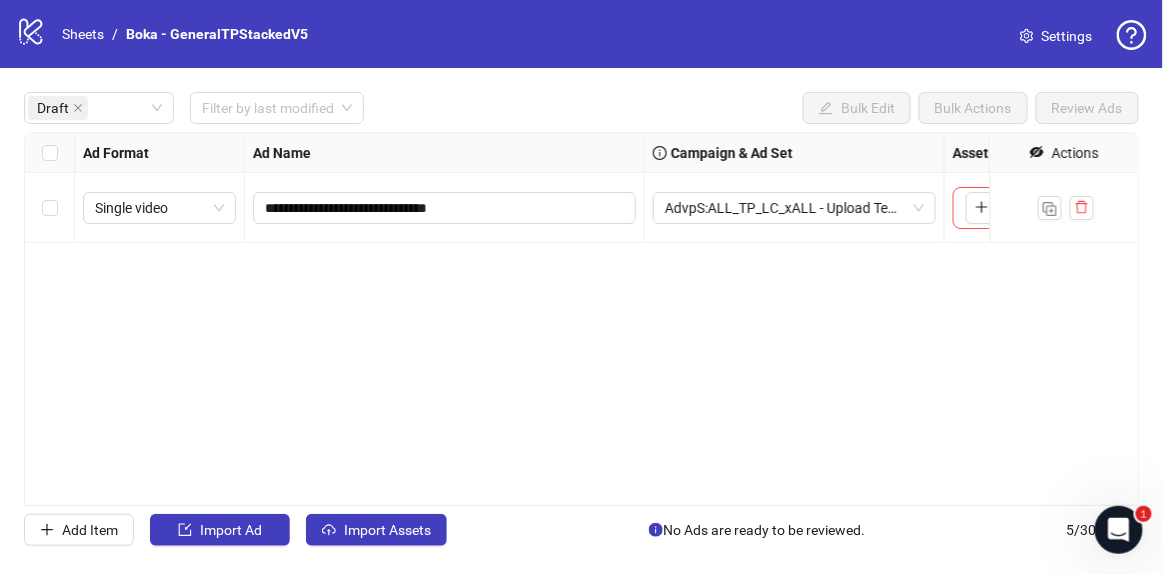 click on "**********" at bounding box center [581, 319] 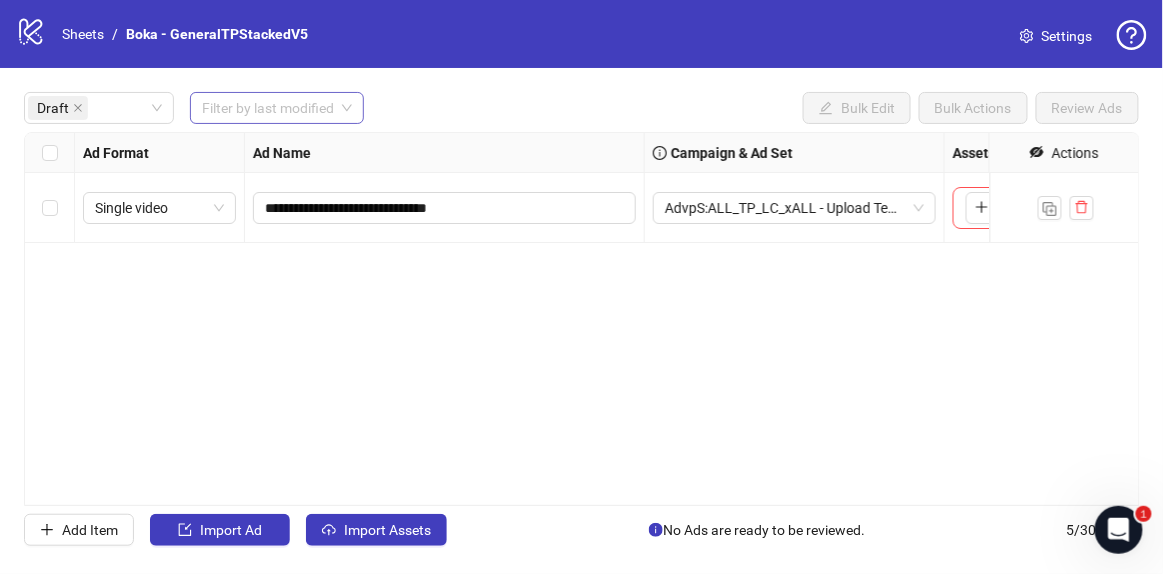 click at bounding box center [268, 108] 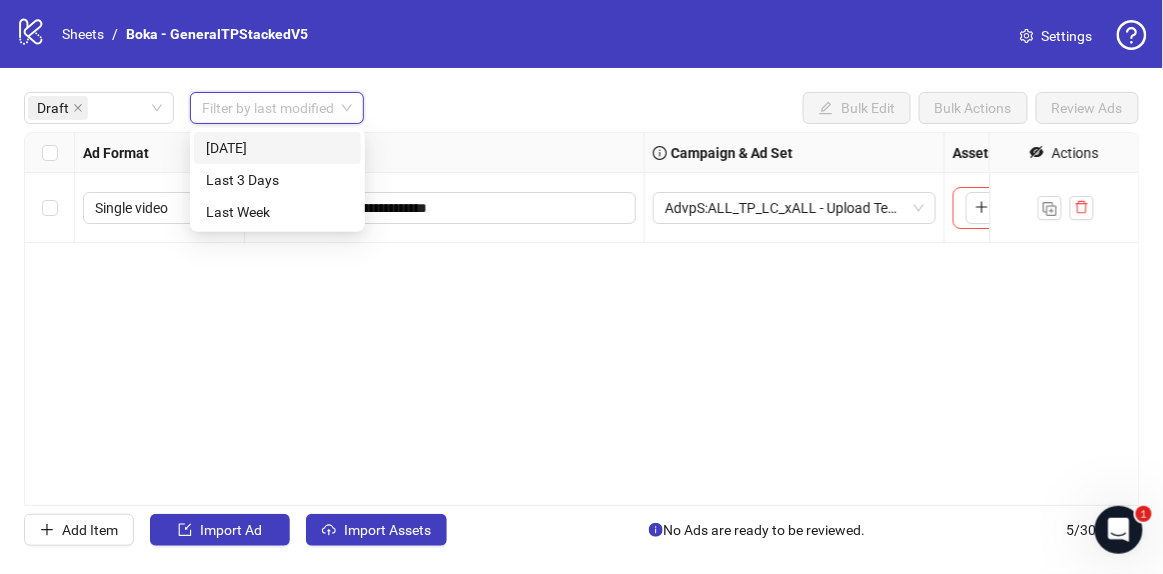 click on "[DATE]" at bounding box center (277, 148) 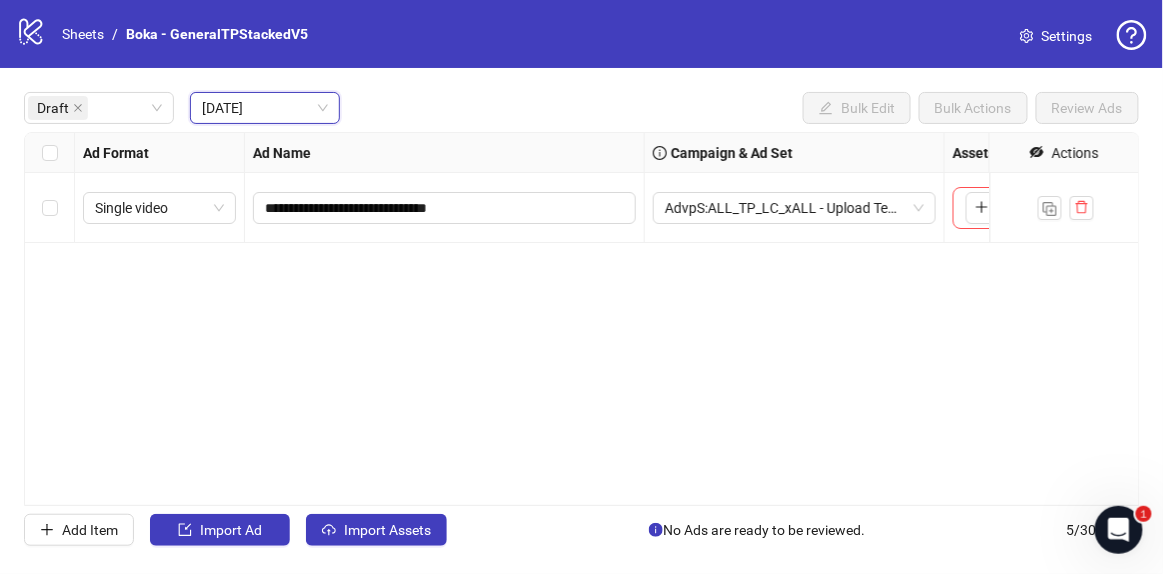 click on "Draft   Today Today Bulk Edit Bulk Actions Review Ads" at bounding box center (581, 108) 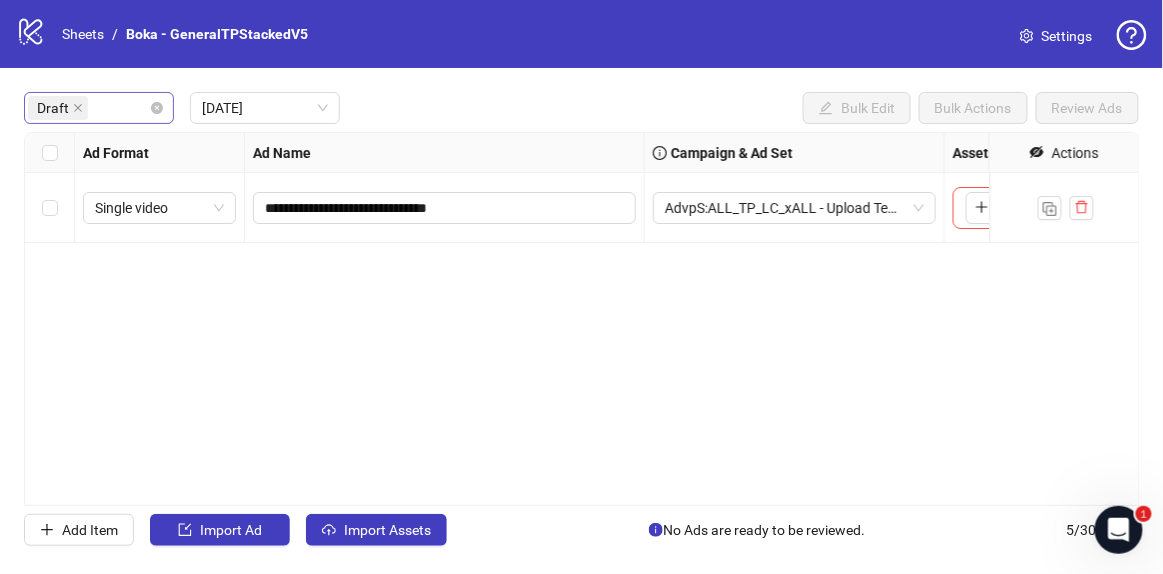 click at bounding box center (94, 108) 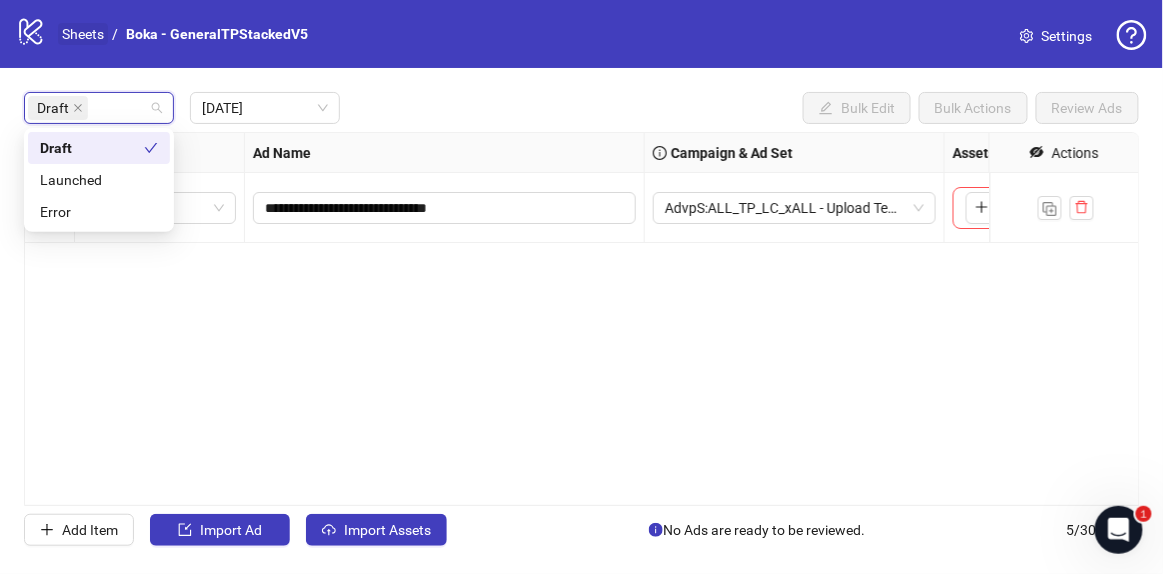 click on "Sheets" at bounding box center (83, 34) 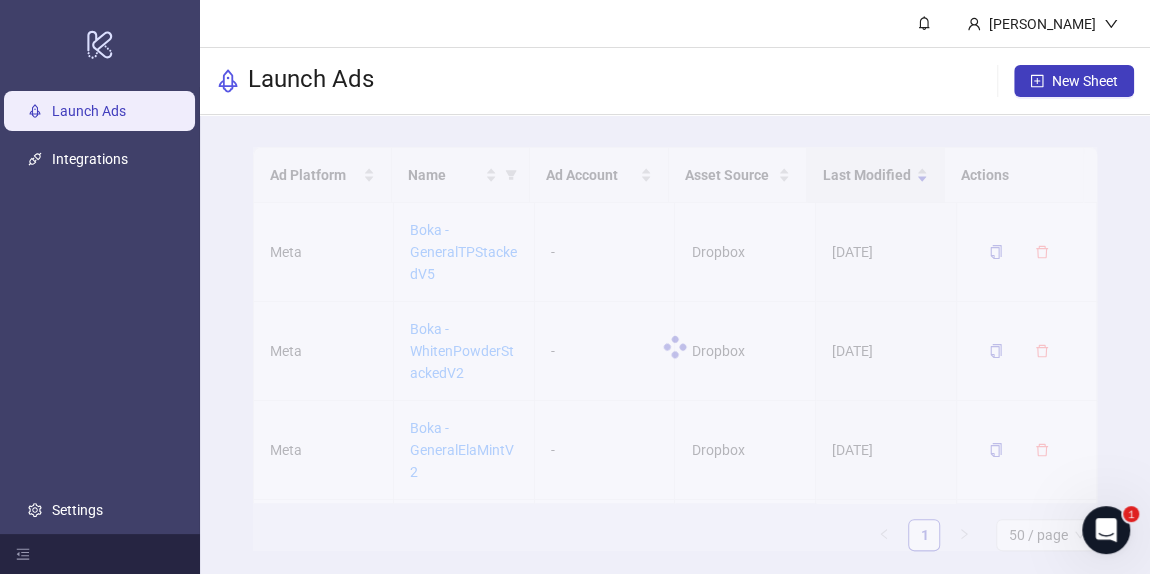 drag, startPoint x: 419, startPoint y: 156, endPoint x: 436, endPoint y: 169, distance: 21.400934 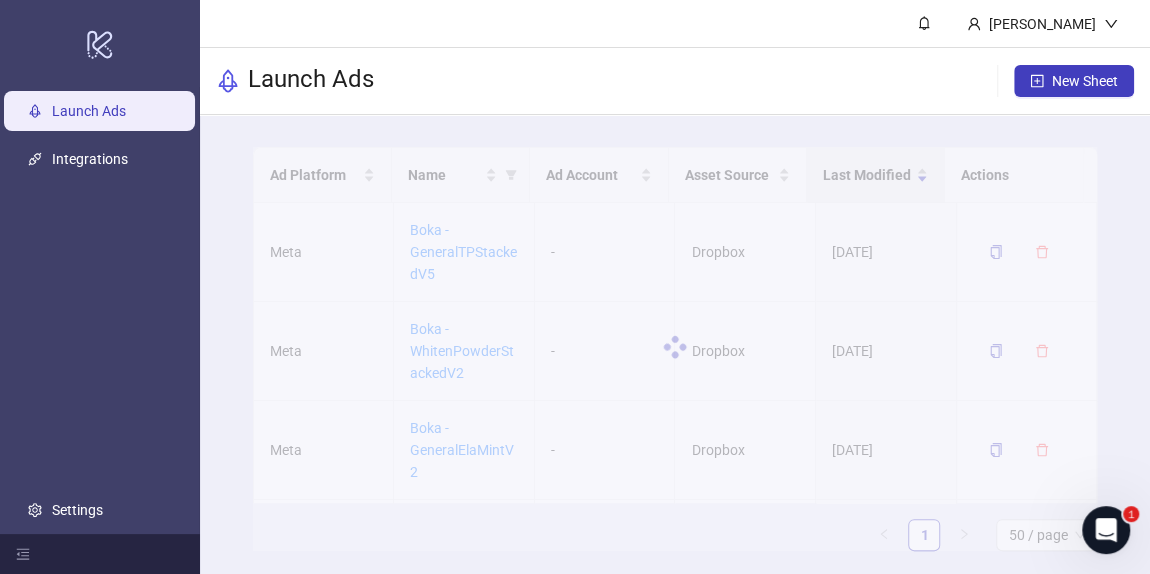 click at bounding box center (675, 347) 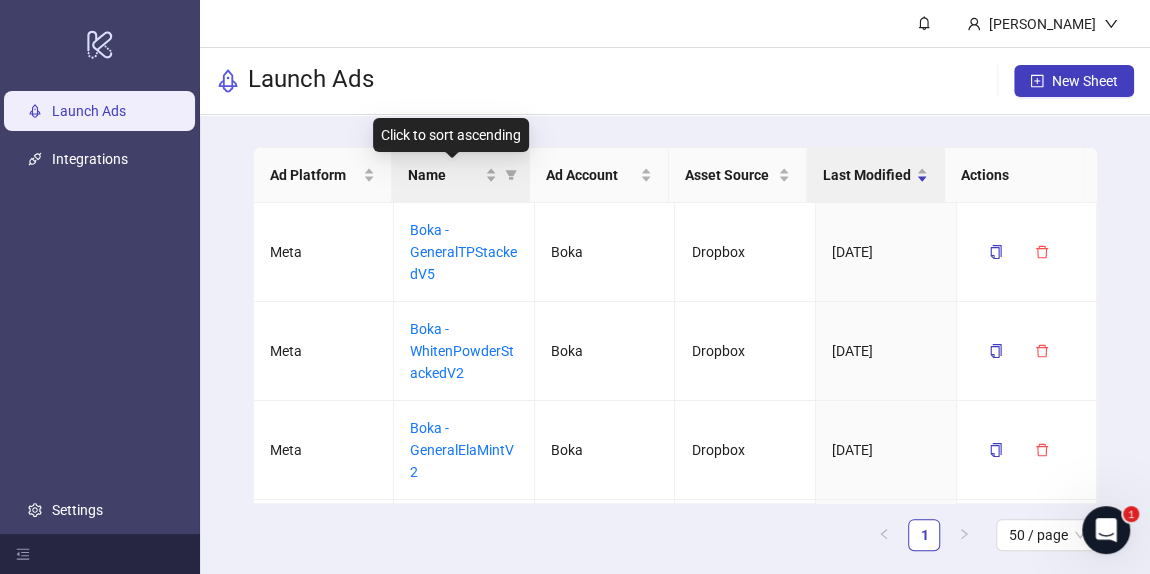 click on "Name" at bounding box center [444, 175] 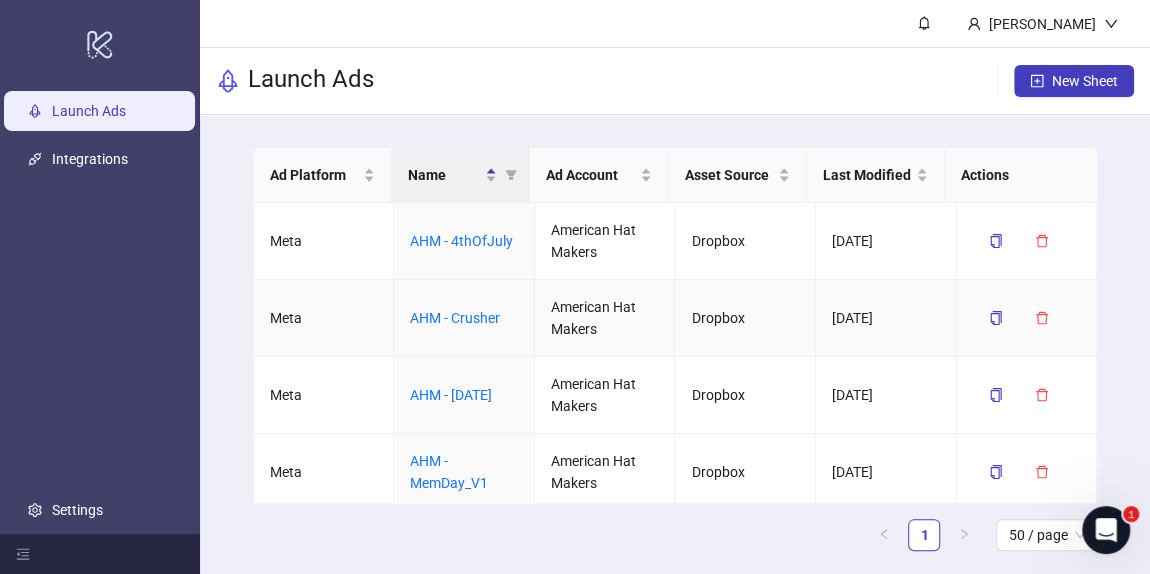 drag, startPoint x: 470, startPoint y: 404, endPoint x: 464, endPoint y: 413, distance: 10.816654 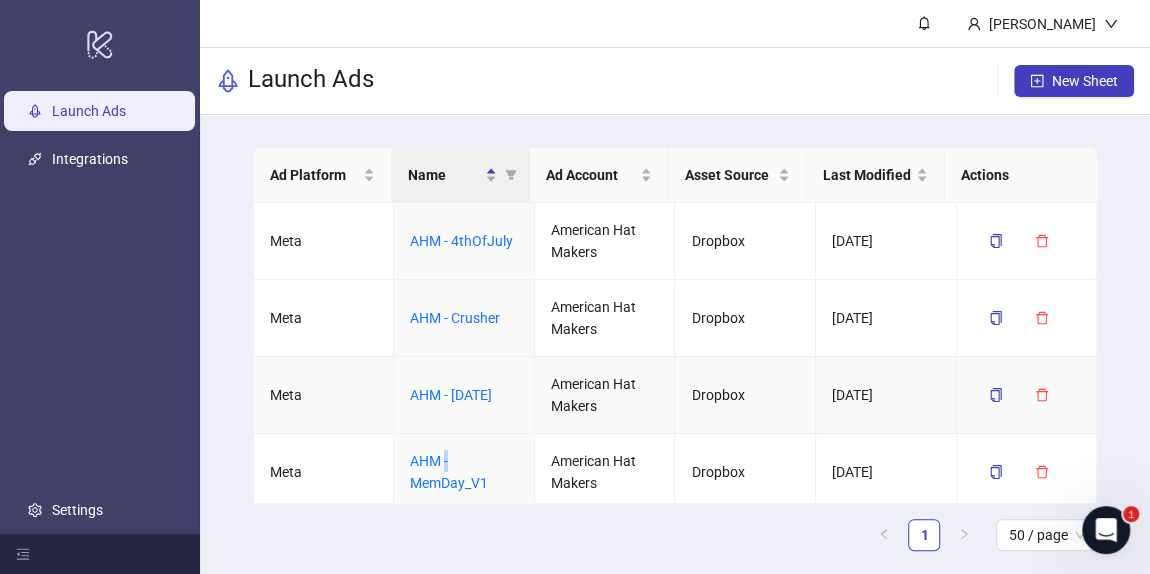 drag, startPoint x: 464, startPoint y: 413, endPoint x: 444, endPoint y: 438, distance: 32.01562 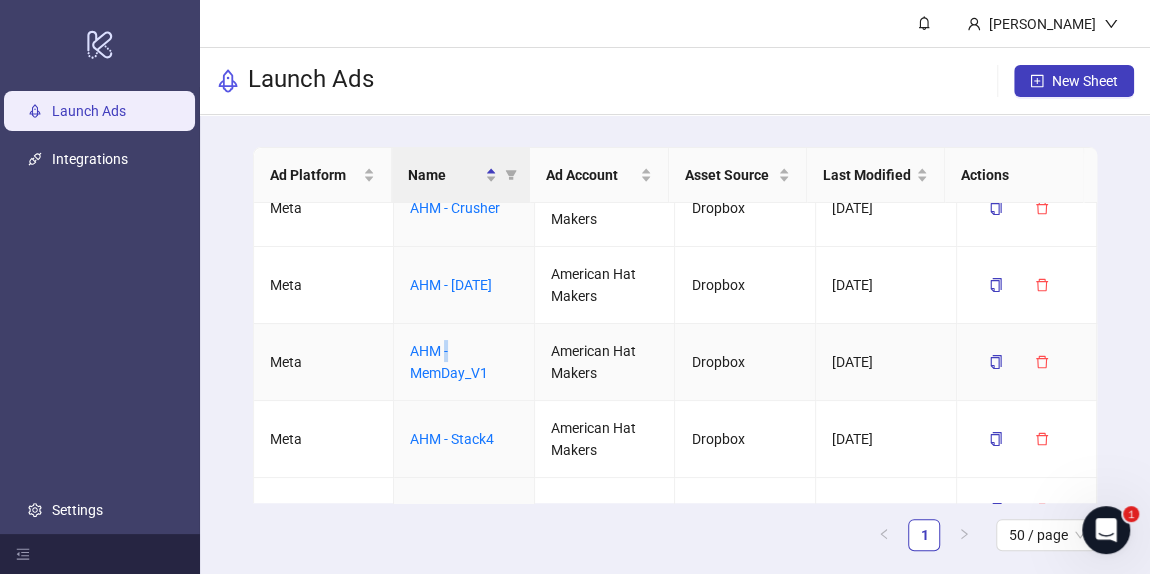 scroll, scrollTop: 181, scrollLeft: 0, axis: vertical 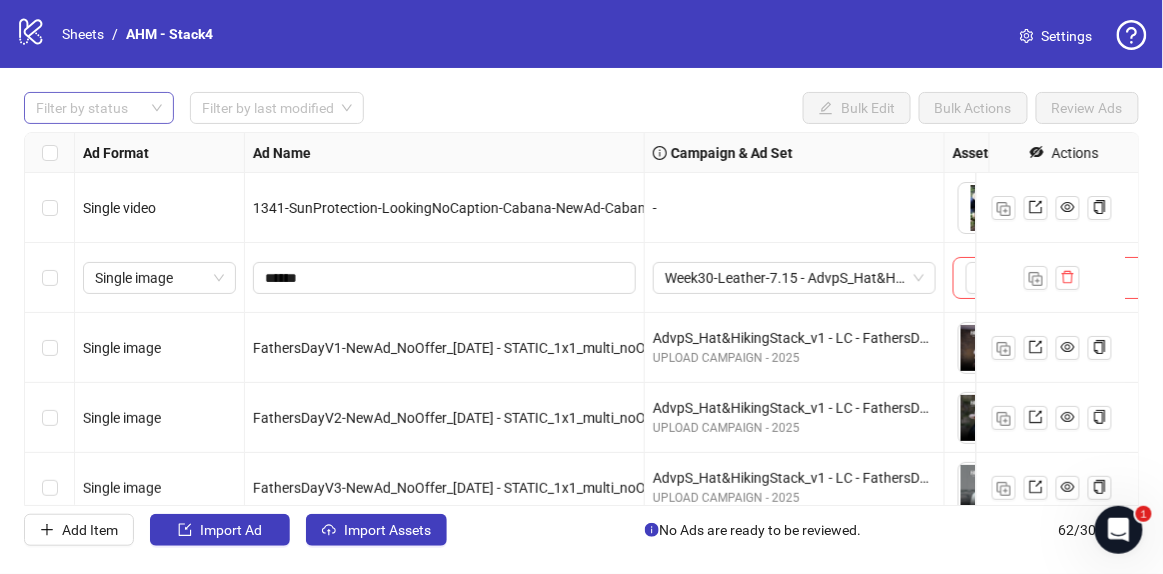 click at bounding box center [88, 108] 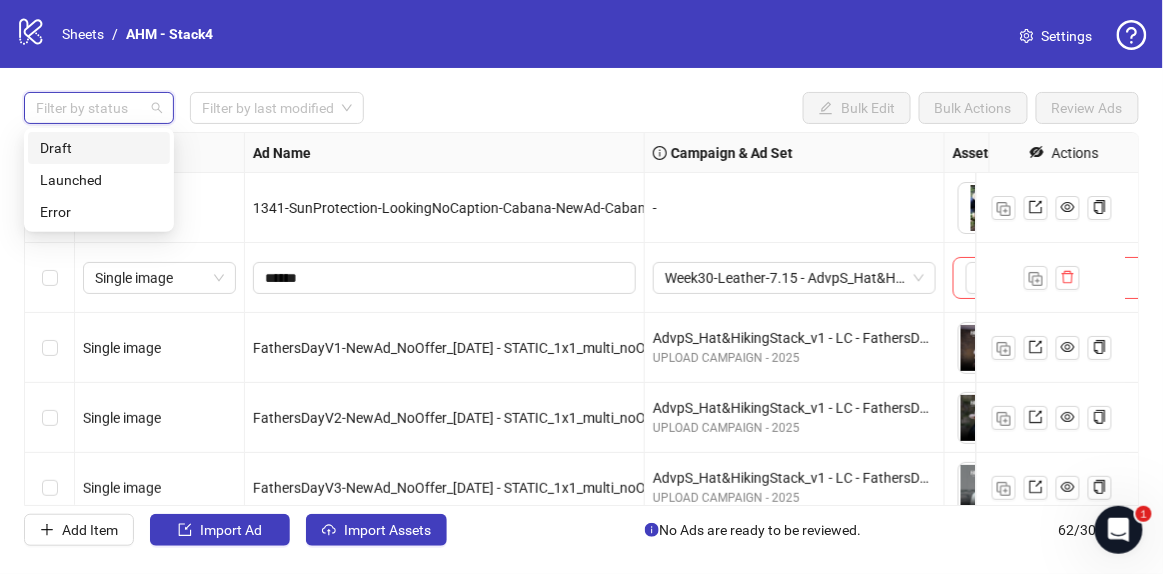 click on "Draft" at bounding box center (99, 148) 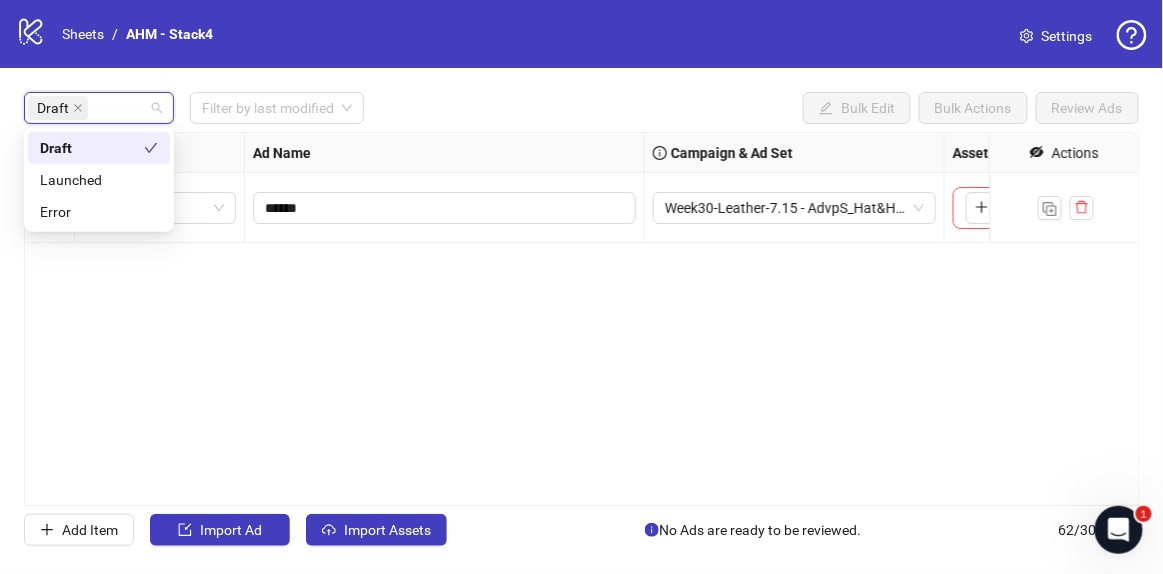 click on "Draft   Filter by last modified Bulk Edit Bulk Actions Review Ads" at bounding box center (581, 108) 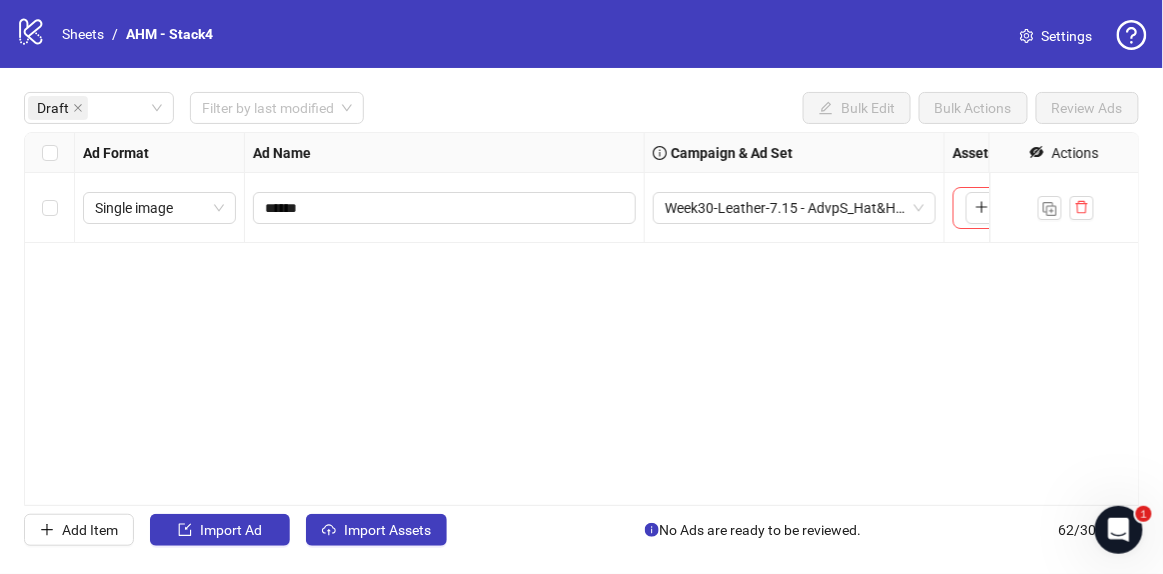 click on "**********" at bounding box center [582, 319] 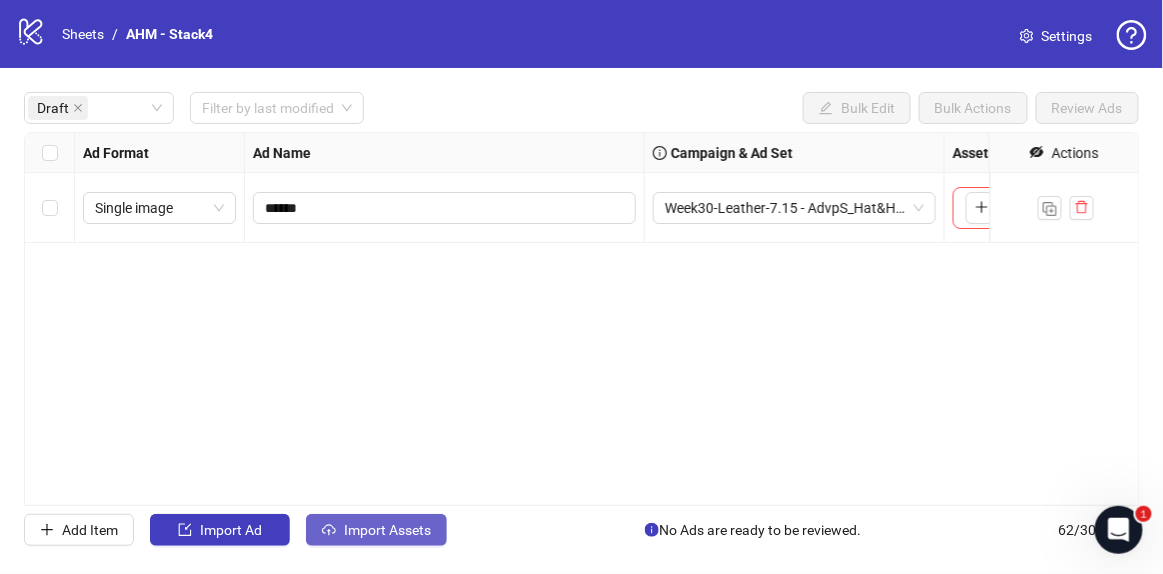 click on "Import Assets" at bounding box center [387, 530] 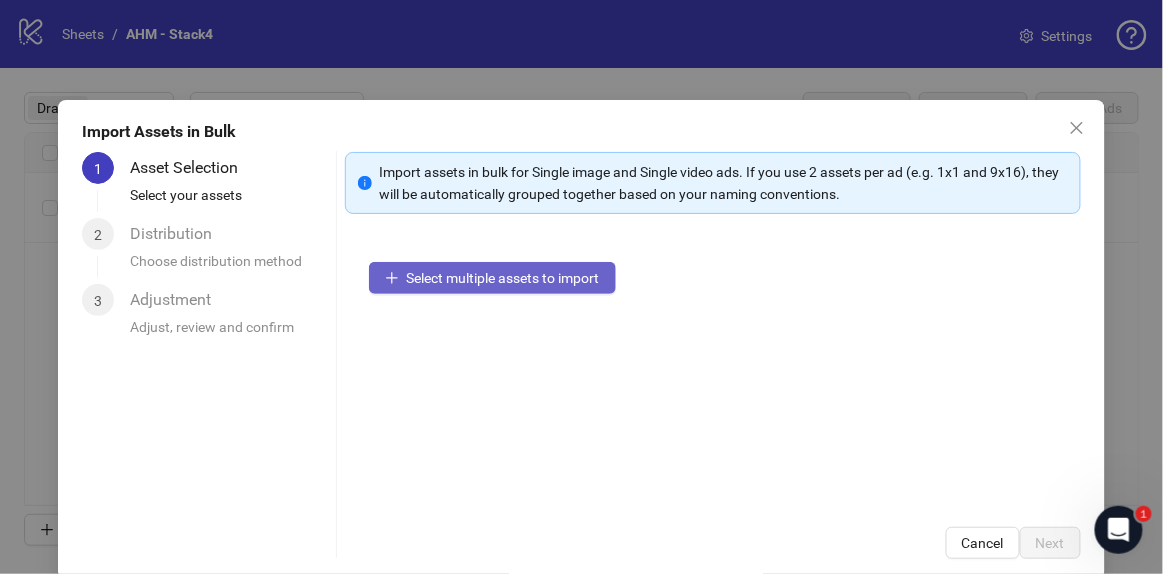 click on "Select multiple assets to import" at bounding box center (492, 278) 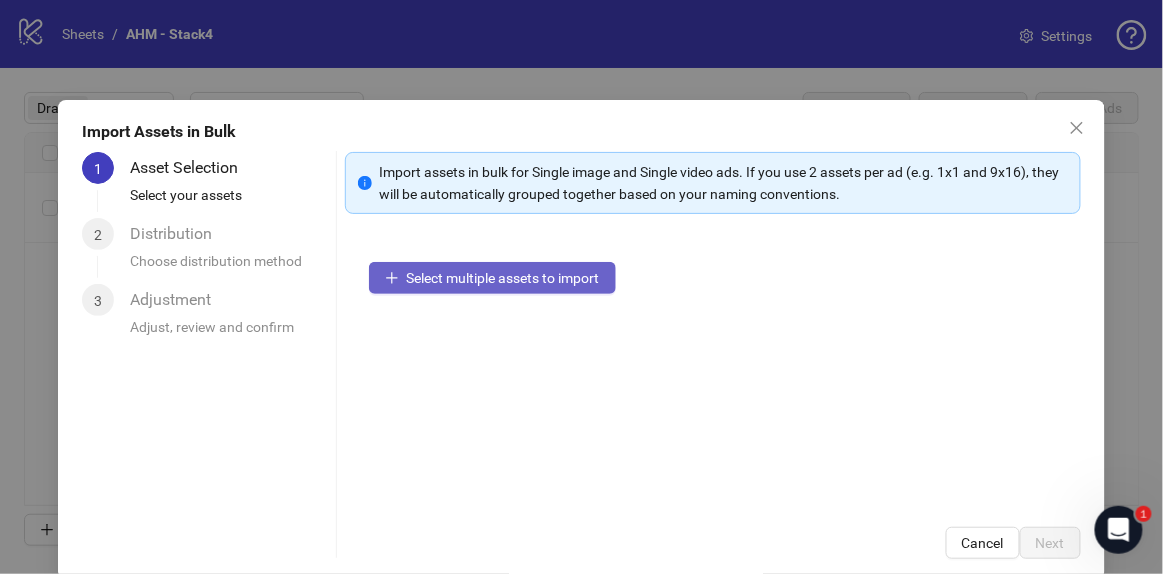 click on "Select multiple assets to import" at bounding box center (492, 278) 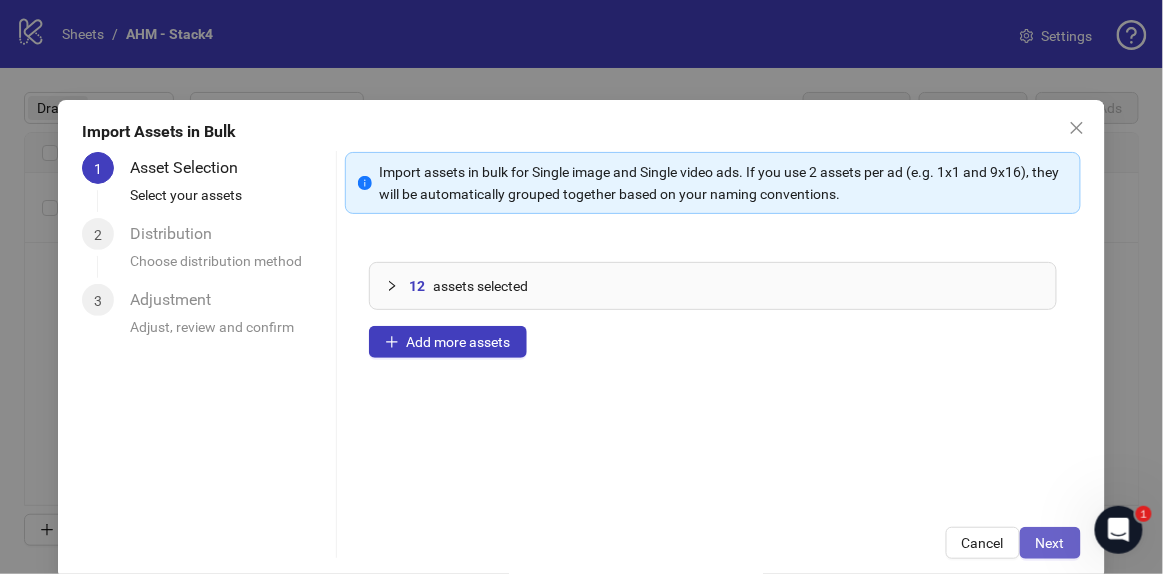 click on "Next" at bounding box center [1050, 543] 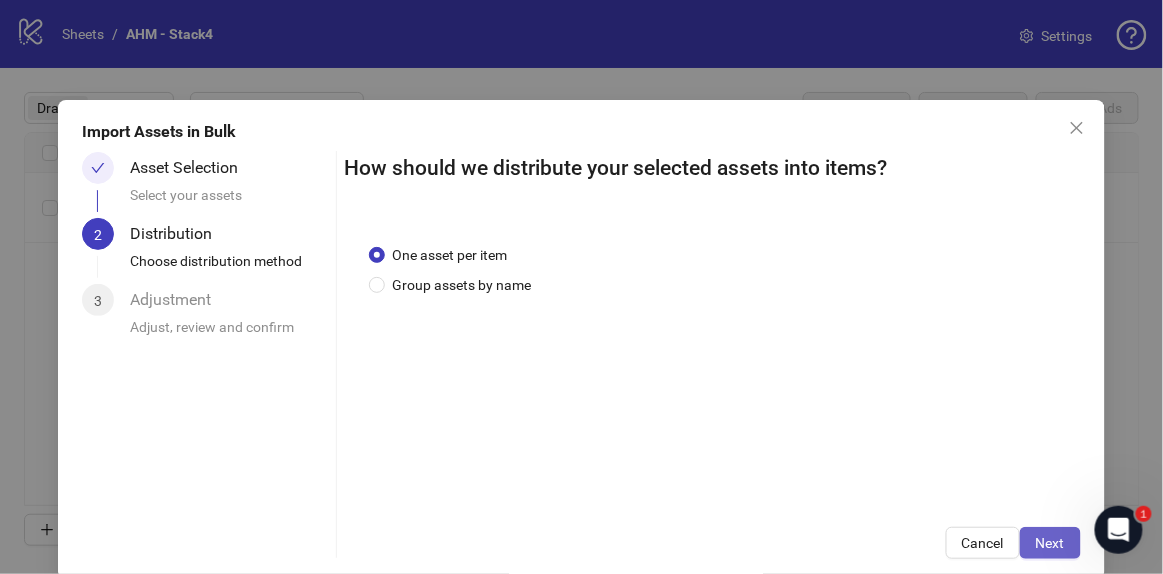 click on "Next" at bounding box center [1050, 543] 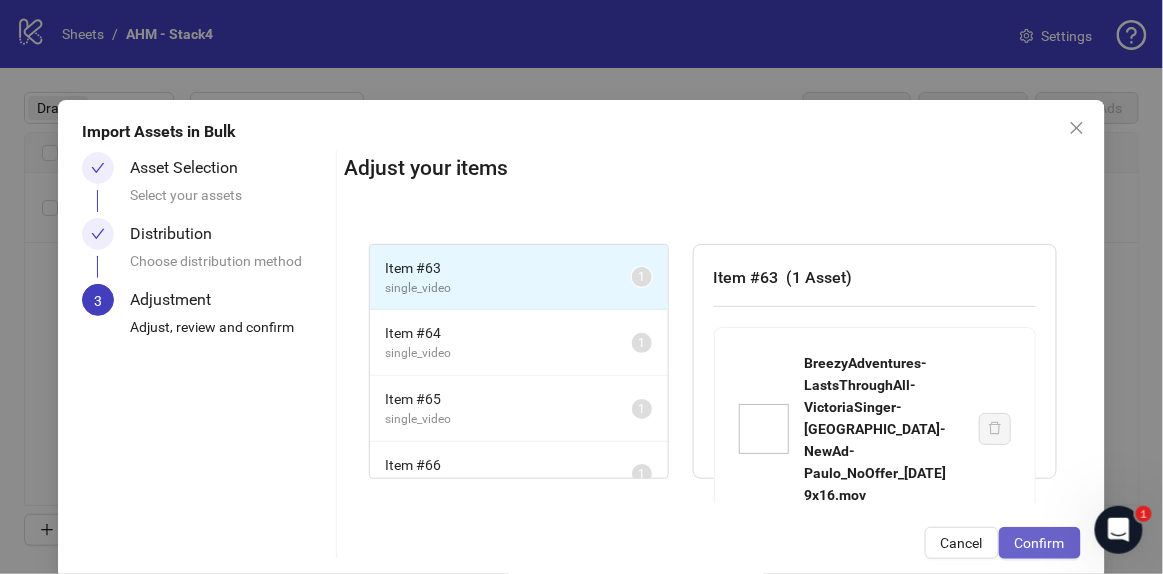 click on "Confirm" at bounding box center [1040, 543] 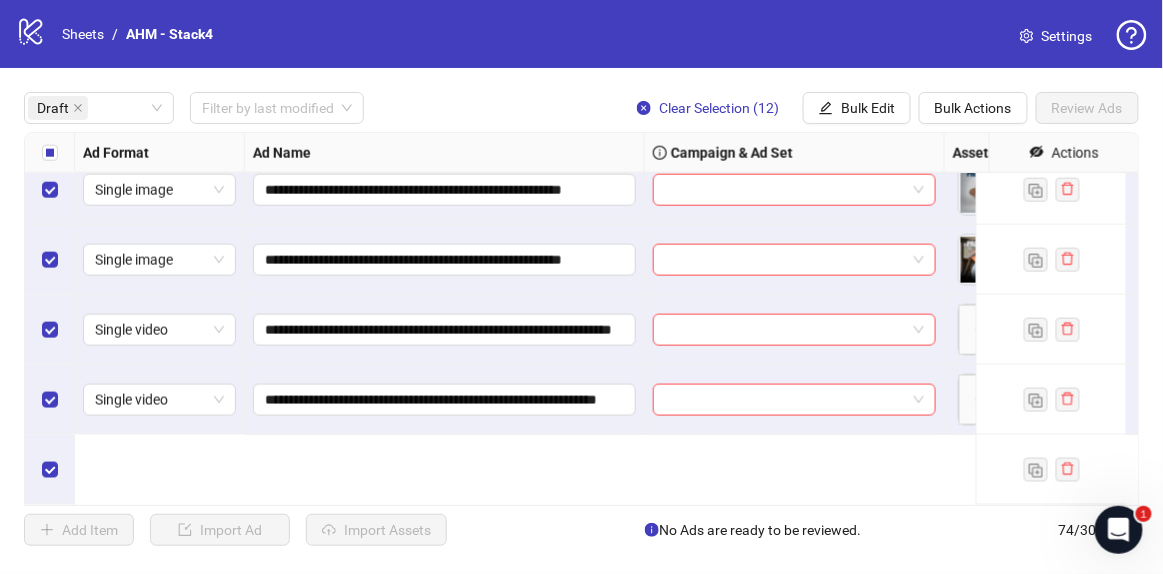 scroll, scrollTop: 0, scrollLeft: 0, axis: both 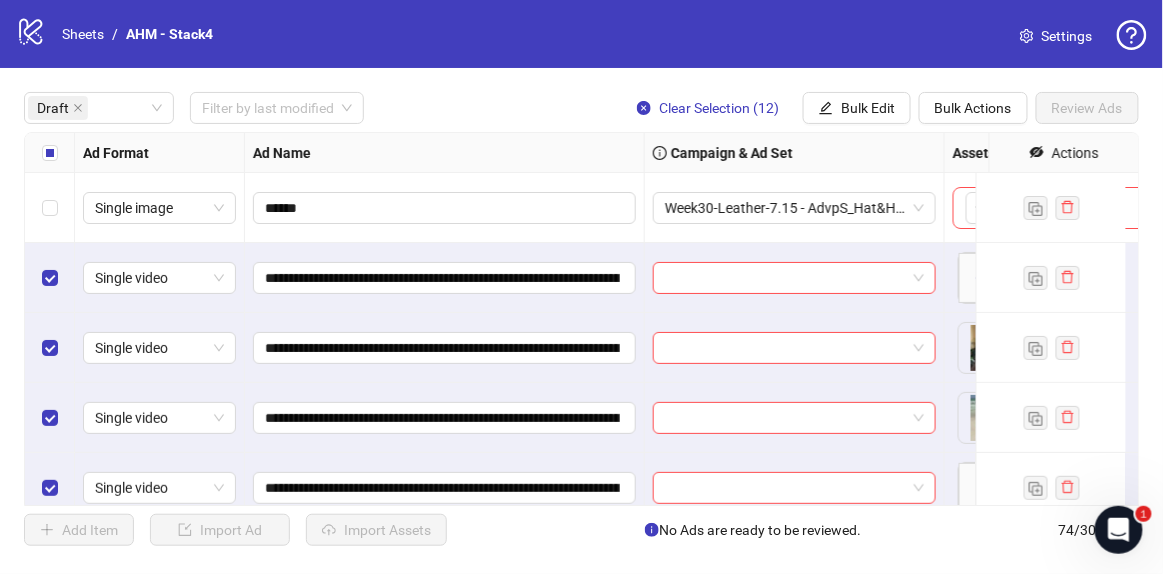 click on "**********" at bounding box center (581, 319) 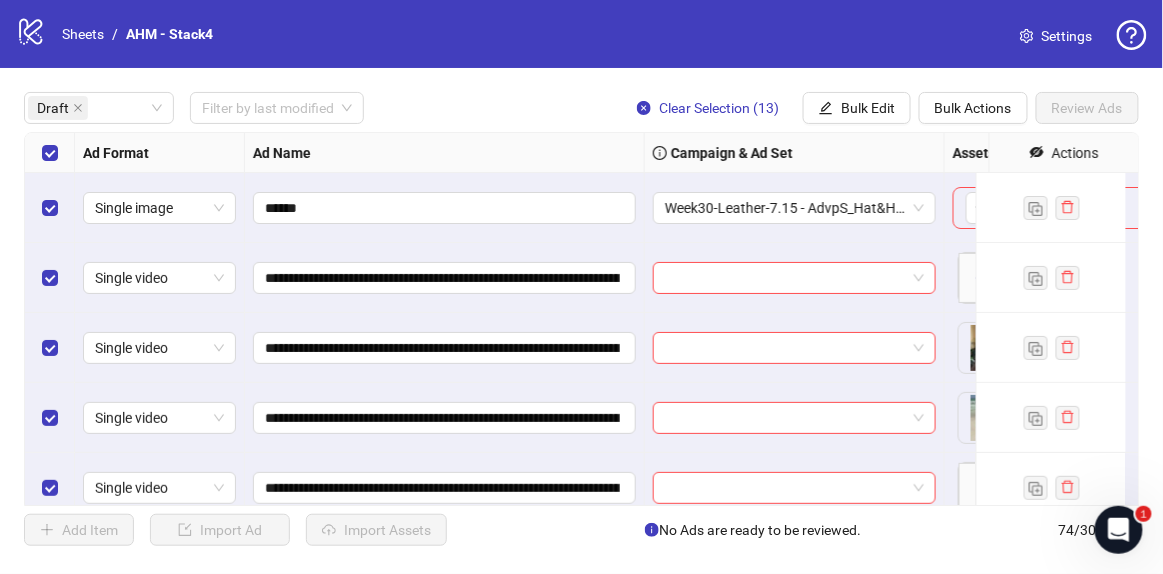 click at bounding box center [50, 153] 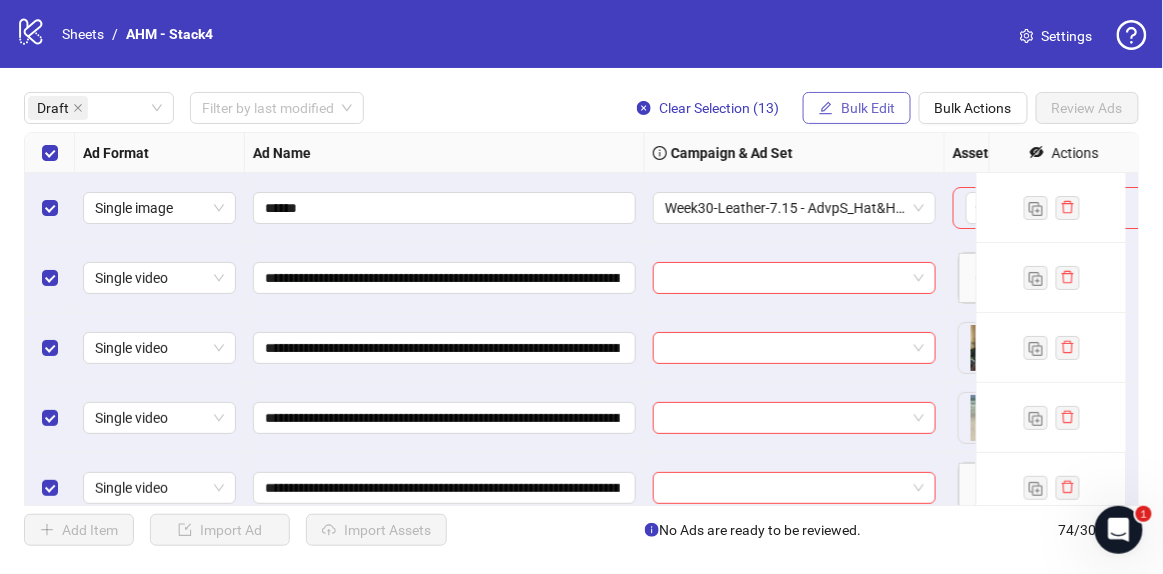 click on "Bulk Edit" at bounding box center (868, 108) 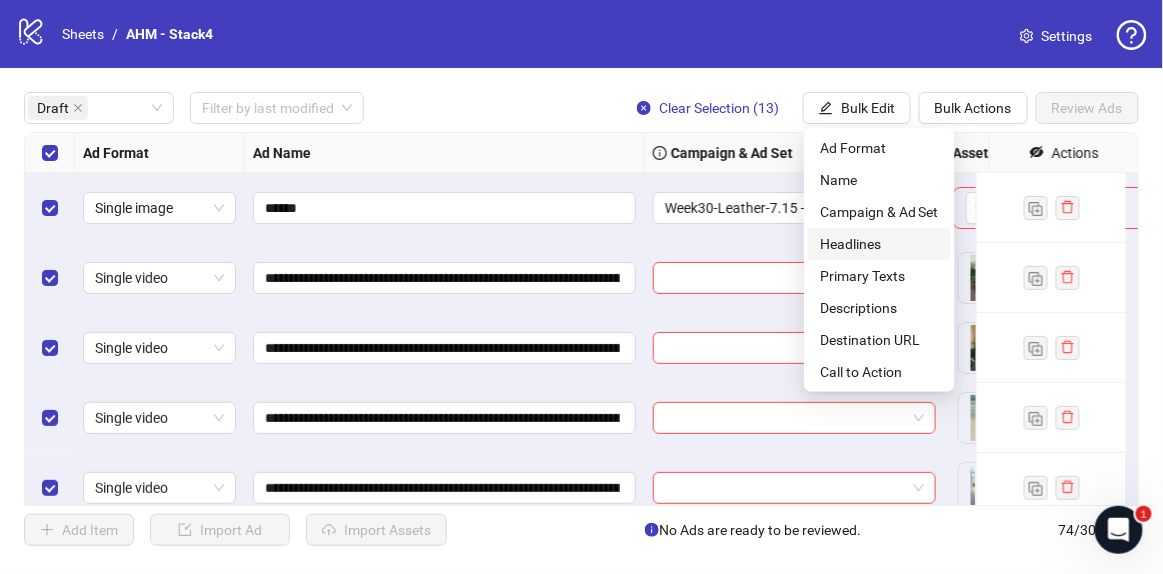 click on "Headlines" at bounding box center [879, 244] 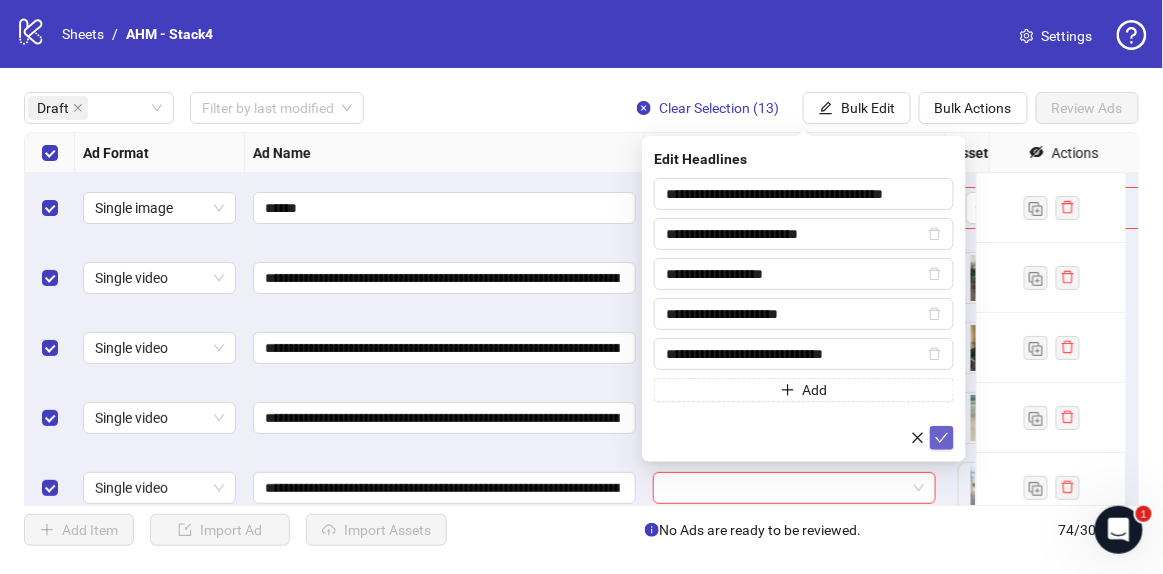 click 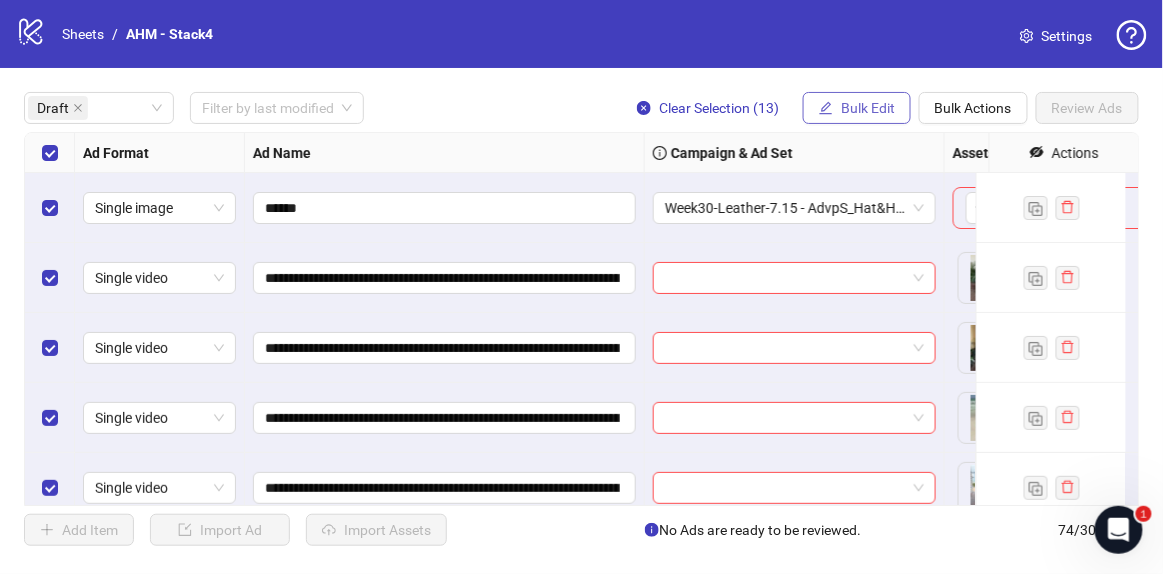 click on "Bulk Edit" at bounding box center [868, 108] 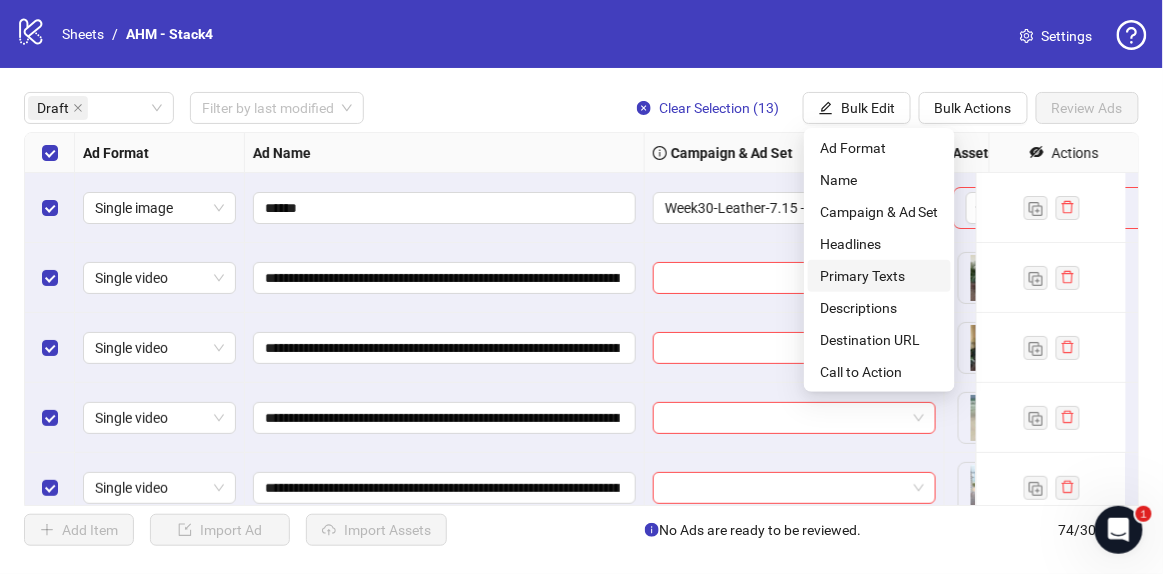 click on "Primary Texts" at bounding box center (879, 276) 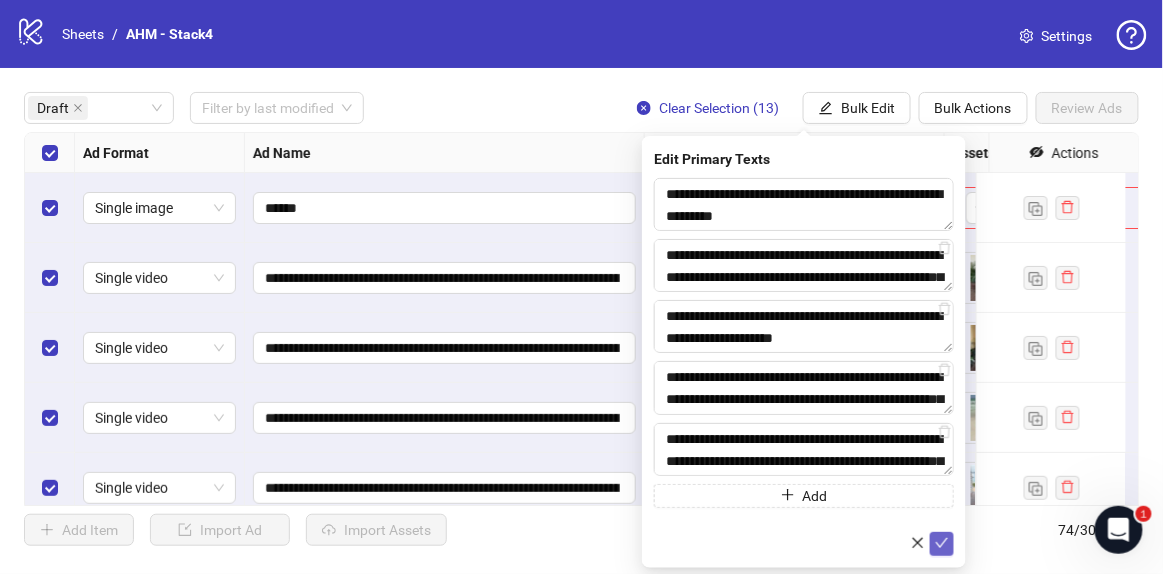 click 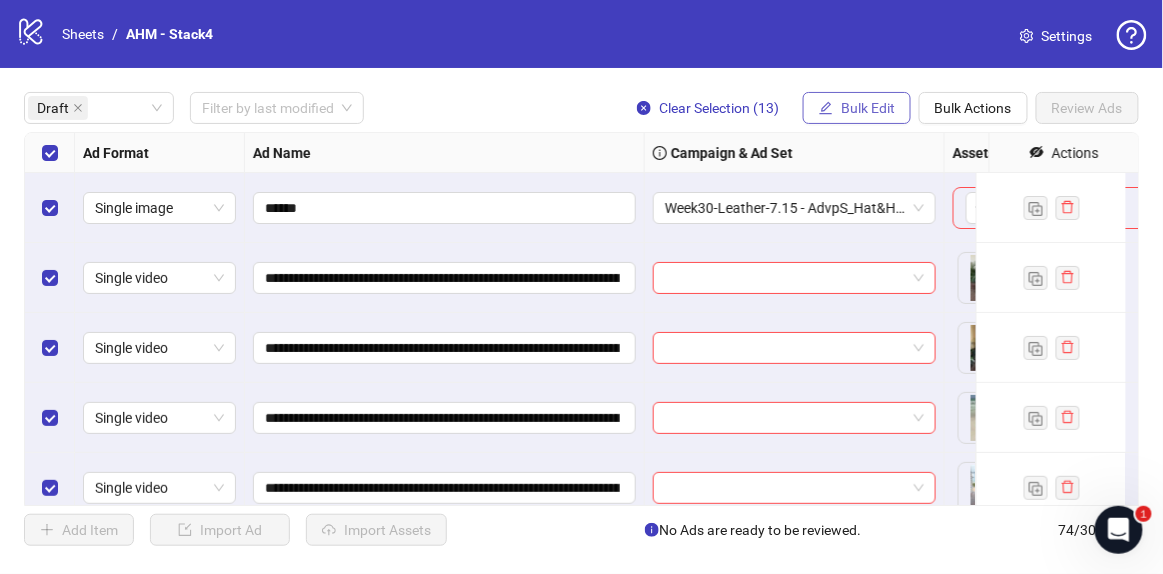 click on "Bulk Edit" at bounding box center [868, 108] 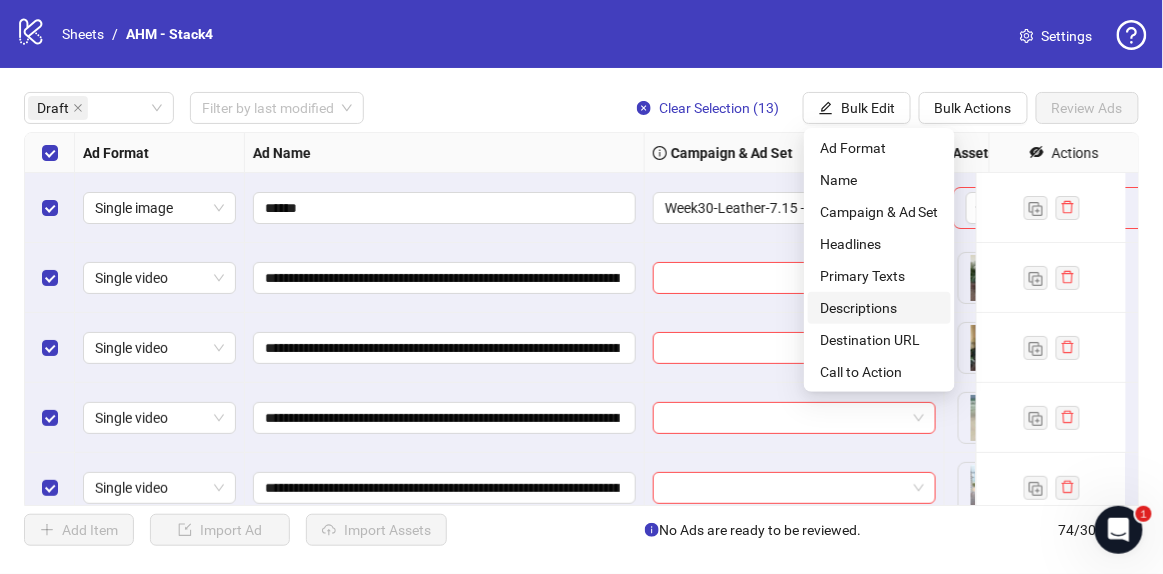 click on "Descriptions" at bounding box center (879, 308) 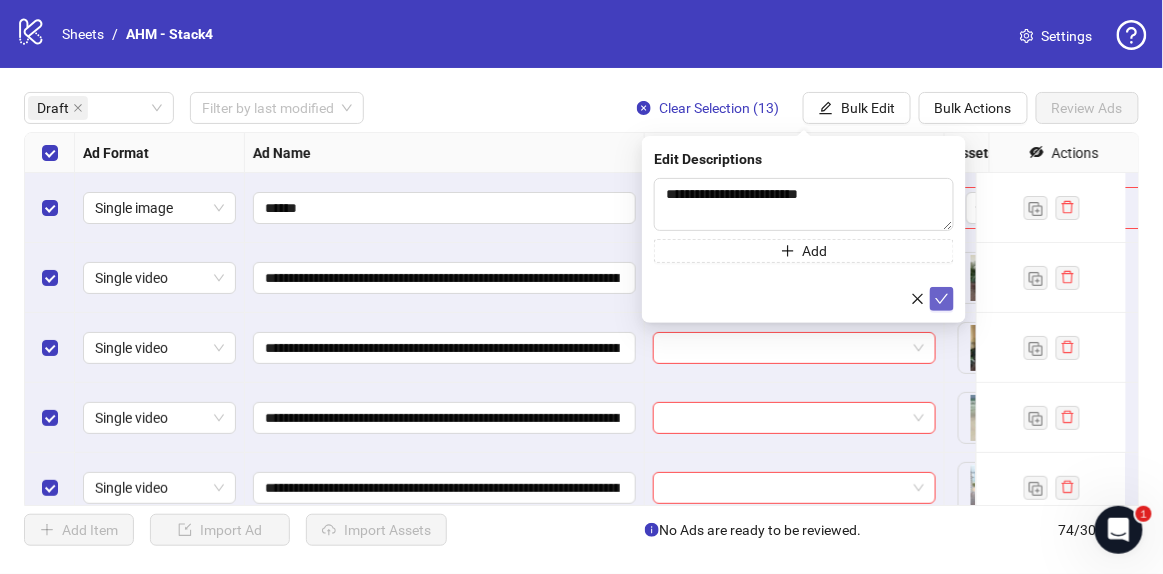 click at bounding box center [942, 299] 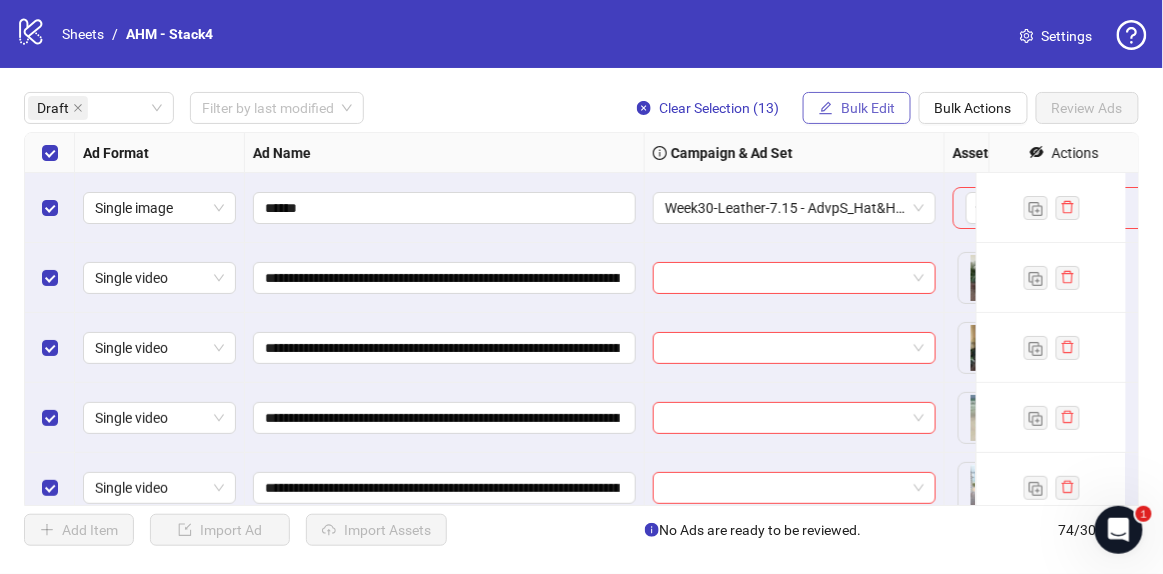 click on "Bulk Edit" at bounding box center (857, 108) 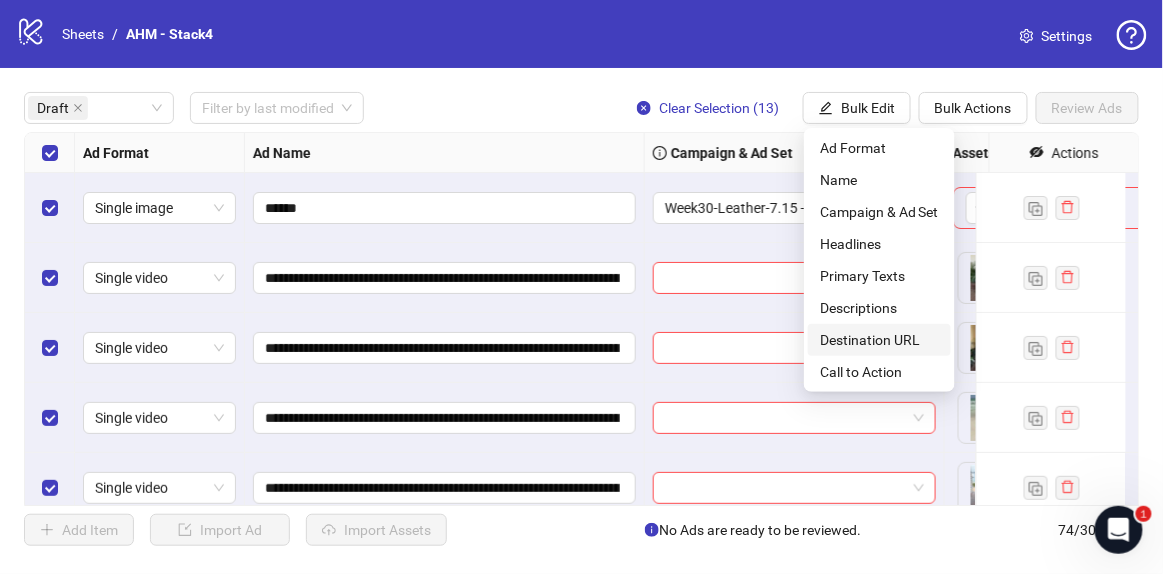 click on "Destination URL" at bounding box center (879, 340) 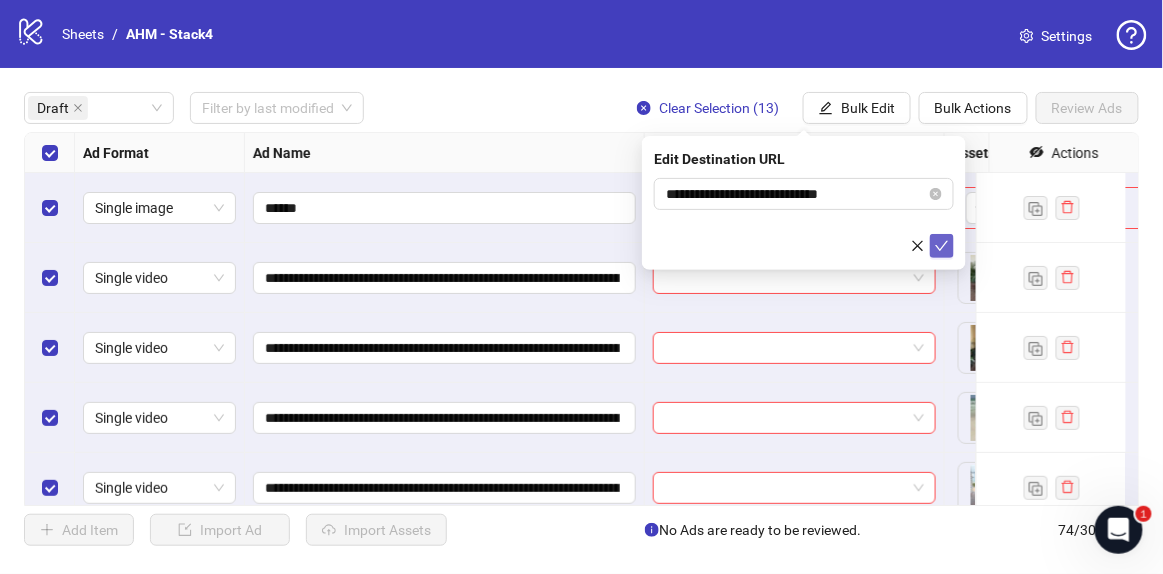 click 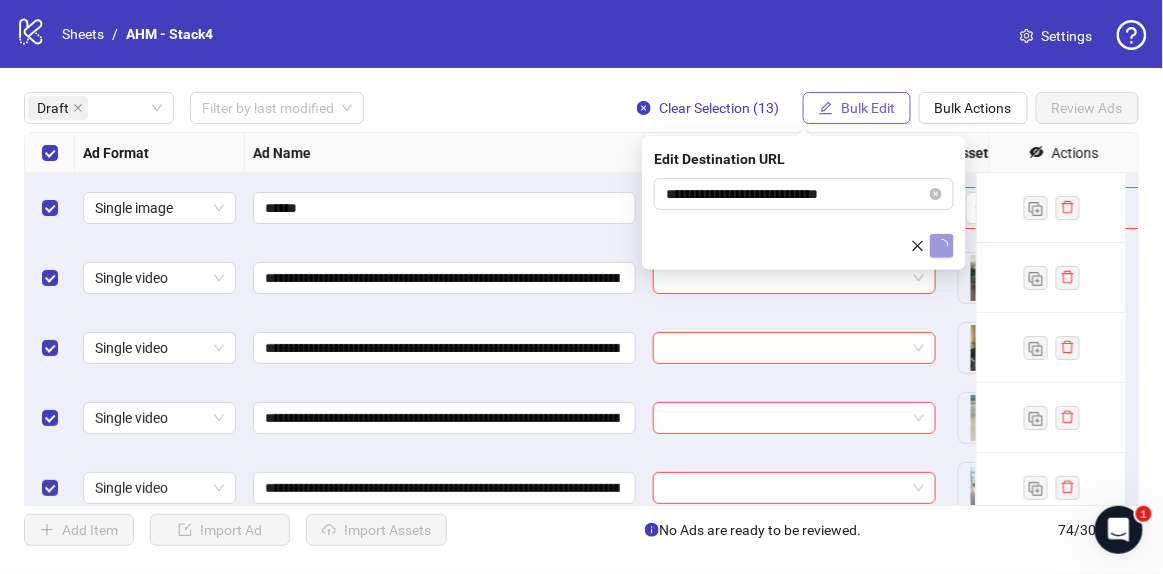 click on "Bulk Edit" at bounding box center (868, 108) 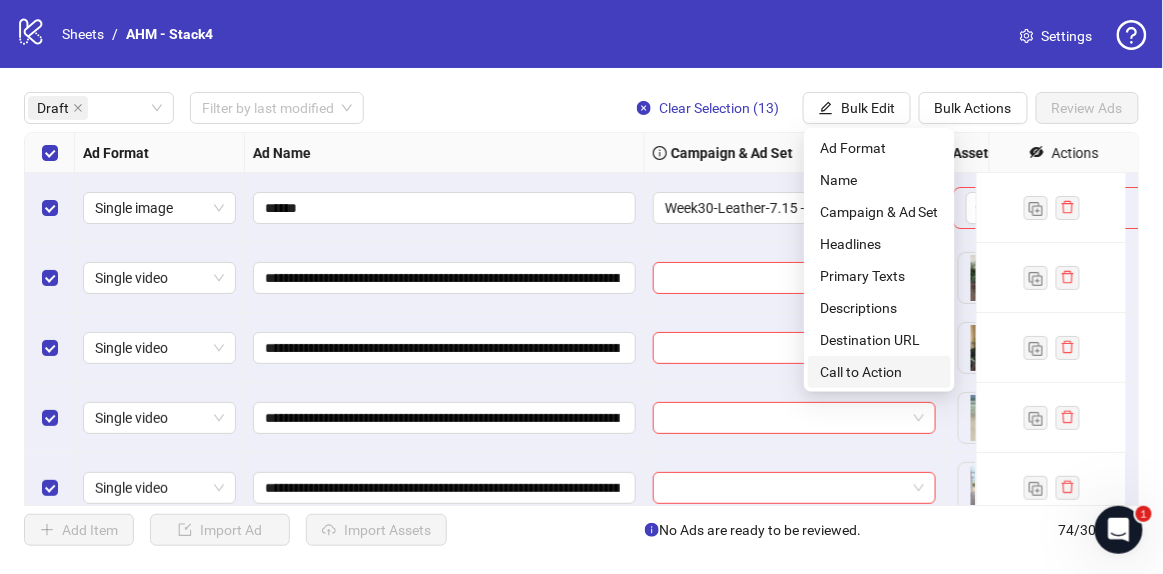 click on "Call to Action" at bounding box center [879, 372] 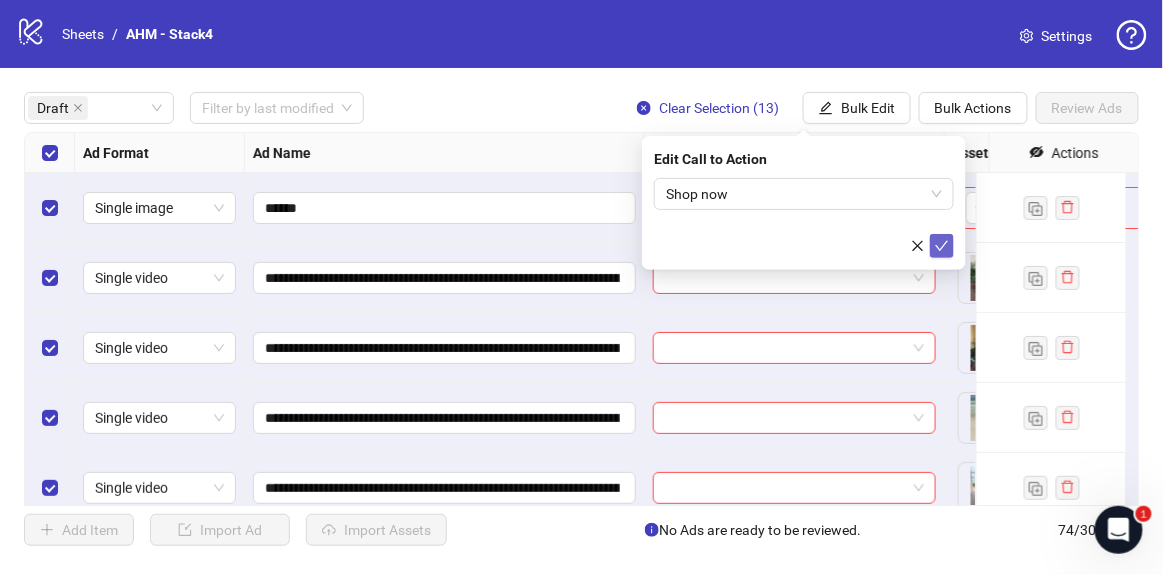 click 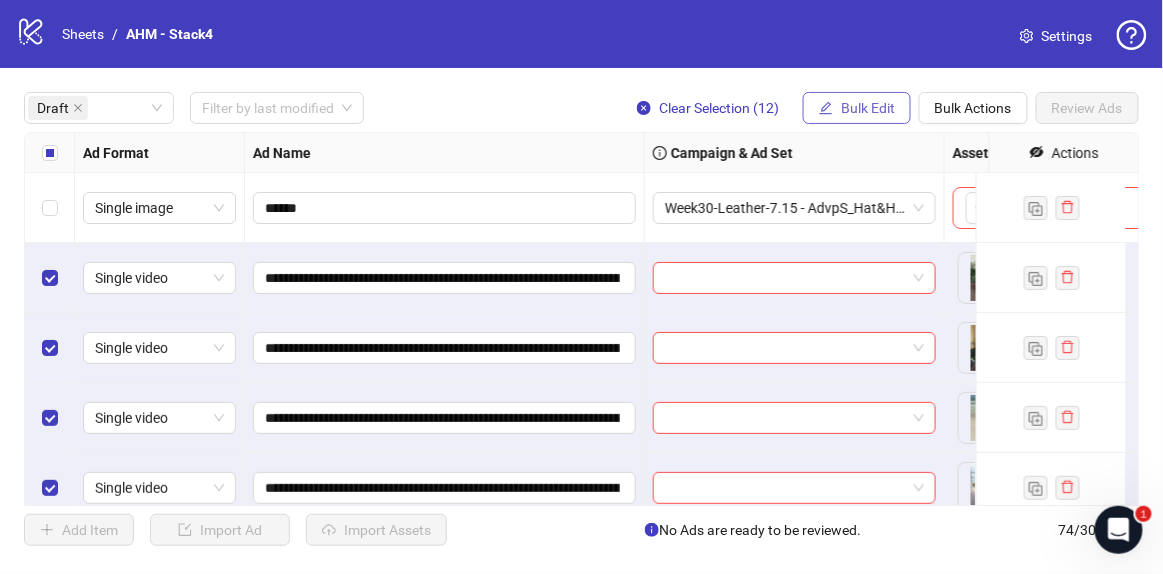 click on "Bulk Edit" at bounding box center (857, 108) 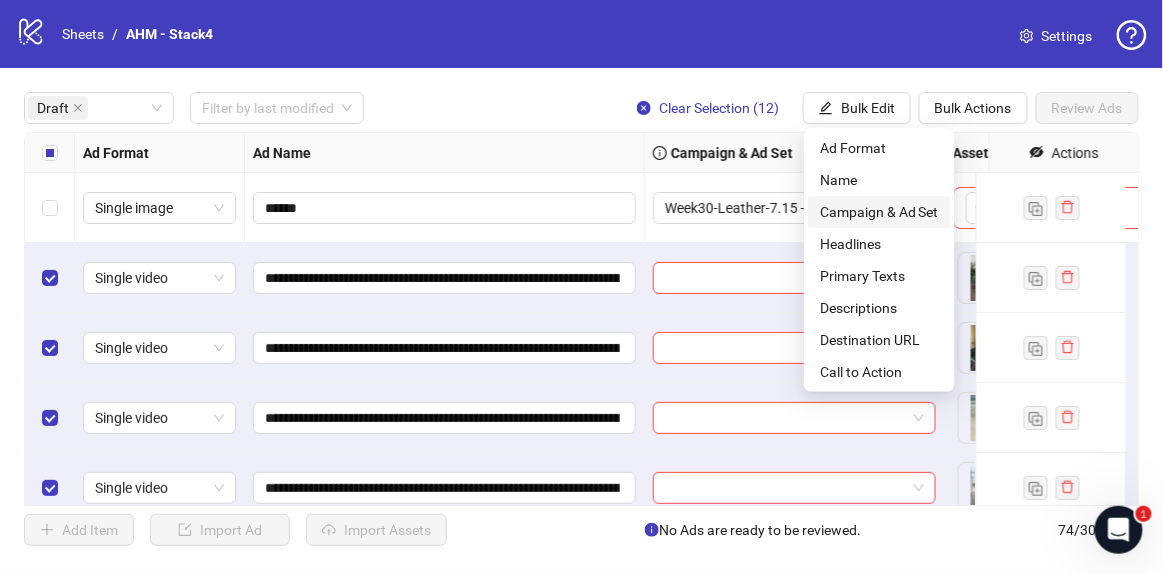click on "Campaign & Ad Set" at bounding box center (879, 212) 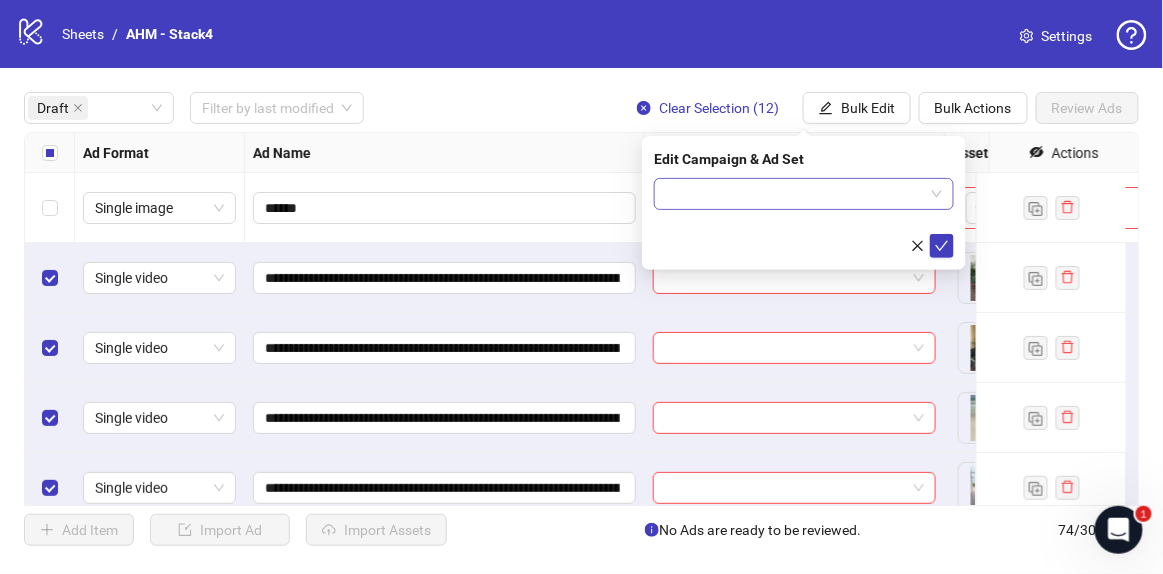 click at bounding box center [795, 194] 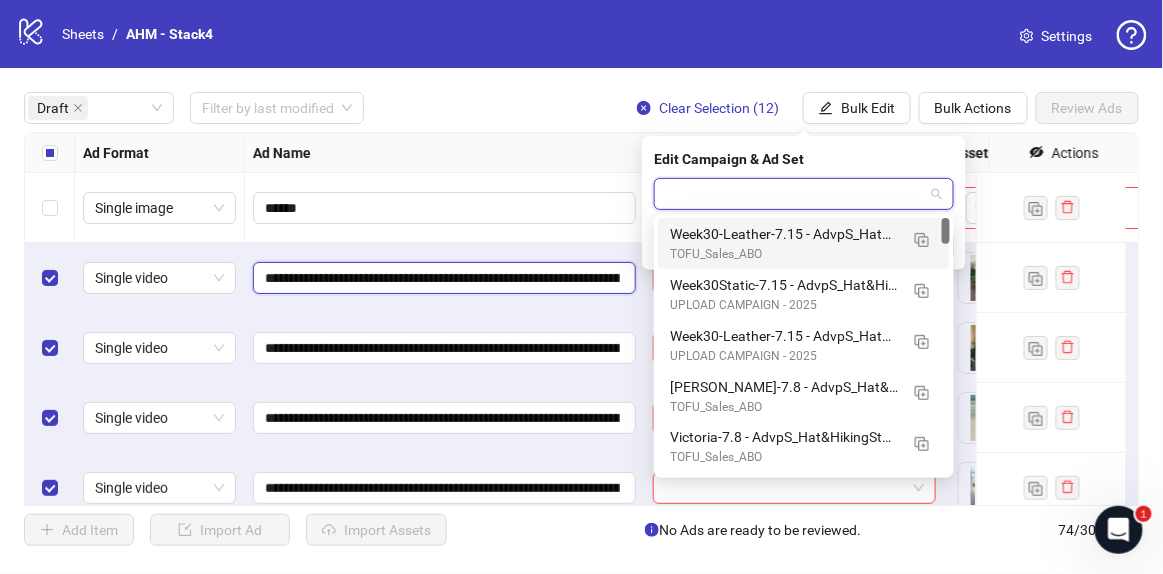 click on "**********" at bounding box center (442, 278) 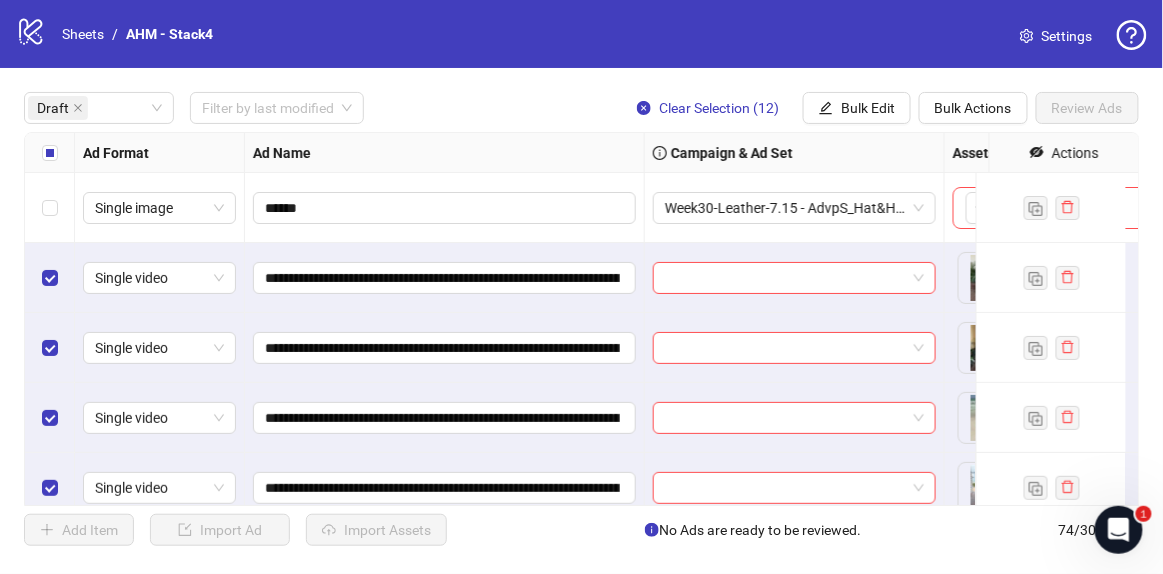 click at bounding box center (50, 153) 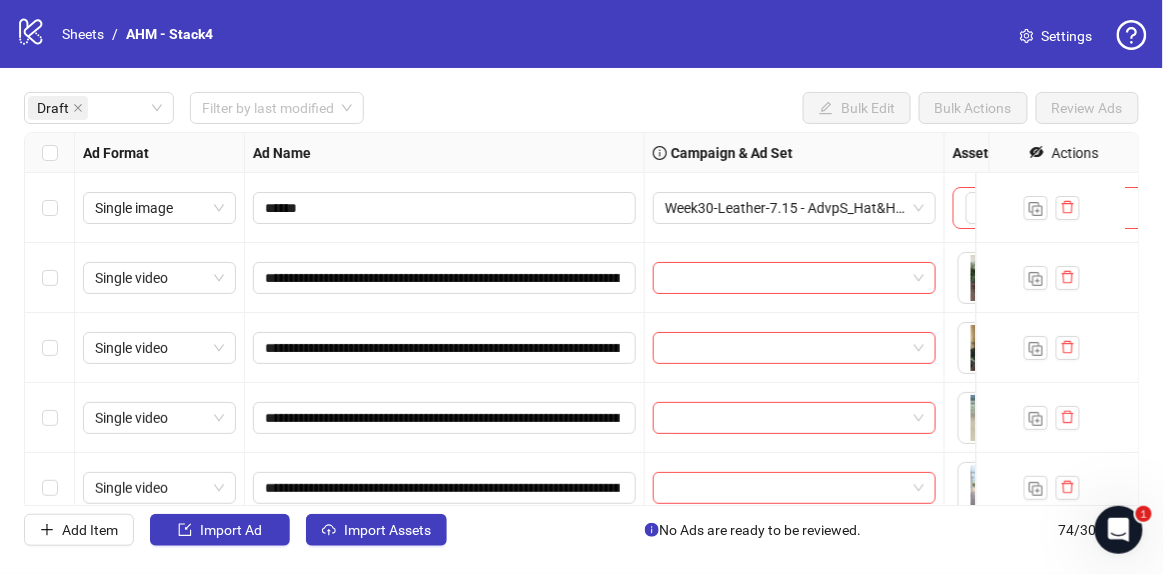 click at bounding box center (50, 153) 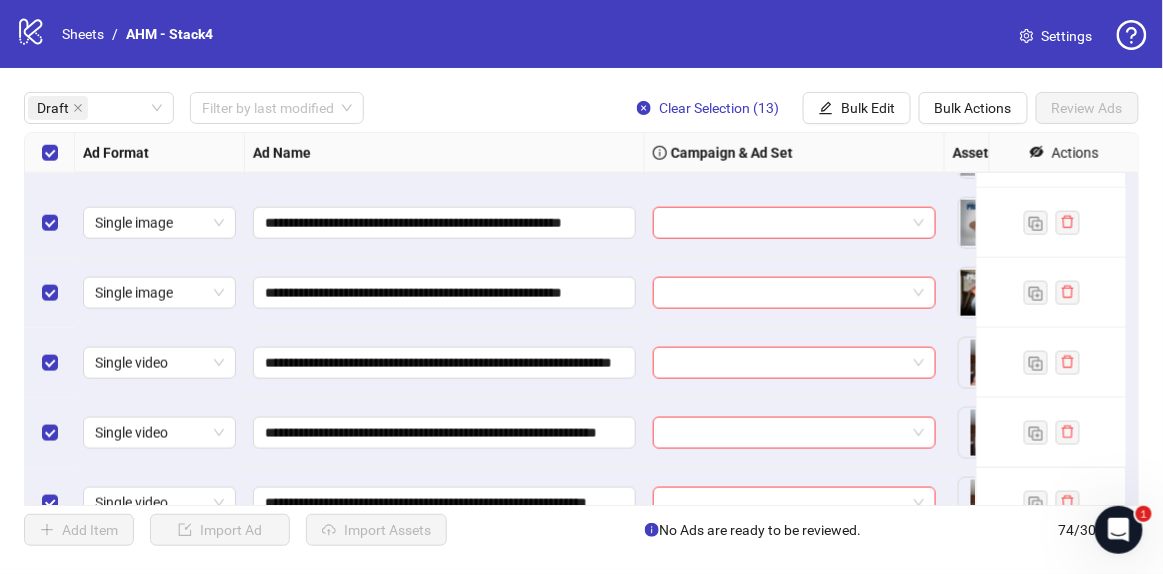 scroll, scrollTop: 363, scrollLeft: 0, axis: vertical 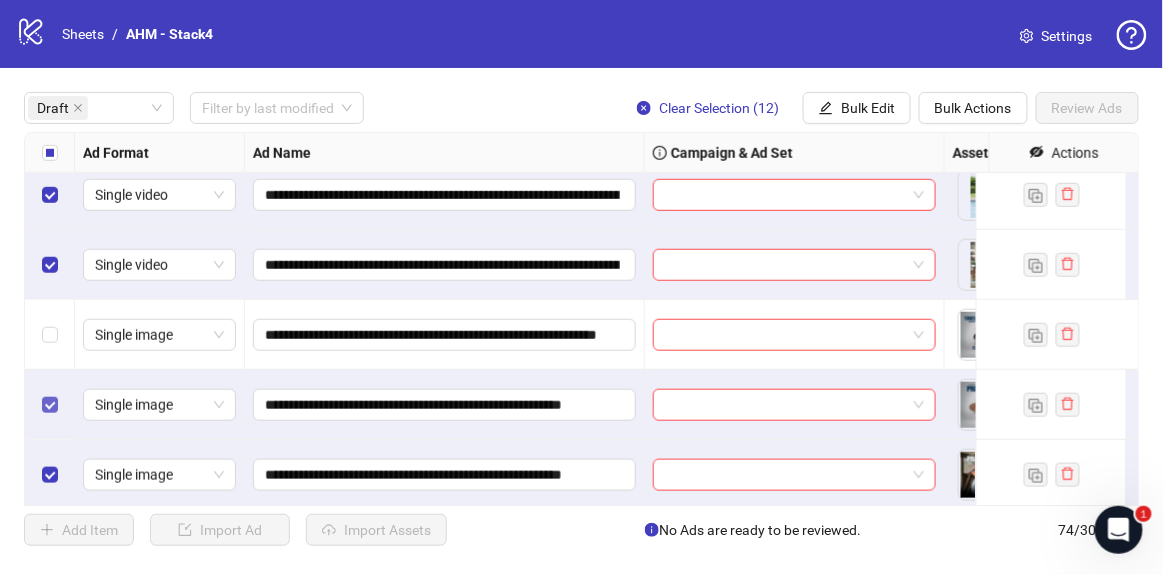 click at bounding box center (50, 405) 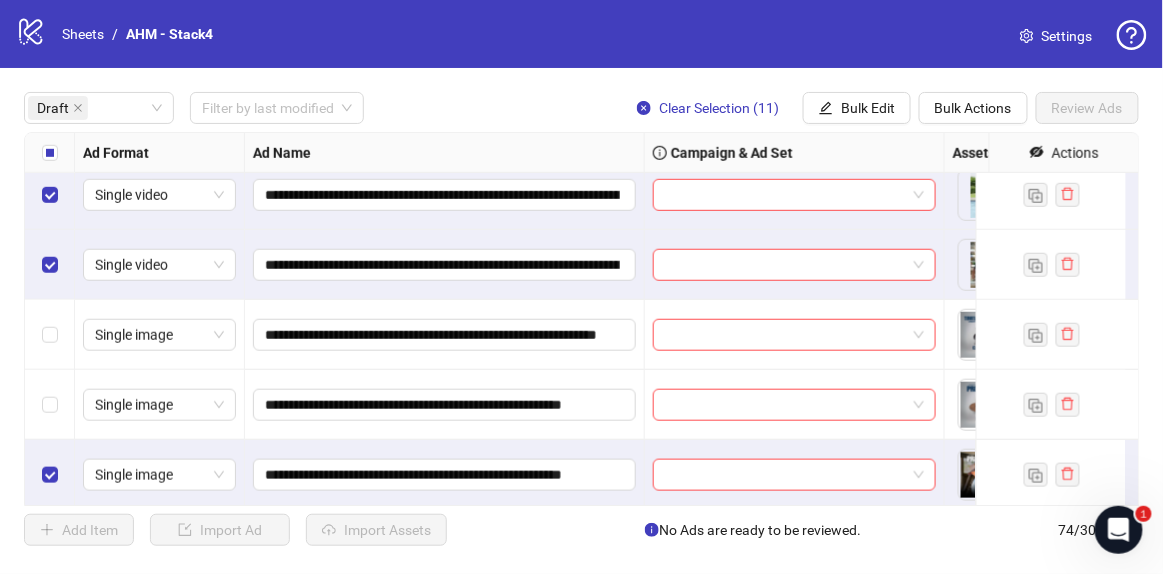 click at bounding box center (50, 475) 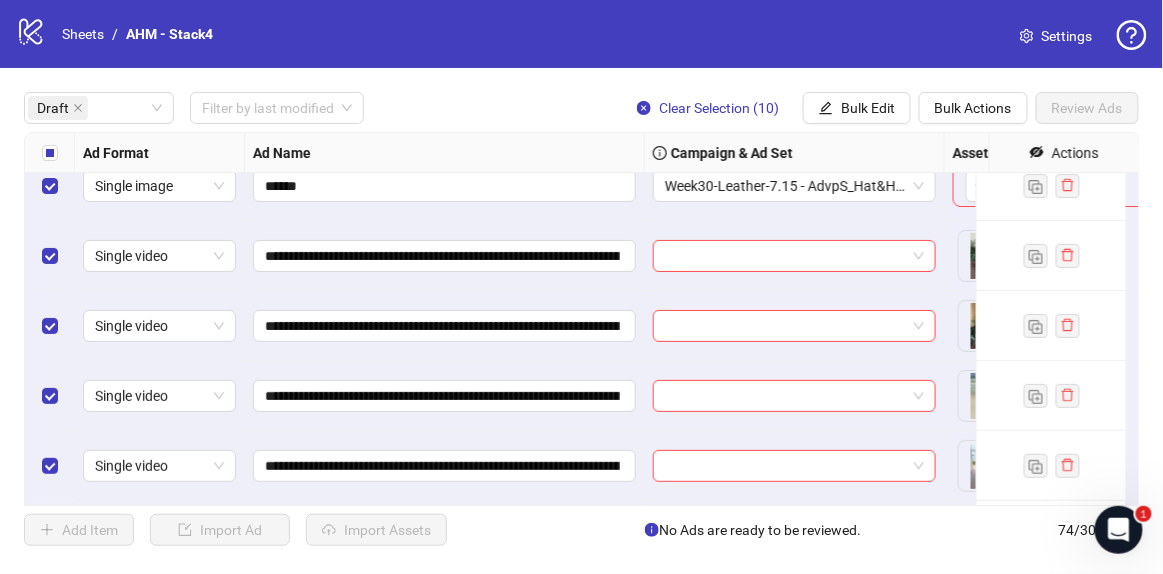 scroll, scrollTop: 0, scrollLeft: 0, axis: both 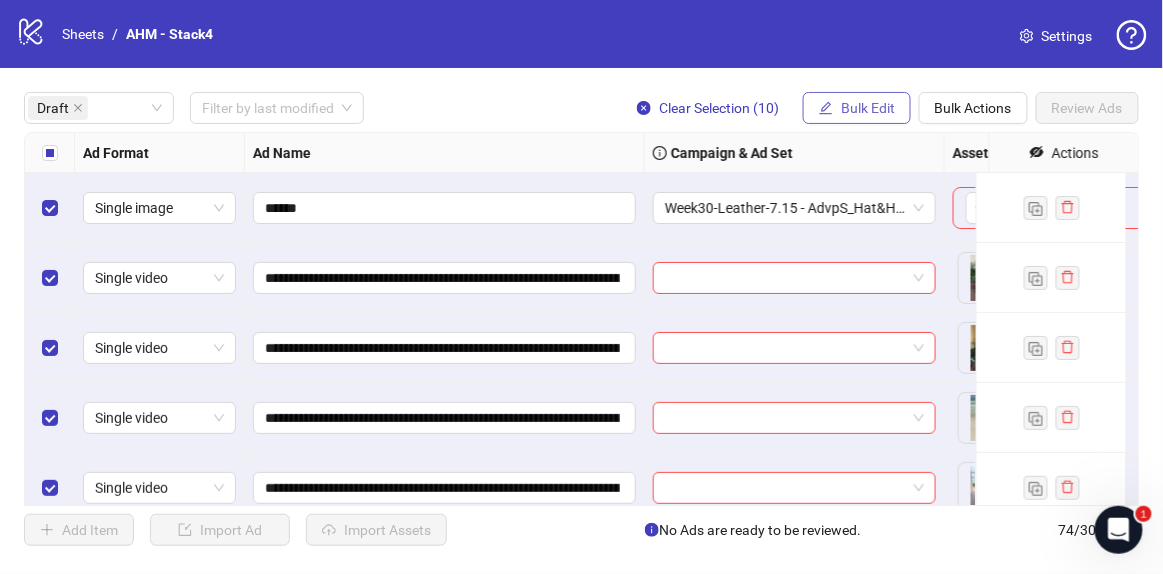 click on "Bulk Edit" at bounding box center (868, 108) 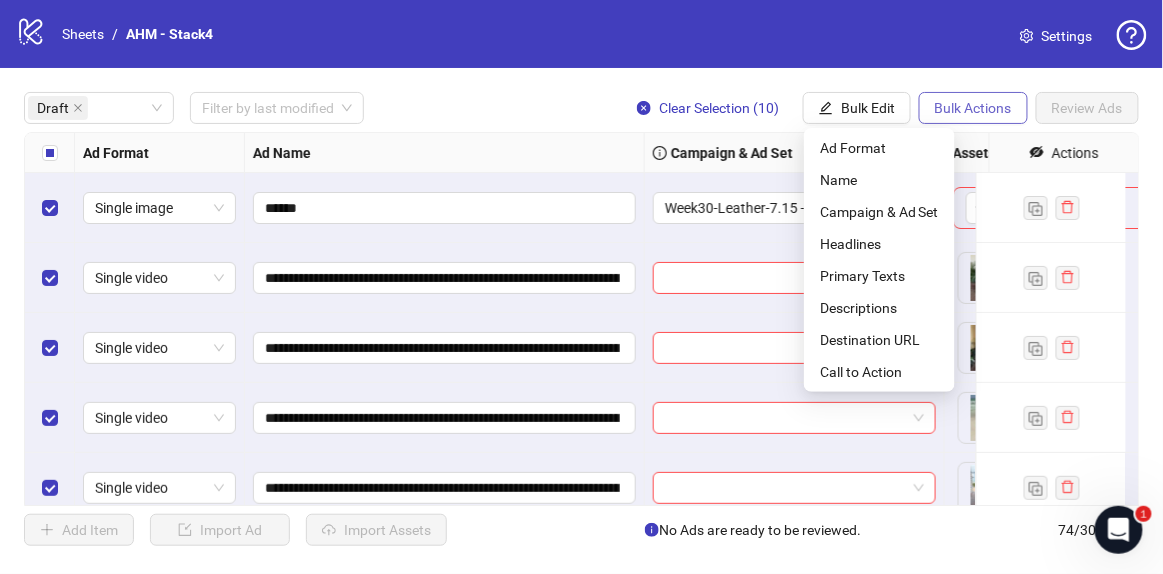 click on "Bulk Actions" at bounding box center [973, 108] 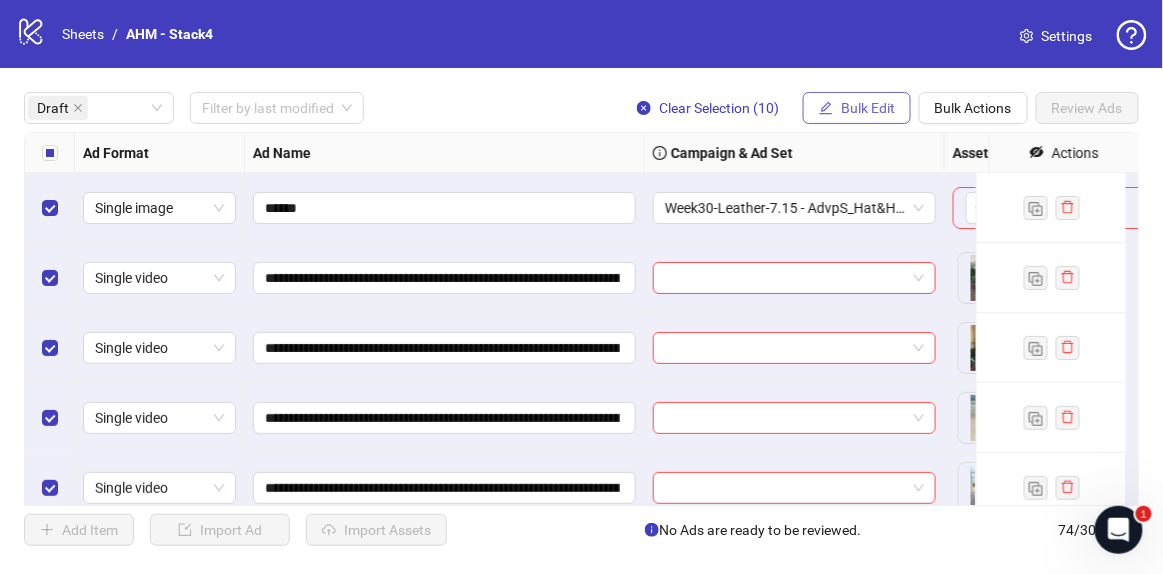 click on "Bulk Edit" at bounding box center [868, 108] 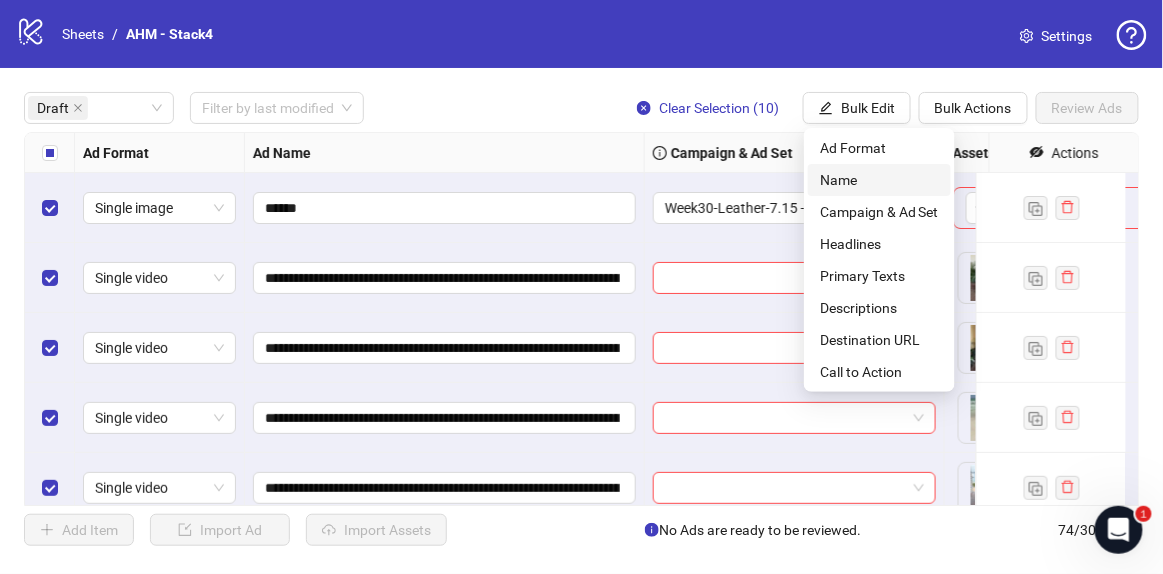 click on "Name" at bounding box center [879, 180] 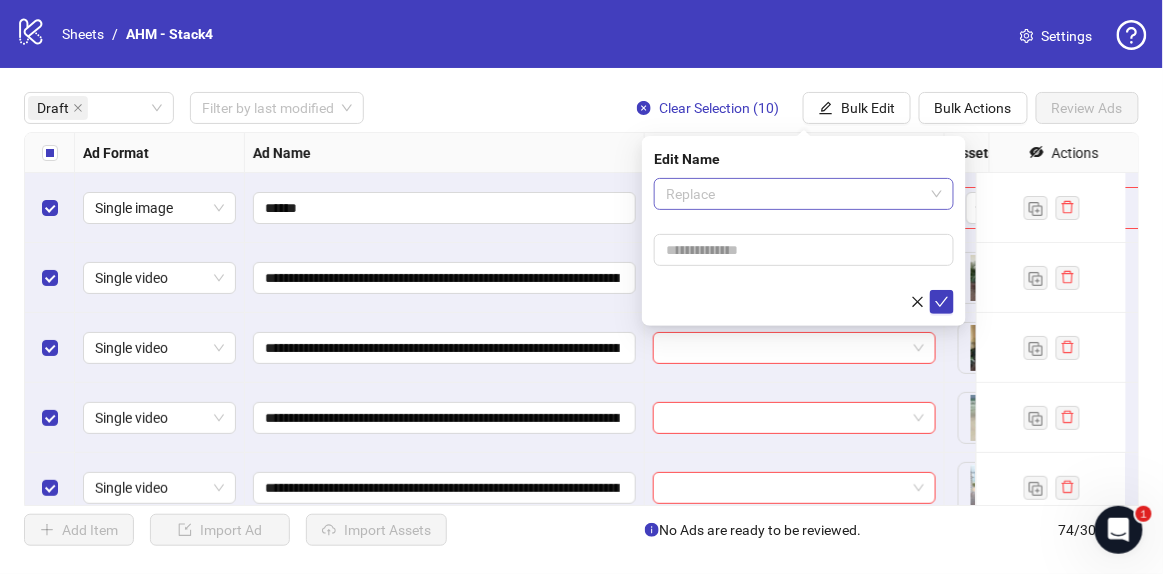 click on "Replace" at bounding box center (804, 194) 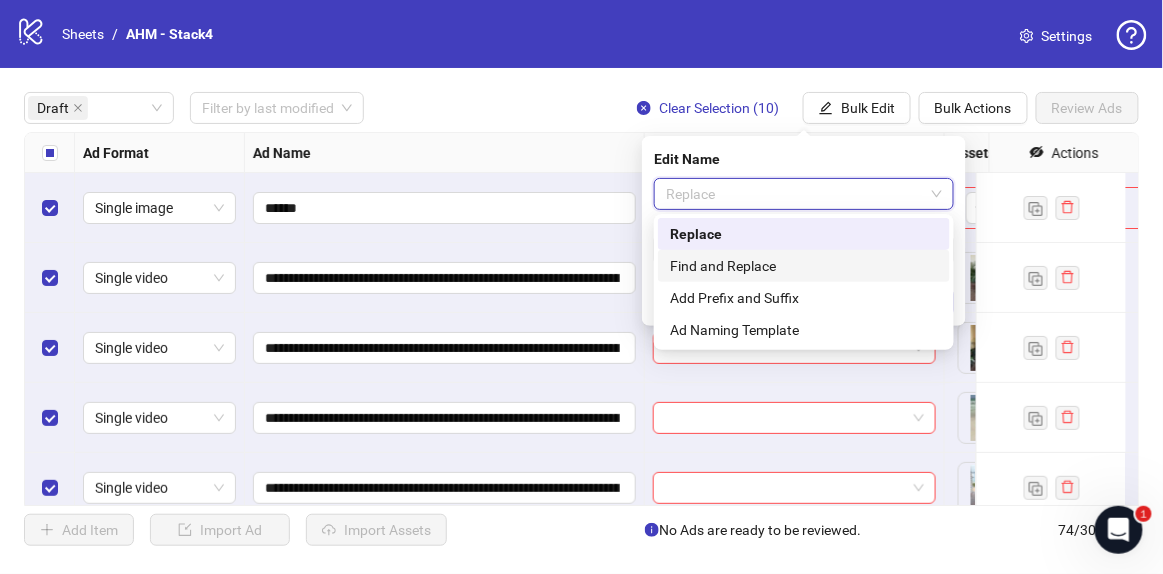 click on "Find and Replace" at bounding box center (804, 266) 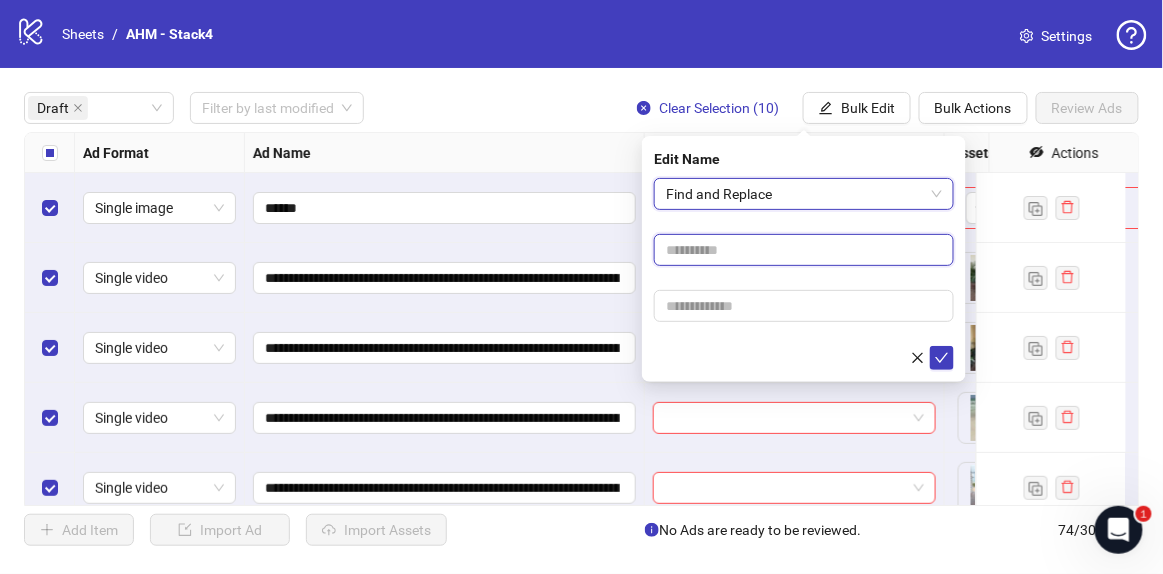 drag, startPoint x: 730, startPoint y: 234, endPoint x: 753, endPoint y: 247, distance: 26.41969 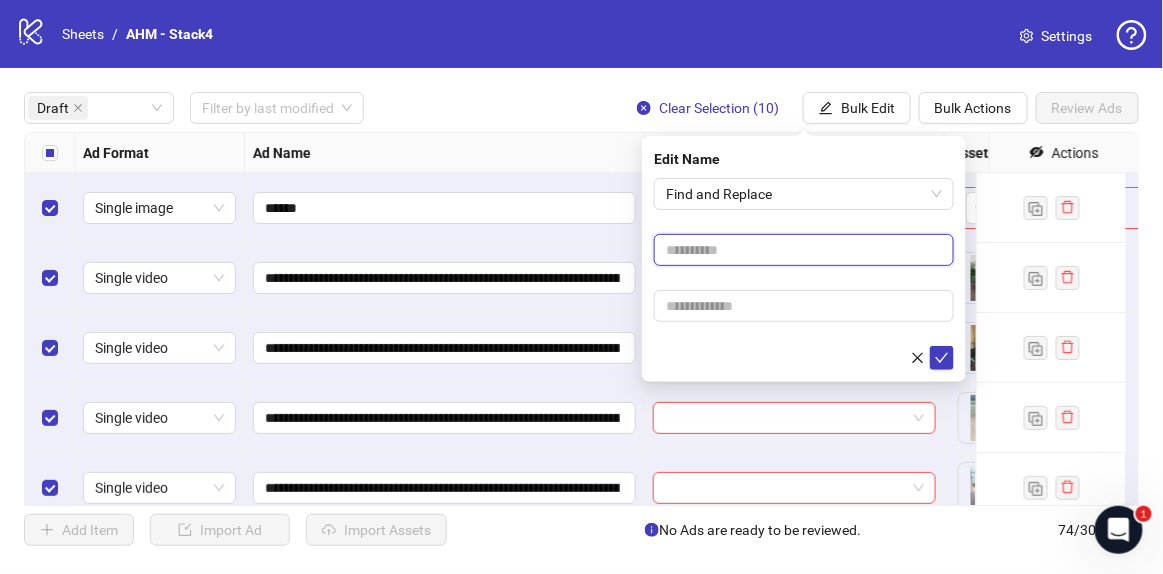 type on "****" 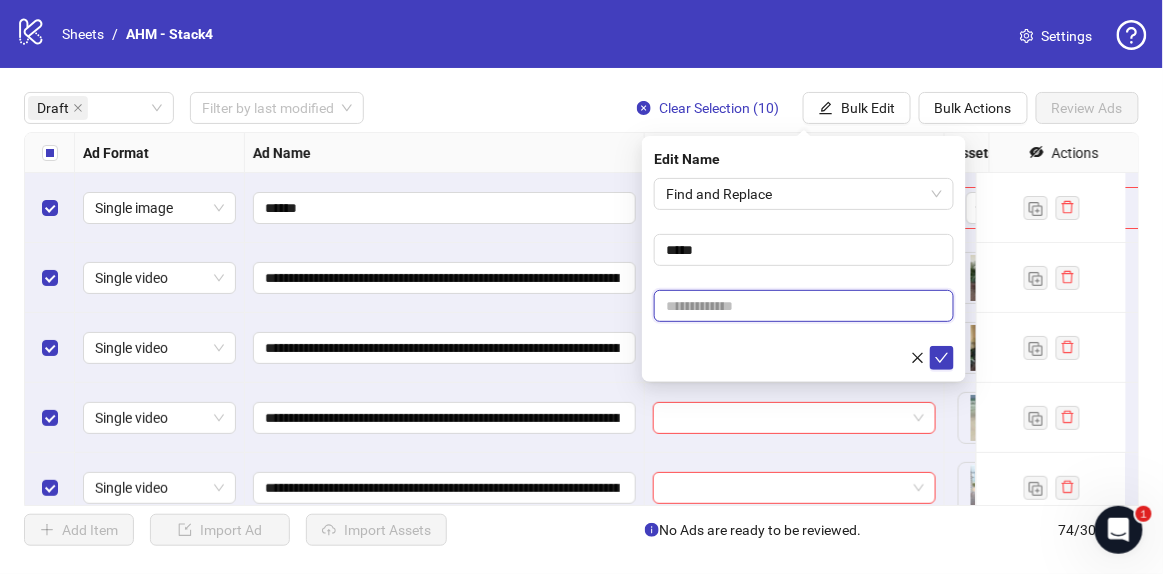 click at bounding box center (804, 306) 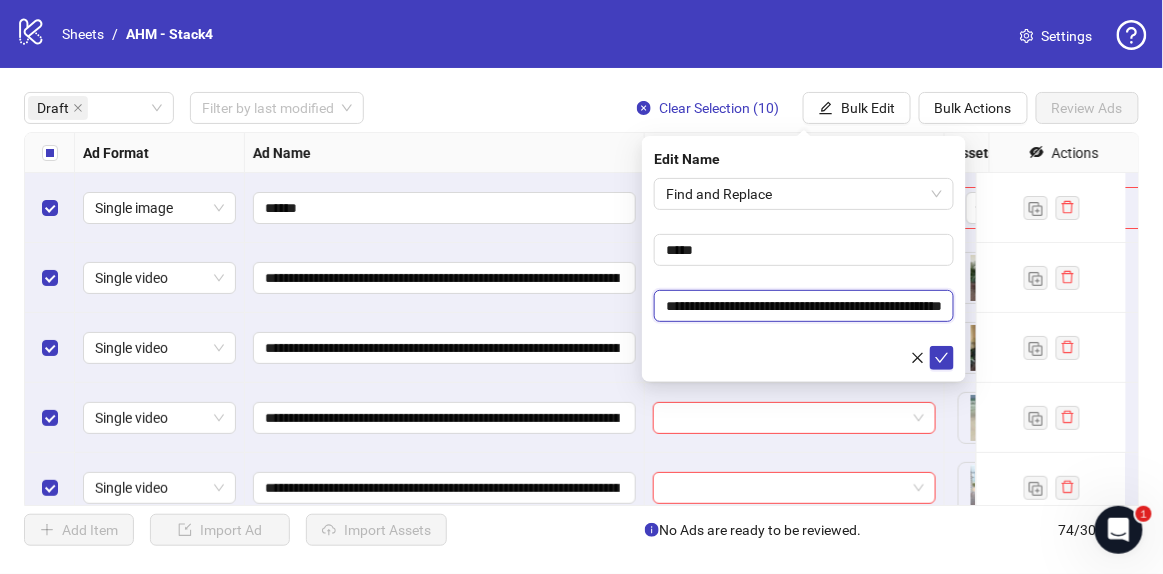 scroll, scrollTop: 0, scrollLeft: 69, axis: horizontal 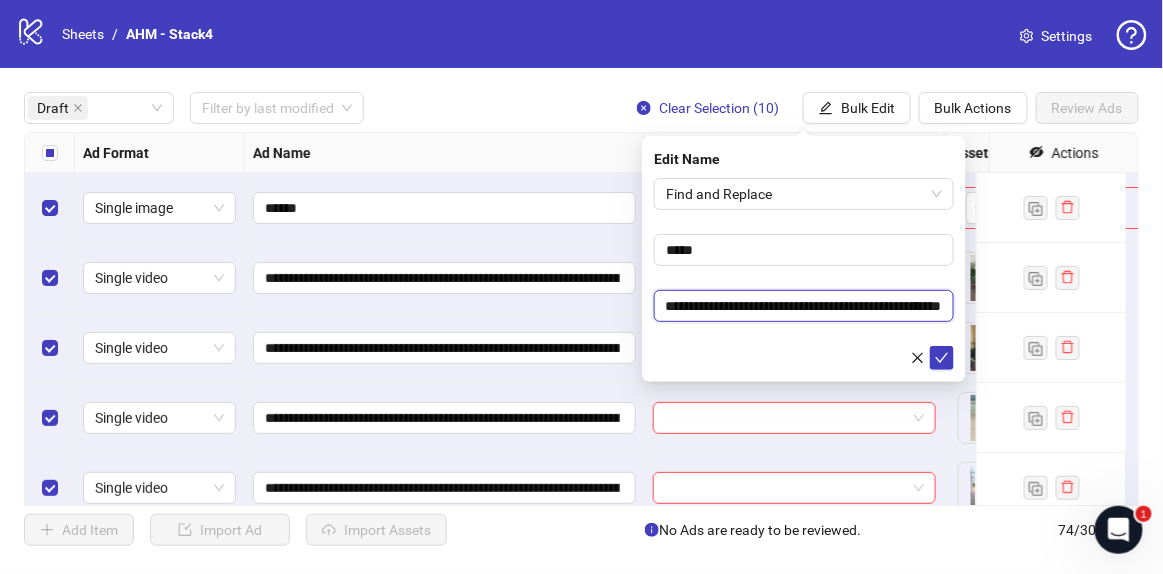type on "**********" 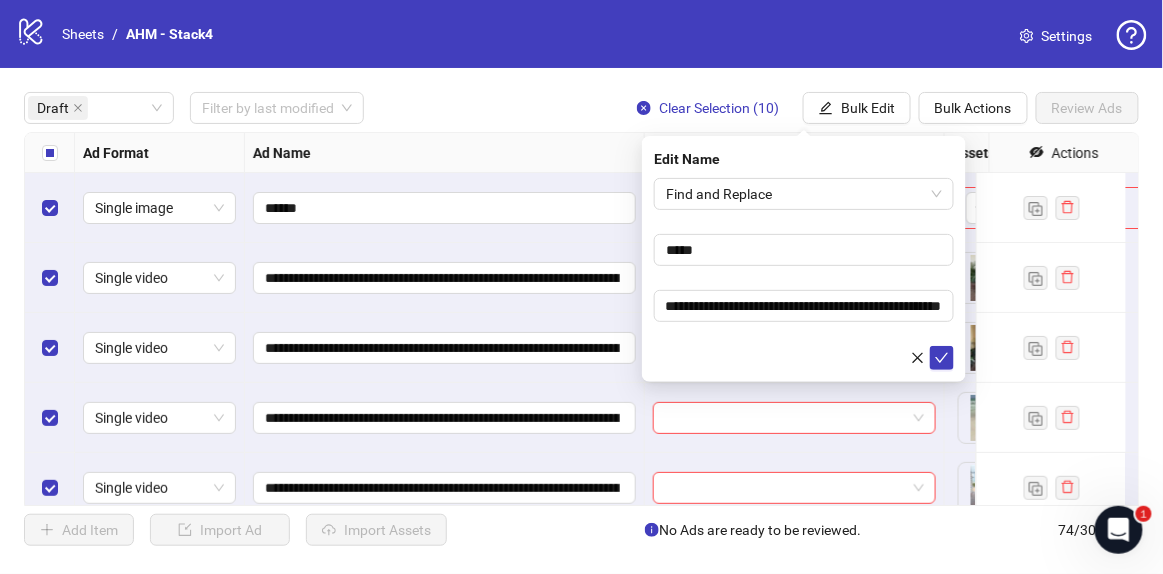 click on "**********" at bounding box center [804, 274] 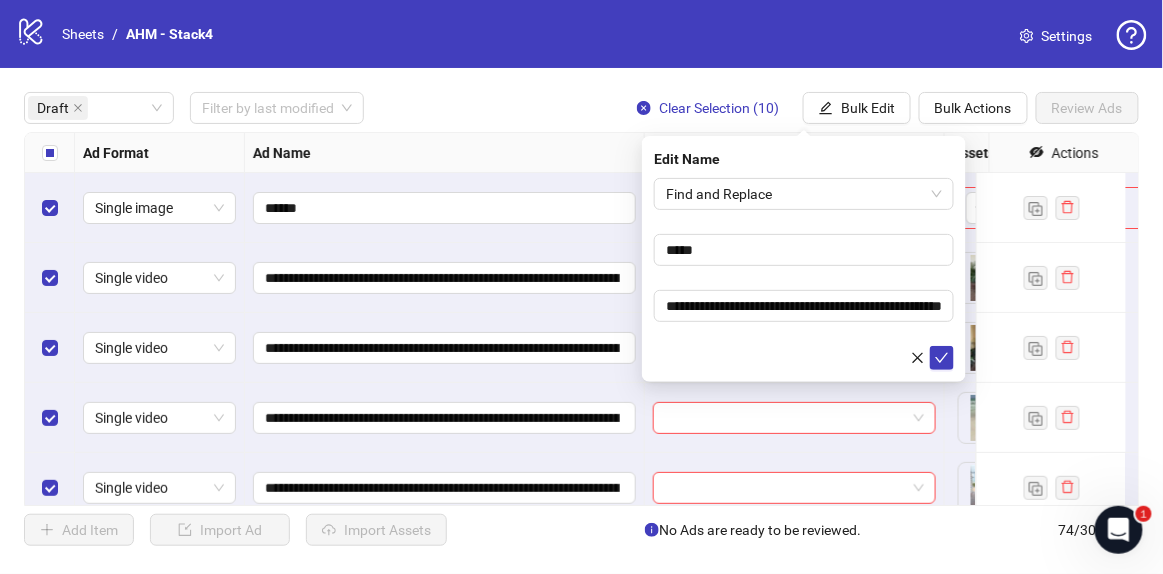 click on "**********" at bounding box center (804, 259) 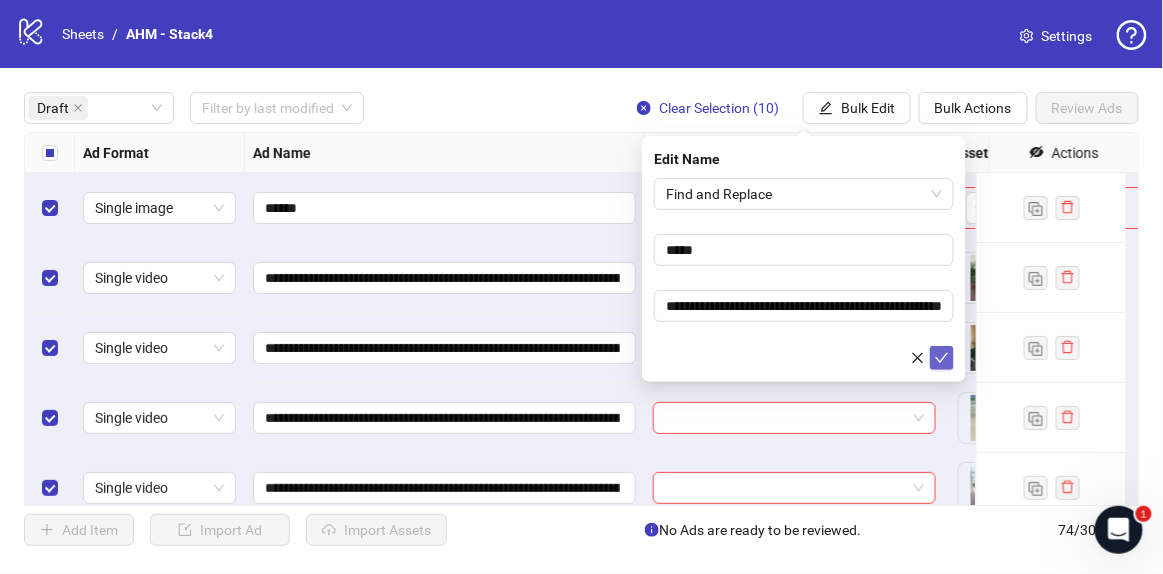 click at bounding box center (942, 358) 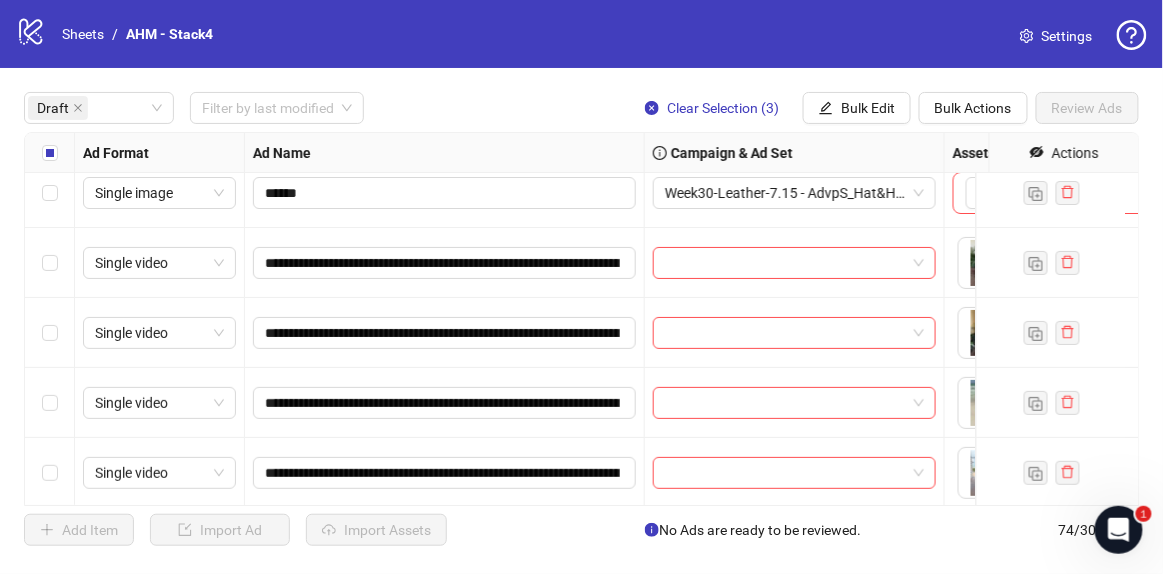 scroll, scrollTop: 0, scrollLeft: 0, axis: both 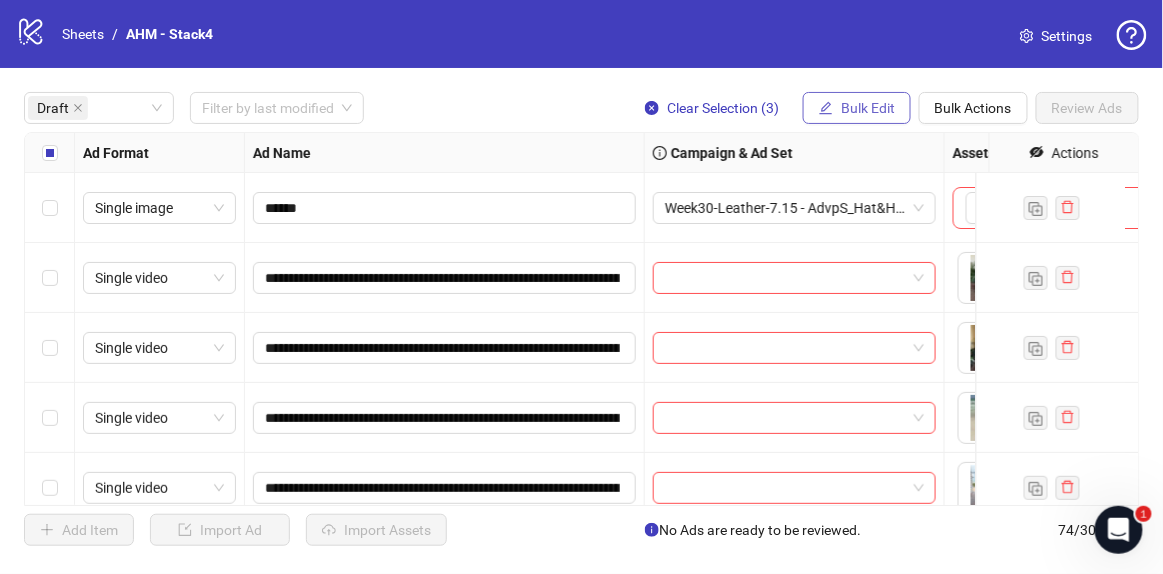 click on "Bulk Edit" at bounding box center [857, 108] 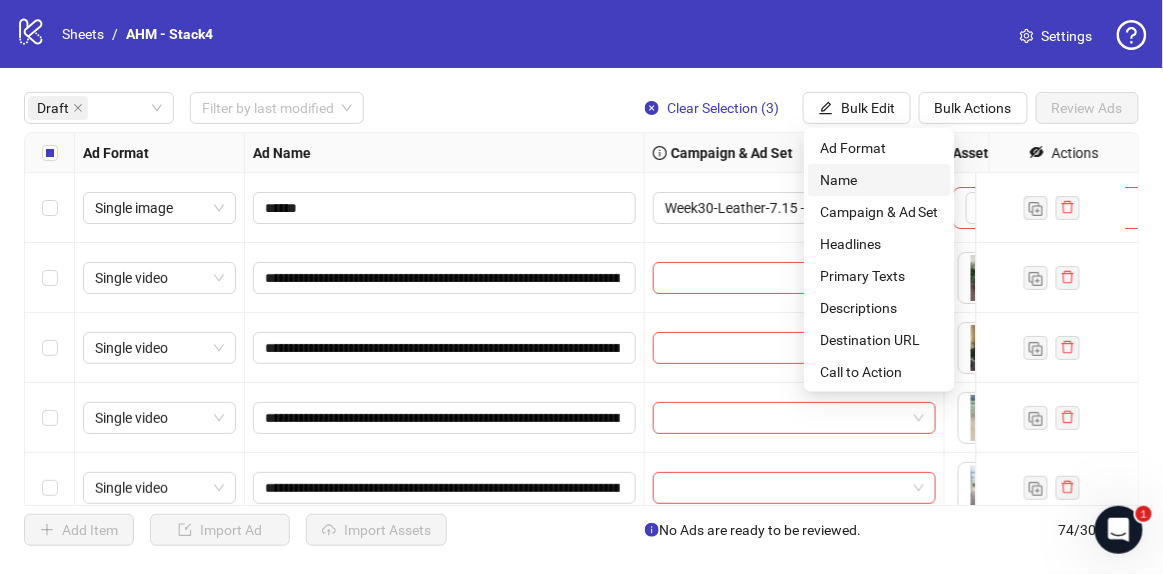 click on "Name" at bounding box center [879, 180] 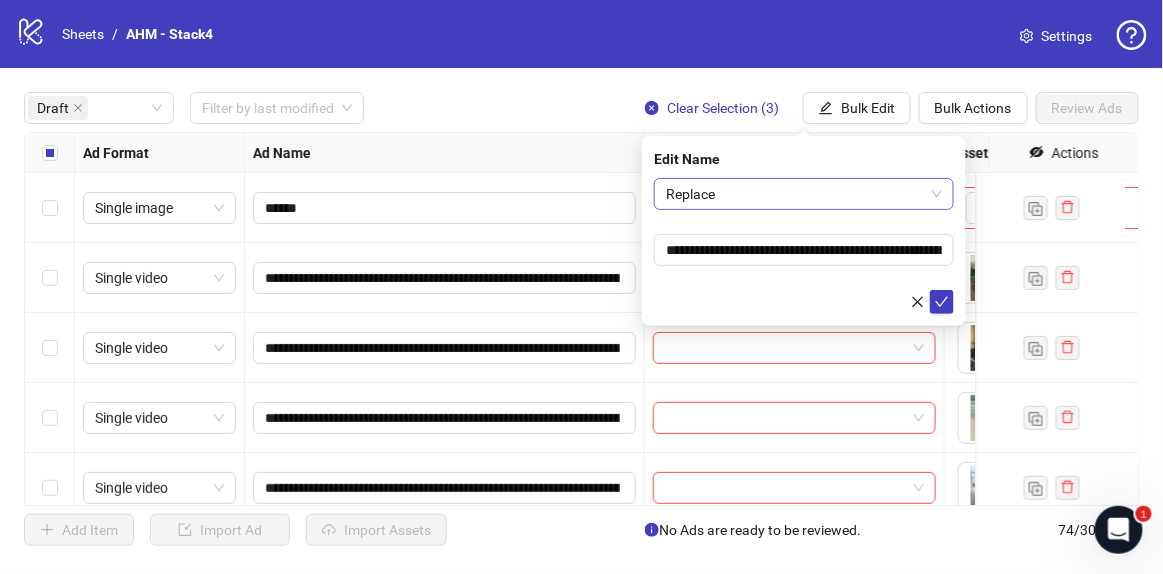 click on "Replace" at bounding box center [804, 194] 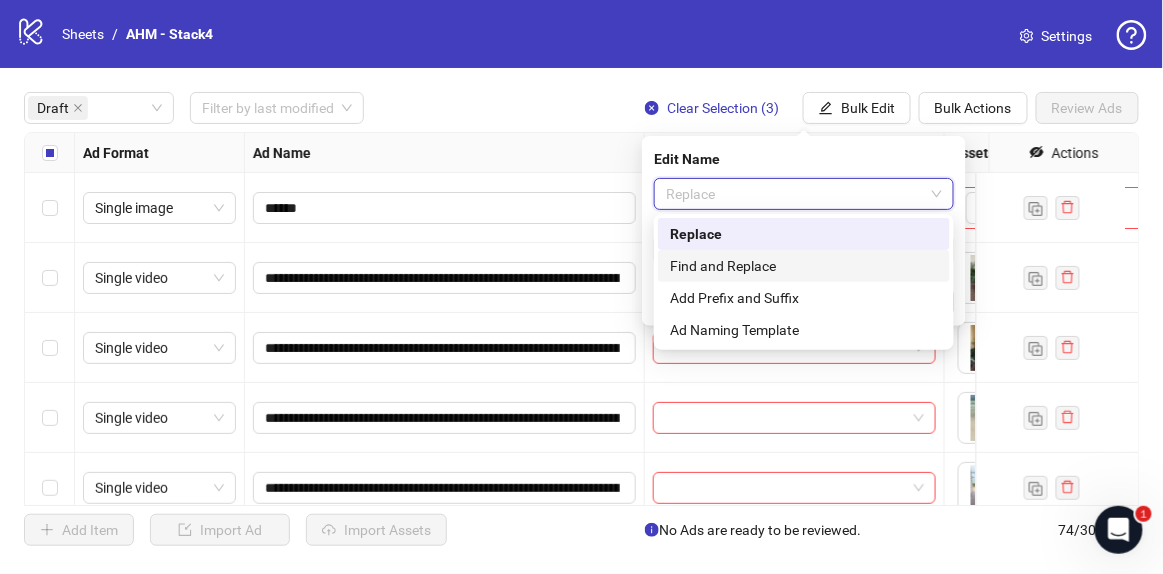 click on "Find and Replace" at bounding box center (804, 266) 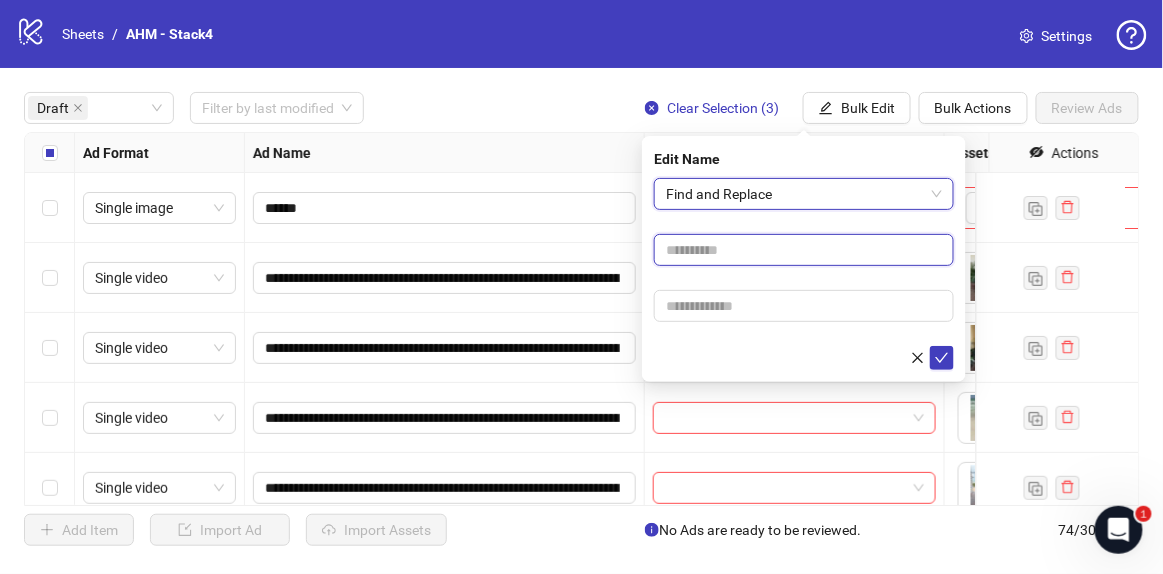 click at bounding box center [804, 250] 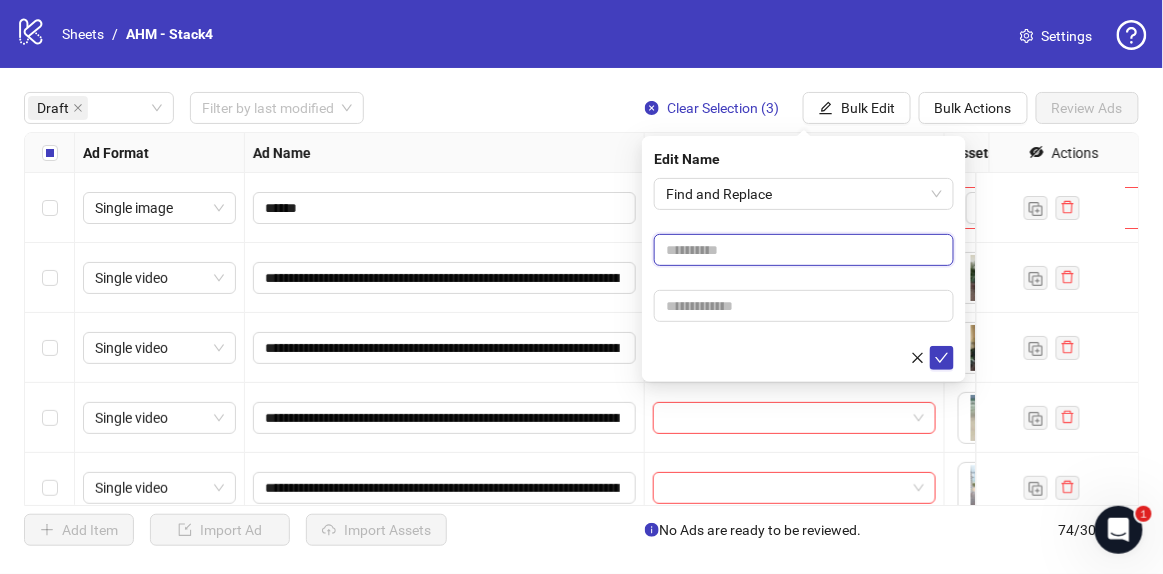 type on "***" 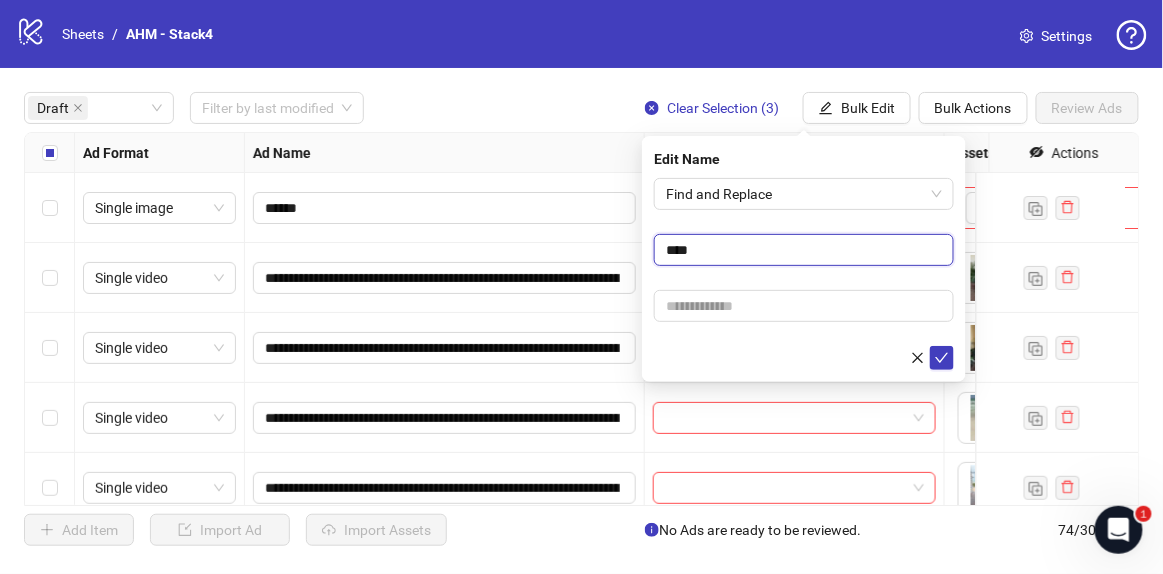 click on "Edit Name Find and Replace ***" at bounding box center [804, 259] 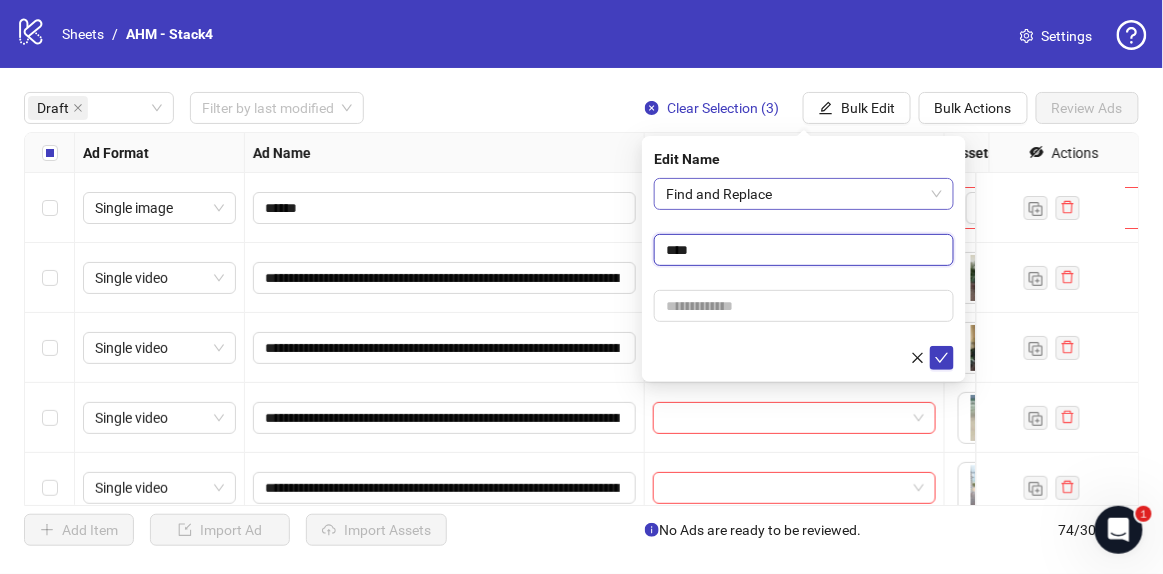 drag, startPoint x: 669, startPoint y: 250, endPoint x: 673, endPoint y: 184, distance: 66.1211 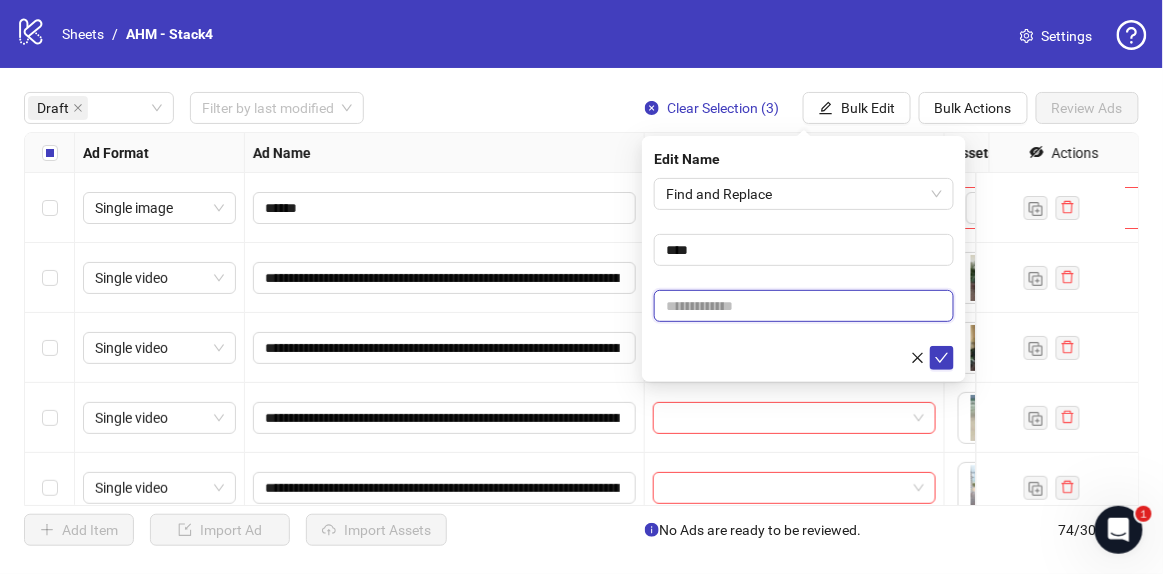 click at bounding box center [804, 306] 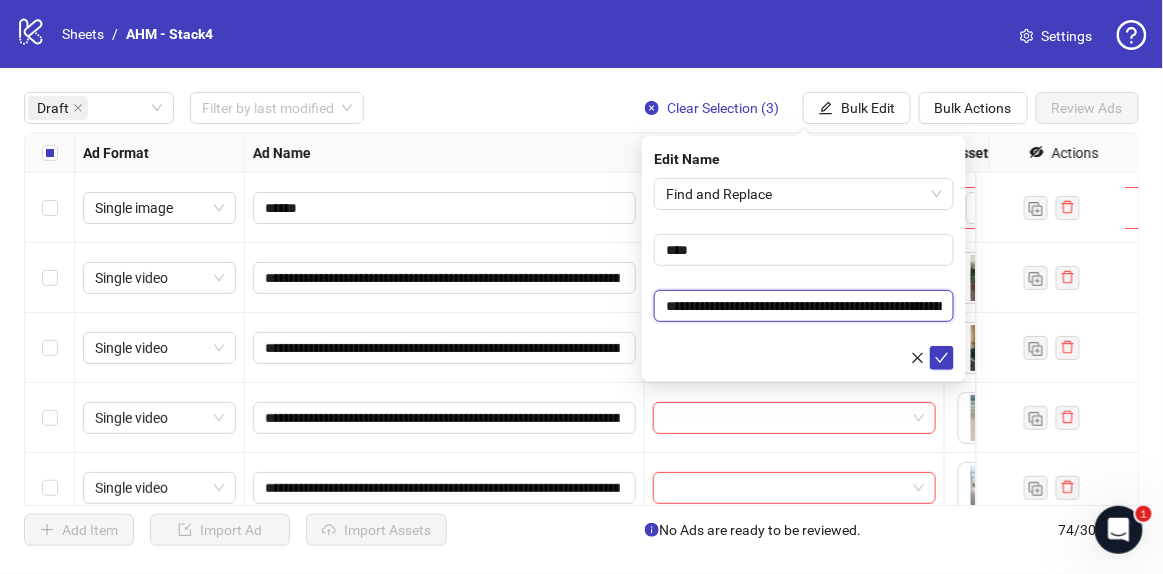 scroll, scrollTop: 0, scrollLeft: 106, axis: horizontal 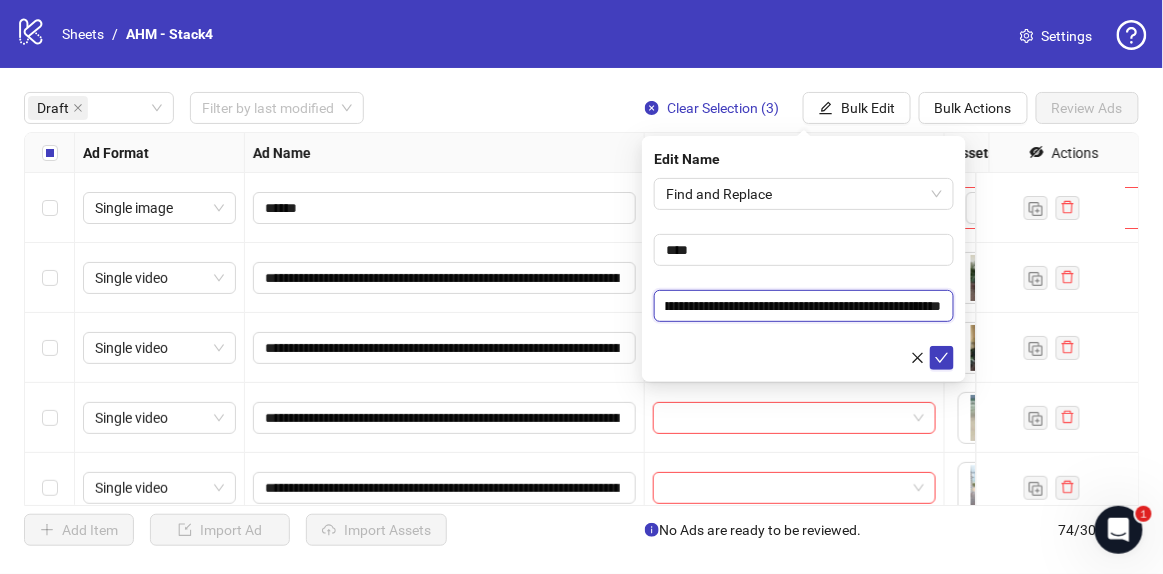 click on "**********" at bounding box center (804, 305) 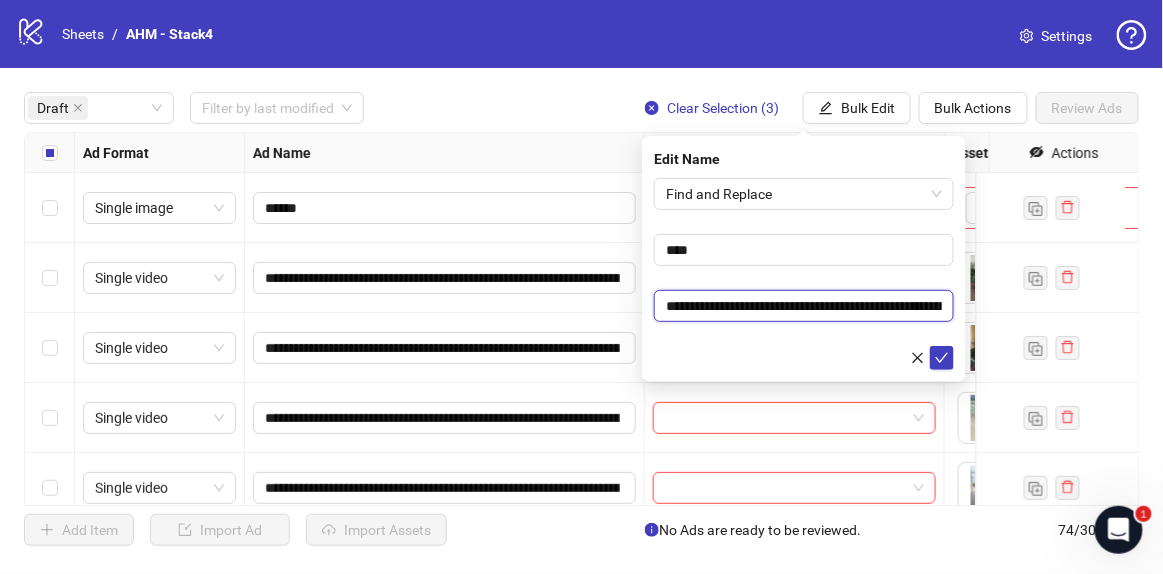 drag, startPoint x: 766, startPoint y: 309, endPoint x: 719, endPoint y: 316, distance: 47.518417 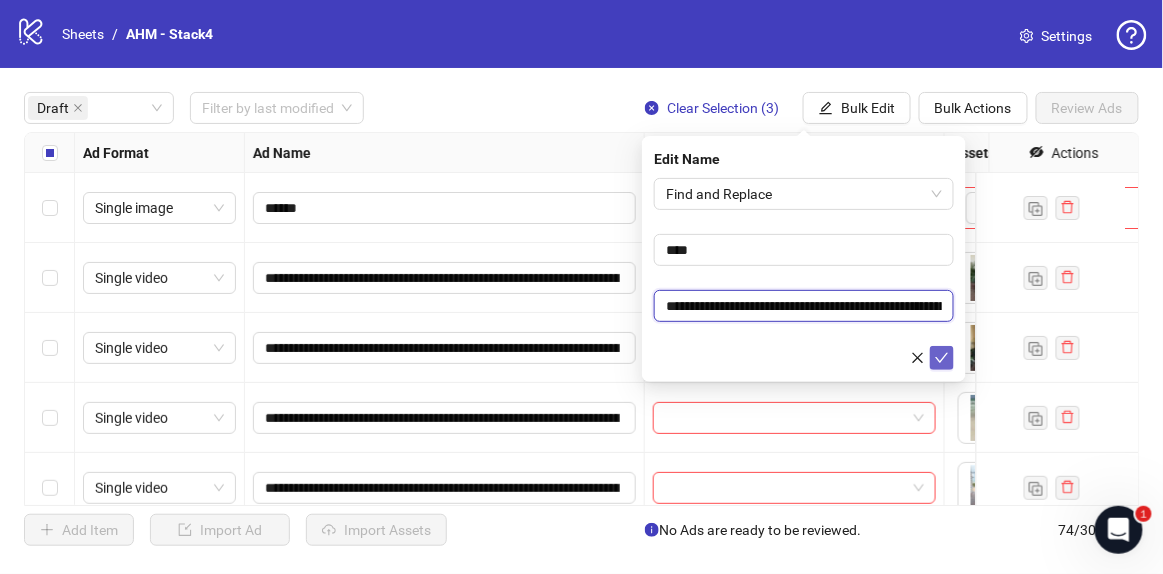 type on "**********" 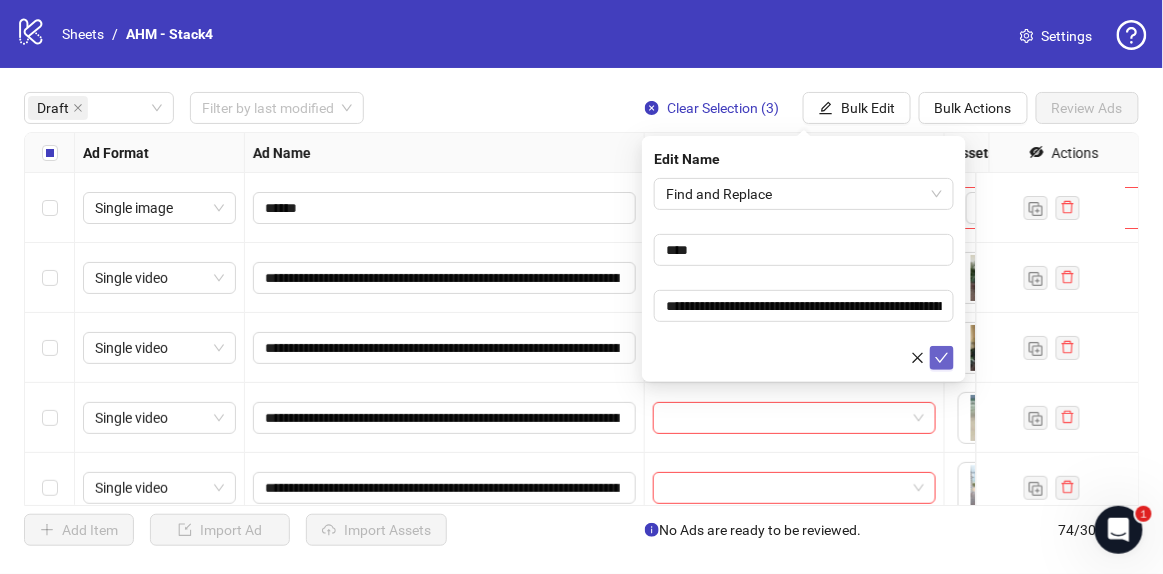 click 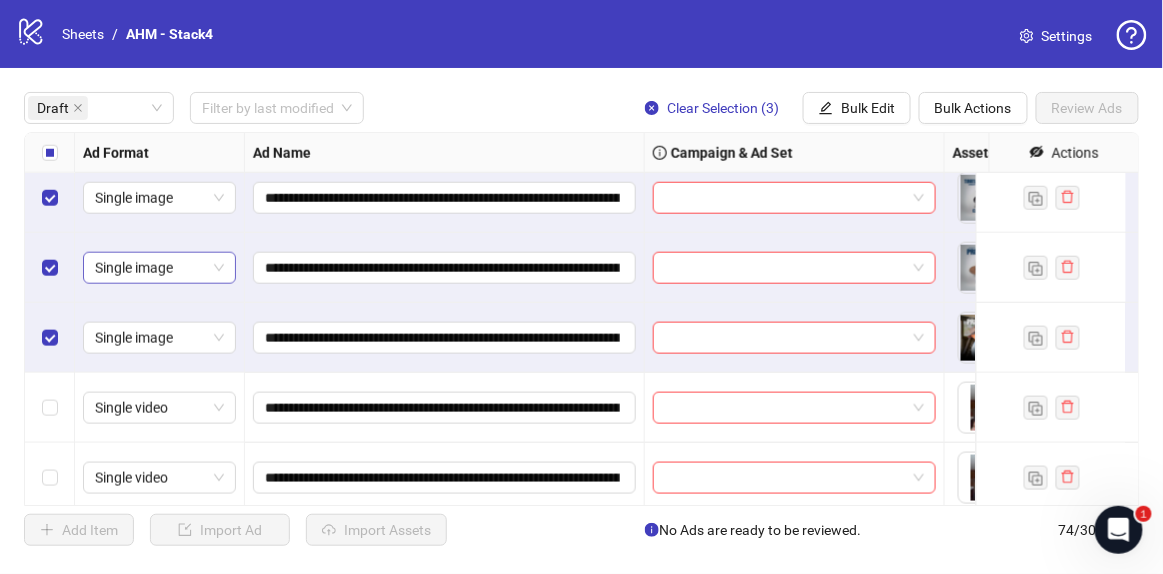 scroll, scrollTop: 591, scrollLeft: 0, axis: vertical 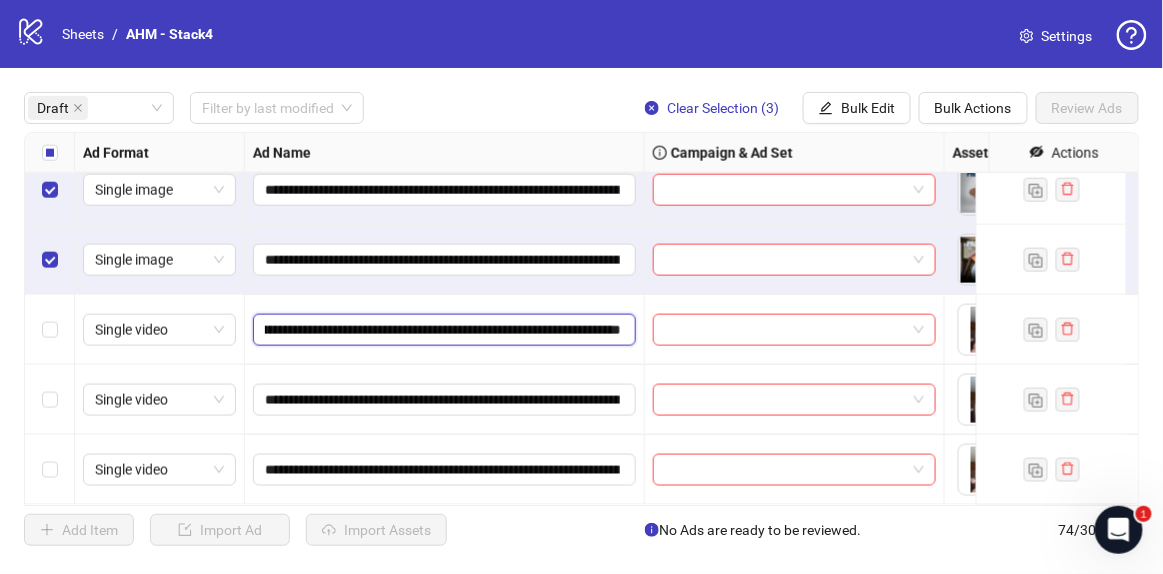 drag, startPoint x: 380, startPoint y: 319, endPoint x: 732, endPoint y: 337, distance: 352.45993 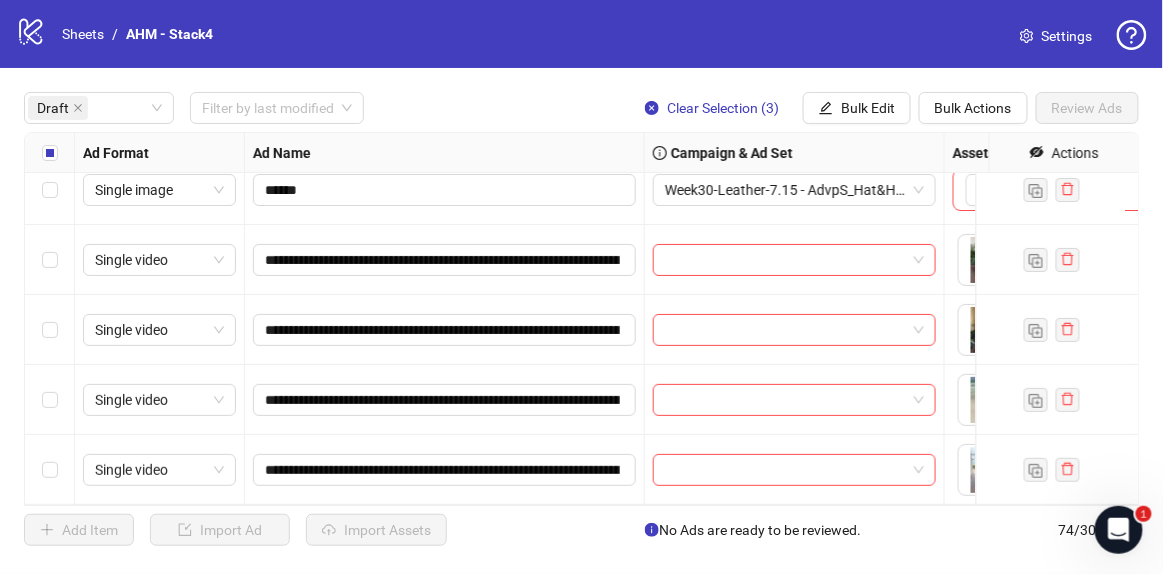 scroll, scrollTop: 0, scrollLeft: 0, axis: both 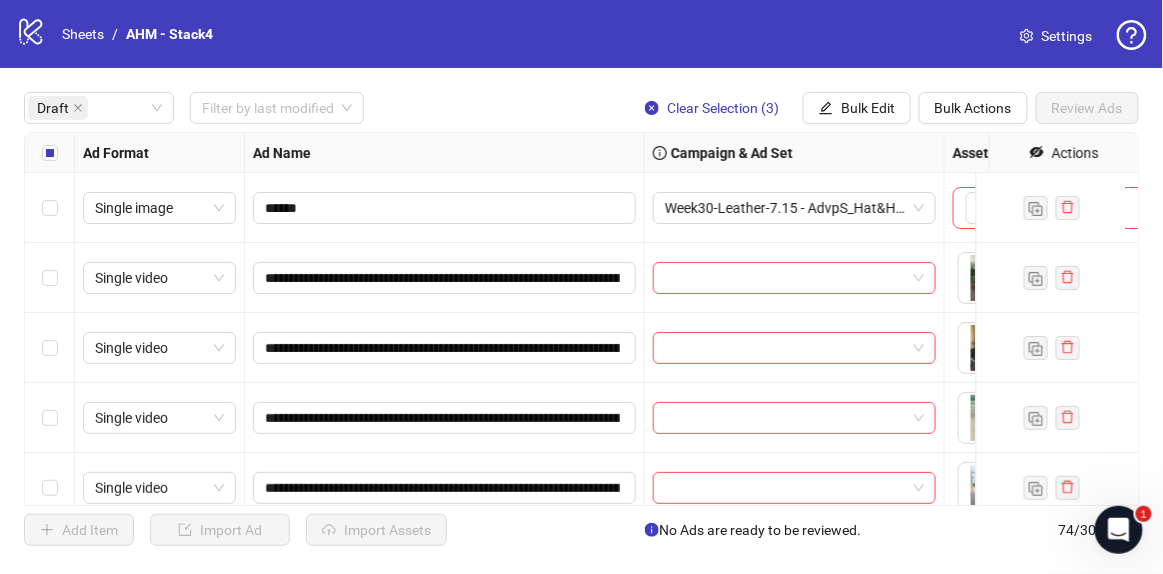 click at bounding box center (50, 153) 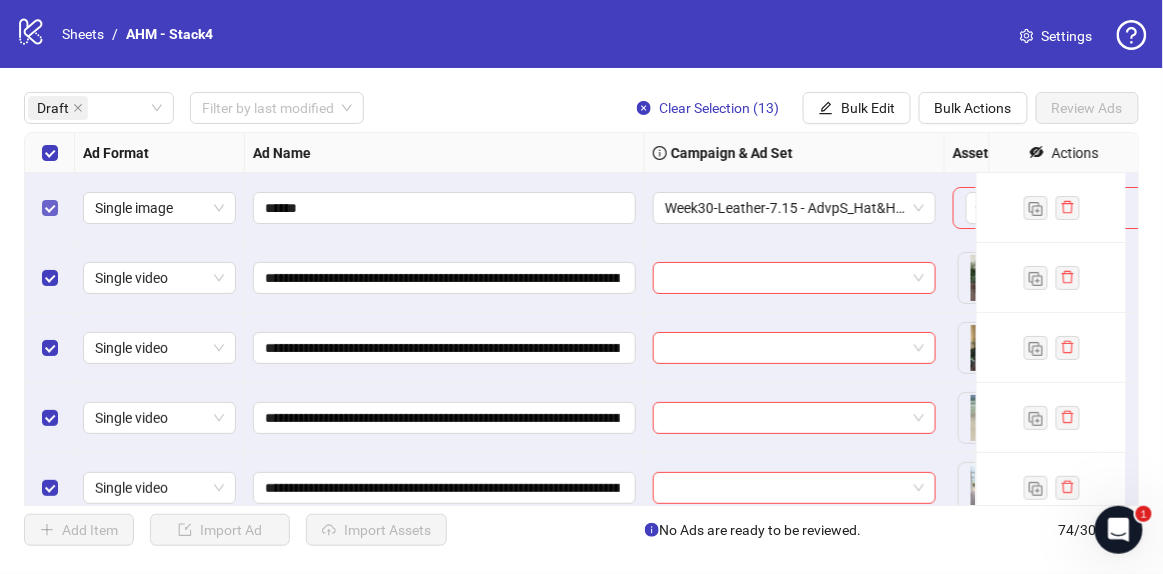 click at bounding box center [50, 208] 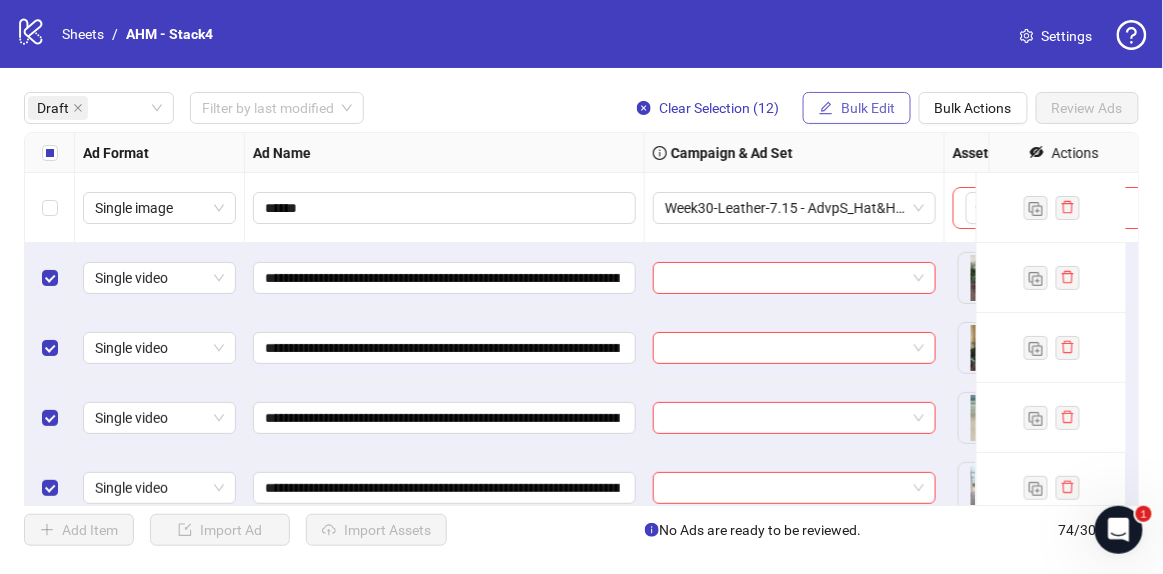 click on "Bulk Edit" at bounding box center [868, 108] 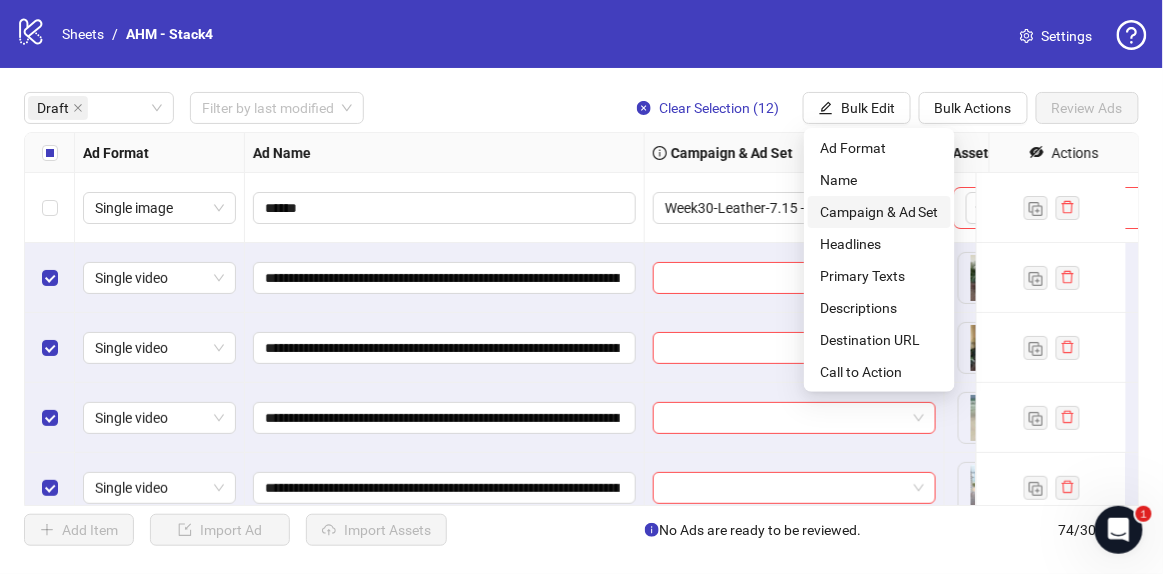 click on "Campaign & Ad Set" at bounding box center (879, 212) 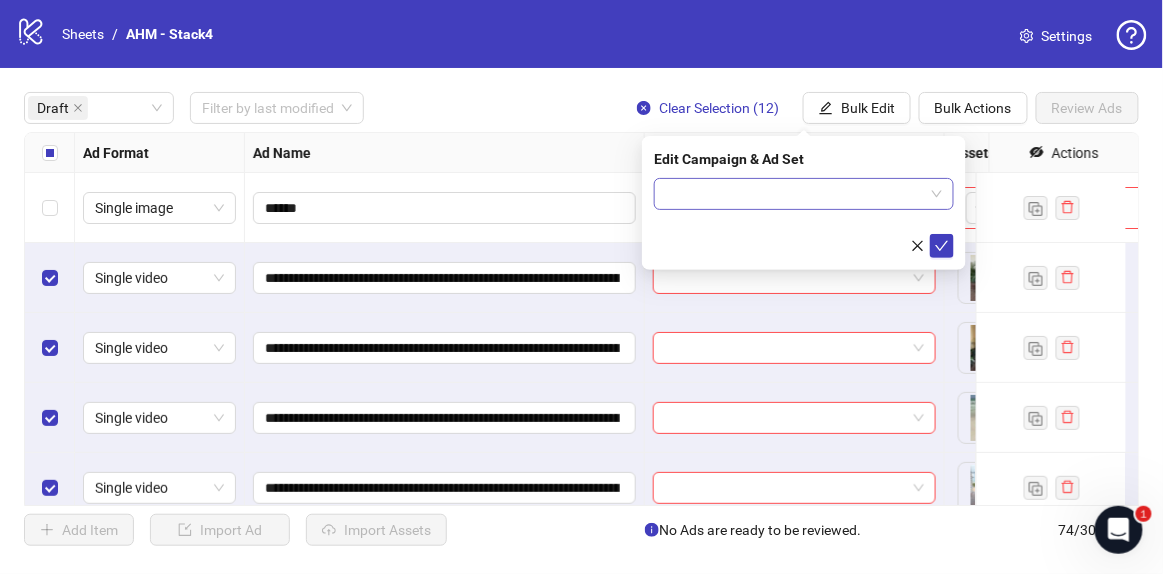 click at bounding box center (795, 194) 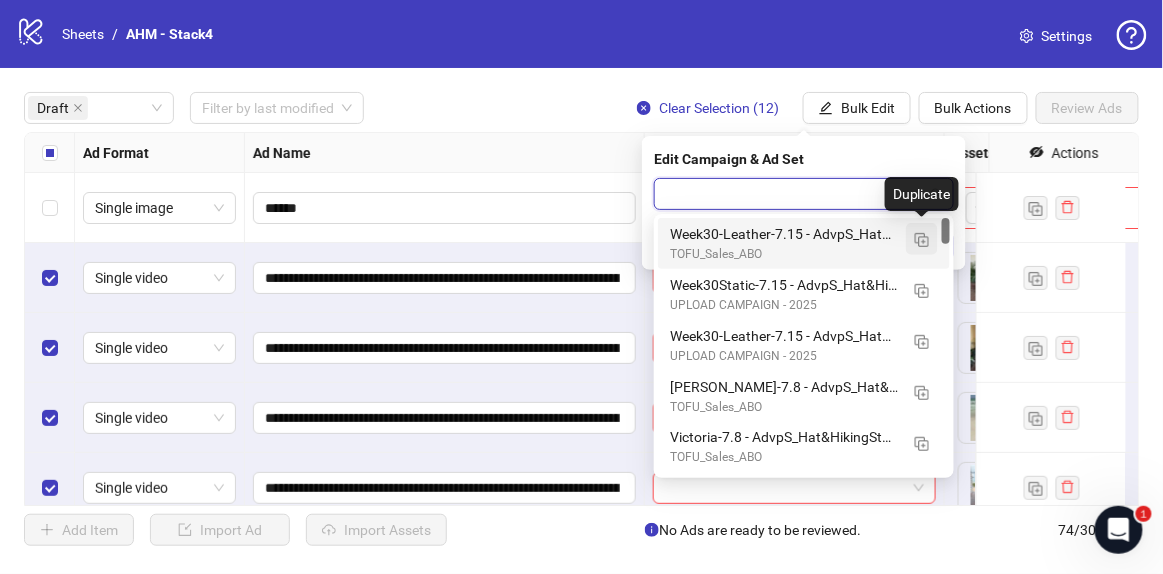 click at bounding box center (922, 239) 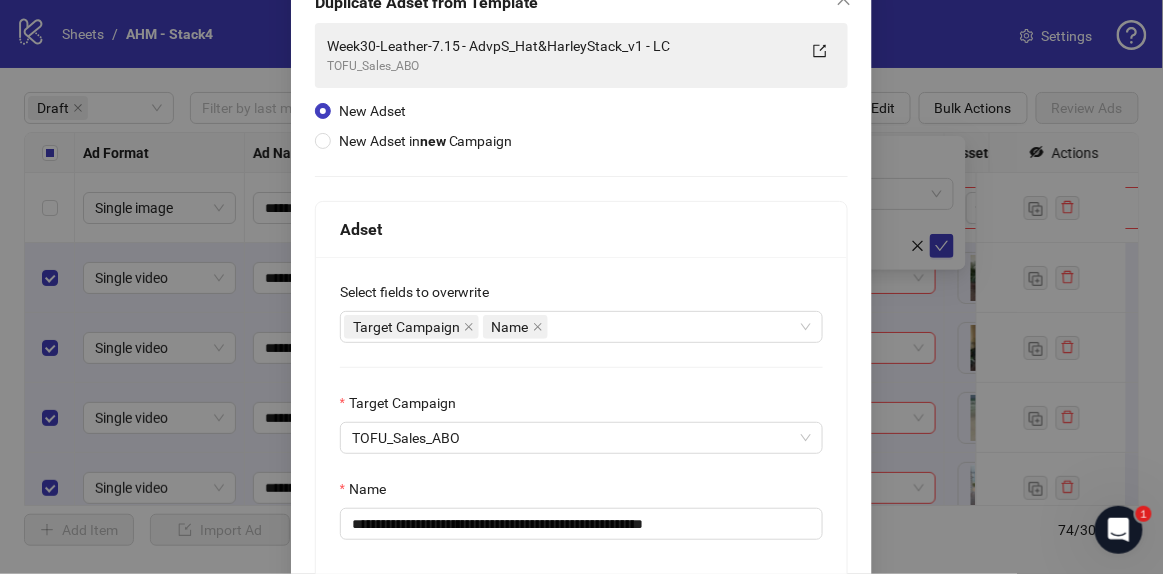 scroll, scrollTop: 0, scrollLeft: 0, axis: both 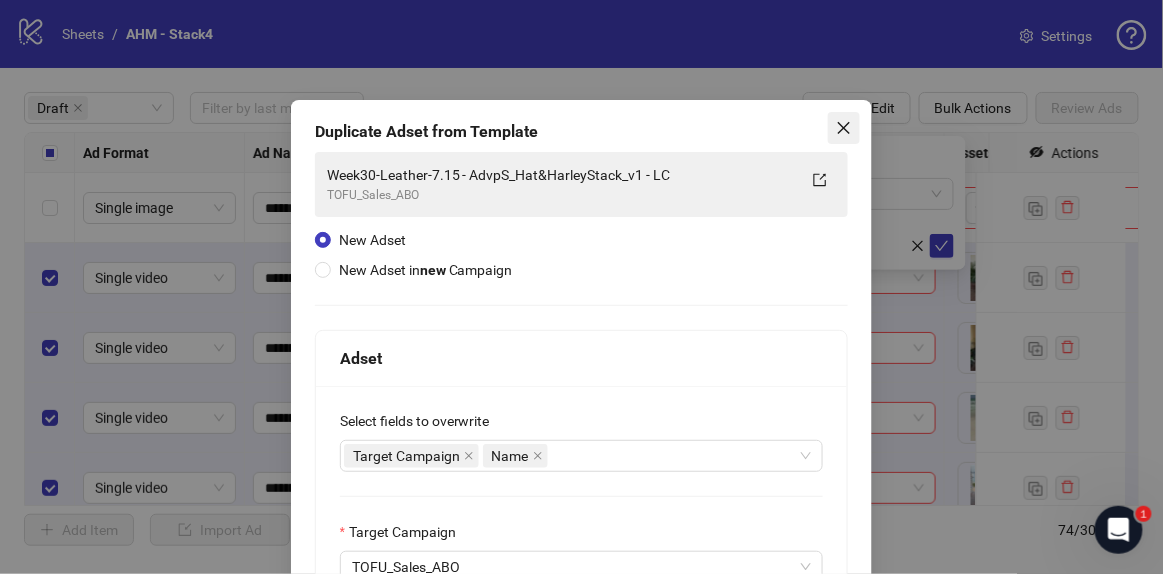 click 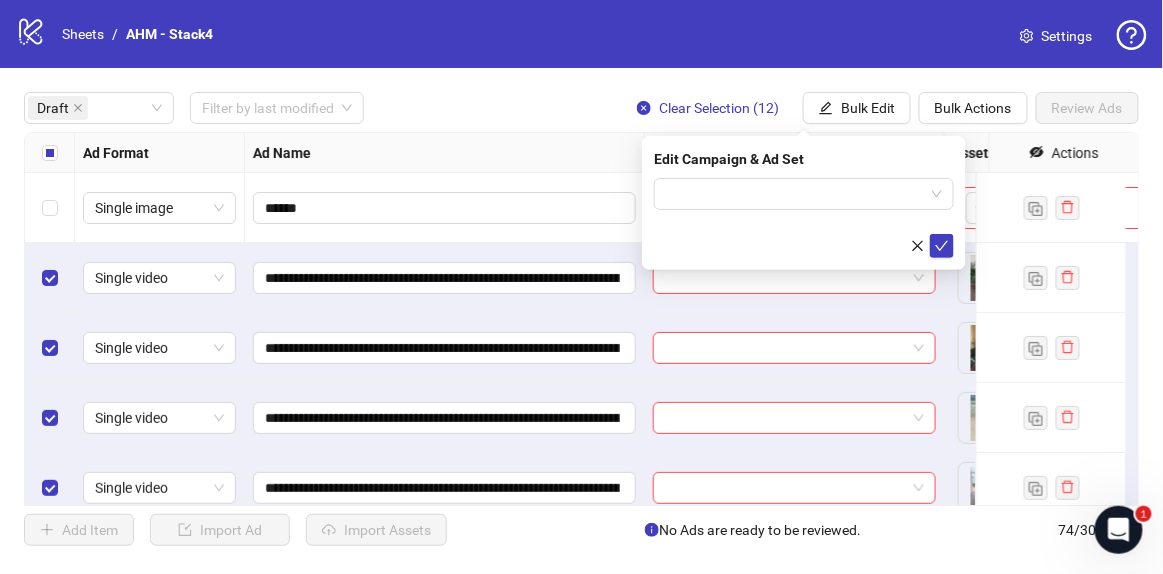 click at bounding box center [804, 218] 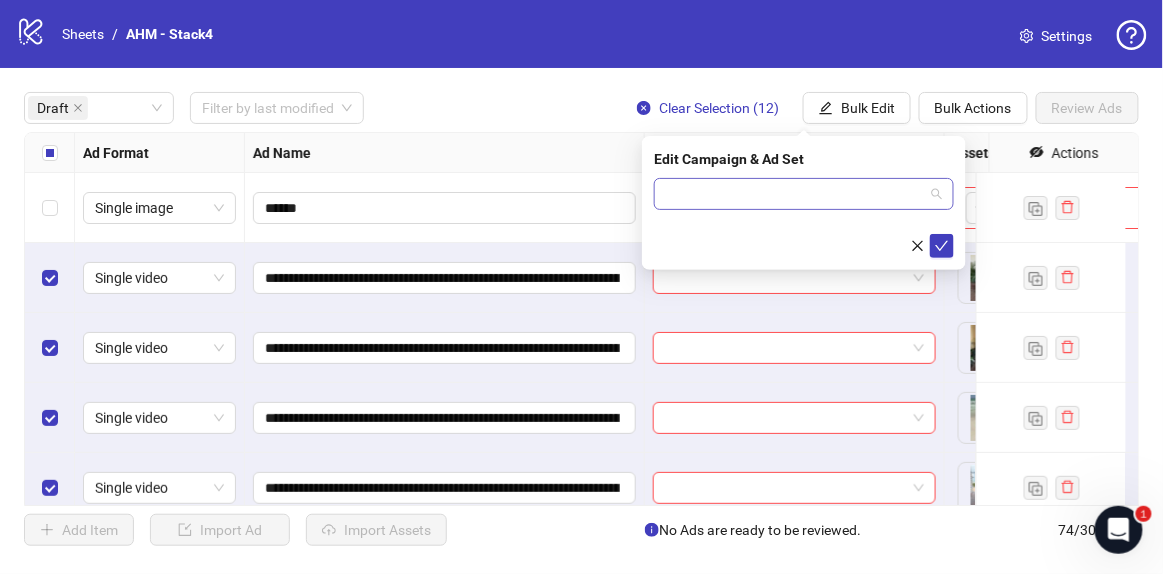 click at bounding box center [795, 194] 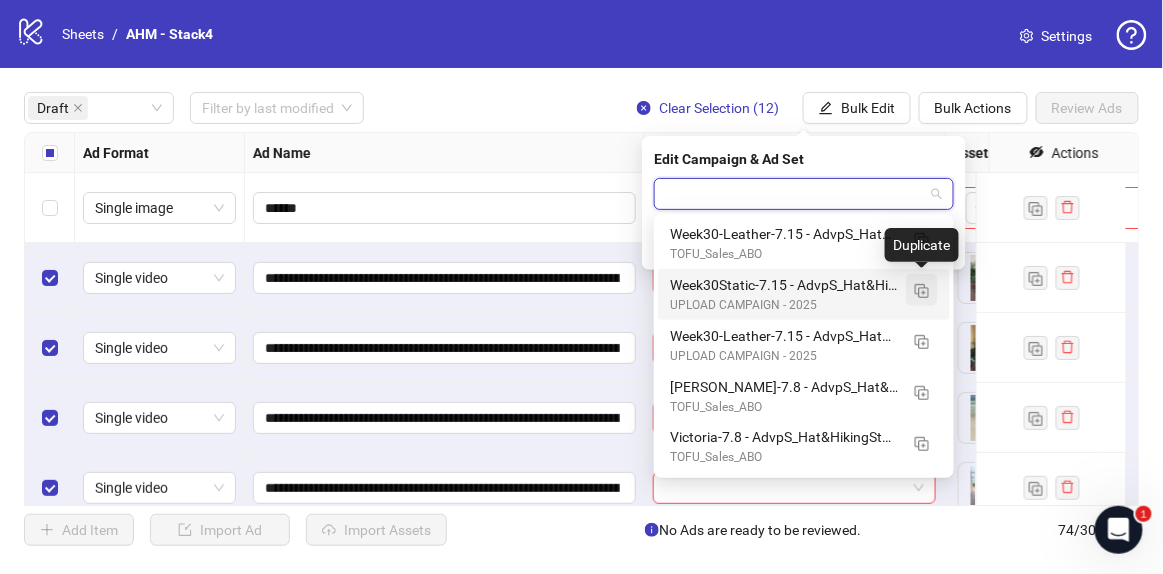 click at bounding box center [922, 291] 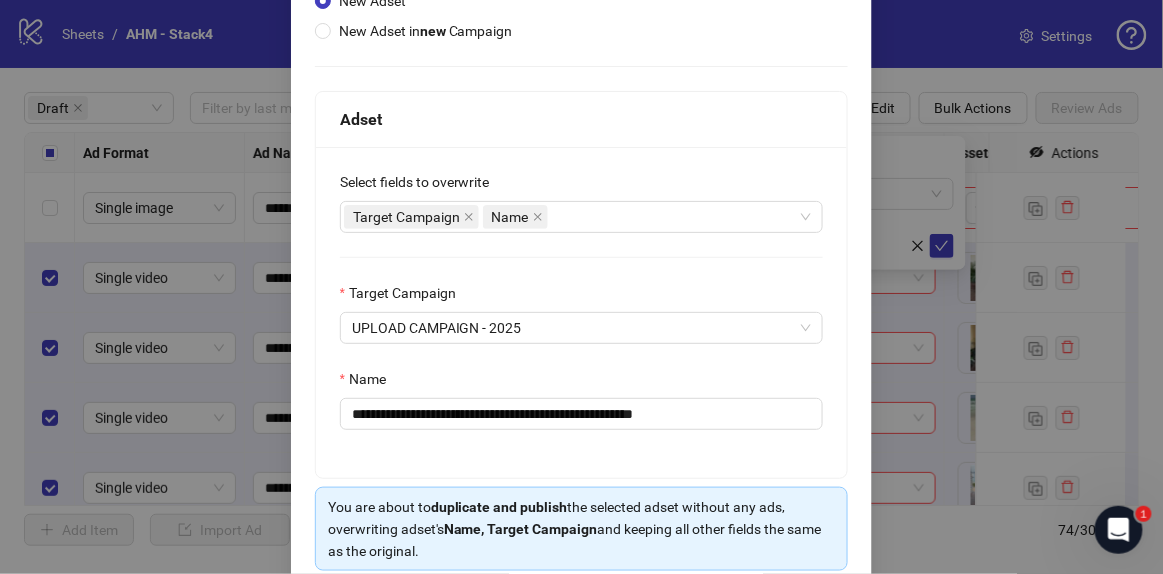 scroll, scrollTop: 321, scrollLeft: 0, axis: vertical 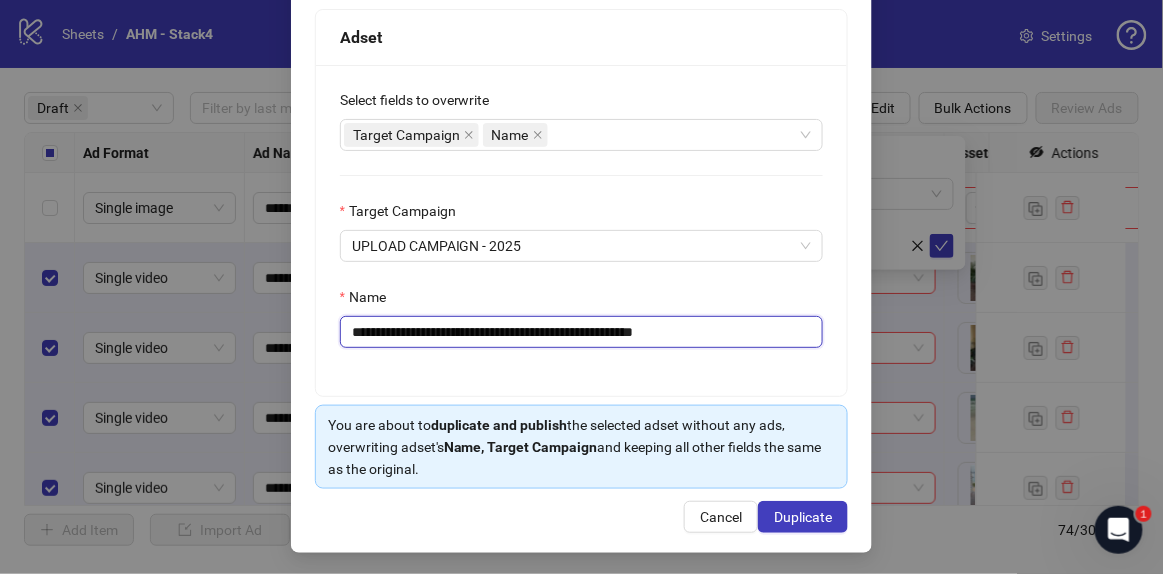 drag, startPoint x: 674, startPoint y: 330, endPoint x: 904, endPoint y: 341, distance: 230.2629 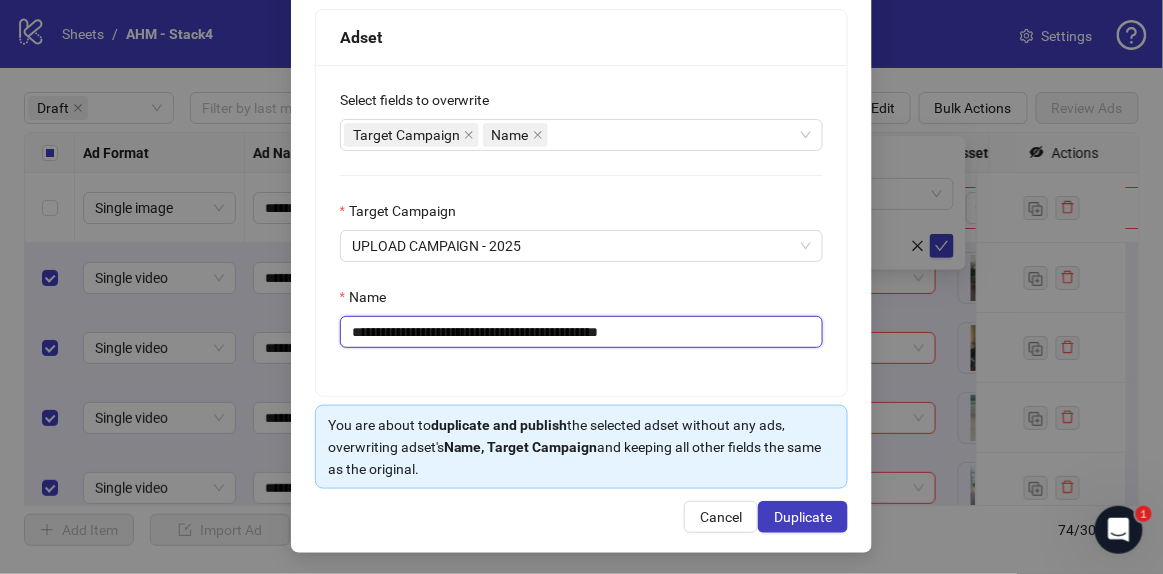 click on "**********" at bounding box center [582, 332] 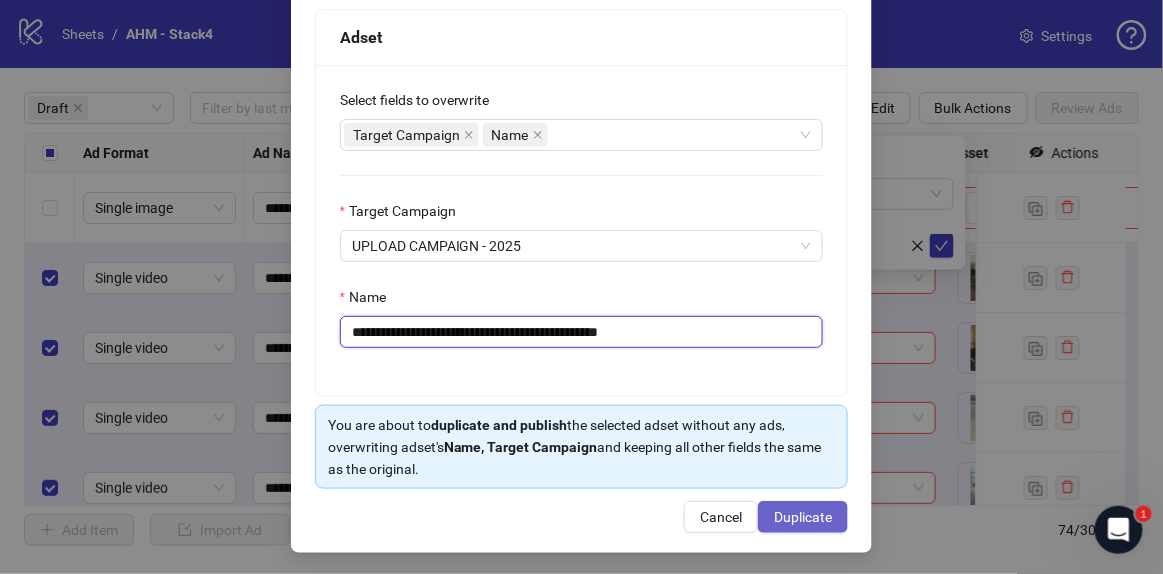 type on "**********" 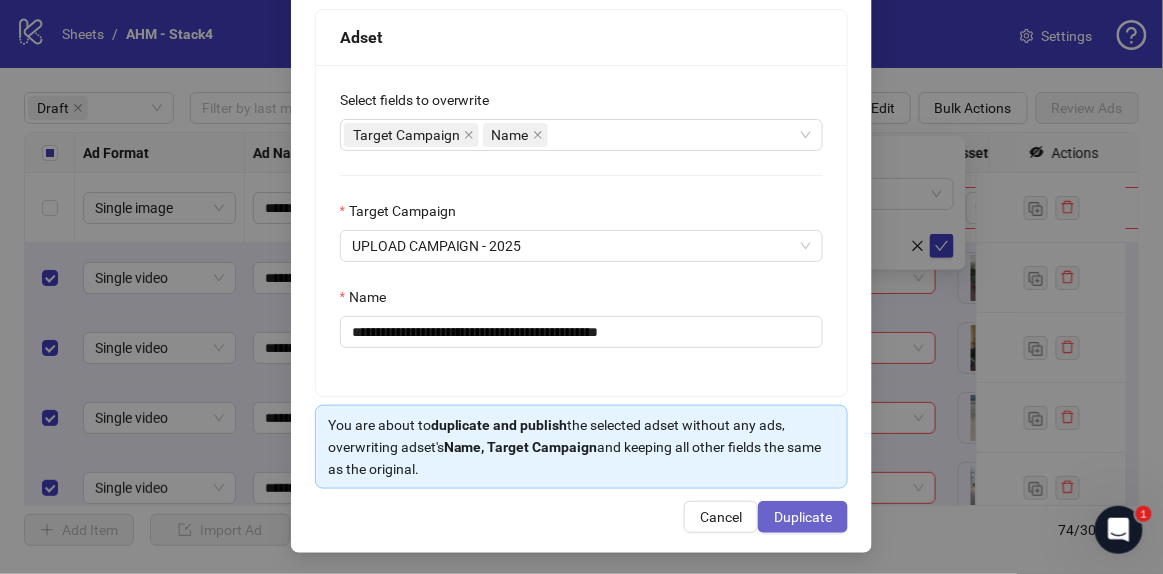 click on "Duplicate" at bounding box center (803, 517) 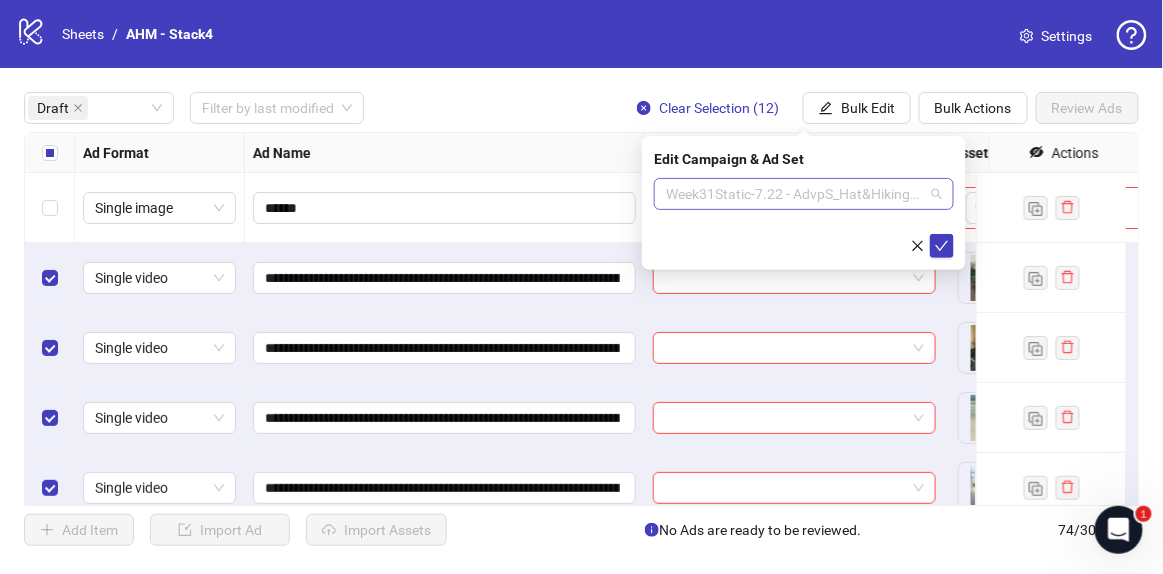 click on "Week31Static-7.22 - AdvpS_Hat&HikingStack_v1 - LC" at bounding box center (804, 194) 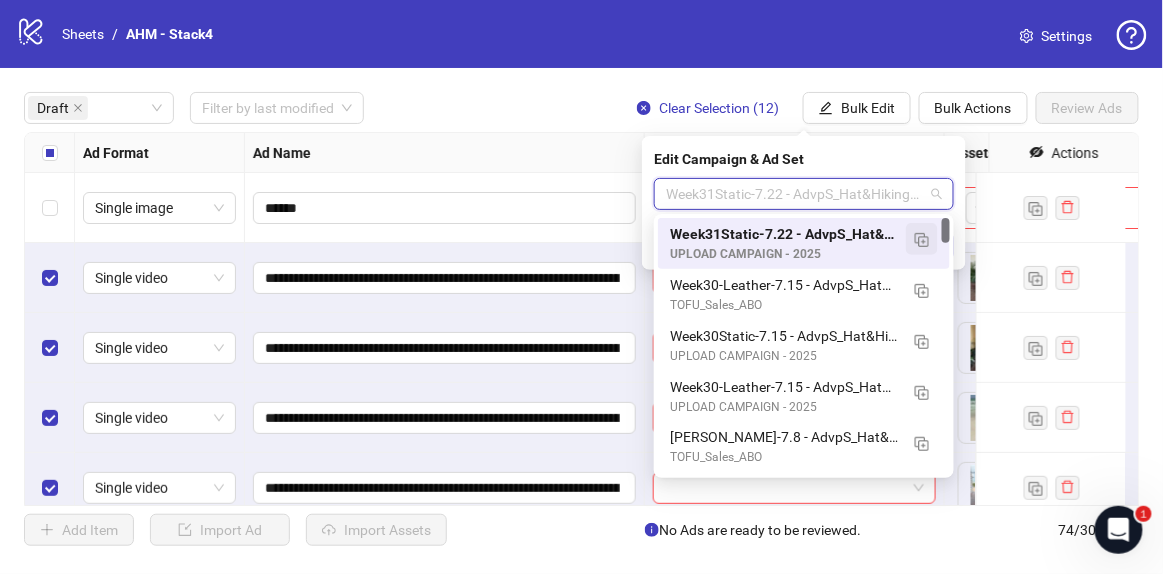 click at bounding box center [922, 240] 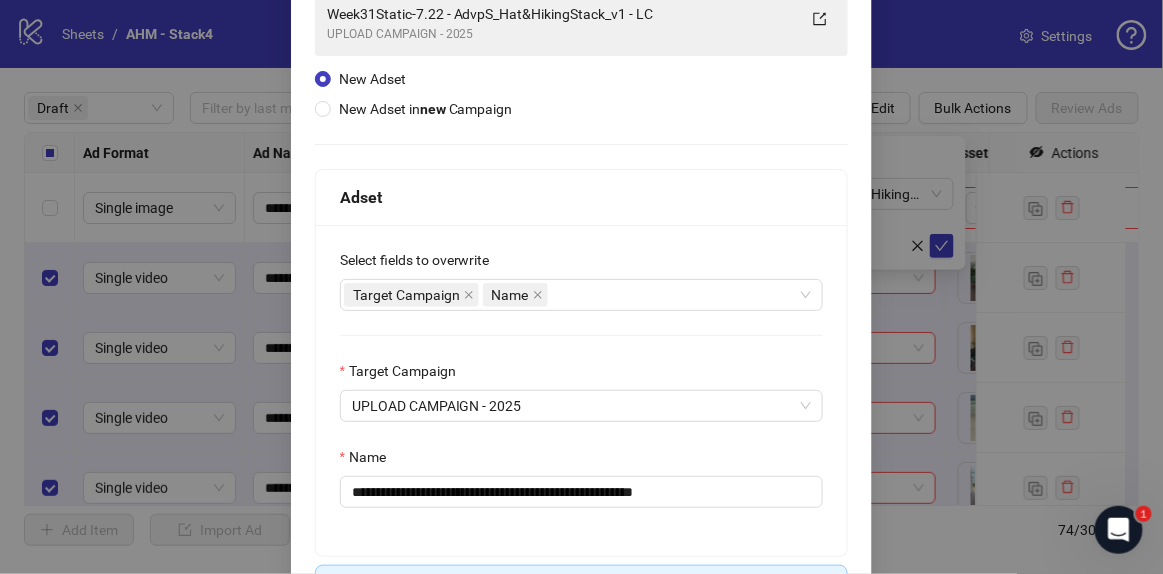 scroll, scrollTop: 321, scrollLeft: 0, axis: vertical 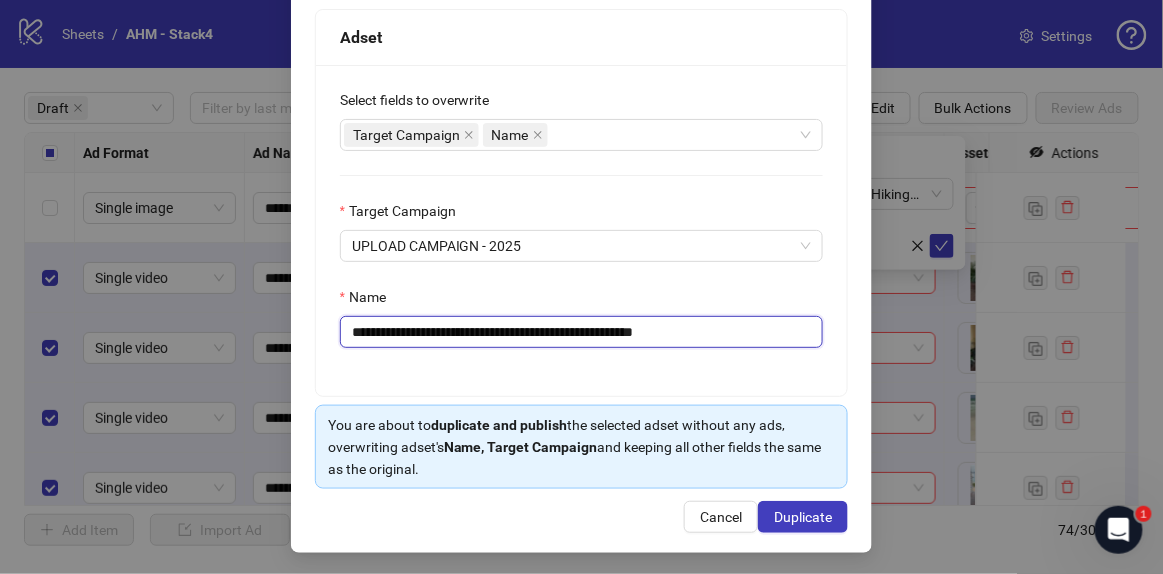 drag, startPoint x: 432, startPoint y: 329, endPoint x: 394, endPoint y: 335, distance: 38.470768 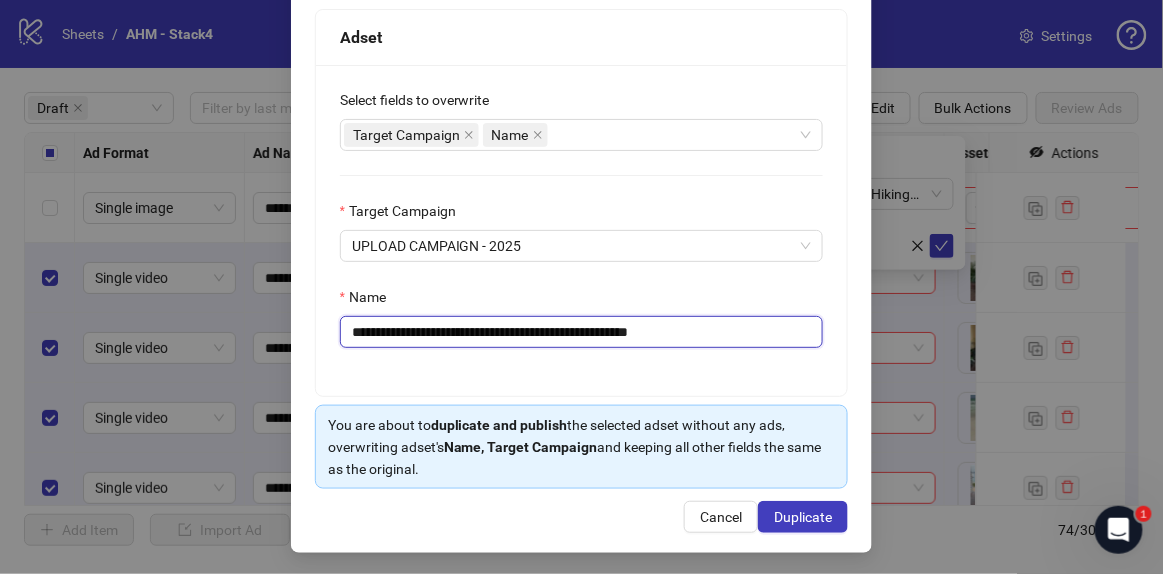 drag, startPoint x: 667, startPoint y: 332, endPoint x: 839, endPoint y: 326, distance: 172.10461 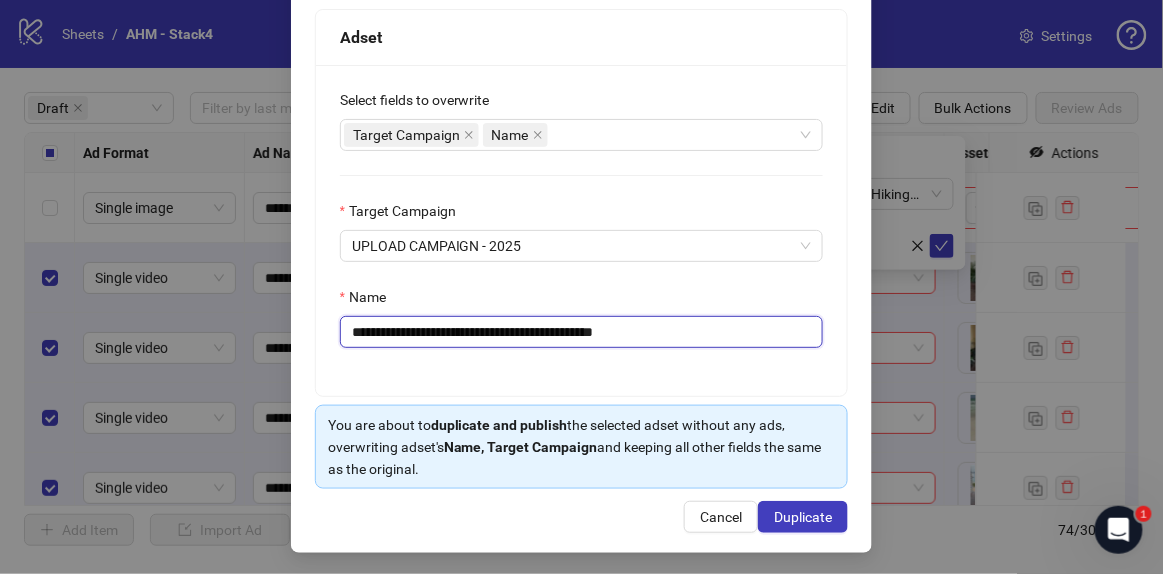 type on "**********" 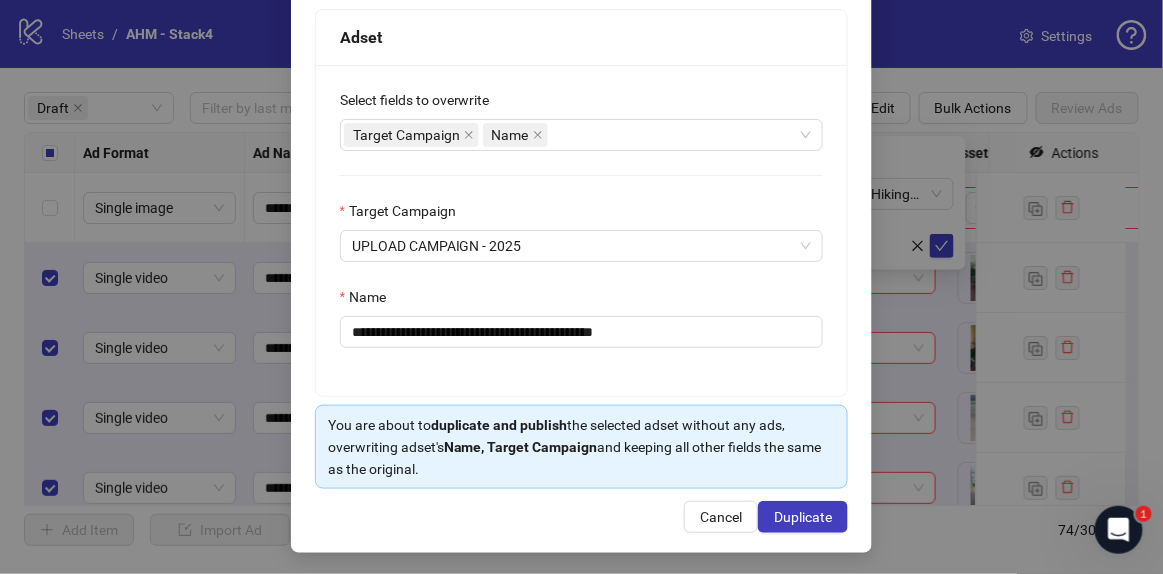 click on "**********" at bounding box center (582, 230) 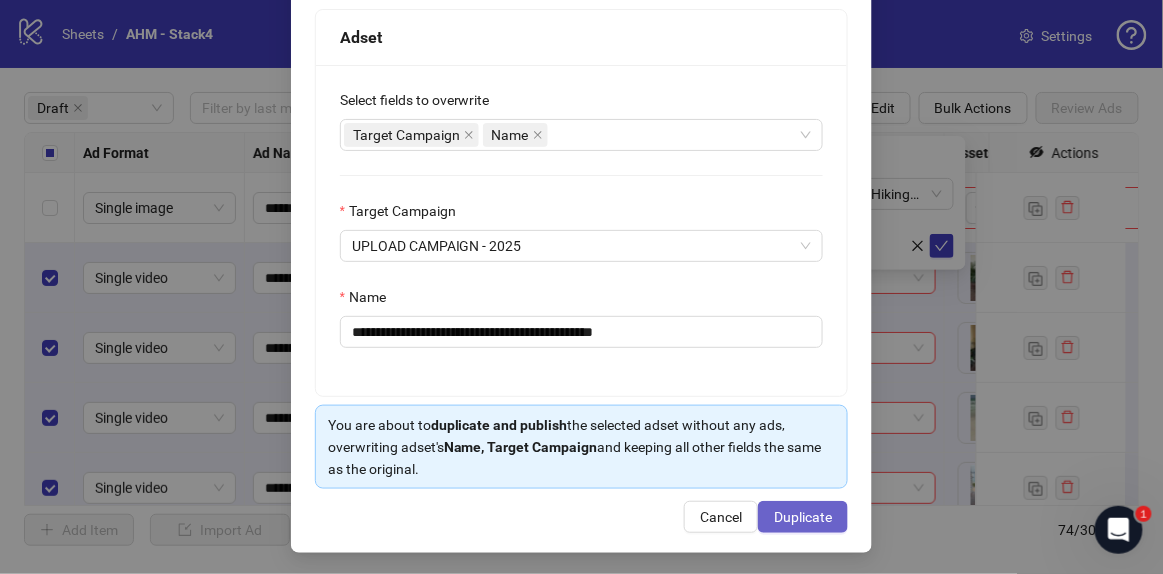 click on "Duplicate" at bounding box center [803, 517] 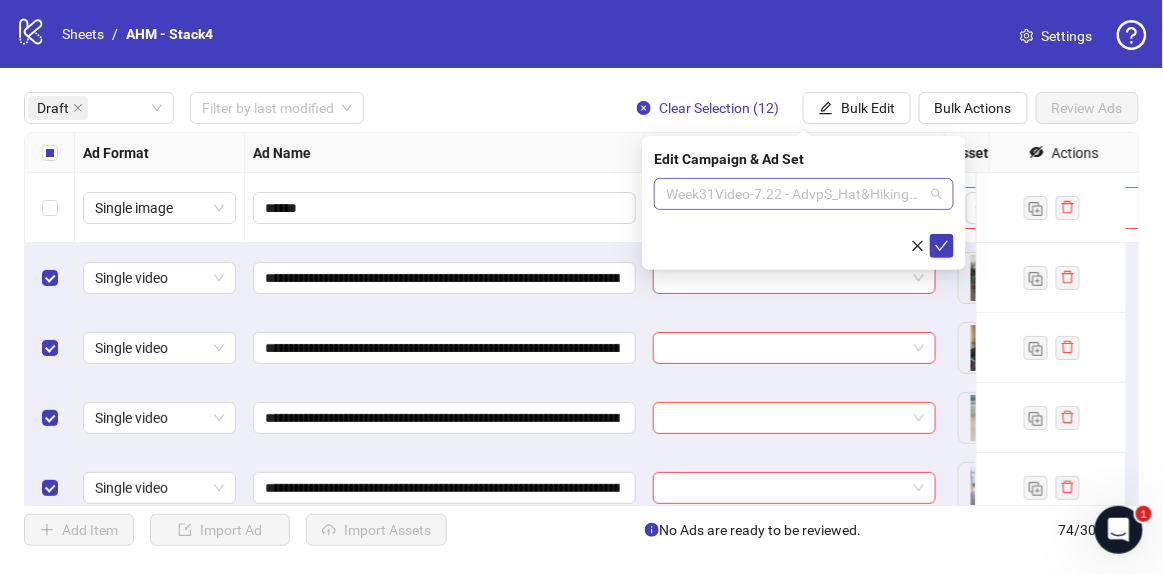 click on "Week31Video-7.22 - AdvpS_Hat&HikingStack_v1 - LC" at bounding box center [804, 194] 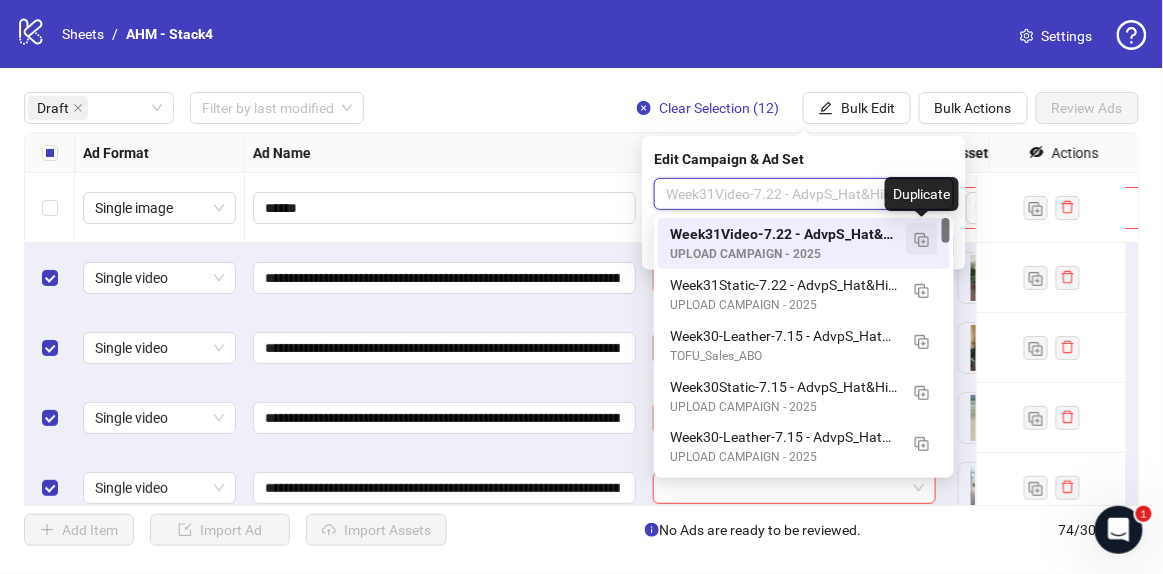 click at bounding box center [922, 240] 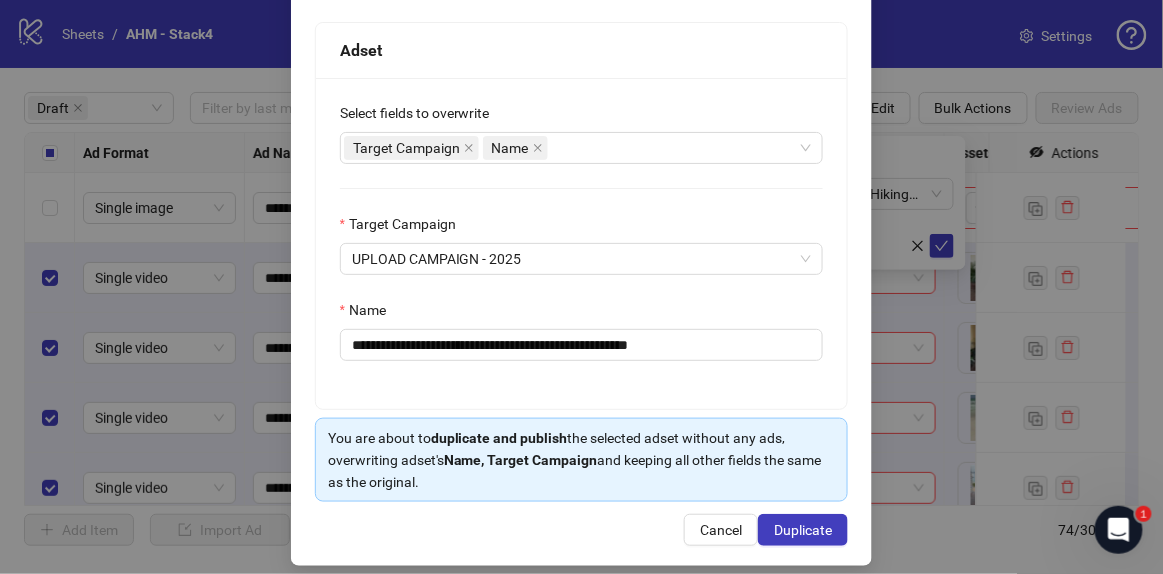 scroll, scrollTop: 321, scrollLeft: 0, axis: vertical 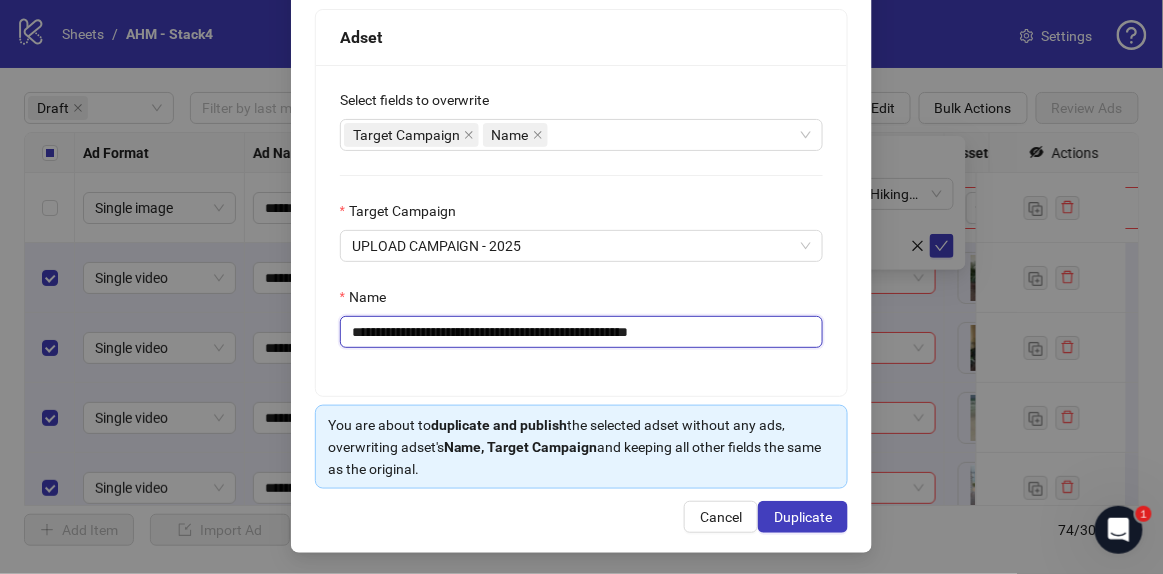 drag, startPoint x: 432, startPoint y: 329, endPoint x: 573, endPoint y: 339, distance: 141.35417 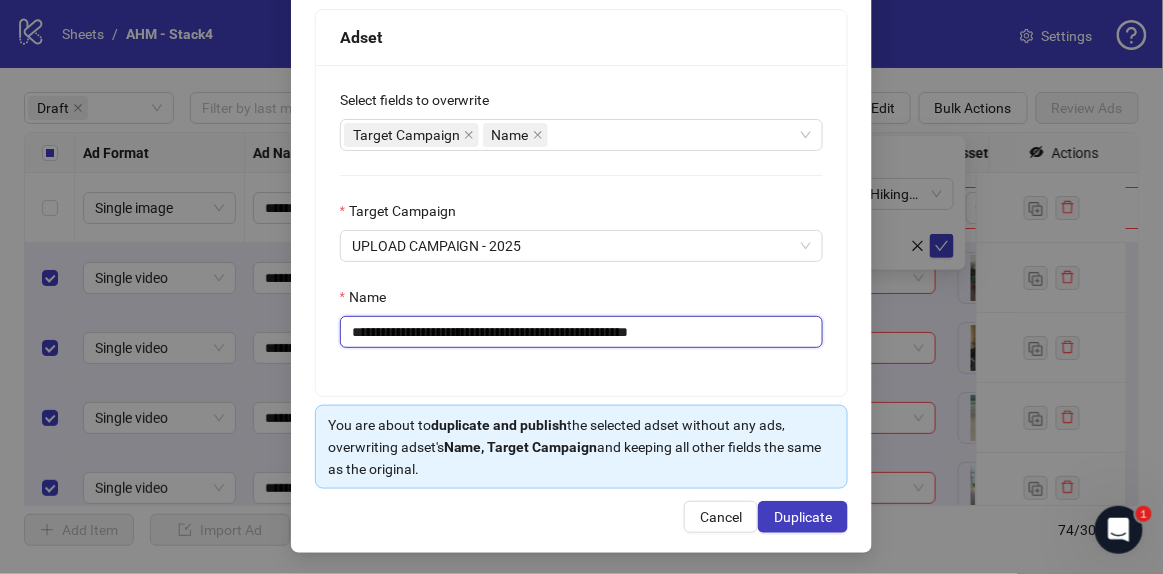 drag, startPoint x: 674, startPoint y: 323, endPoint x: 1163, endPoint y: 356, distance: 490.11224 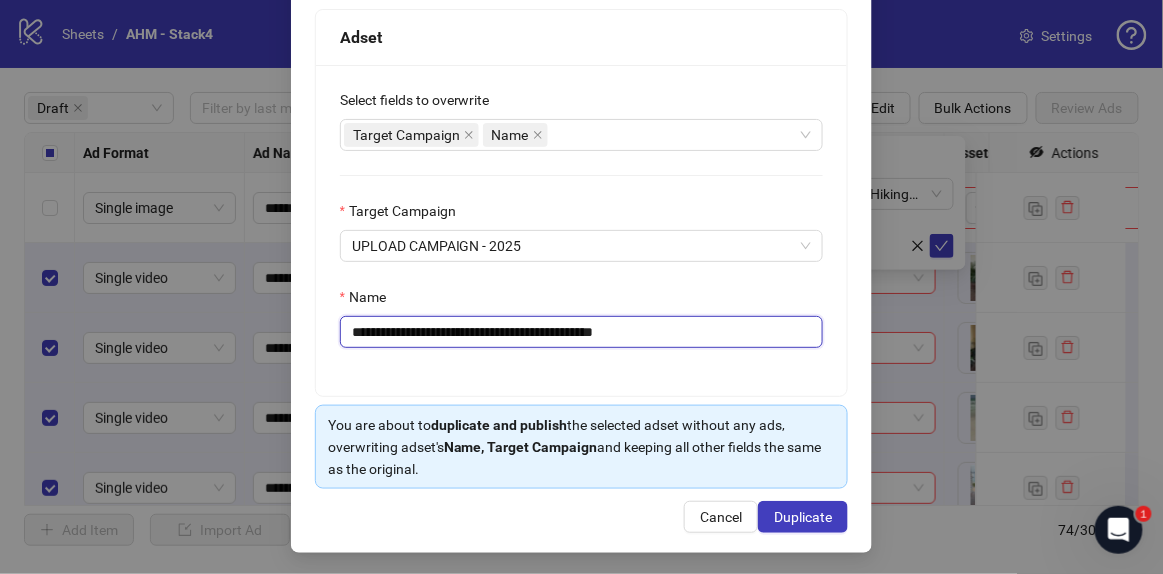 drag, startPoint x: 434, startPoint y: 325, endPoint x: 258, endPoint y: 328, distance: 176.02557 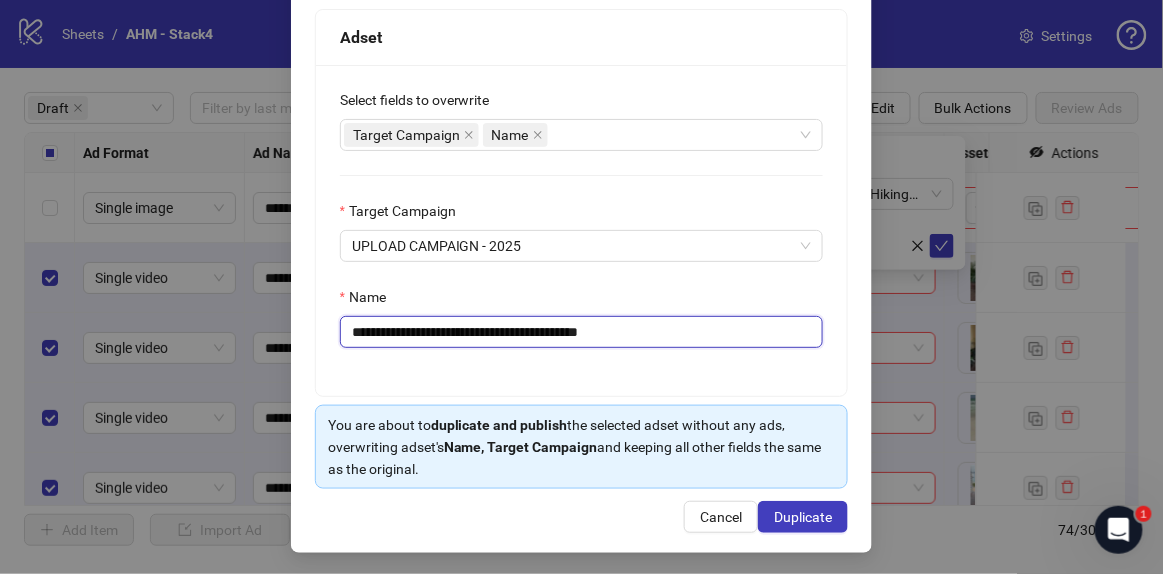 type on "**********" 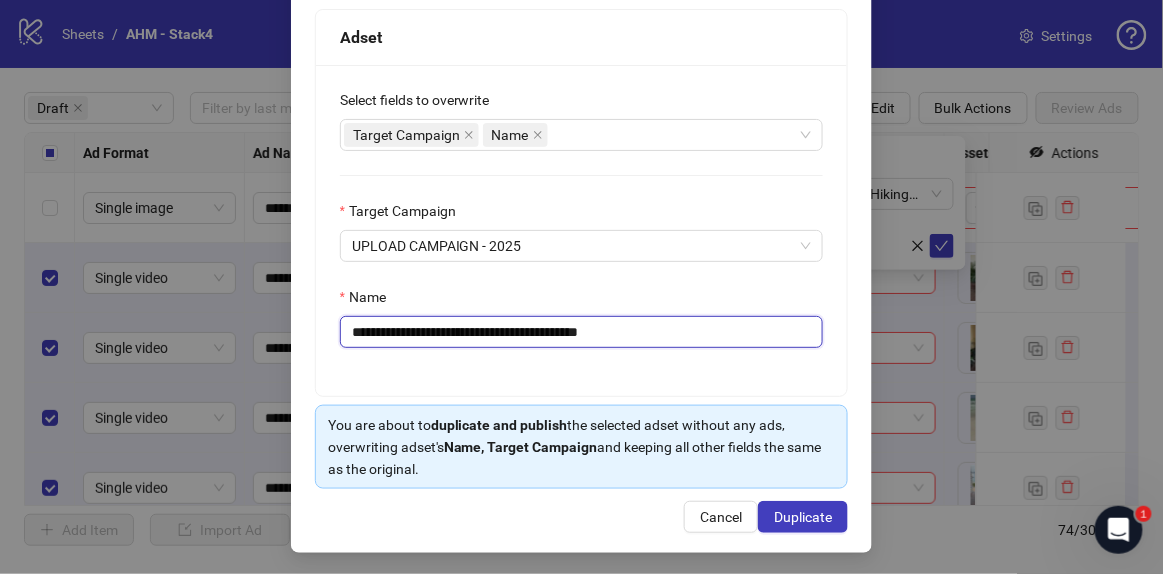 click on "**********" at bounding box center (582, 332) 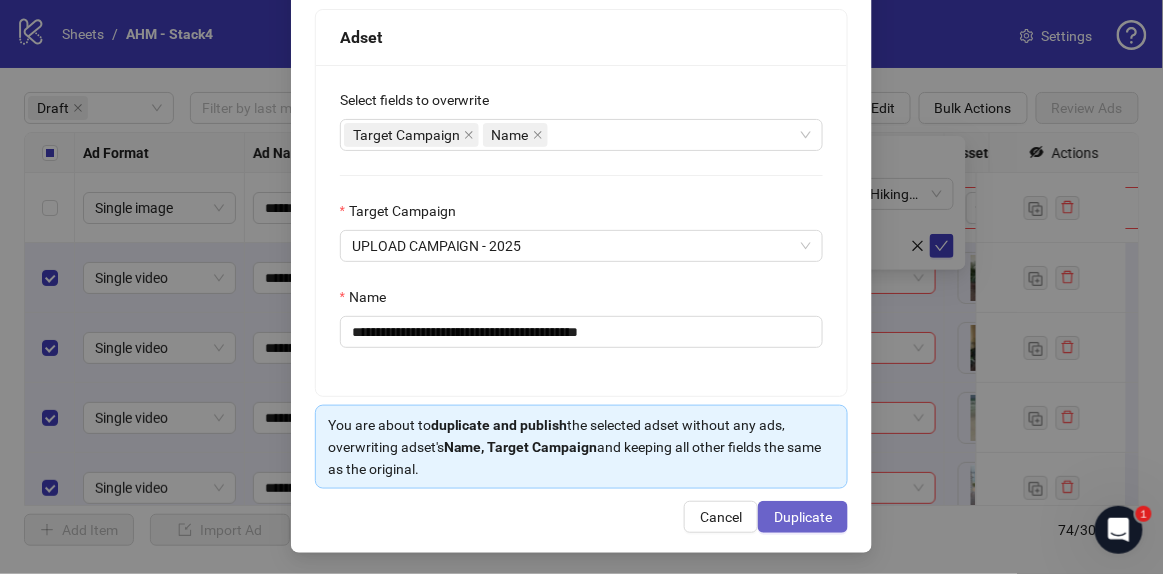 click on "Duplicate" at bounding box center (803, 517) 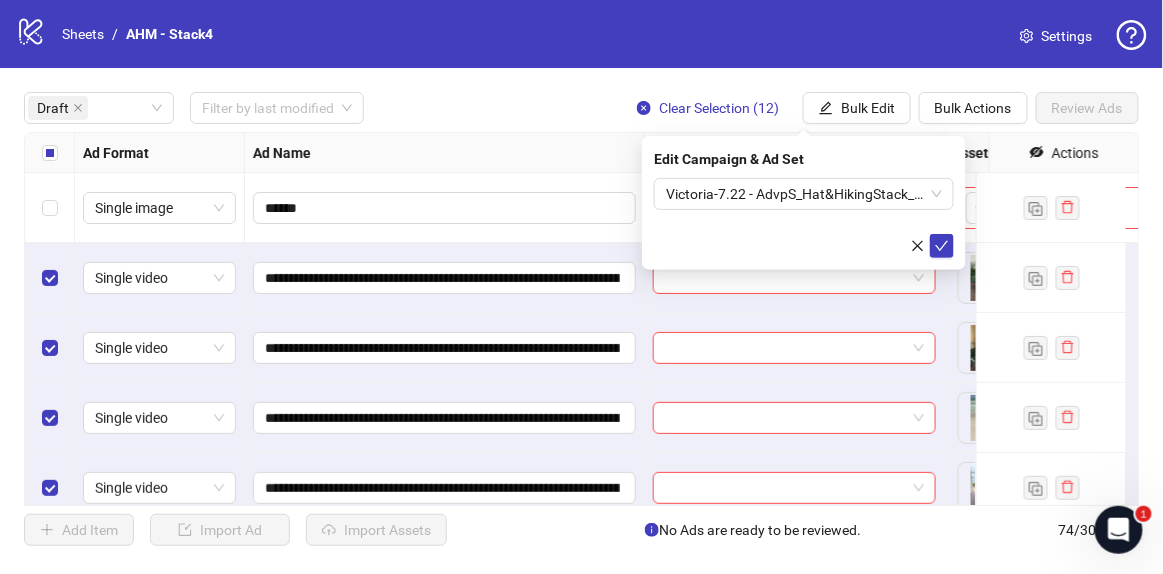 click at bounding box center (50, 153) 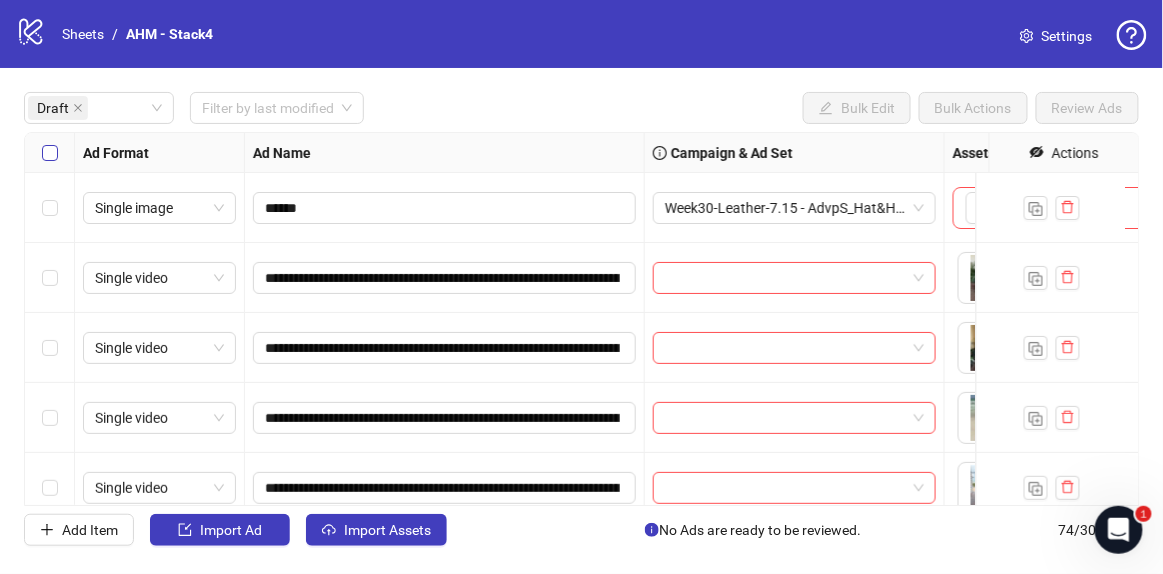 click at bounding box center [50, 153] 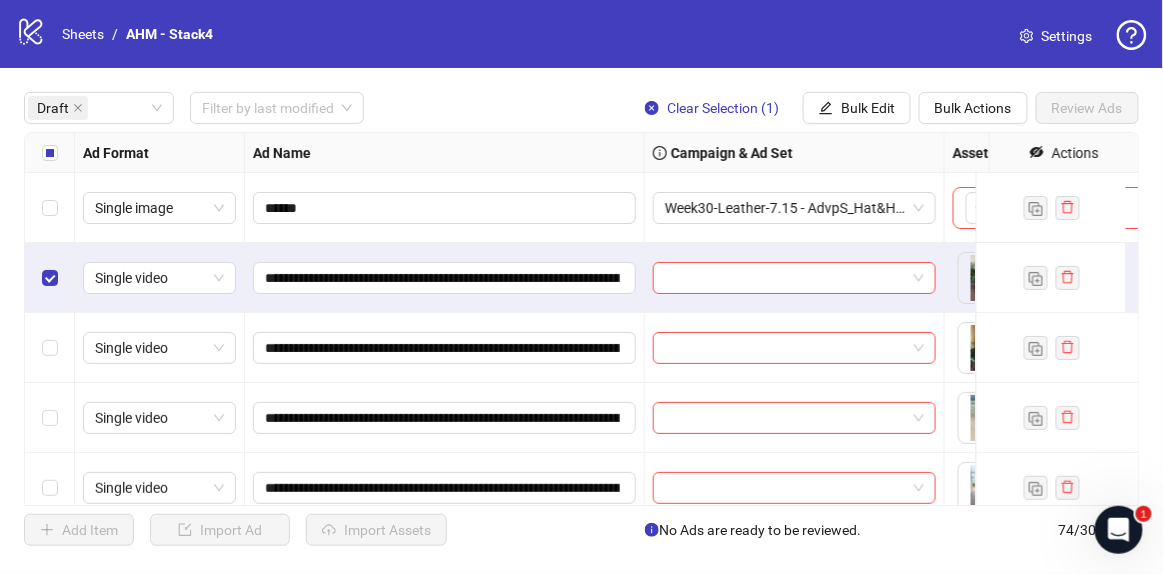 scroll, scrollTop: 90, scrollLeft: 0, axis: vertical 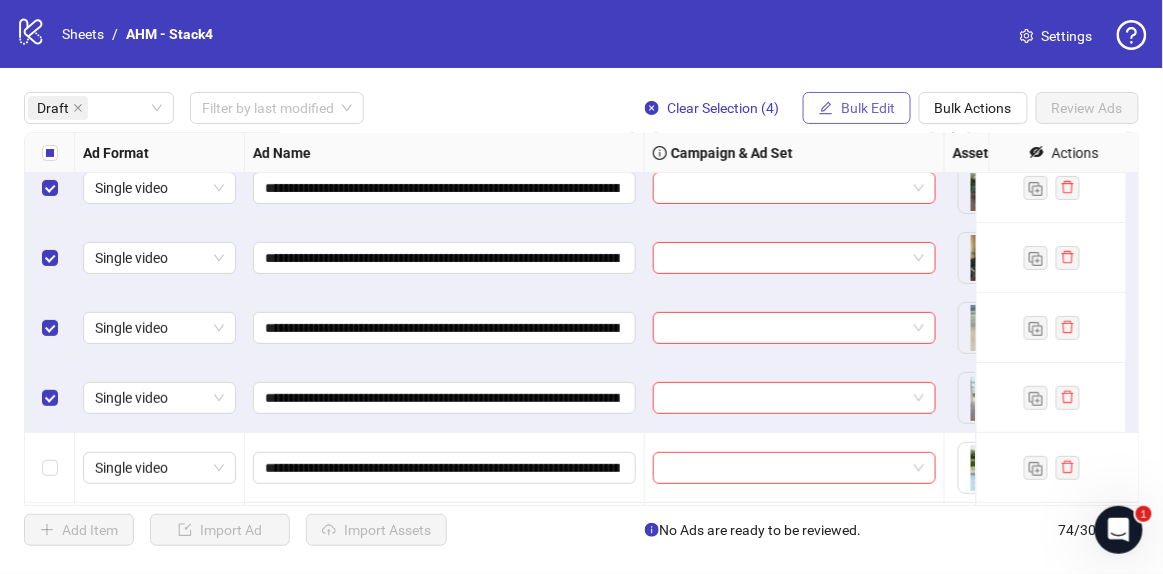 click on "Bulk Edit" at bounding box center (868, 108) 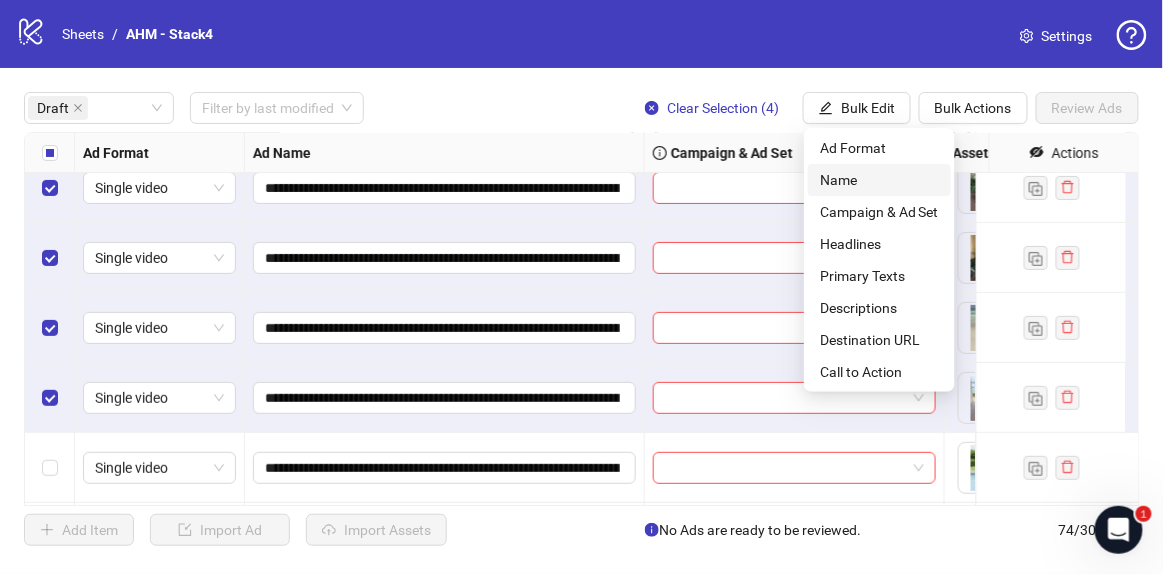 click on "Campaign & Ad Set" at bounding box center (879, 212) 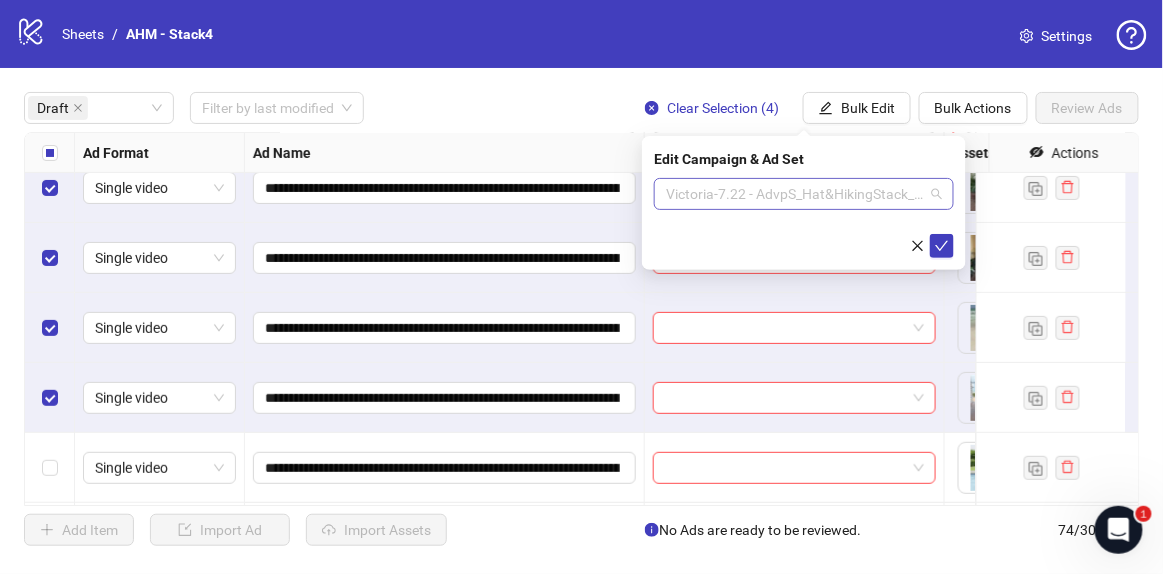 click on "Victoria-7.22 - AdvpS_Hat&HikingStack_v1 - LC" at bounding box center (804, 194) 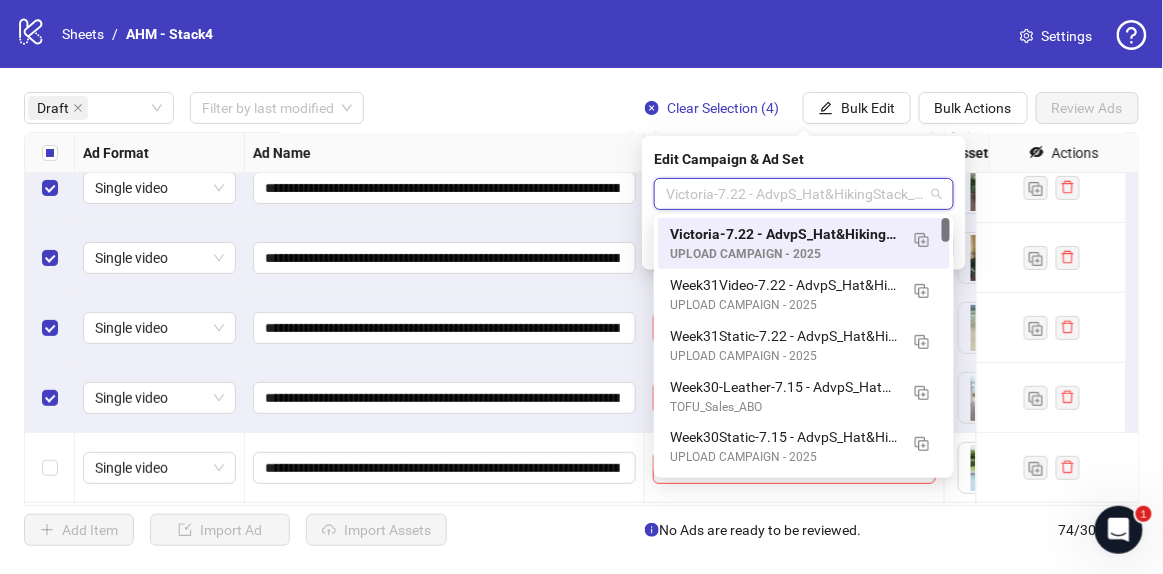 click on "Victoria-7.22 - AdvpS_Hat&HikingStack_v1 - LC" at bounding box center [804, 194] 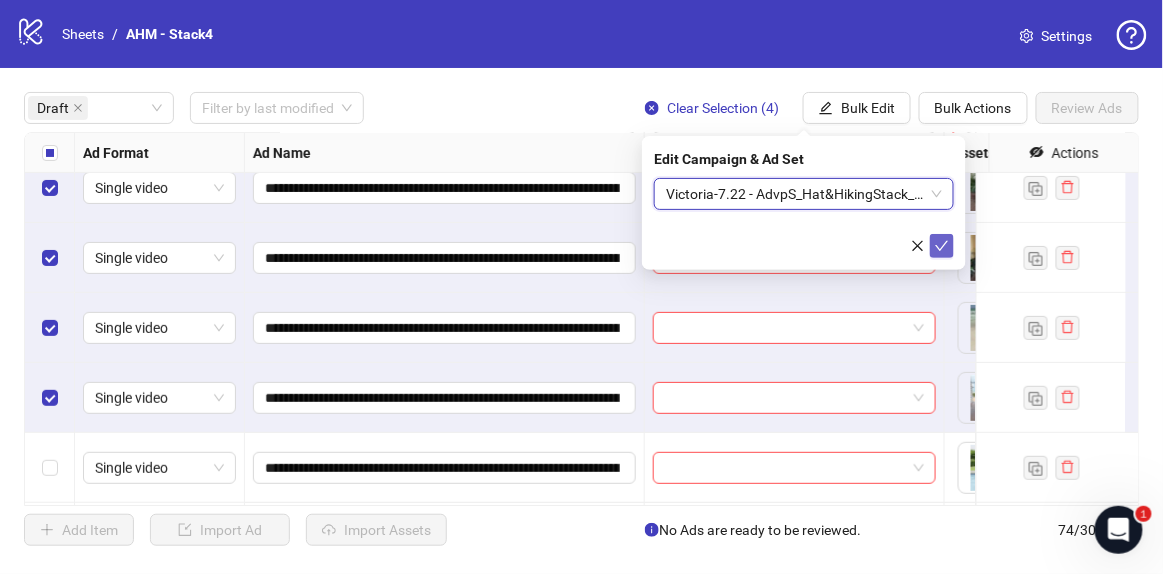 click at bounding box center [942, 246] 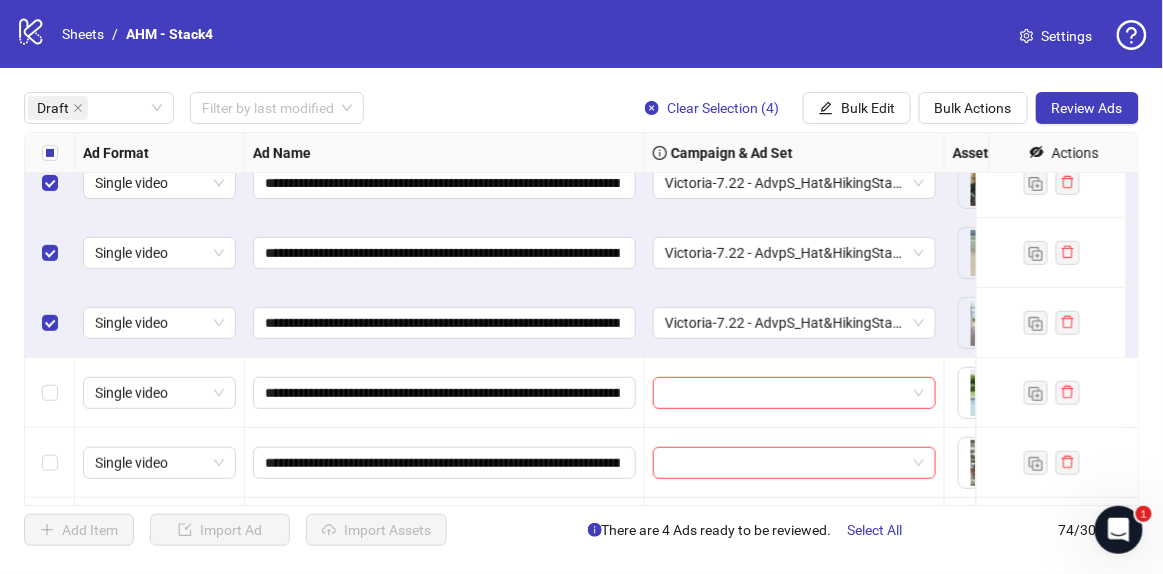 scroll, scrollTop: 181, scrollLeft: 0, axis: vertical 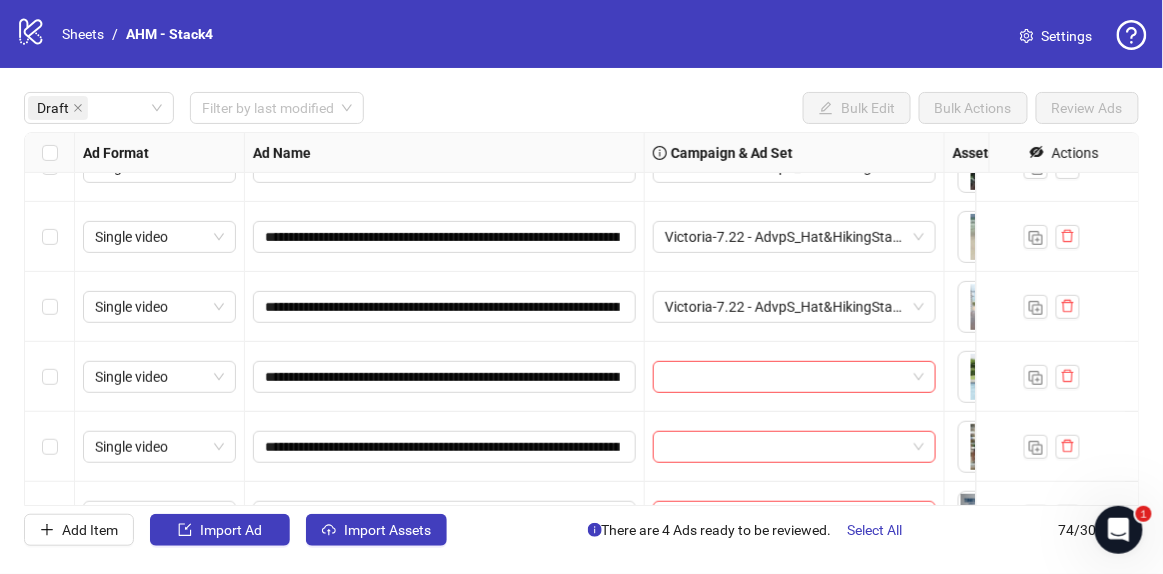 click at bounding box center [50, 377] 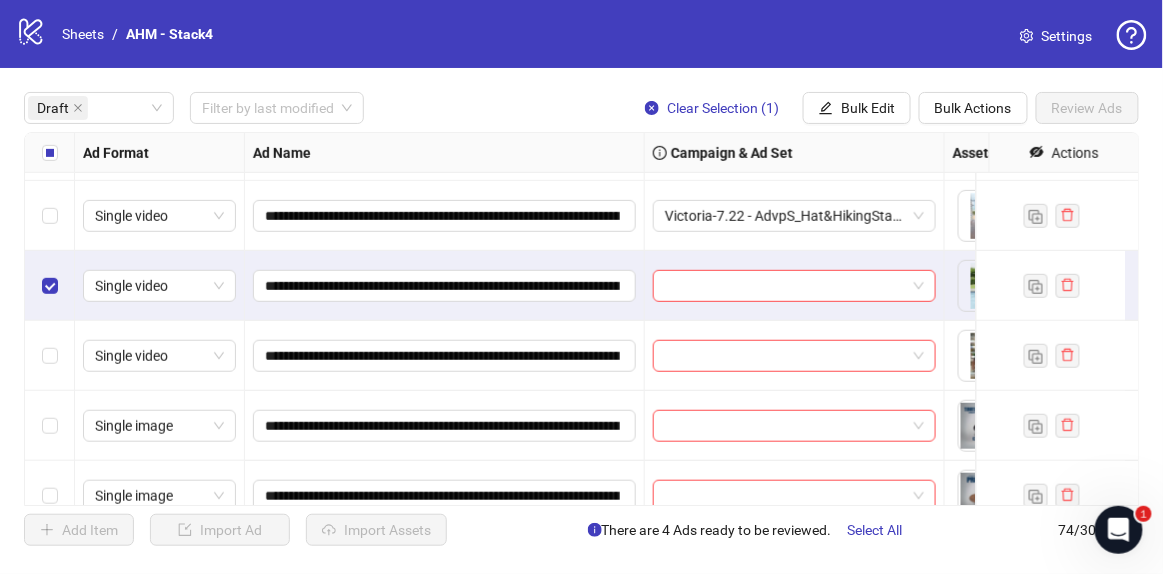 scroll, scrollTop: 591, scrollLeft: 0, axis: vertical 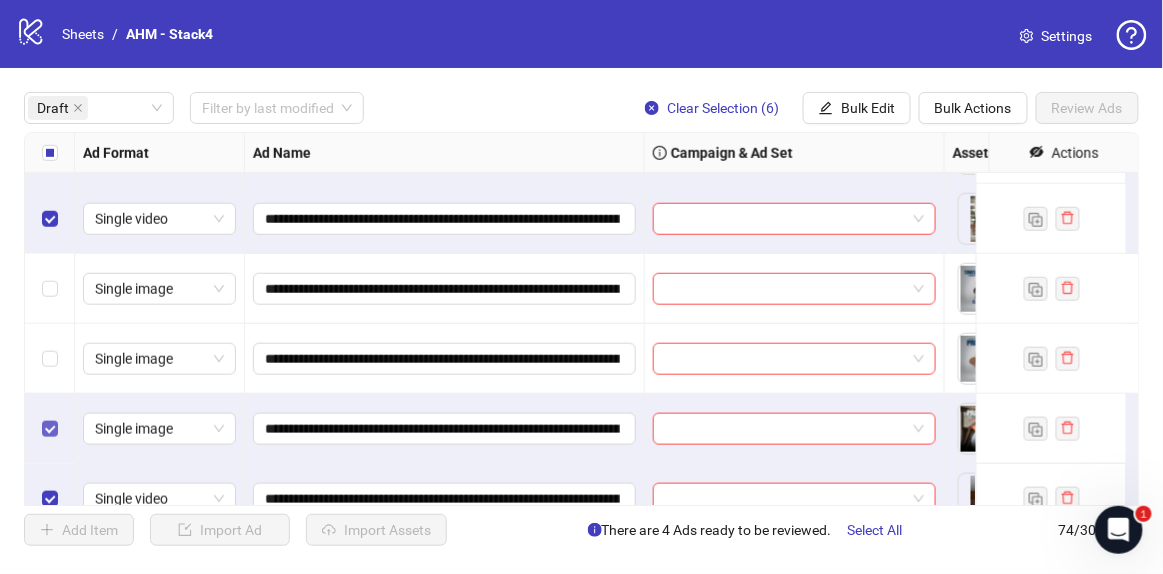 click at bounding box center [50, 429] 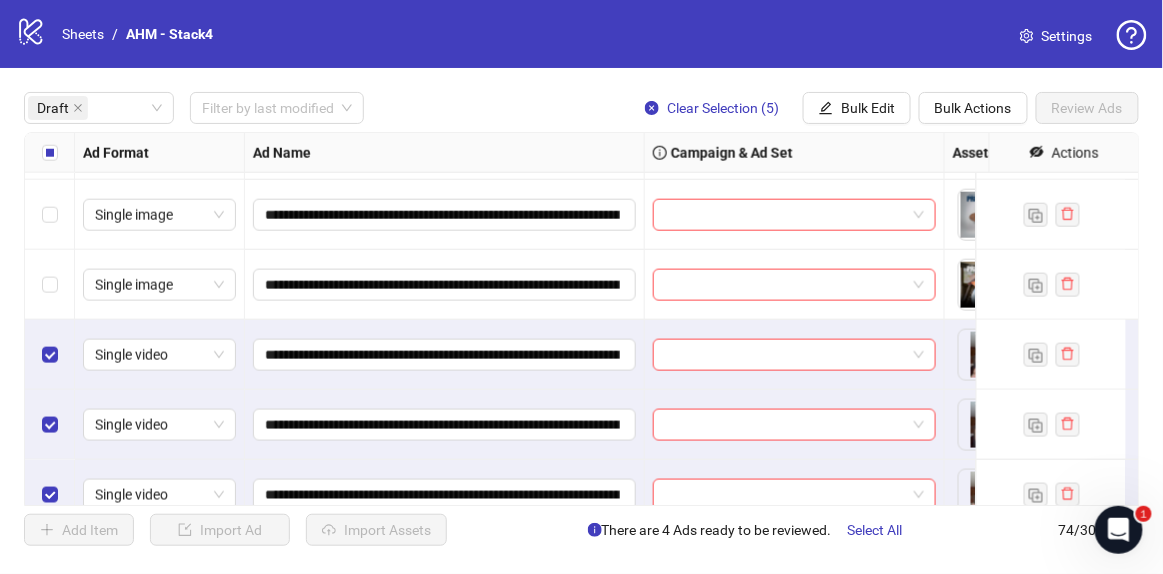 scroll, scrollTop: 591, scrollLeft: 0, axis: vertical 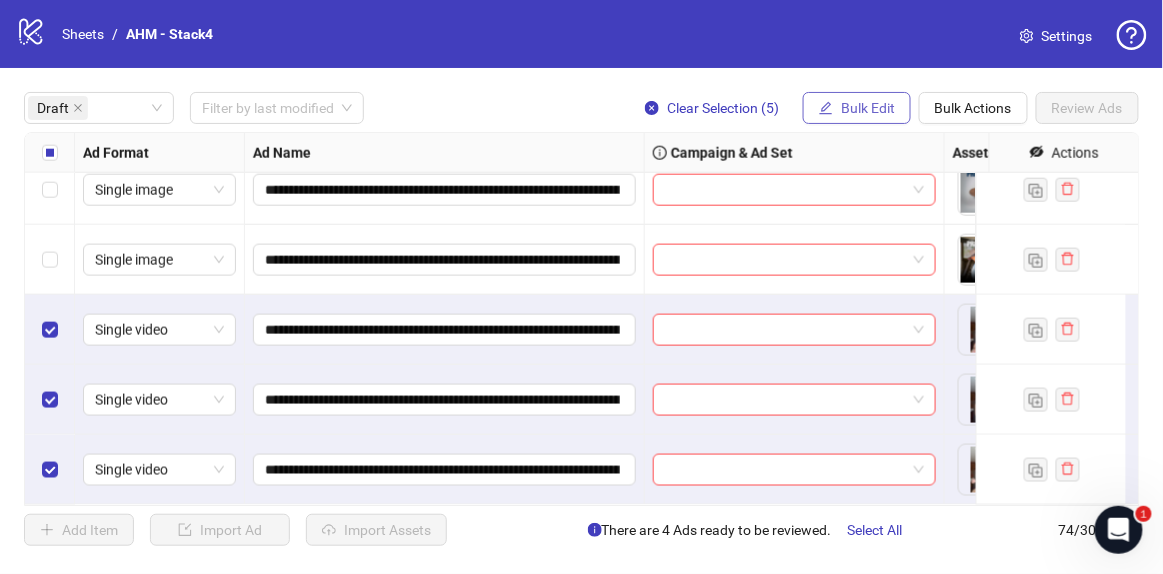 click on "Bulk Edit" at bounding box center (868, 108) 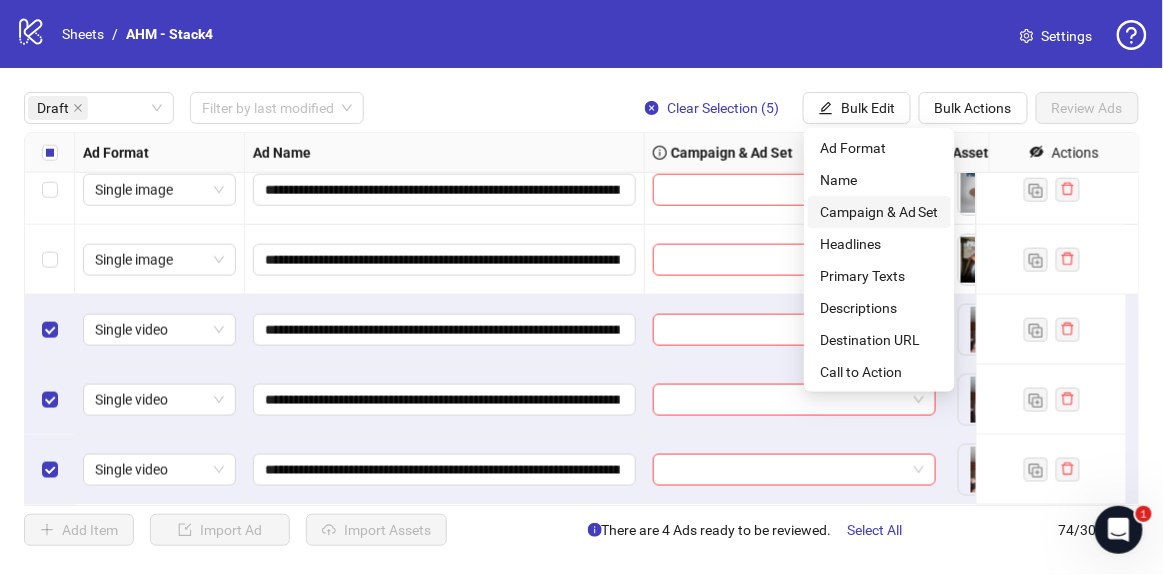 click on "Campaign & Ad Set" at bounding box center [879, 212] 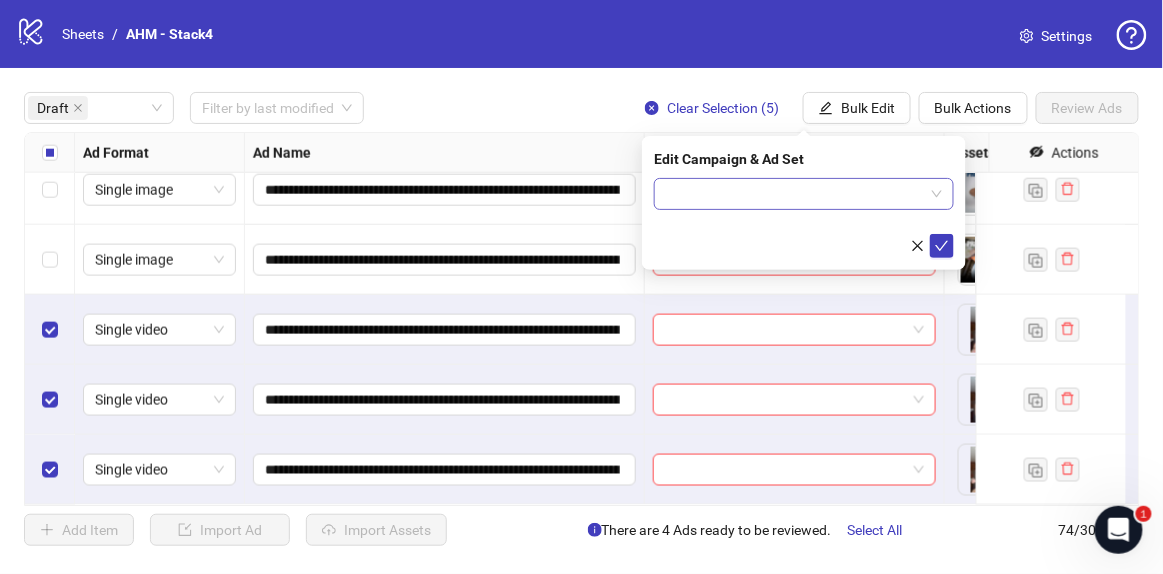 click at bounding box center [795, 194] 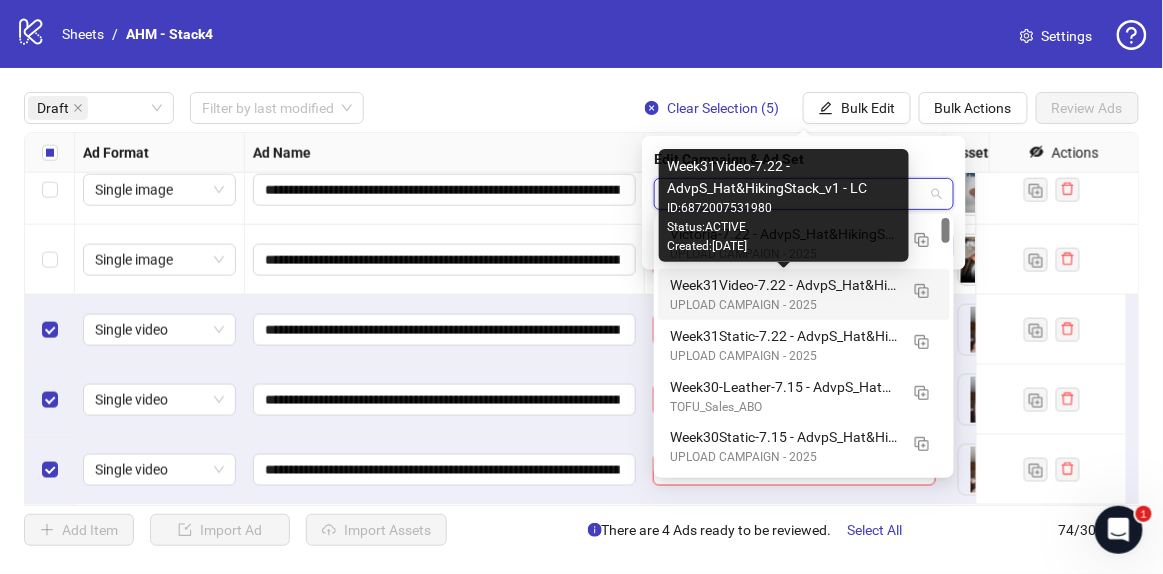 drag, startPoint x: 883, startPoint y: 283, endPoint x: 951, endPoint y: 288, distance: 68.18358 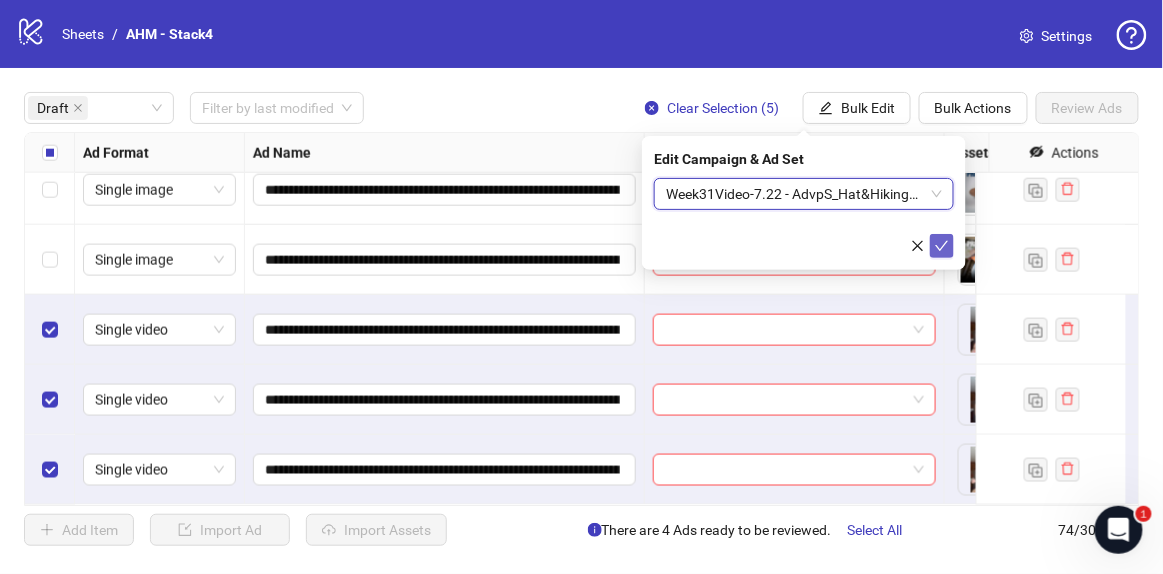 click at bounding box center [942, 246] 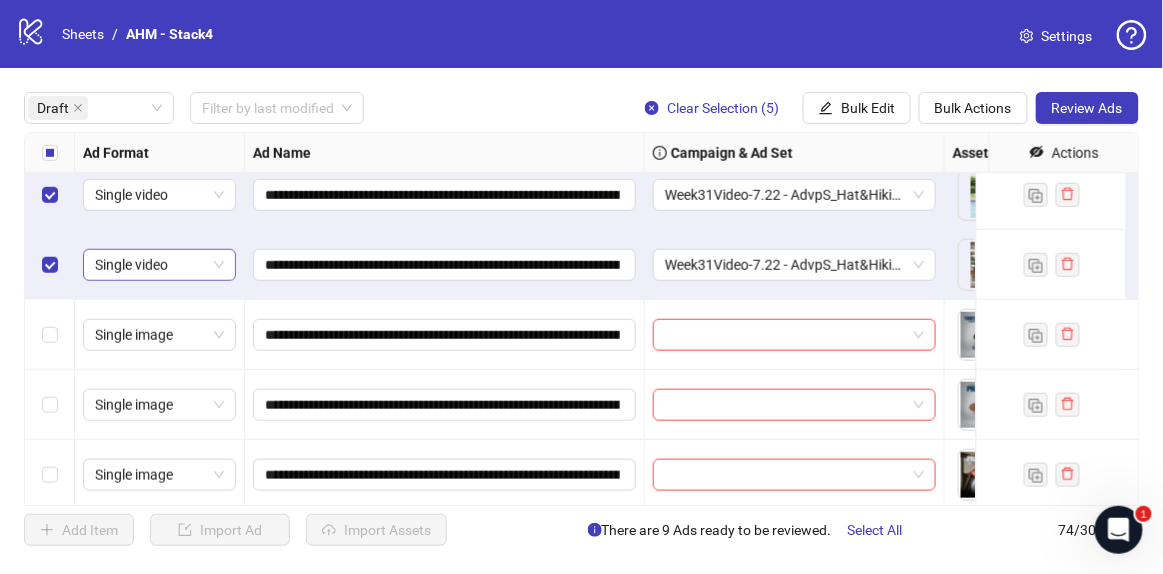 scroll, scrollTop: 545, scrollLeft: 0, axis: vertical 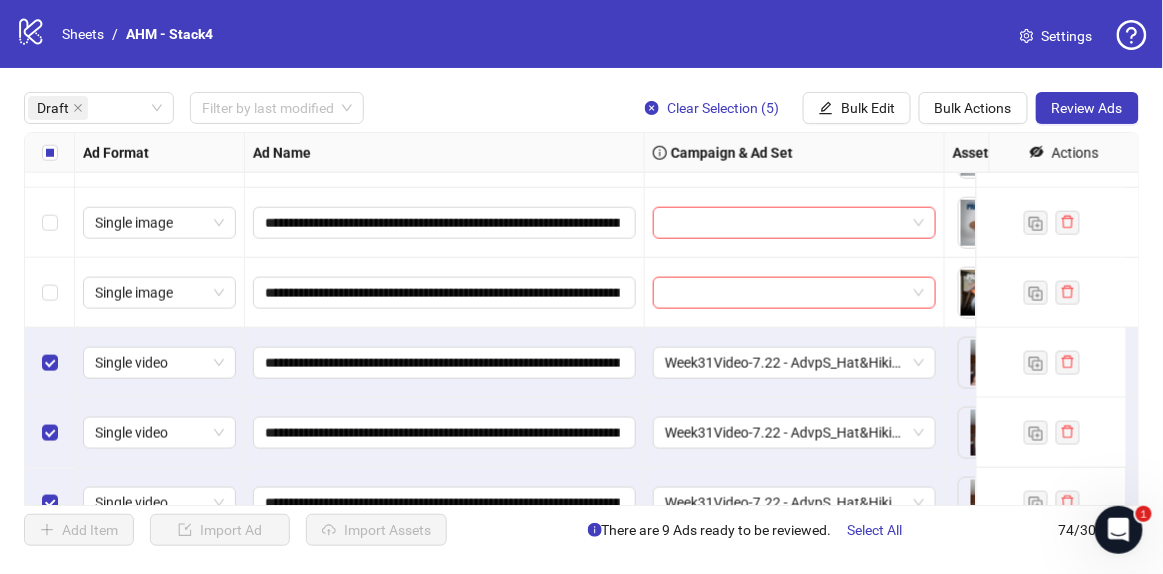 click at bounding box center [50, 153] 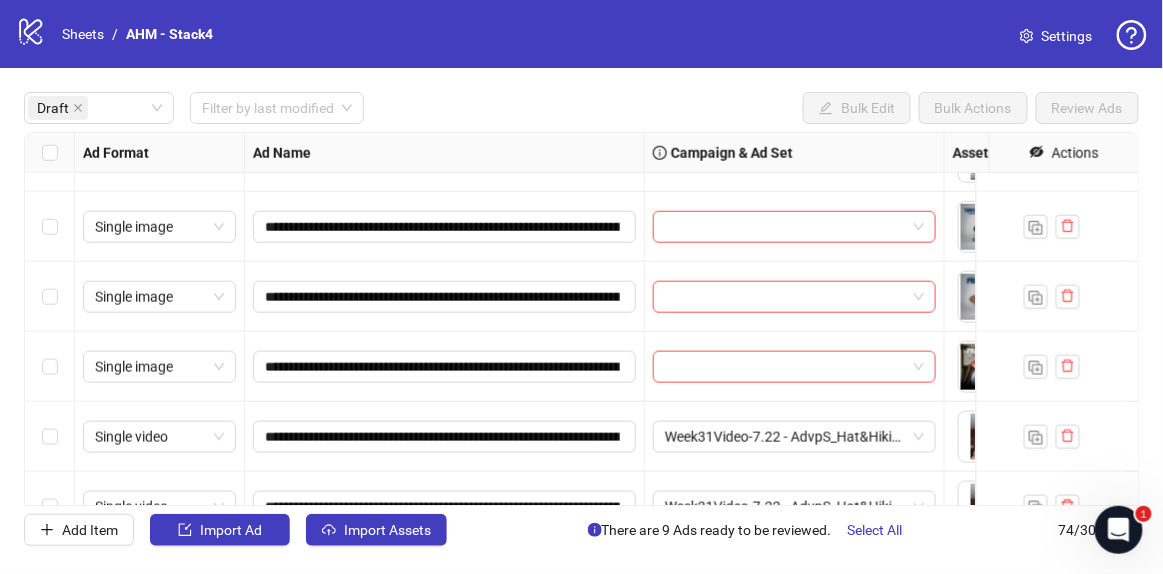 scroll, scrollTop: 454, scrollLeft: 0, axis: vertical 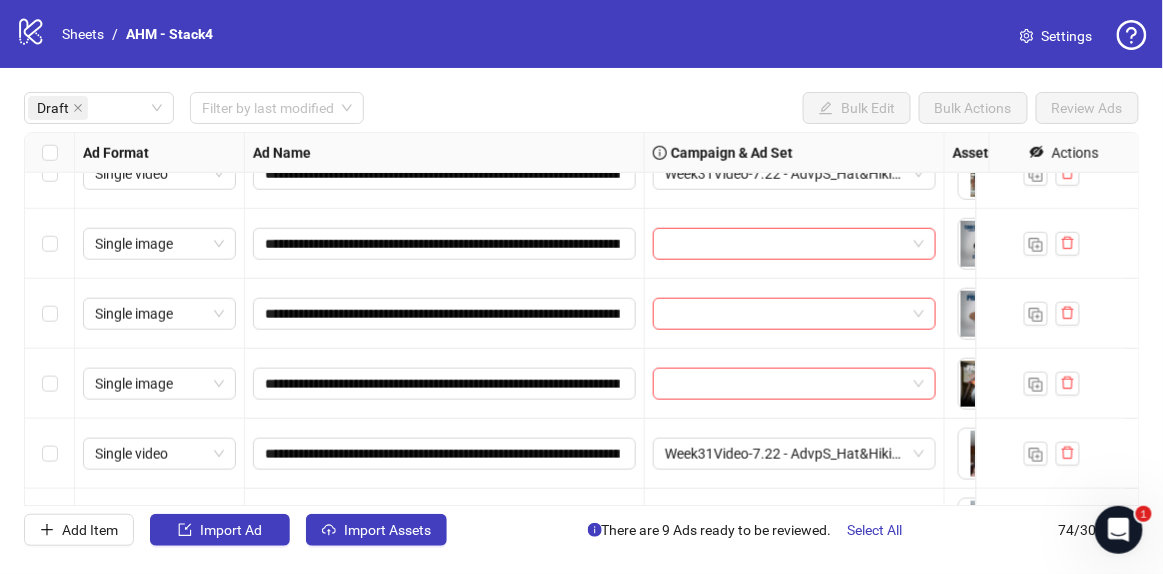 click at bounding box center [50, 244] 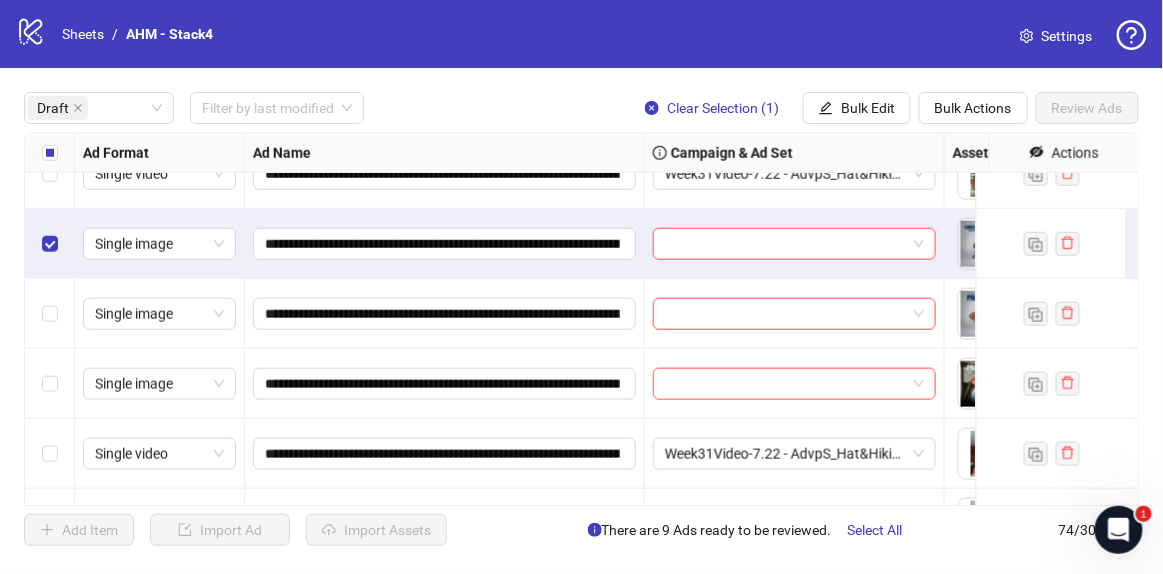 click at bounding box center (50, 384) 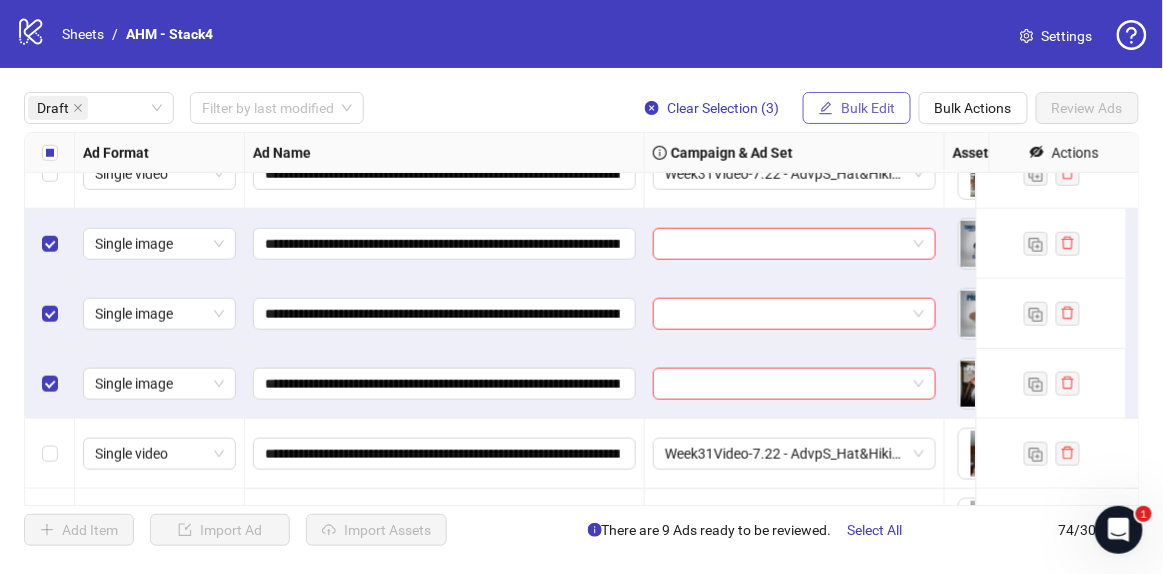 click on "Bulk Edit" at bounding box center [868, 108] 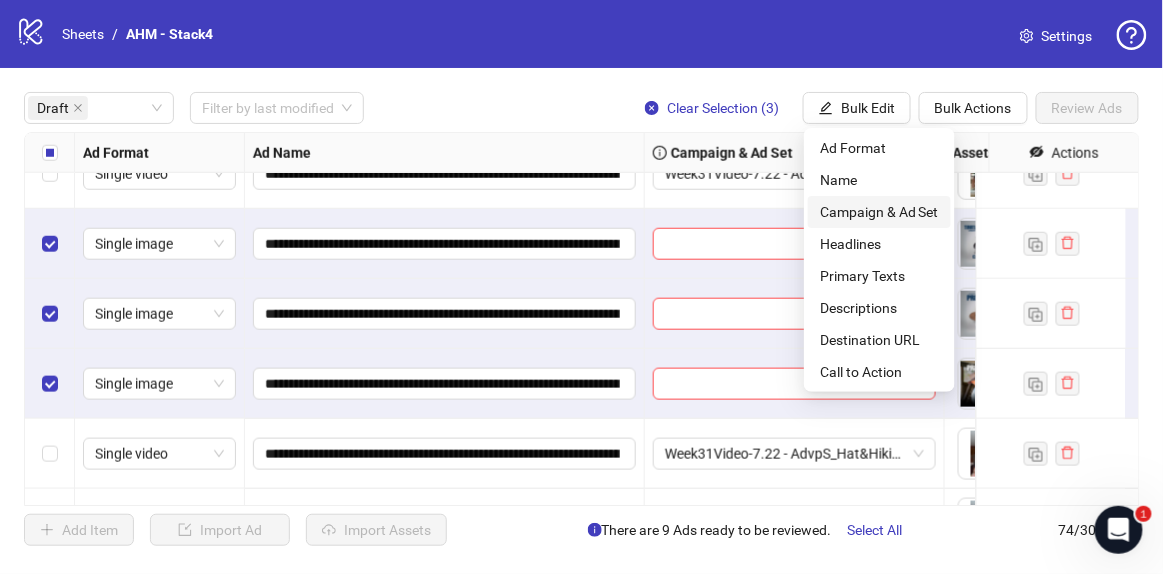 click on "Campaign & Ad Set" at bounding box center [879, 212] 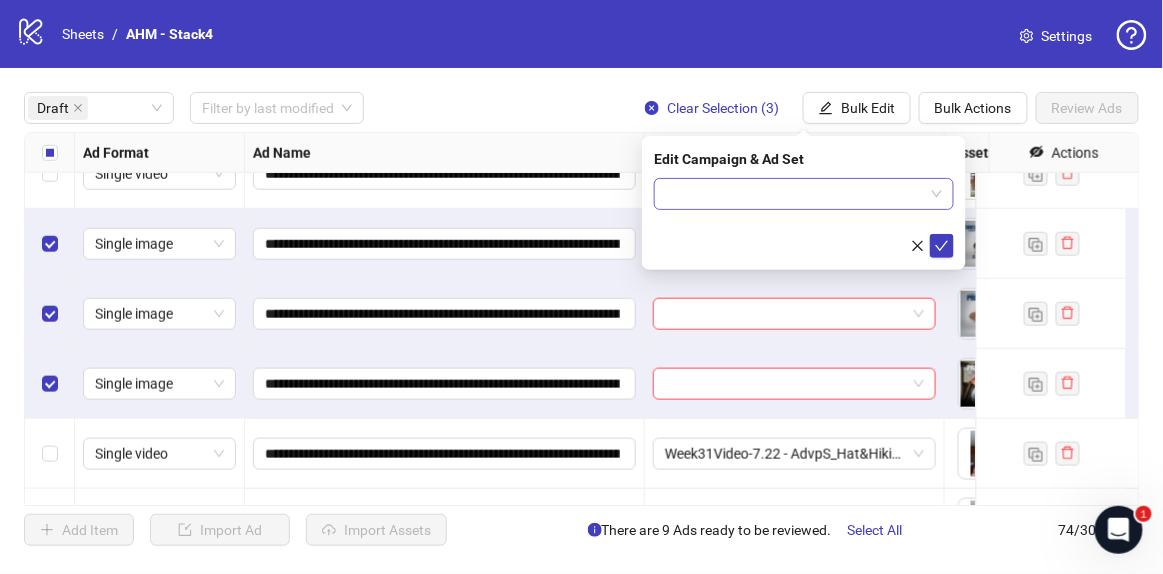 click at bounding box center [795, 194] 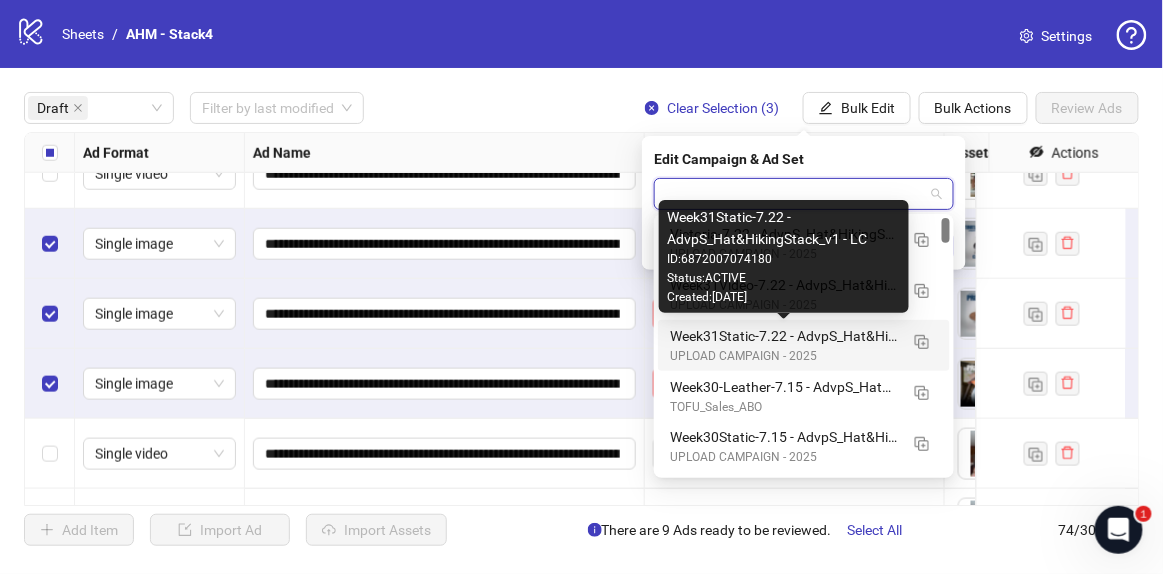 click on "Week31Static-7.22 - AdvpS_Hat&HikingStack_v1 - LC" at bounding box center [784, 336] 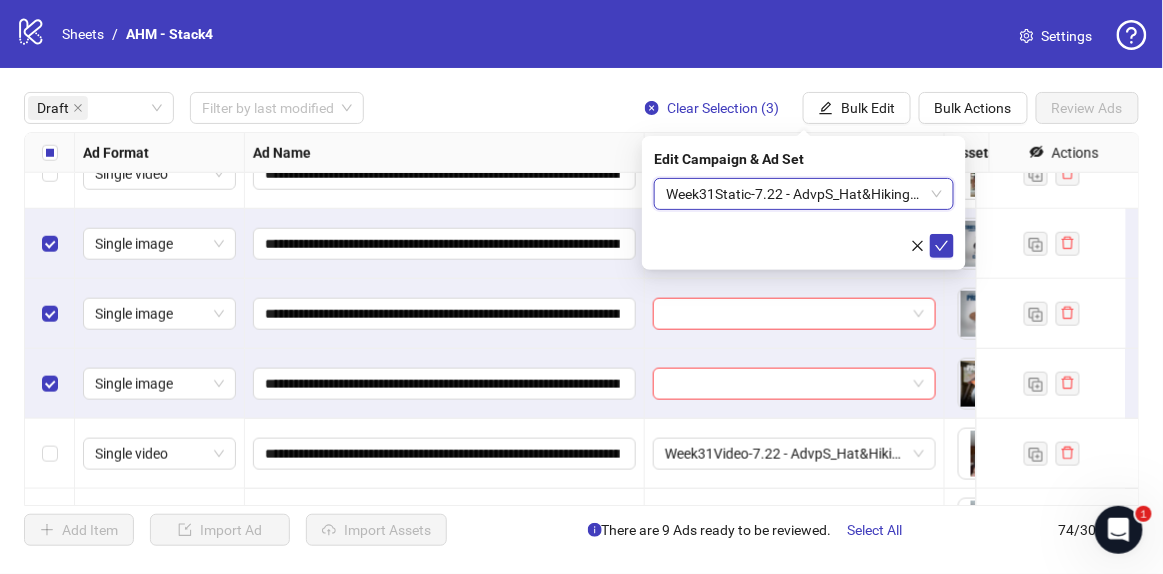 drag, startPoint x: 951, startPoint y: 252, endPoint x: 961, endPoint y: 274, distance: 24.166092 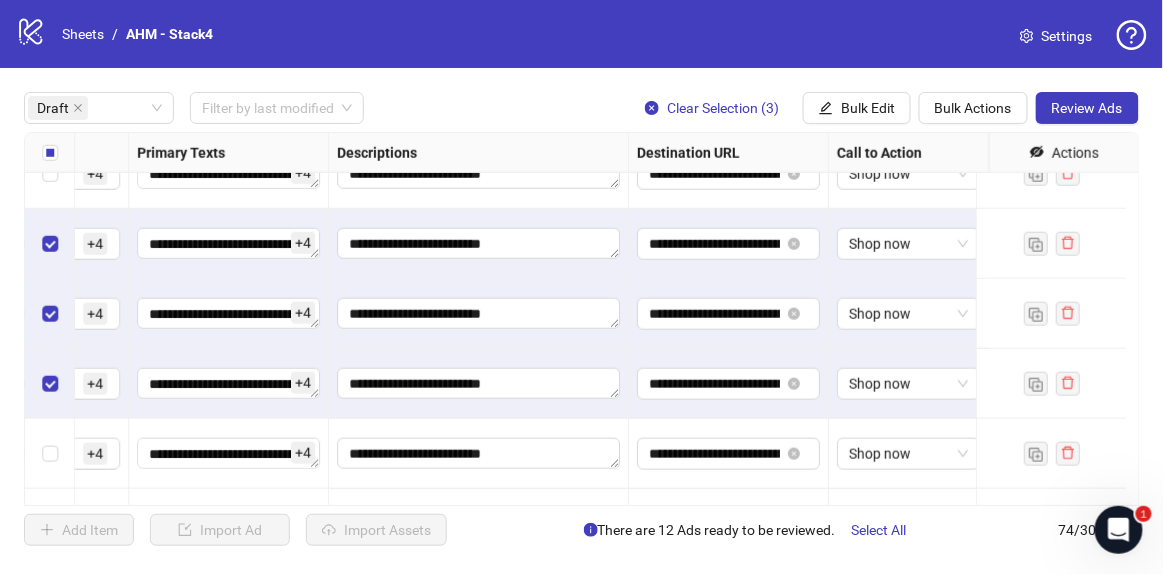 scroll, scrollTop: 454, scrollLeft: 1003, axis: both 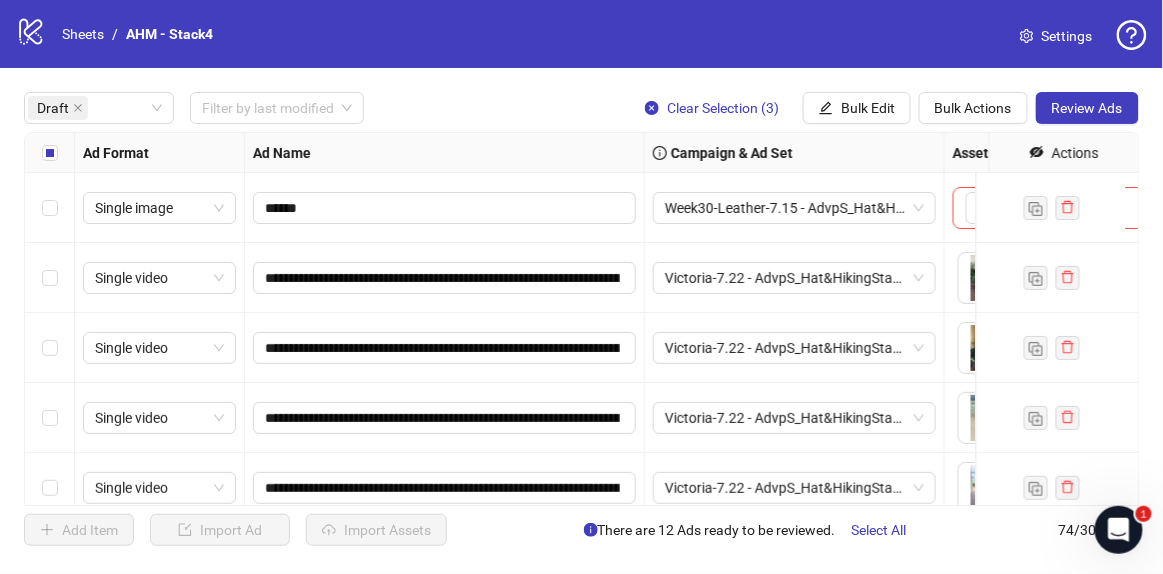 click at bounding box center [50, 153] 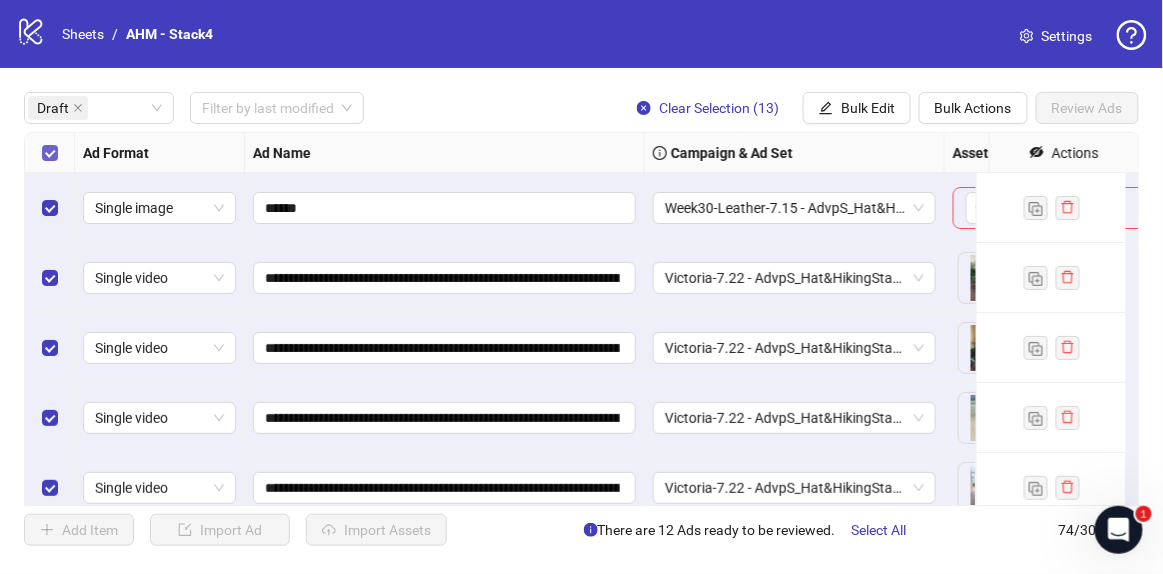 click at bounding box center (50, 153) 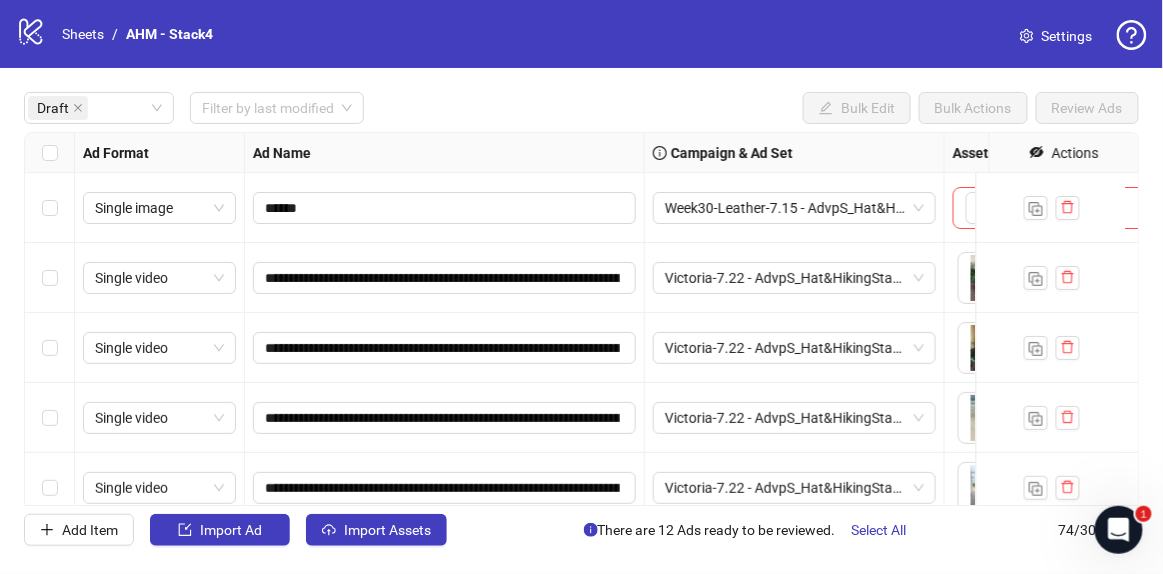 click at bounding box center (50, 153) 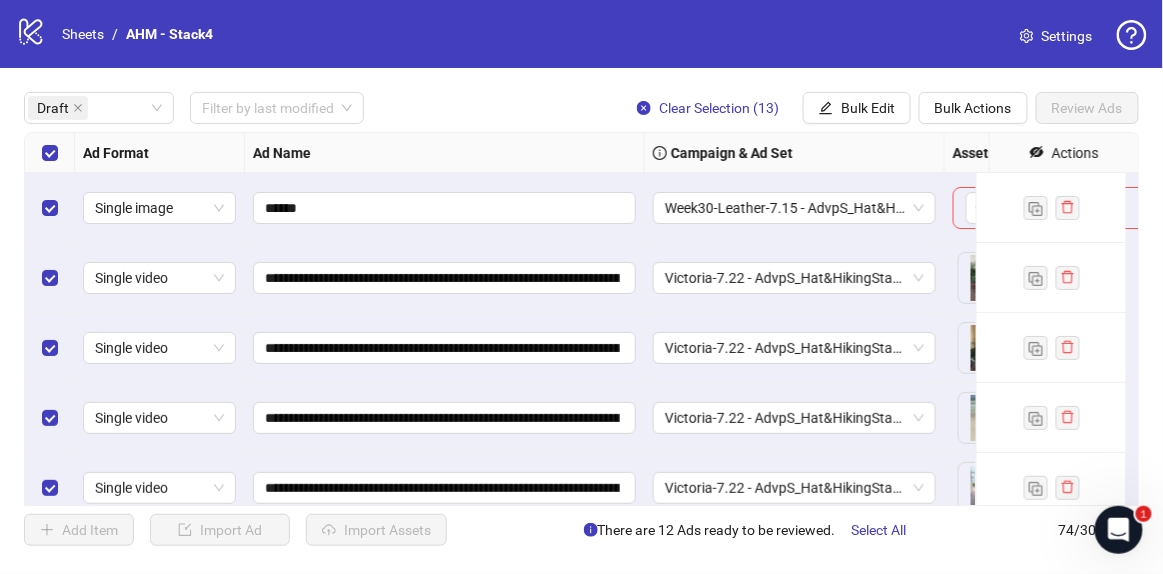 click at bounding box center [50, 208] 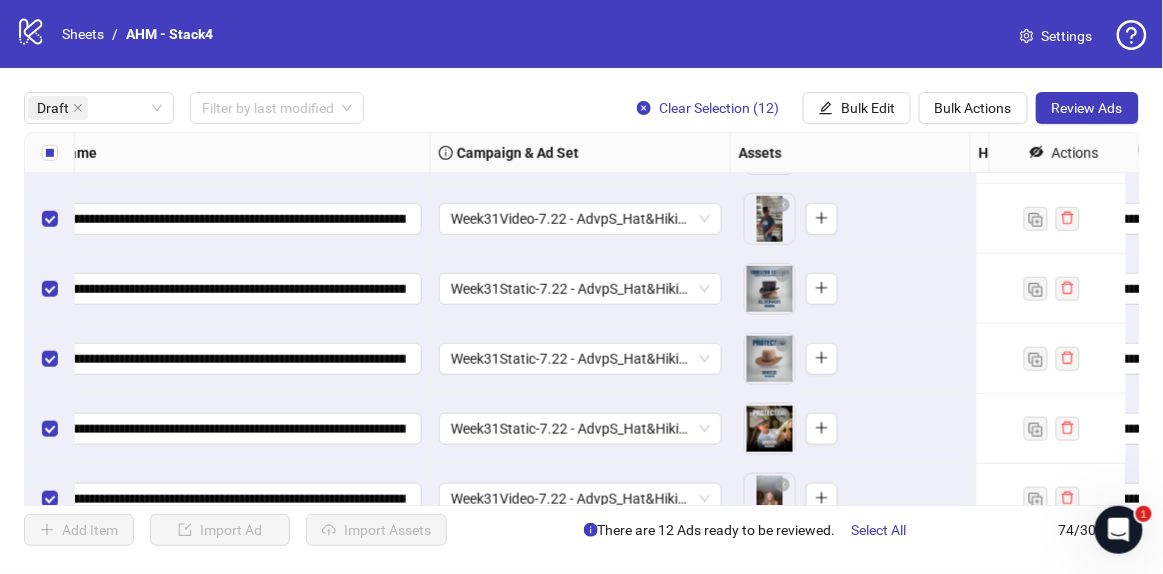 scroll, scrollTop: 409, scrollLeft: 0, axis: vertical 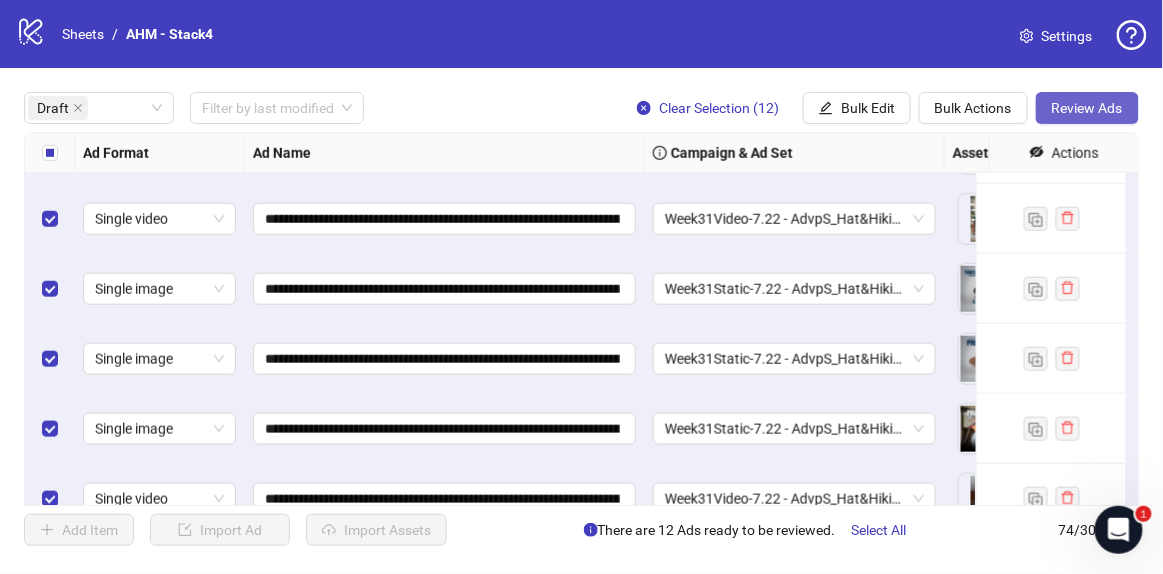 click on "Review Ads" at bounding box center (1087, 108) 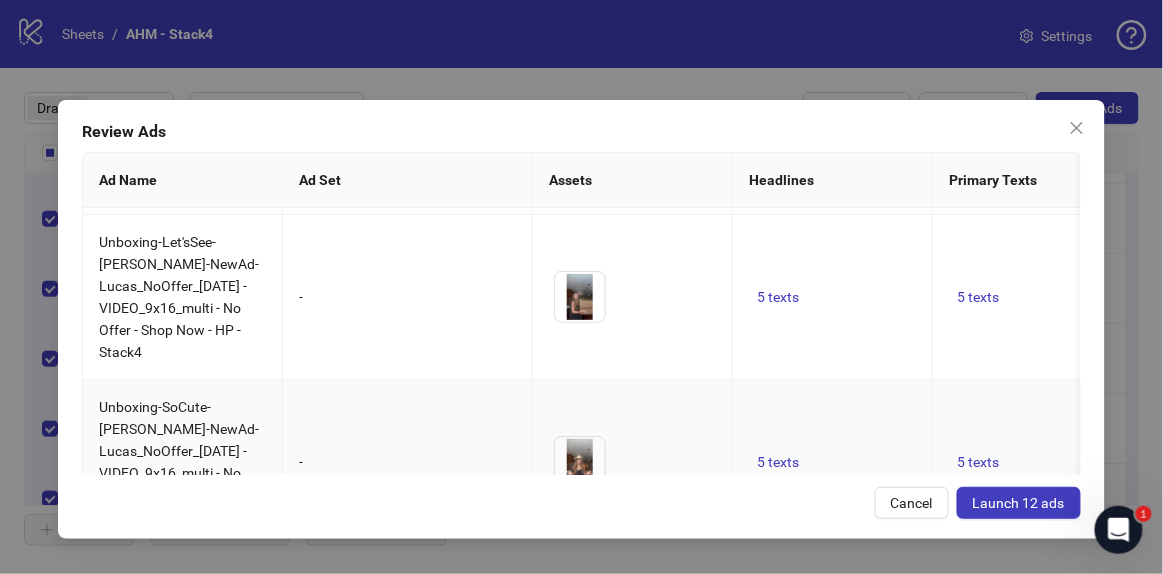 scroll, scrollTop: 1941, scrollLeft: 0, axis: vertical 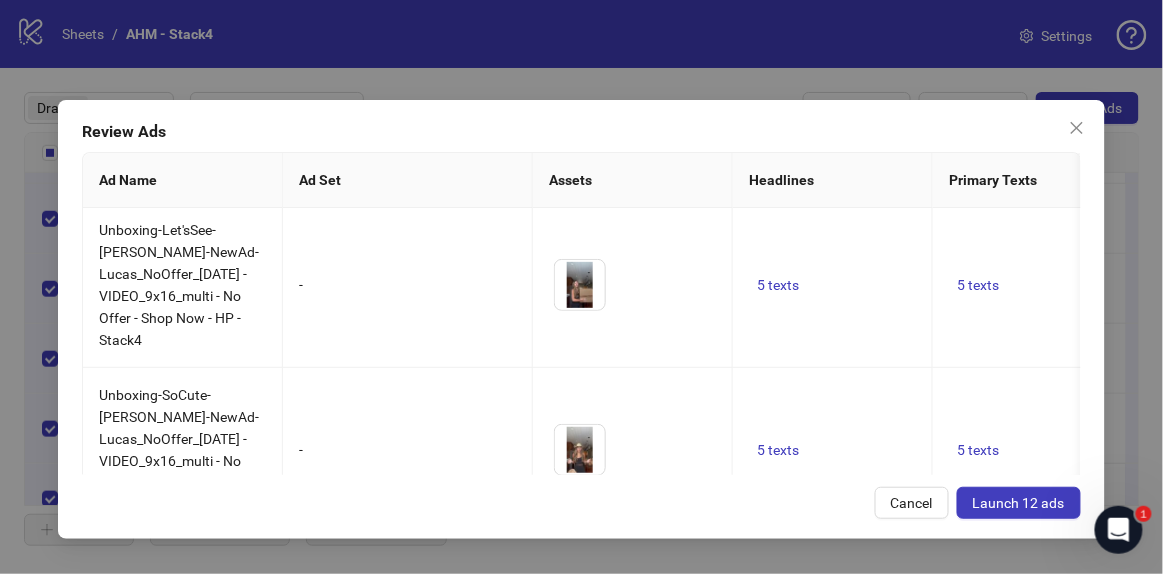 click on "Launch 12 ads" at bounding box center [1019, 503] 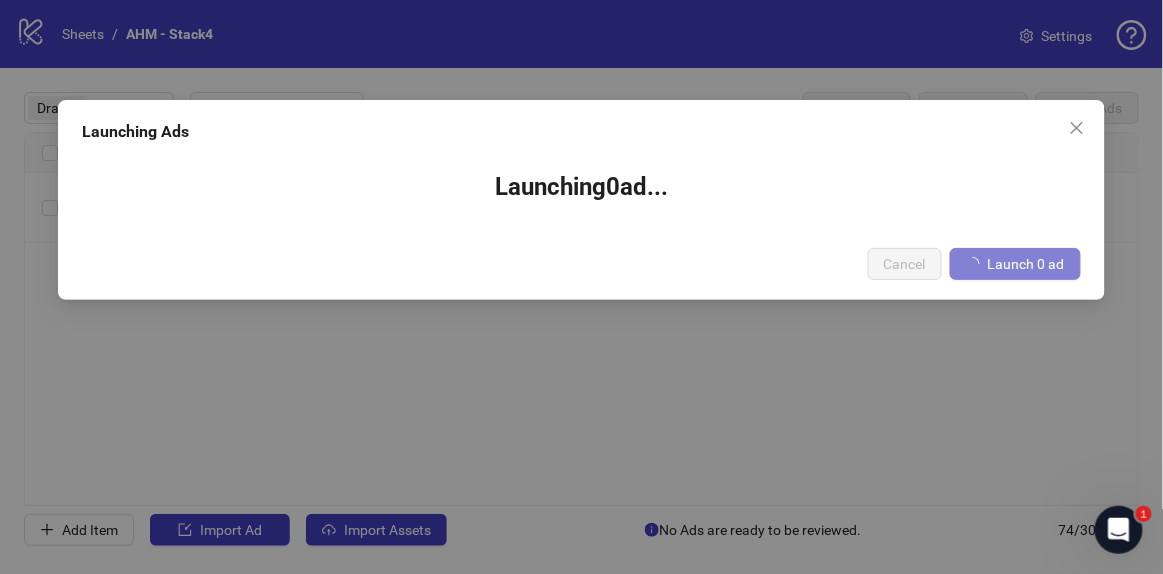 scroll, scrollTop: 0, scrollLeft: 0, axis: both 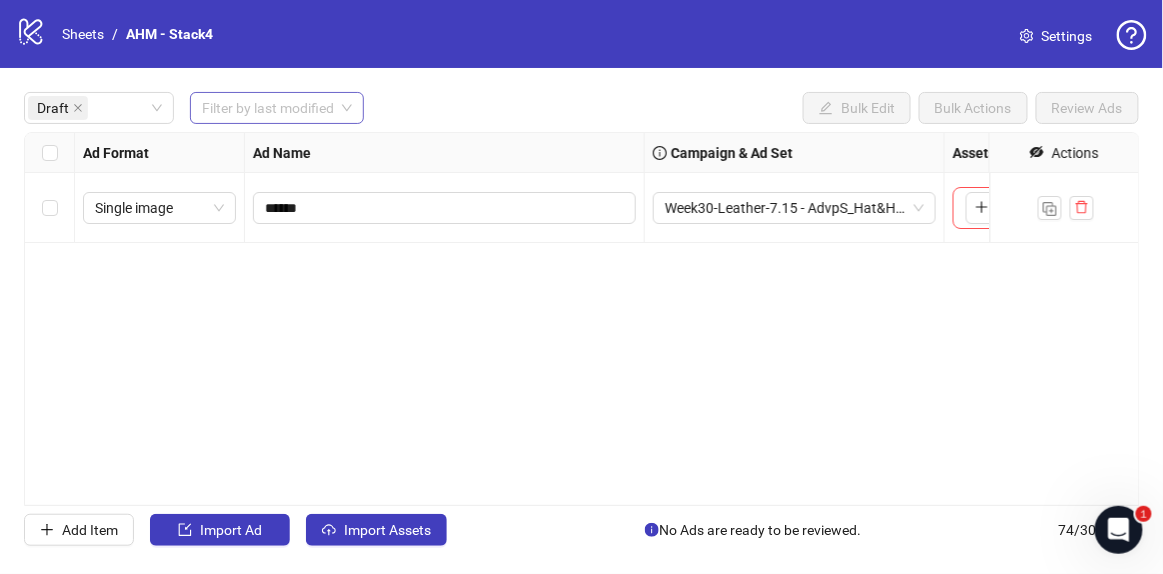 click at bounding box center (268, 108) 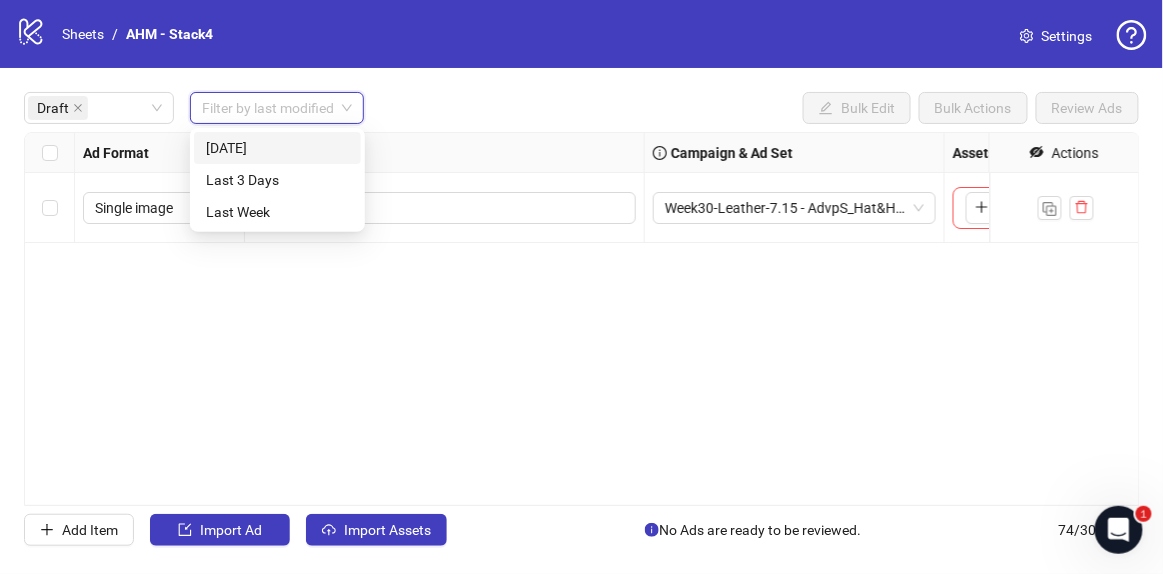 click on "[DATE]" at bounding box center (277, 148) 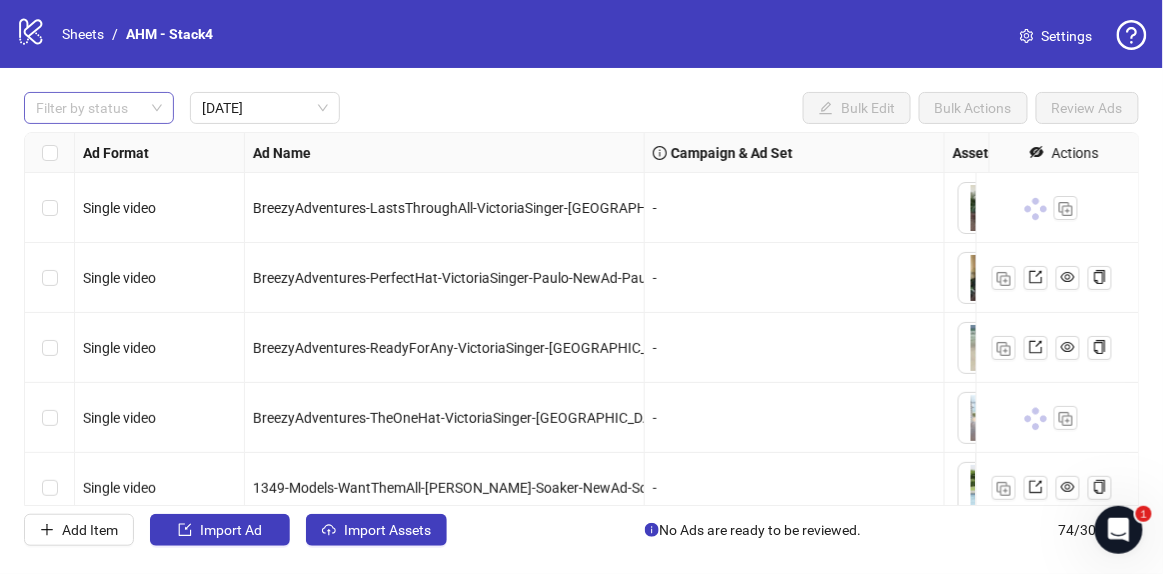 click on "Filter by status Today Bulk Edit Bulk Actions Review Ads Ad Format Ad Name Campaign & Ad Set Assets Headlines Primary Texts Descriptions Destination URL Call to Action Actions Single video BreezyAdventures-LastsThroughAll-VictoriaSinger-Paulo-NewAd-Paulo_NoOffer_2025-7-22 - VIDEO_9x16_multi - No Offer - Shop Now - HP - Stack4 -
To pick up a draggable item, press the space bar.
While dragging, use the arrow keys to move the item.
Press space again to drop the item in its new position, or press escape to cancel.
5 texts Single video BreezyAdventures-PerfectHat-VictoriaSinger-Paulo-NewAd-Paulo_NoOffer_2025-7-22 - VIDEO_9x16_multi - No Offer - Shop Now - HP - Stack4 -
To pick up a draggable item, press the space bar.
While dragging, use the arrow keys to move the item.
Press space again to drop the item in its new position, or press escape to cancel.
5 texts Single video - 5 texts Single video - 5 texts Single video - 5 texts Single video - 5 texts Add Item Import Ad 74 / 300" at bounding box center (581, 319) 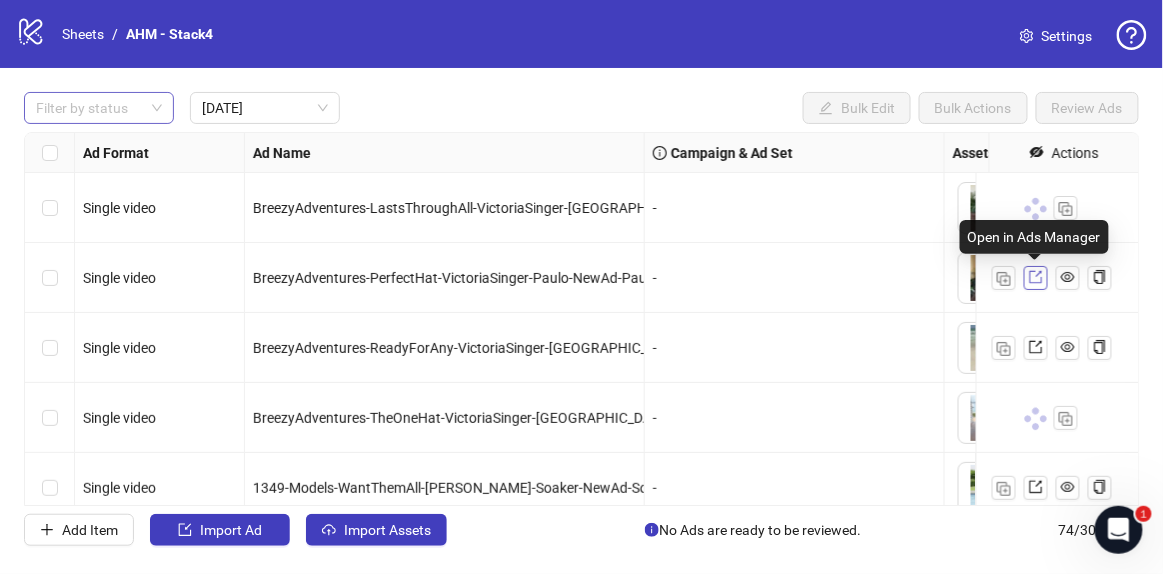 click 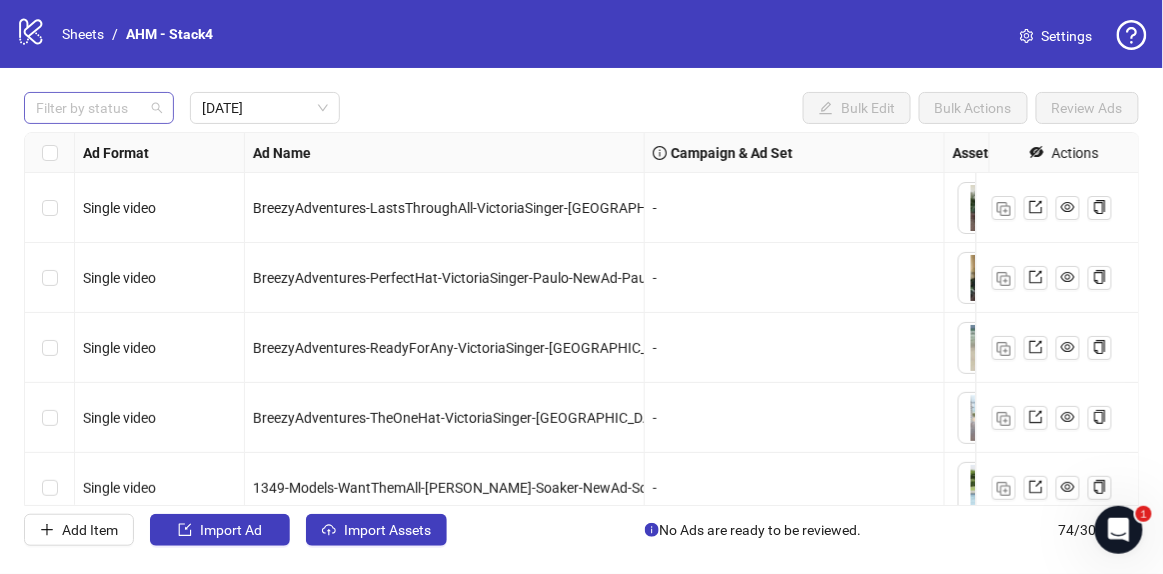 click at bounding box center (88, 108) 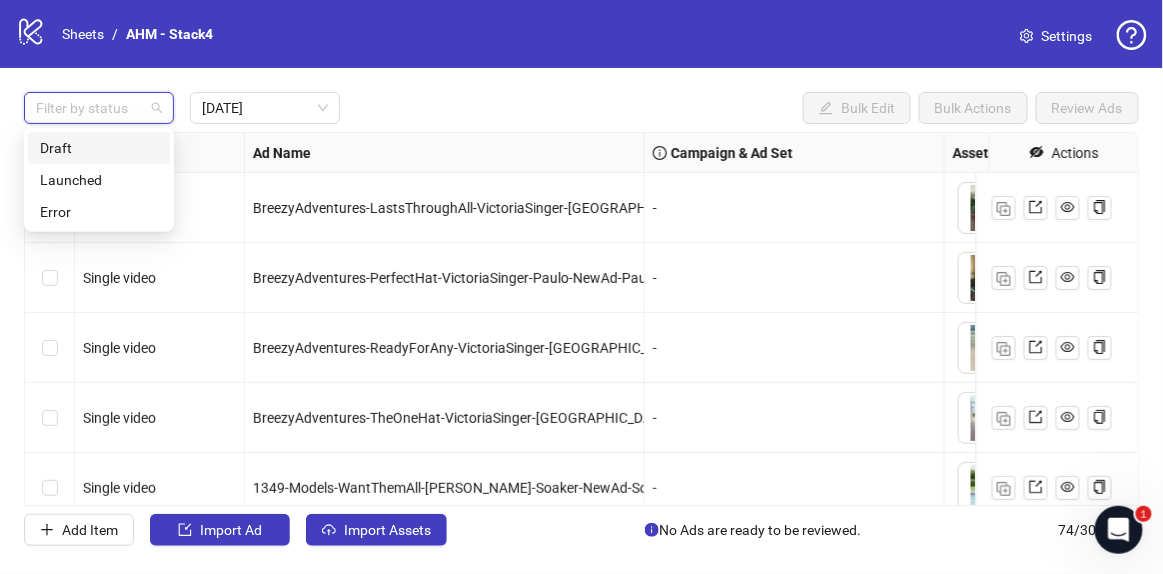 click on "logo/logo-mobile Sheets / AHM - Stack4" at bounding box center (118, 34) 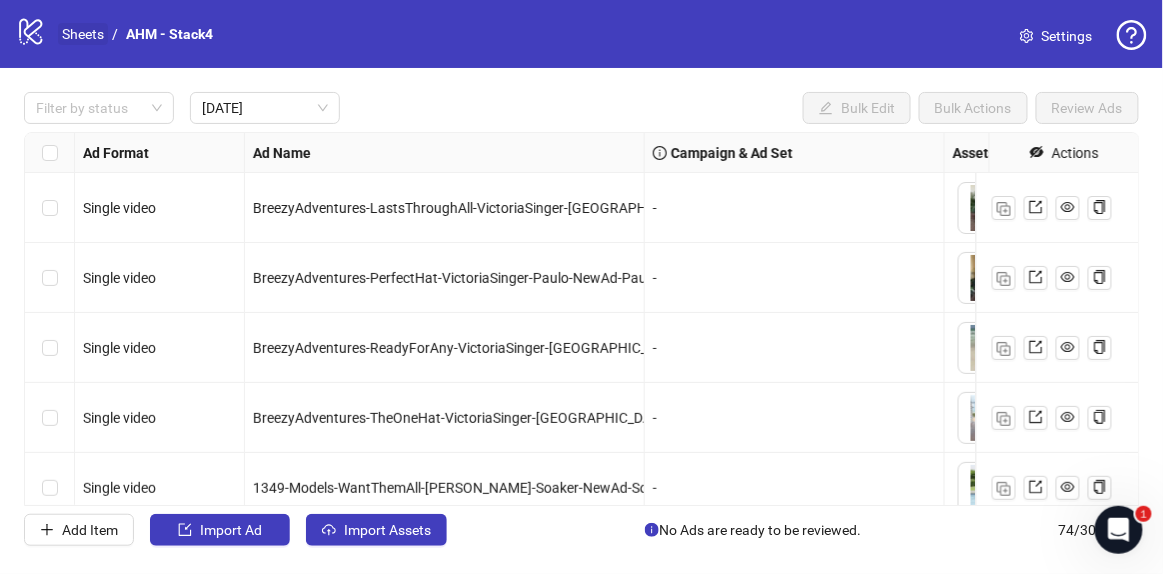 click on "Sheets" at bounding box center [83, 34] 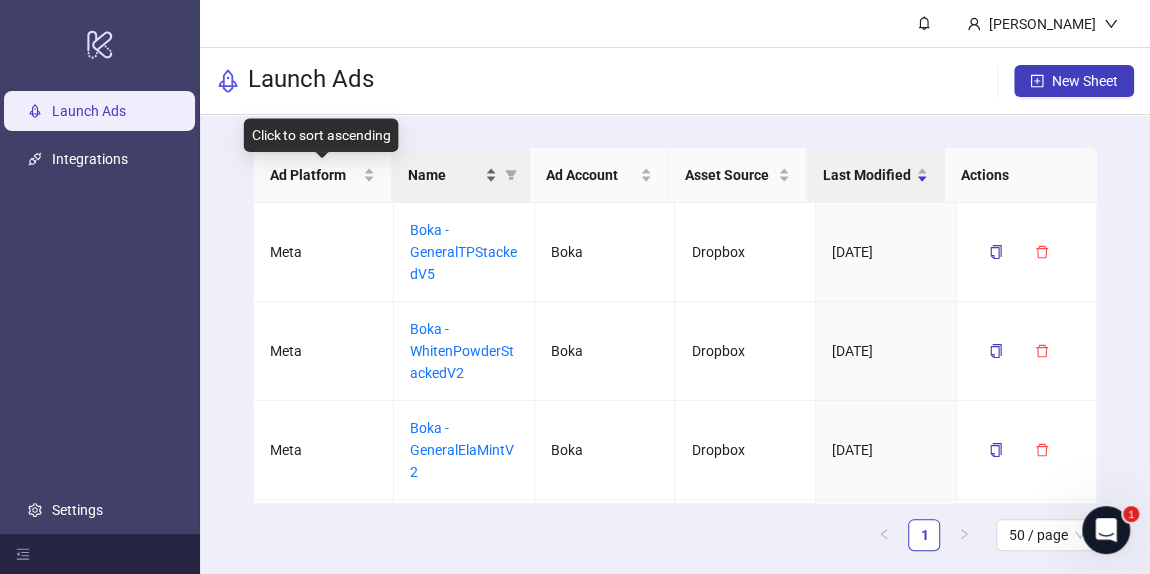 click on "Name" at bounding box center [444, 175] 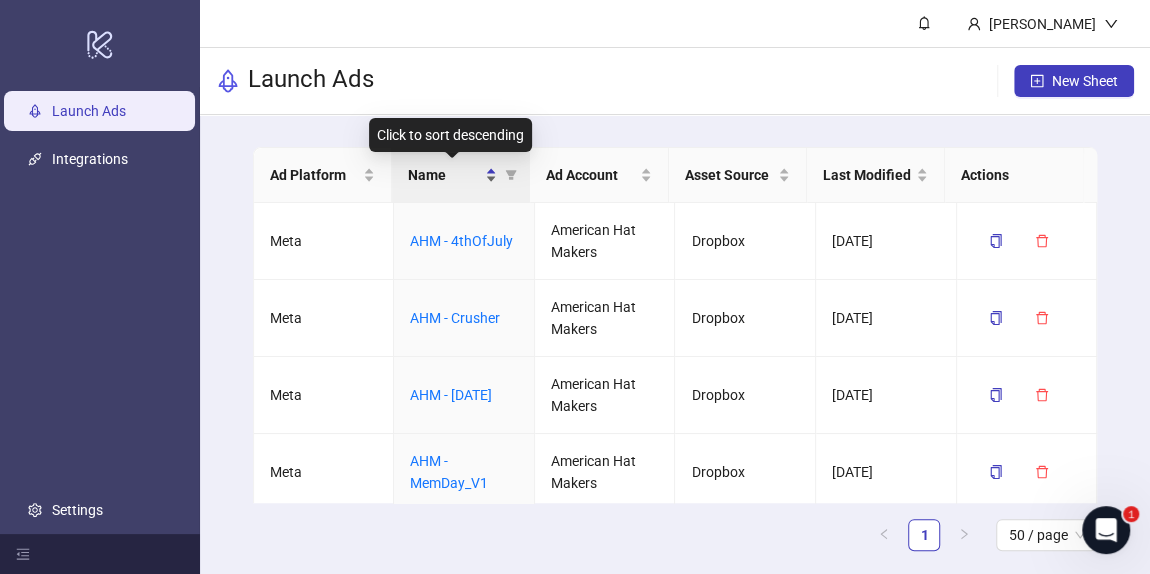 click on "Name" at bounding box center [444, 175] 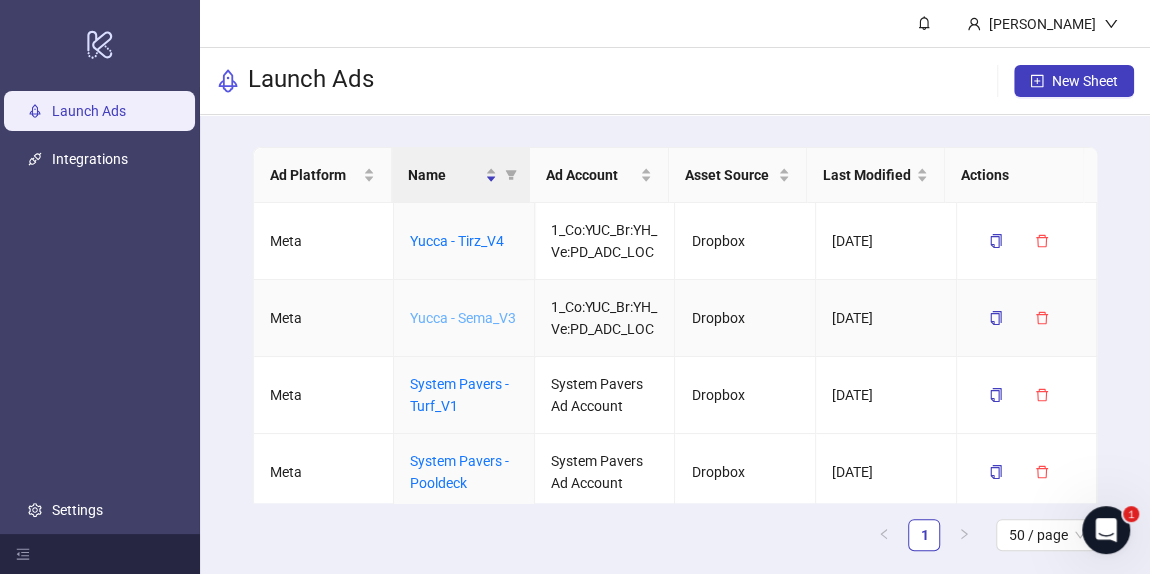 click on "Yucca - Sema_V3" at bounding box center [463, 318] 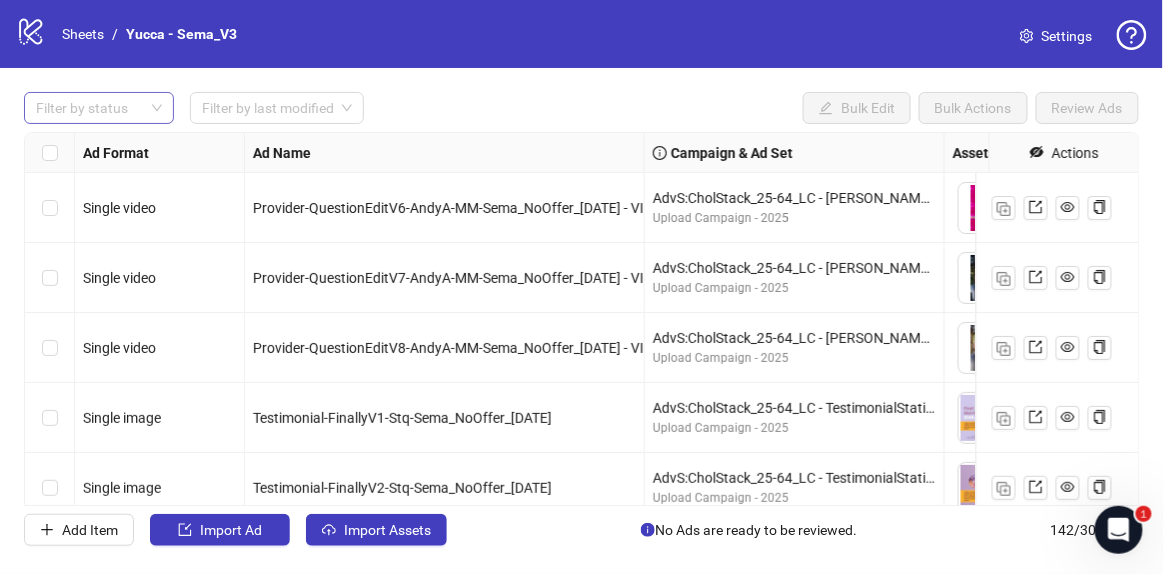 click at bounding box center [88, 108] 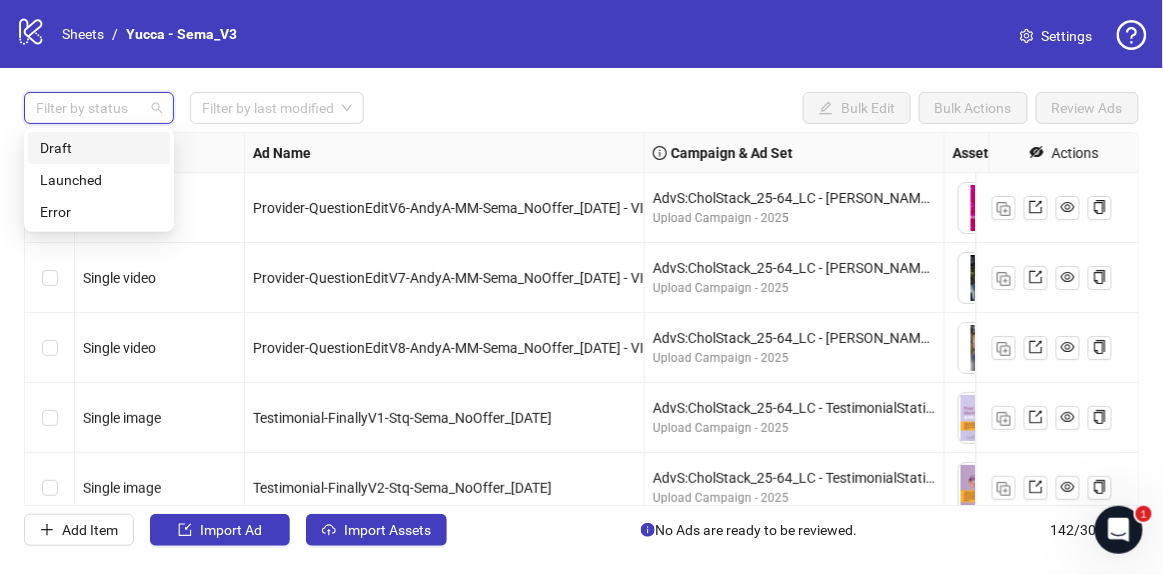 click on "Draft" at bounding box center (99, 148) 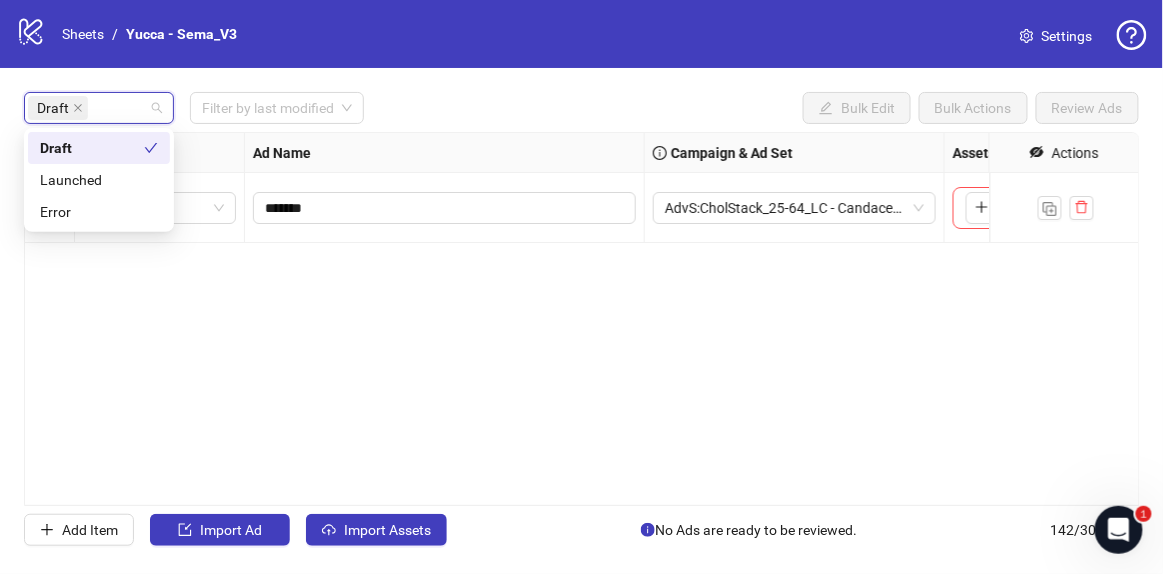 click on "Draft   Filter by last modified Bulk Edit Bulk Actions Review Ads" at bounding box center (581, 108) 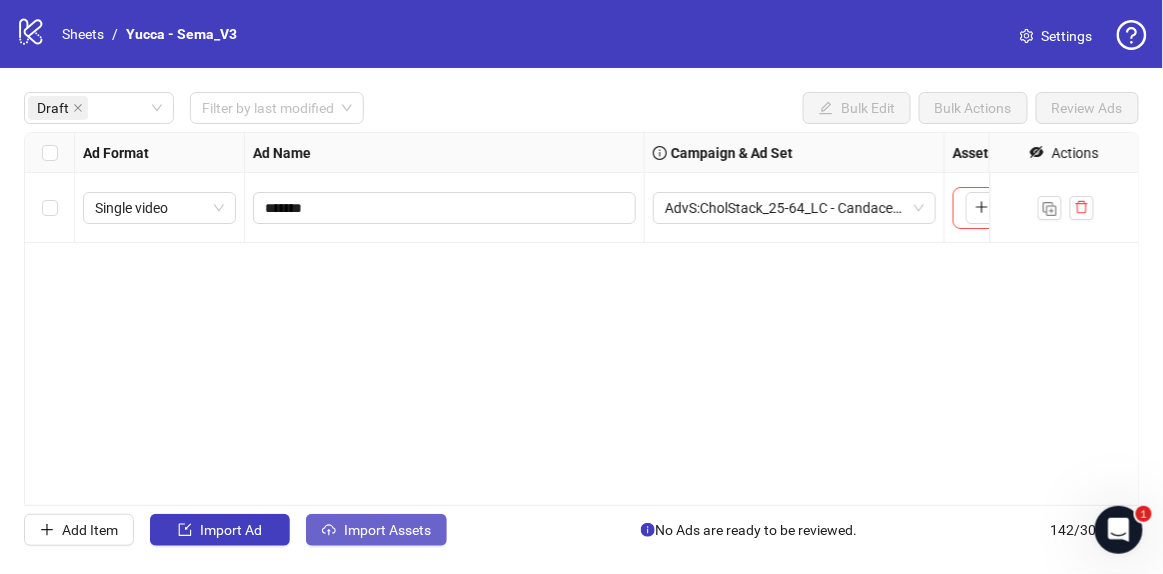 click on "Import Assets" at bounding box center [376, 530] 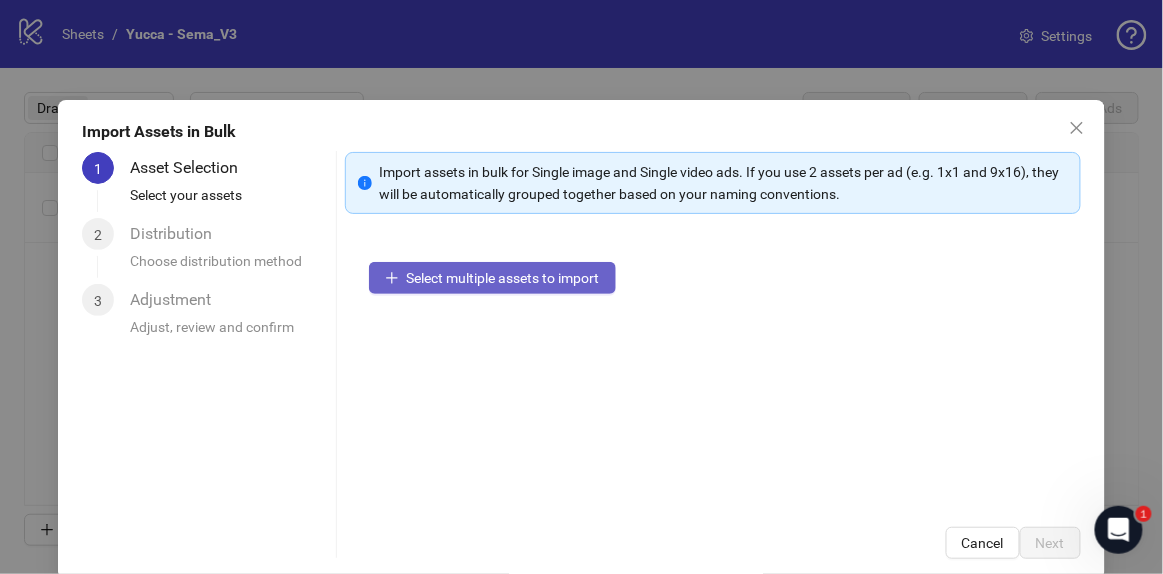 click on "Select multiple assets to import" at bounding box center (503, 278) 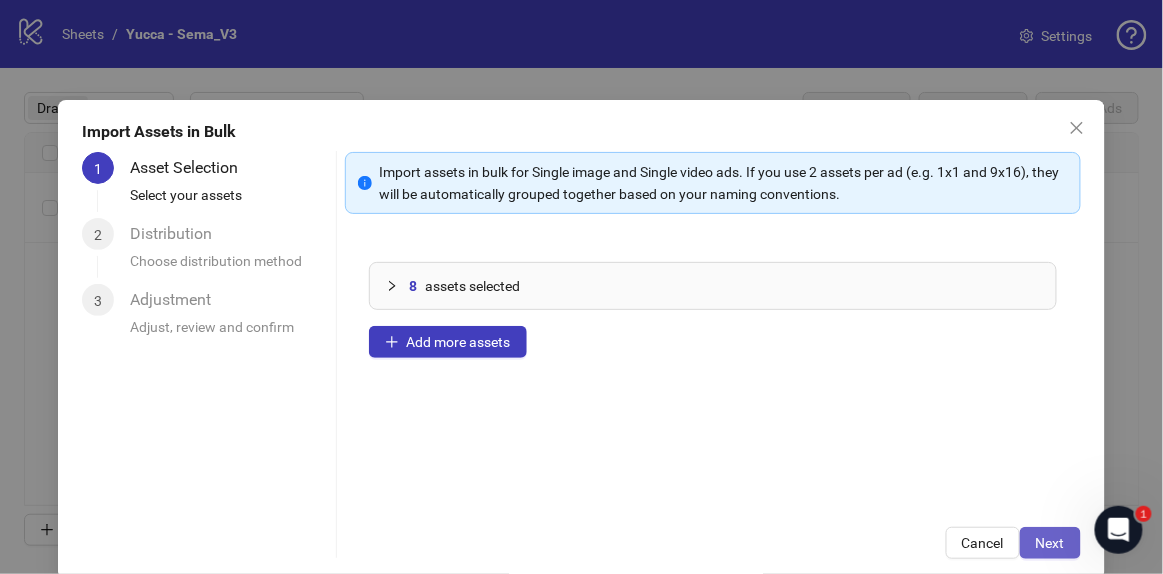 click on "Next" at bounding box center (1050, 543) 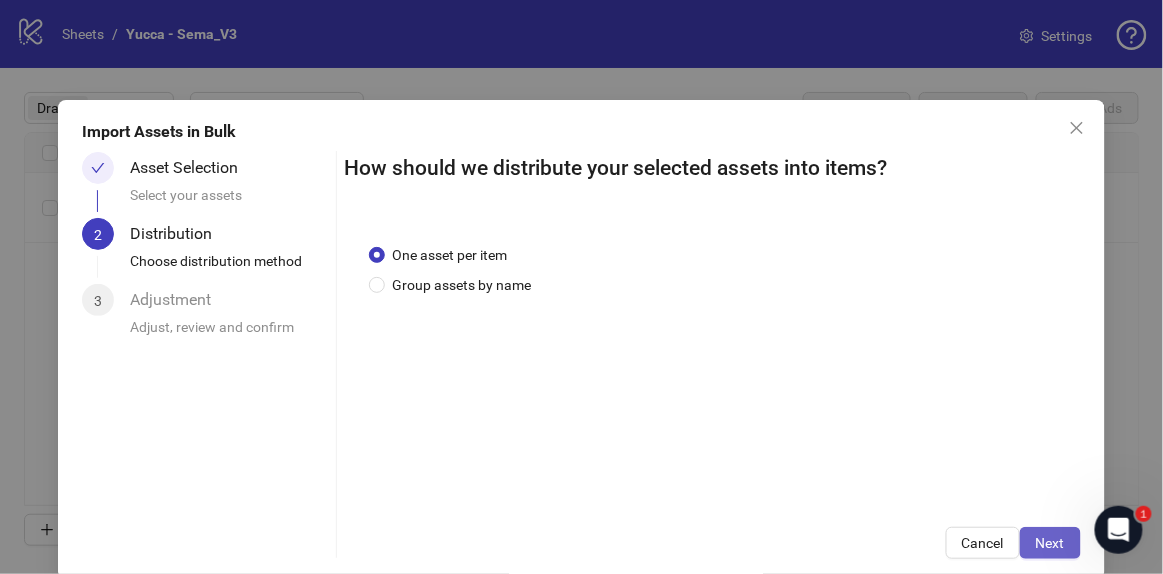 click on "Next" at bounding box center [1050, 543] 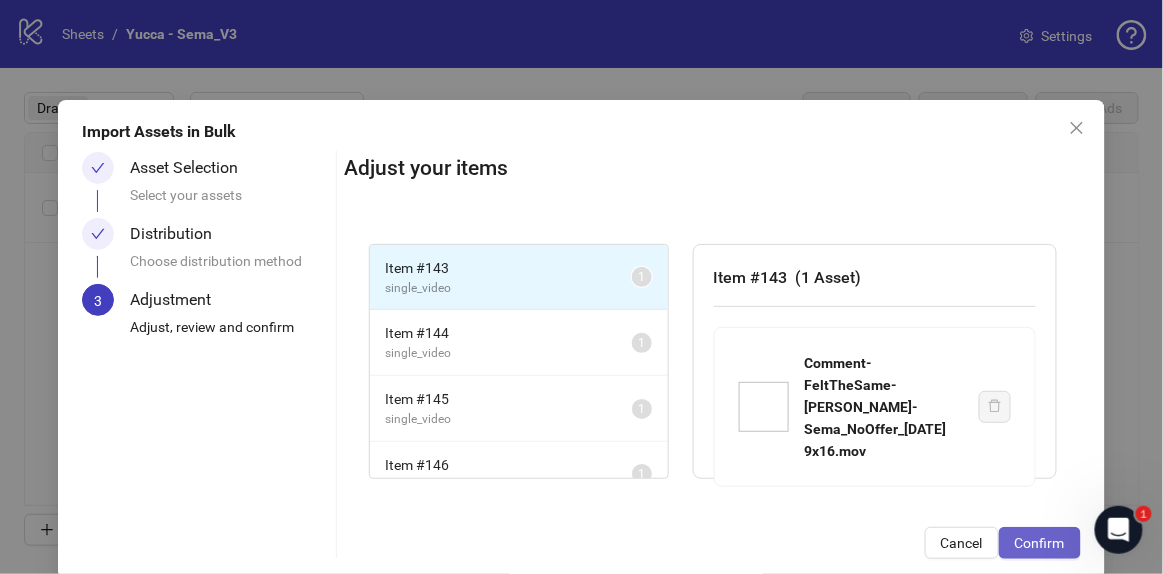click on "Confirm" at bounding box center [1040, 543] 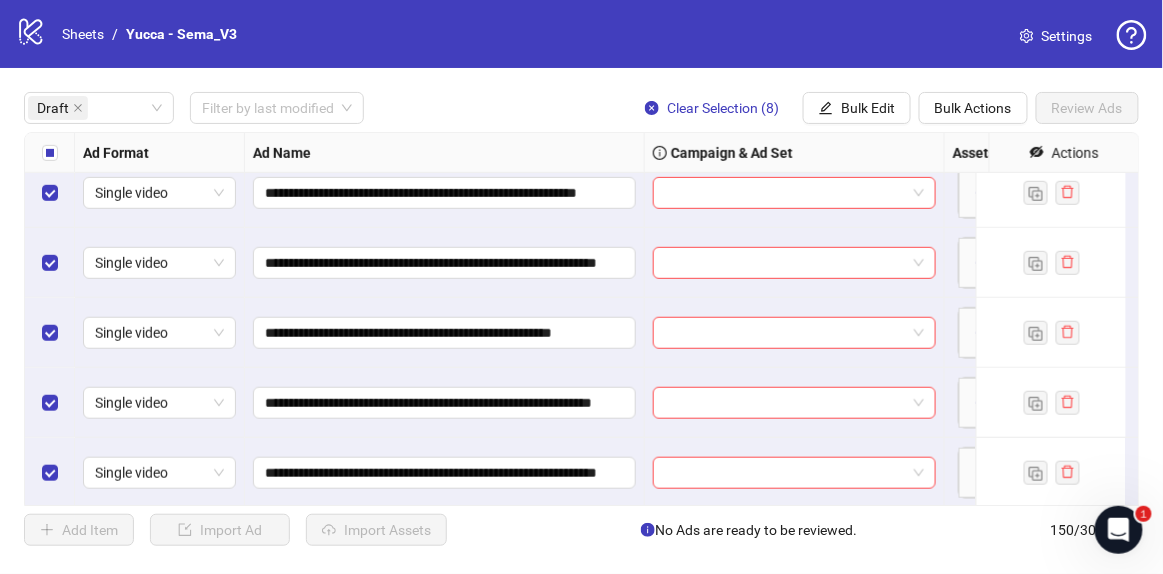 scroll, scrollTop: 311, scrollLeft: 0, axis: vertical 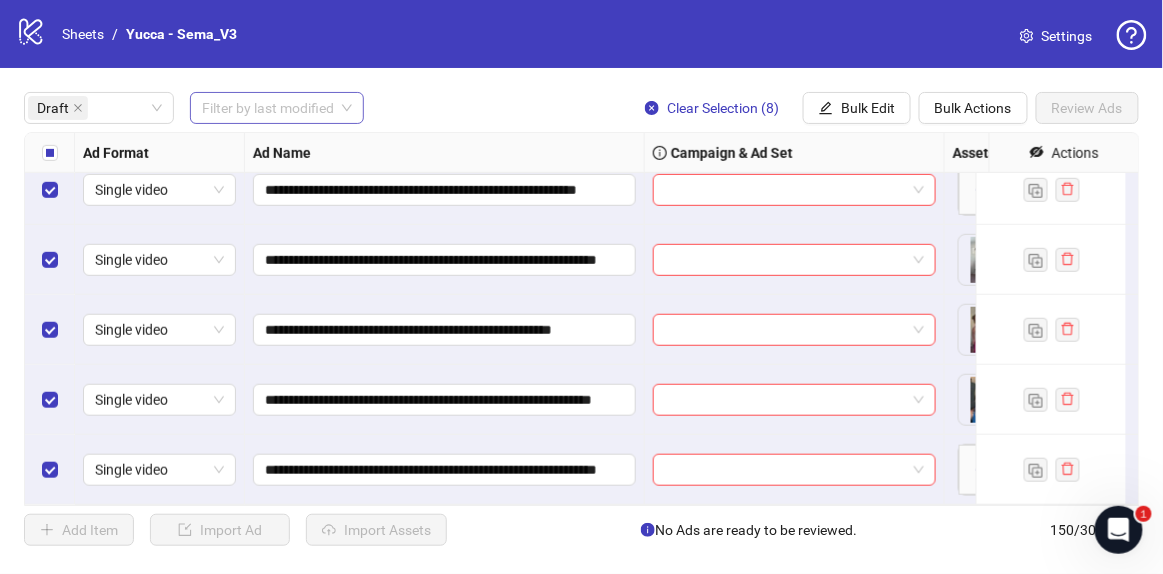 click at bounding box center [268, 108] 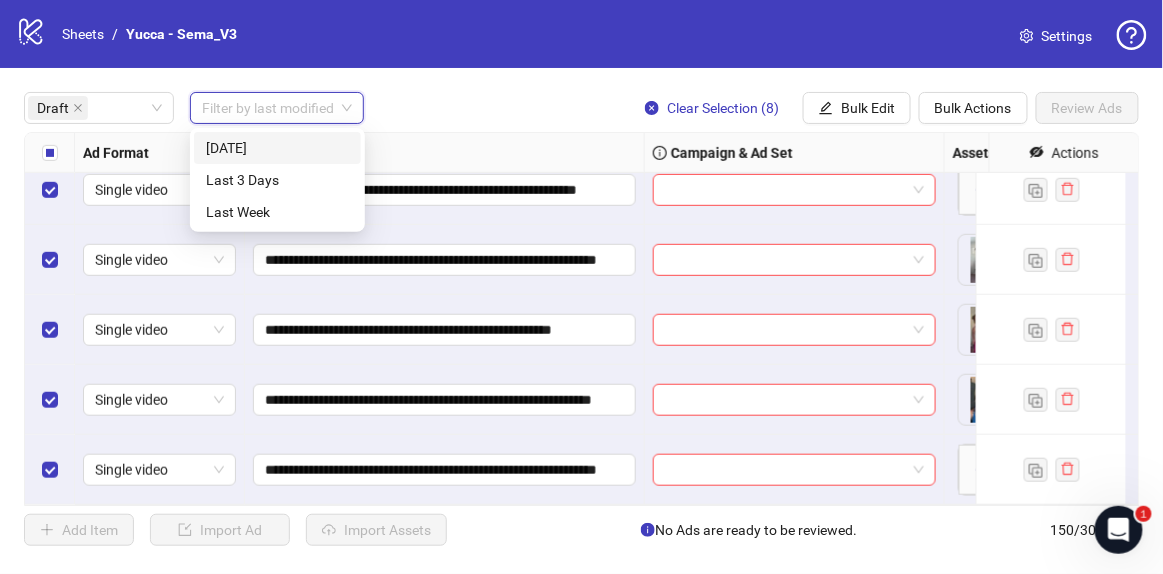 drag, startPoint x: 277, startPoint y: 133, endPoint x: 293, endPoint y: 136, distance: 16.27882 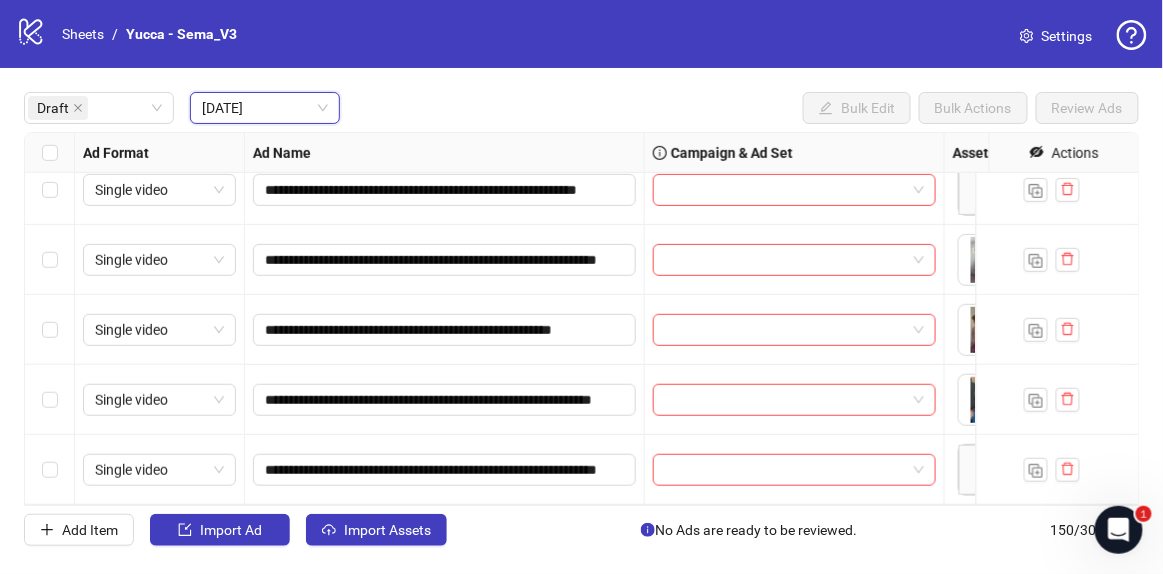 click on "Draft   Today Today Bulk Edit Bulk Actions Review Ads" at bounding box center (581, 108) 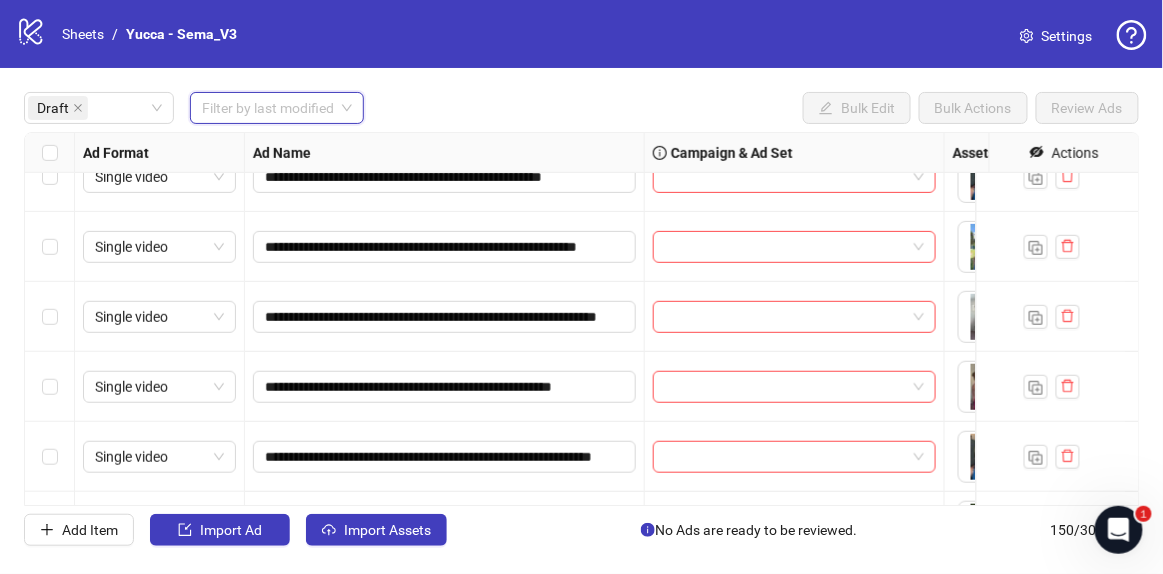 click on "Draft   Filter by last modified Bulk Edit Bulk Actions Review Ads" at bounding box center [581, 108] 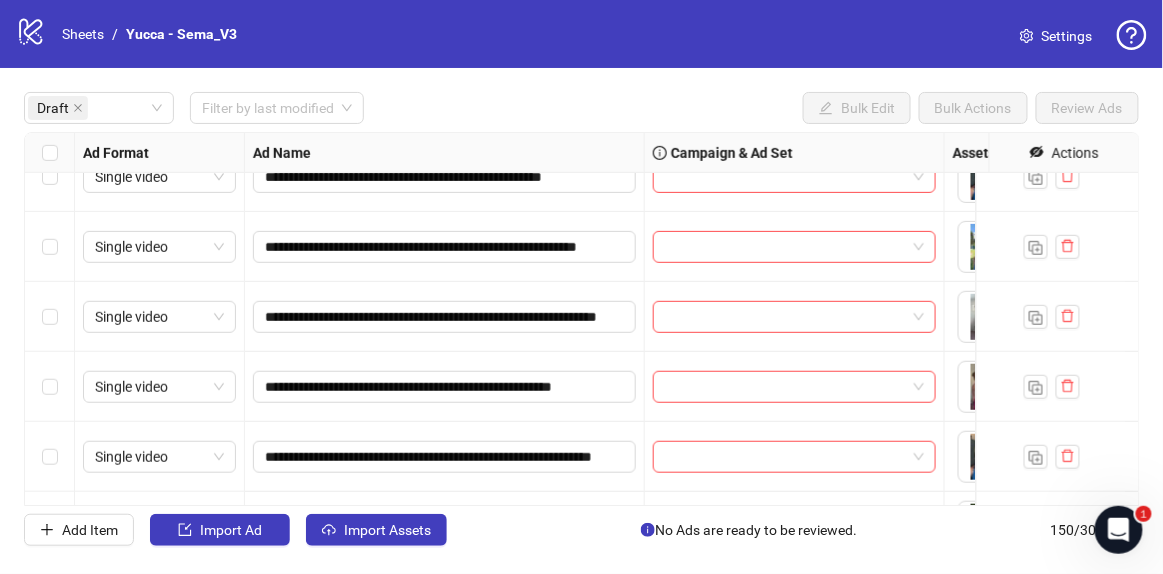 scroll, scrollTop: 0, scrollLeft: 0, axis: both 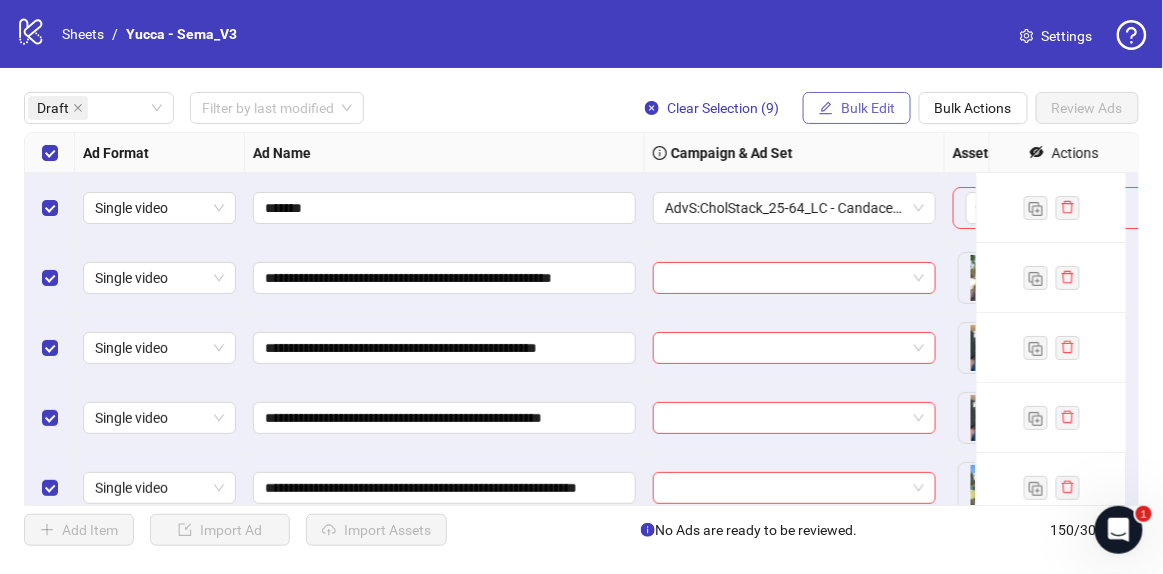 click on "Bulk Edit" at bounding box center [857, 108] 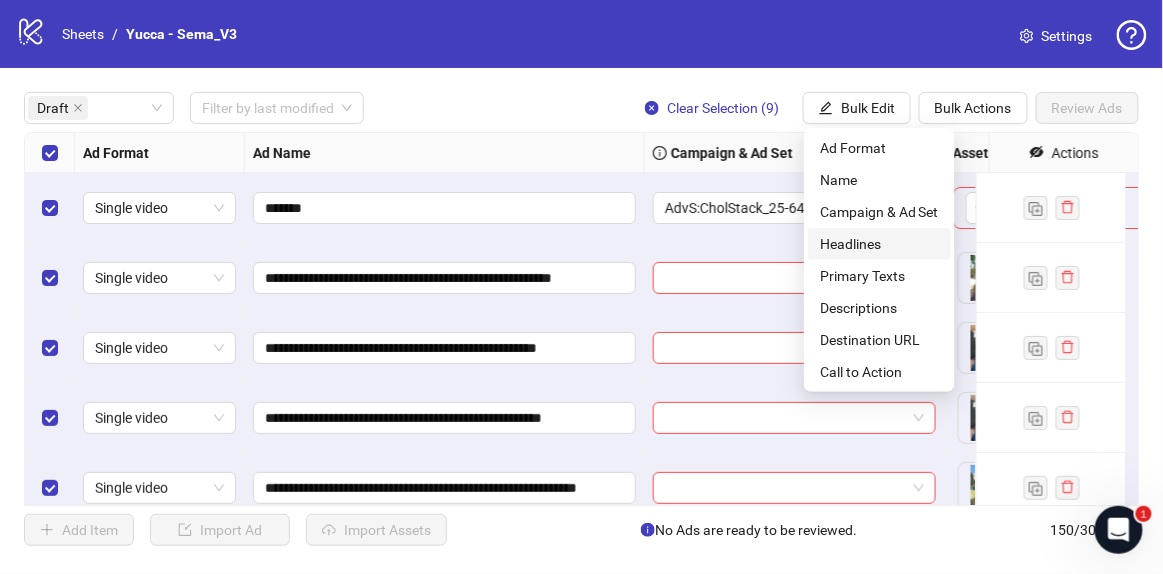 click on "Headlines" at bounding box center [879, 244] 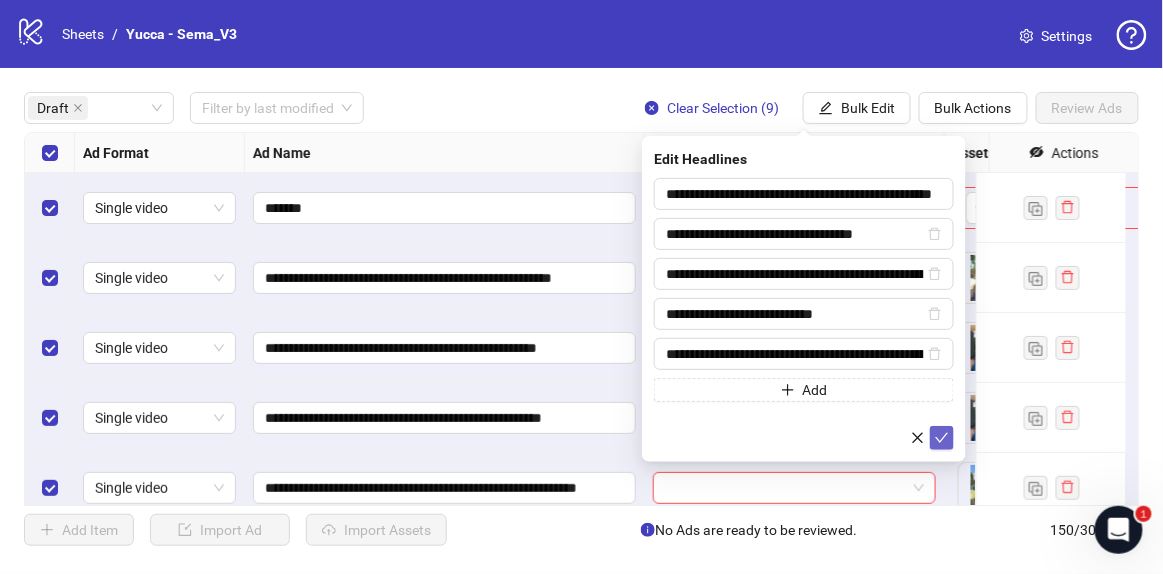 click 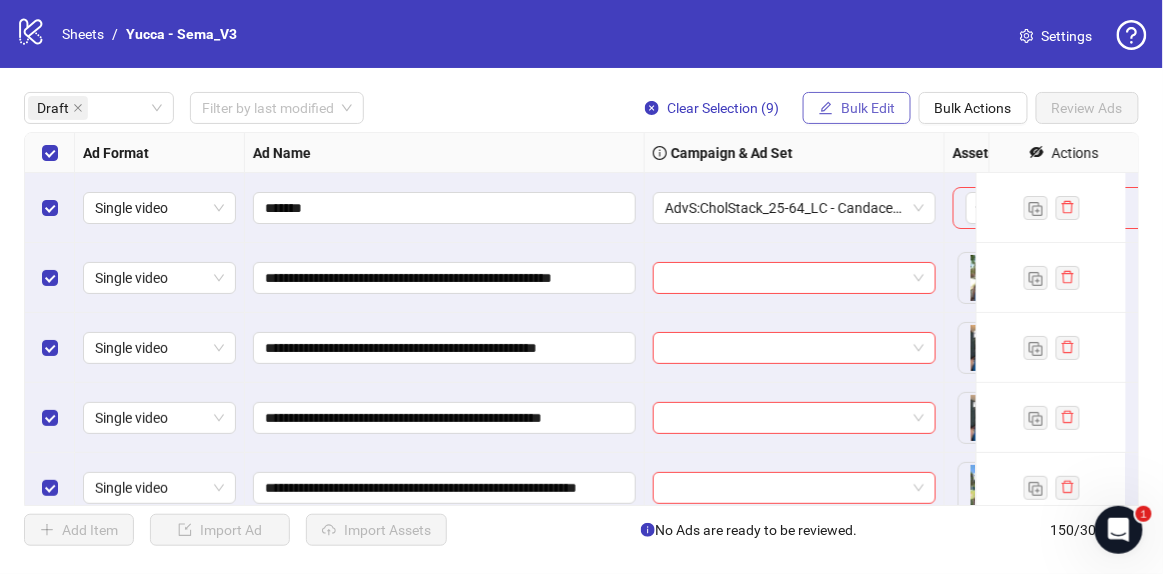 click on "Bulk Edit" at bounding box center (868, 108) 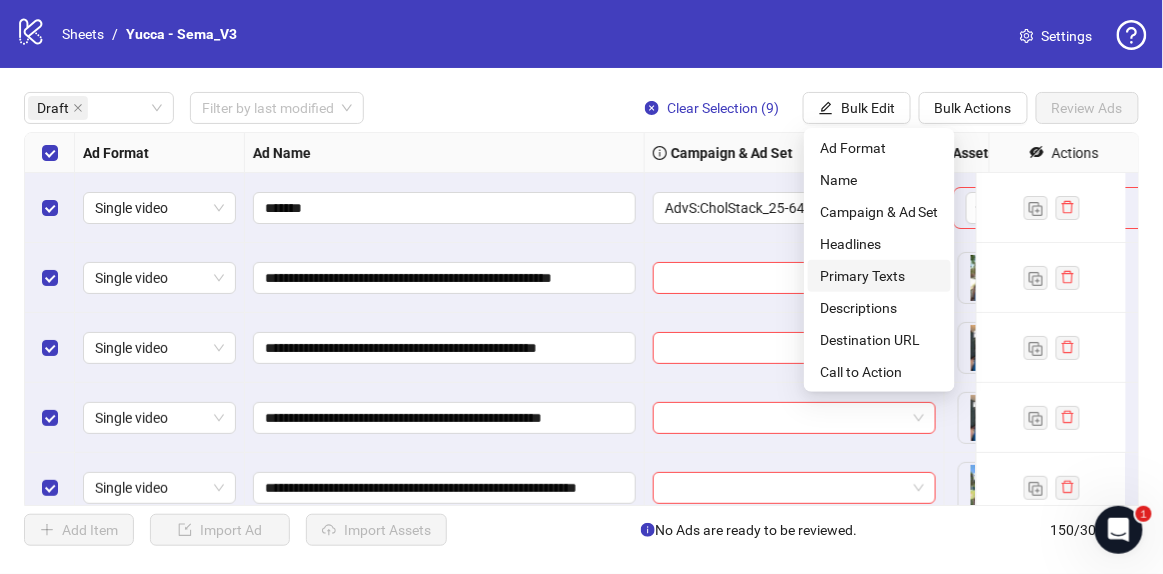 click on "Primary Texts" at bounding box center [879, 276] 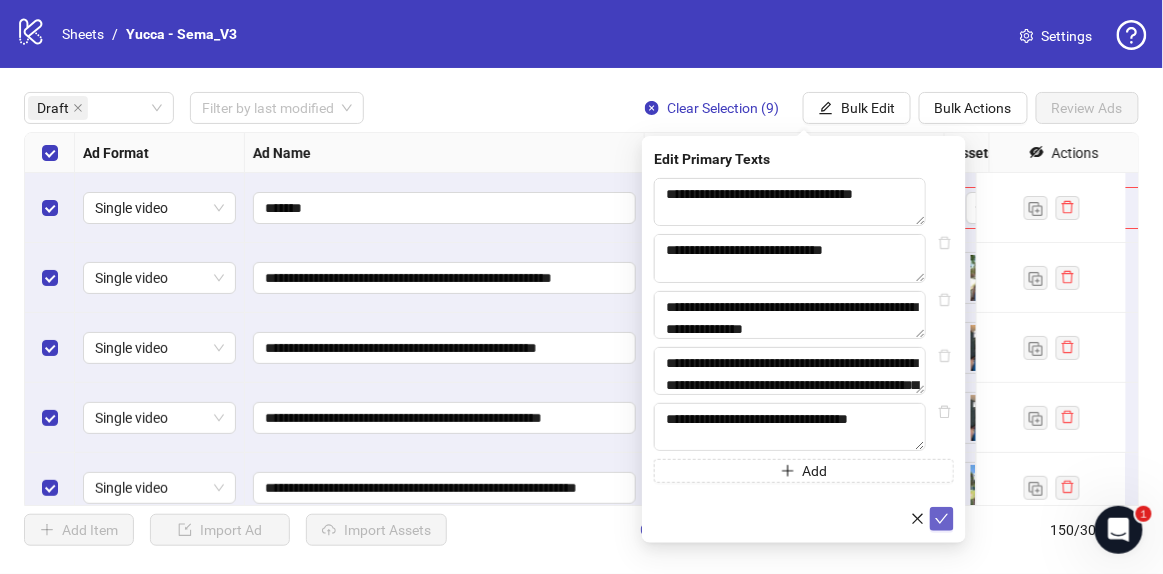 click 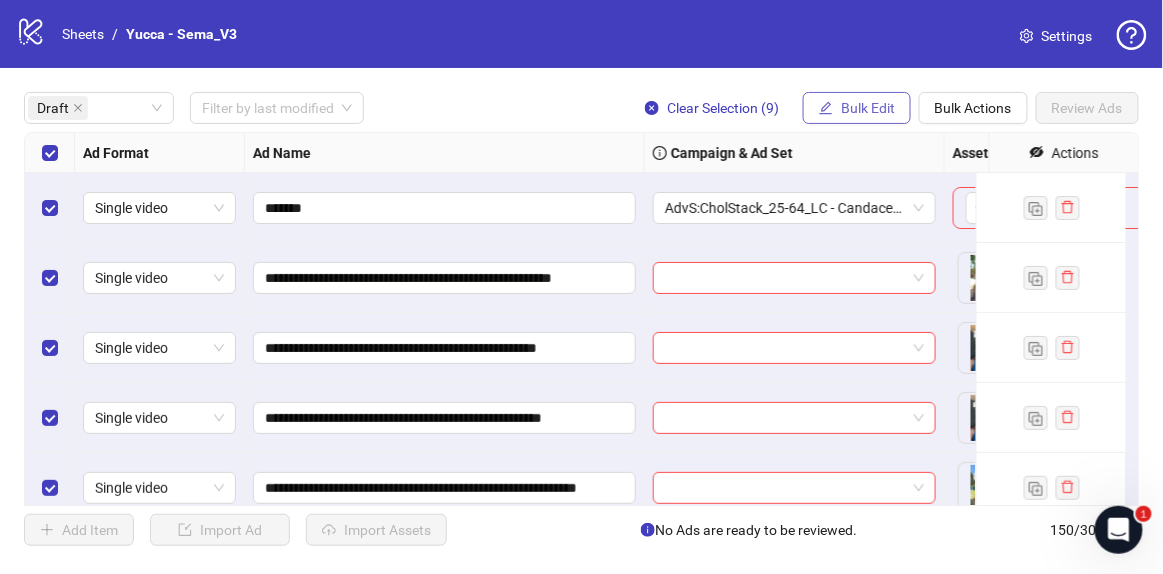 click on "Bulk Edit" at bounding box center [857, 108] 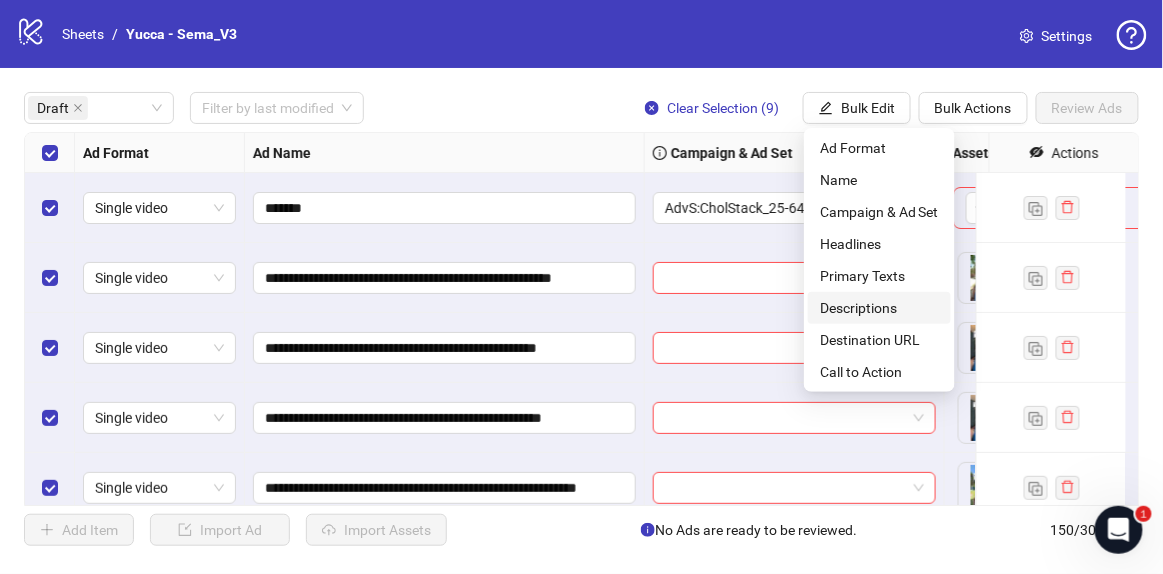 click on "Descriptions" at bounding box center [879, 308] 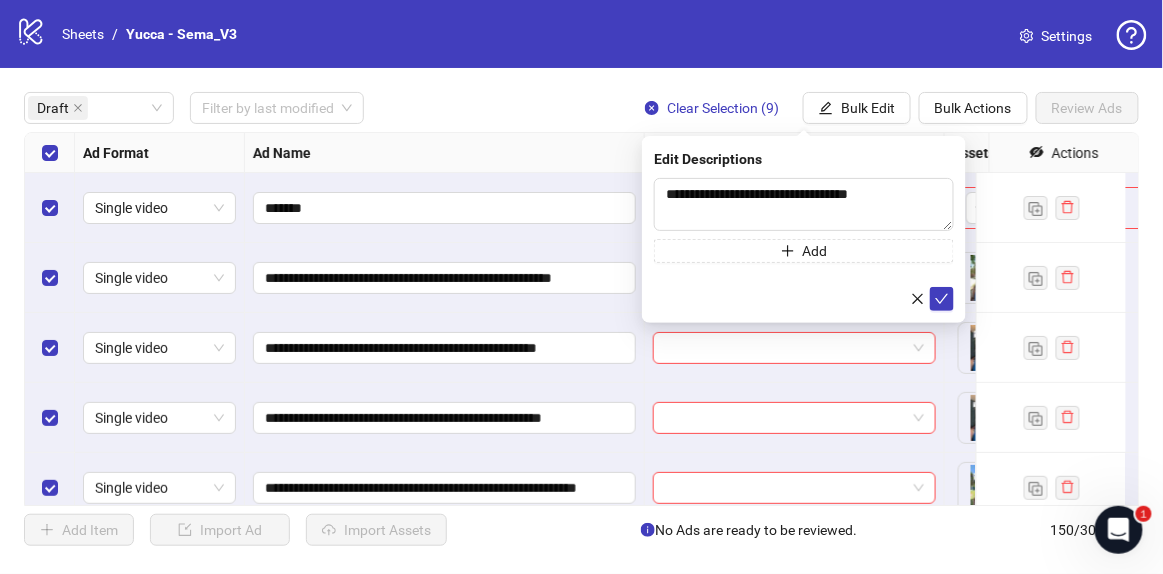 click on "**********" at bounding box center (804, 229) 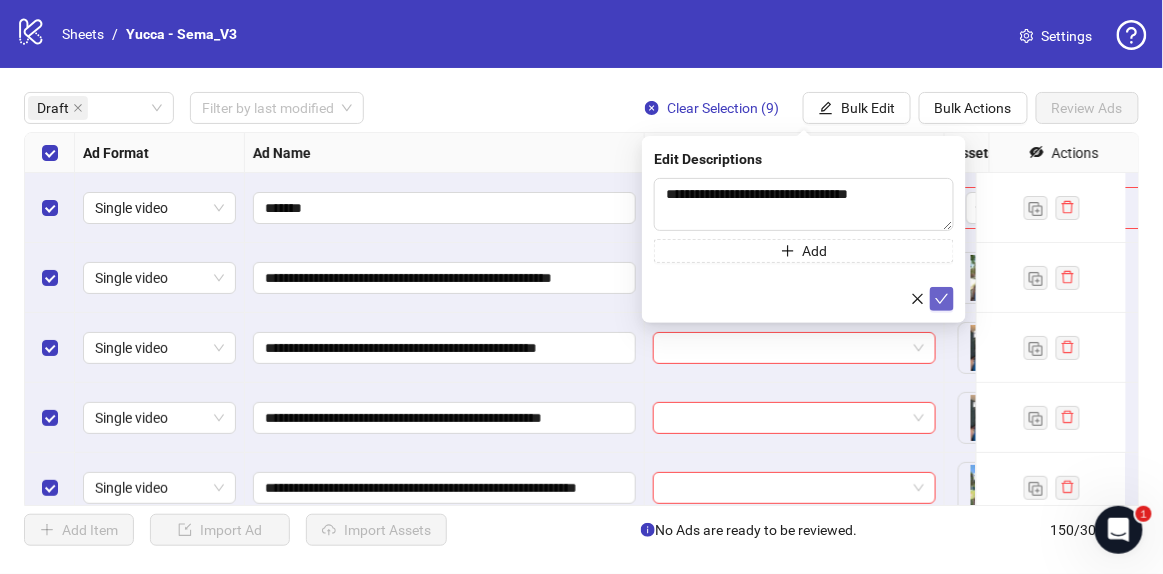 click 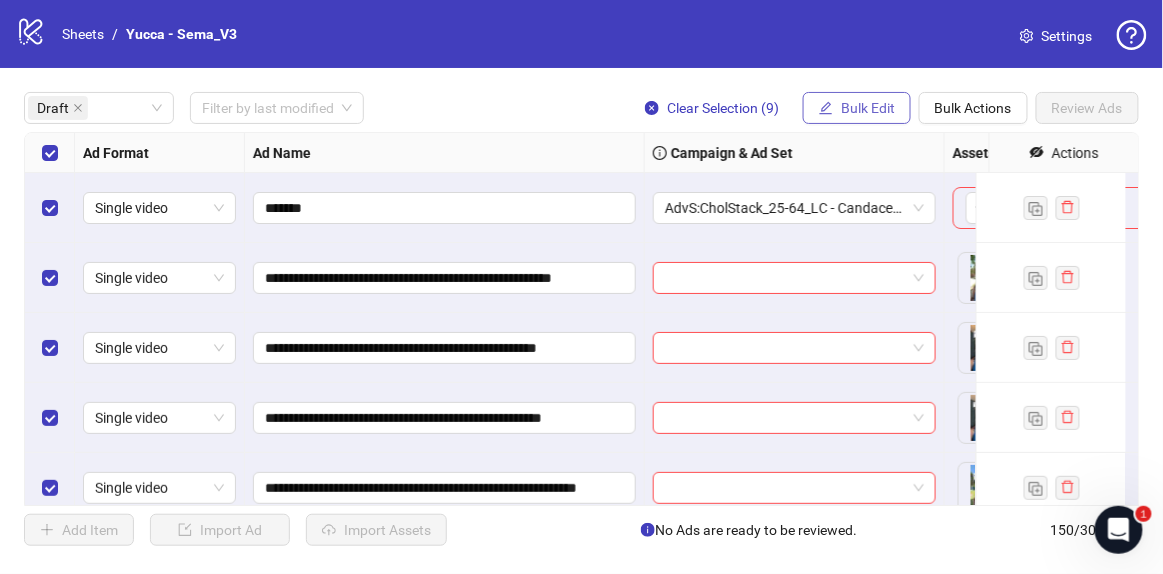 click on "Bulk Edit" at bounding box center (857, 108) 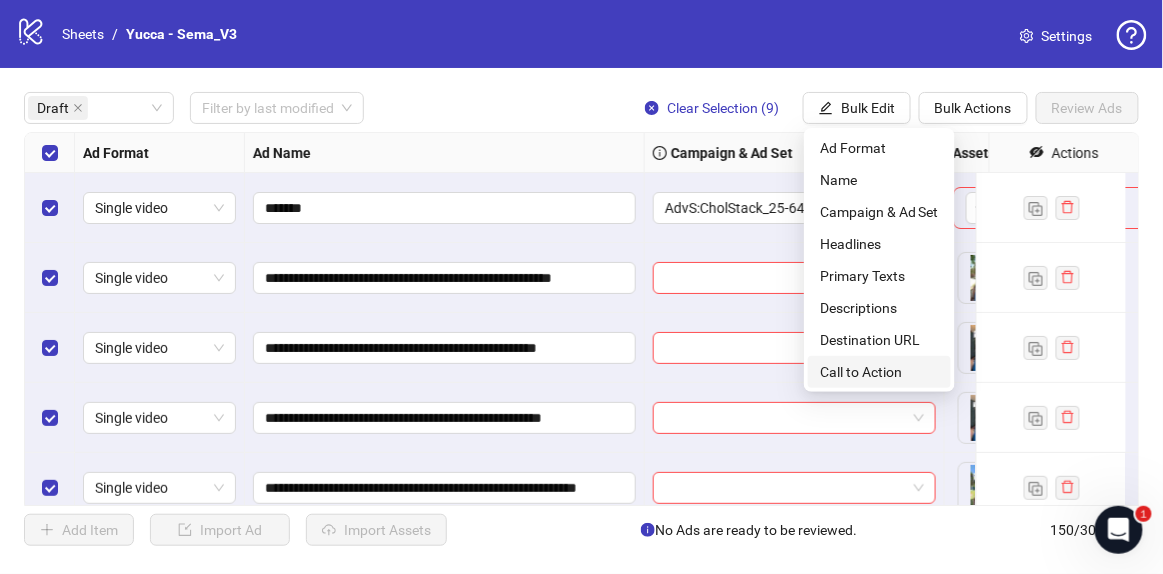 click on "Call to Action" at bounding box center (879, 372) 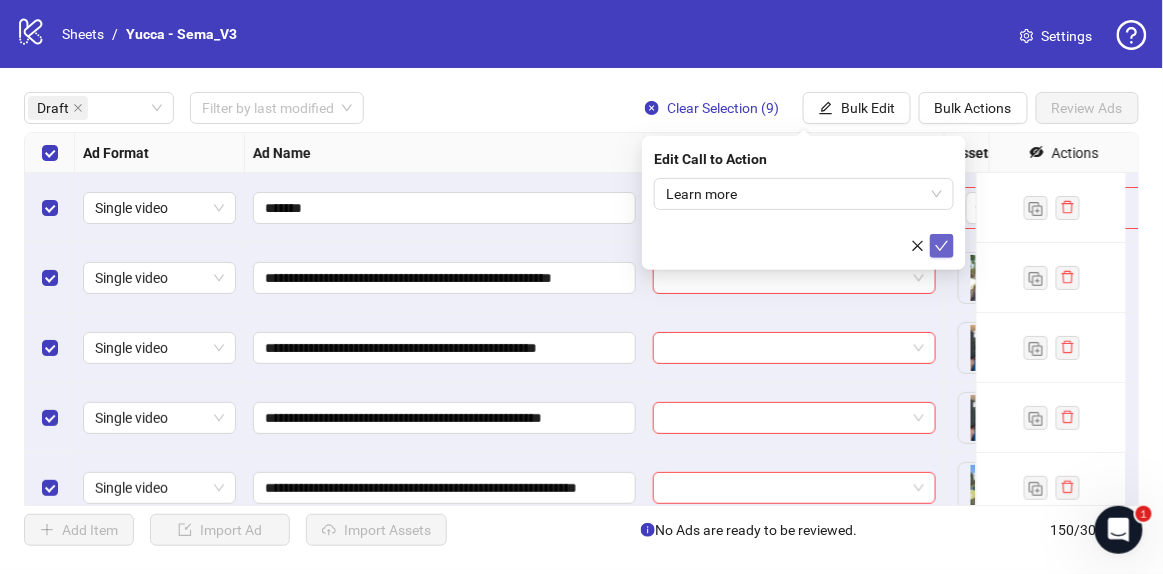 click at bounding box center (942, 246) 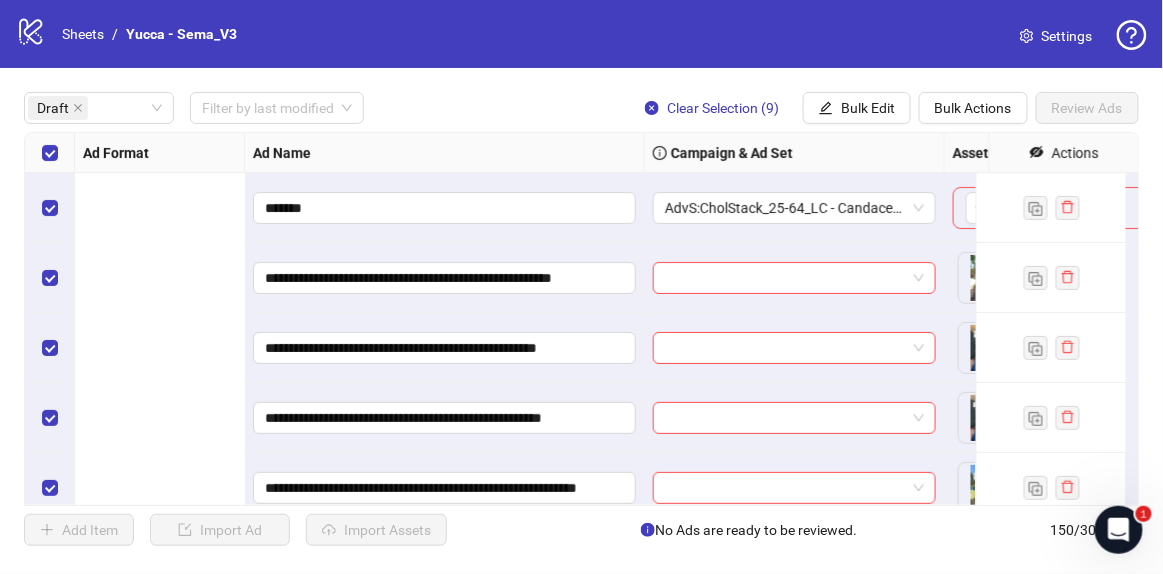 scroll, scrollTop: 0, scrollLeft: 1338, axis: horizontal 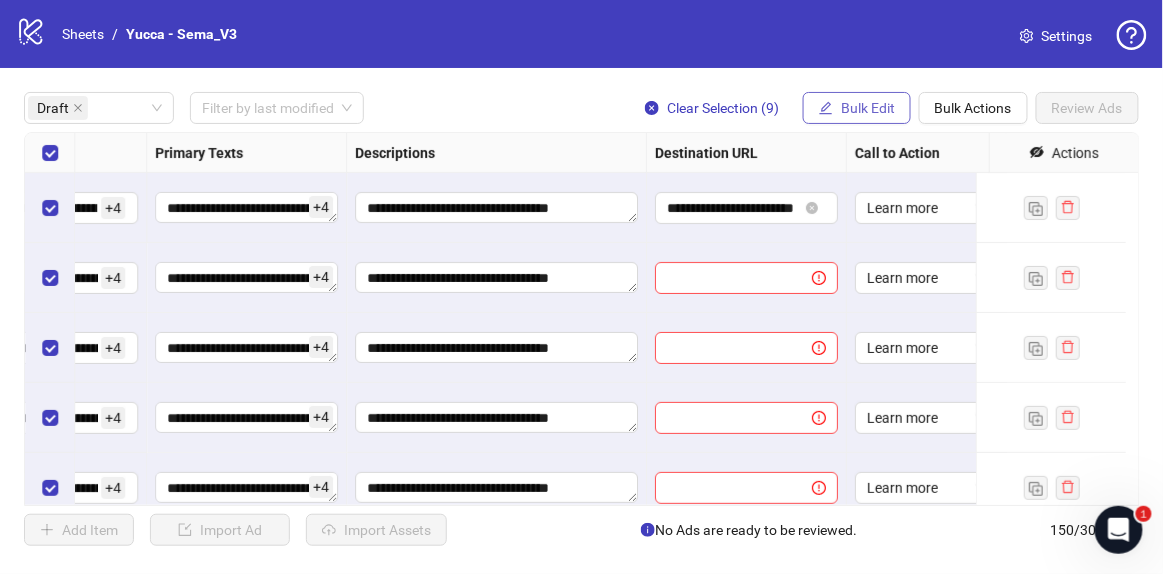 click on "Bulk Edit" at bounding box center [857, 108] 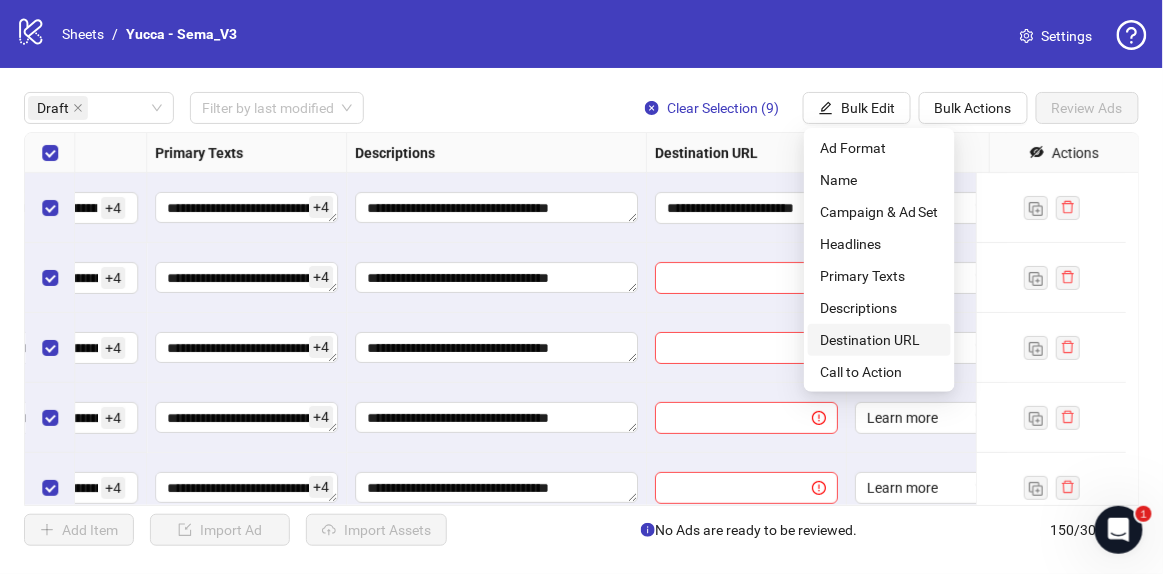 click on "Destination URL" at bounding box center [879, 340] 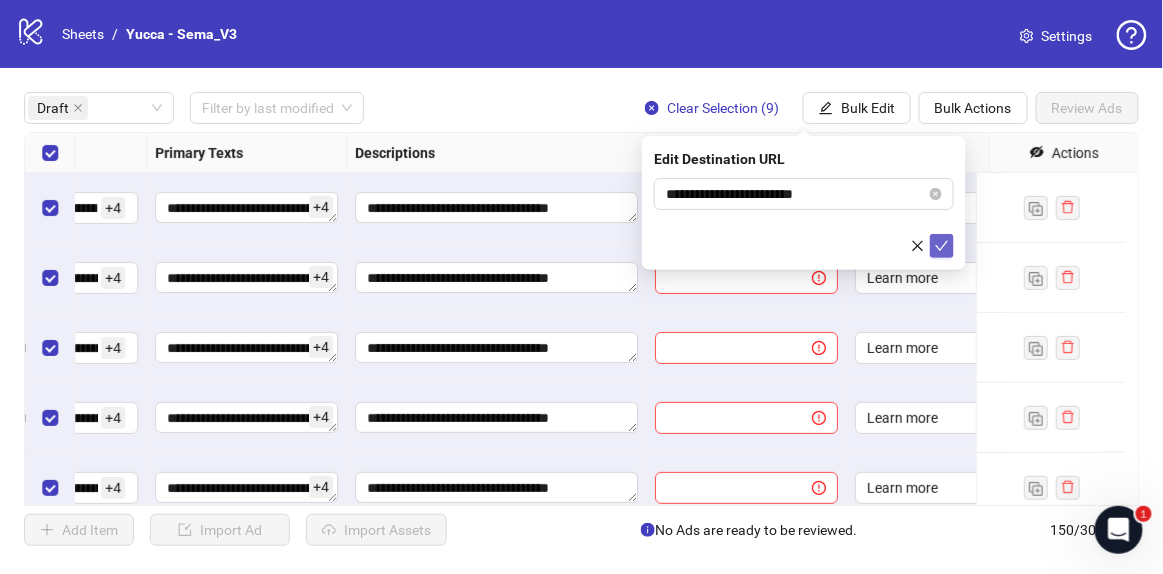 click 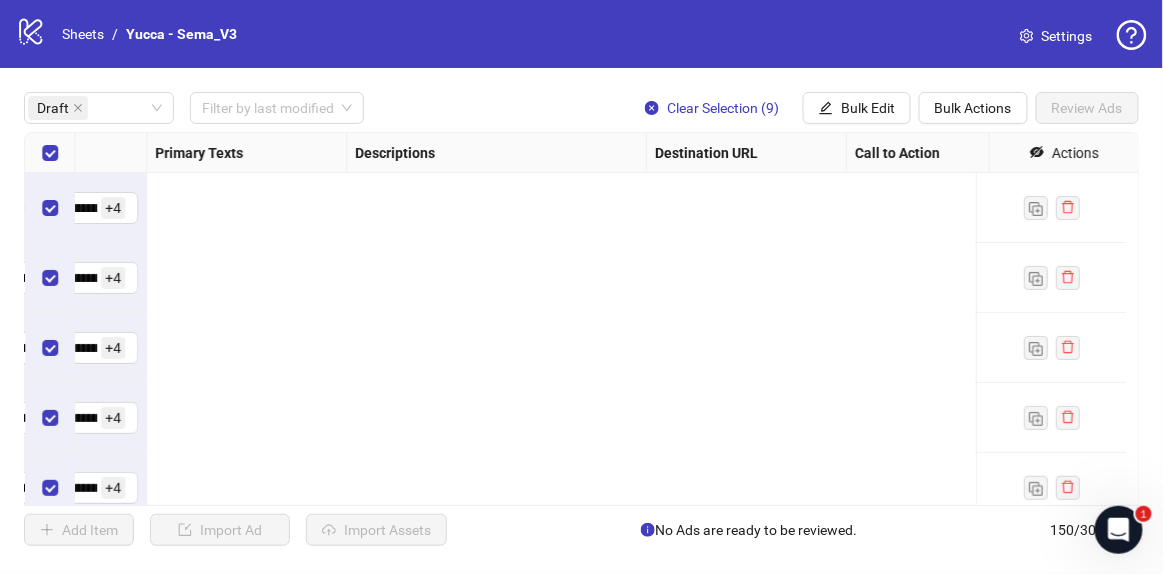scroll, scrollTop: 0, scrollLeft: 0, axis: both 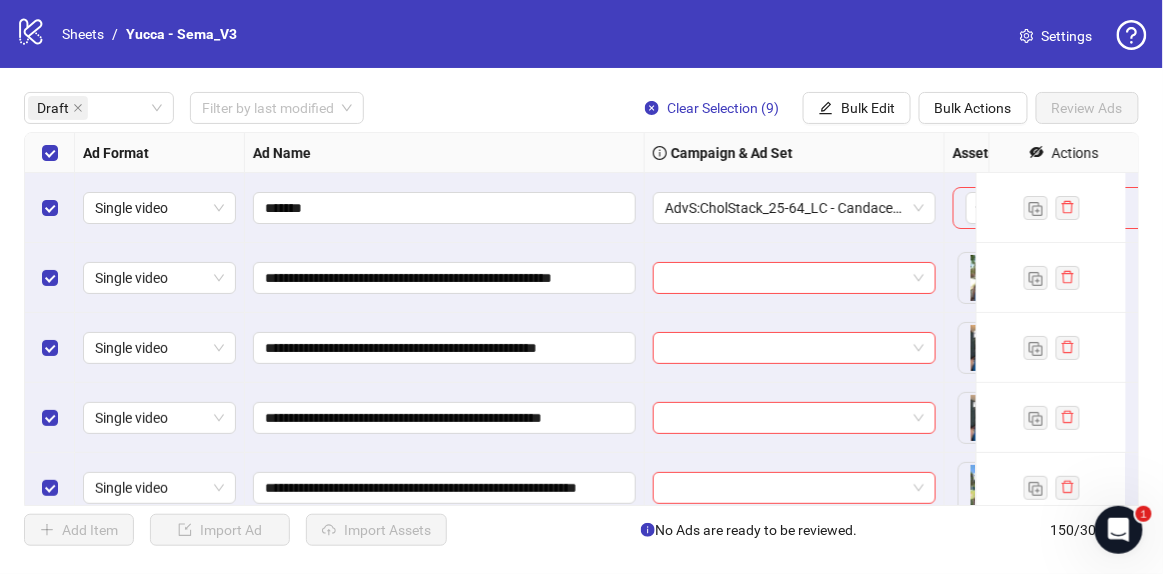 click at bounding box center [50, 208] 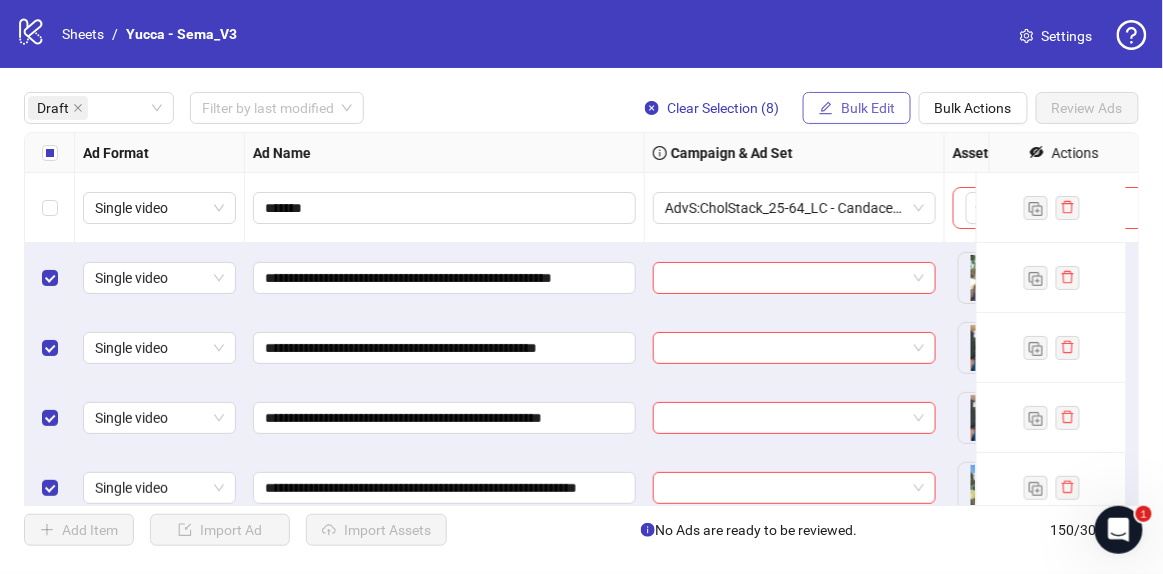 click on "Bulk Edit" at bounding box center (868, 108) 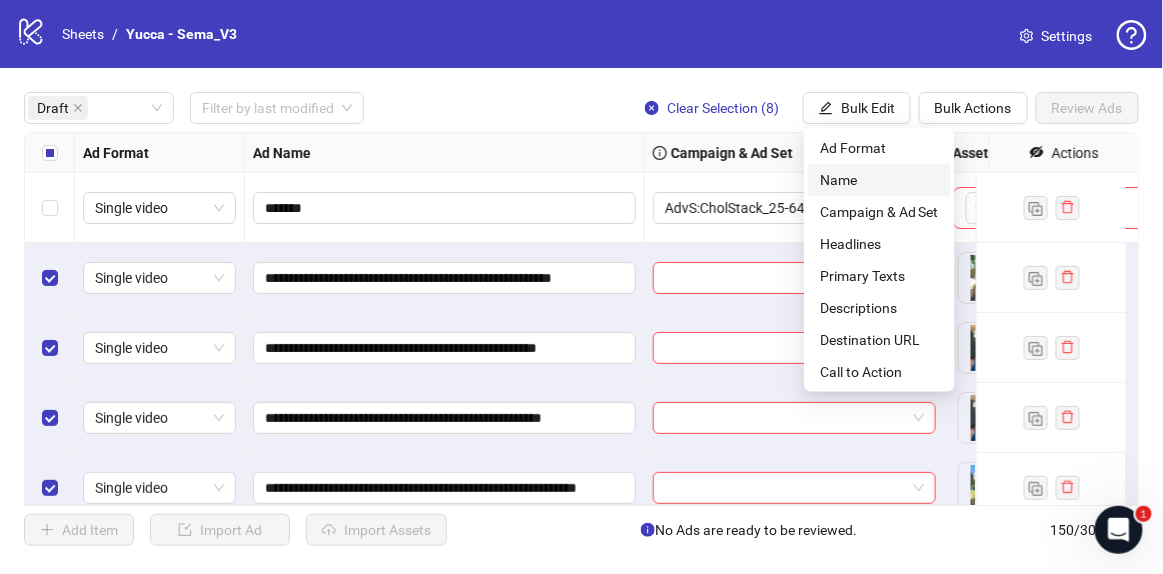 click on "Name" at bounding box center (879, 180) 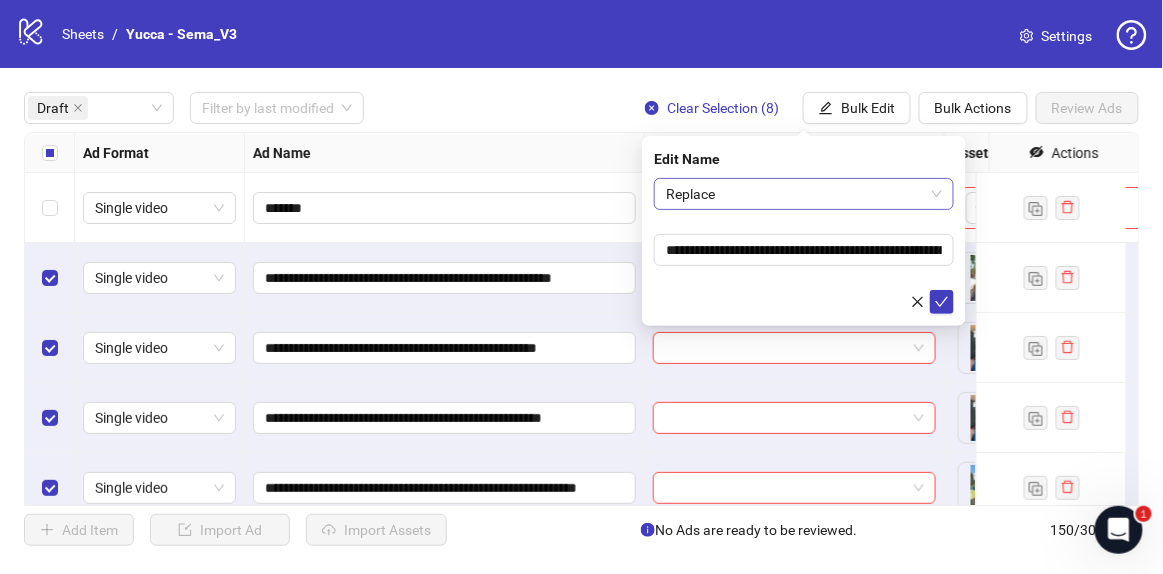 drag, startPoint x: 781, startPoint y: 187, endPoint x: 808, endPoint y: 205, distance: 32.449963 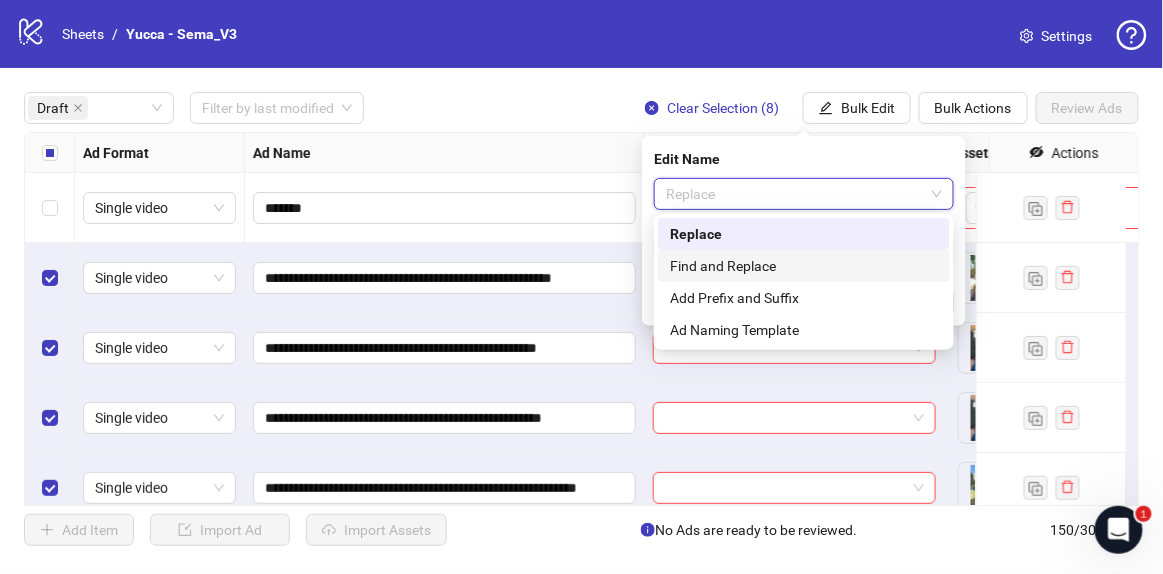 click on "Find and Replace" at bounding box center [804, 266] 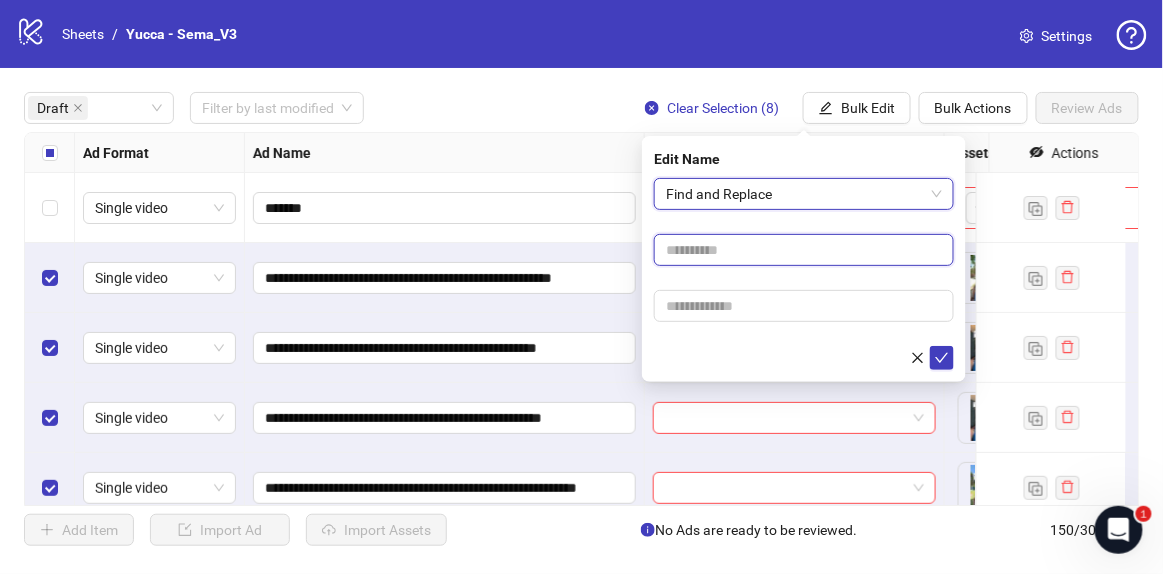 drag, startPoint x: 790, startPoint y: 243, endPoint x: 797, endPoint y: 260, distance: 18.384777 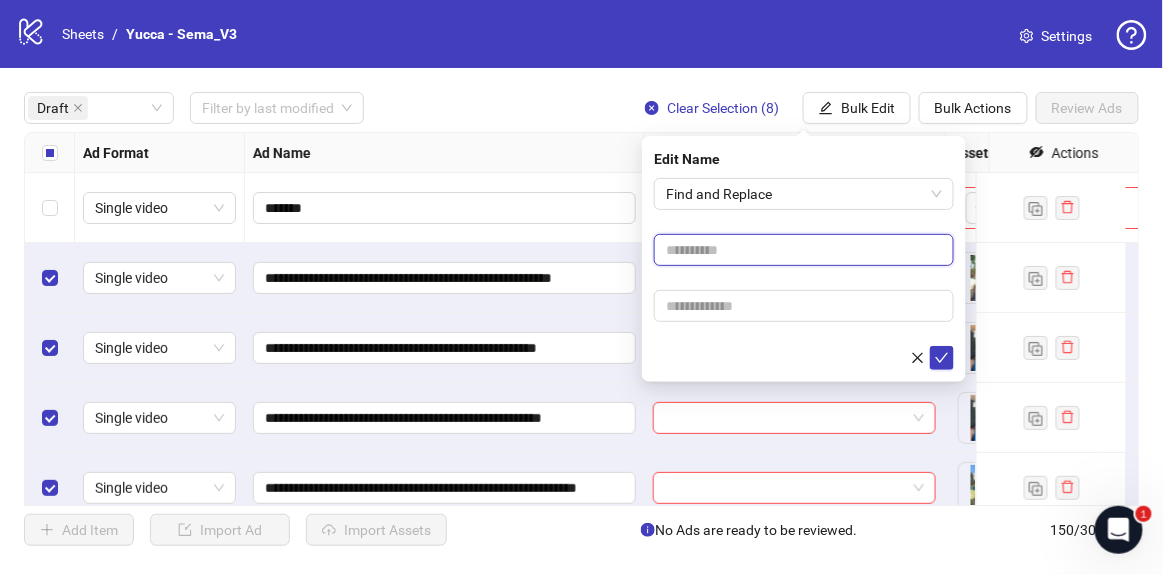type on "****" 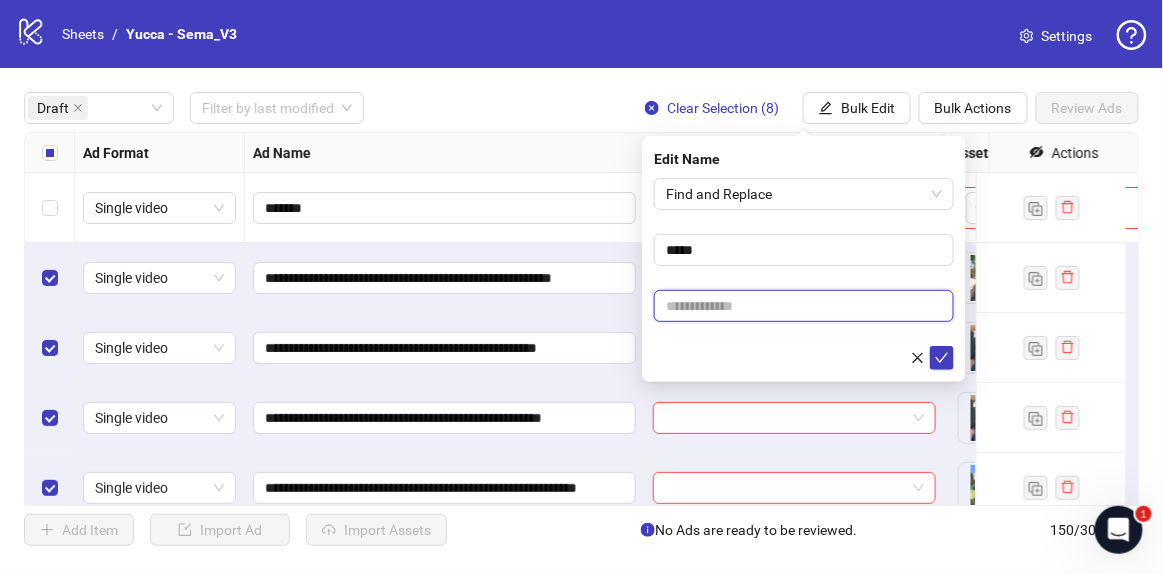 click at bounding box center [804, 306] 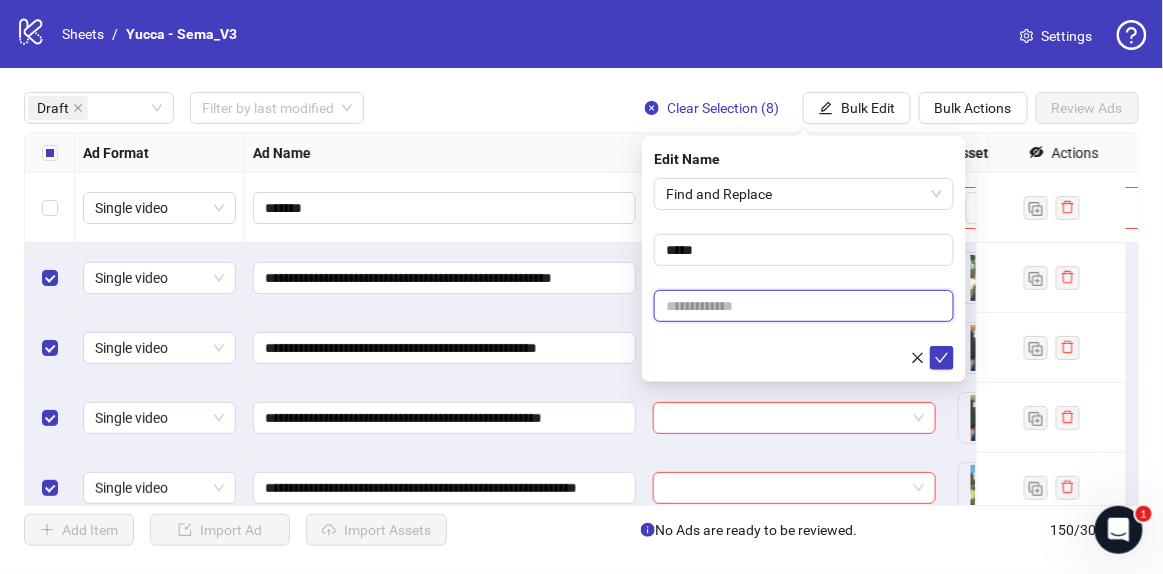 paste on "**********" 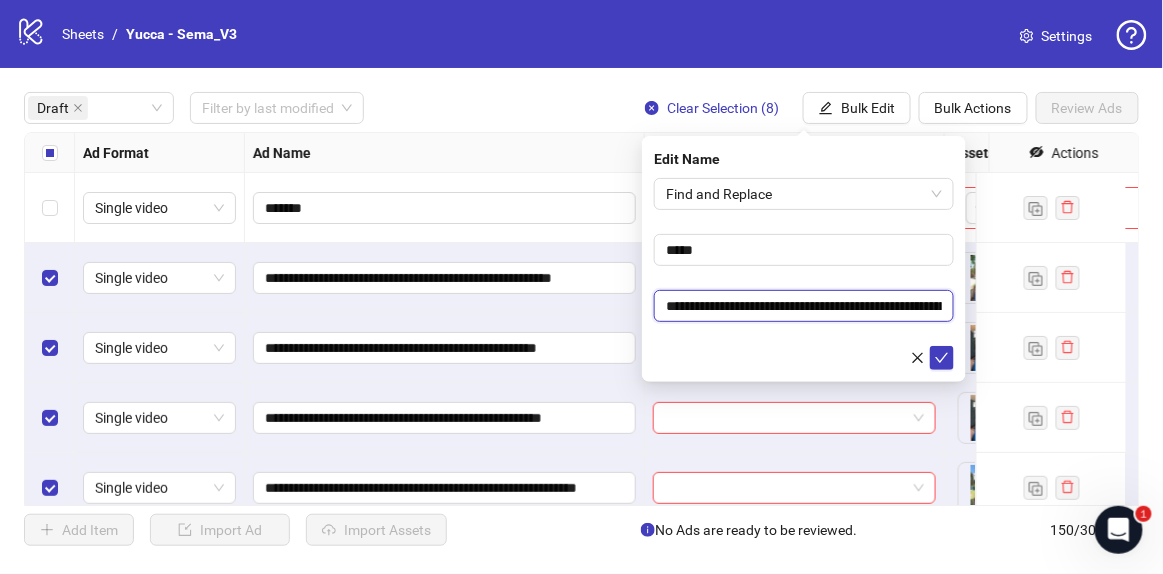 scroll, scrollTop: 0, scrollLeft: 99, axis: horizontal 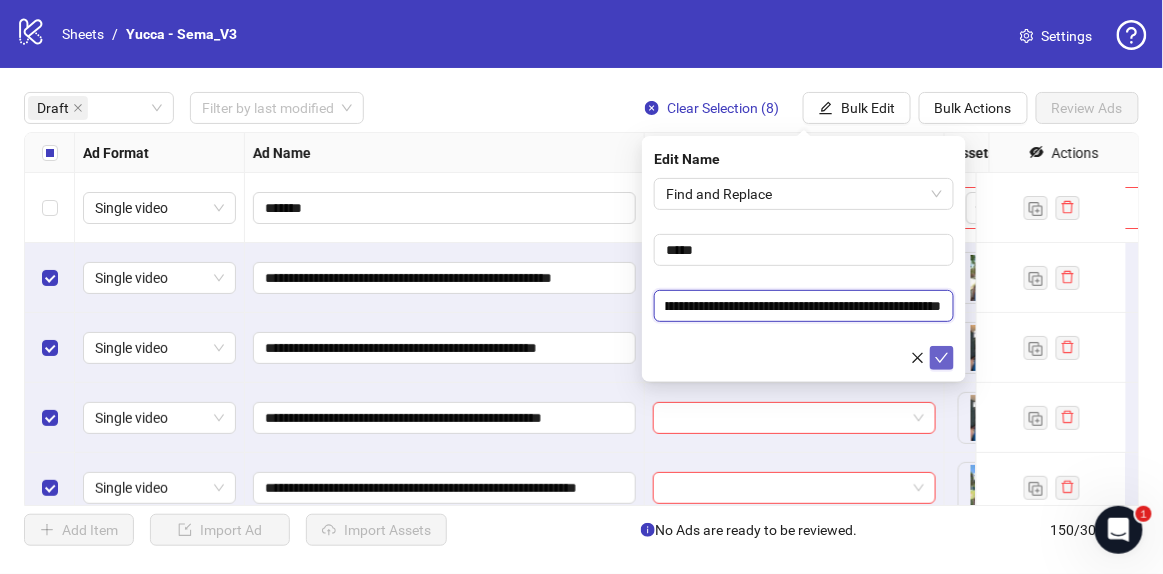 type on "**********" 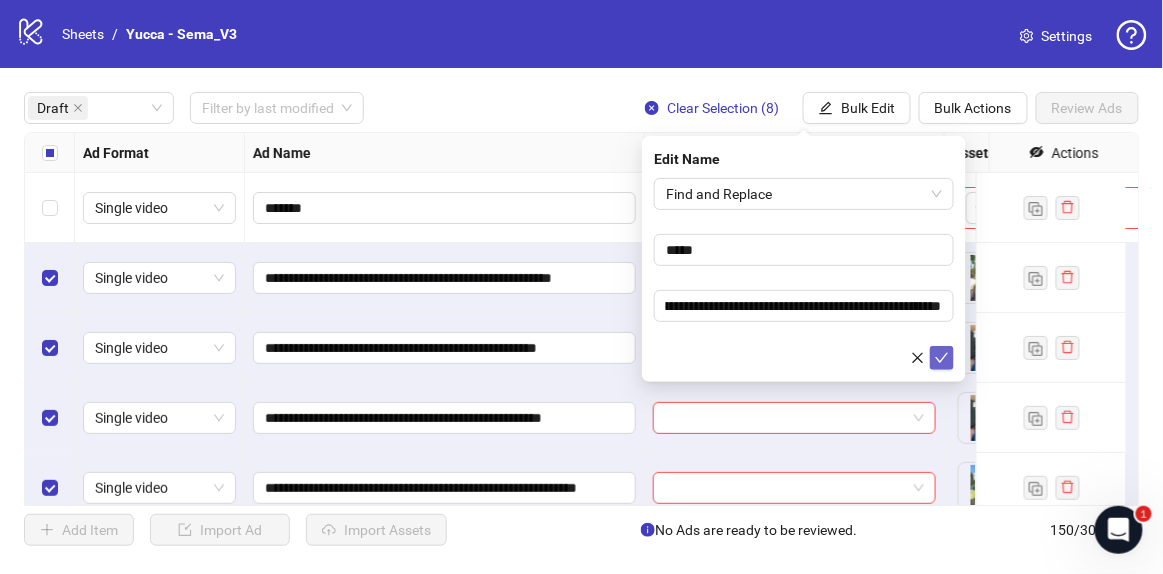 click 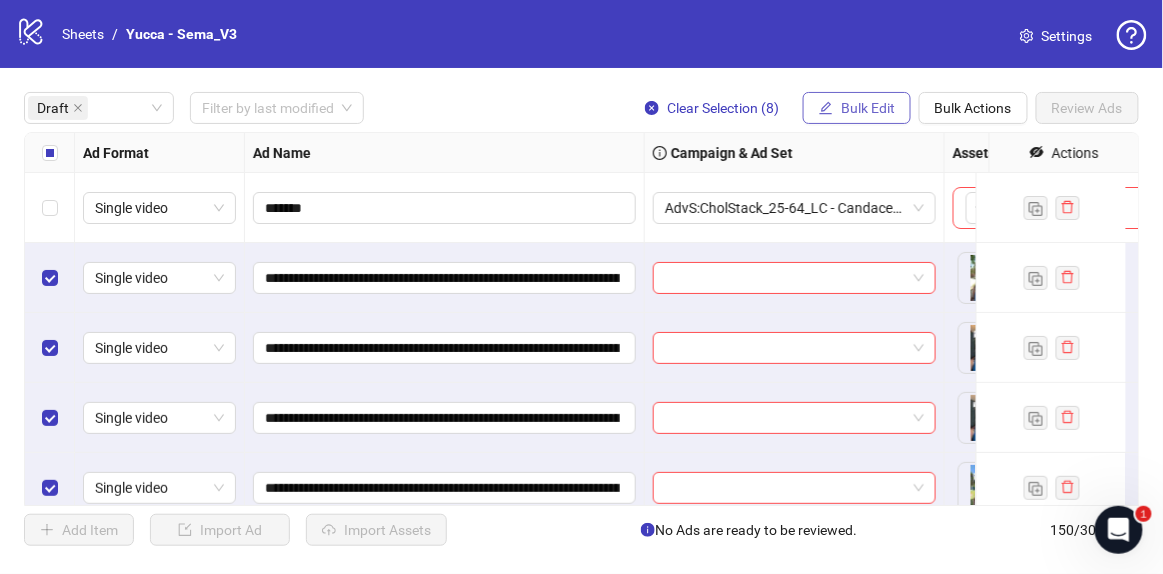 click on "Bulk Edit" at bounding box center [857, 108] 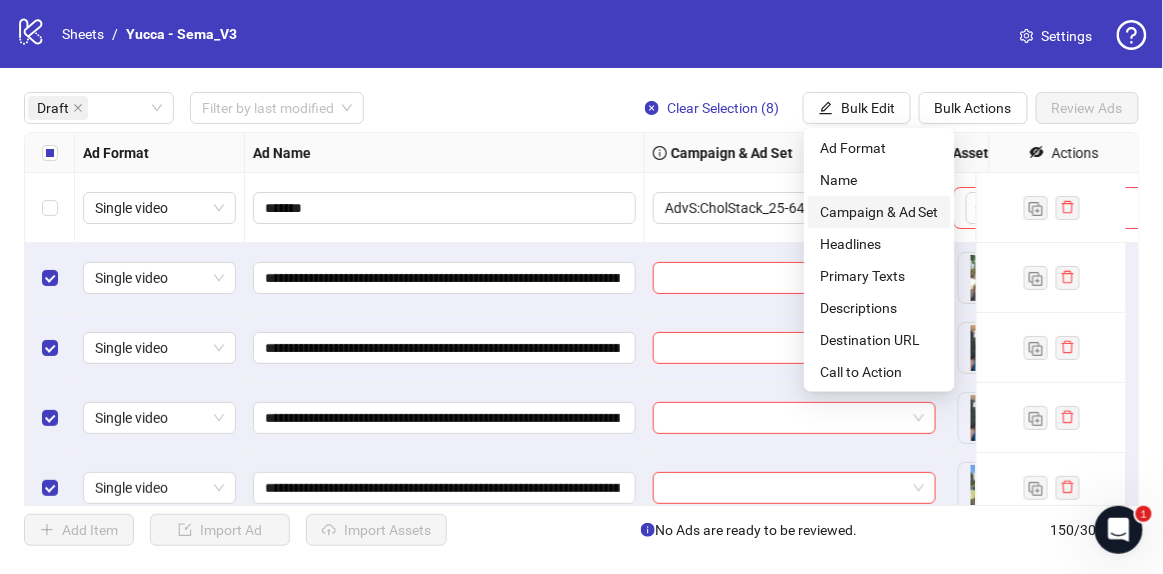 click on "Campaign & Ad Set" at bounding box center [879, 212] 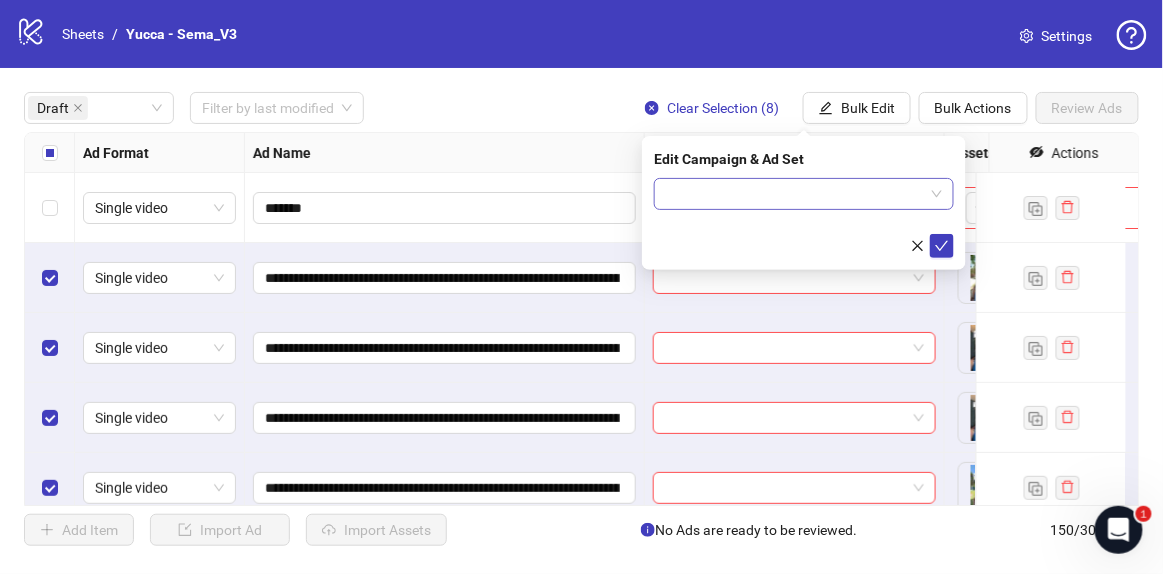 click at bounding box center [795, 194] 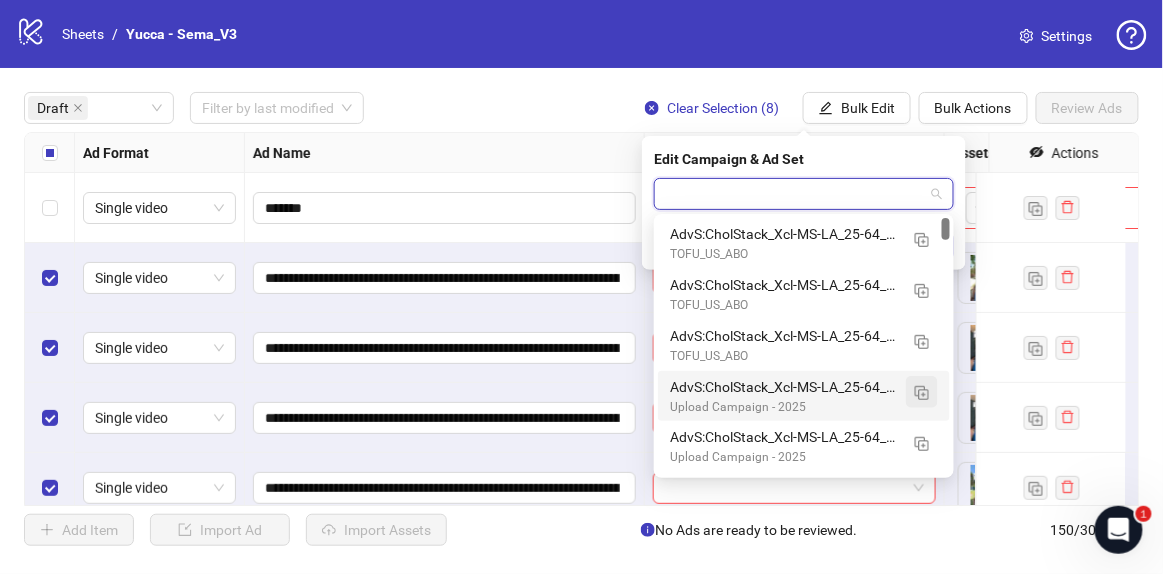 click at bounding box center [922, 393] 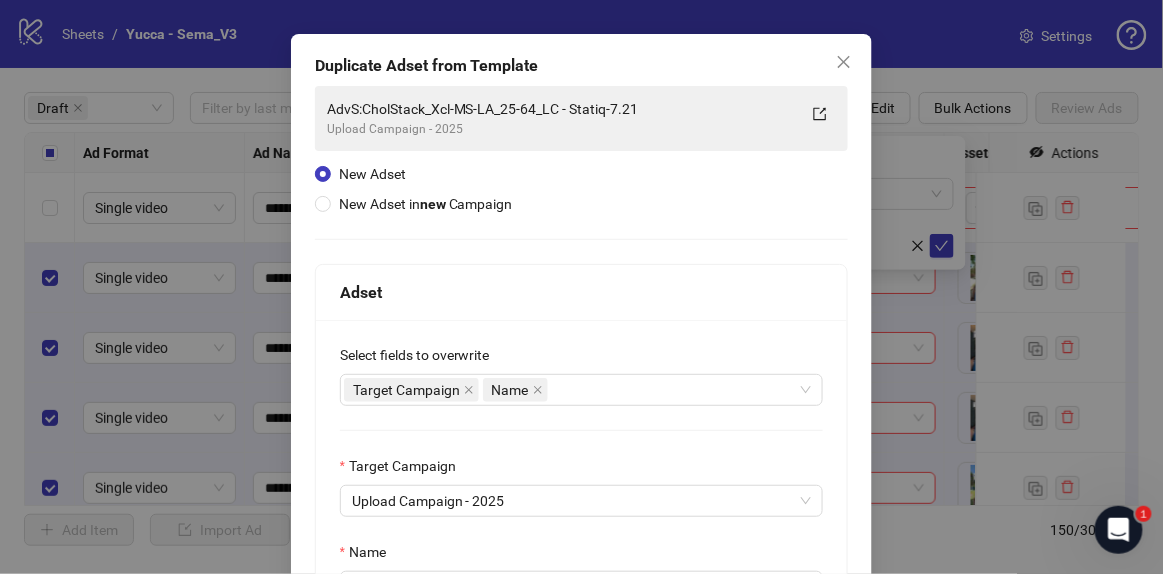 scroll, scrollTop: 272, scrollLeft: 0, axis: vertical 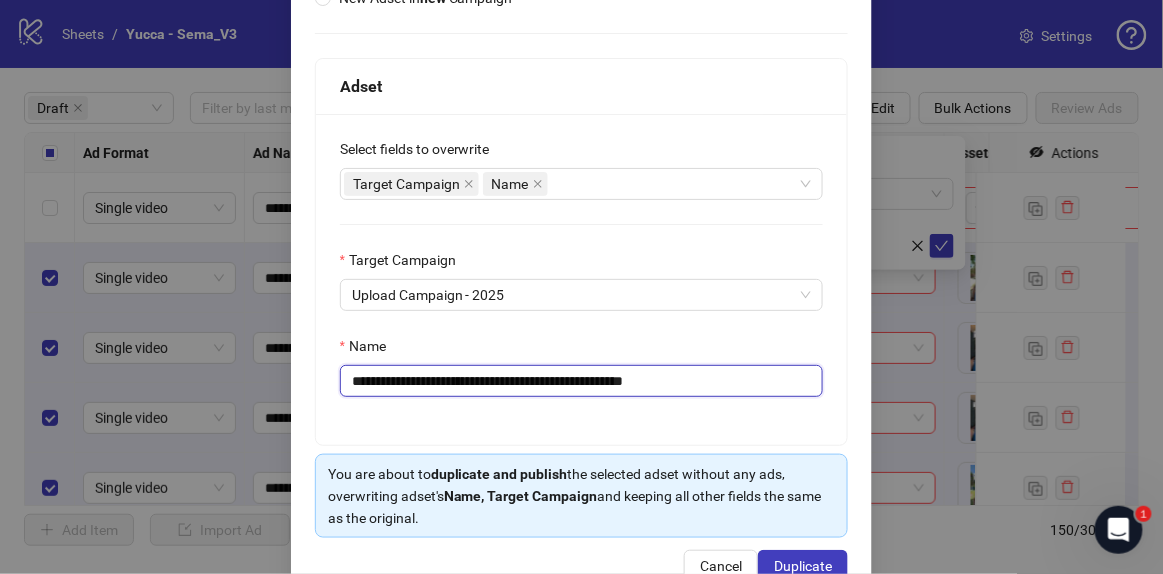 drag, startPoint x: 595, startPoint y: 380, endPoint x: 804, endPoint y: 389, distance: 209.1937 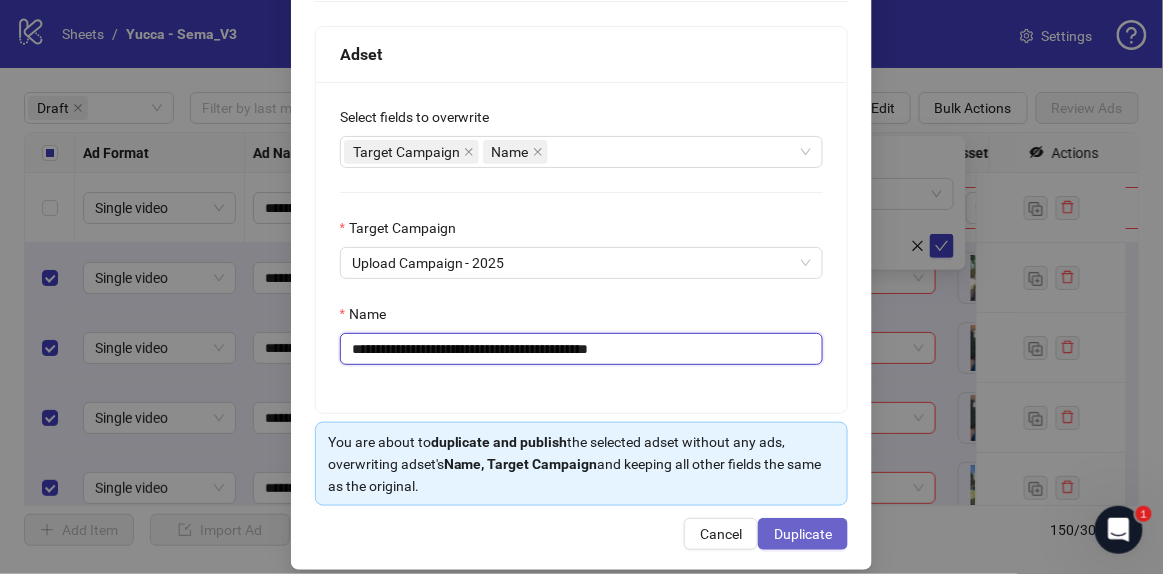 scroll, scrollTop: 321, scrollLeft: 0, axis: vertical 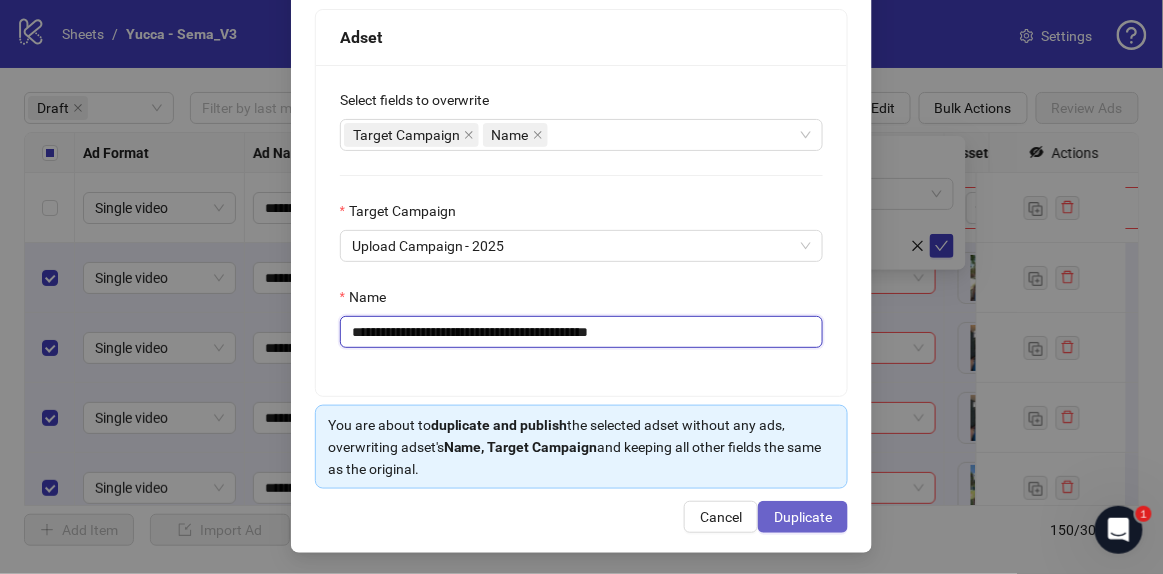 type on "**********" 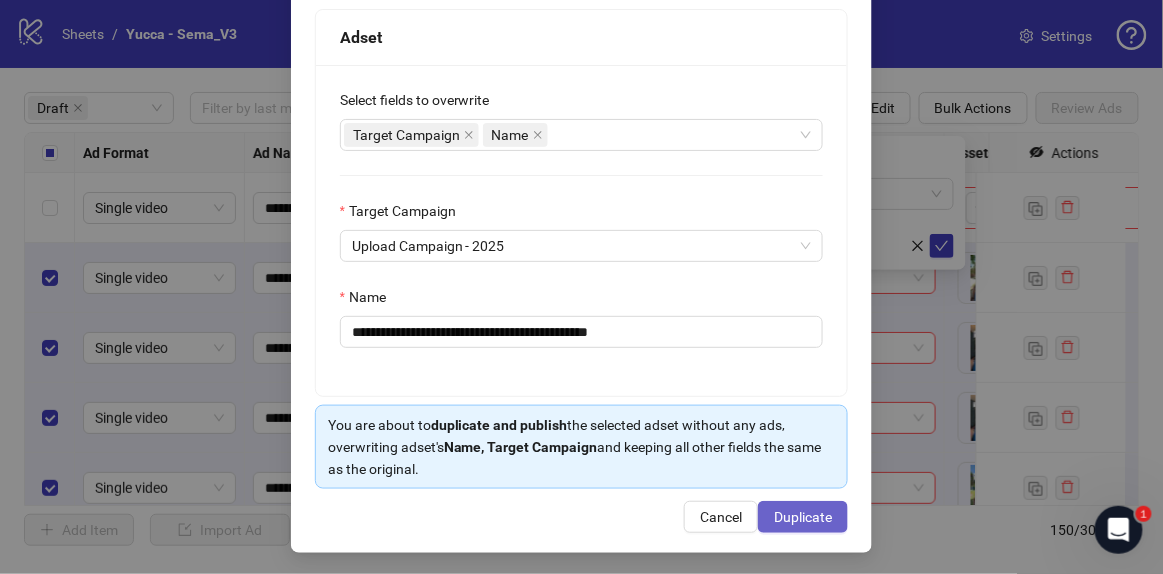 click on "Duplicate" at bounding box center [803, 517] 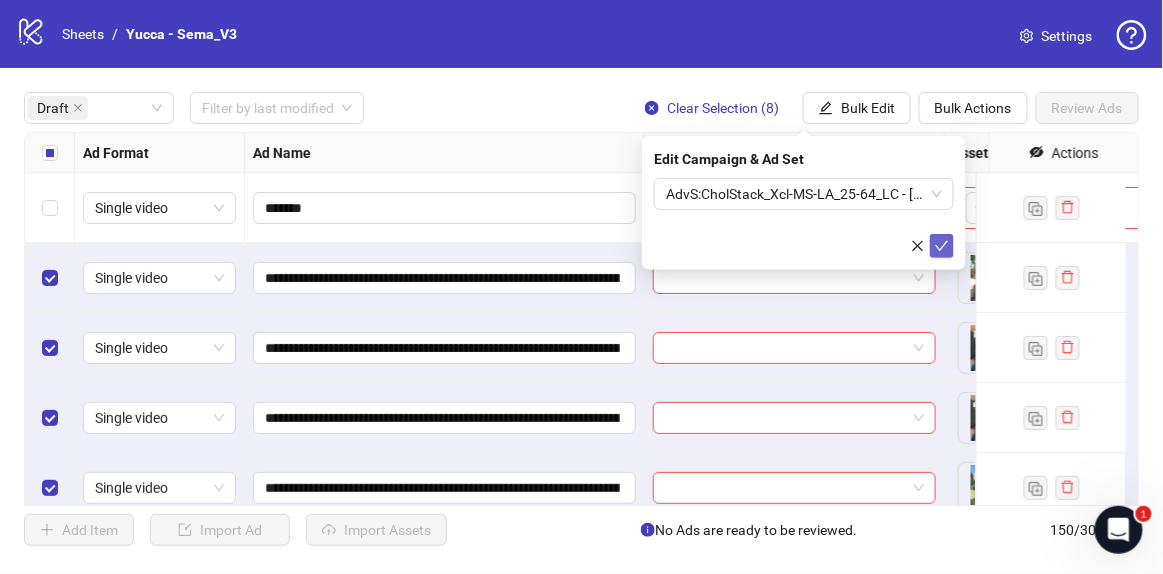 click at bounding box center [942, 246] 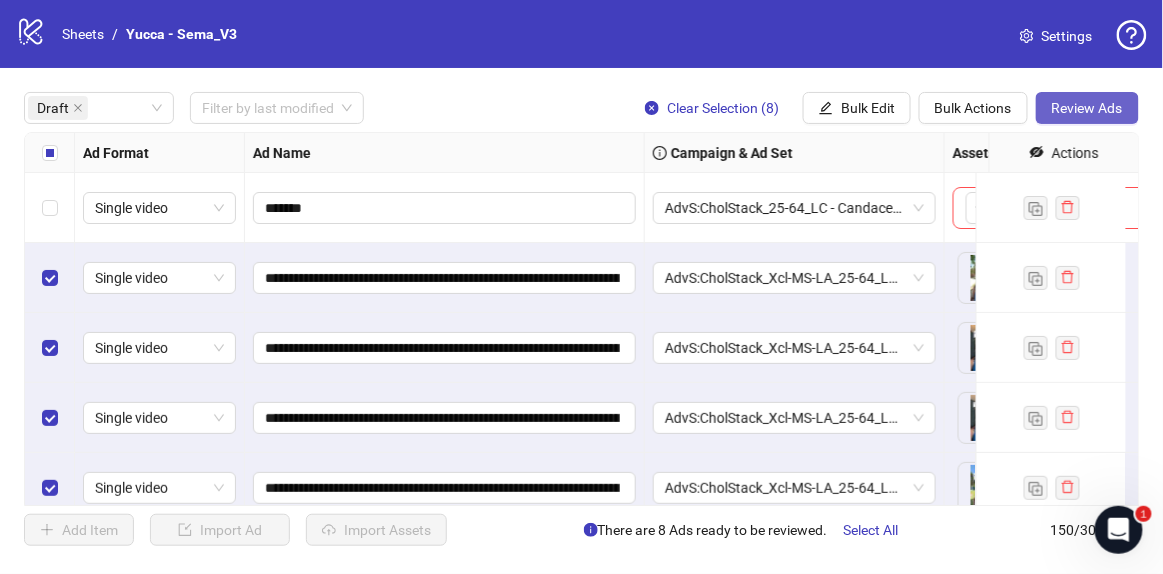 click on "Review Ads" at bounding box center [1087, 108] 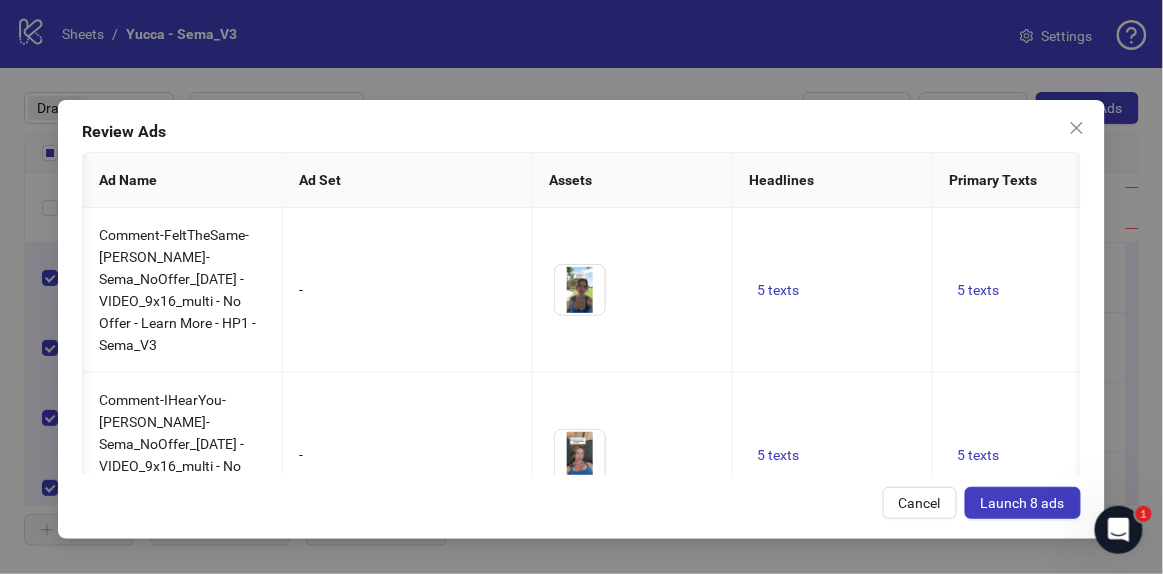 scroll, scrollTop: 0, scrollLeft: 4, axis: horizontal 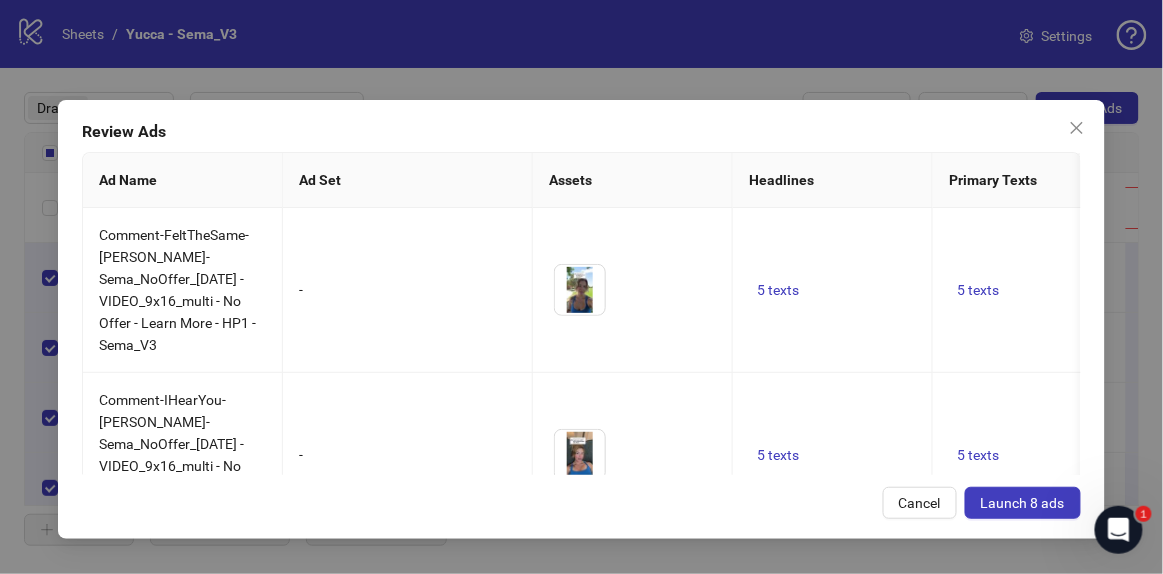 click on "Launch 8 ads" at bounding box center (1023, 503) 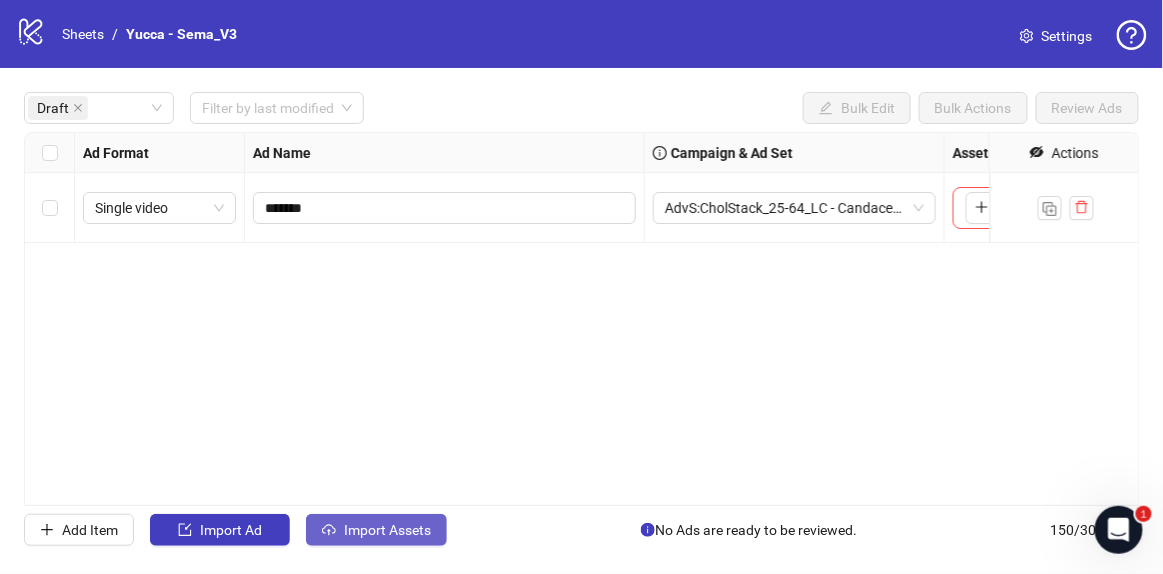 click on "Import Assets" at bounding box center (387, 530) 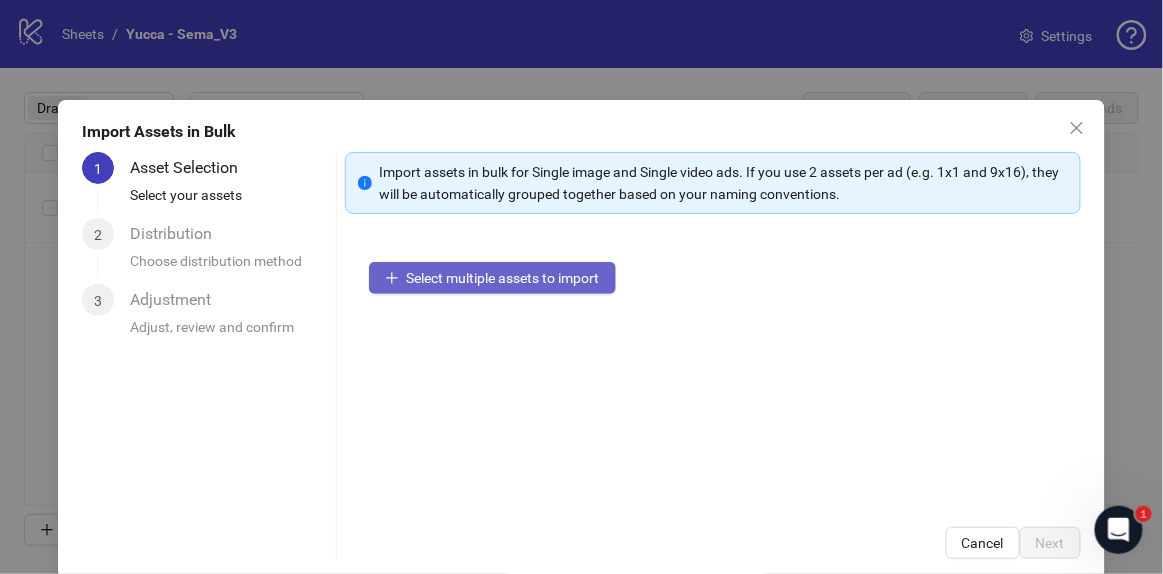 click on "Select multiple assets to import" at bounding box center (503, 278) 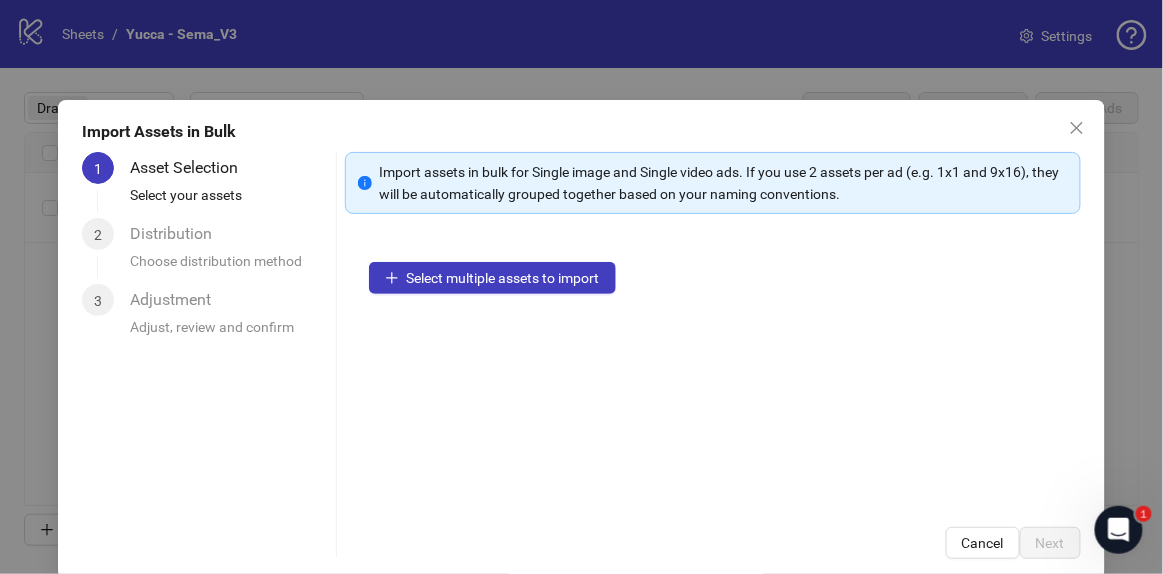 click on "Select multiple assets to import" at bounding box center [713, 370] 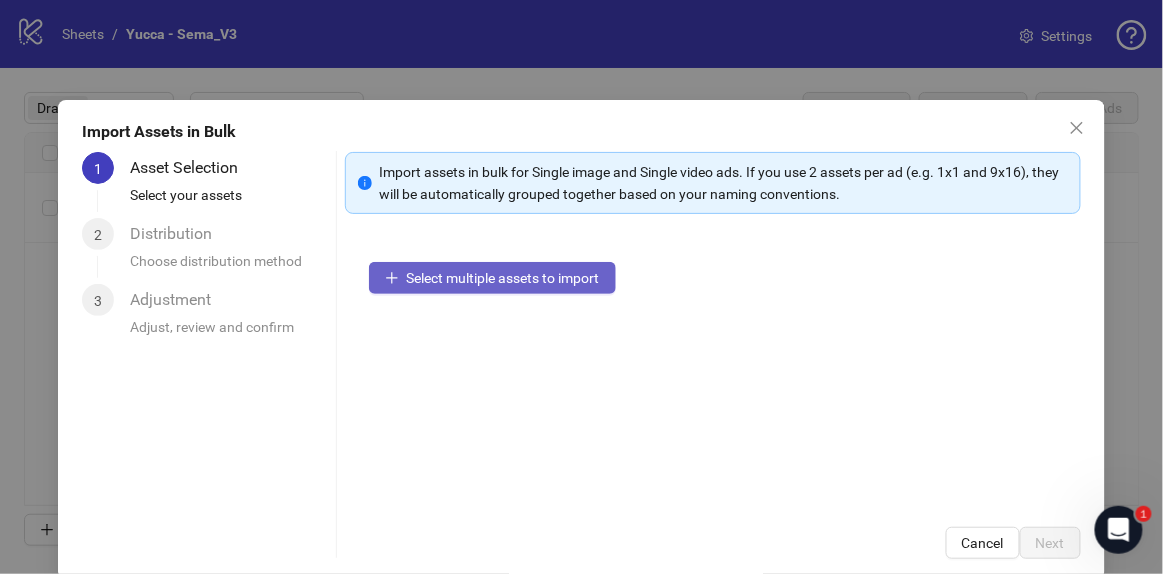 click on "Select multiple assets to import" at bounding box center [492, 278] 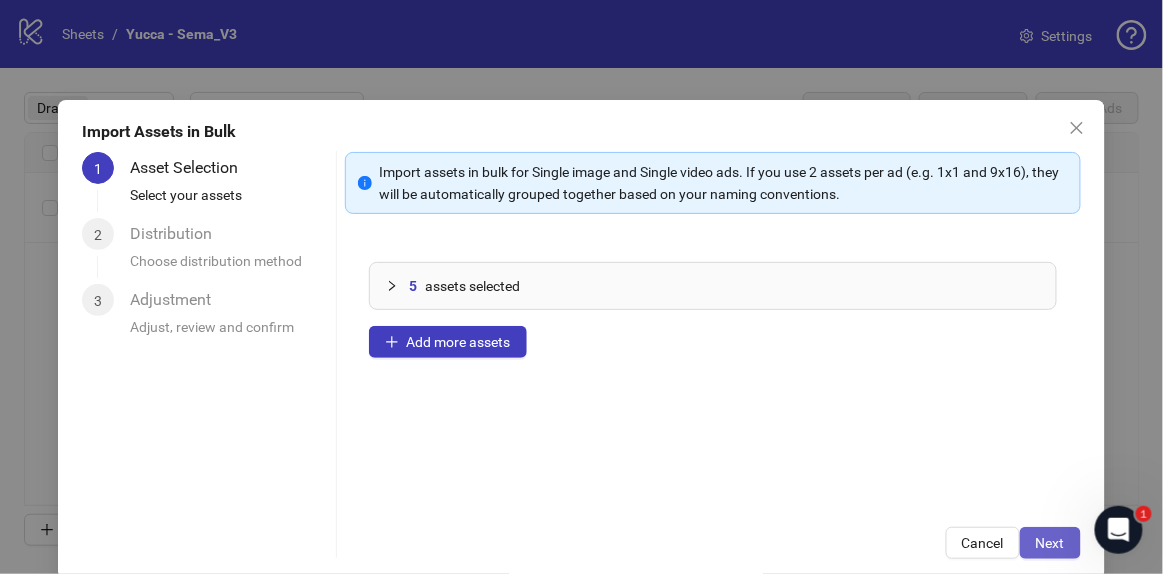 click on "Next" at bounding box center (1050, 543) 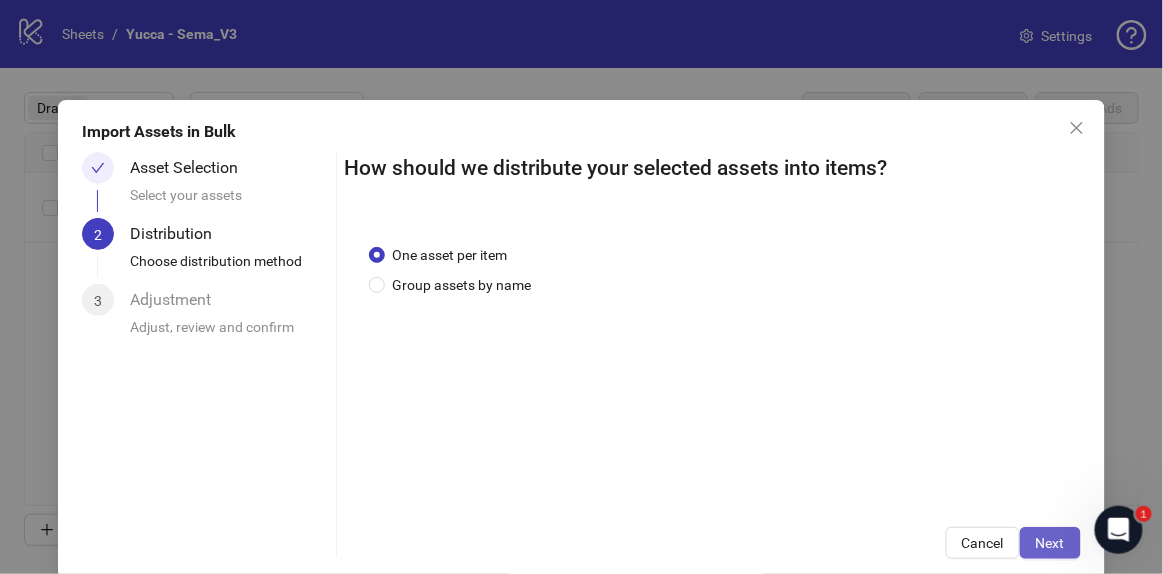 click on "Next" at bounding box center [1050, 543] 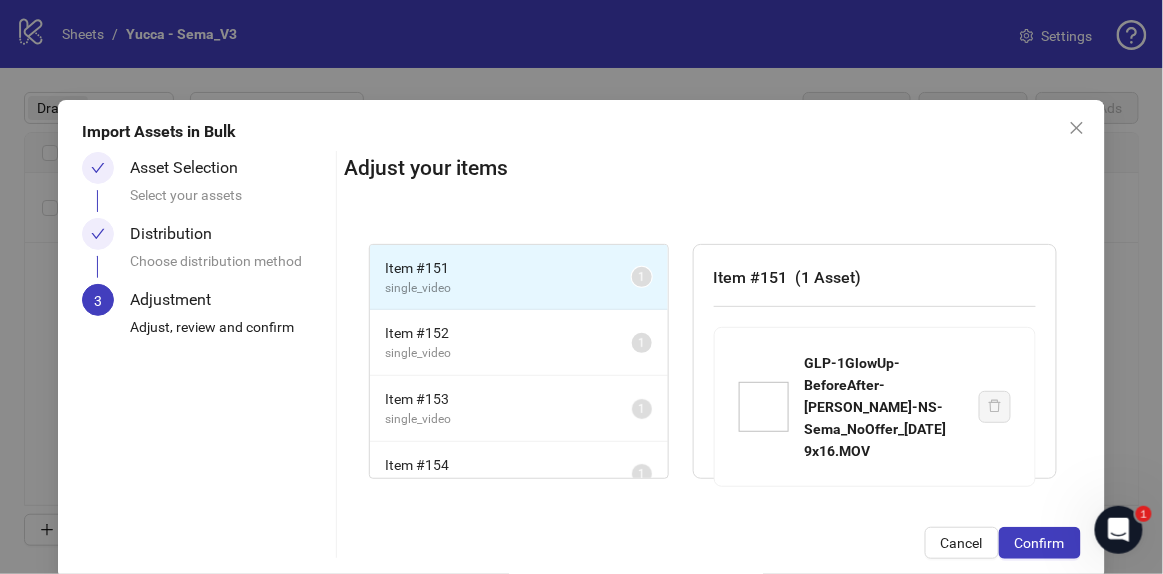 click on "Confirm" at bounding box center (1040, 543) 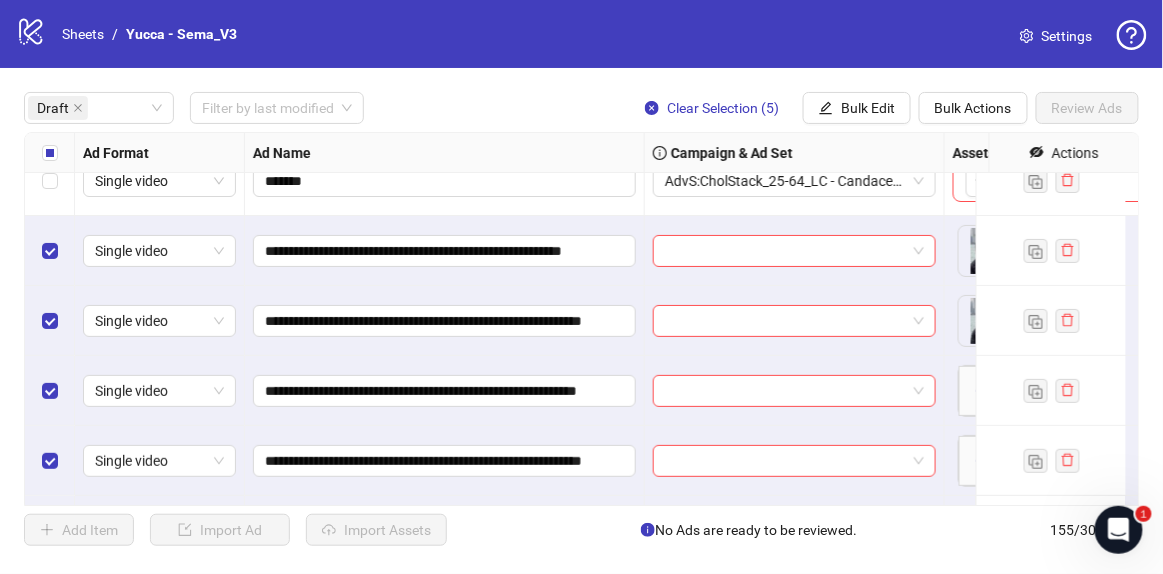 scroll, scrollTop: 0, scrollLeft: 0, axis: both 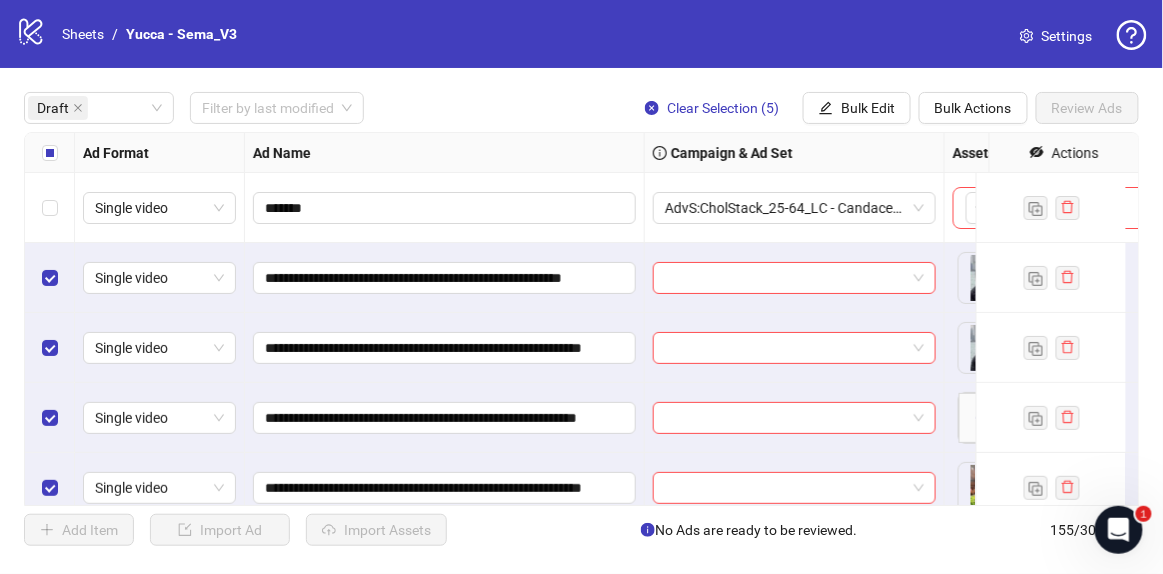 click at bounding box center [50, 153] 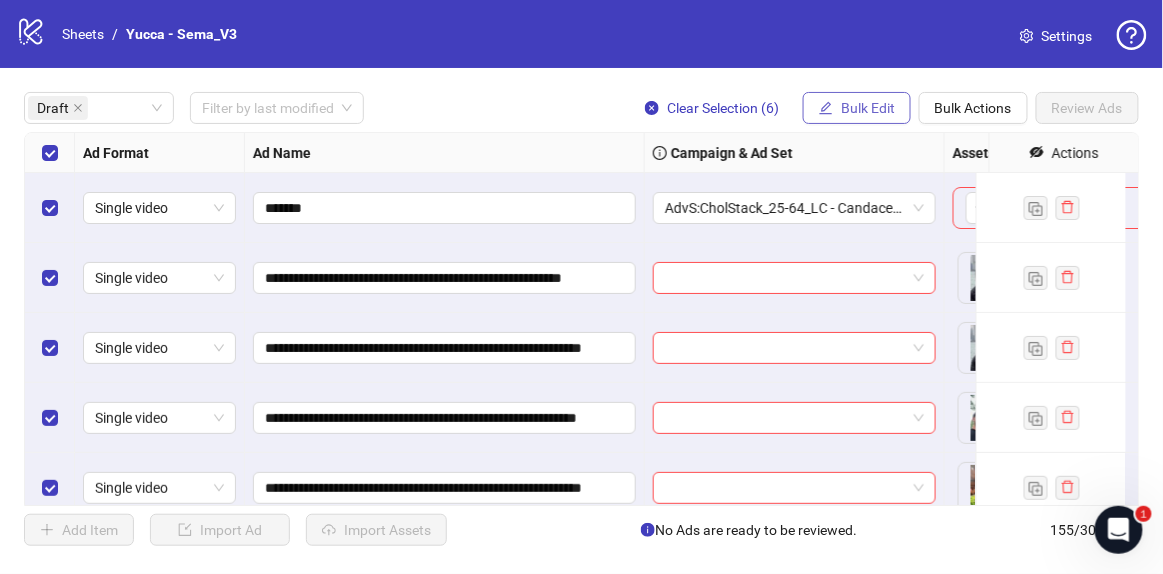 click on "Bulk Edit" at bounding box center (868, 108) 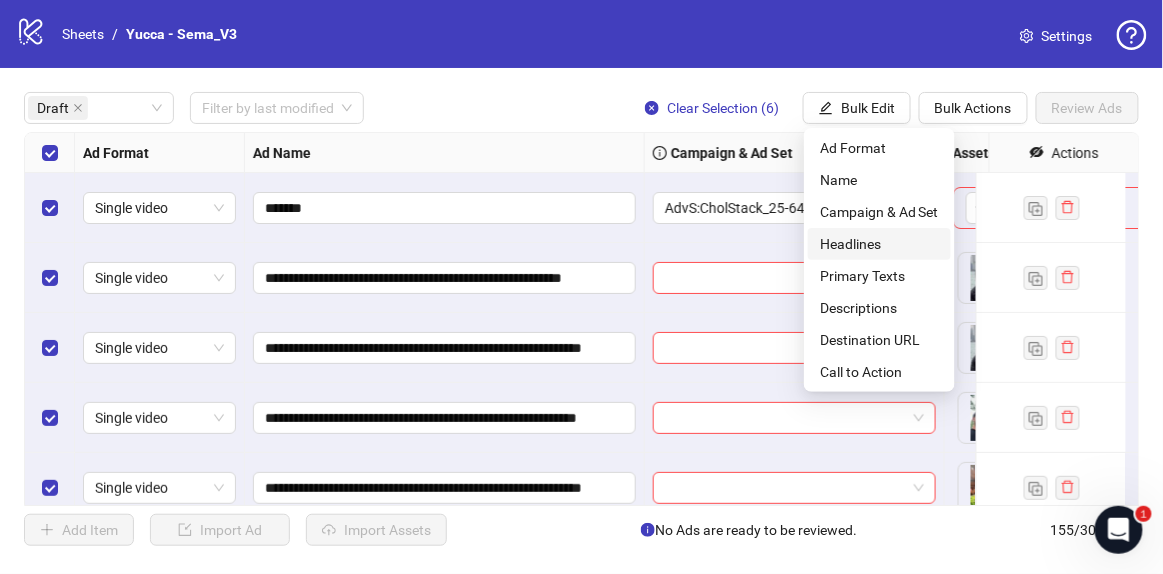 click on "Headlines" at bounding box center [879, 244] 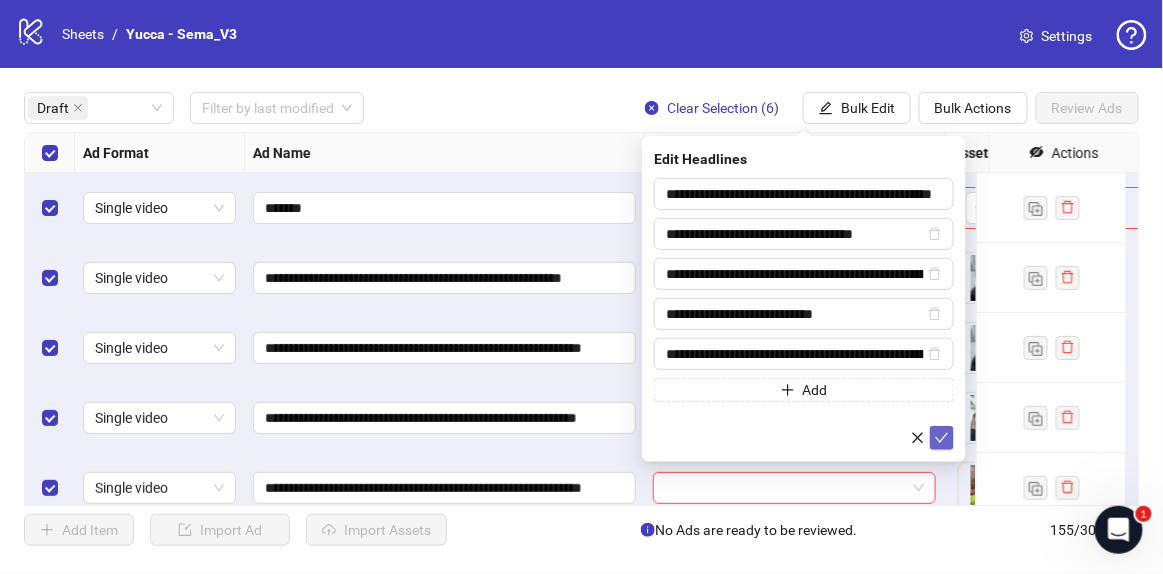 click 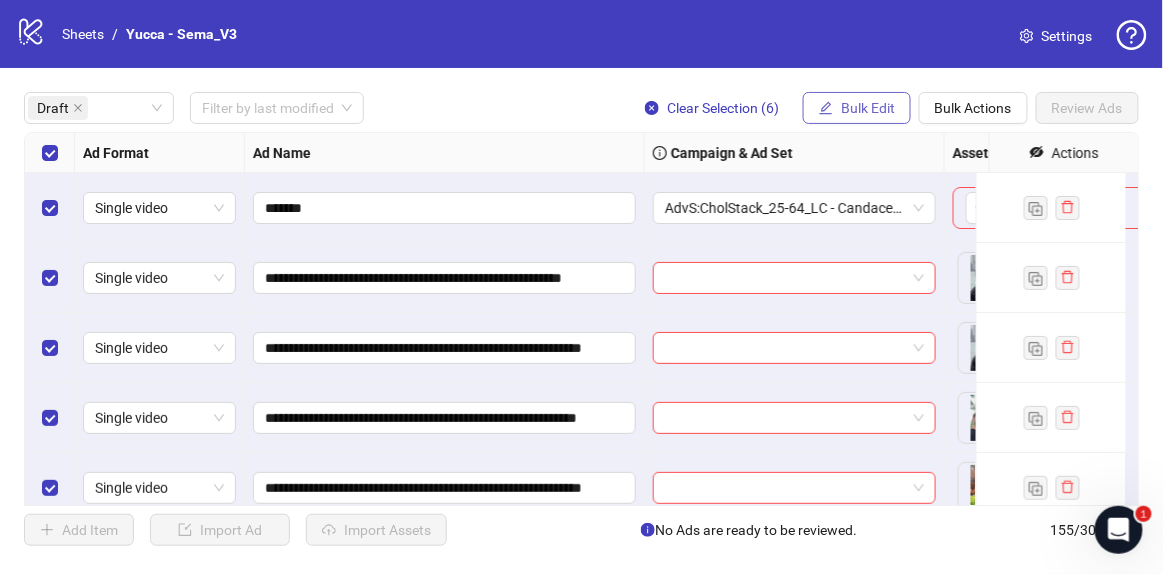click on "Bulk Edit" at bounding box center [868, 108] 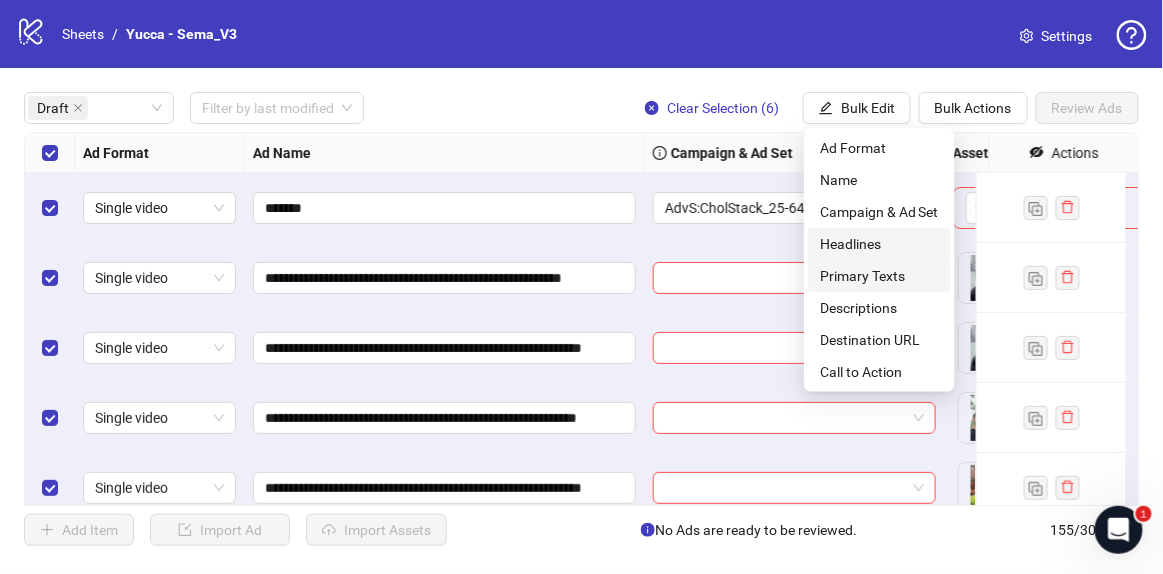 click on "Primary Texts" at bounding box center (879, 276) 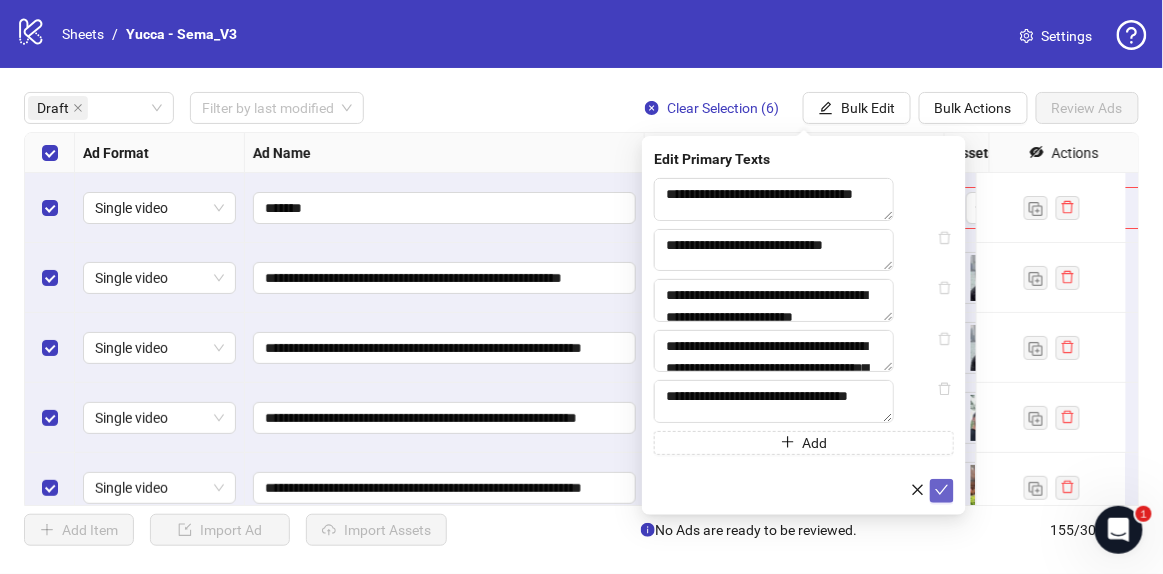 click 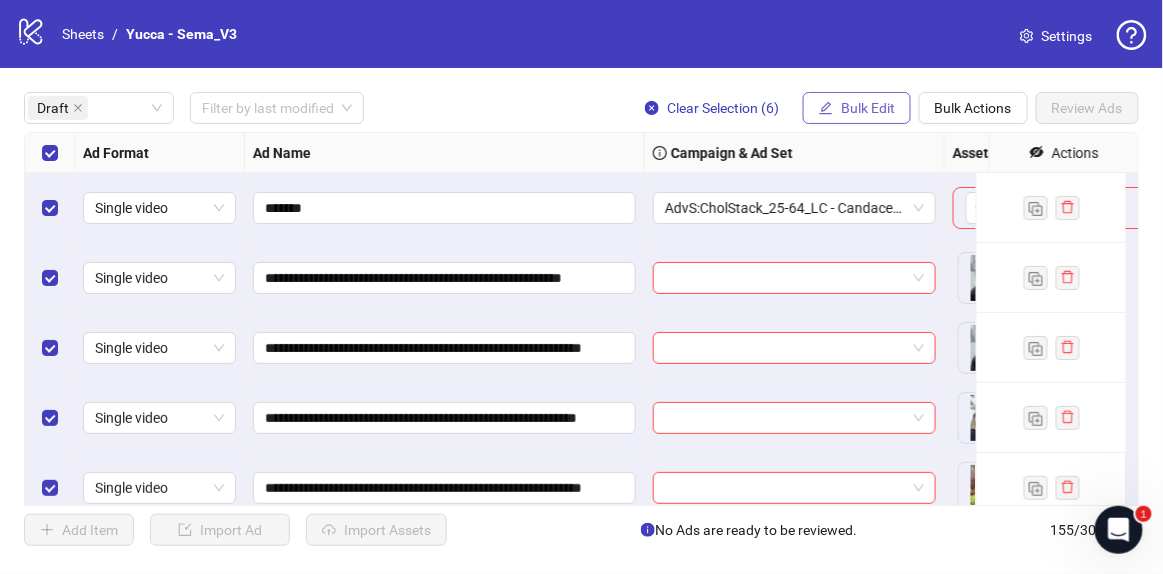 click on "Bulk Edit" at bounding box center (857, 108) 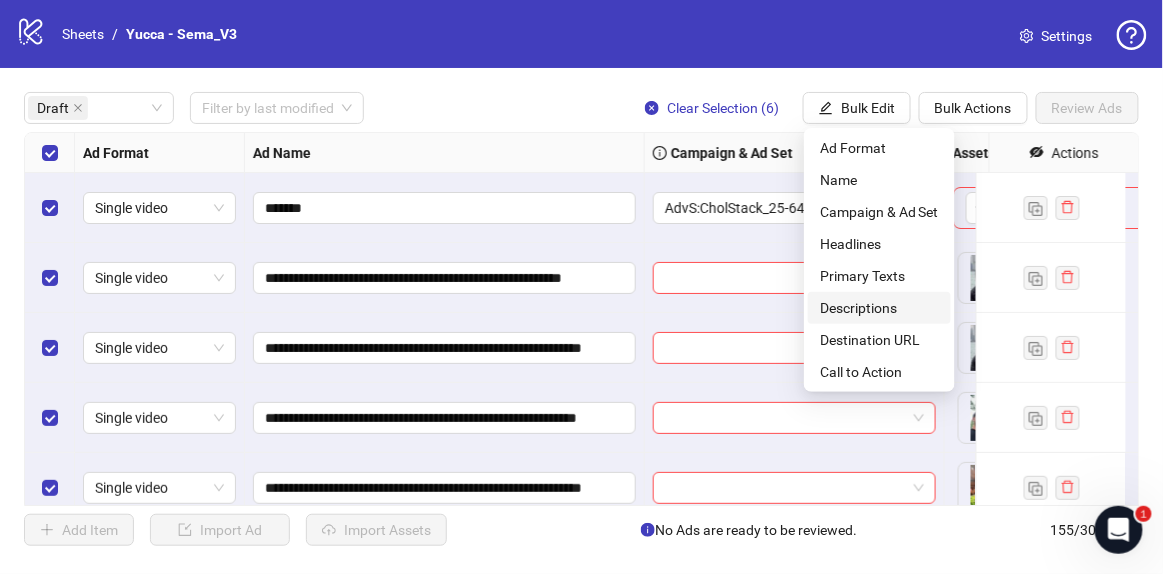 click on "Descriptions" at bounding box center (879, 308) 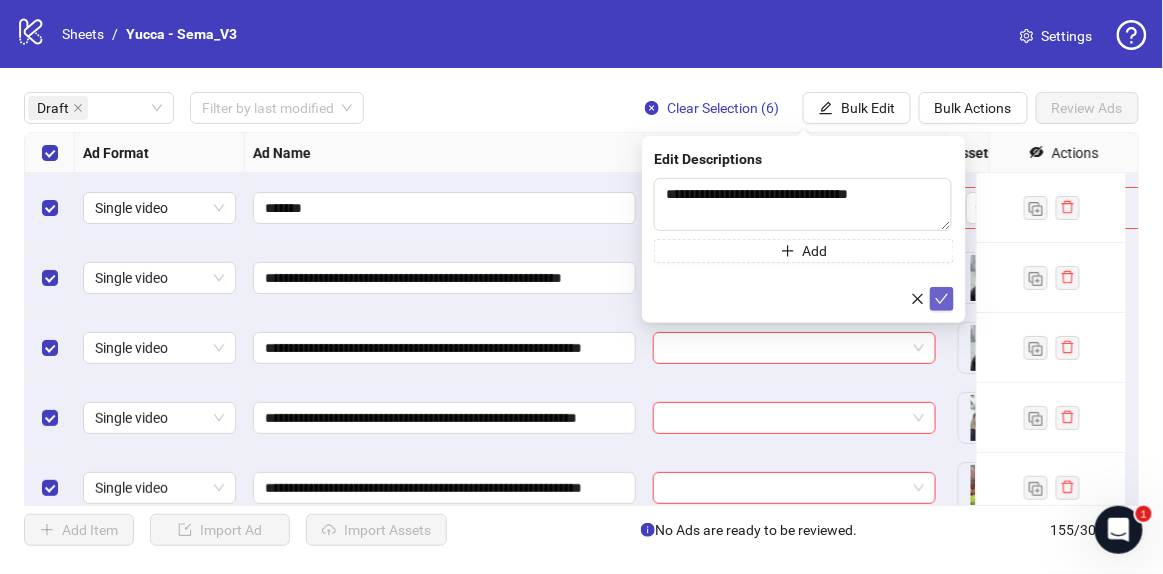 click at bounding box center (942, 299) 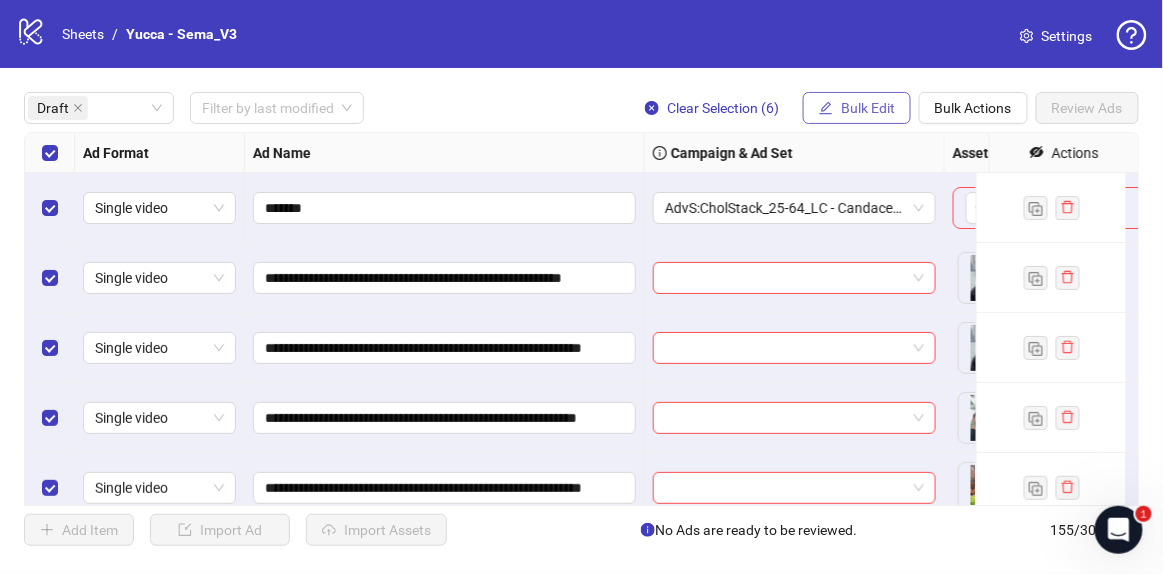 click on "Bulk Edit" at bounding box center (868, 108) 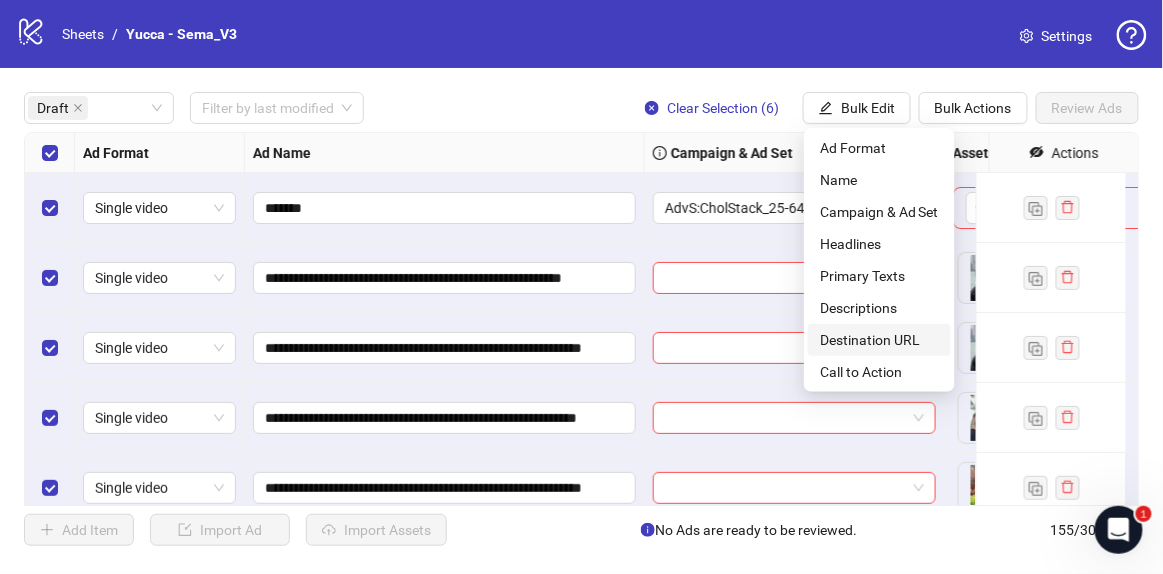 click on "Destination URL" at bounding box center (879, 340) 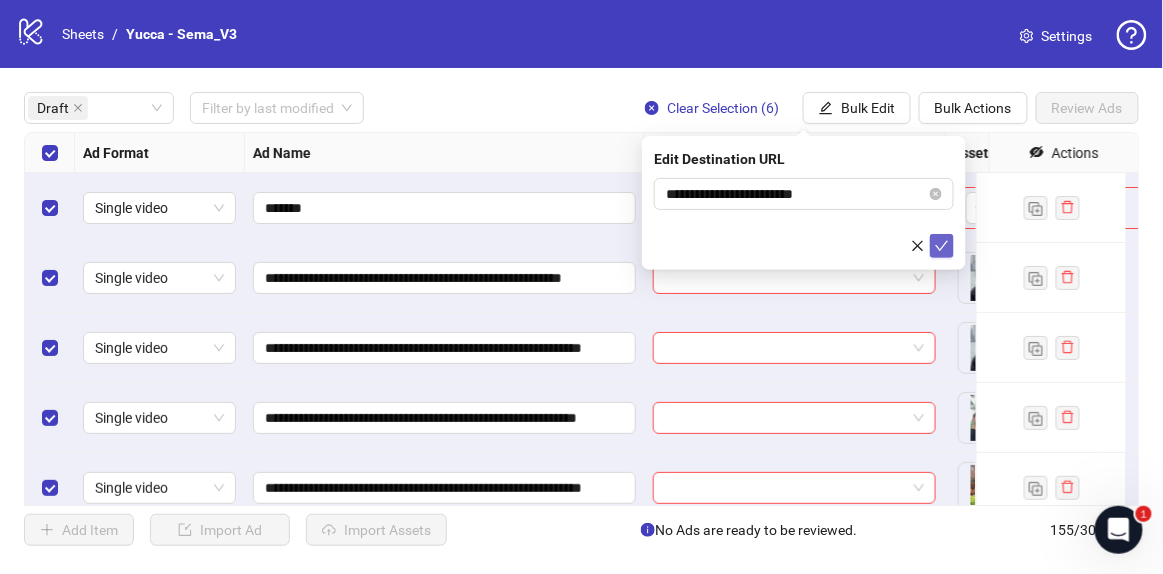 click 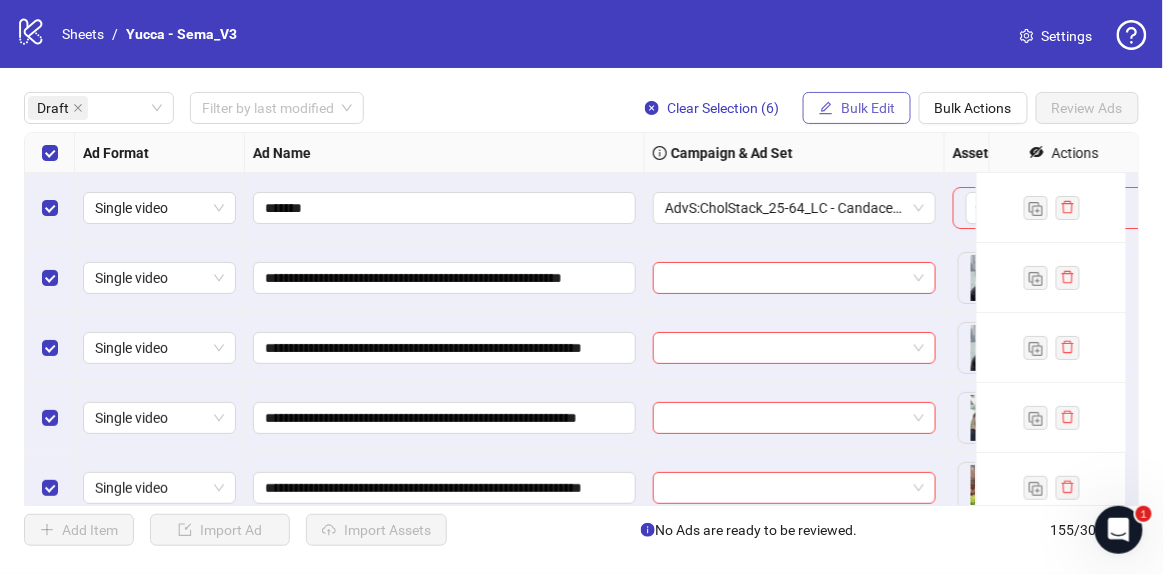 click on "Bulk Edit" at bounding box center (868, 108) 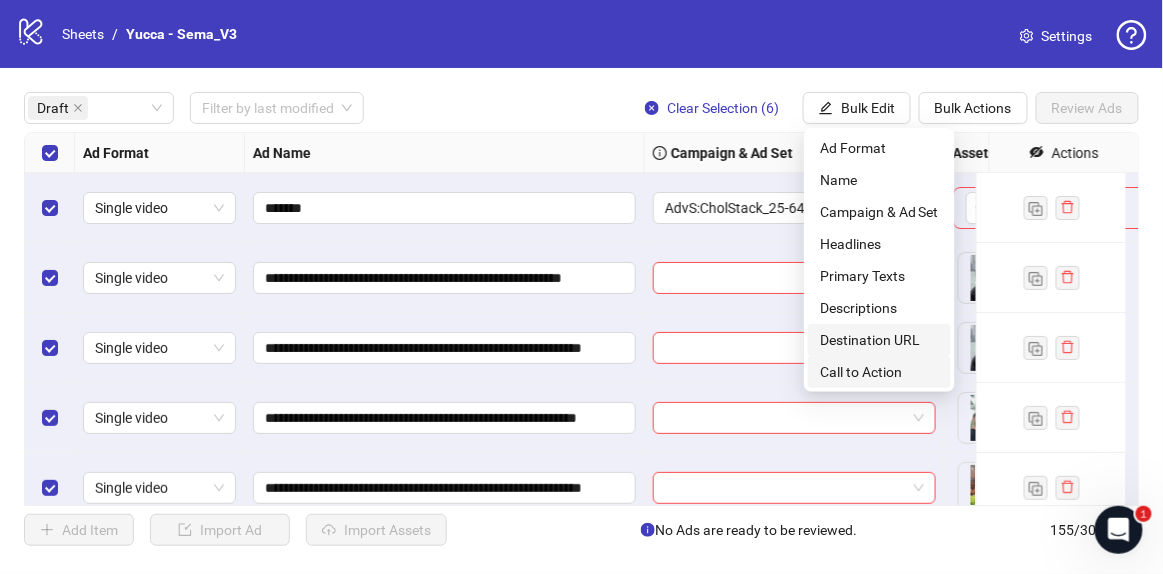 click on "Call to Action" at bounding box center [879, 372] 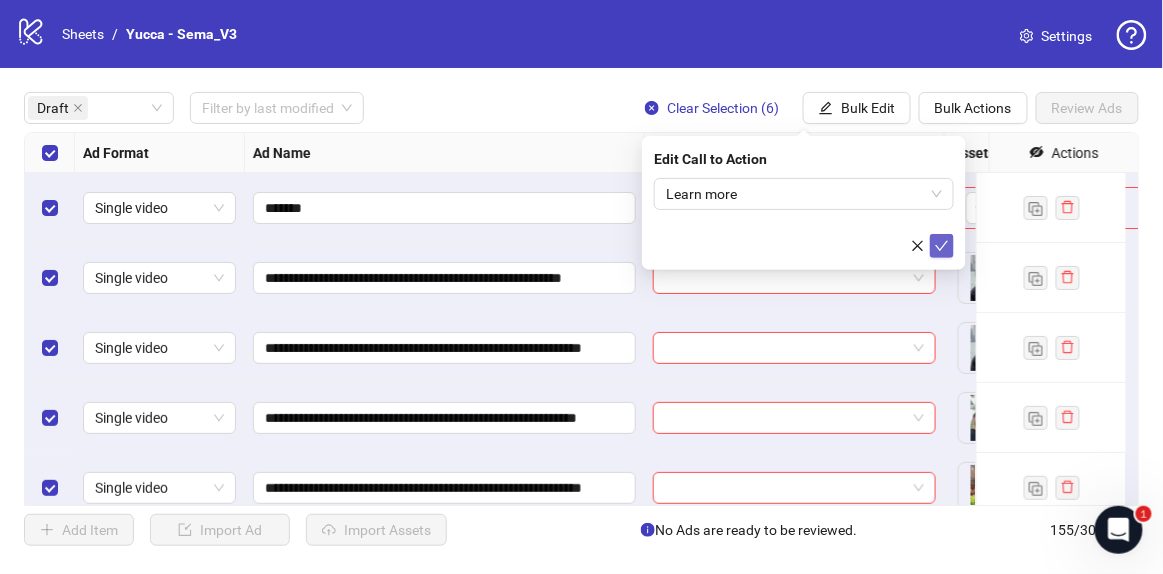 click 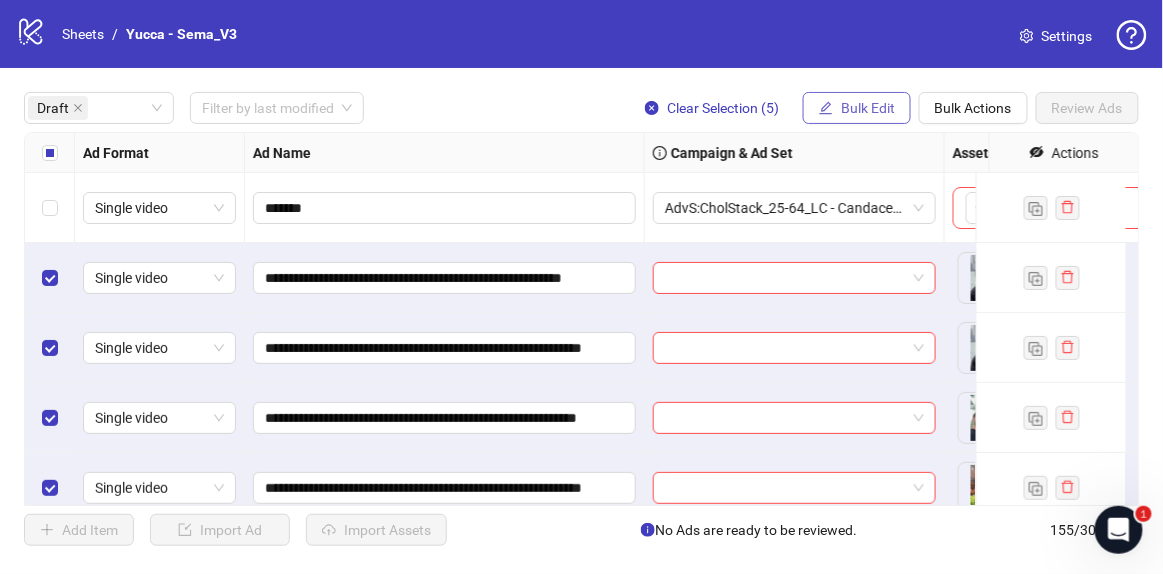 click on "Bulk Edit" at bounding box center (868, 108) 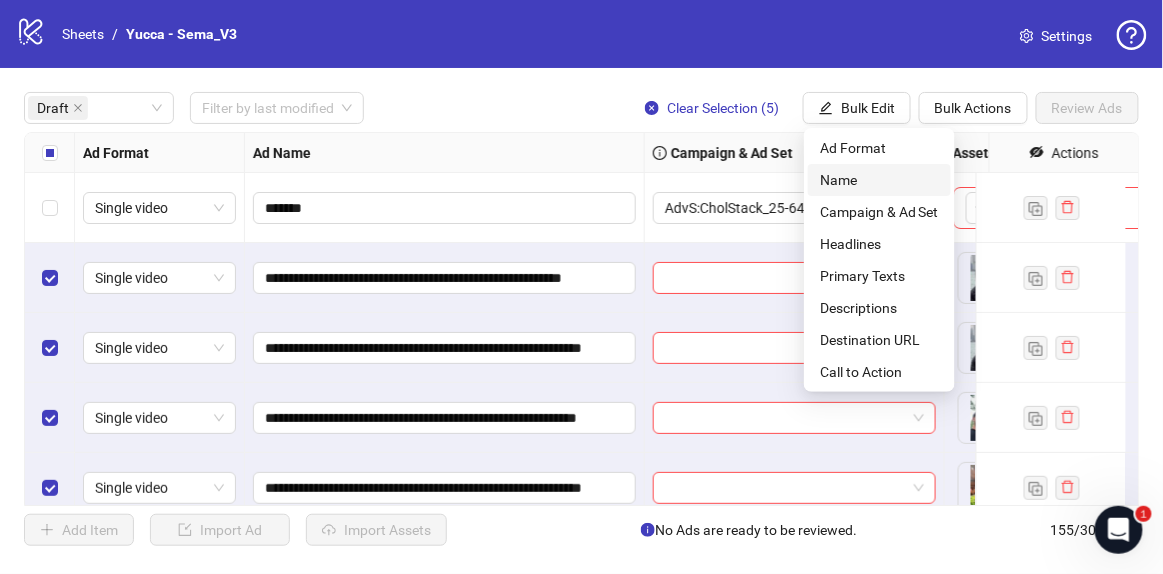 click on "Name" at bounding box center [879, 180] 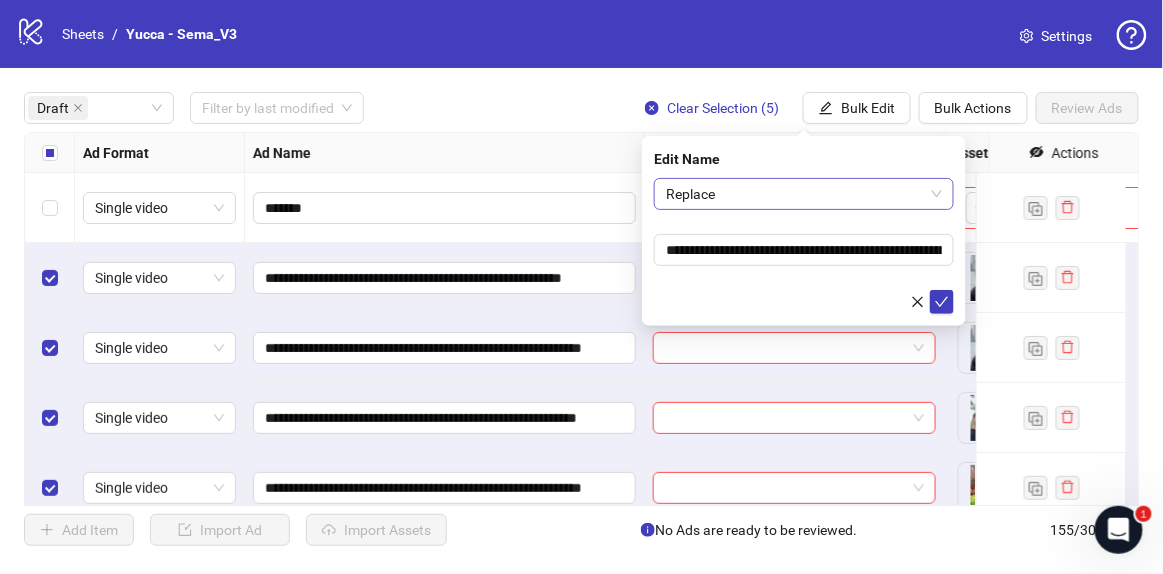 click on "Replace" at bounding box center (804, 194) 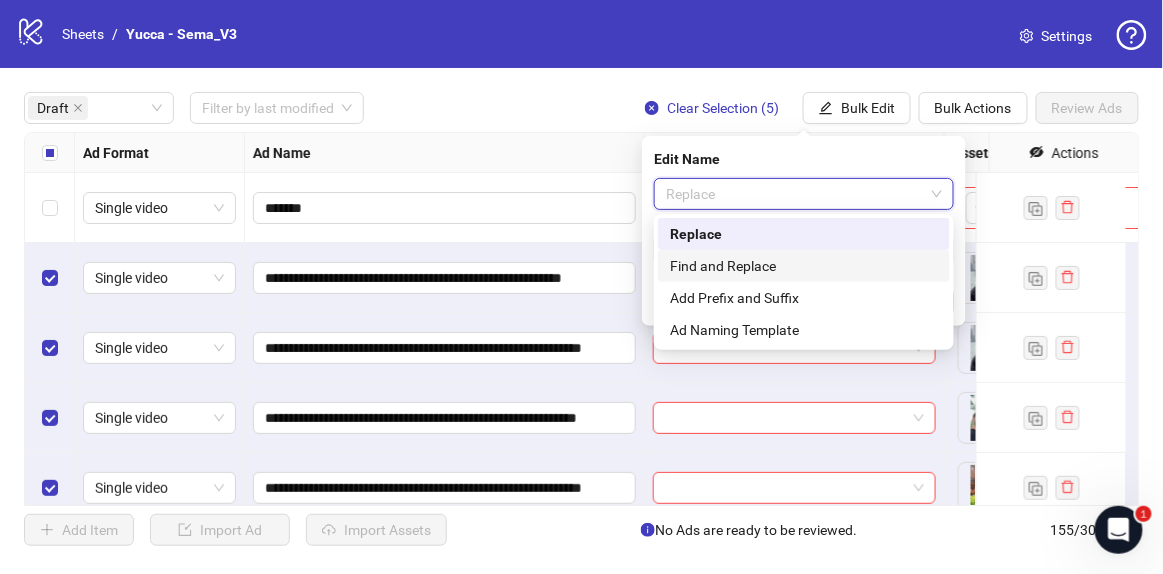 click on "Find and Replace" at bounding box center [804, 266] 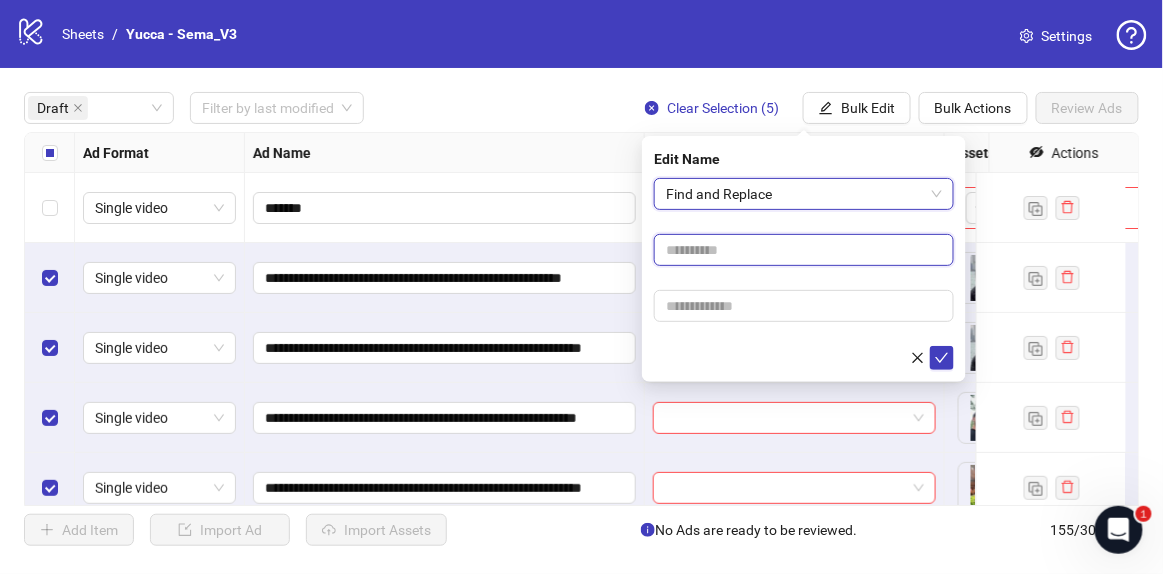 click at bounding box center [804, 250] 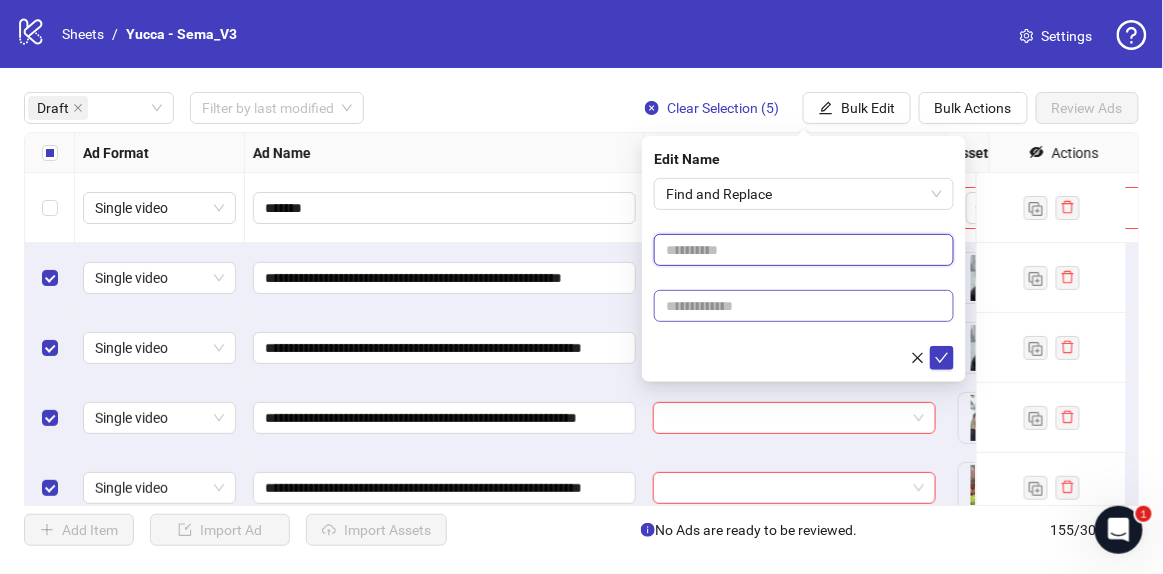type on "****" 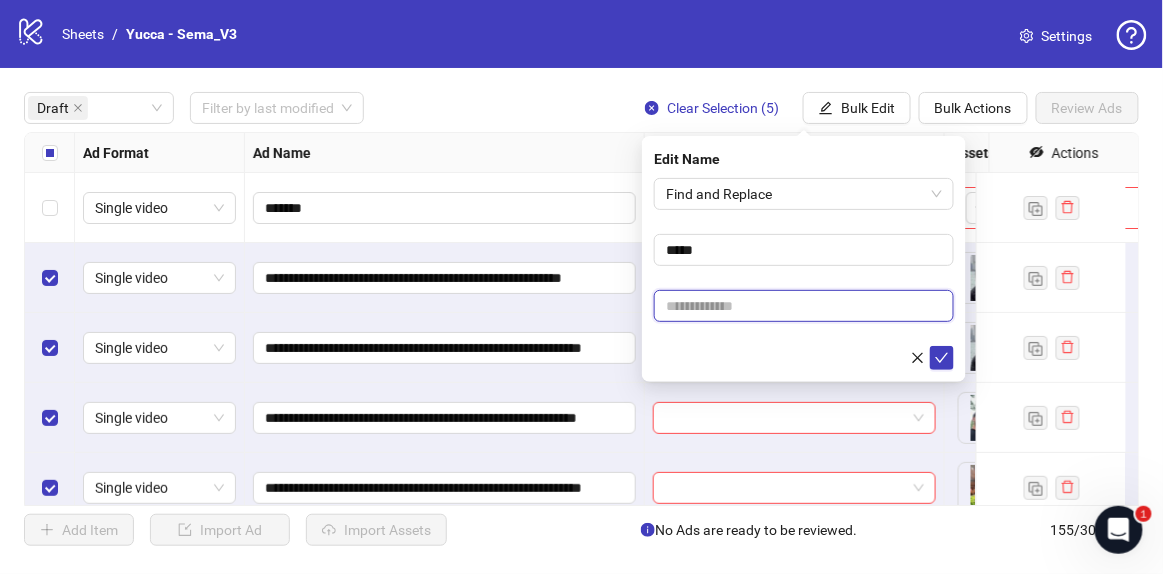 drag, startPoint x: 707, startPoint y: 306, endPoint x: 747, endPoint y: 311, distance: 40.311287 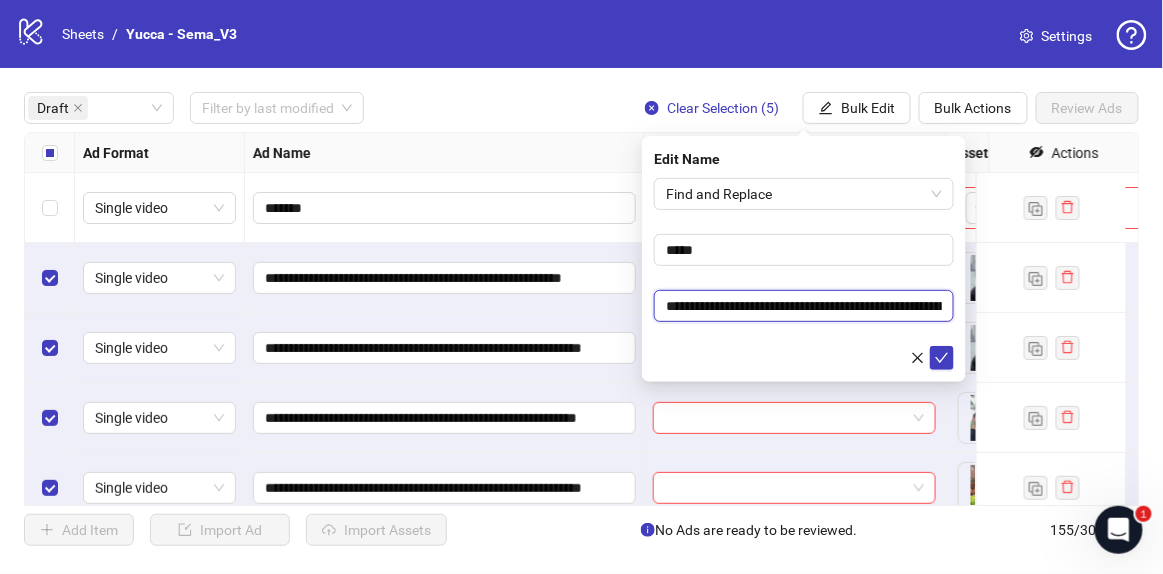 scroll, scrollTop: 0, scrollLeft: 99, axis: horizontal 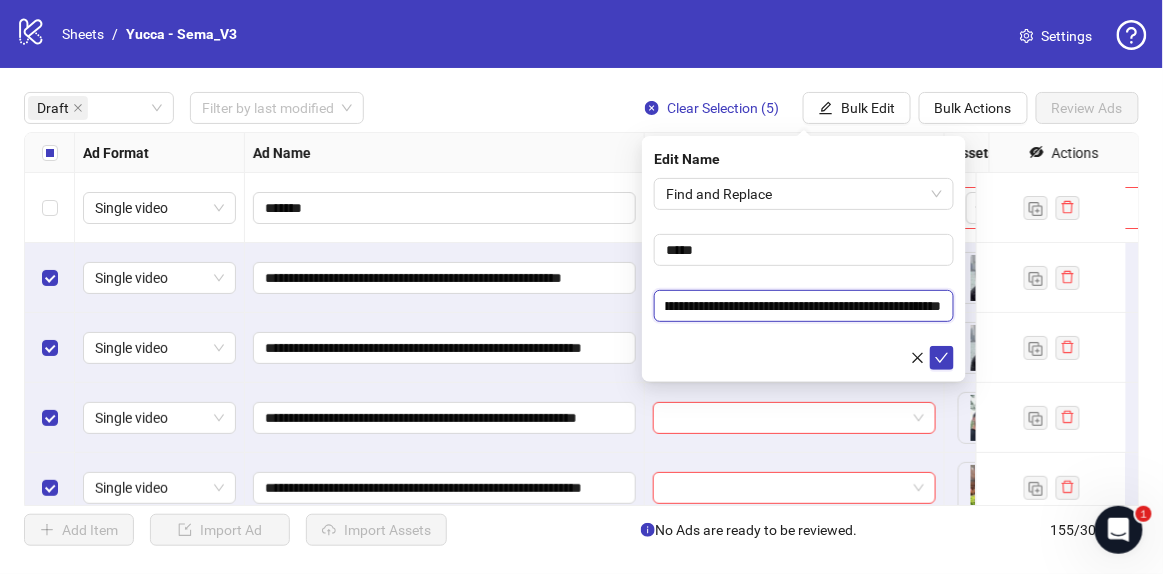type on "**********" 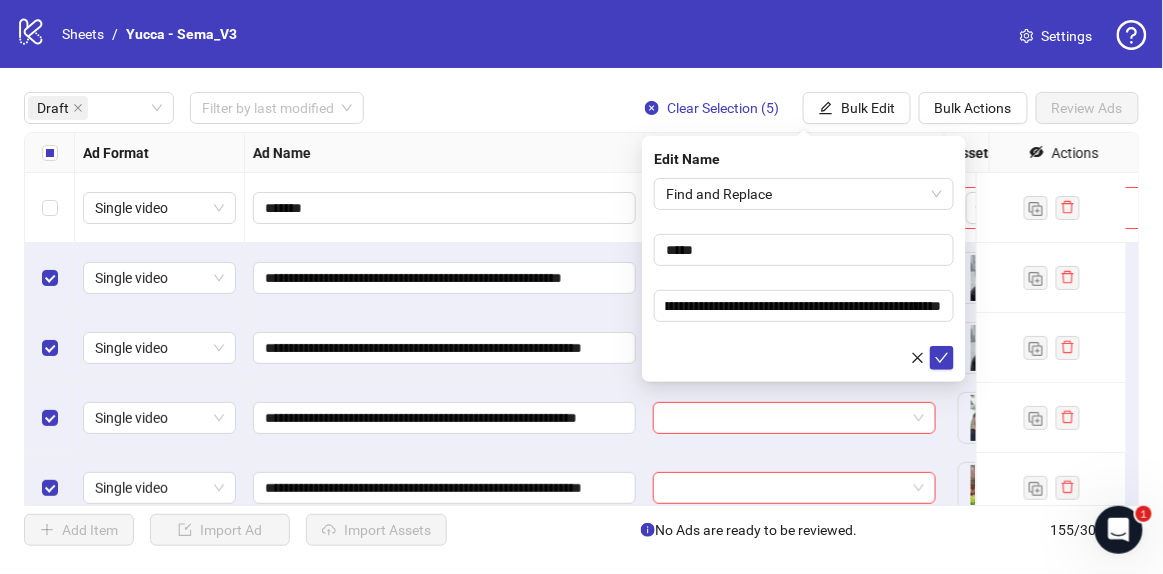 click on "**********" at bounding box center [804, 274] 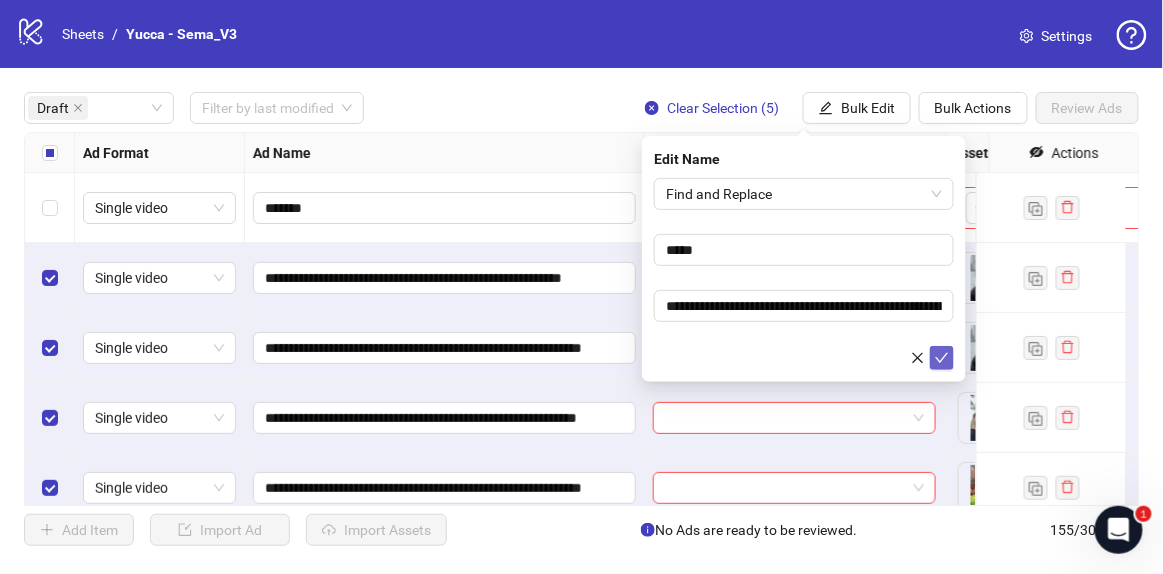 click at bounding box center [942, 358] 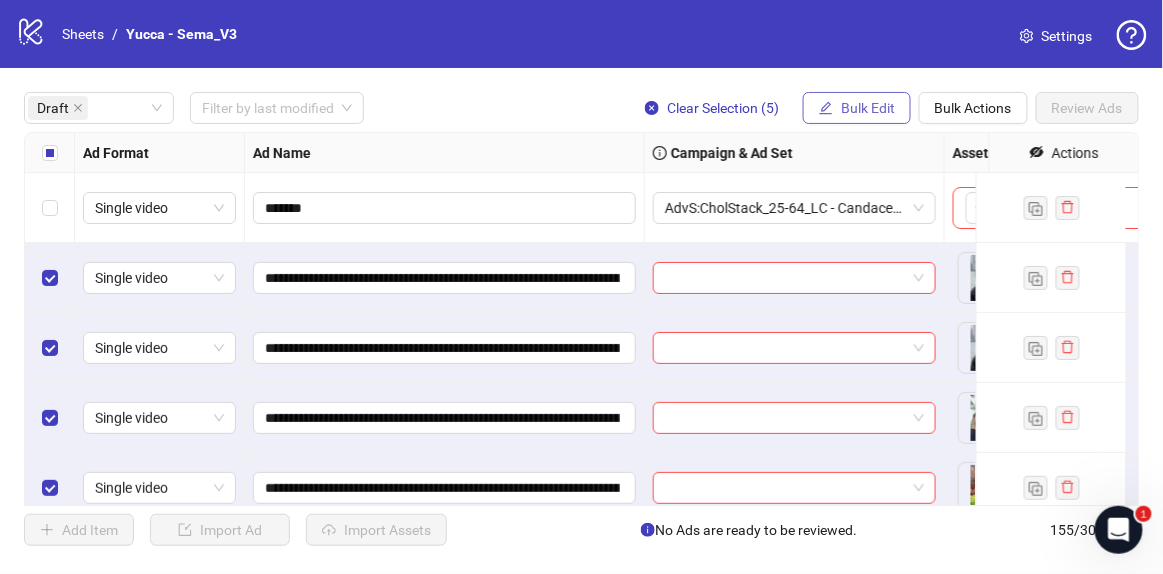 click on "Bulk Edit" at bounding box center [857, 108] 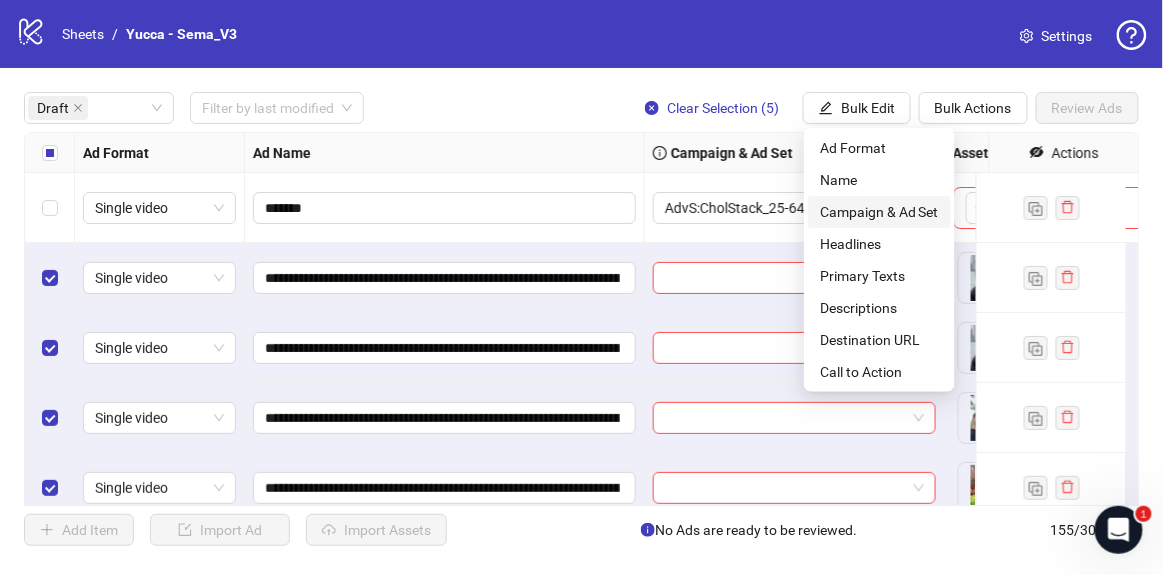 click on "Campaign & Ad Set" at bounding box center (879, 212) 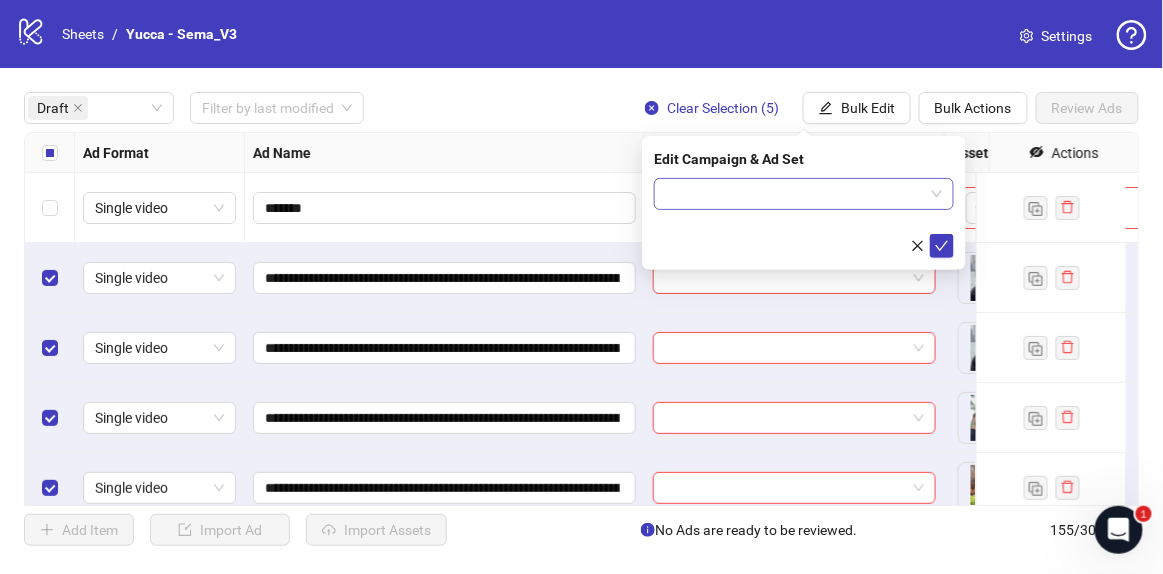 click at bounding box center (795, 194) 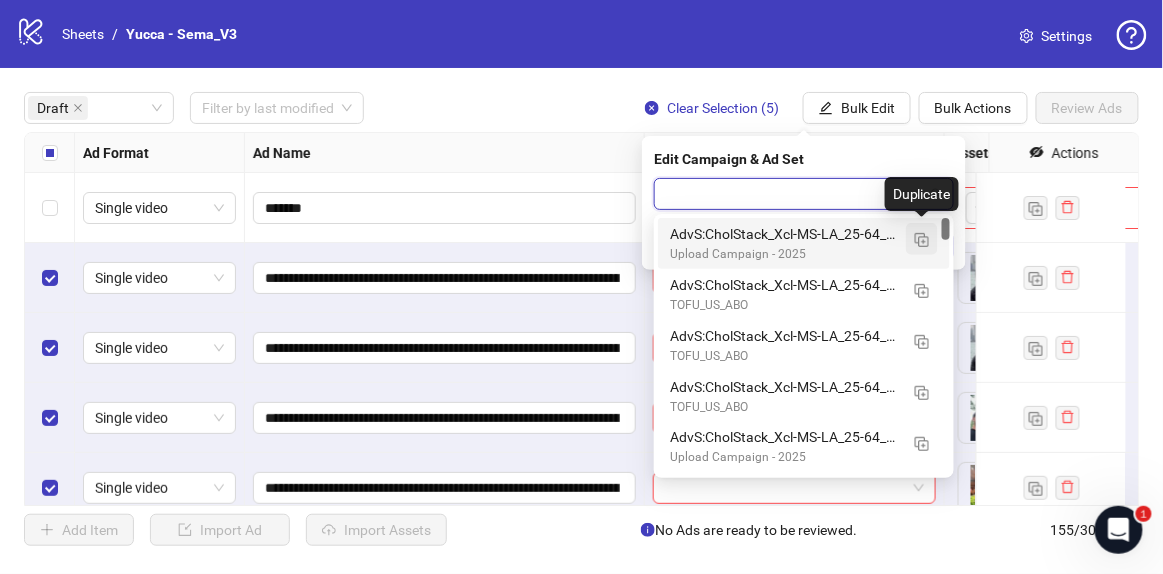 click at bounding box center [922, 240] 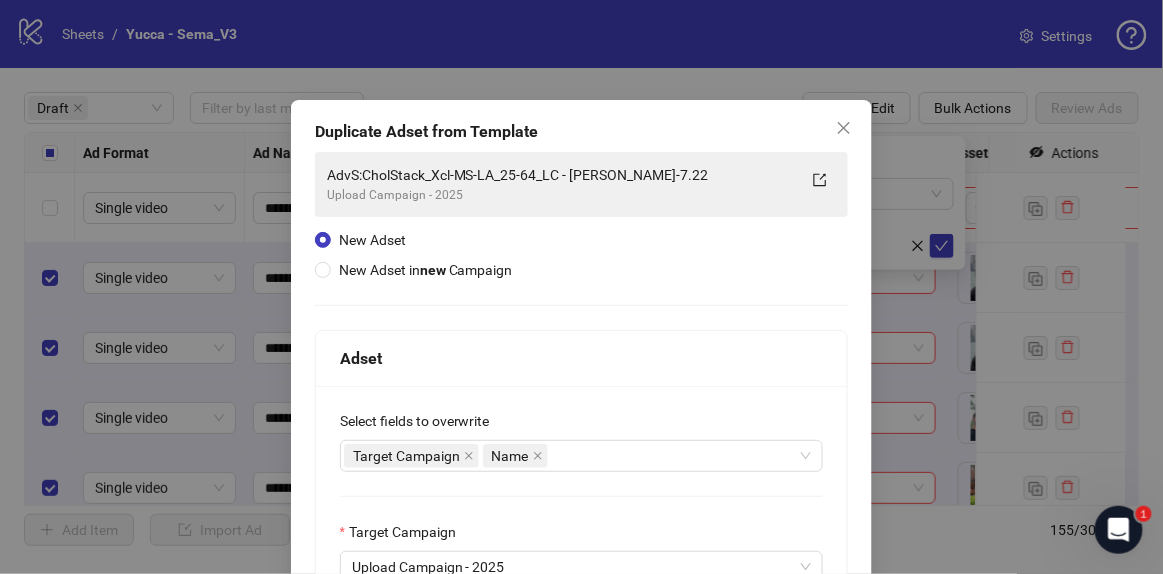 scroll, scrollTop: 321, scrollLeft: 0, axis: vertical 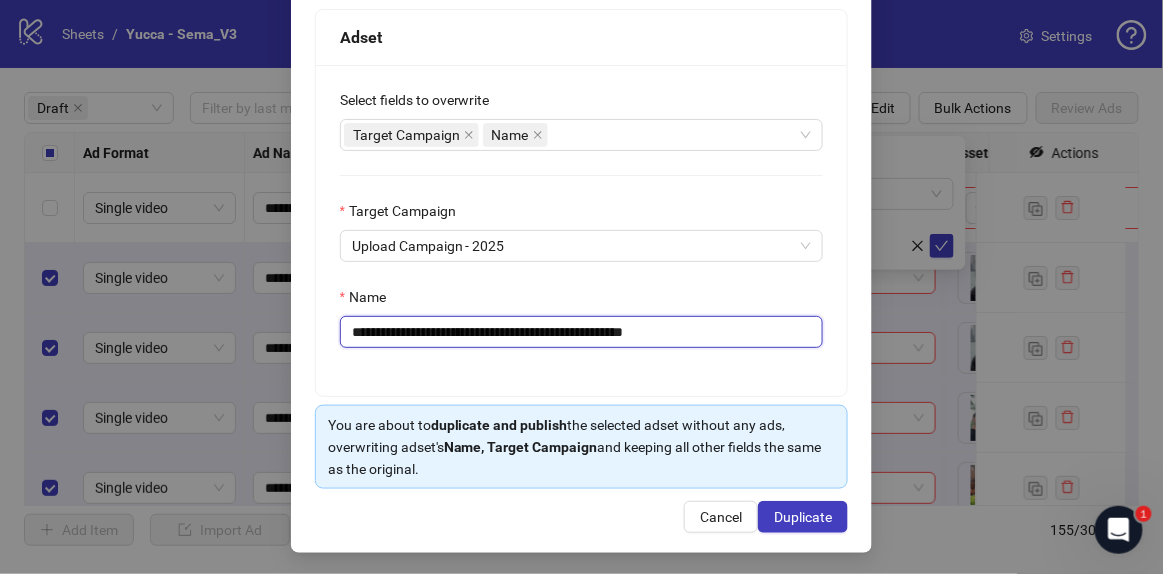 drag, startPoint x: 593, startPoint y: 331, endPoint x: 1092, endPoint y: 333, distance: 499.004 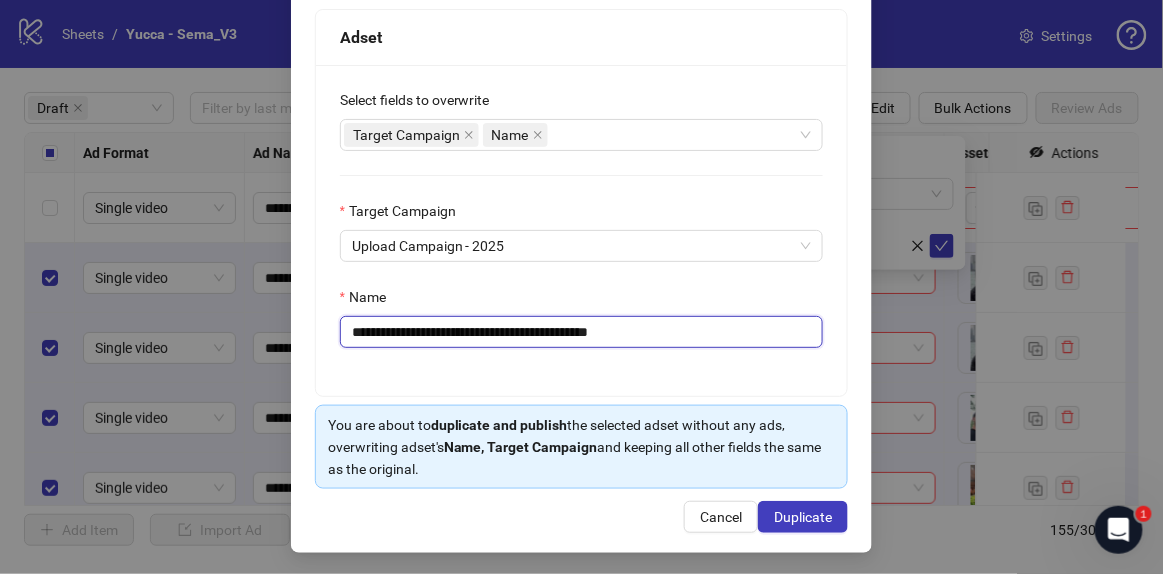 type on "**********" 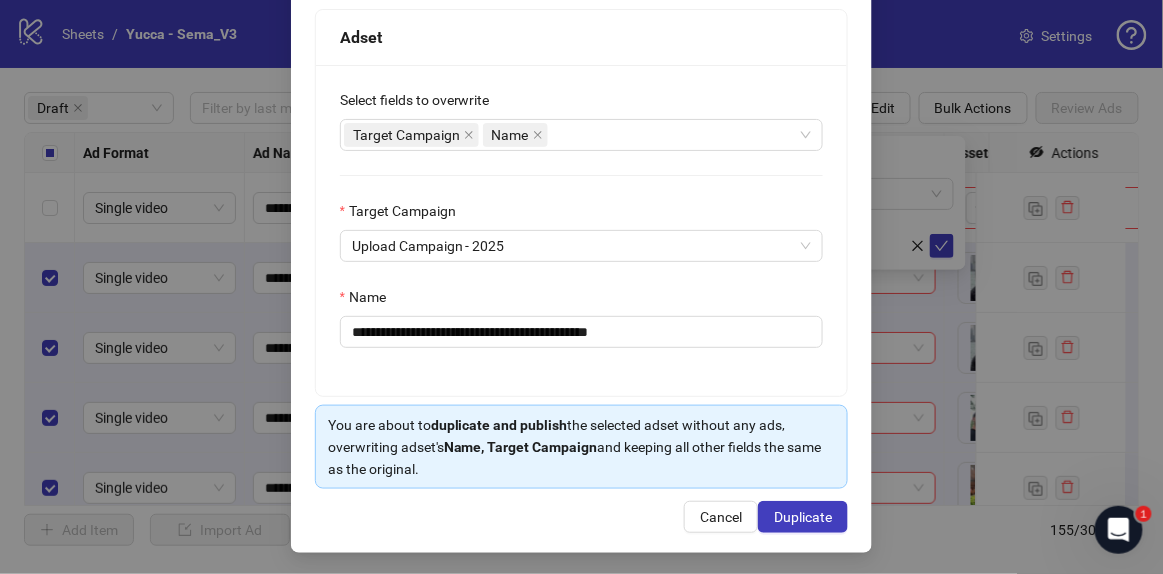 click on "**********" at bounding box center [582, 230] 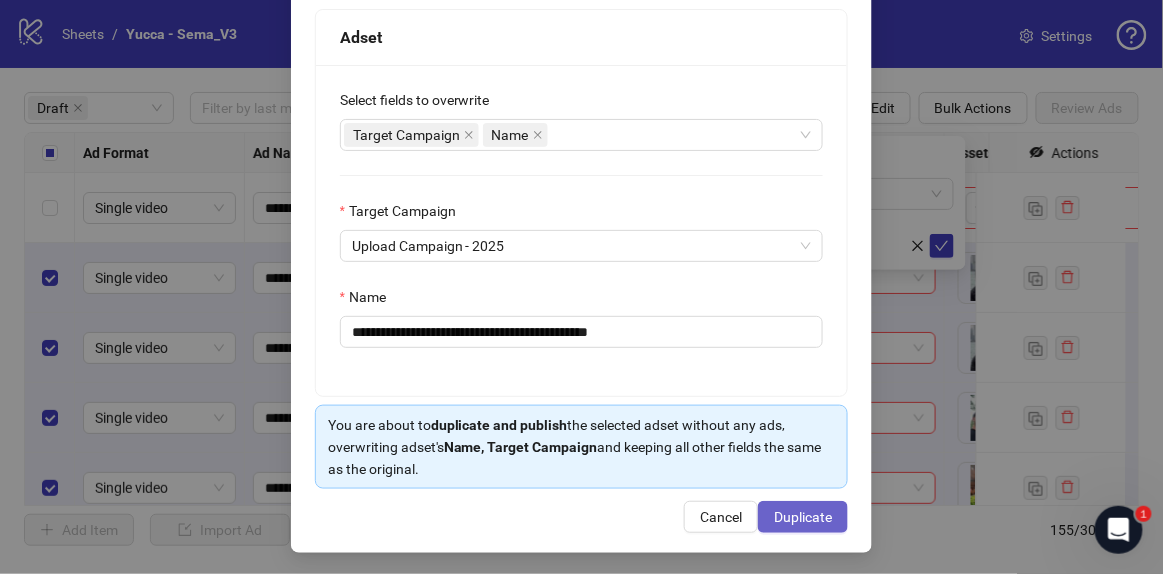 click on "Duplicate" at bounding box center [803, 517] 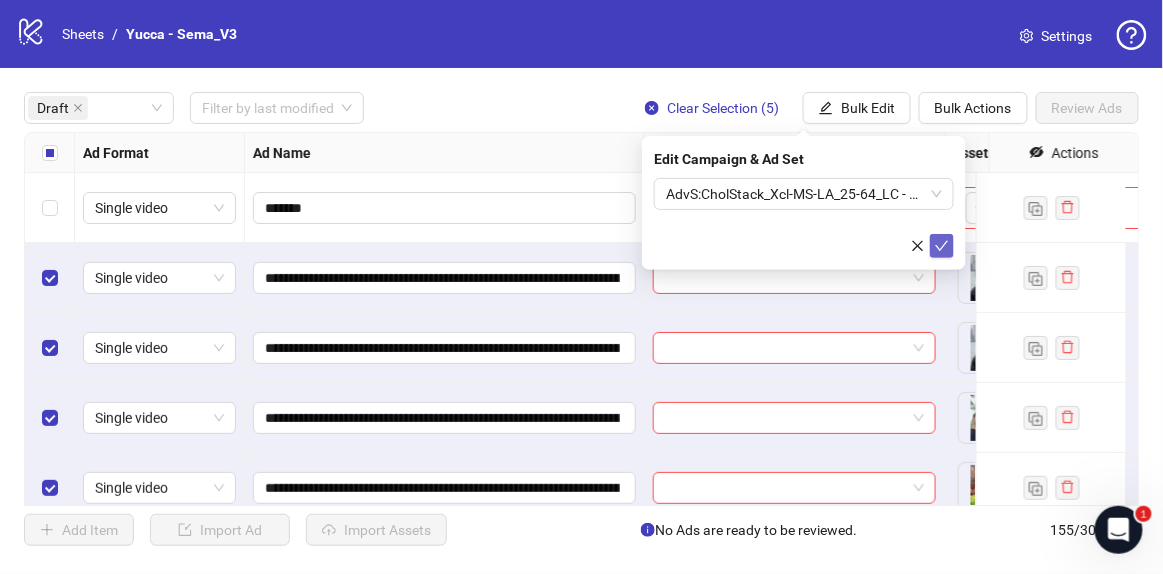 click at bounding box center [942, 246] 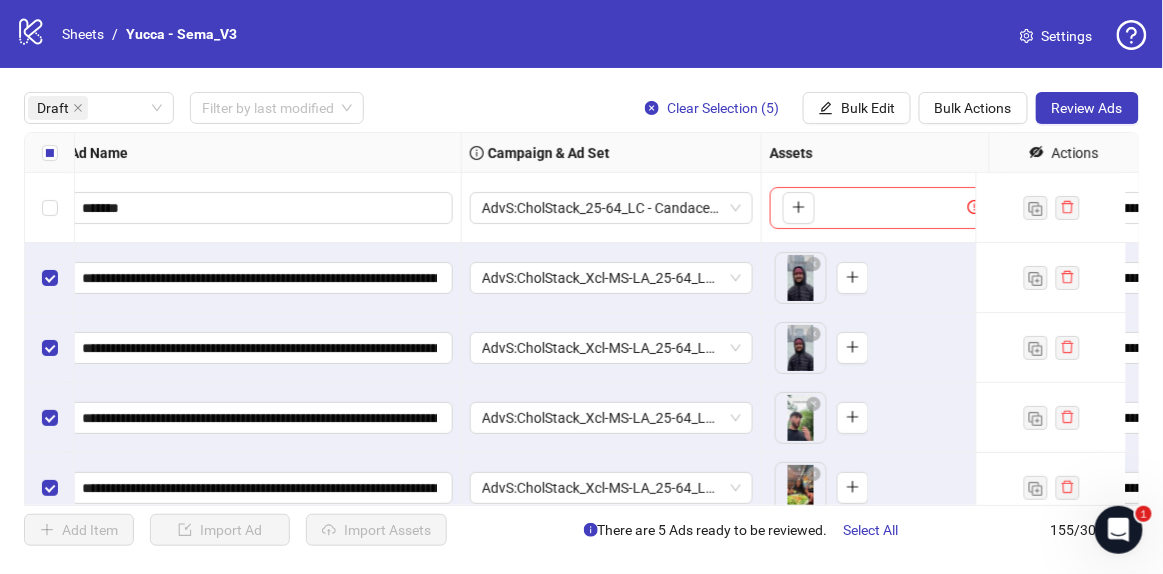scroll, scrollTop: 0, scrollLeft: 0, axis: both 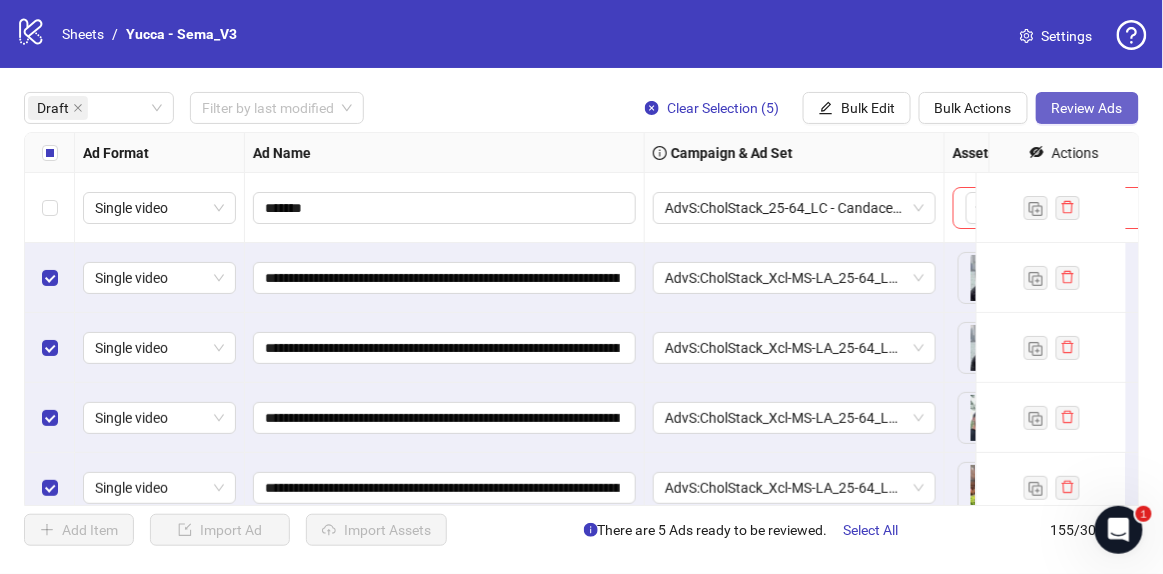 click on "Review Ads" at bounding box center (1087, 108) 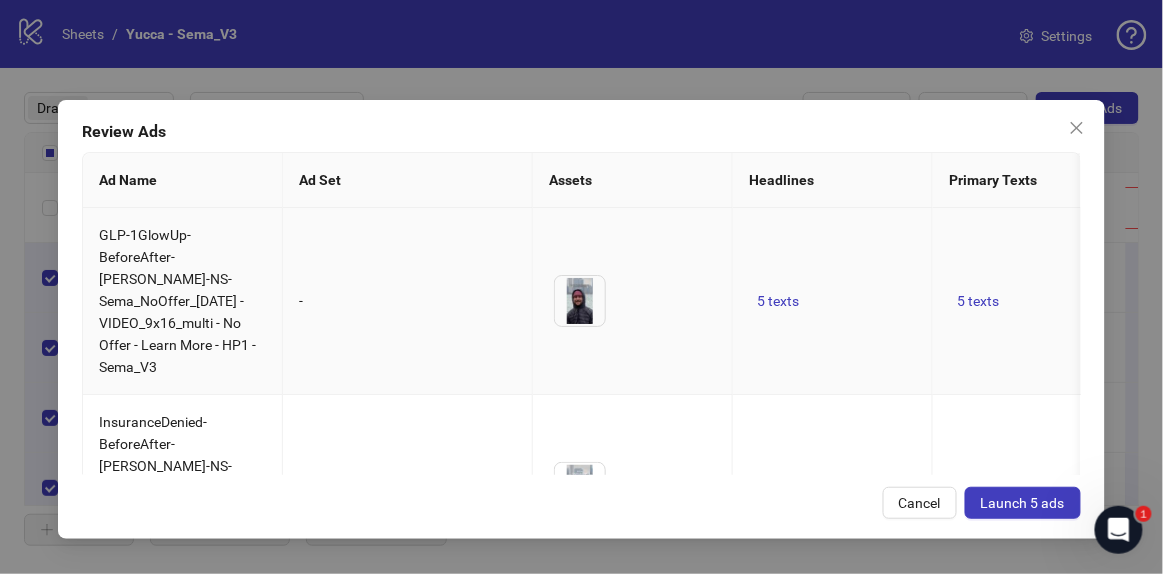 scroll, scrollTop: 569, scrollLeft: 0, axis: vertical 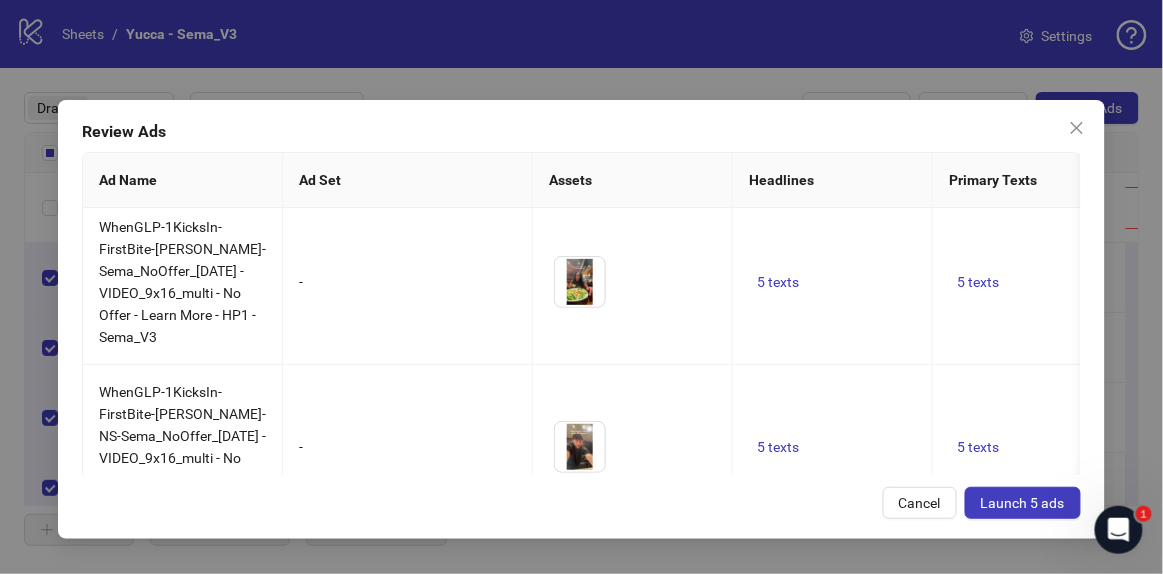 click on "Launch 5 ads" at bounding box center (1023, 503) 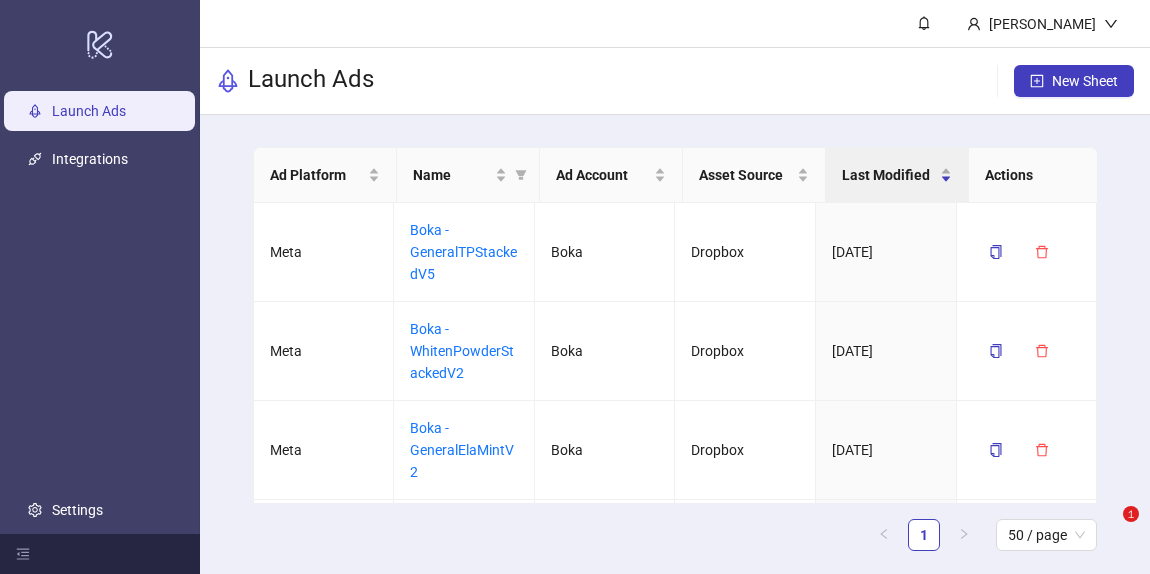 scroll, scrollTop: 0, scrollLeft: 0, axis: both 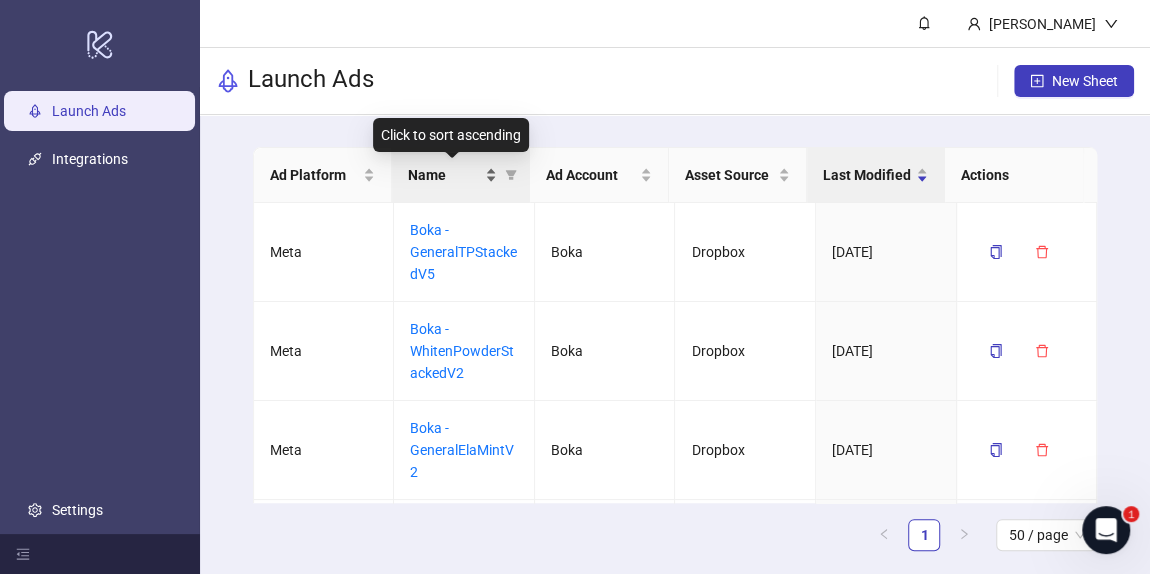 click on "Name" at bounding box center (444, 175) 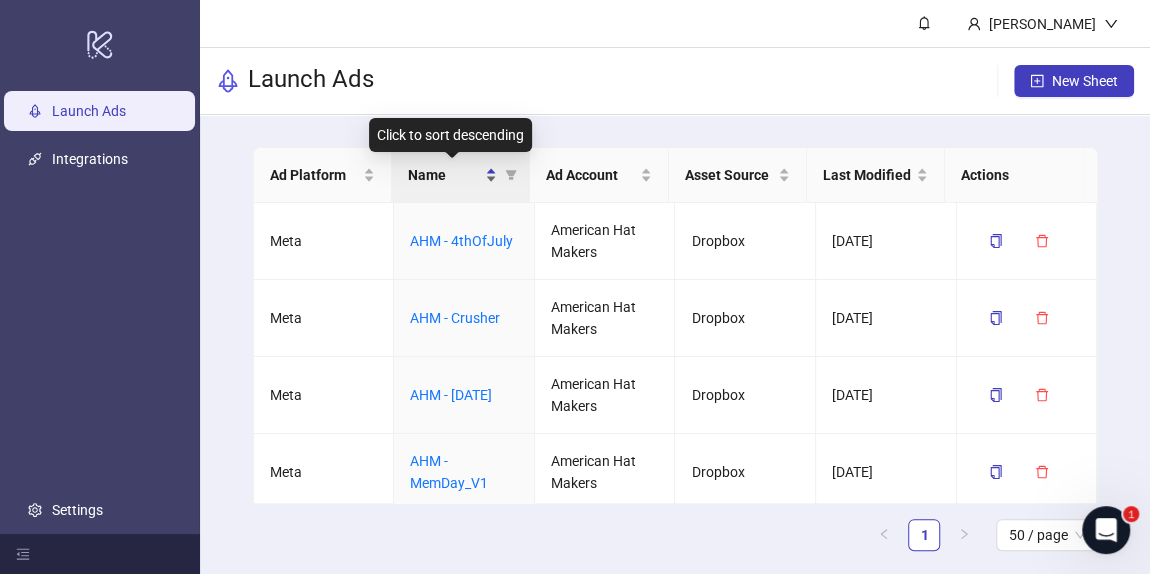 click on "Name" at bounding box center (444, 175) 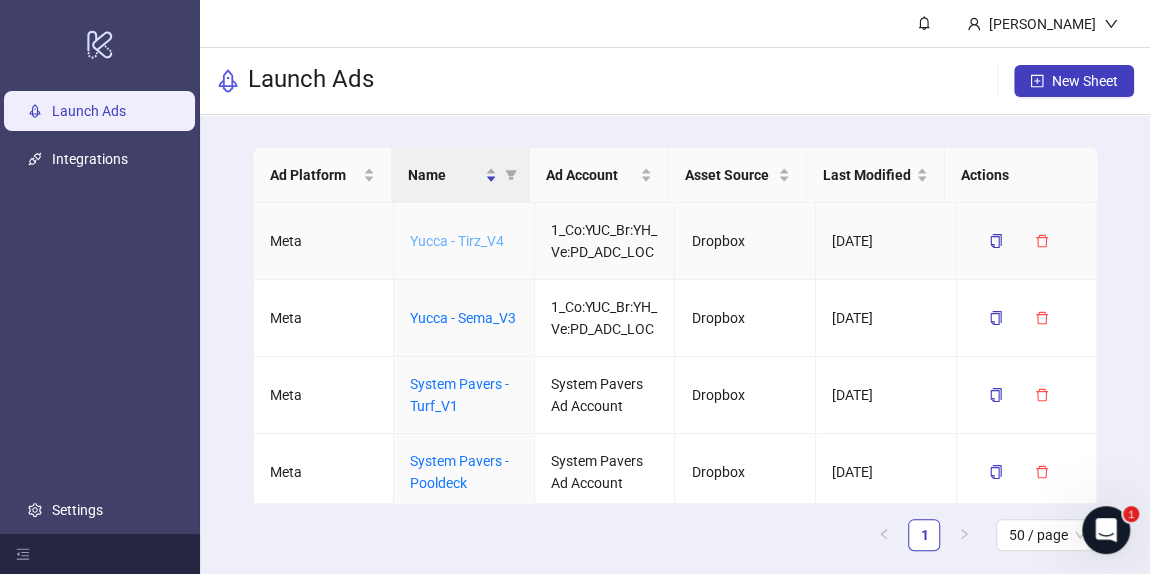 click on "Yucca - Tirz_V4" at bounding box center (457, 241) 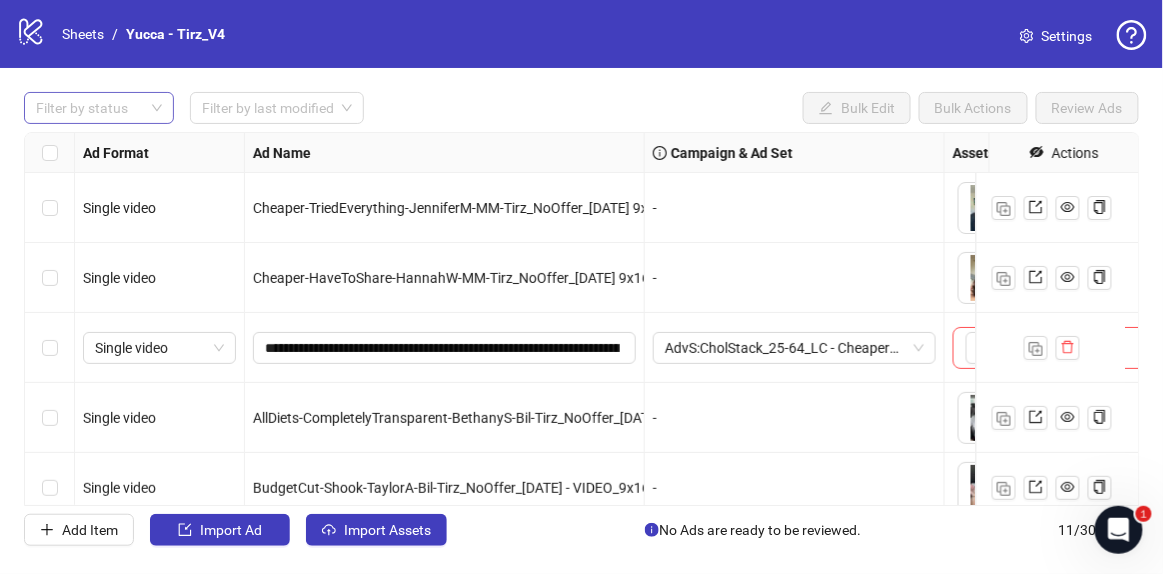 click at bounding box center [88, 108] 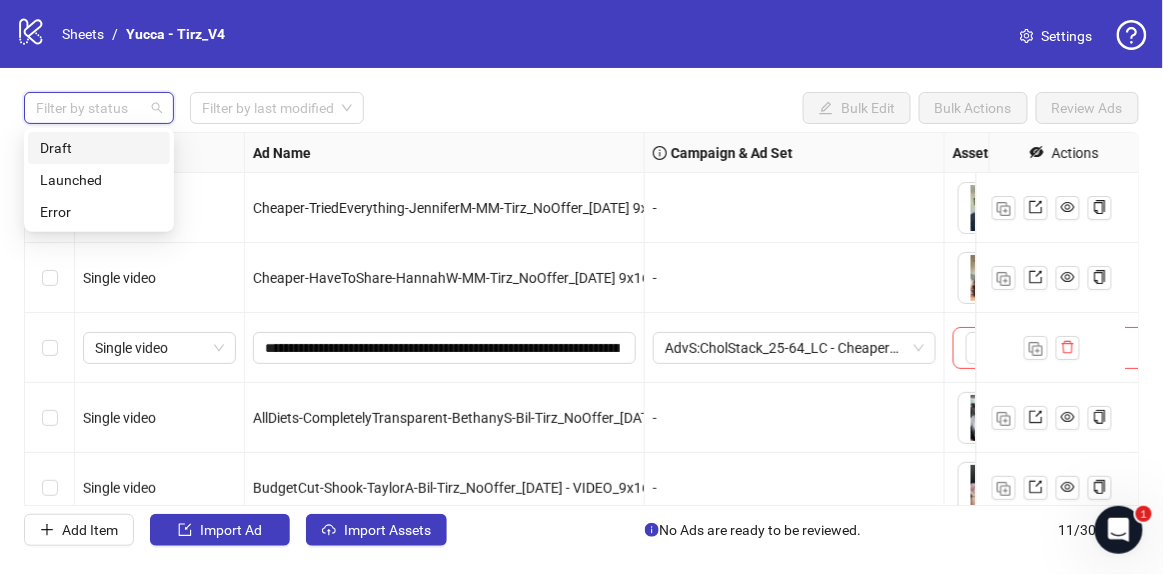 click on "Draft" at bounding box center (99, 148) 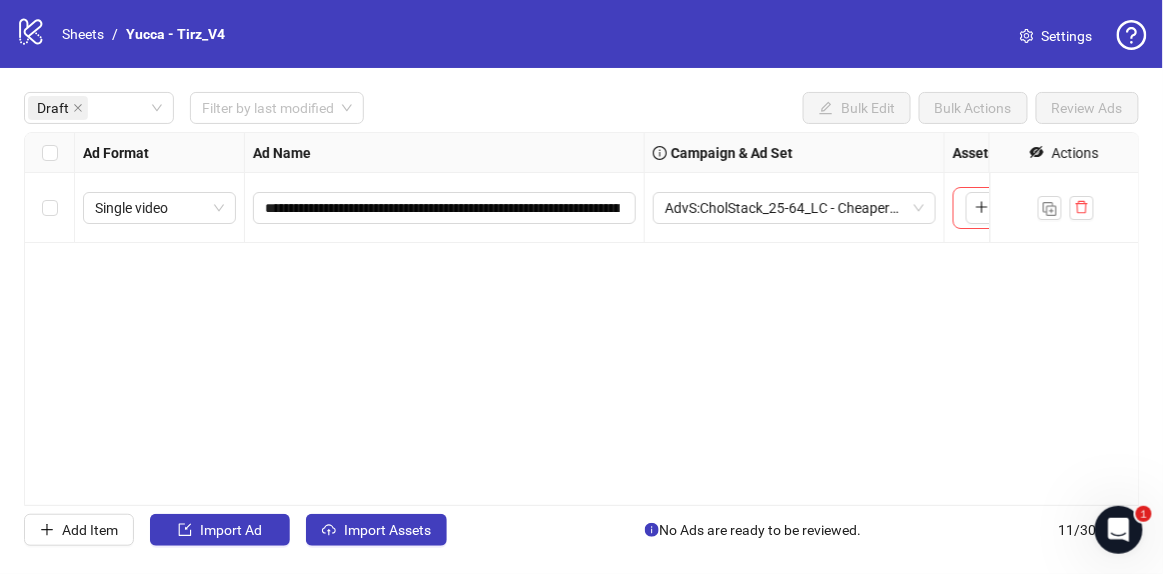 click on "logo/logo-mobile Sheets / Yucca - Tirz_V4 Settings" at bounding box center (581, 34) 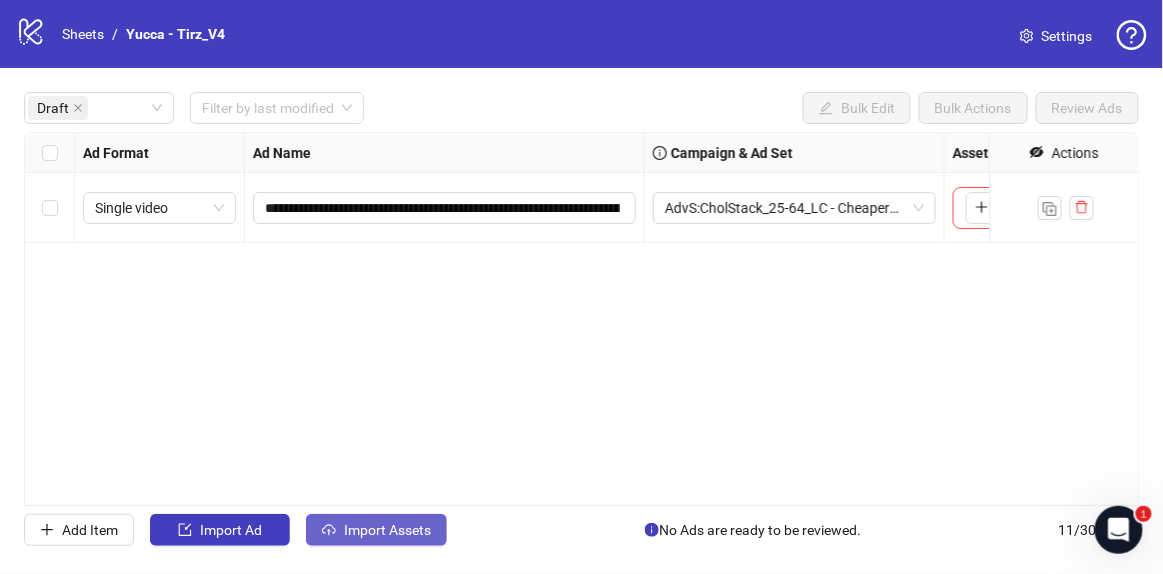 click on "Import Assets" at bounding box center [387, 530] 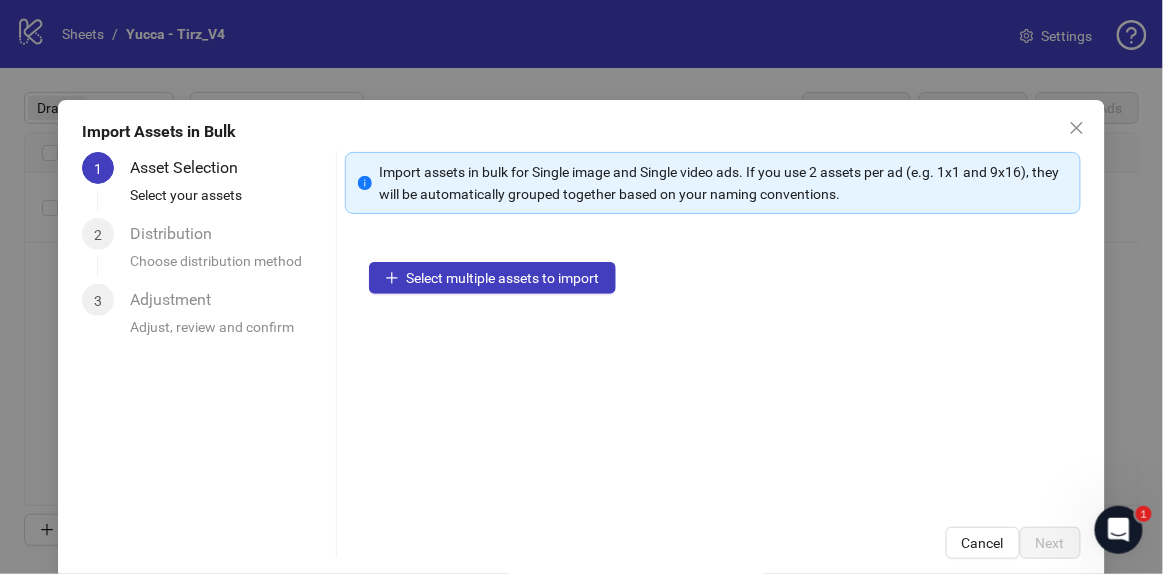 click on "Select multiple assets to import" at bounding box center [713, 370] 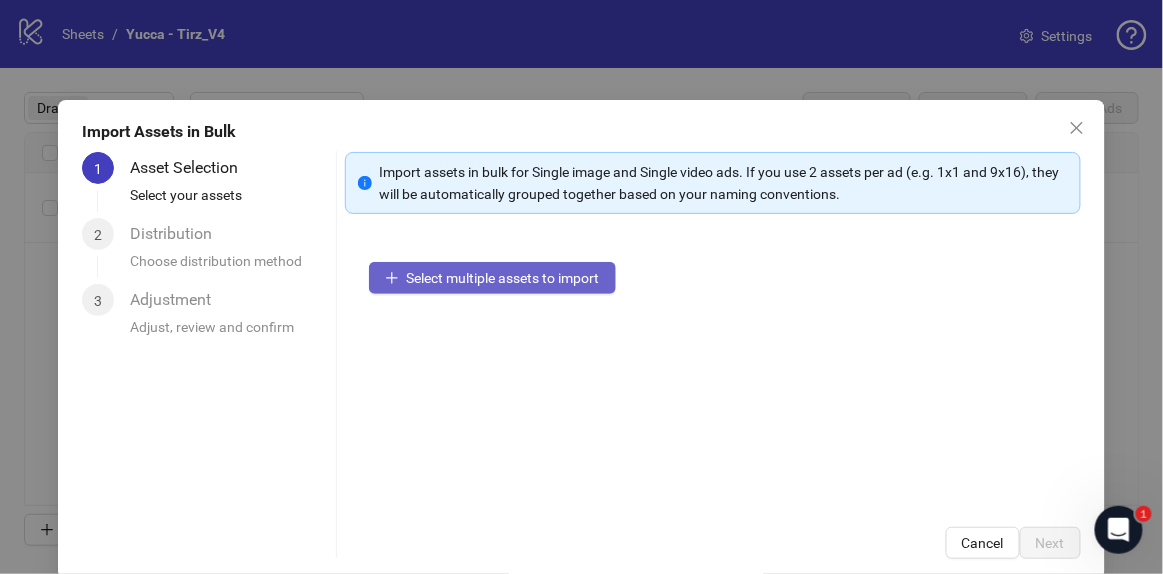 click on "Select multiple assets to import" at bounding box center [503, 278] 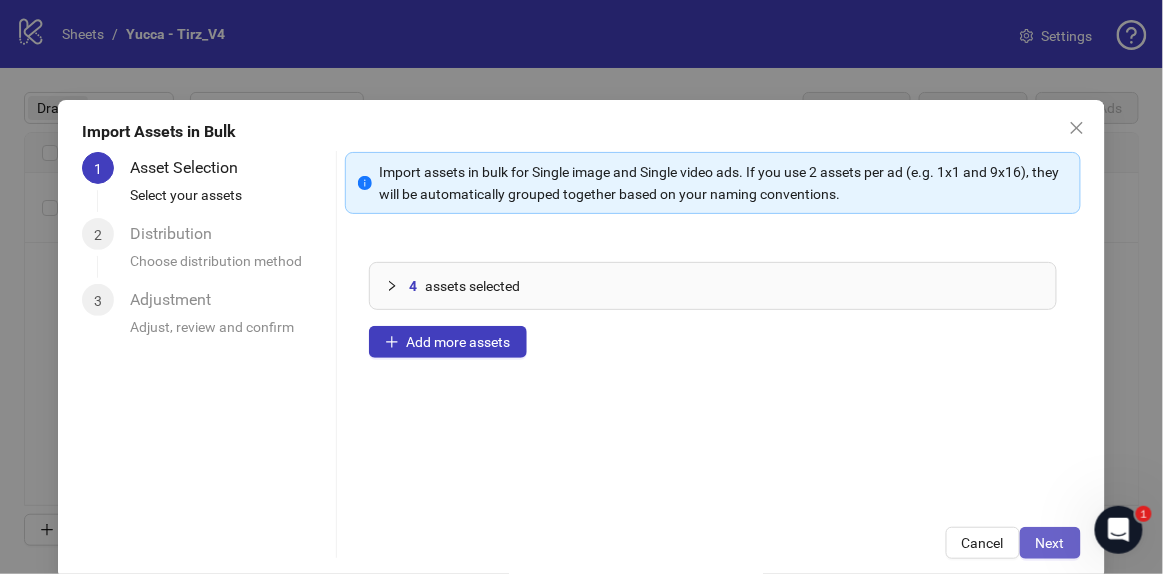 click on "Next" at bounding box center [1050, 543] 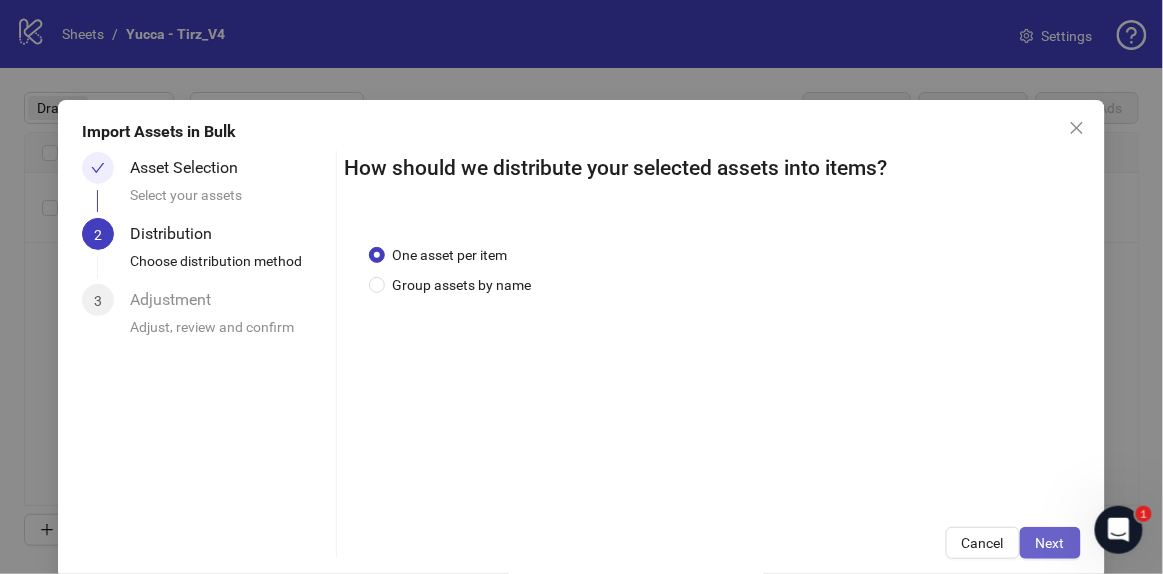 click on "Next" at bounding box center (1050, 543) 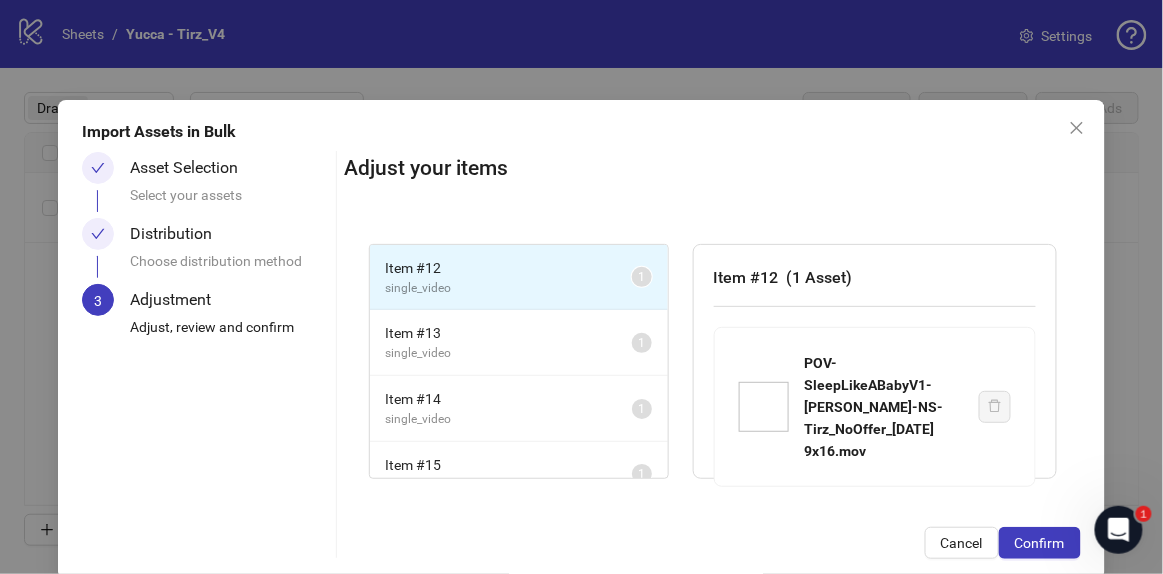 click on "Confirm" at bounding box center [1040, 543] 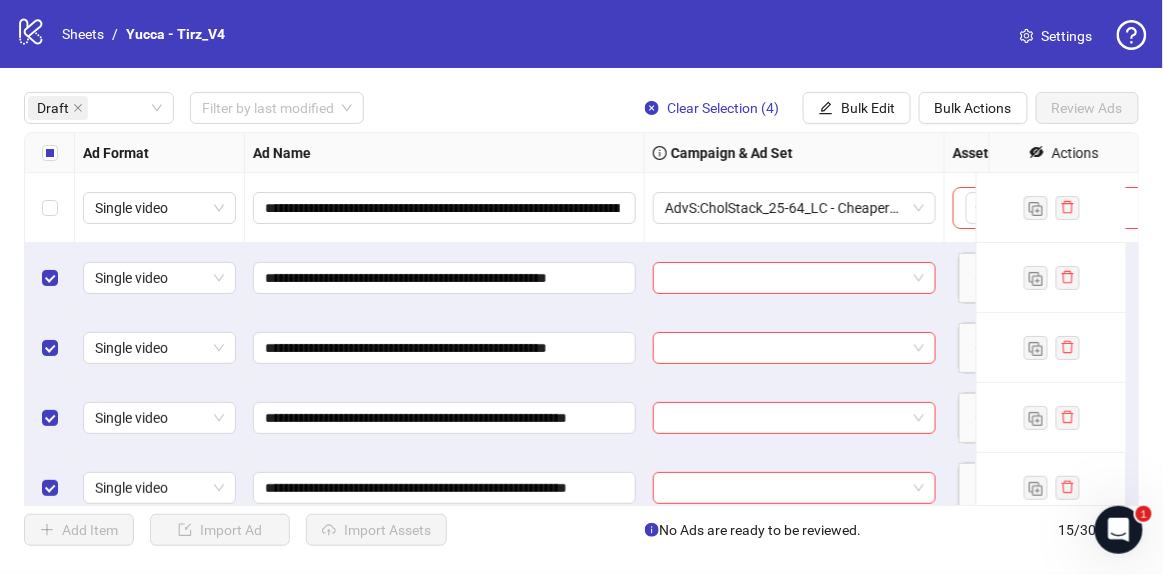 scroll, scrollTop: 31, scrollLeft: 0, axis: vertical 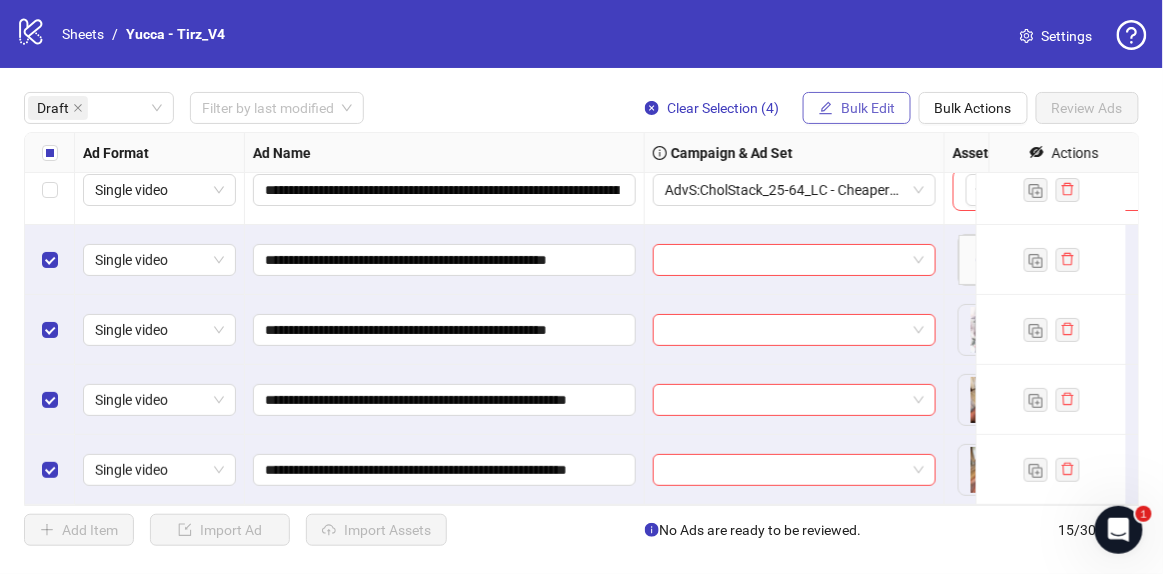 click on "Bulk Edit" at bounding box center (868, 108) 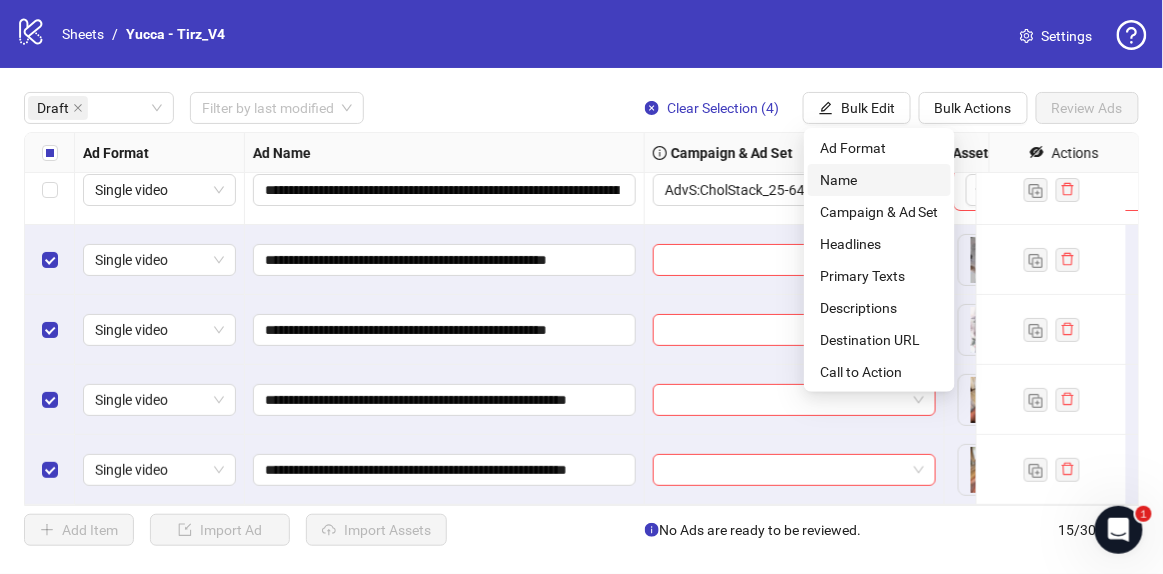click on "Name" at bounding box center [879, 180] 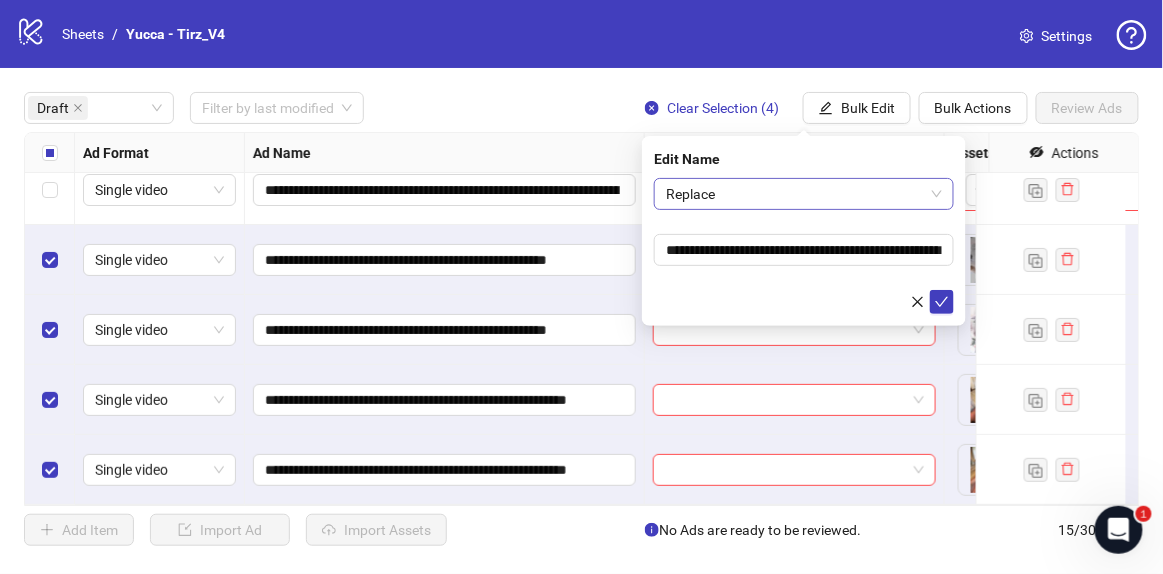 click on "Replace" at bounding box center [804, 194] 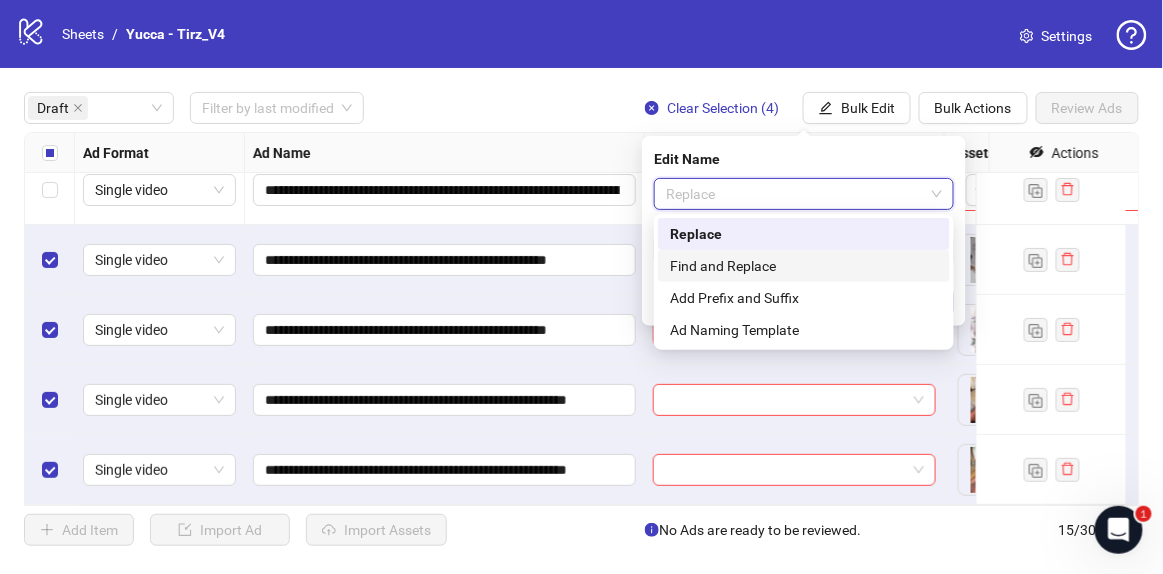 click on "Find and Replace" at bounding box center (804, 266) 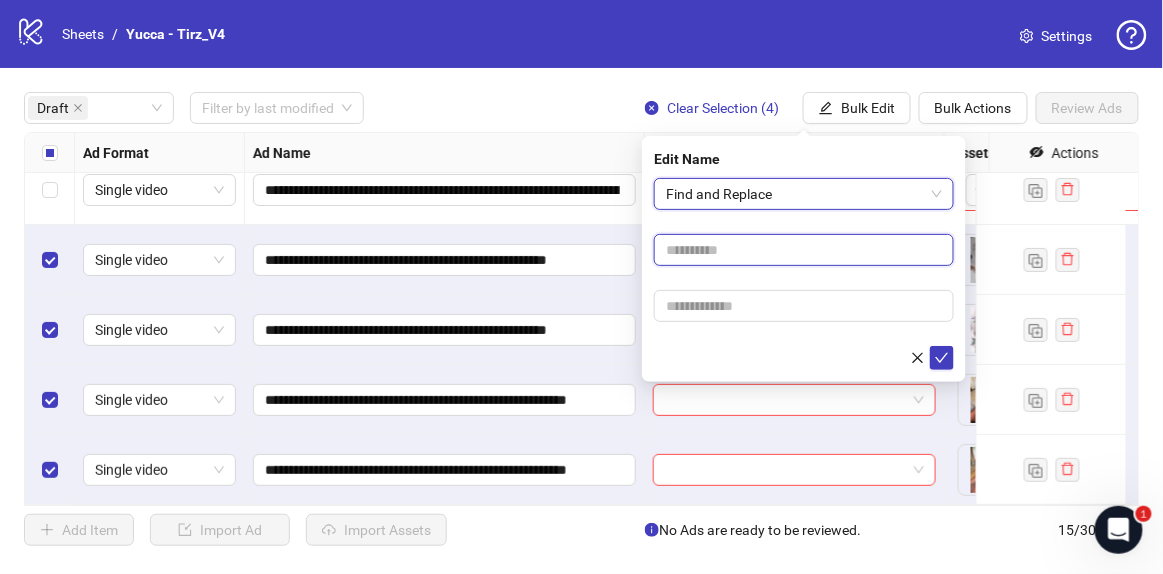 click at bounding box center (804, 250) 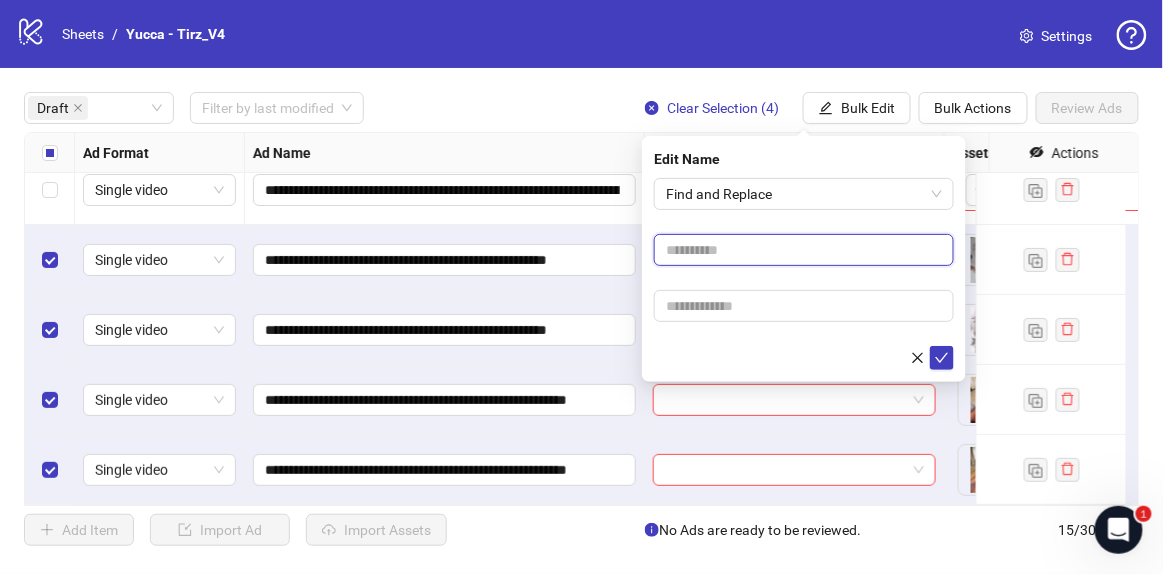 type on "****" 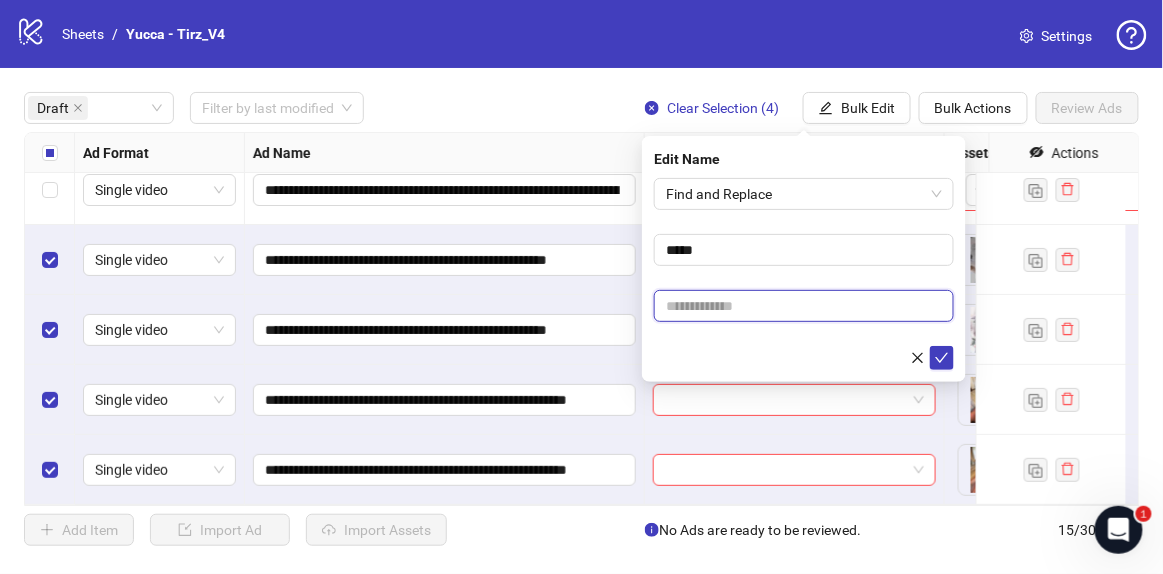 click at bounding box center [804, 306] 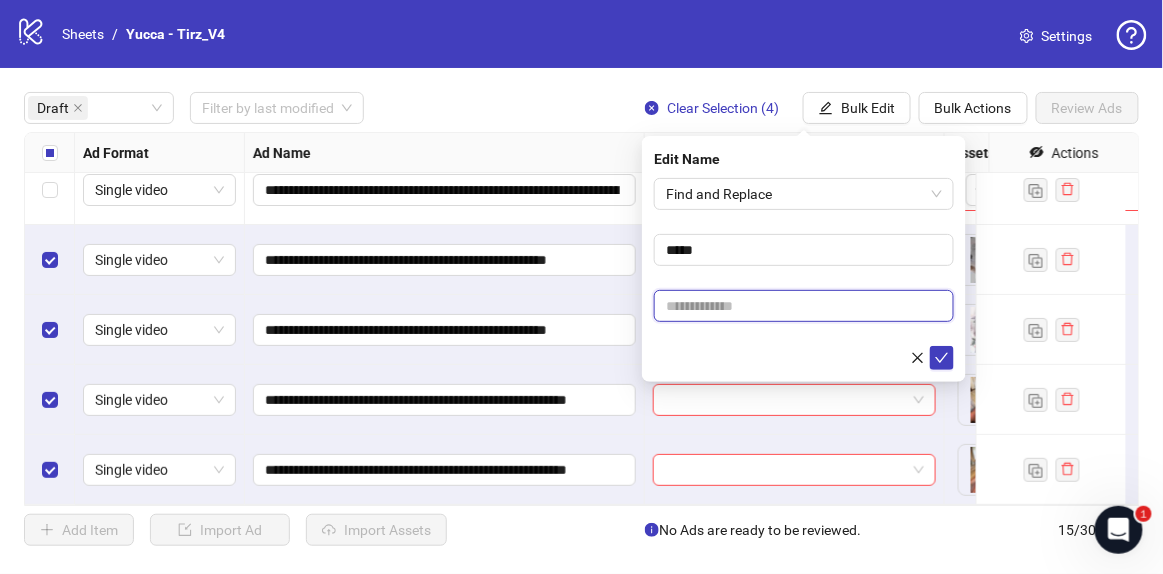 paste on "**********" 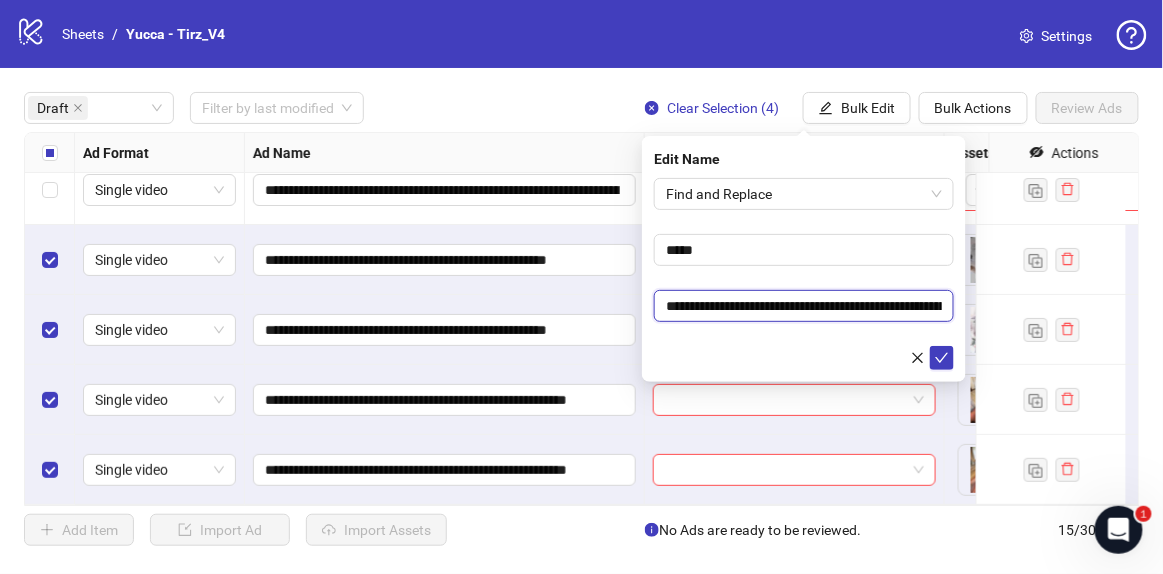 scroll, scrollTop: 0, scrollLeft: 87, axis: horizontal 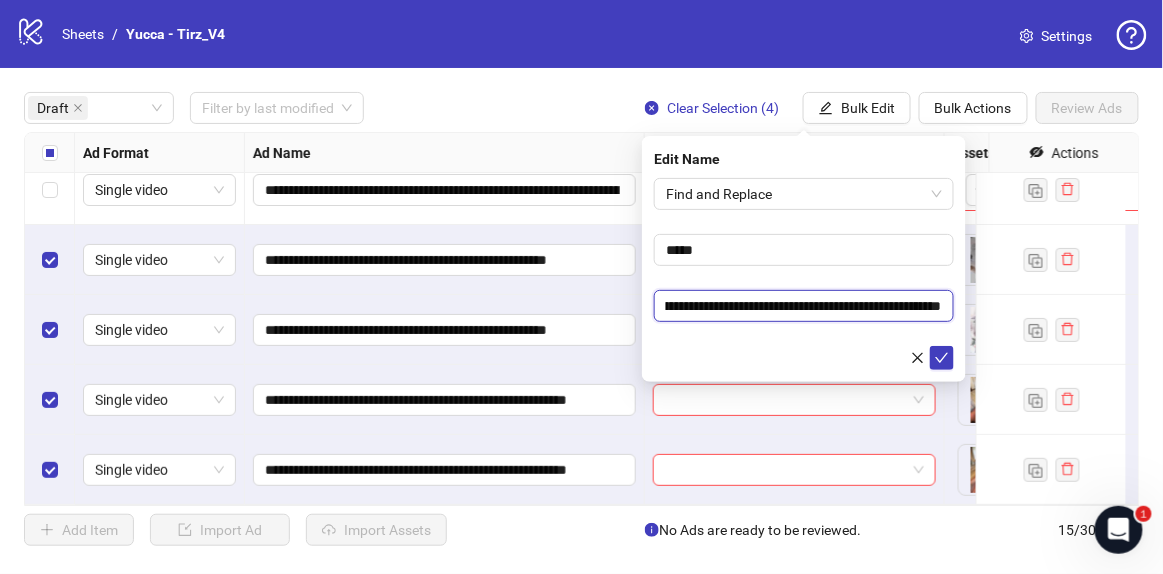 click on "**********" at bounding box center [804, 305] 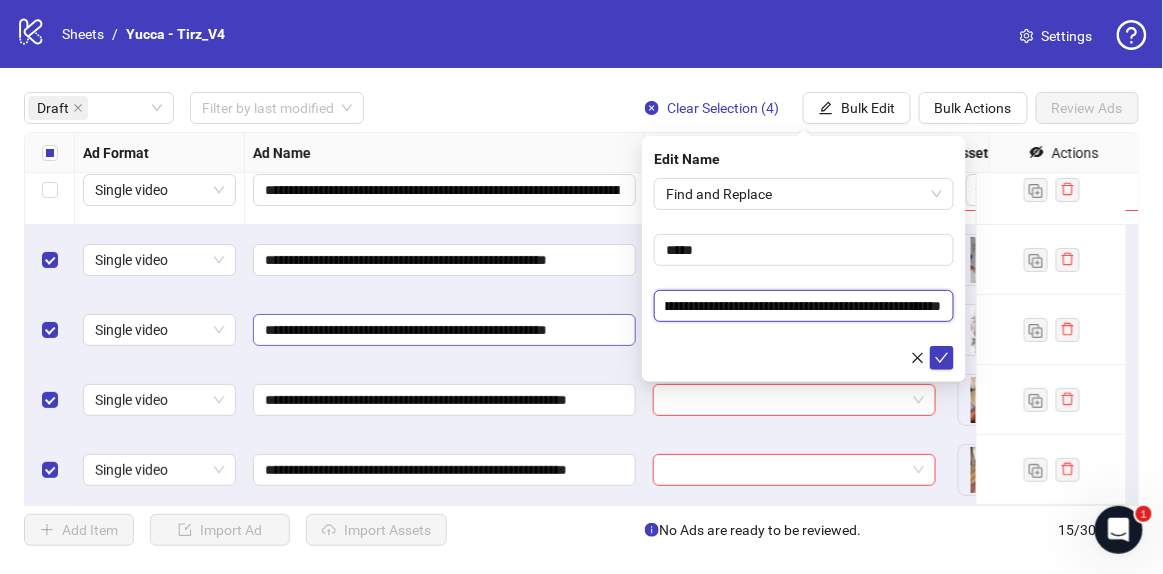 scroll, scrollTop: 0, scrollLeft: 0, axis: both 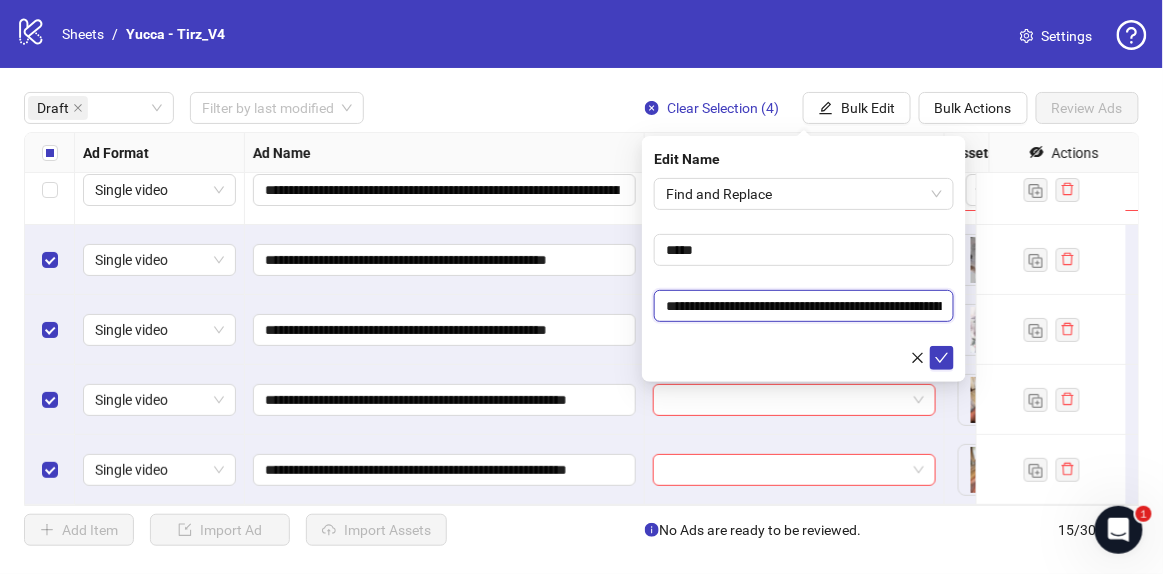 drag, startPoint x: 813, startPoint y: 306, endPoint x: 813, endPoint y: 317, distance: 11 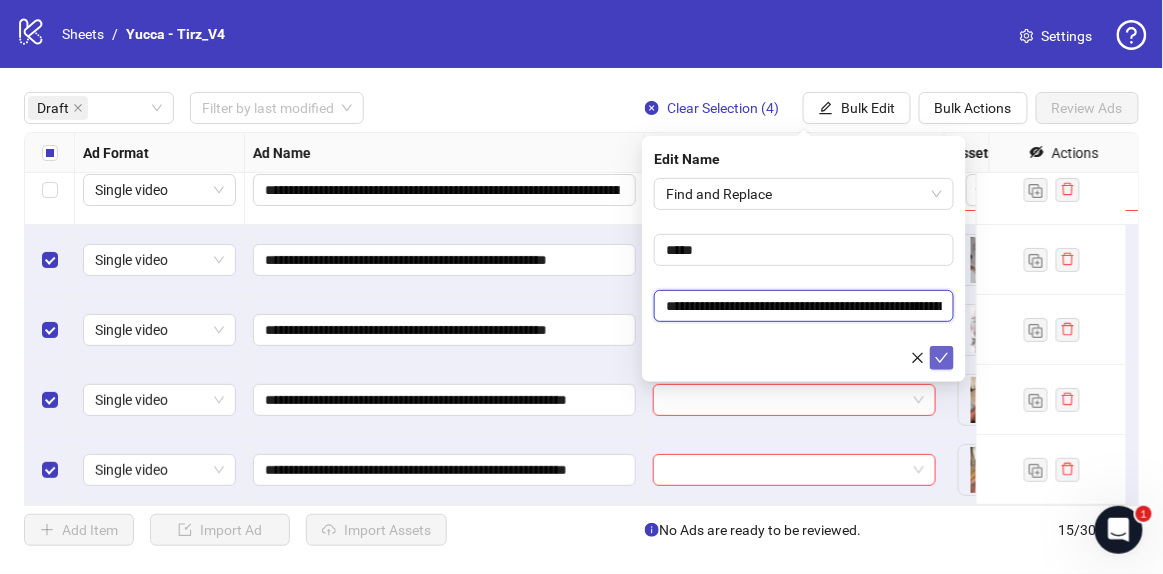 type on "**********" 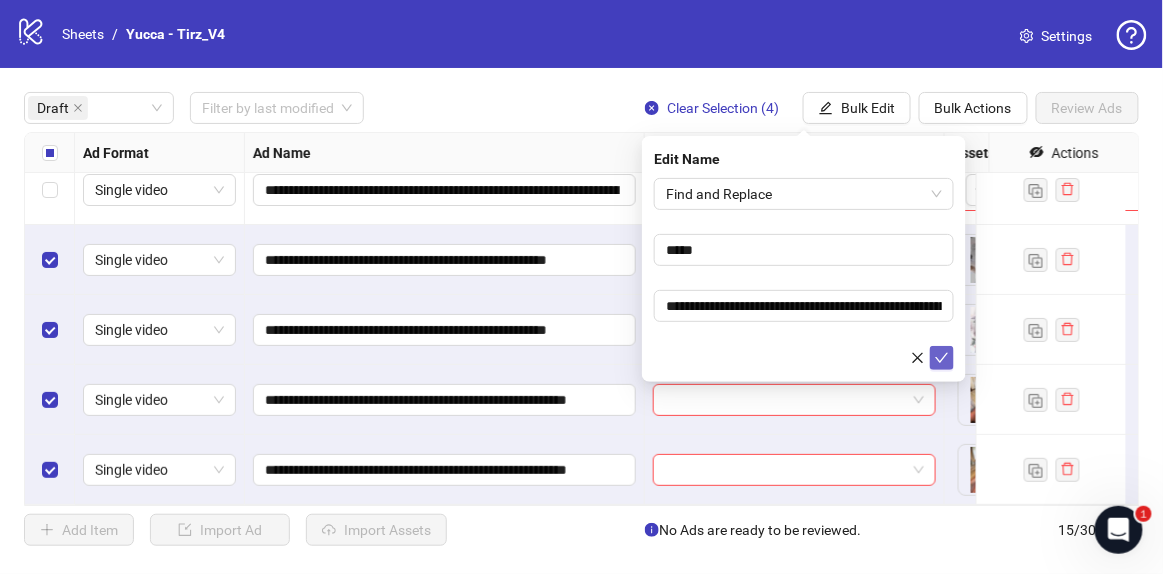click 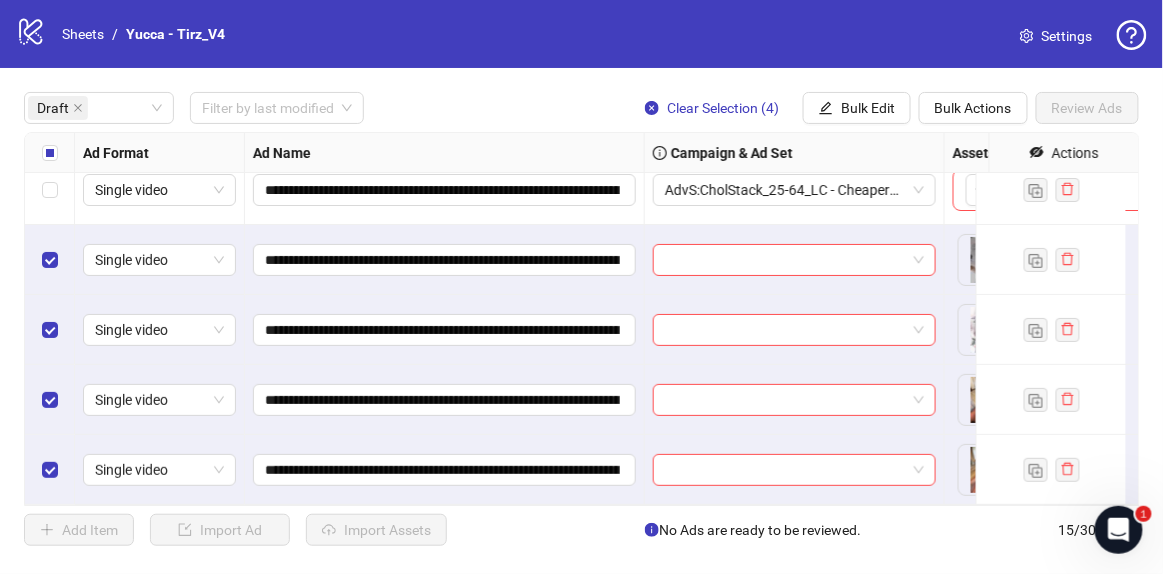 drag, startPoint x: 892, startPoint y: 119, endPoint x: 904, endPoint y: 146, distance: 29.546574 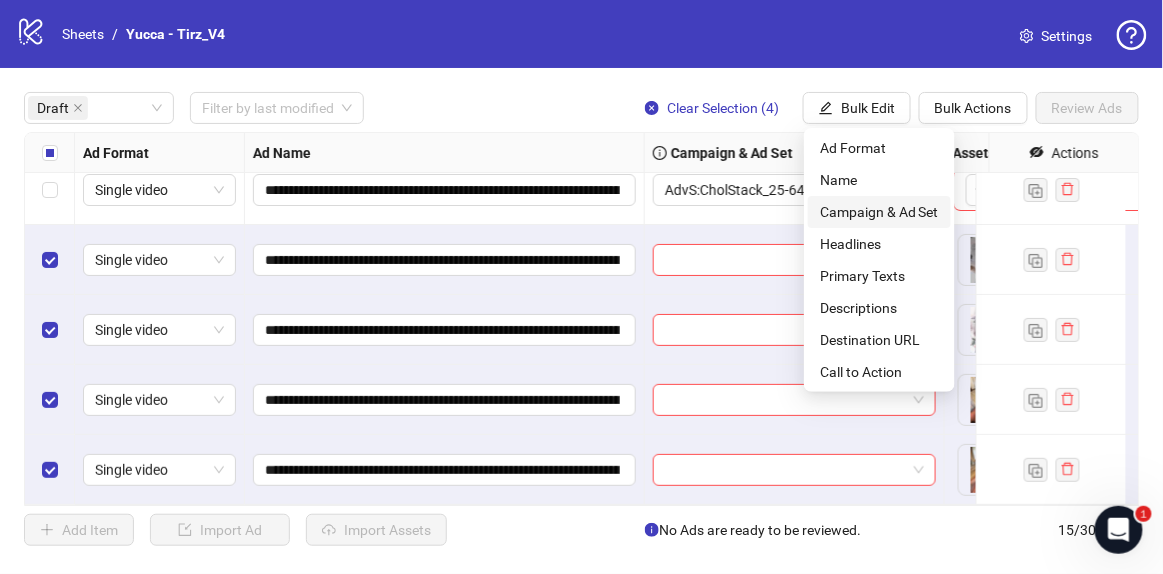 click on "Campaign & Ad Set" at bounding box center [879, 212] 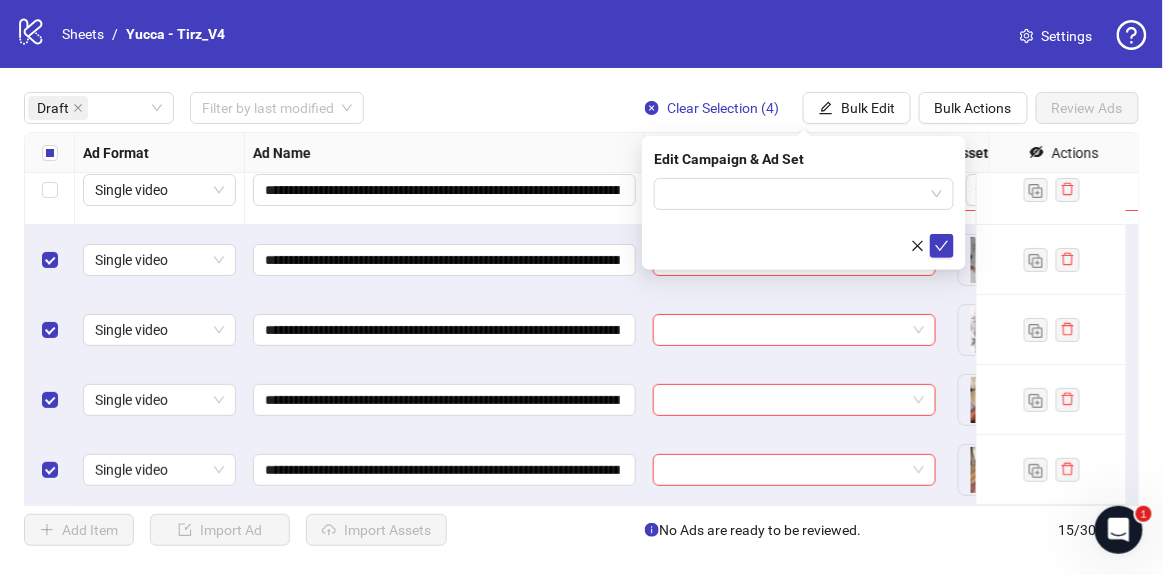 drag, startPoint x: 773, startPoint y: 200, endPoint x: 784, endPoint y: 209, distance: 14.21267 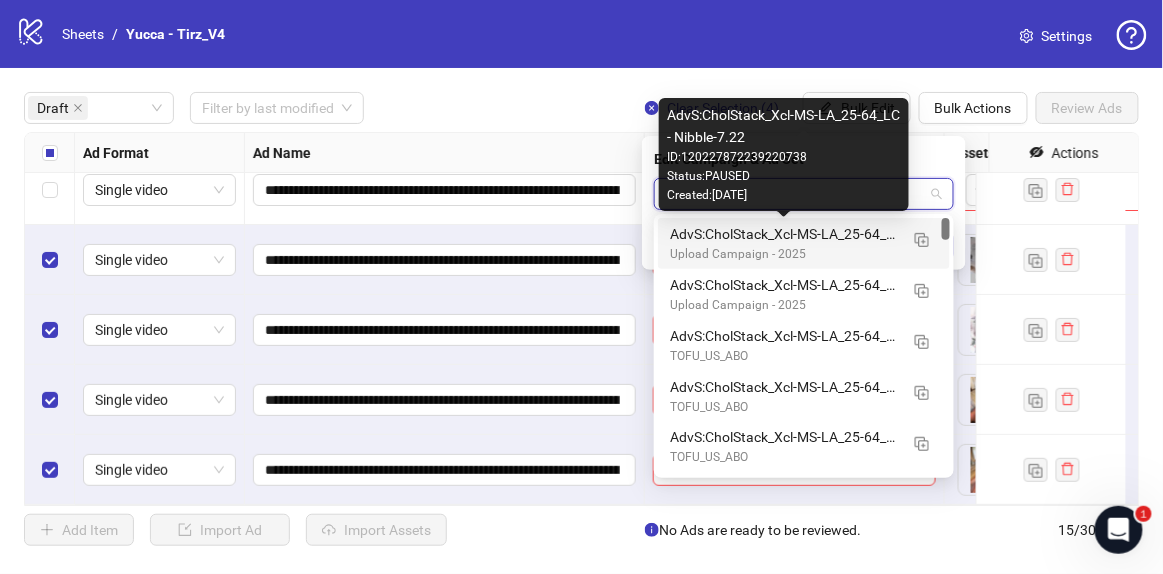 click on "AdvS:CholStack_Xcl-MS-LA_25-64_LC - Nibble-7.22" at bounding box center [784, 234] 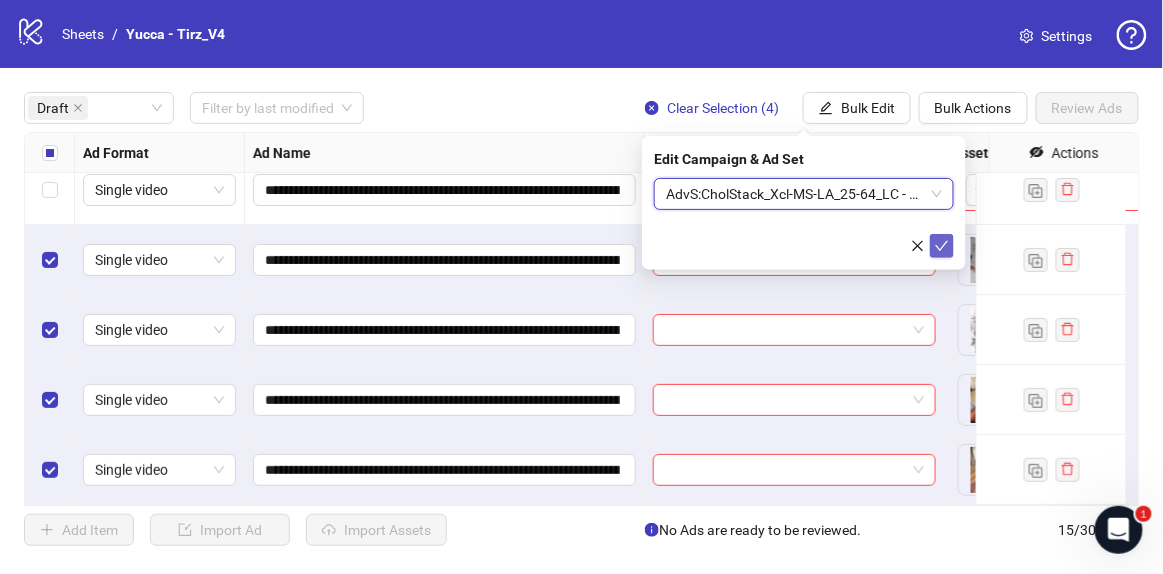click 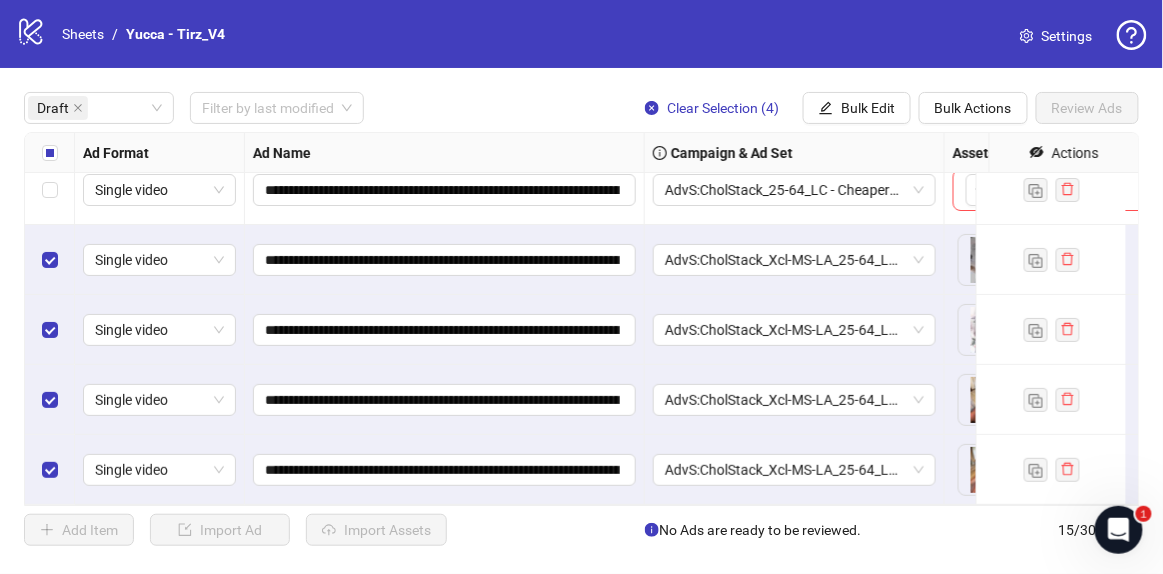 click at bounding box center (50, 153) 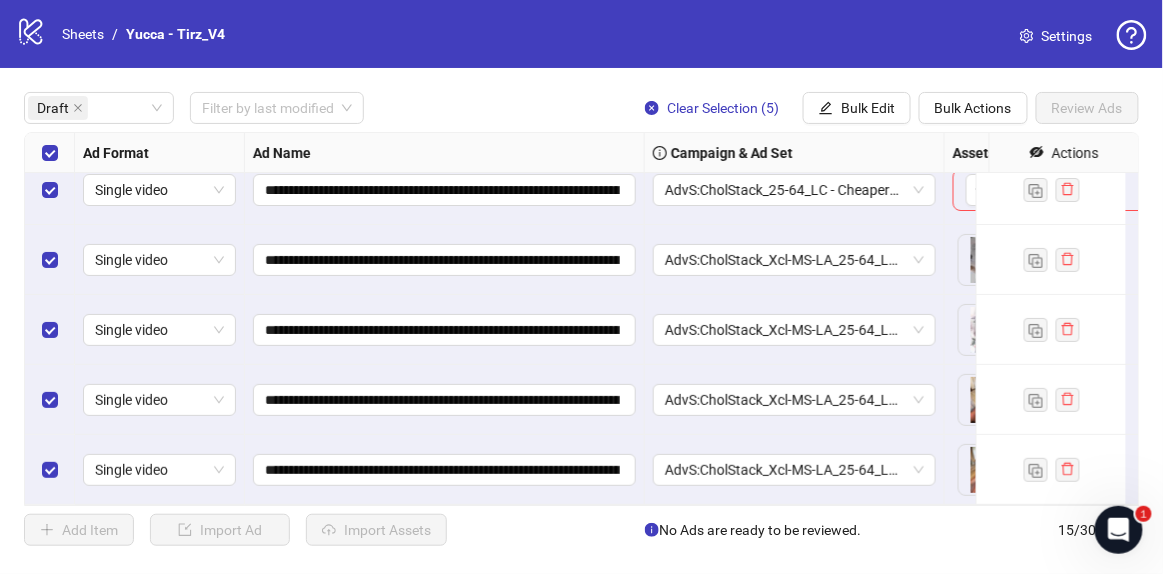 click at bounding box center [50, 153] 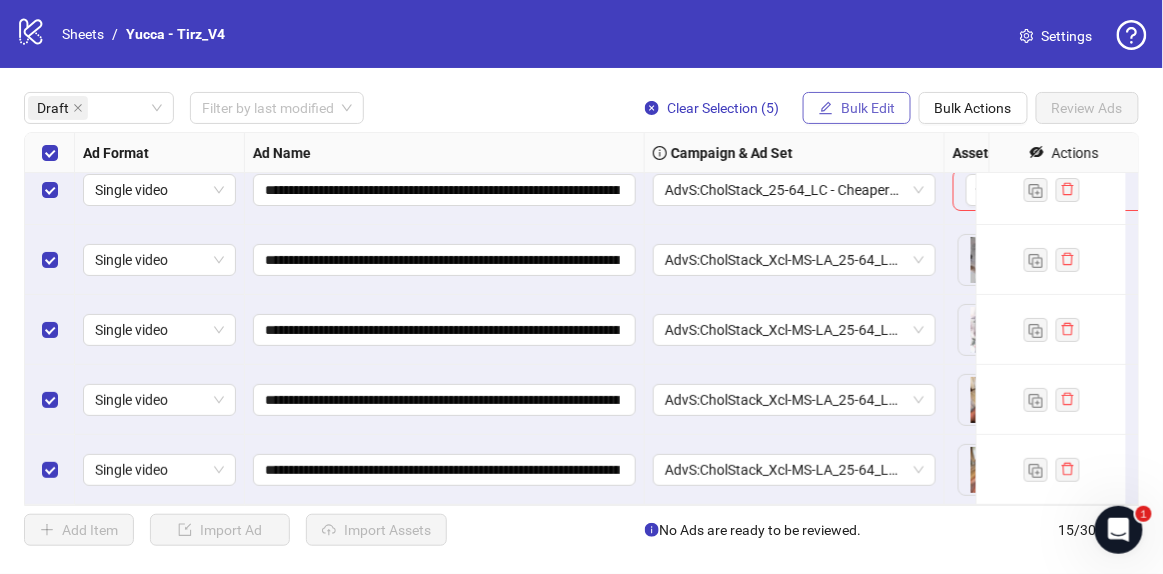 click on "Bulk Edit" at bounding box center (857, 108) 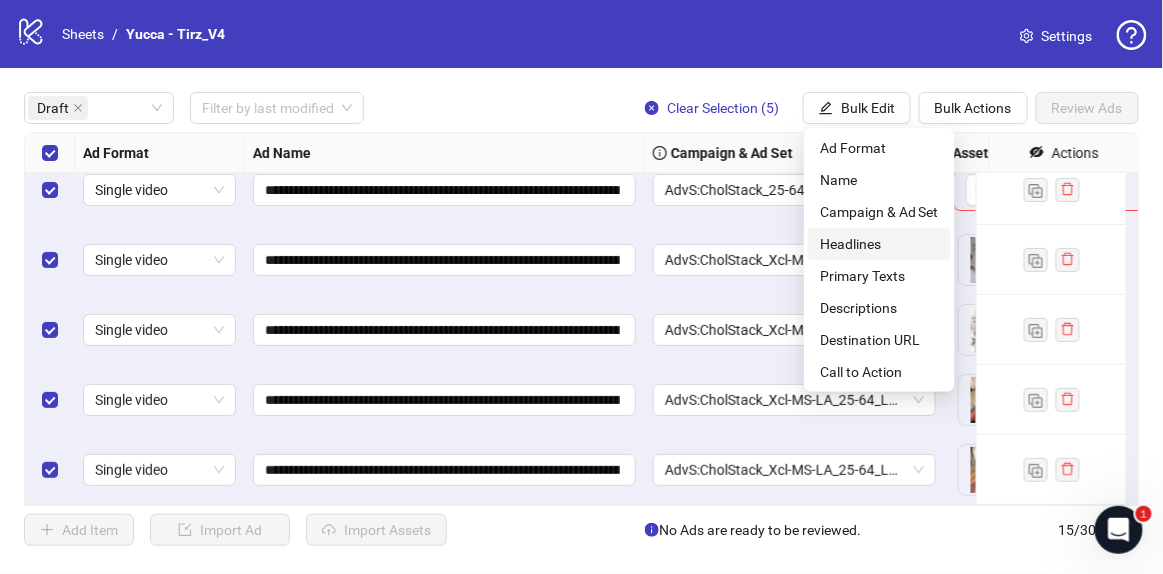 click on "Headlines" at bounding box center (879, 244) 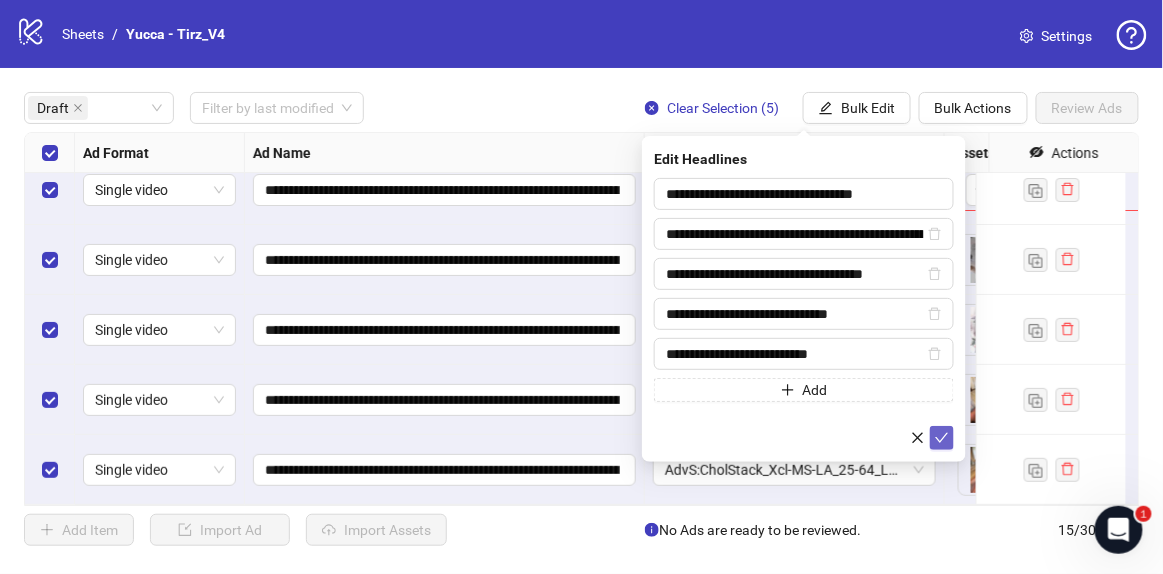 drag, startPoint x: 950, startPoint y: 434, endPoint x: 903, endPoint y: 388, distance: 65.76473 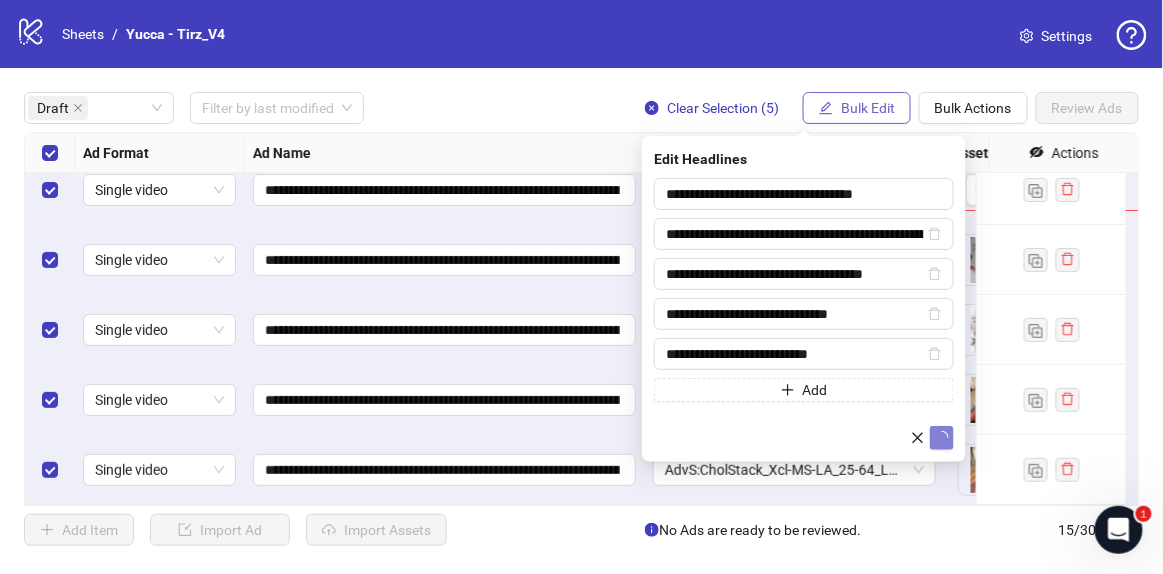 click on "Bulk Edit" at bounding box center [868, 108] 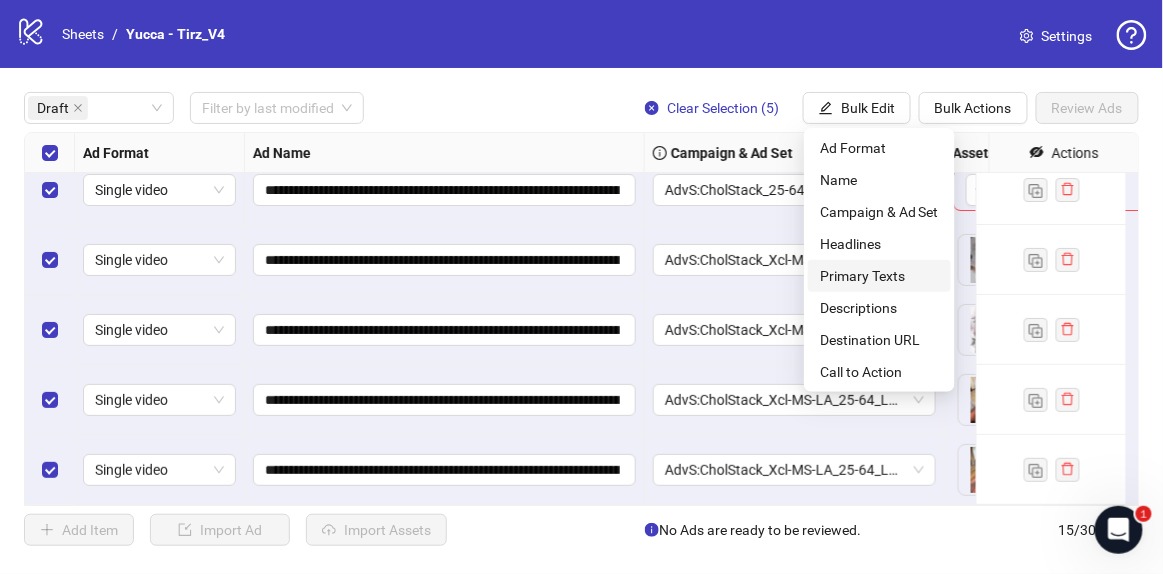 click on "Primary Texts" at bounding box center [879, 276] 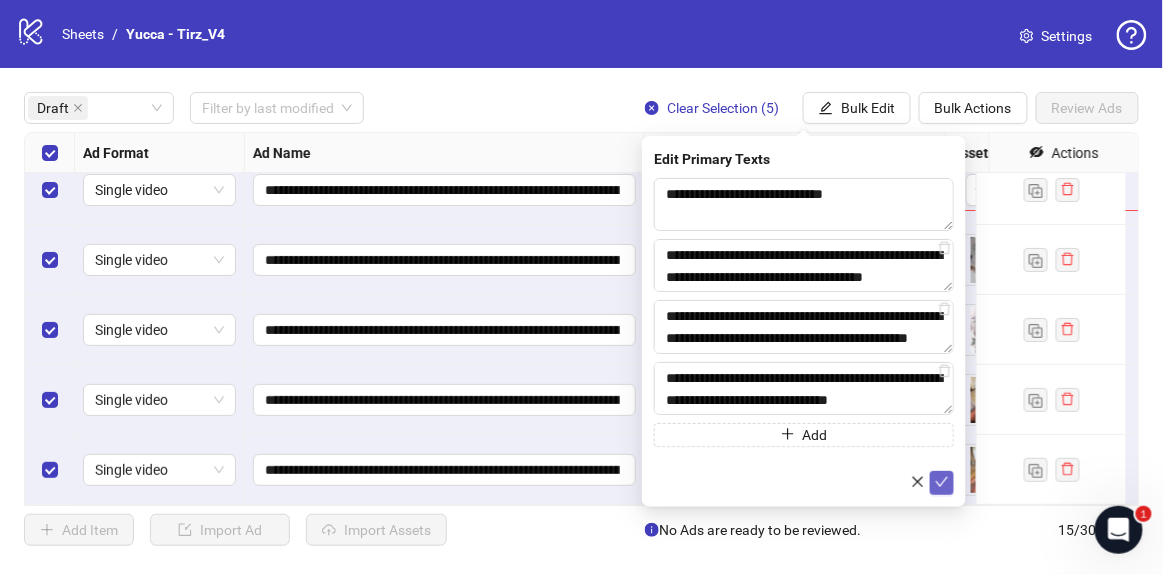 click 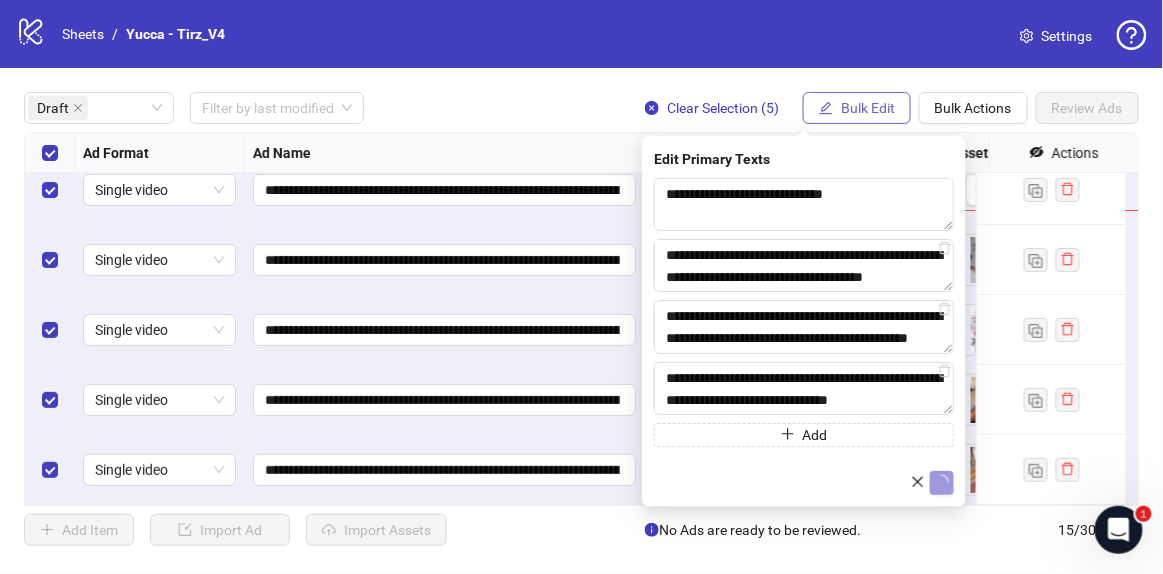click on "Bulk Edit" at bounding box center (868, 108) 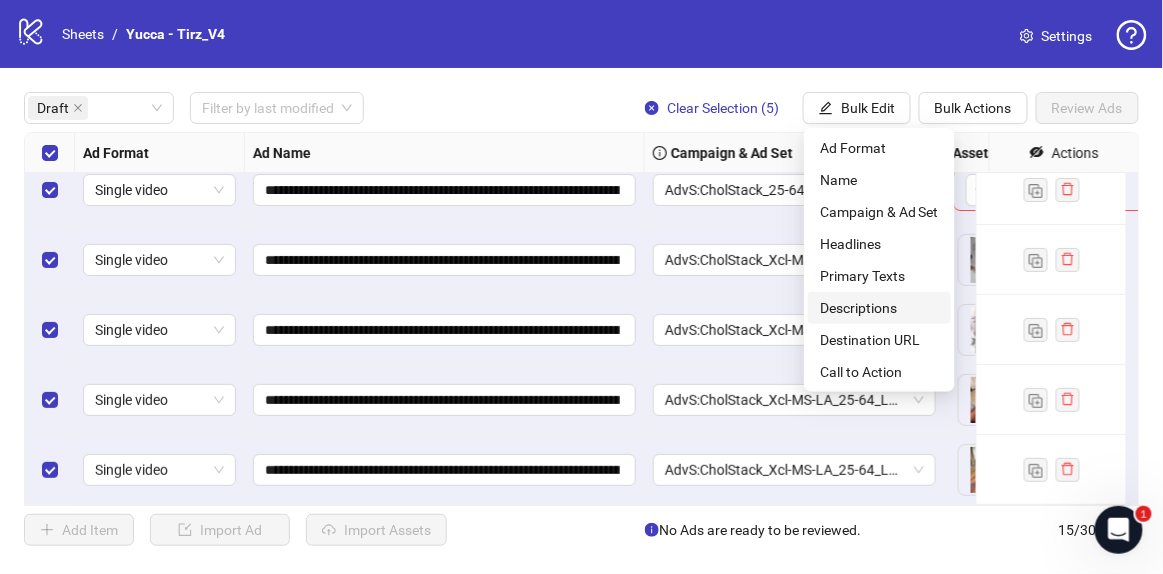 click on "Descriptions" at bounding box center (879, 308) 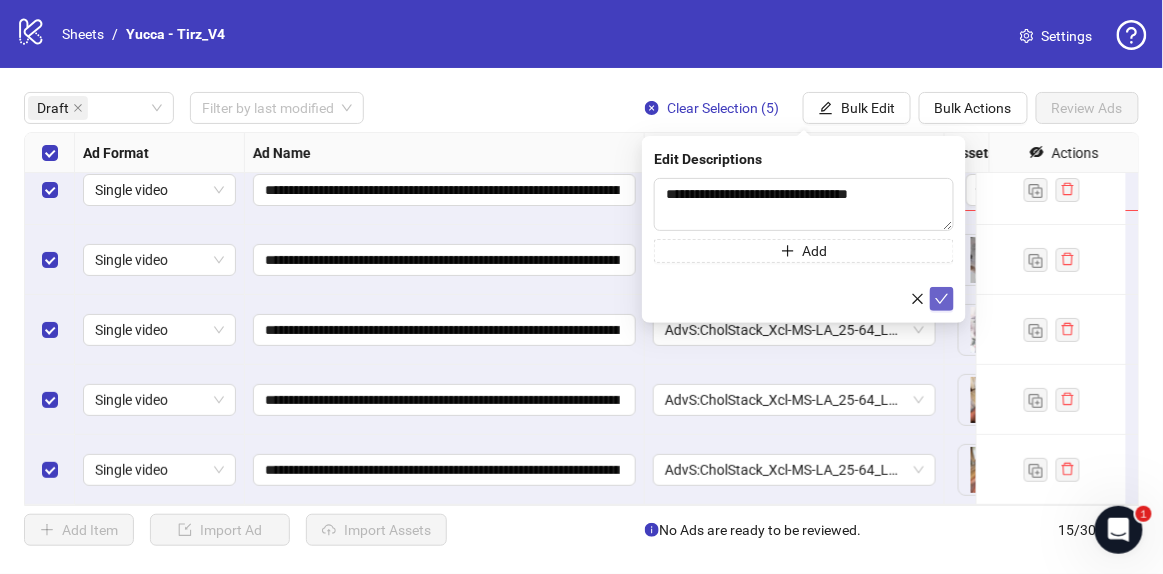 click at bounding box center [942, 299] 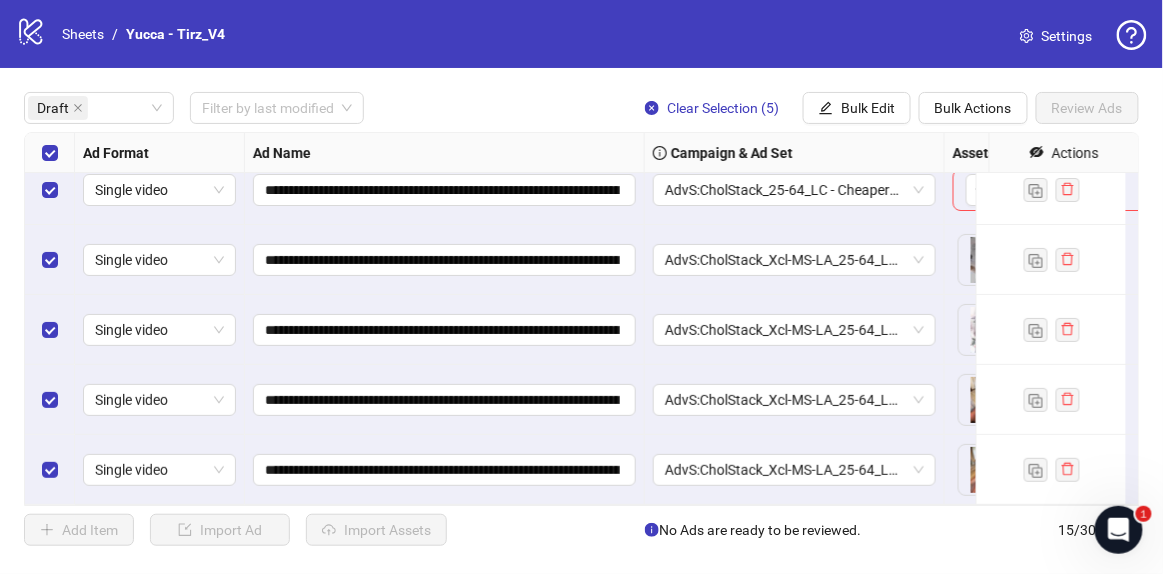 click on "**********" at bounding box center [581, 319] 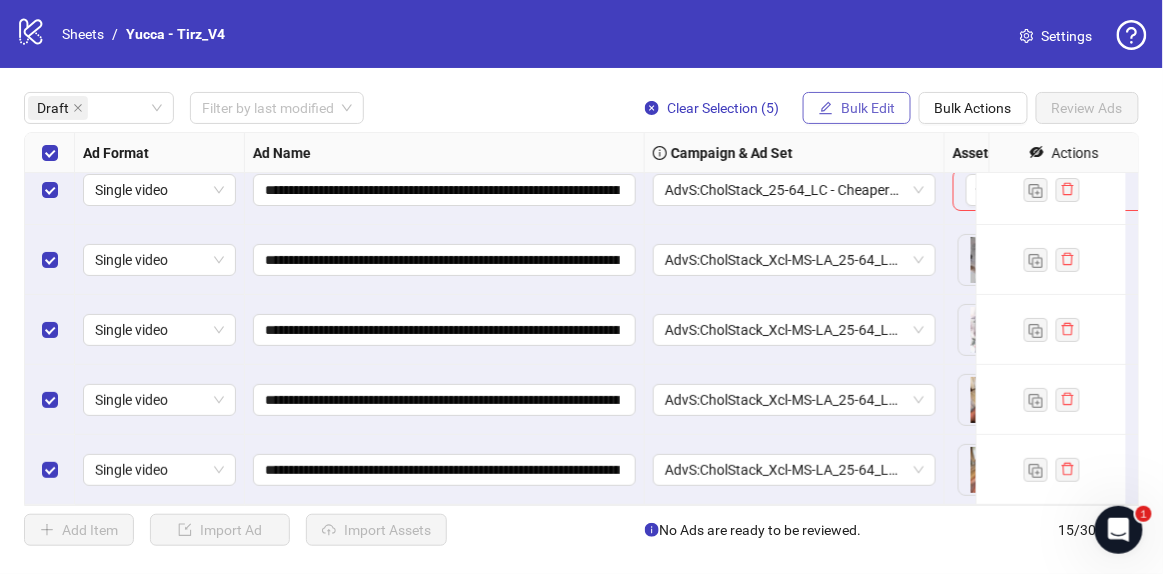 click on "Bulk Edit" at bounding box center [868, 108] 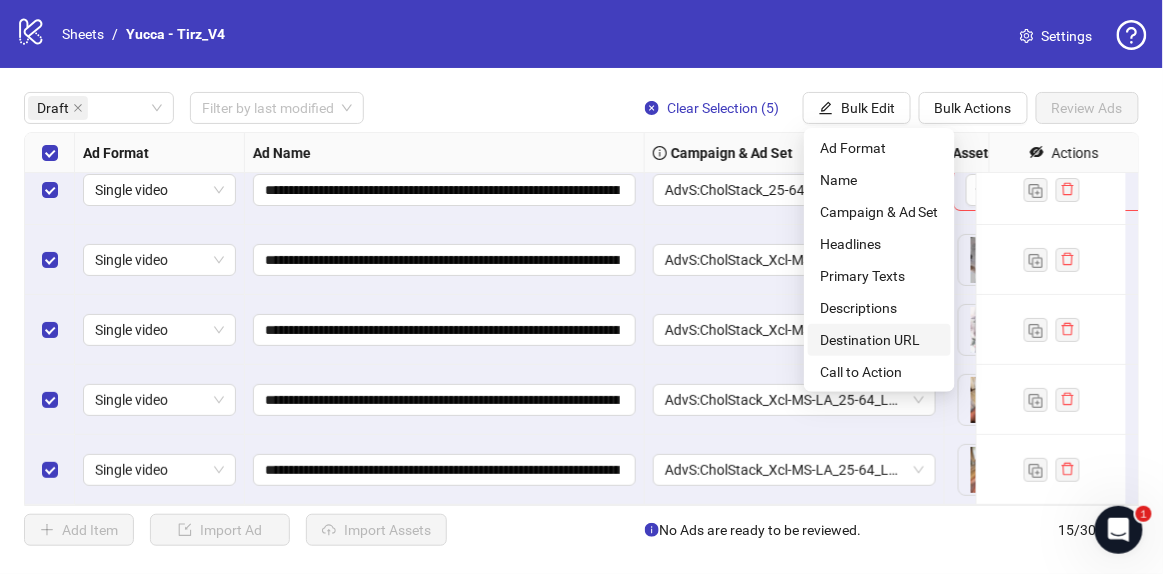 click on "Destination URL" at bounding box center (879, 340) 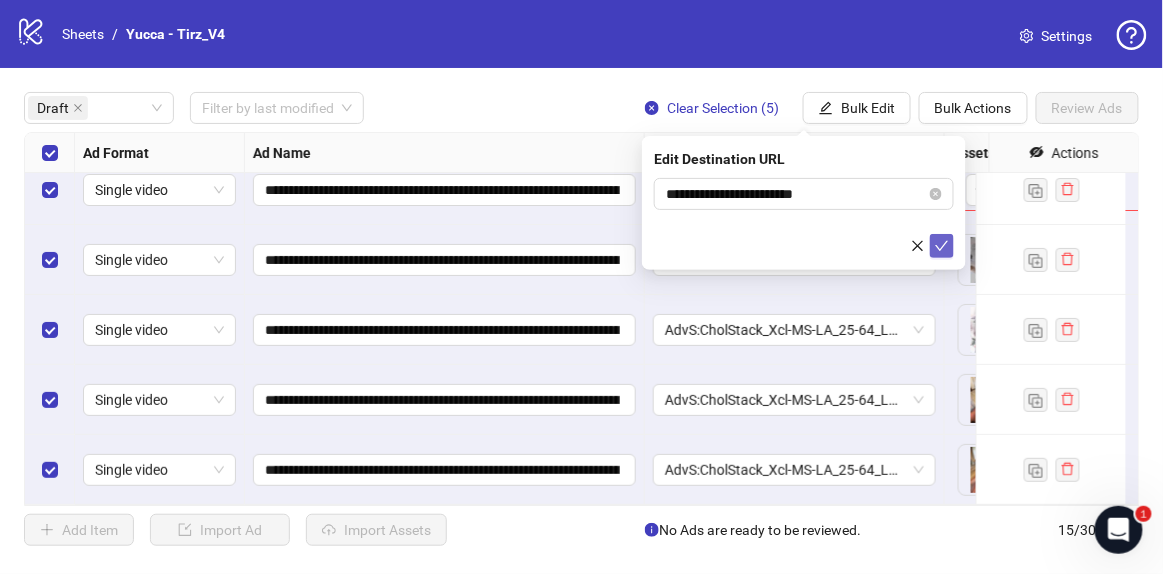 click 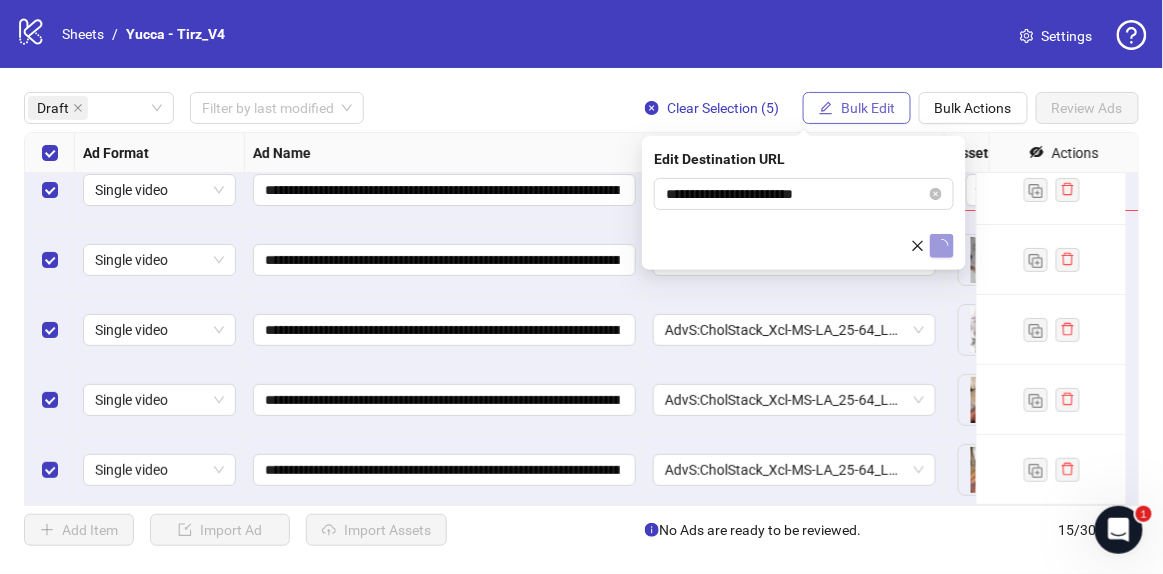 click on "Bulk Edit" at bounding box center [868, 108] 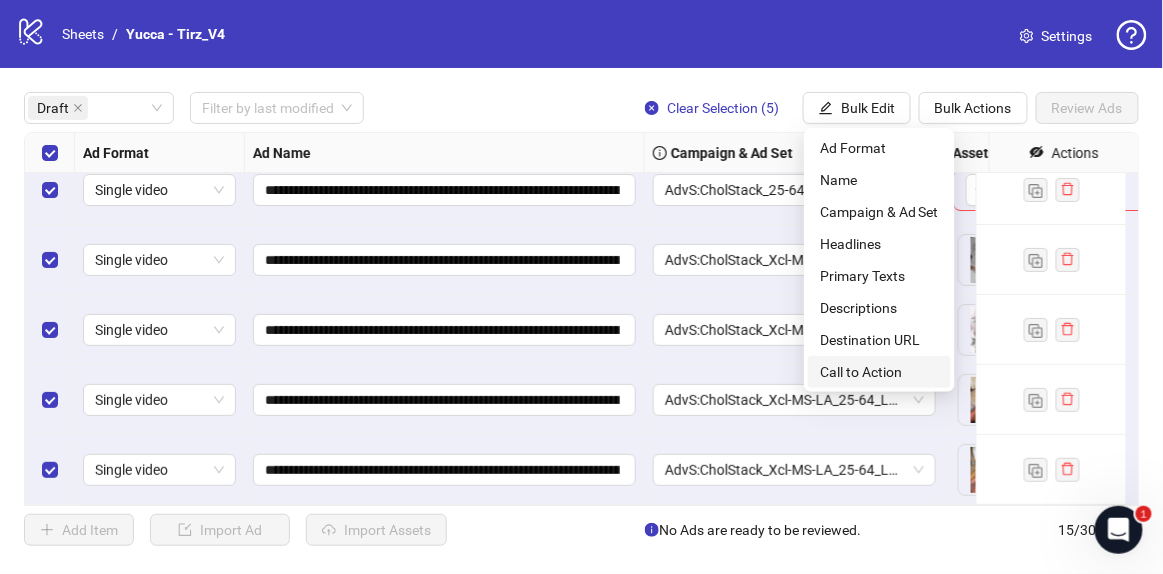 click on "Call to Action" at bounding box center (879, 372) 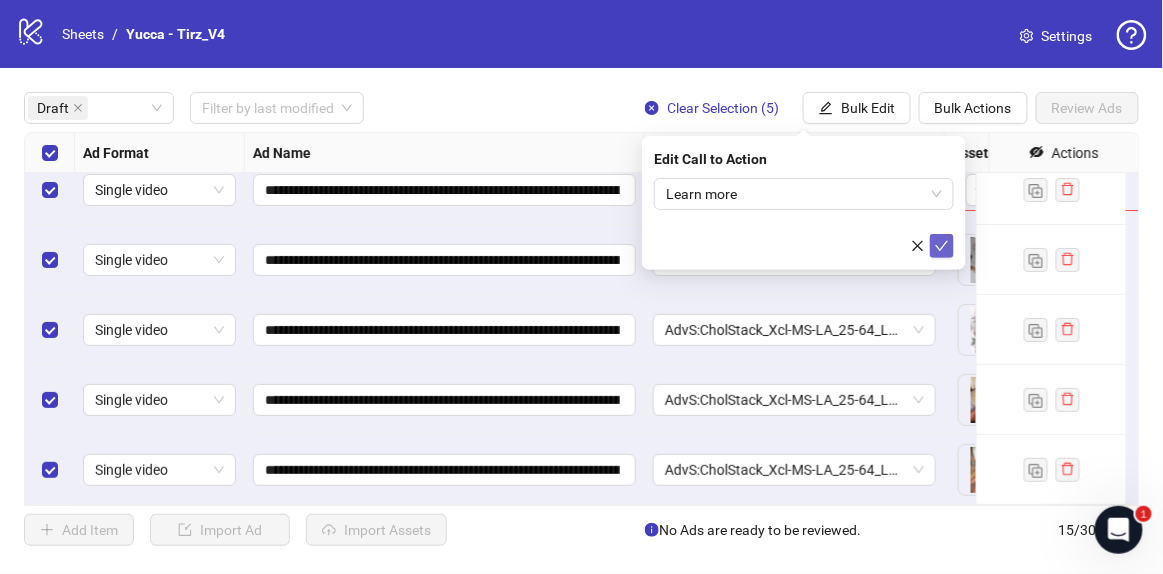 click 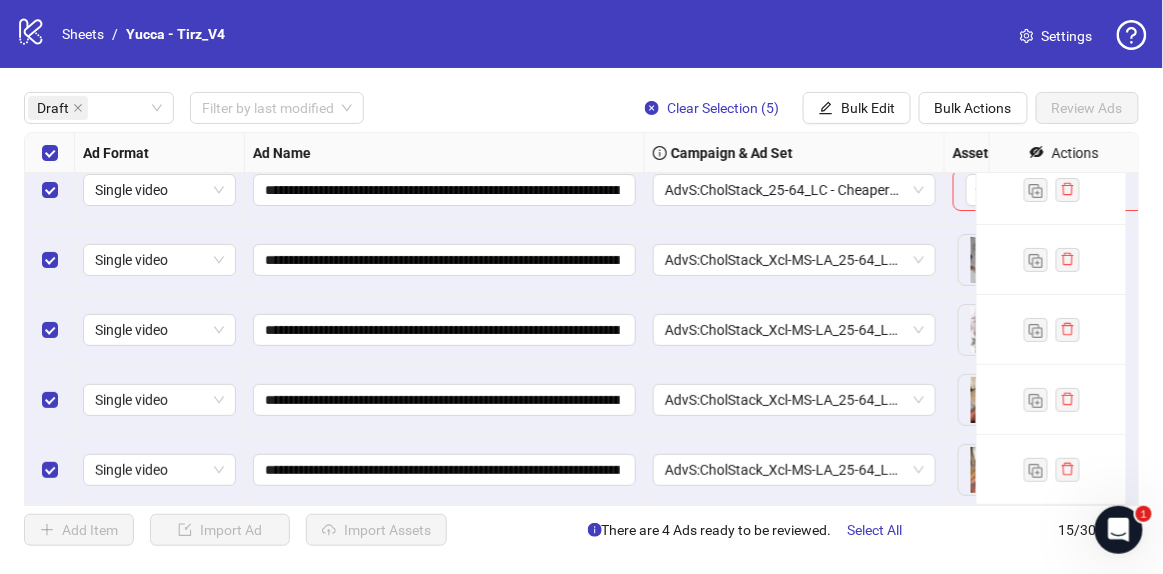 scroll, scrollTop: 0, scrollLeft: 0, axis: both 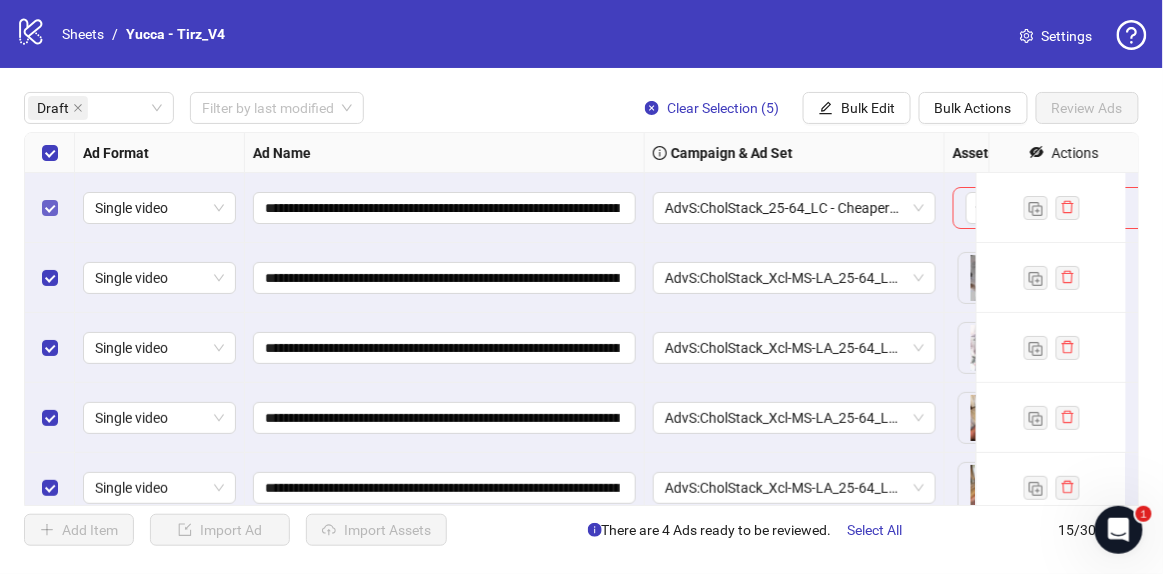 click at bounding box center (50, 208) 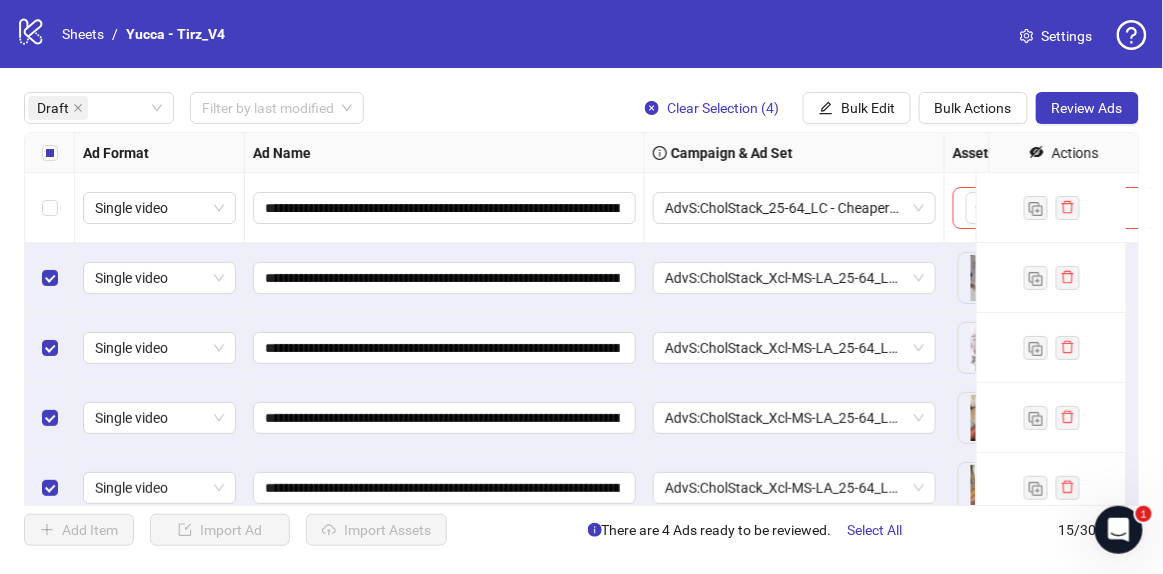 scroll, scrollTop: 31, scrollLeft: 0, axis: vertical 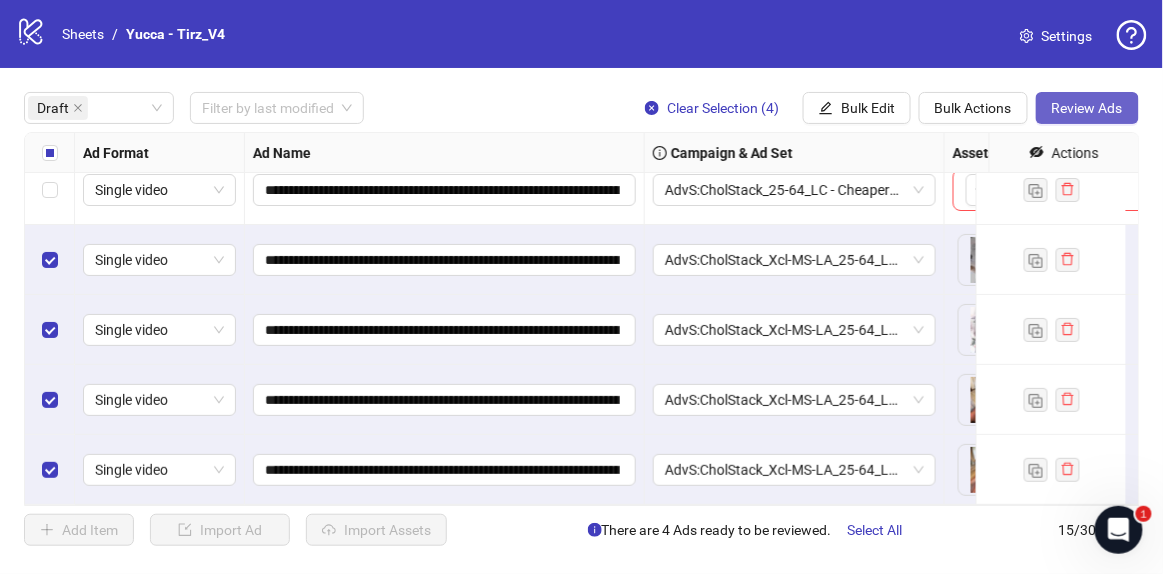 click on "Review Ads" at bounding box center [1087, 108] 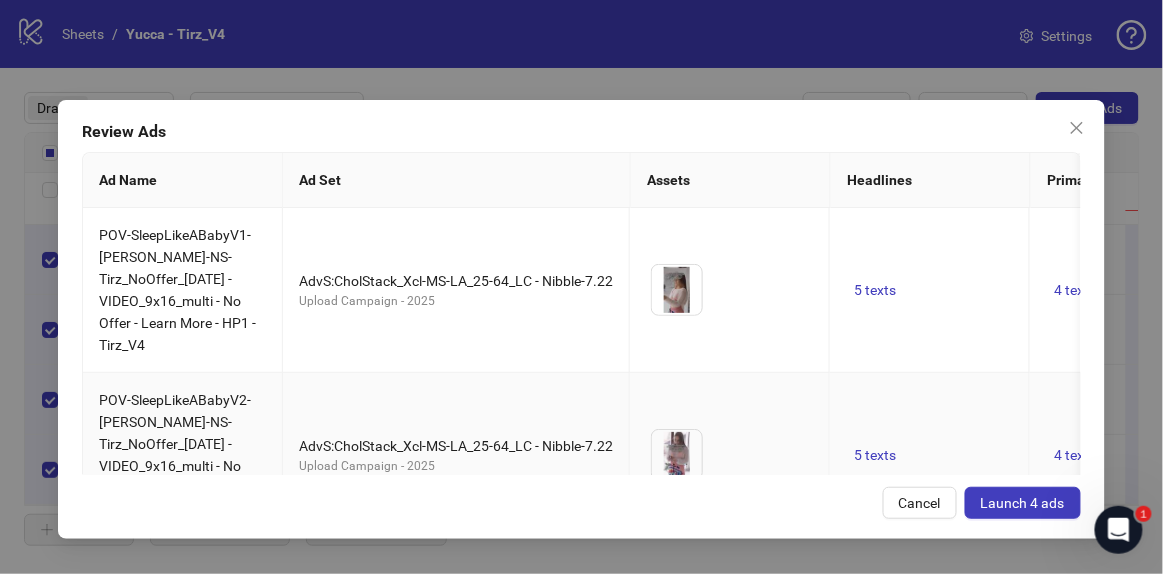 scroll, scrollTop: 405, scrollLeft: 0, axis: vertical 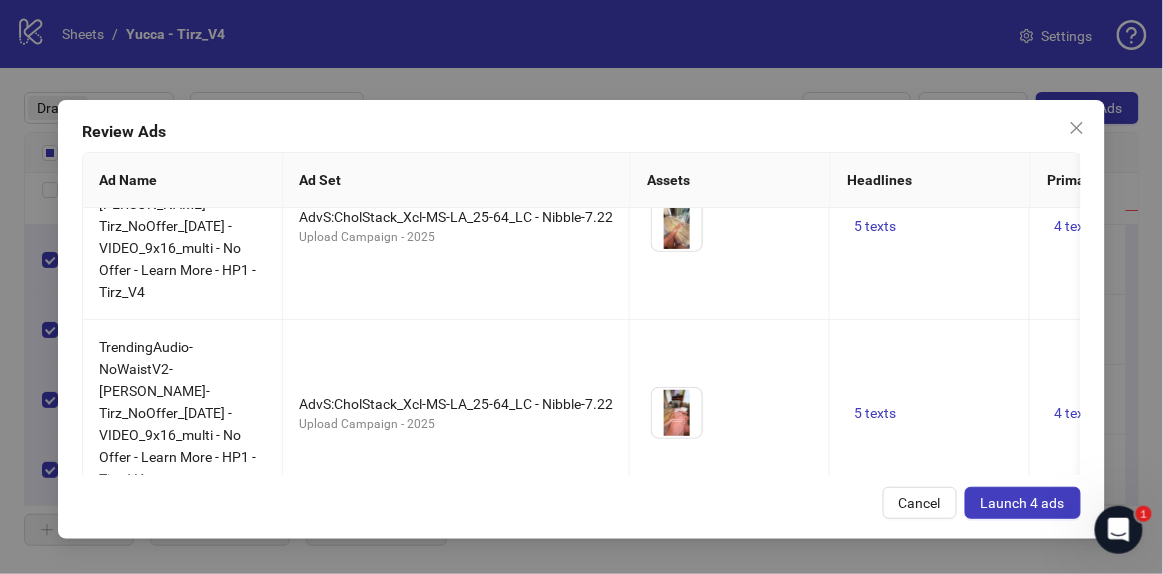click on "Launch 4 ads" at bounding box center (1023, 503) 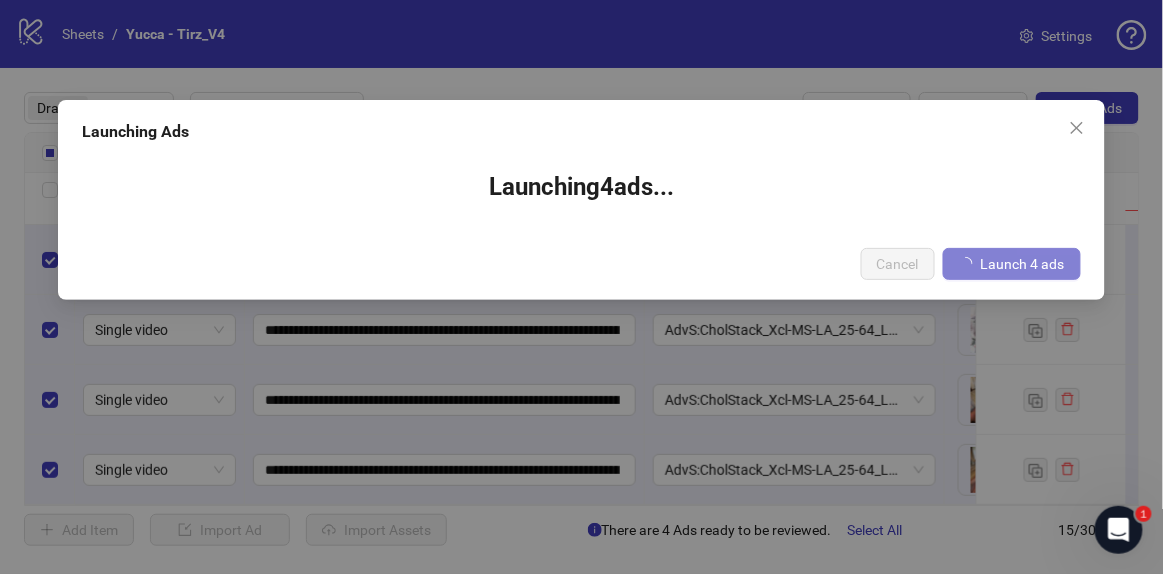 scroll, scrollTop: 0, scrollLeft: 0, axis: both 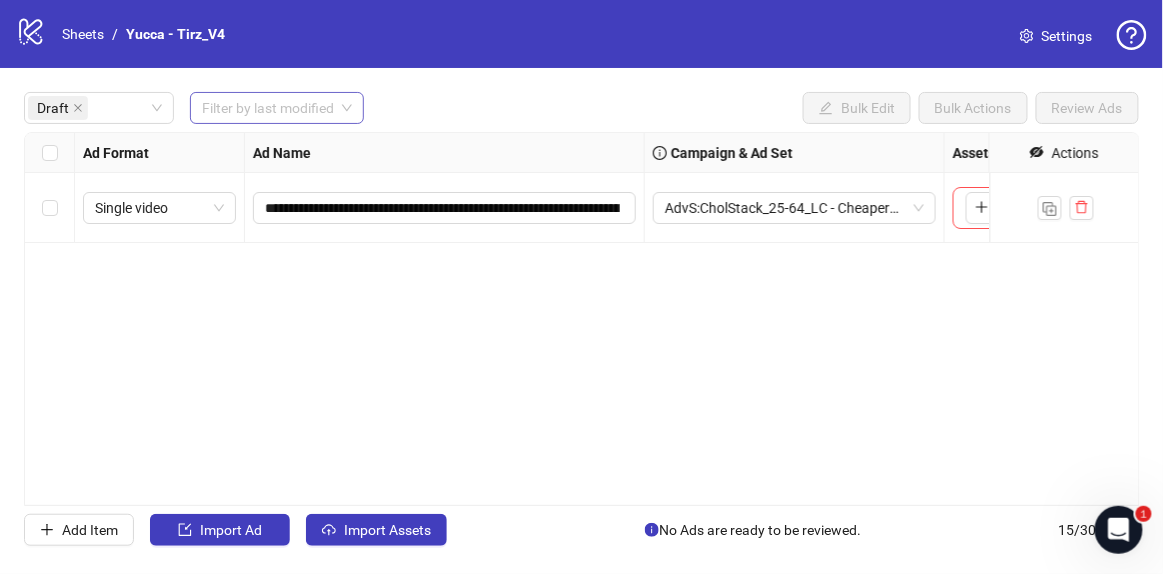 click at bounding box center [268, 108] 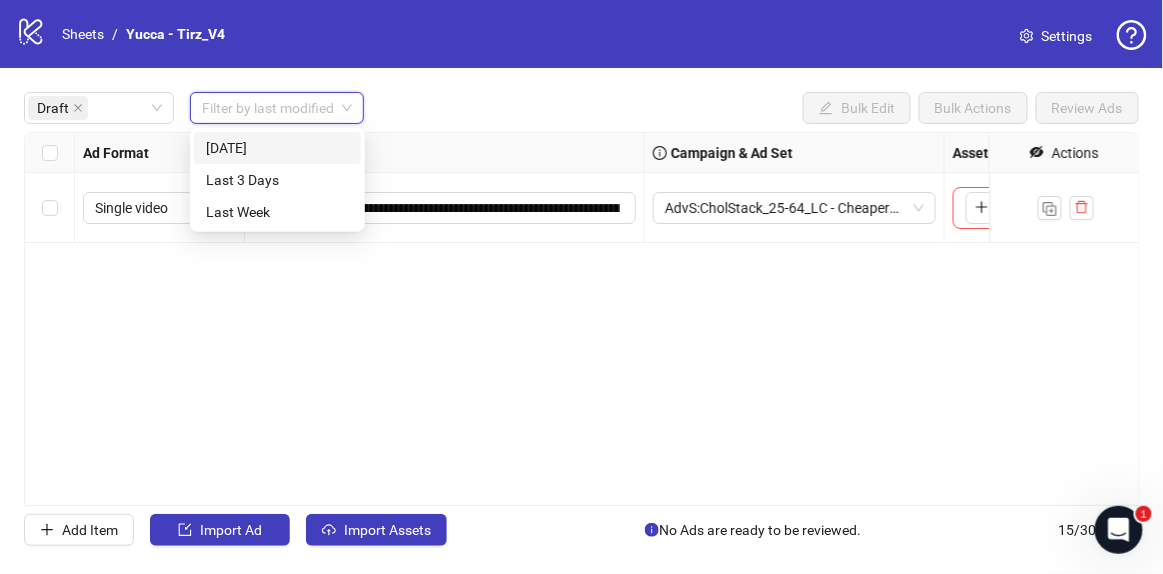 click on "[DATE]" at bounding box center (277, 148) 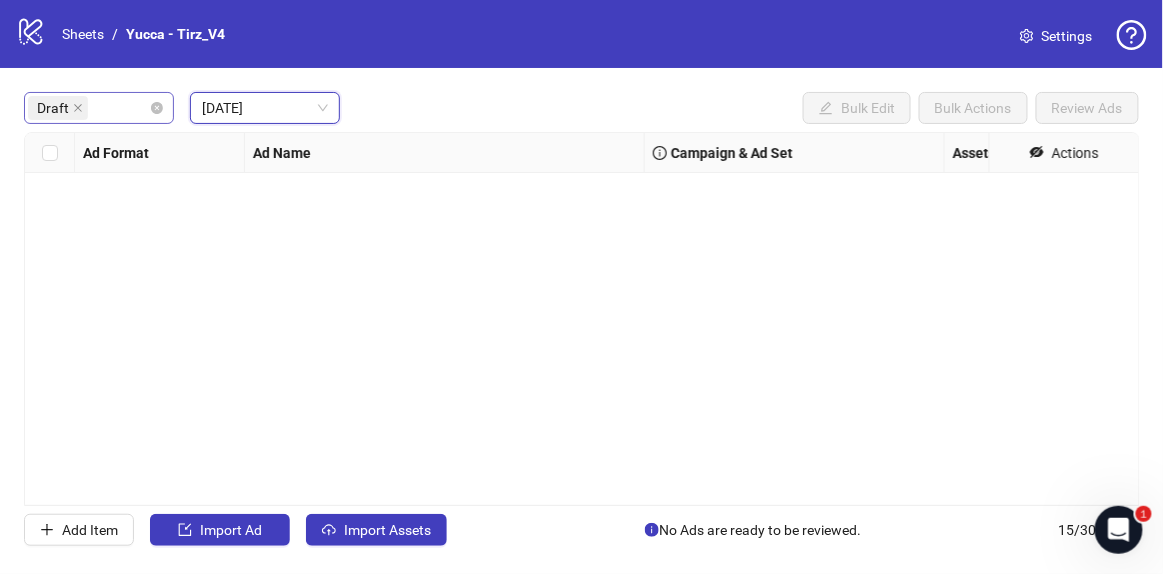 click on "Draft" at bounding box center (99, 108) 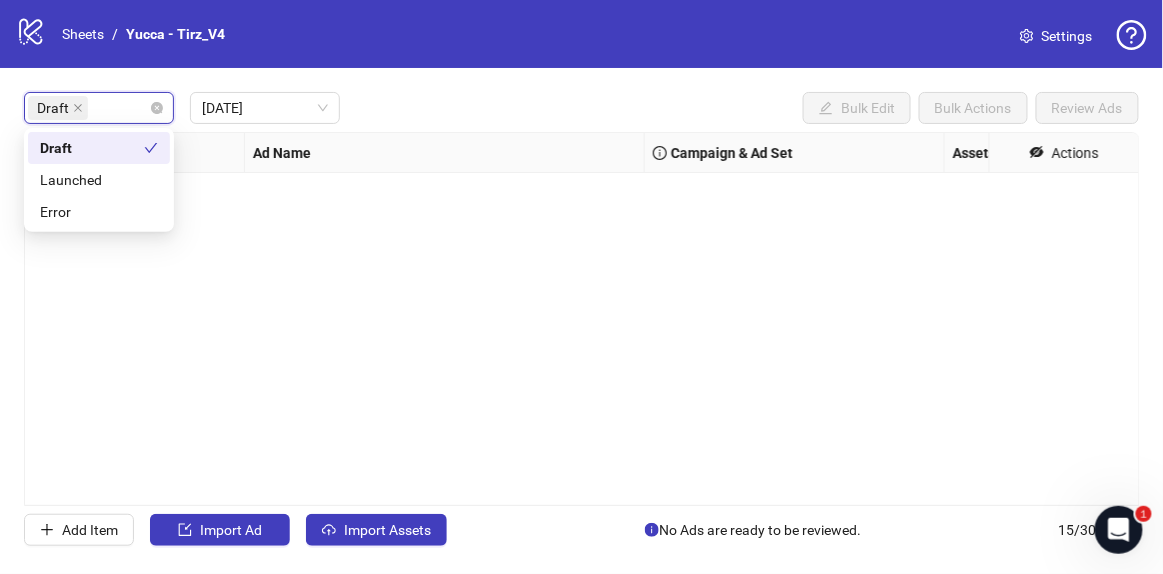 click on "Draft" at bounding box center [99, 108] 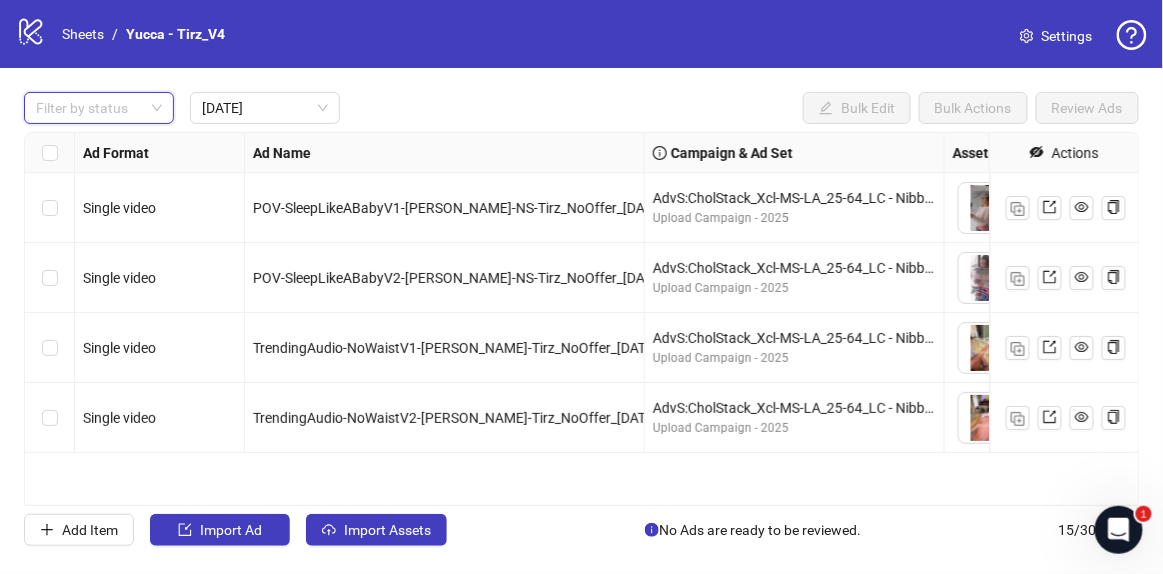 click on "Filter by status Today Bulk Edit Bulk Actions Review Ads Ad Format Ad Name Campaign & Ad Set Assets Headlines Primary Texts Descriptions Destination URL Call to Action Actions Single video POV-SleepLikeABabyV1-Nate-NS-Tirz_NoOffer_2025-7-22 - VIDEO_9x16_multi - No Offer - Learn More - HP1 - Tirz_V4 AdvS:CholStack_Xcl-MS-LA_25-64_LC - Nibble-7.22 Upload Campaign - 2025
To pick up a draggable item, press the space bar.
While dragging, use the arrow keys to move the item.
Press space again to drop the item in its new position, or press escape to cancel.
5 texts Single video POV-SleepLikeABabyV2-Nate-NS-Tirz_NoOffer_2025-7-22 - VIDEO_9x16_multi - No Offer - Learn More - HP1 - Tirz_V4 AdvS:CholStack_Xcl-MS-LA_25-64_LC - Nibble-7.22 Upload Campaign - 2025
To pick up a draggable item, press the space bar.
While dragging, use the arrow keys to move the item.
Press space again to drop the item in its new position, or press escape to cancel.
5 texts Single video Upload Campaign - 2025" at bounding box center (581, 319) 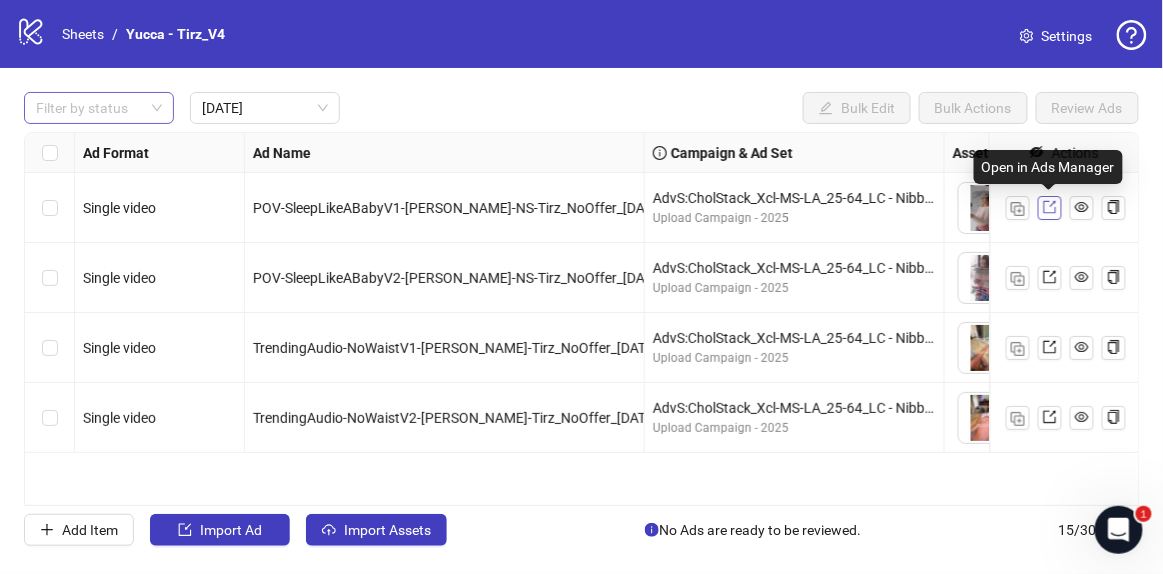 click 